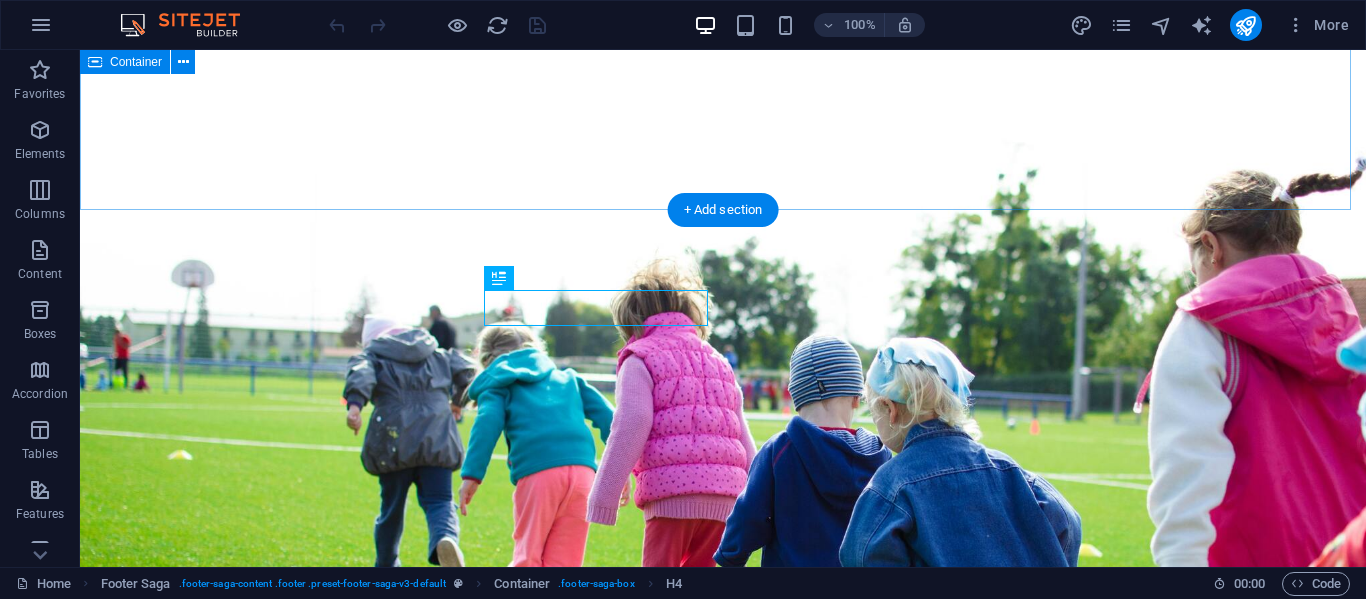 scroll, scrollTop: 828, scrollLeft: 0, axis: vertical 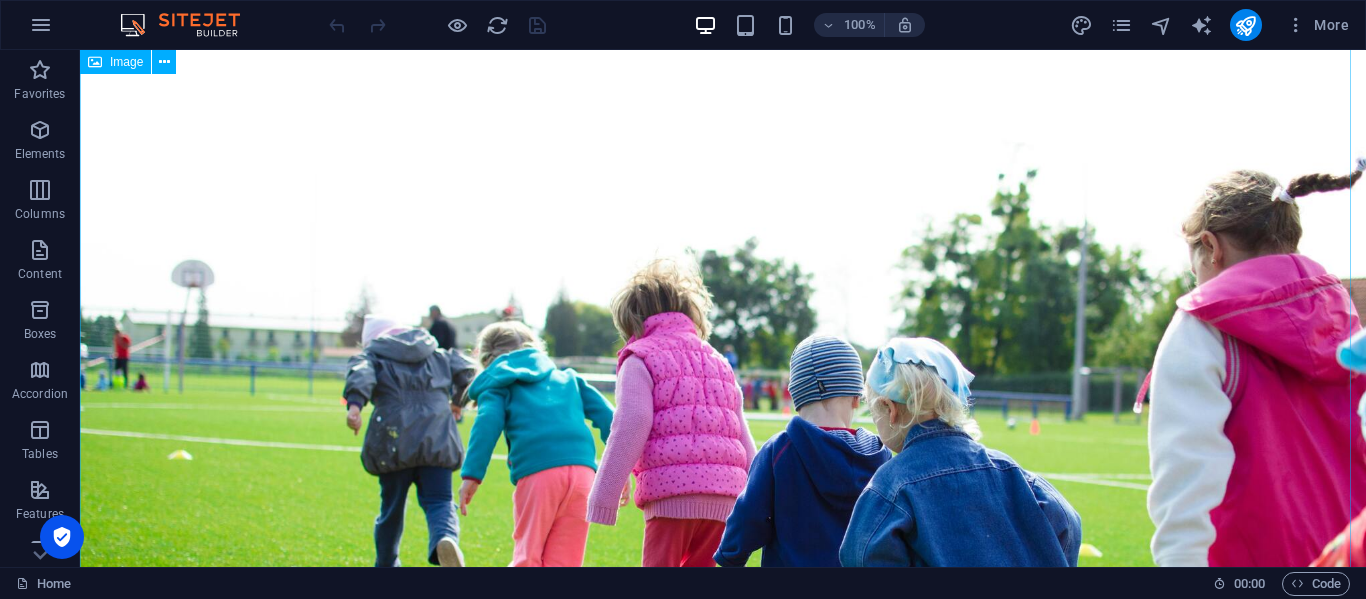 click at bounding box center (723, 450) 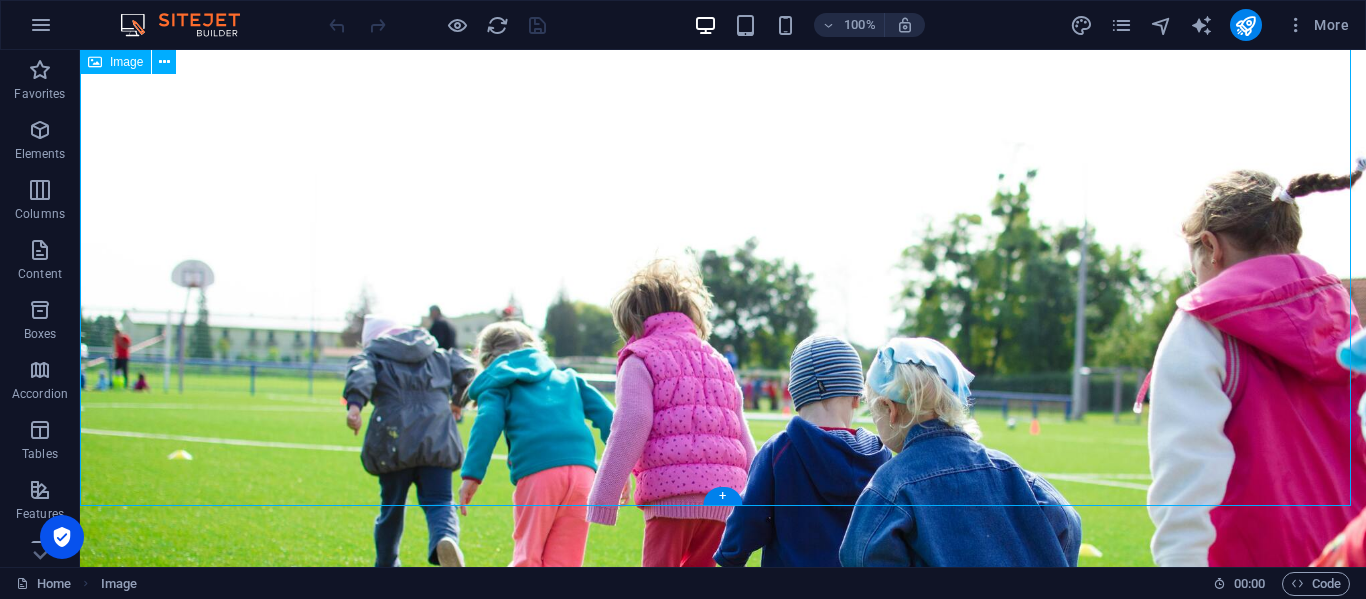 scroll, scrollTop: 175, scrollLeft: 0, axis: vertical 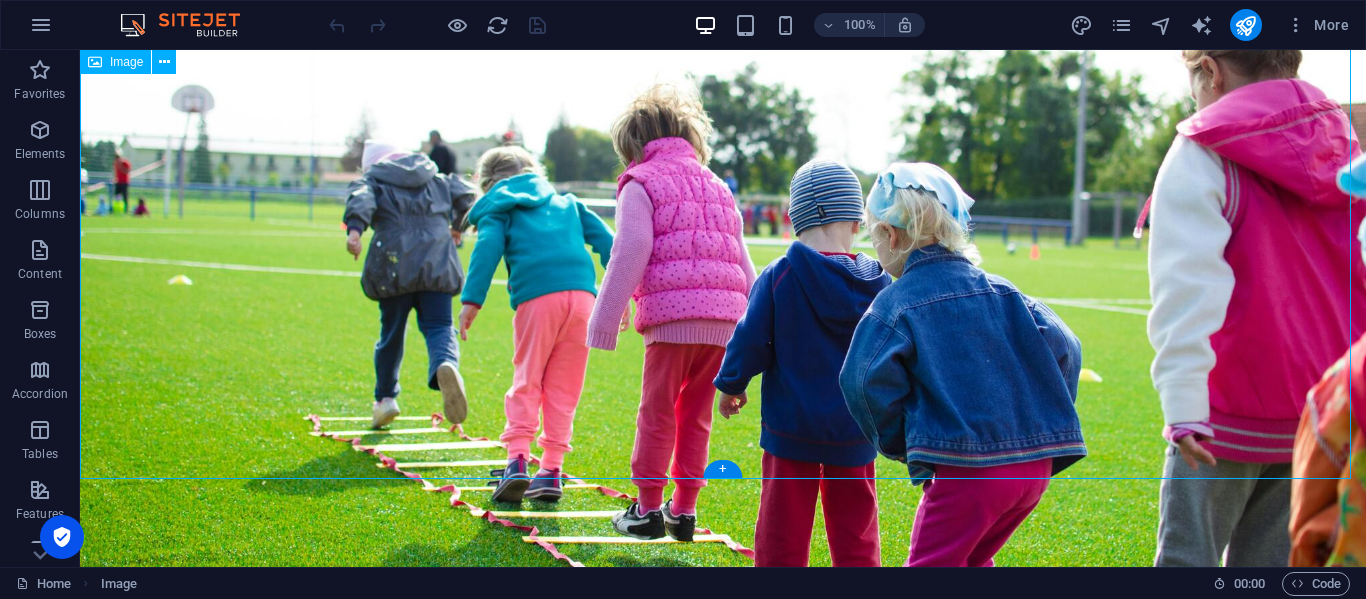 click at bounding box center [723, 275] 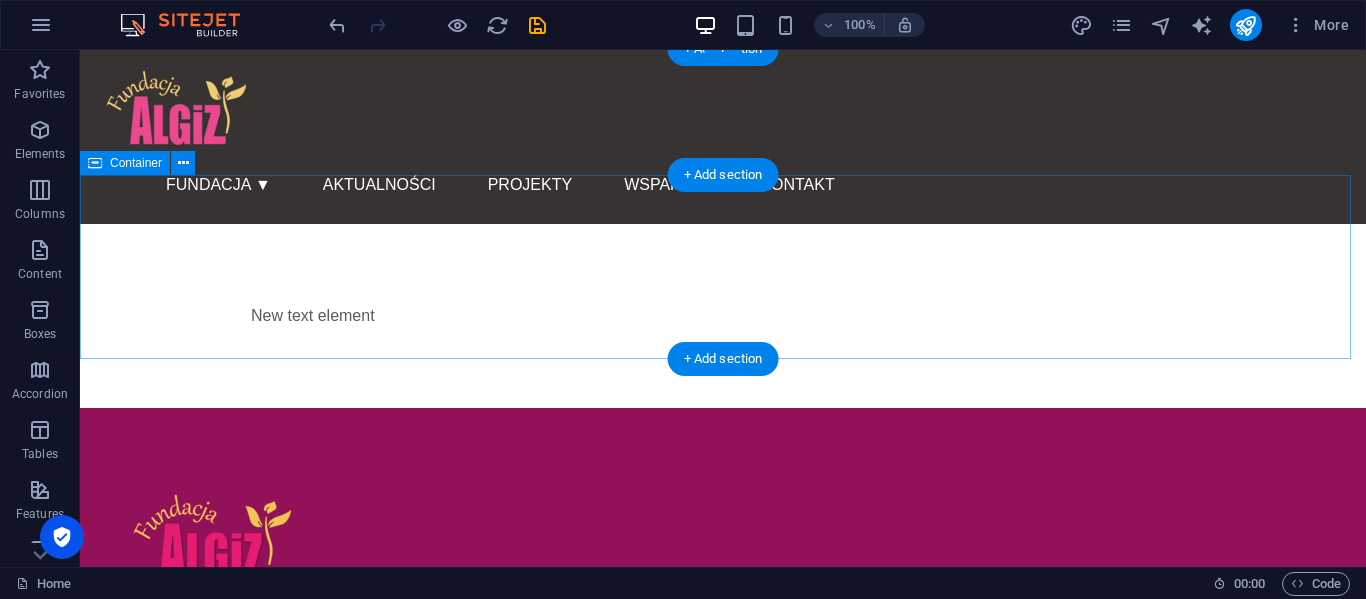 scroll, scrollTop: 1, scrollLeft: 0, axis: vertical 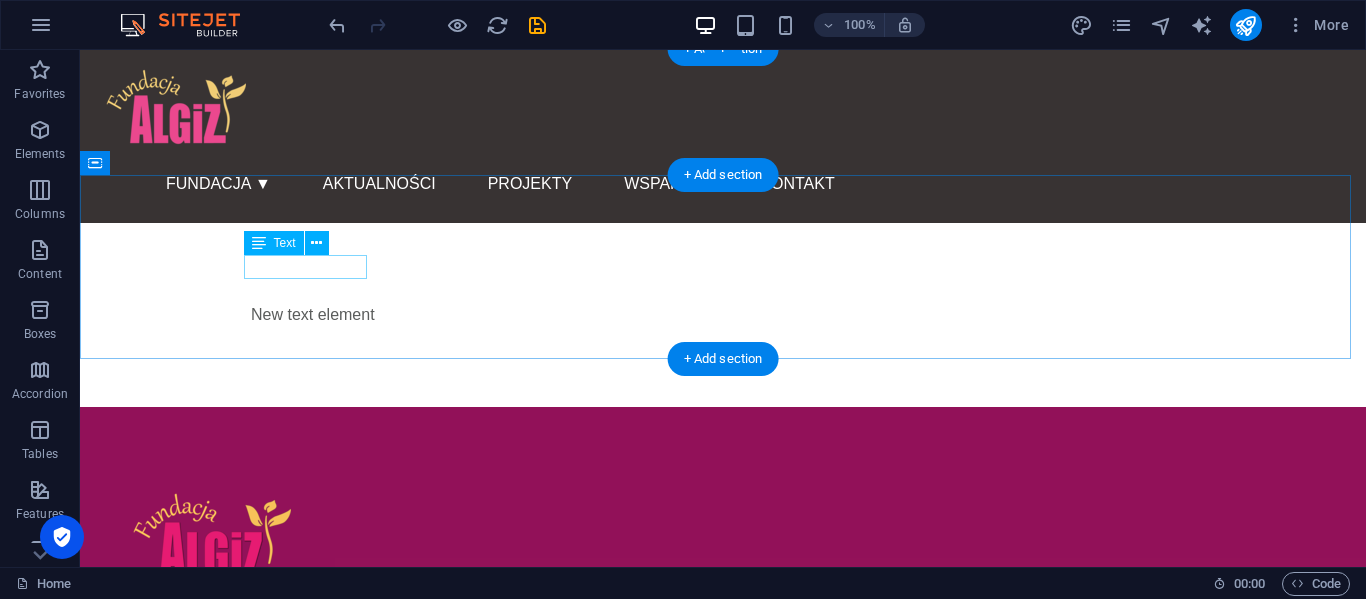 click on "New text element" at bounding box center [723, 315] 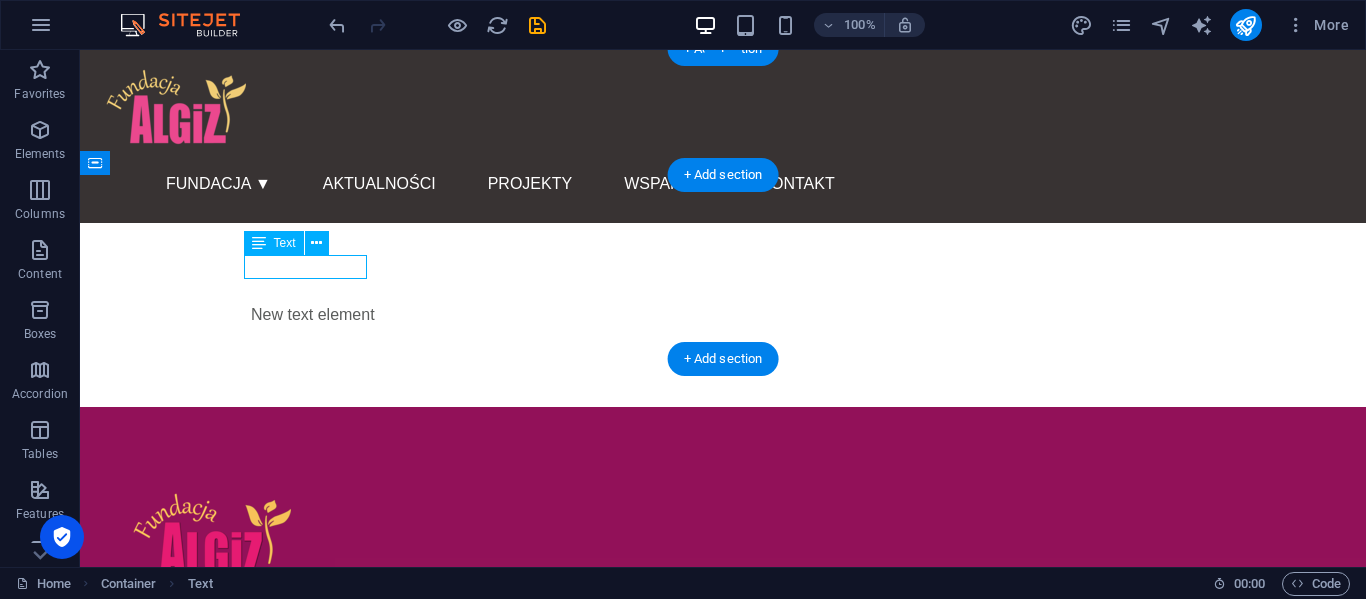 click on "New text element" at bounding box center [723, 315] 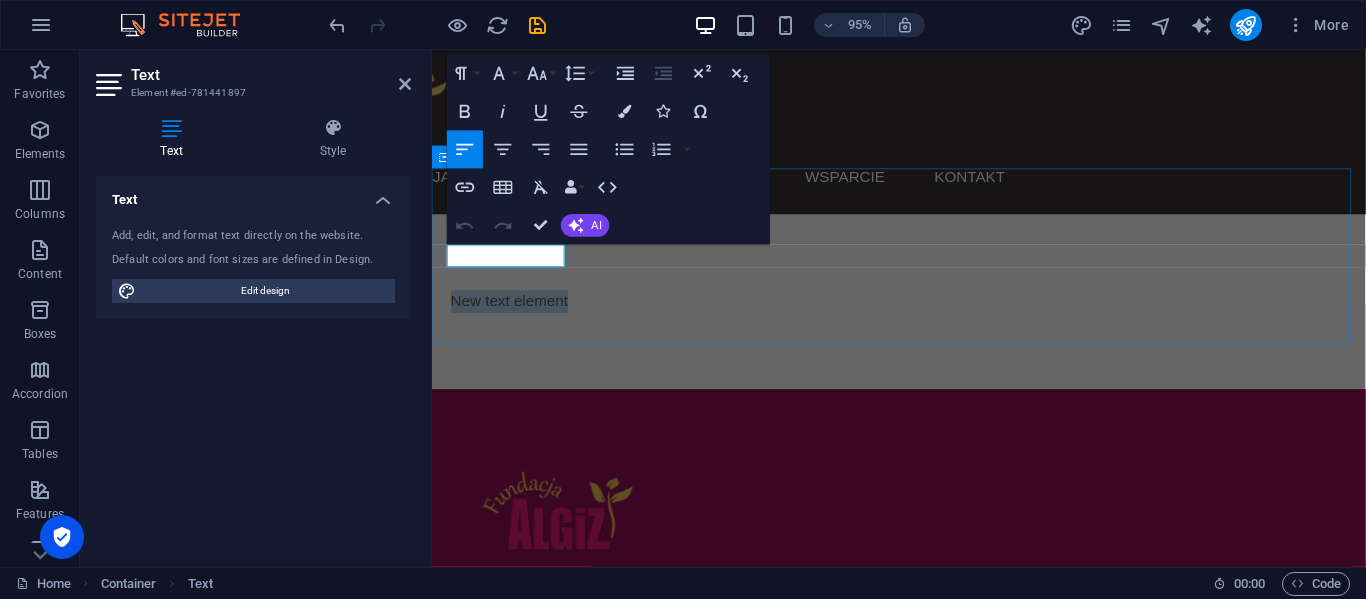 click on "New text element" at bounding box center (923, 315) 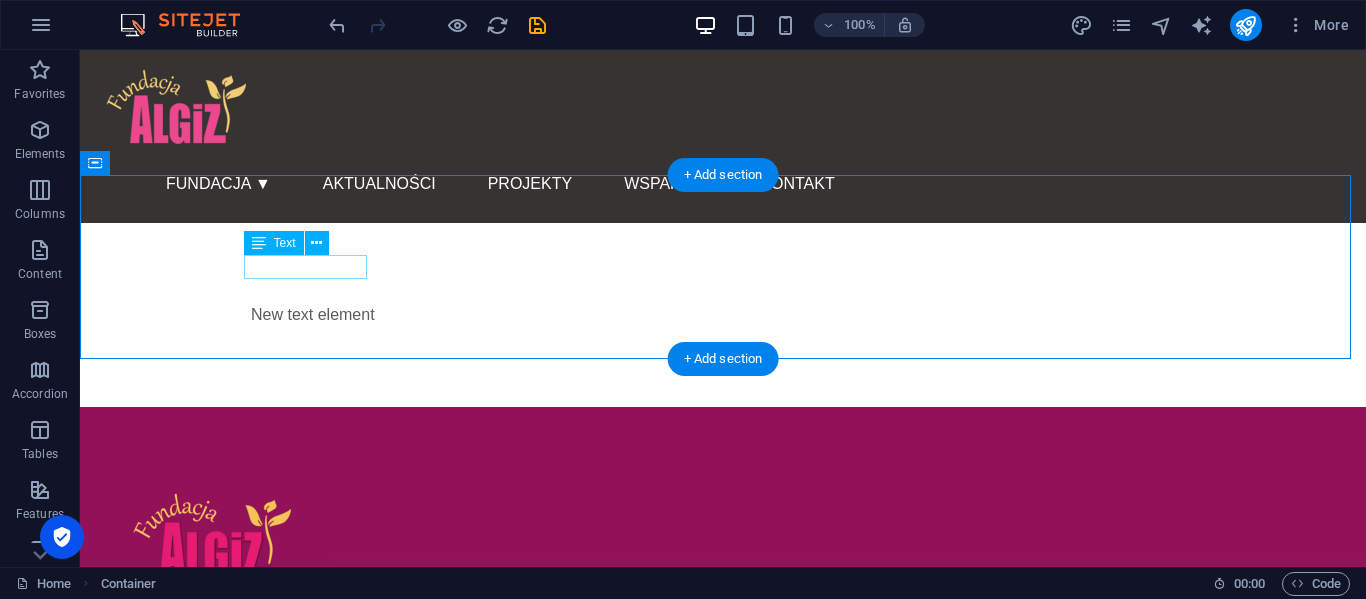 click on "New text element" at bounding box center [723, 315] 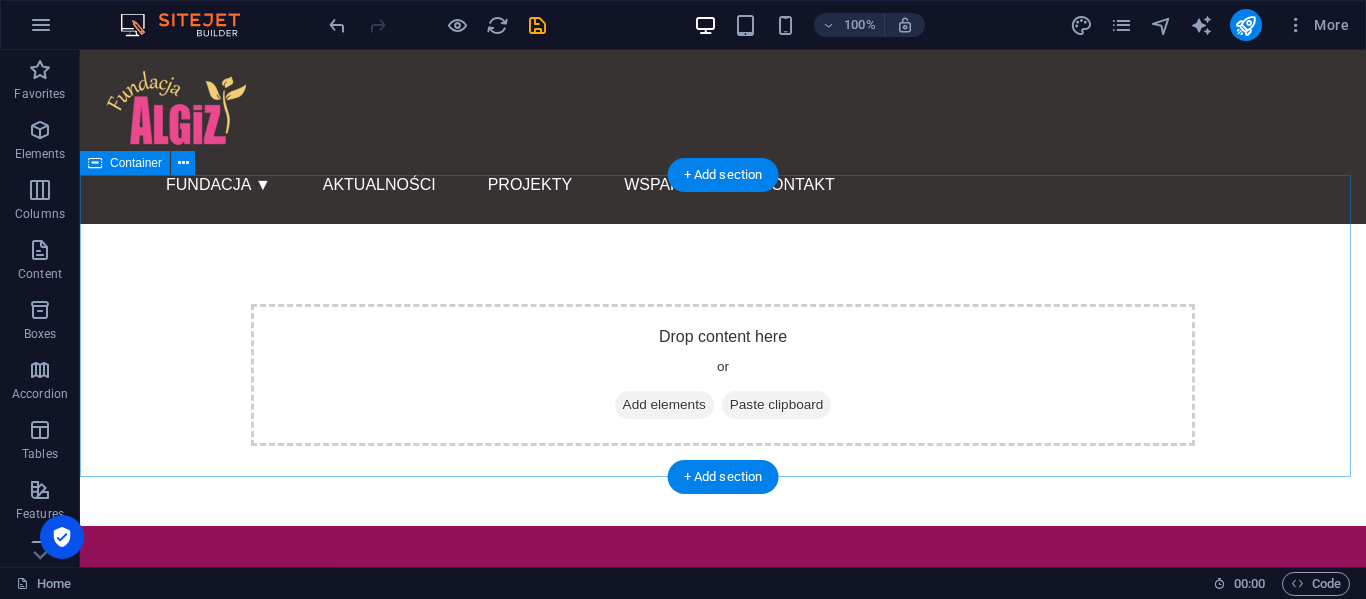 scroll, scrollTop: 2, scrollLeft: 0, axis: vertical 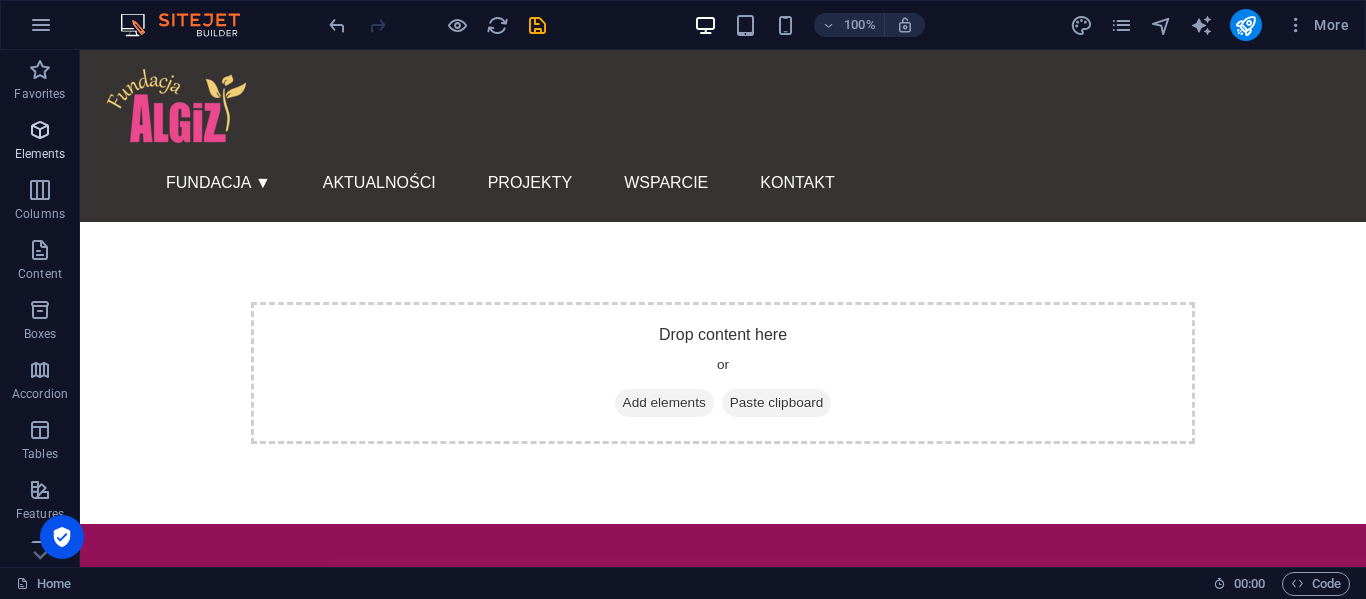 click at bounding box center (40, 130) 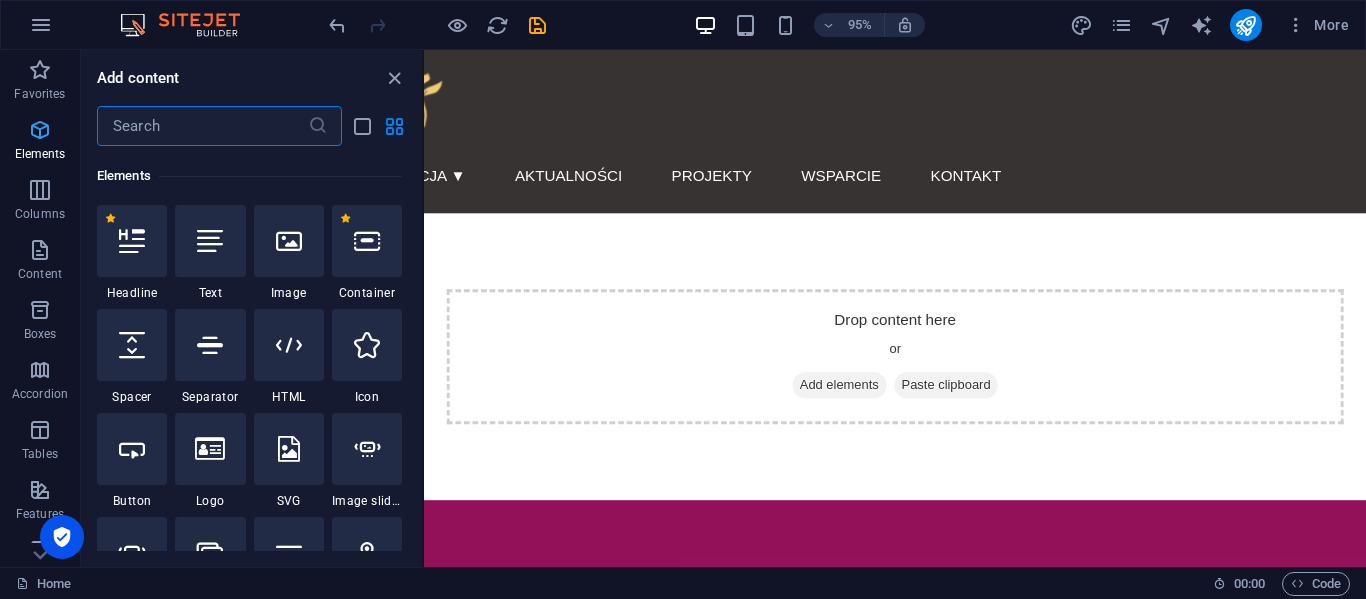 scroll, scrollTop: 213, scrollLeft: 0, axis: vertical 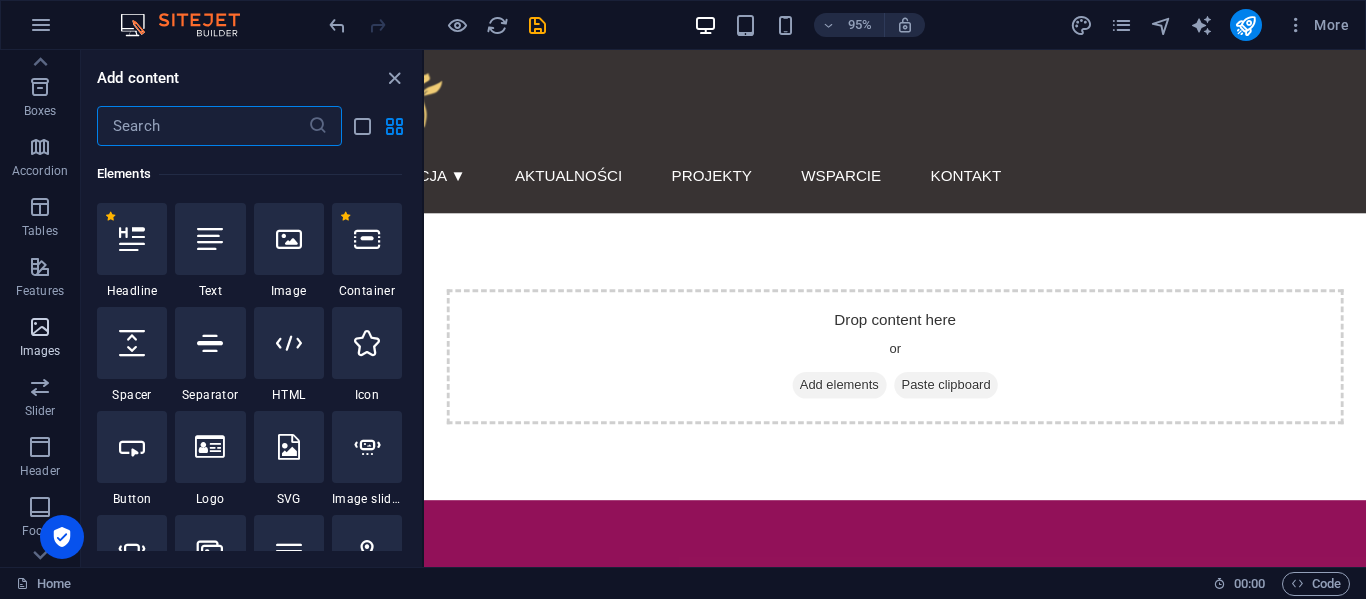 click at bounding box center [40, 327] 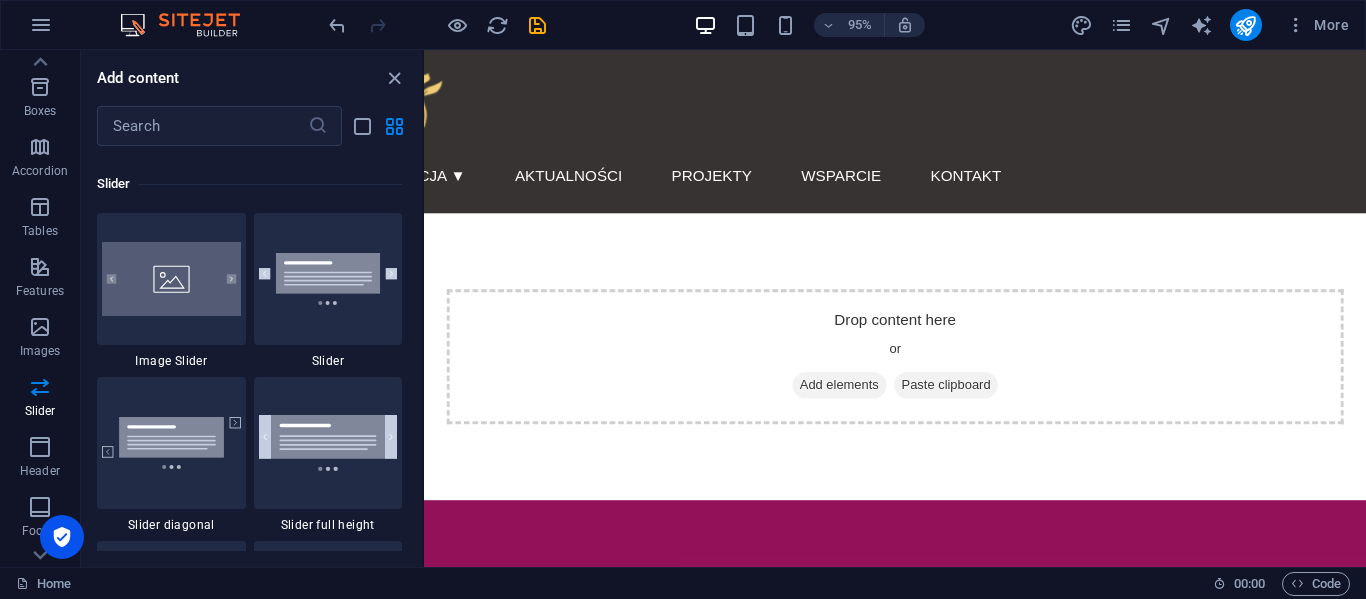 scroll, scrollTop: 11166, scrollLeft: 0, axis: vertical 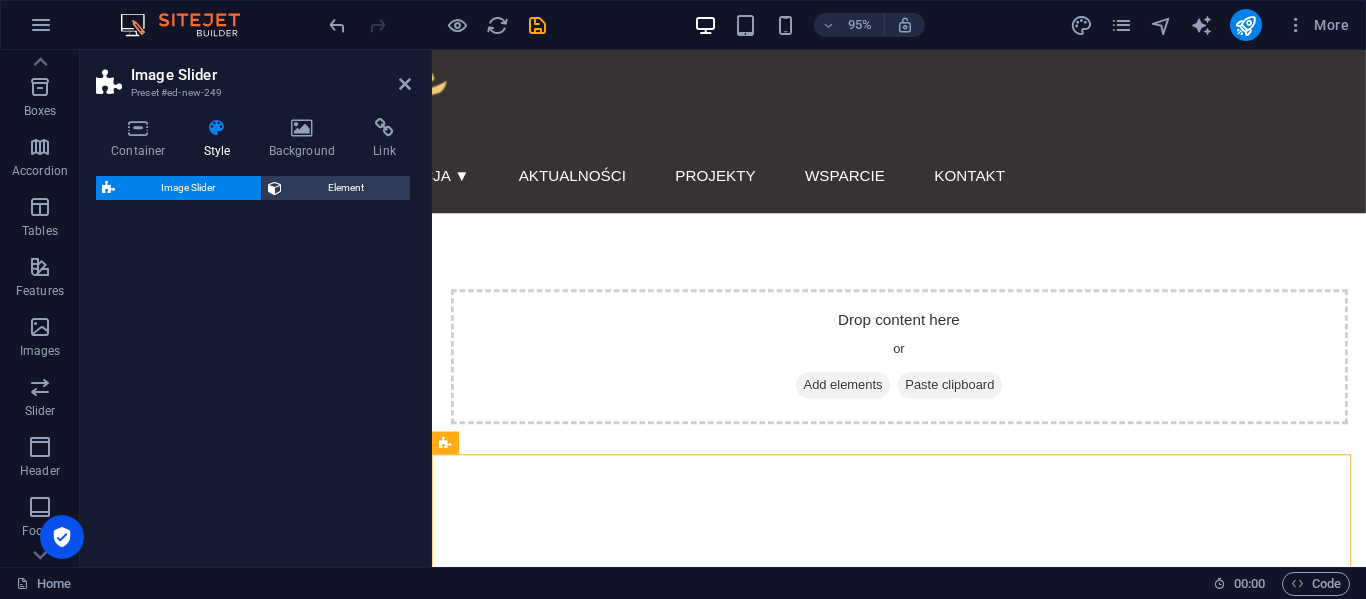 select on "rem" 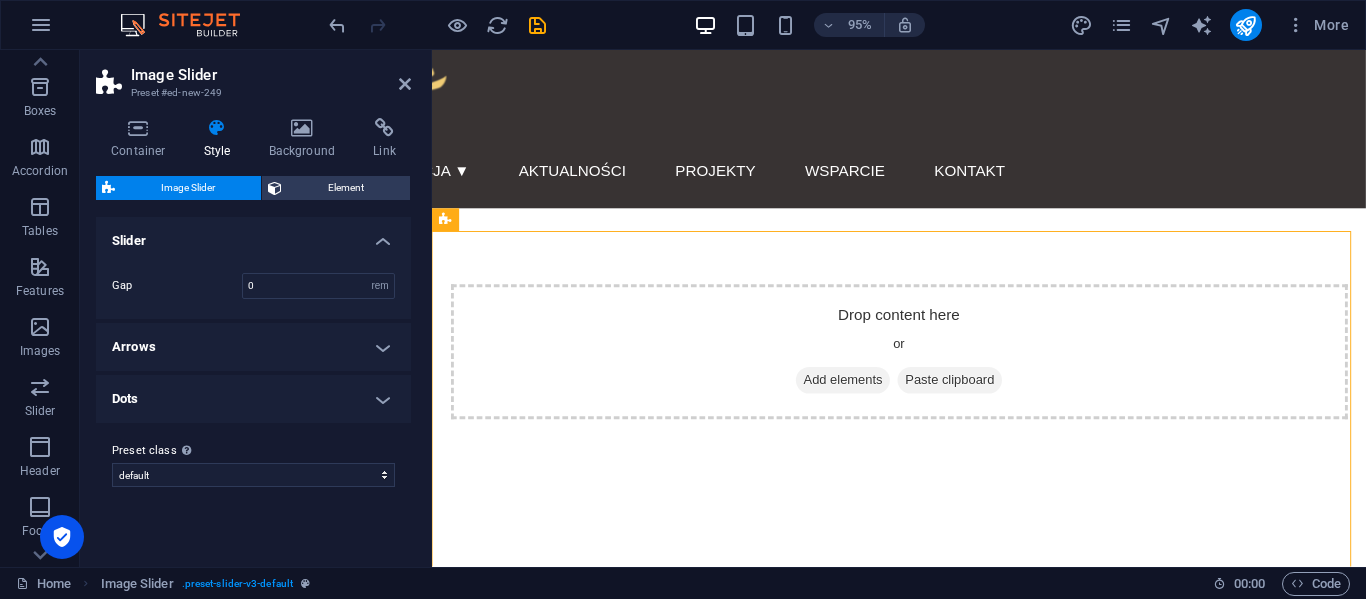 scroll, scrollTop: 0, scrollLeft: 0, axis: both 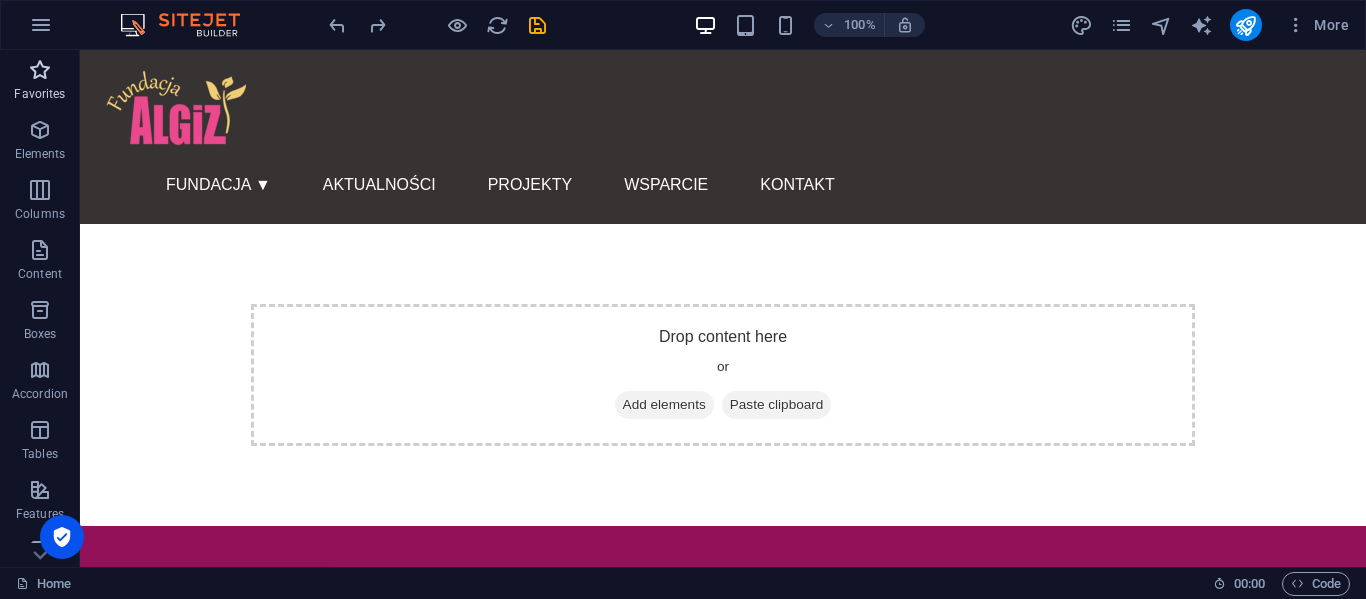 click at bounding box center (40, 70) 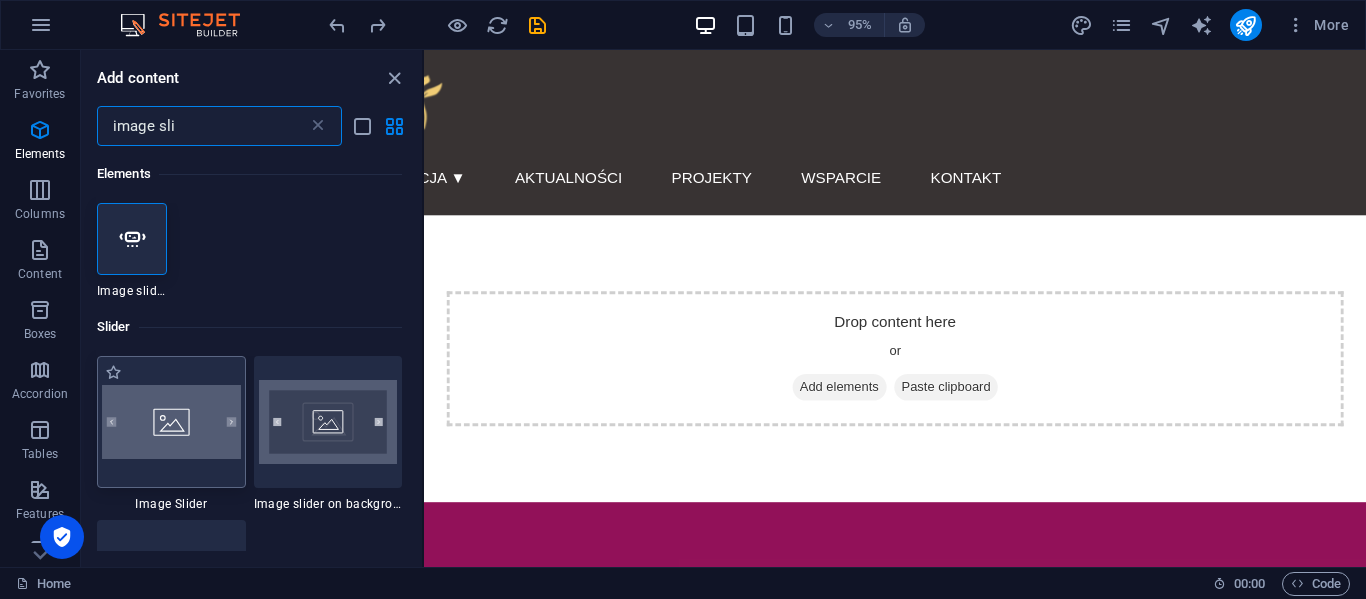 type on "image sli" 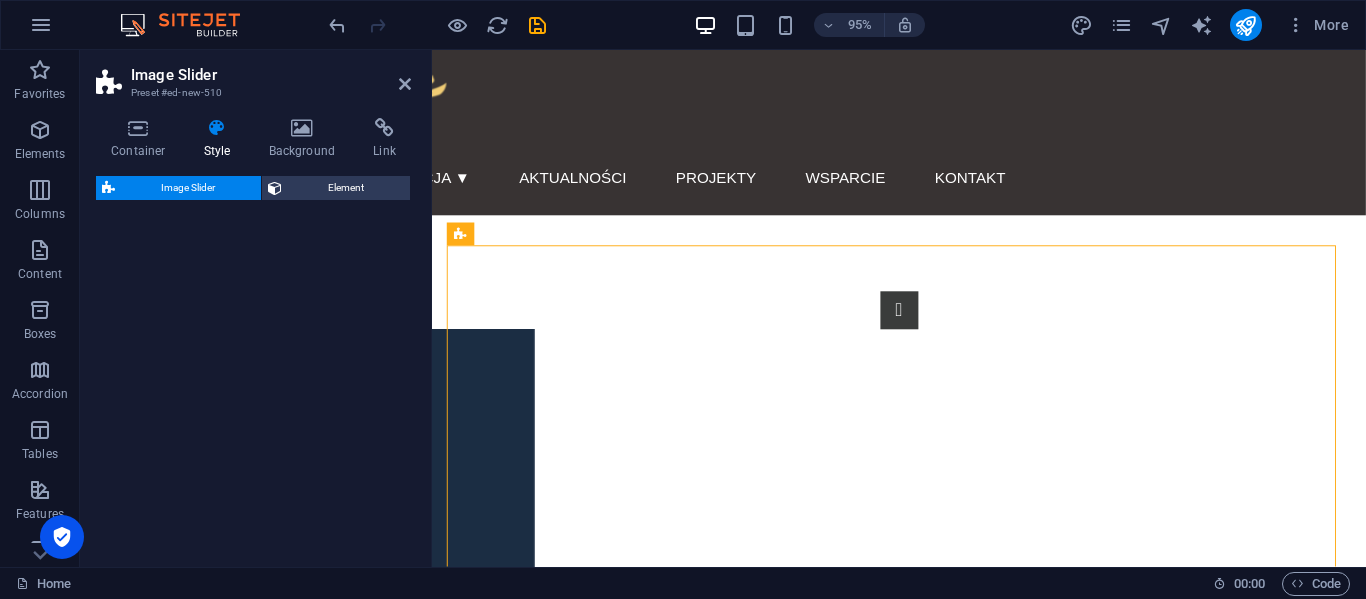 select on "rem" 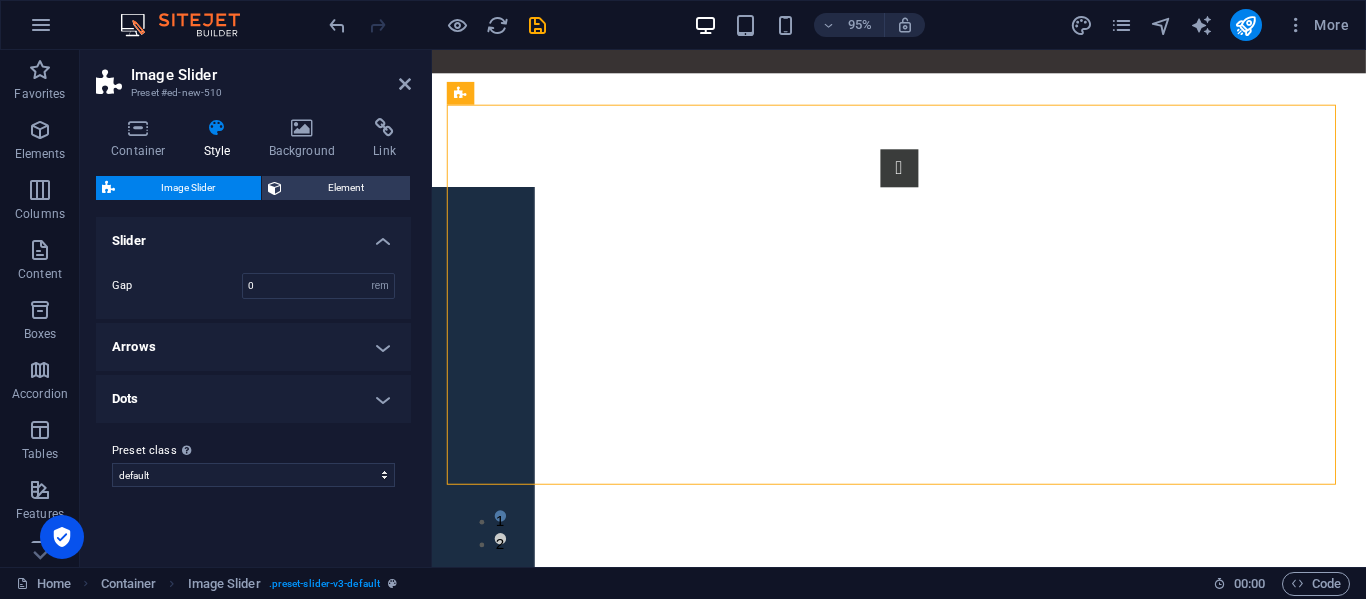 scroll, scrollTop: 150, scrollLeft: 0, axis: vertical 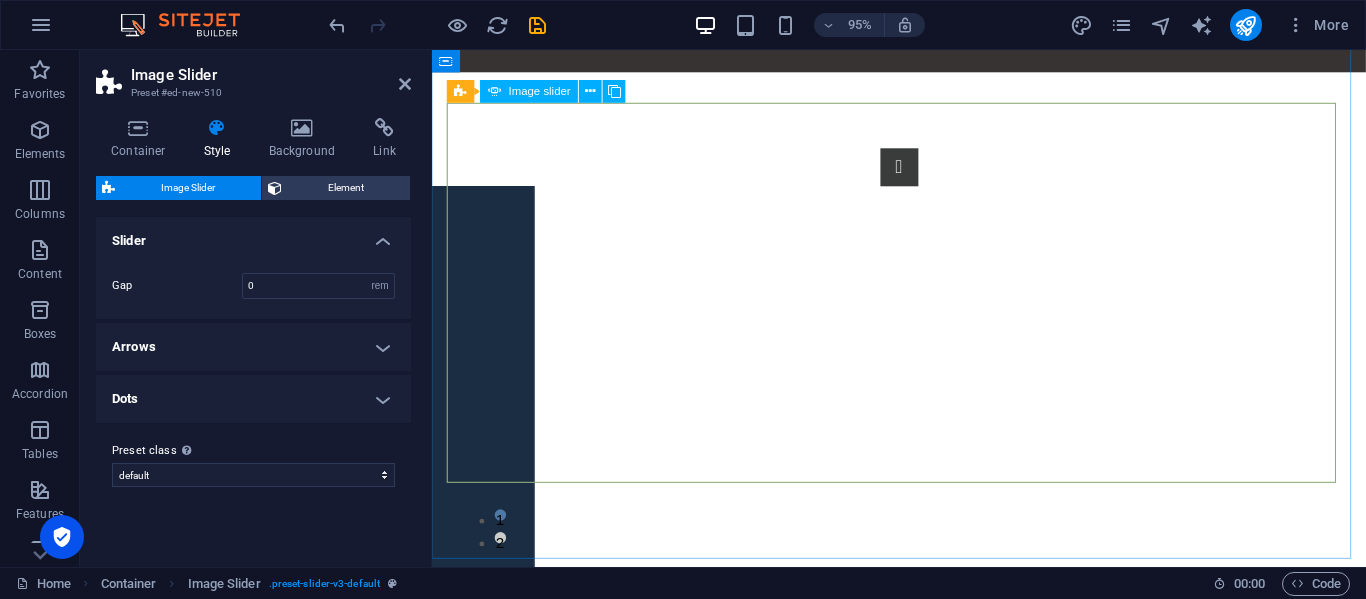 click at bounding box center [28, 843] 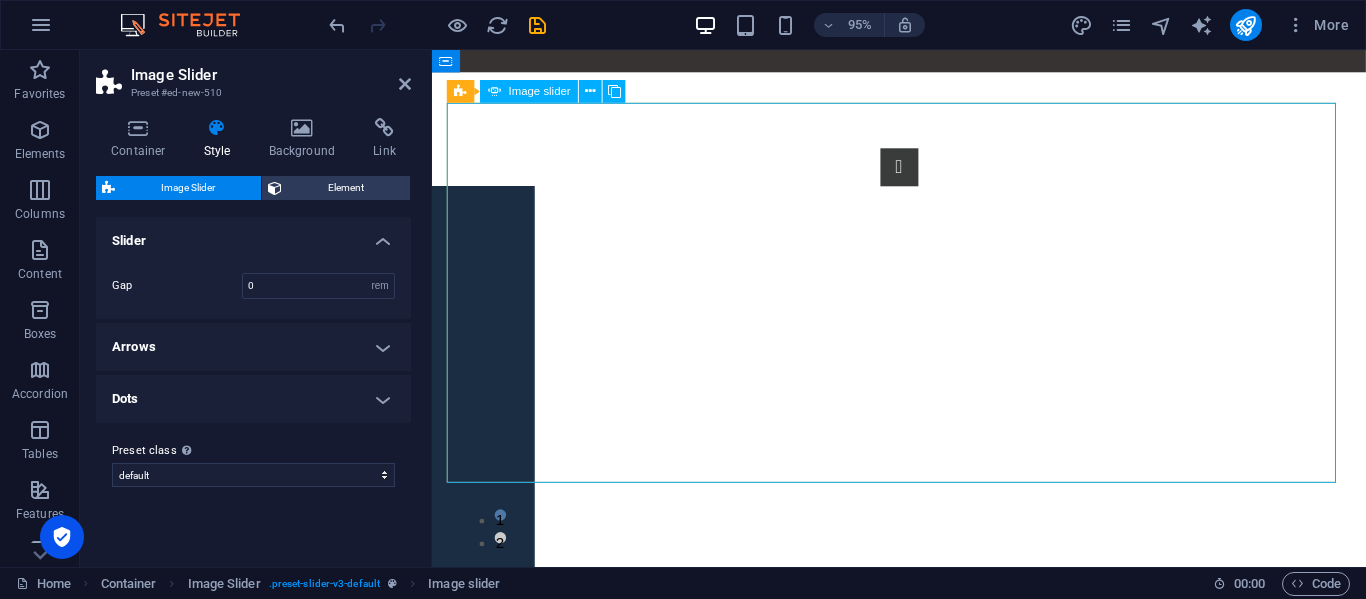 click at bounding box center (28, 843) 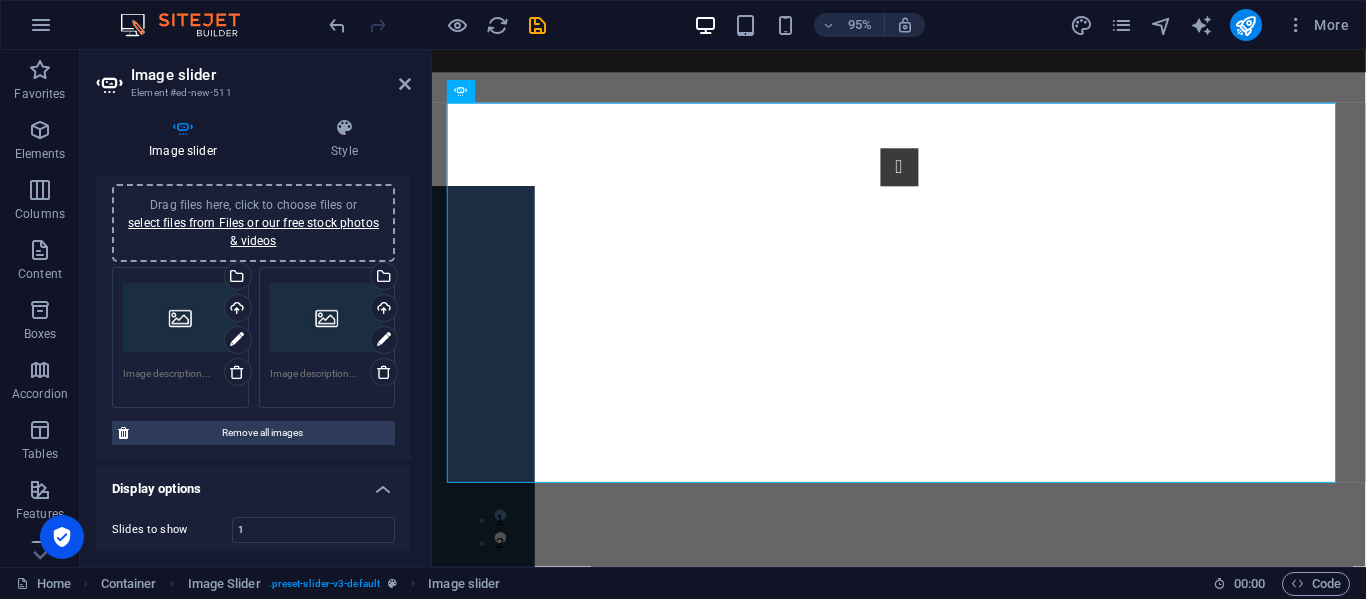 scroll, scrollTop: 46, scrollLeft: 0, axis: vertical 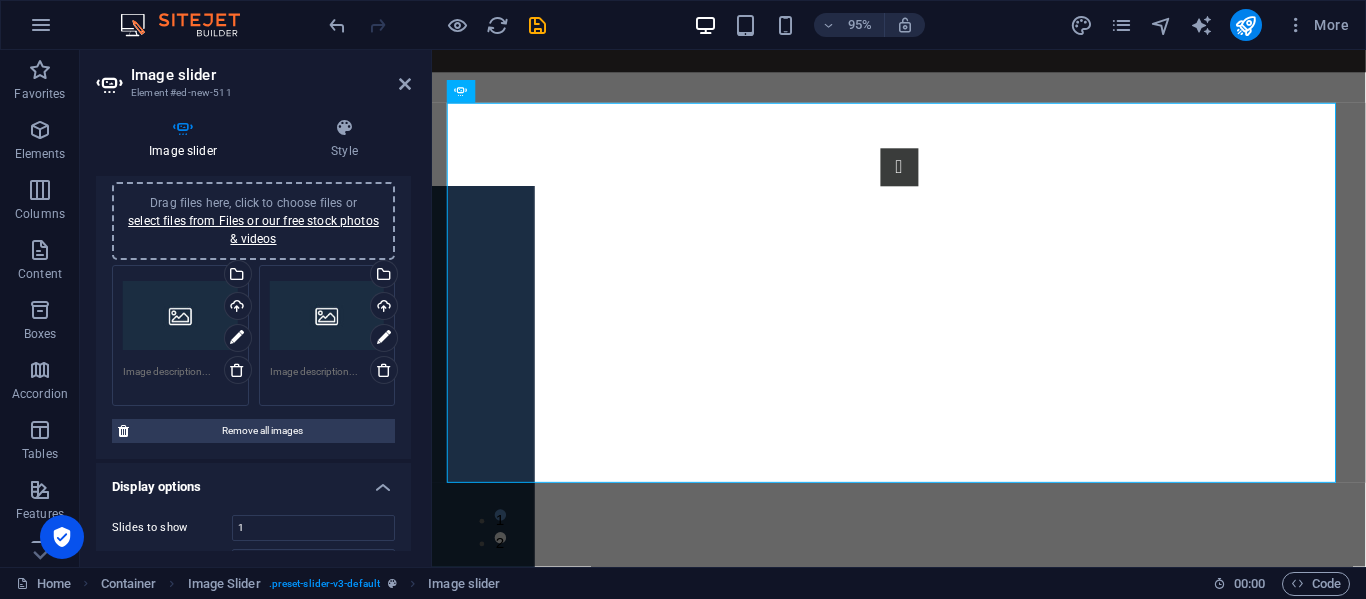 click on "Drag files here, click to choose files or select files from Files or our free stock photos & videos" at bounding box center [180, 316] 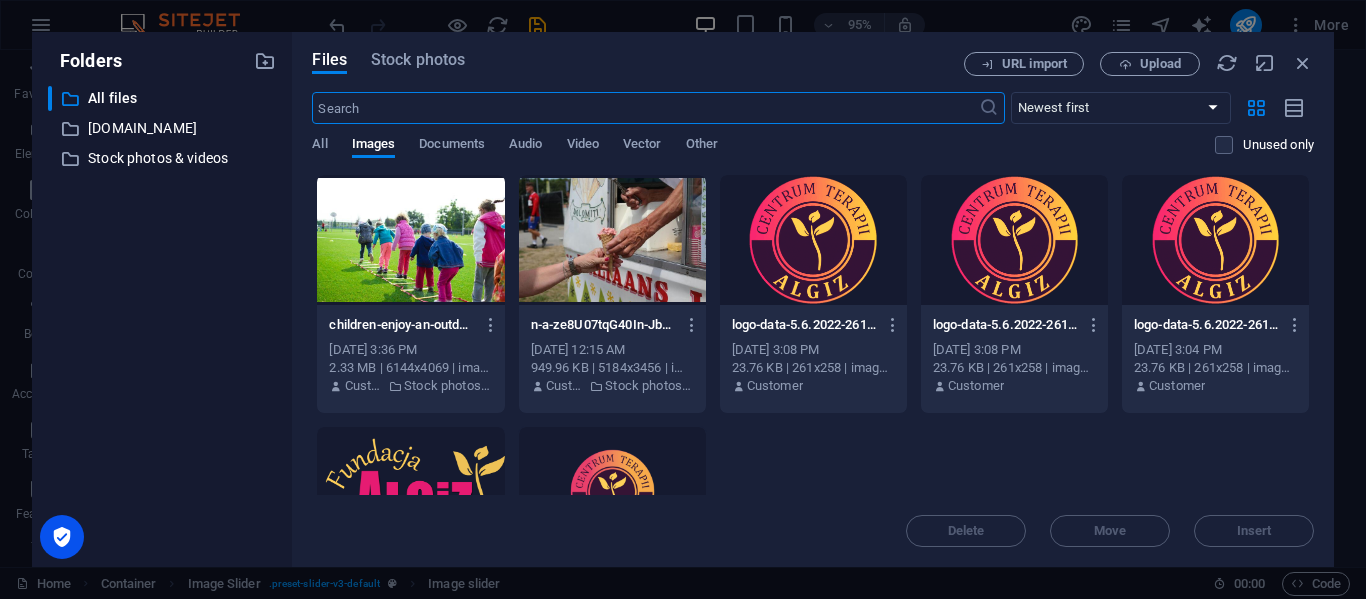 scroll, scrollTop: 0, scrollLeft: 0, axis: both 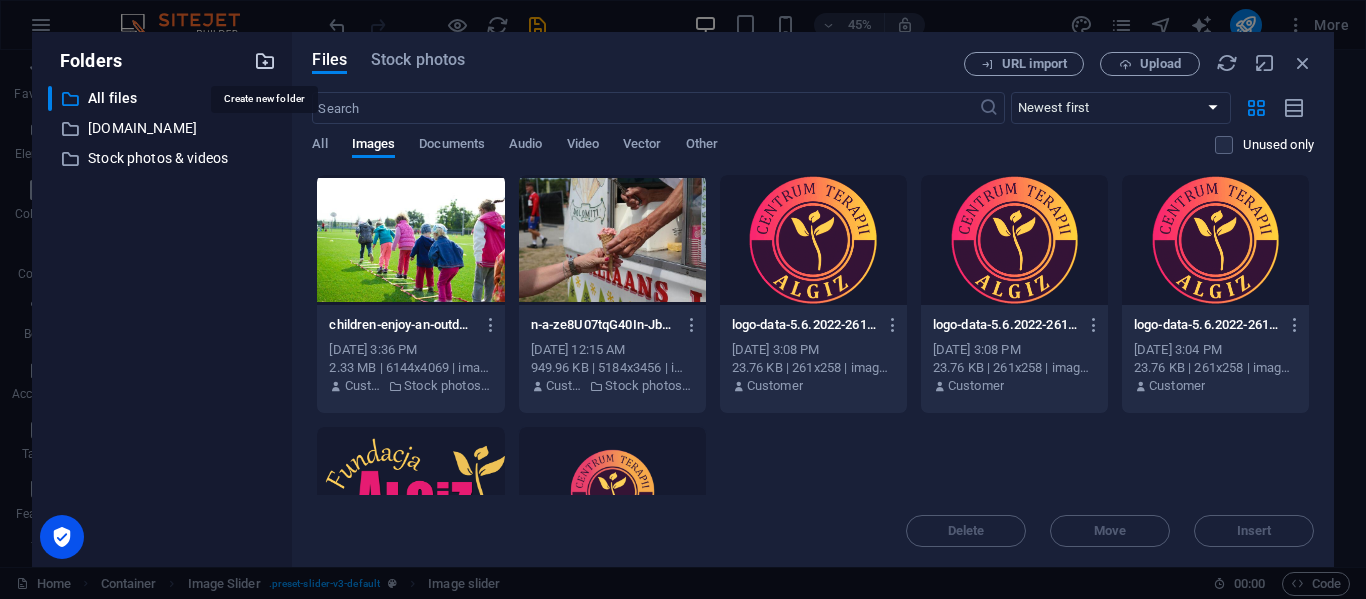 click at bounding box center [265, 61] 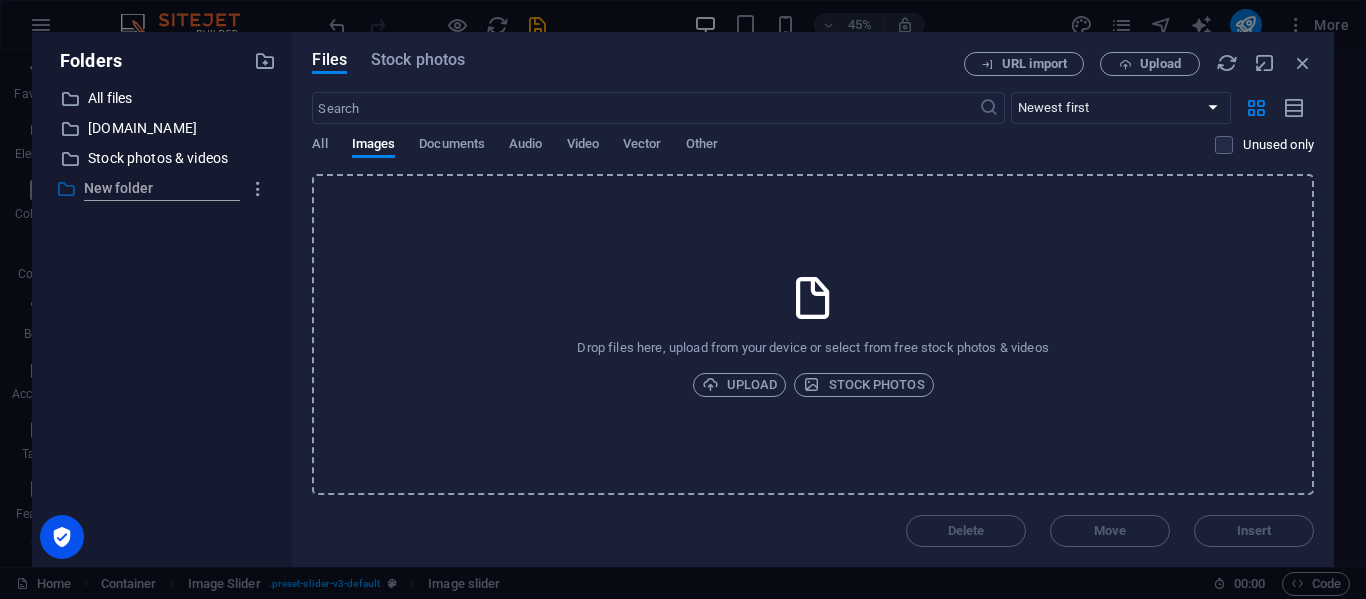 click at bounding box center (66, 189) 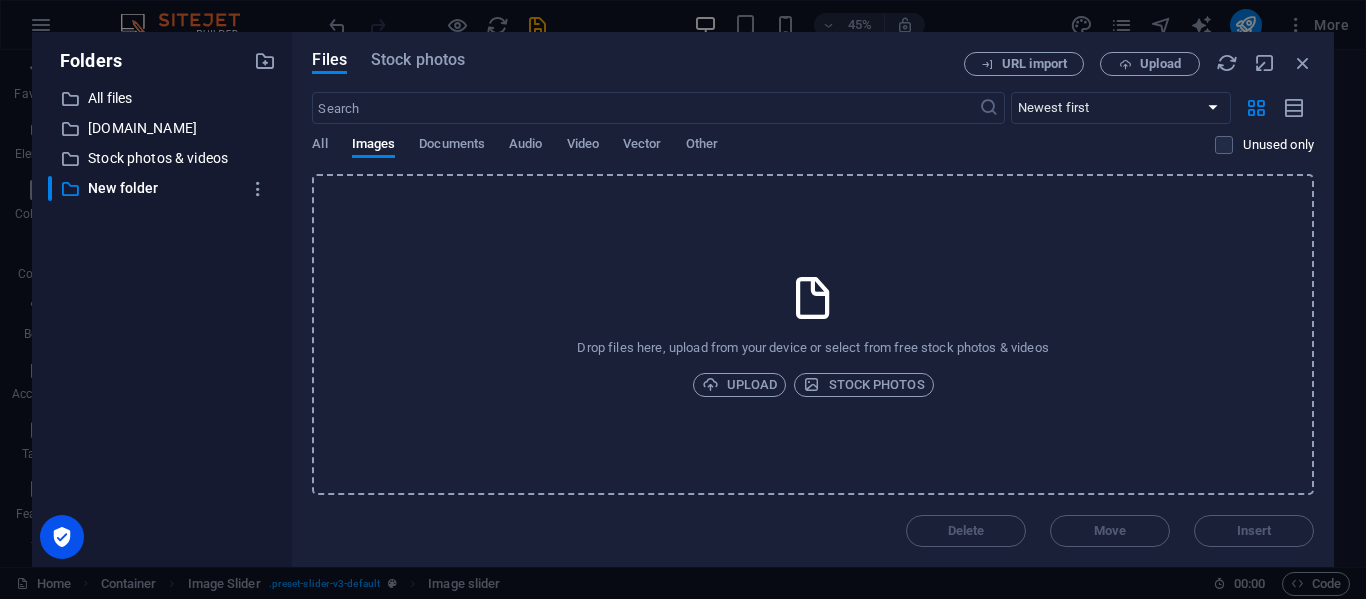 click on "Delete Move Insert" at bounding box center (813, 521) 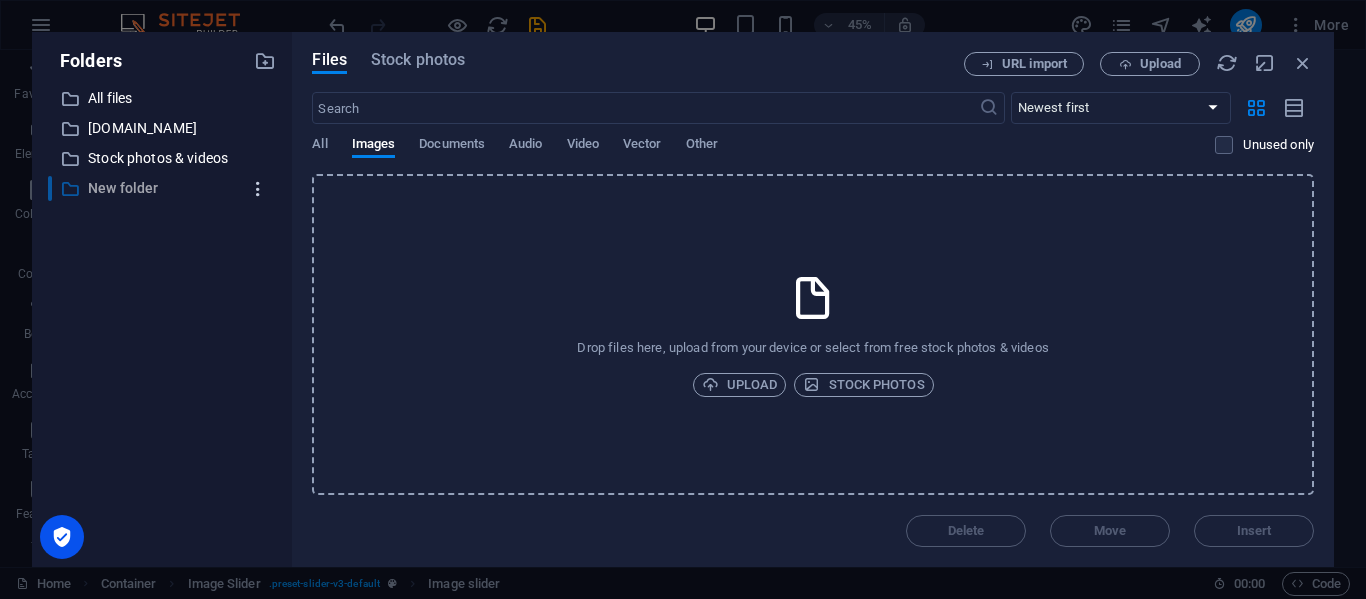 click at bounding box center [258, 189] 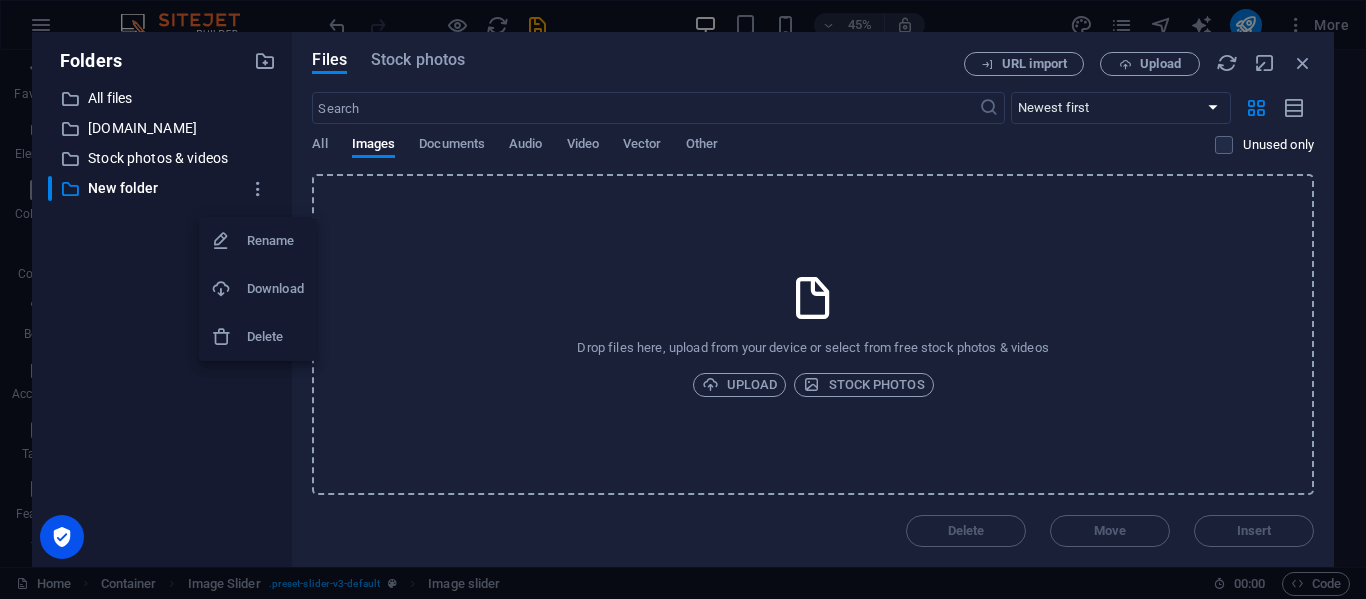 click on "Delete" at bounding box center (275, 337) 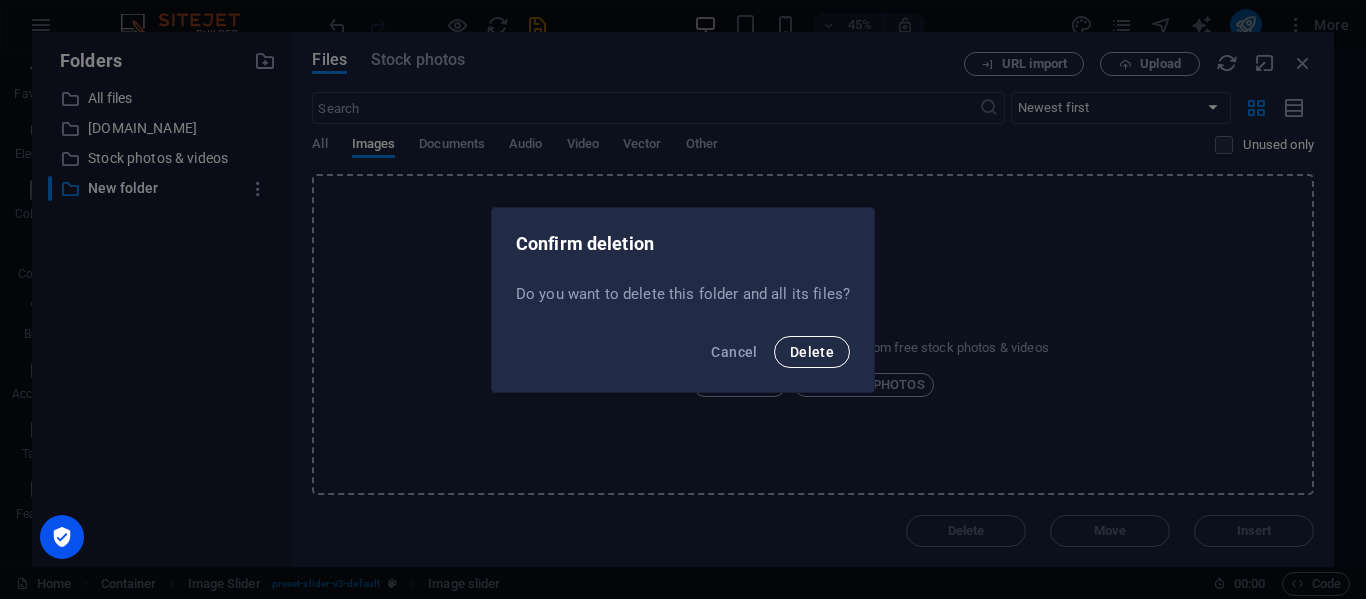 click on "Delete" at bounding box center [812, 352] 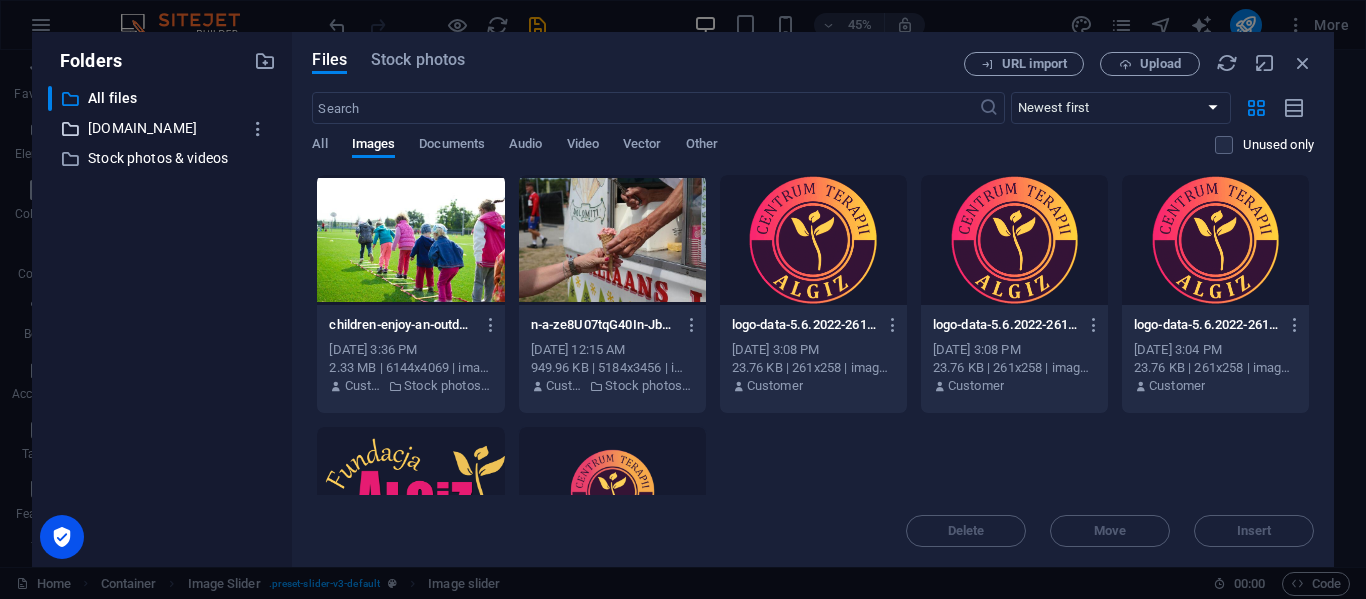 click on "[DOMAIN_NAME]" at bounding box center (164, 128) 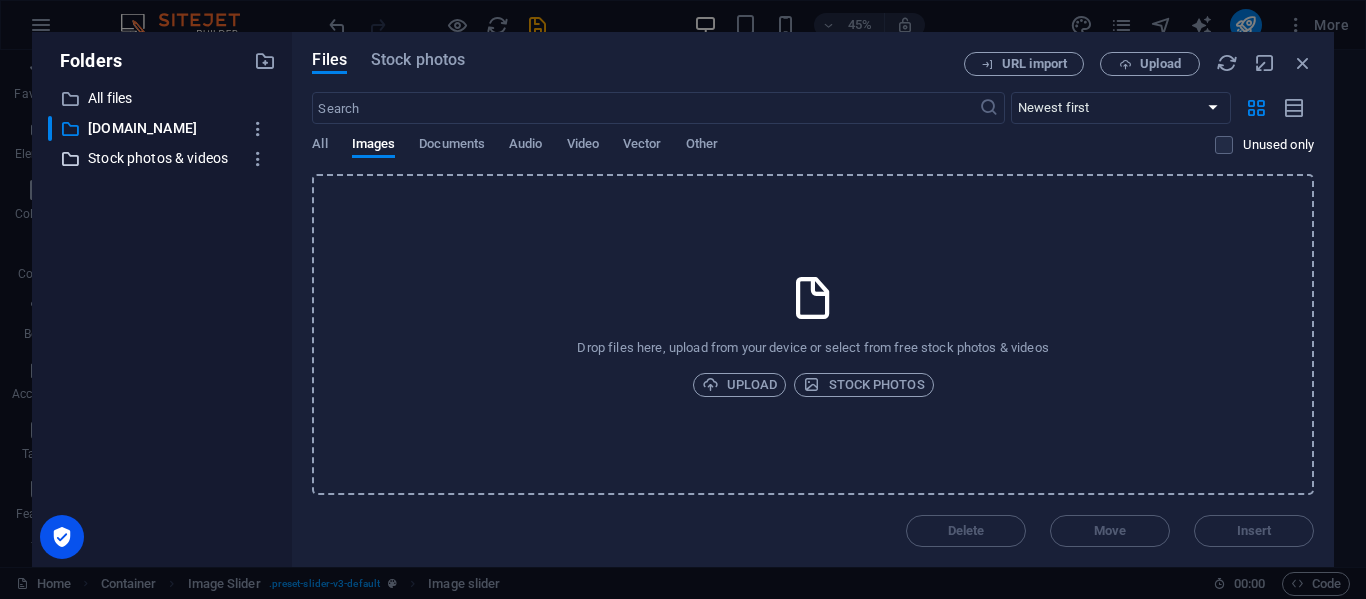 click on "Stock photos & videos" at bounding box center (164, 158) 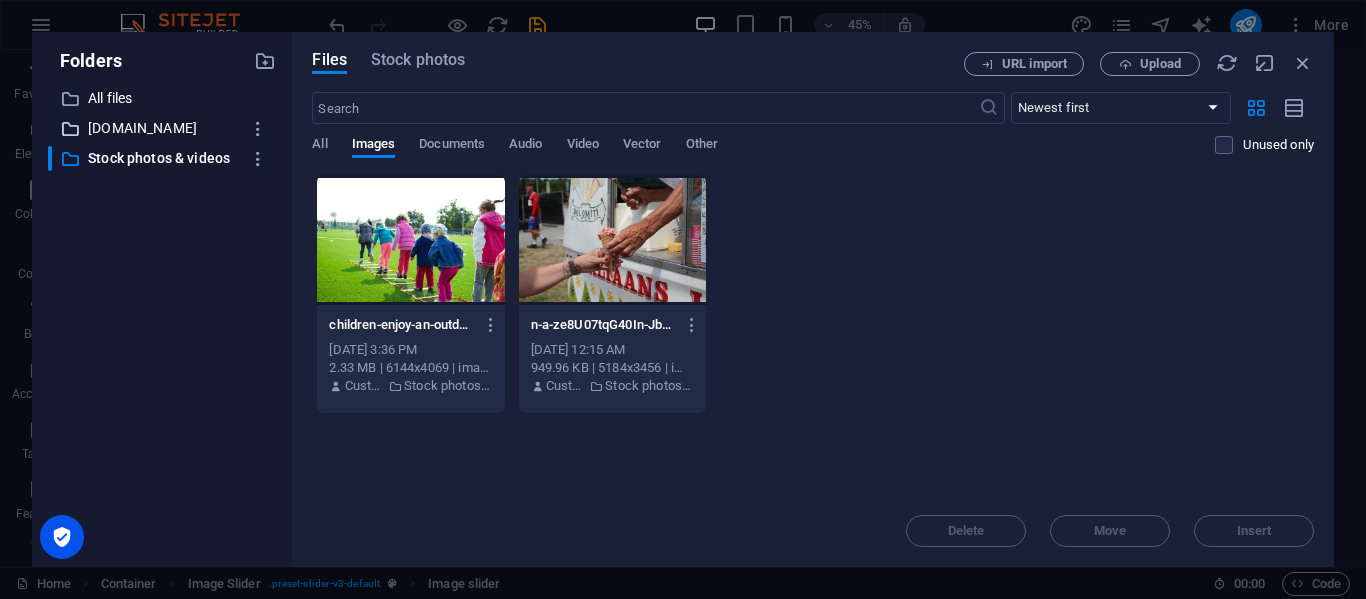 click on "[DOMAIN_NAME]" at bounding box center [164, 128] 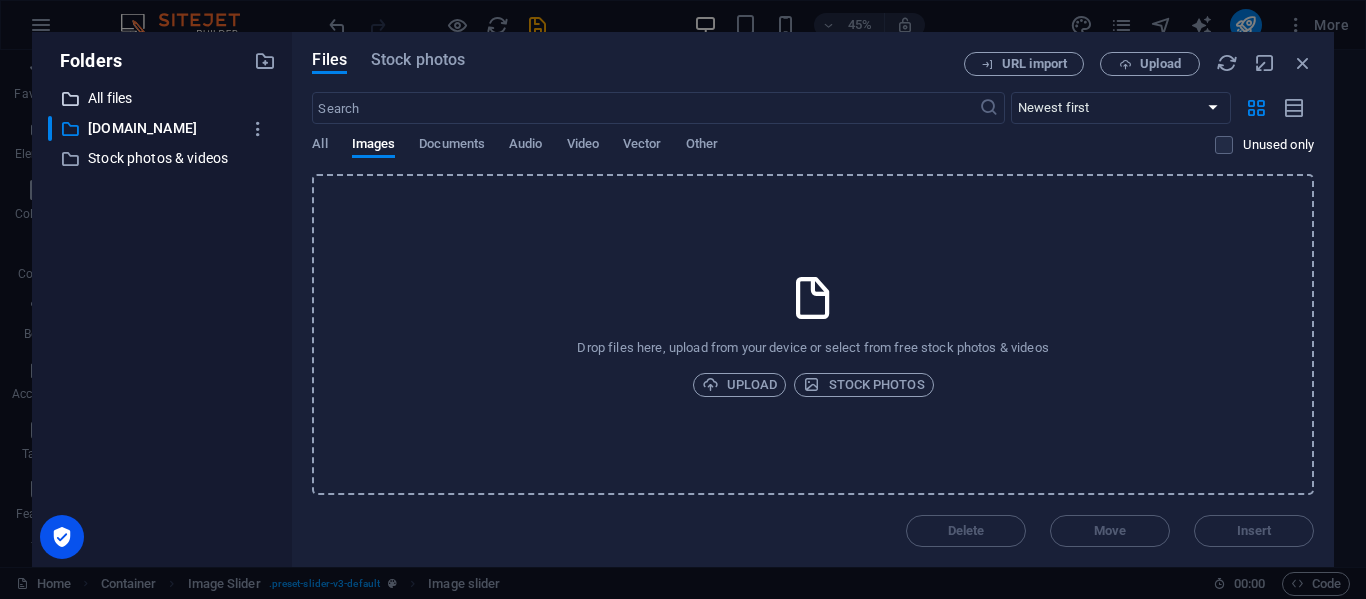 click on "All files" at bounding box center (164, 98) 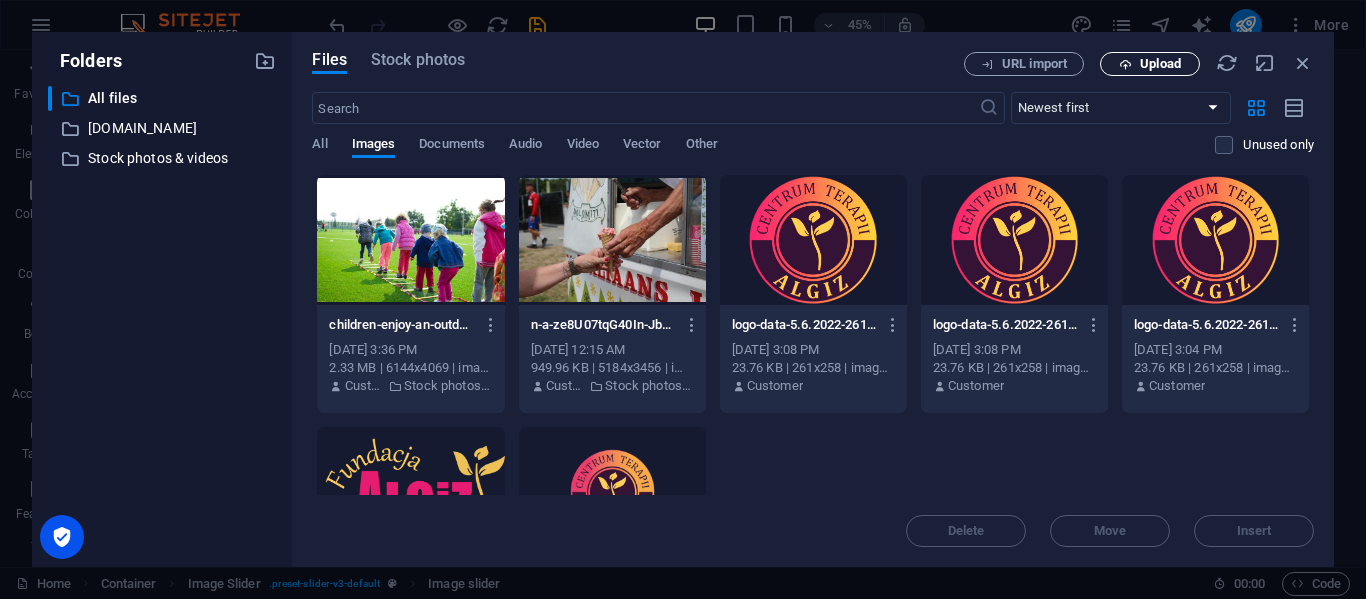 click on "Upload" at bounding box center (1160, 64) 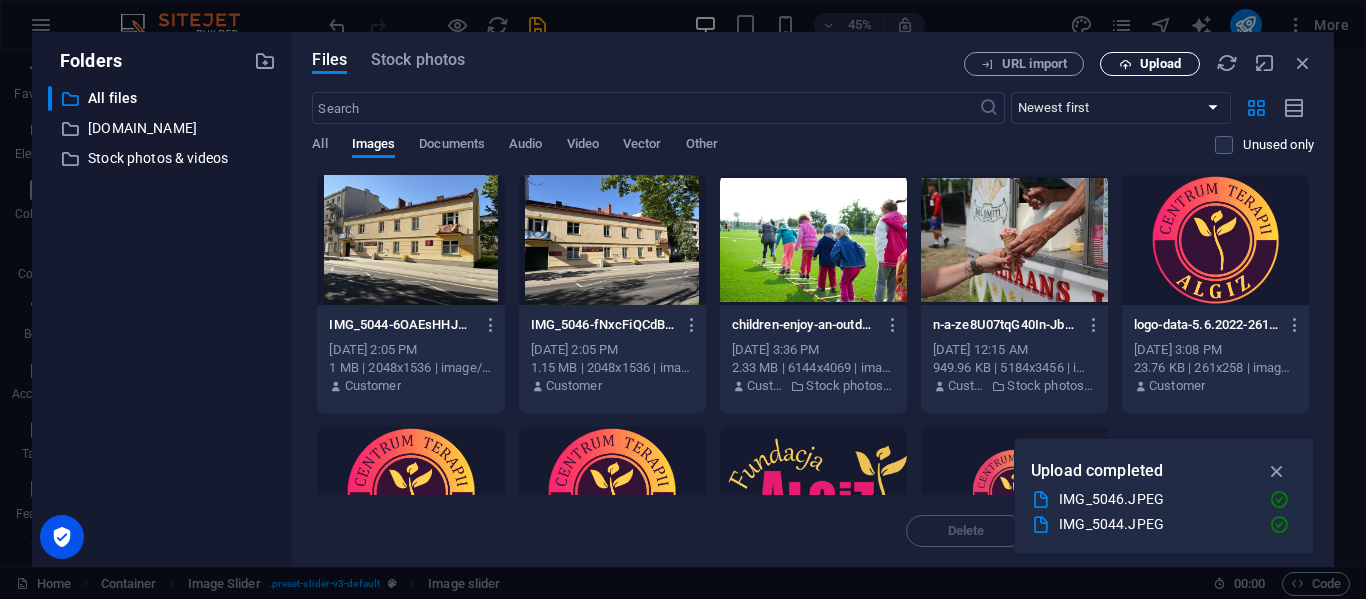 click on "Upload" at bounding box center (1150, 64) 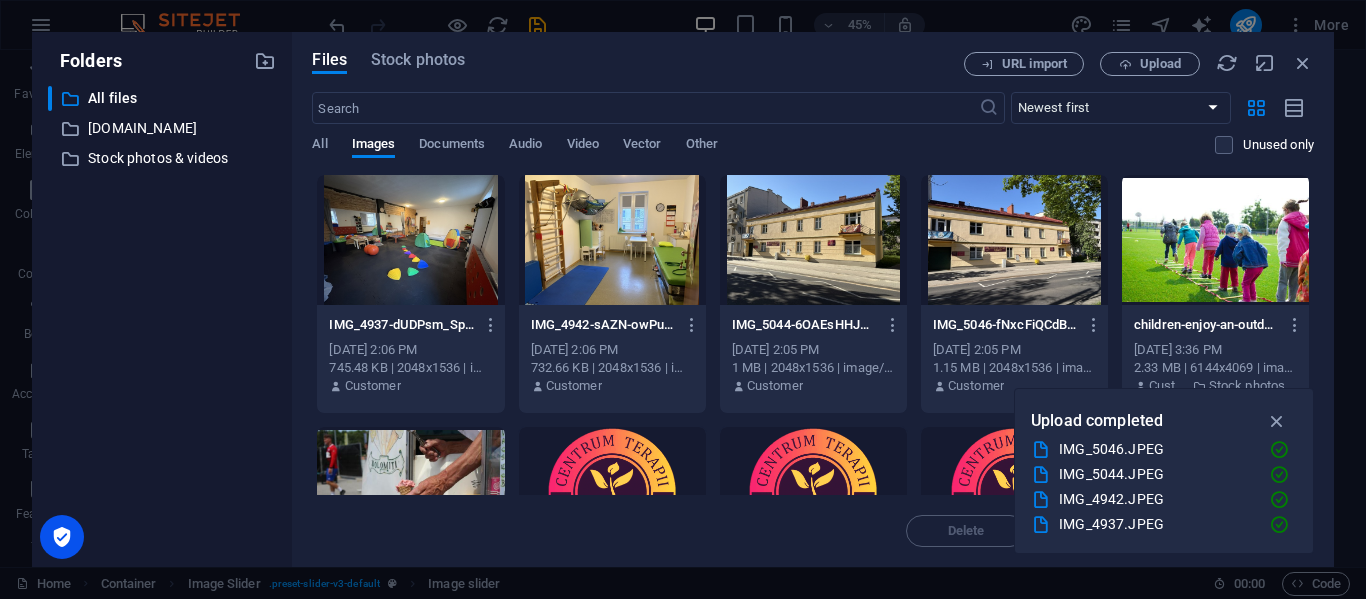 click at bounding box center (813, 240) 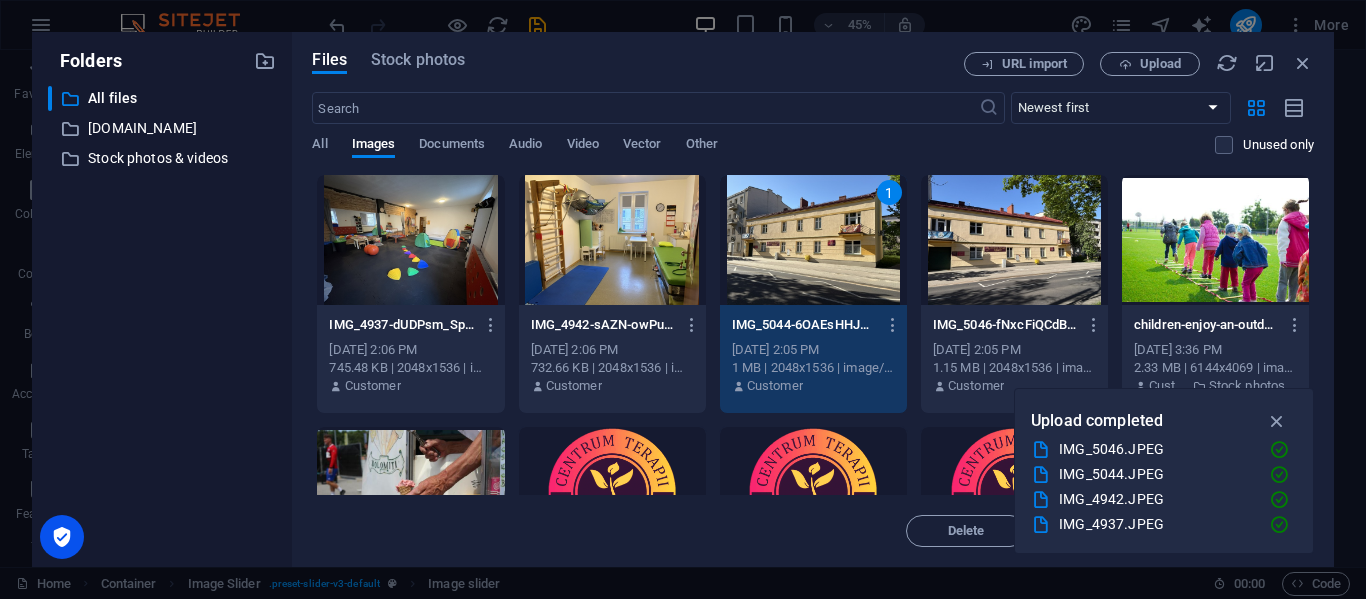 click at bounding box center [1014, 240] 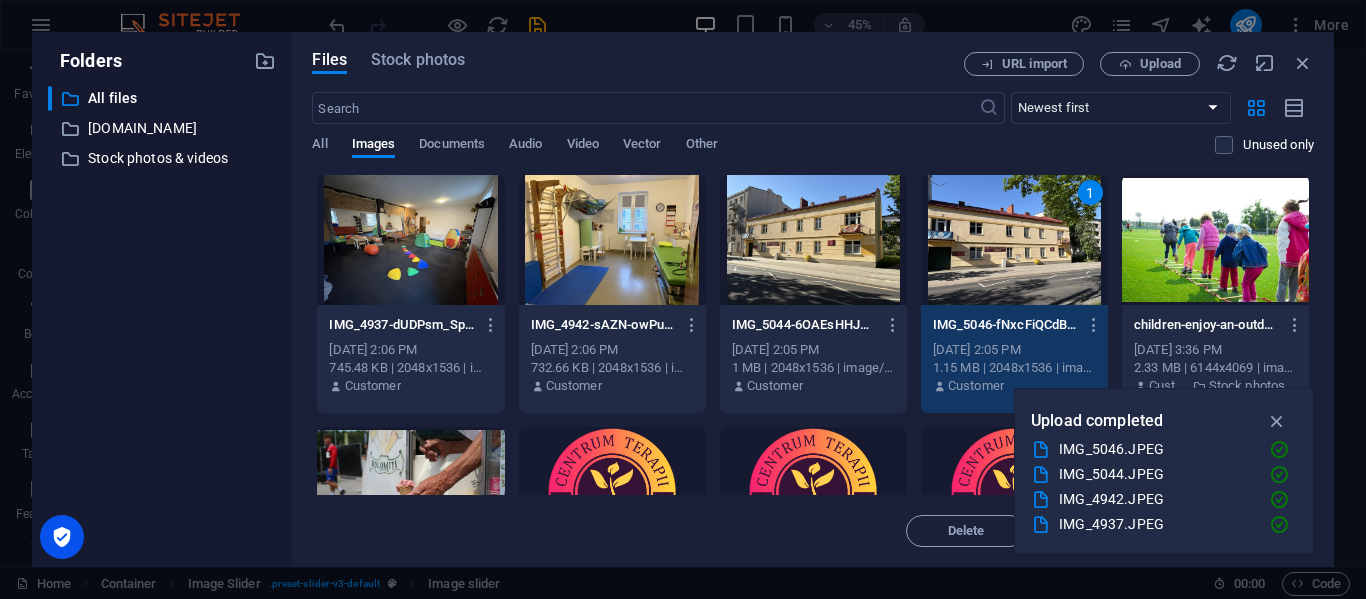 click on "1" at bounding box center [1014, 240] 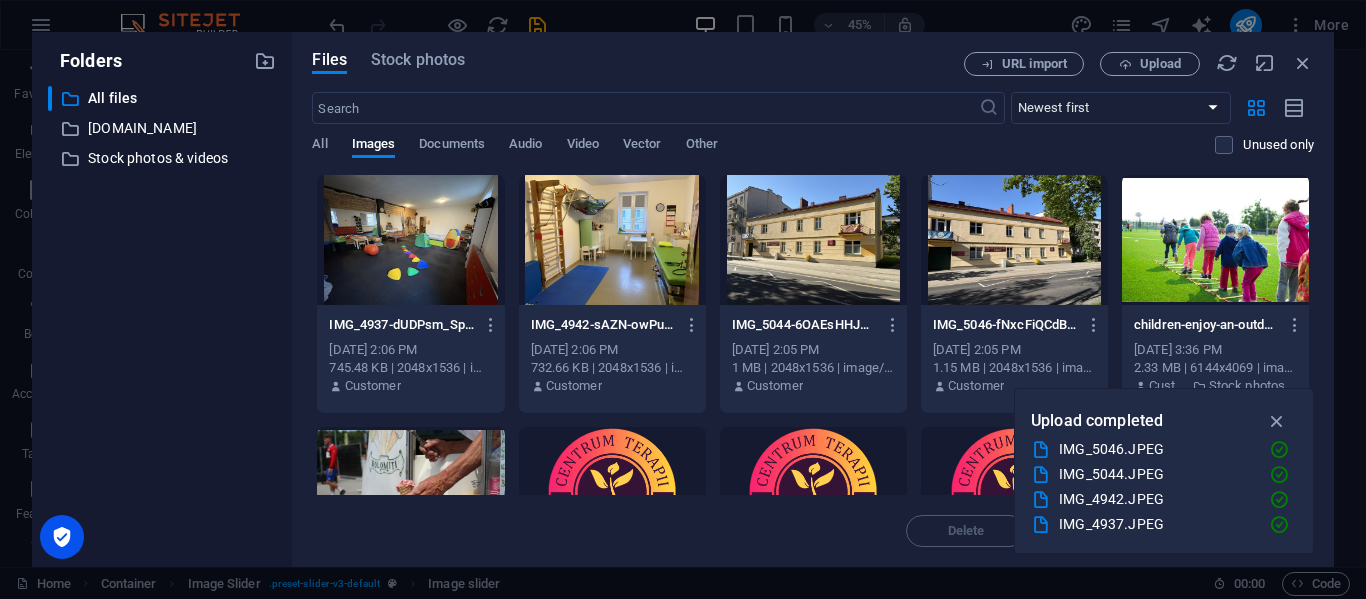click at bounding box center [813, 240] 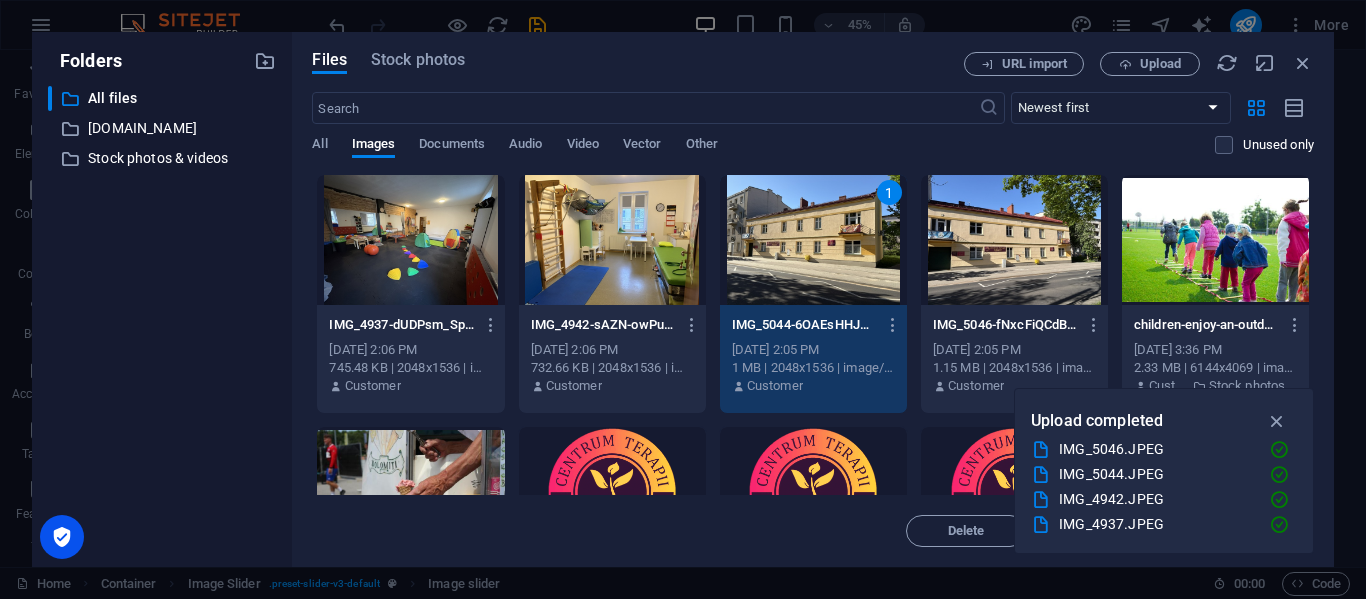 click at bounding box center [1014, 240] 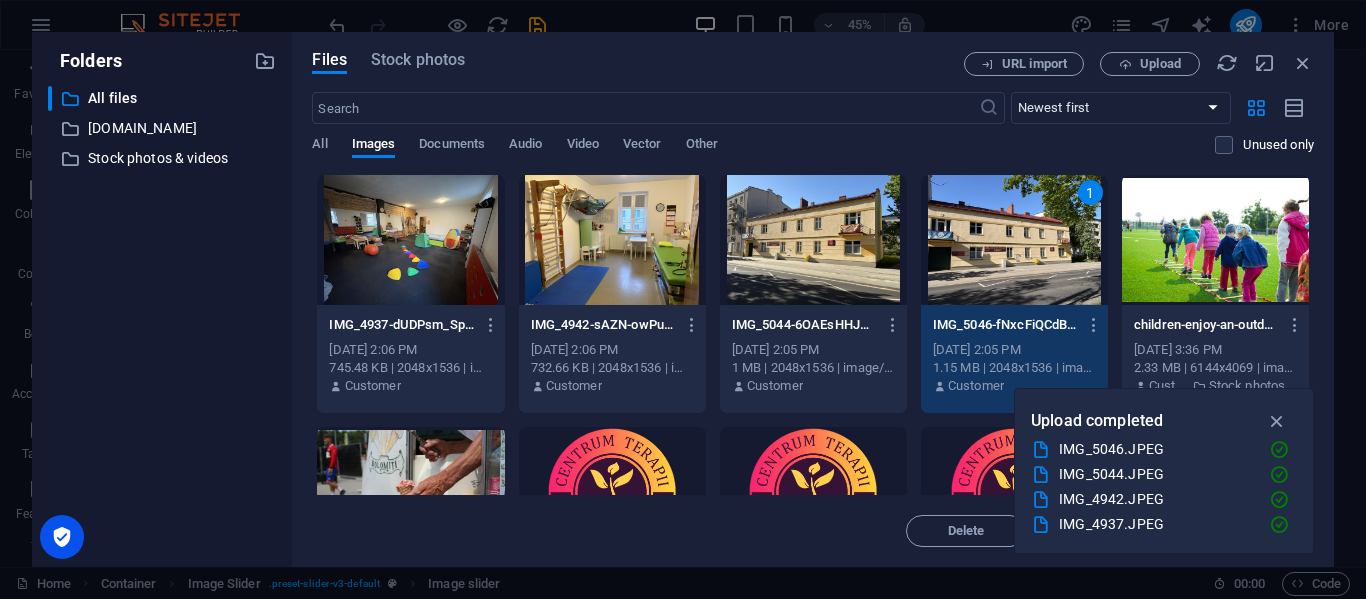 click at bounding box center [813, 240] 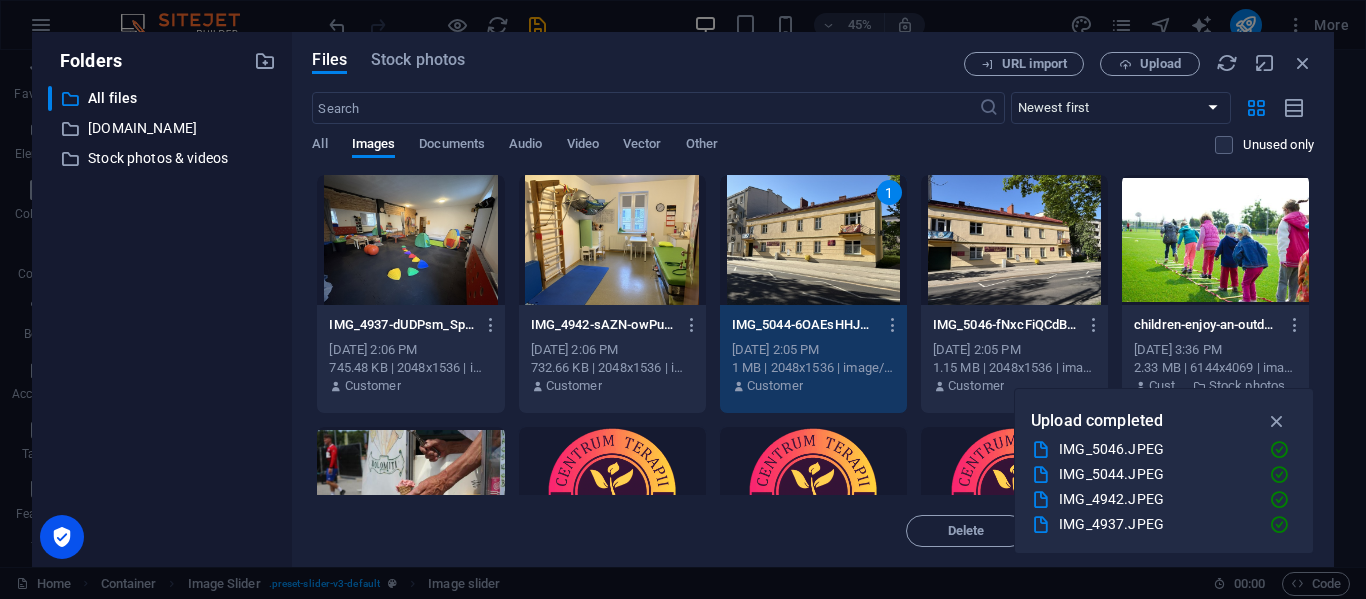 click on "1 IMG_5044-6OAEsHHJNUfmegxKSdwpnQ.JPEG IMG_5044-6OAEsHHJNUfmegxKSdwpnQ.JPEG Jul 11, 2025 2:05 PM 1 MB | 2048x1536 | image/jpeg Customer" at bounding box center [813, 294] 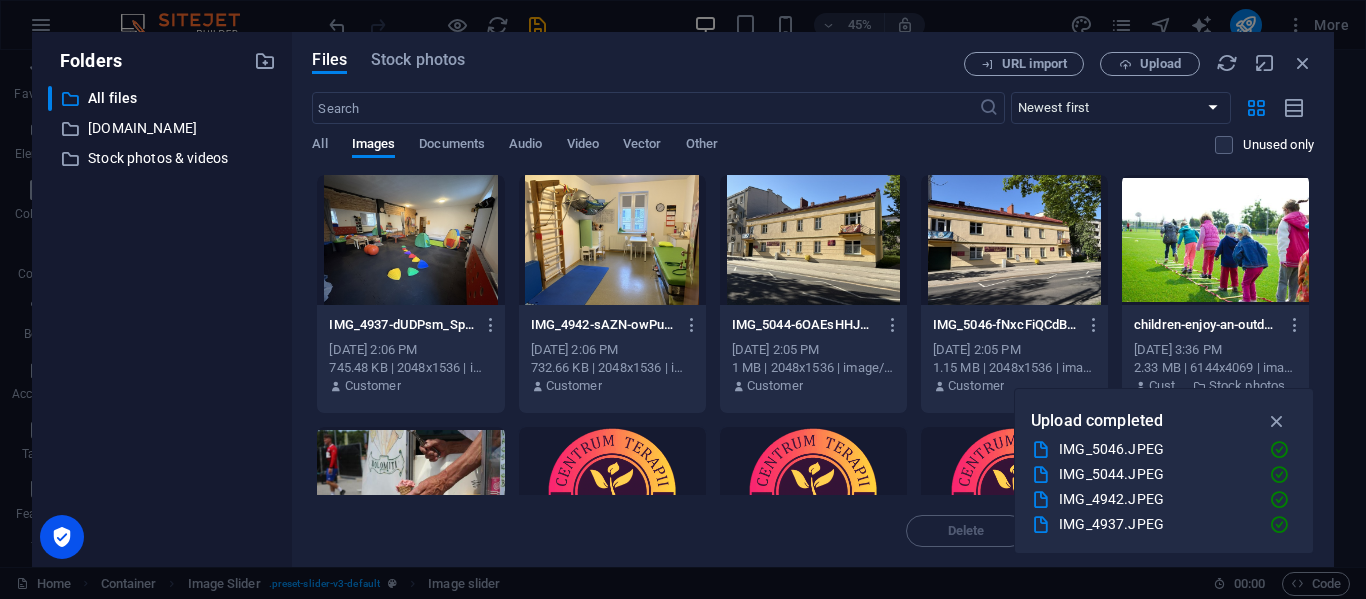 click on "IMG_5044-6OAEsHHJNUfmegxKSdwpnQ.JPEG IMG_5044-6OAEsHHJNUfmegxKSdwpnQ.JPEG Jul 11, 2025 2:05 PM 1 MB | 2048x1536 | image/jpeg Customer" at bounding box center (813, 294) 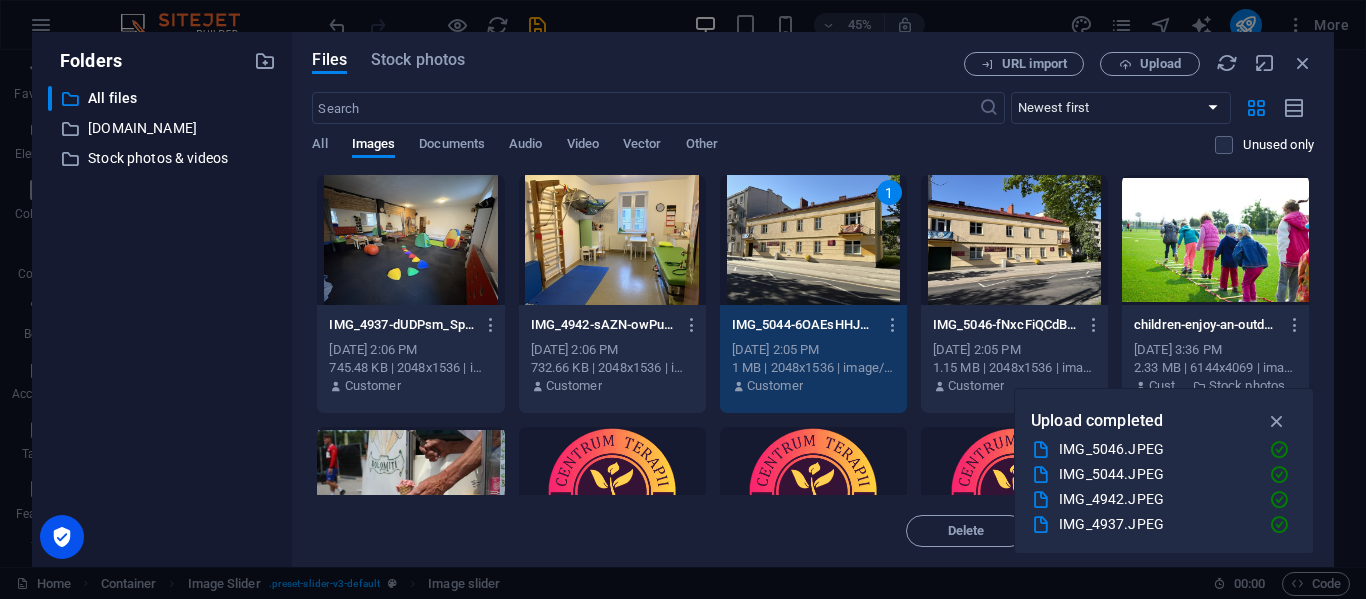 click at bounding box center (1014, 240) 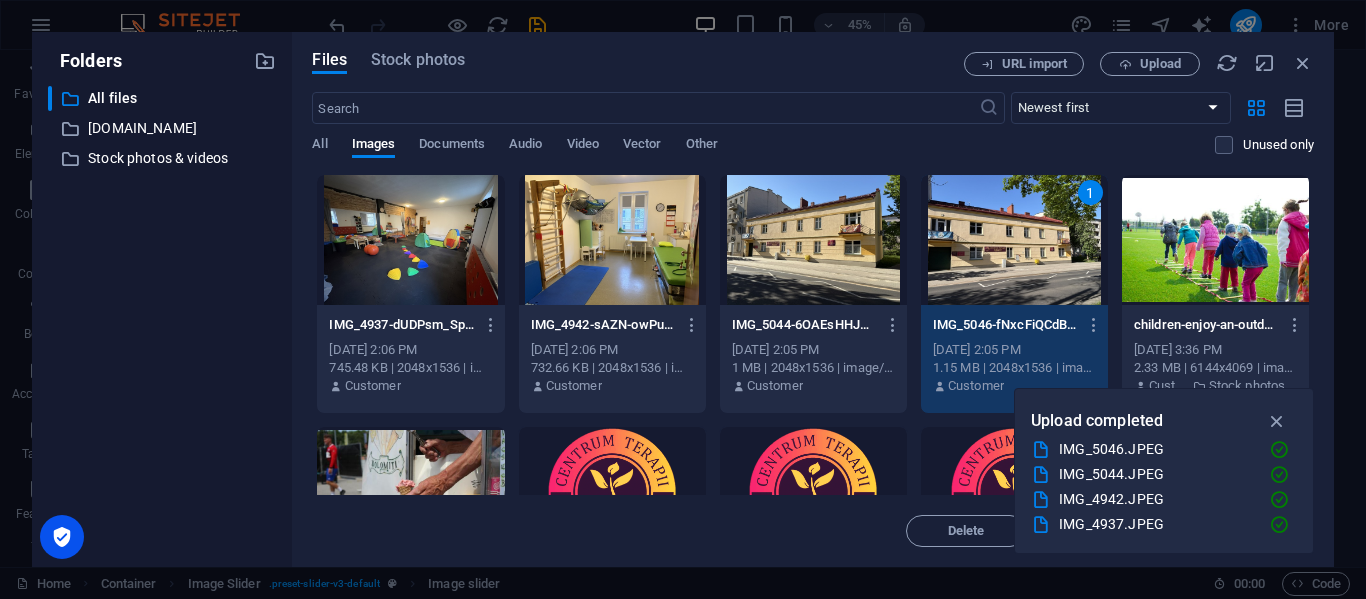 click at bounding box center (813, 240) 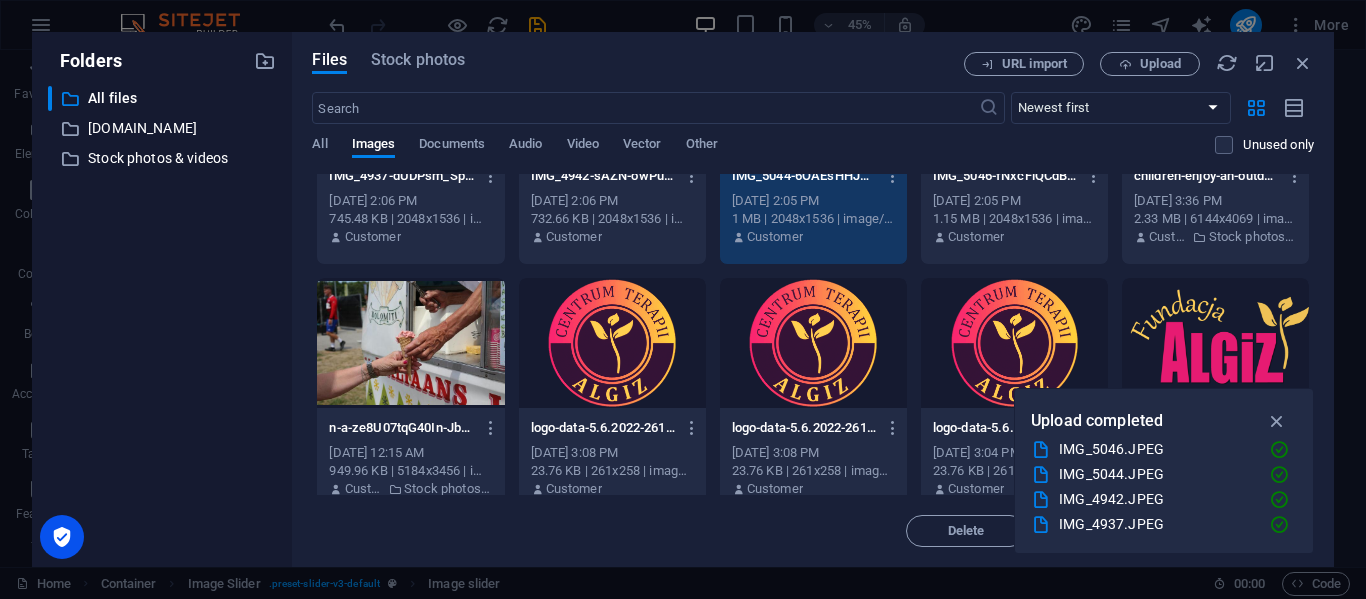 scroll, scrollTop: 125, scrollLeft: 0, axis: vertical 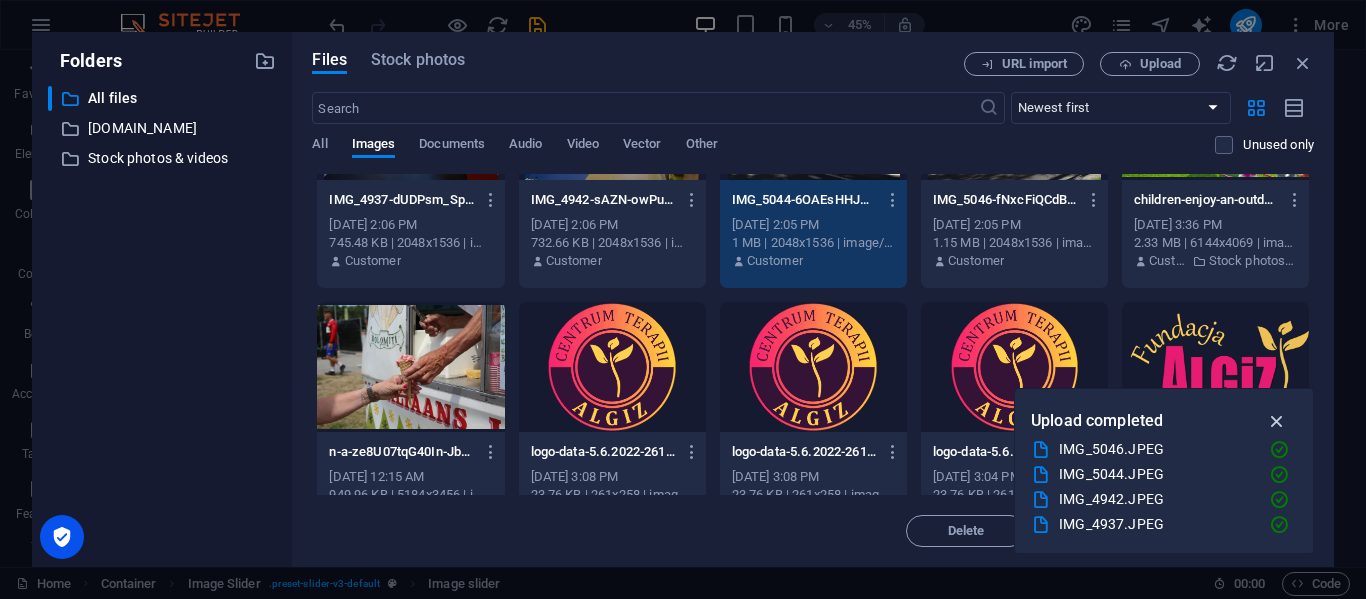 click at bounding box center [1277, 421] 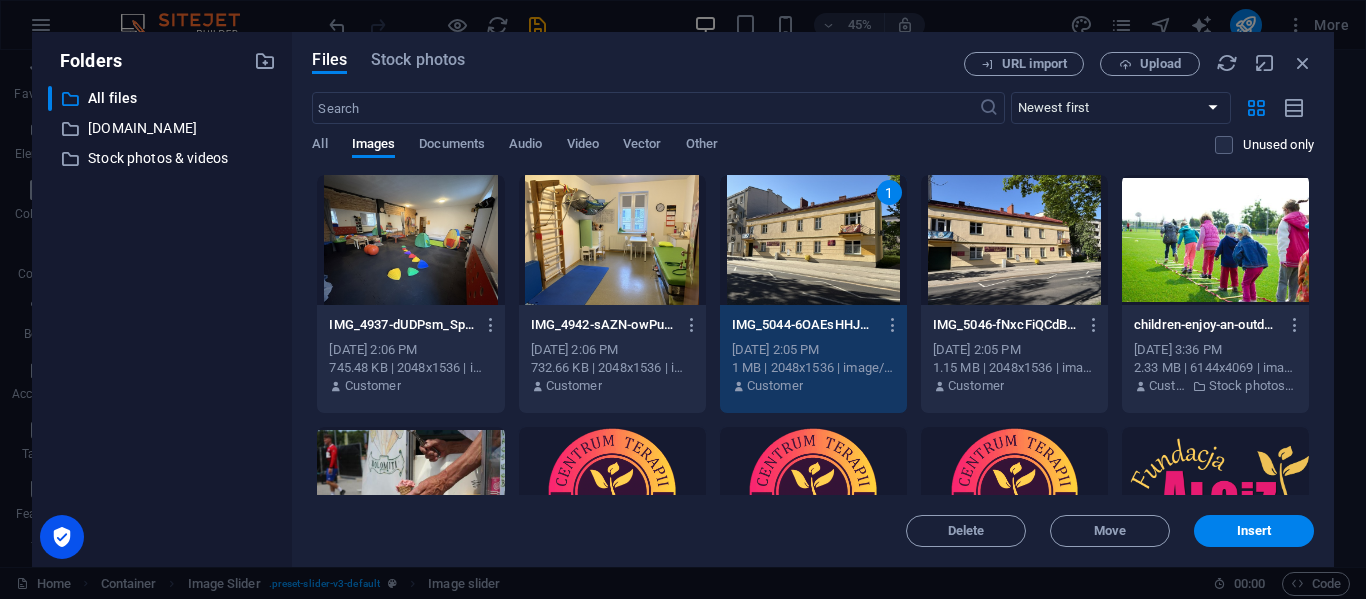 scroll, scrollTop: 2, scrollLeft: 0, axis: vertical 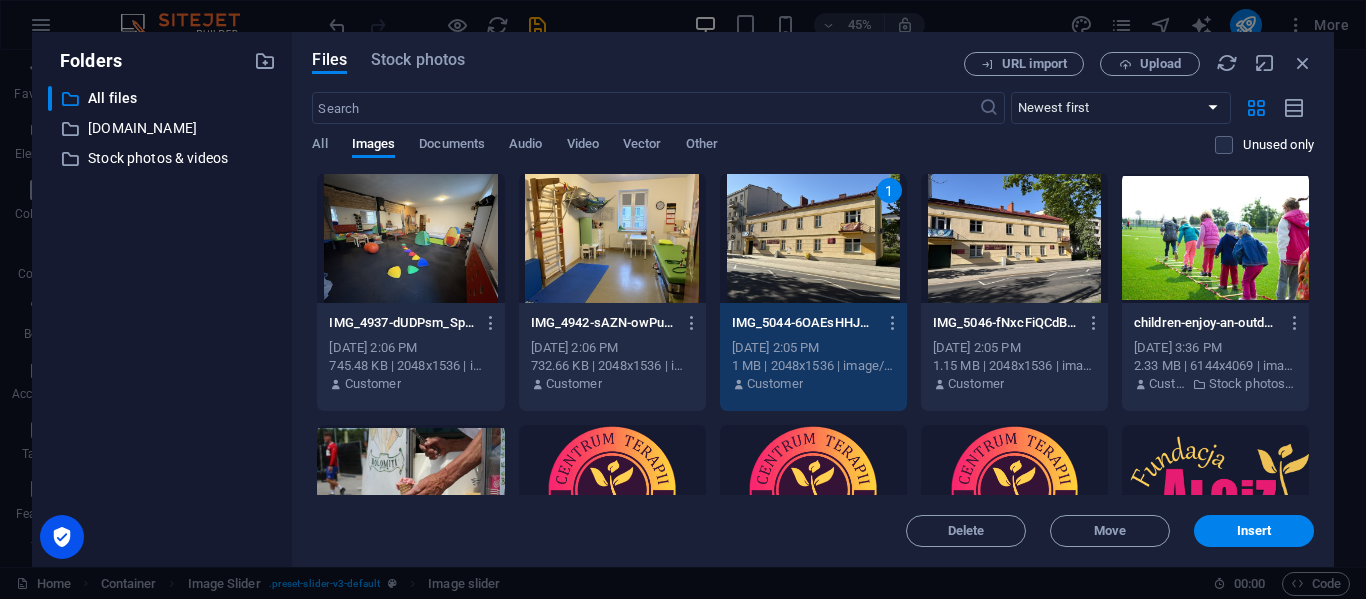 click on "1" at bounding box center (813, 238) 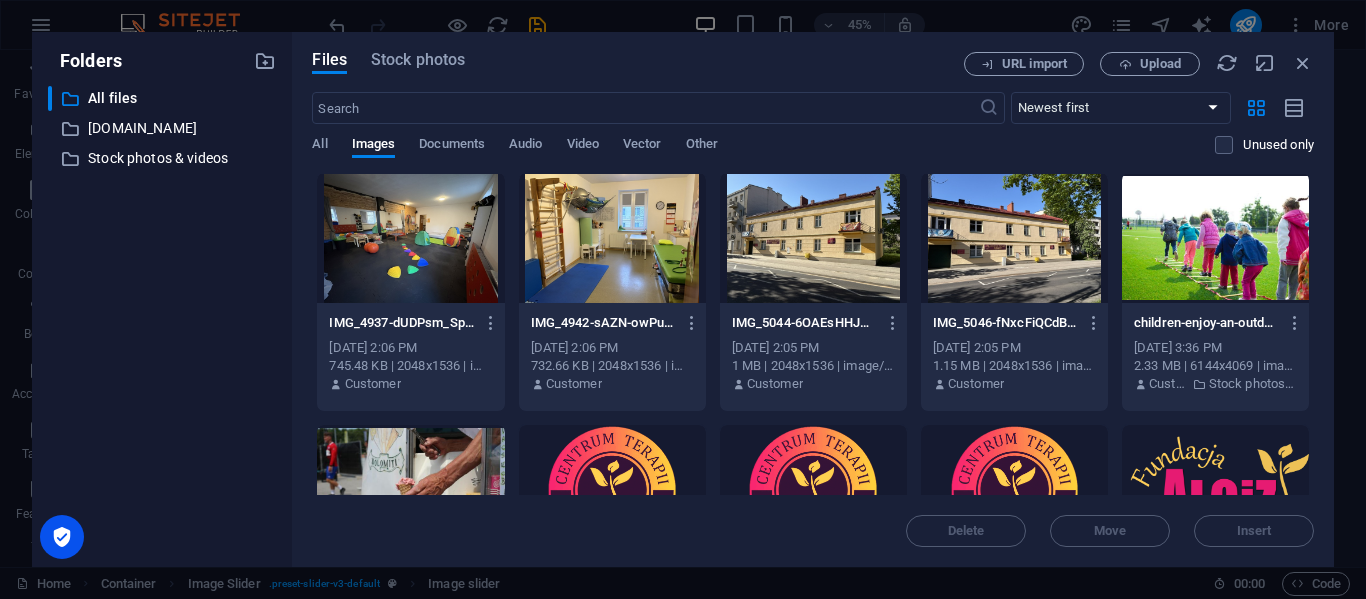 click at bounding box center (813, 238) 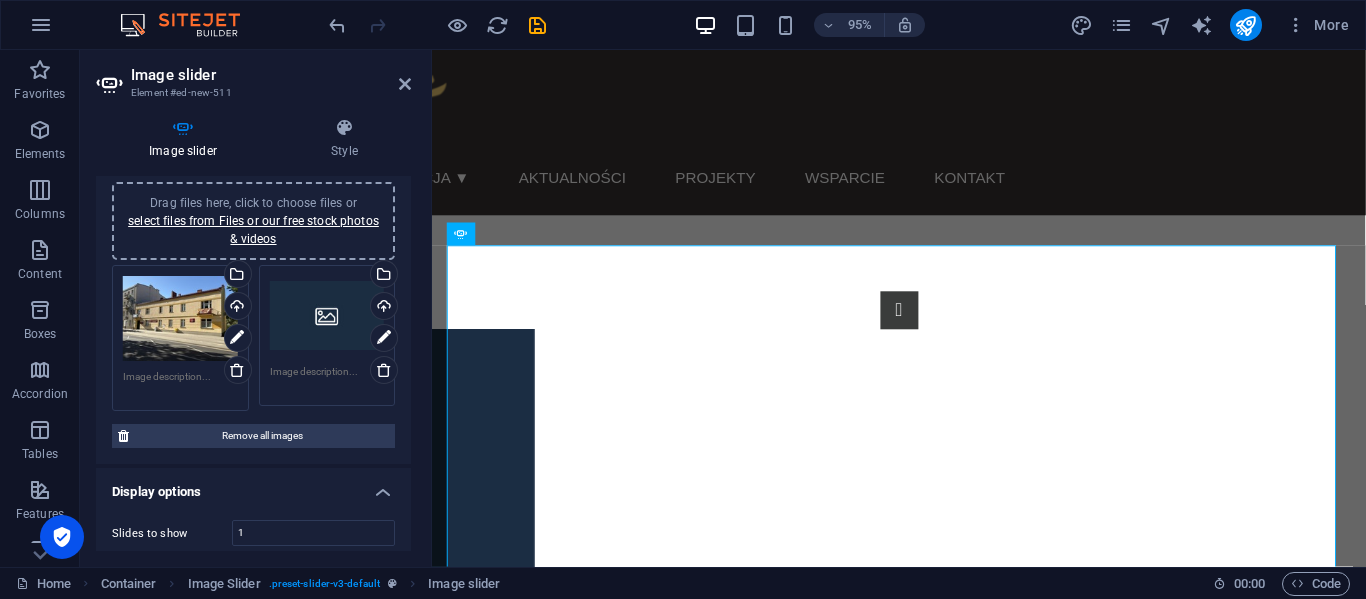 click on "Drag files here, click to choose files or select files from Files or our free stock photos & videos" at bounding box center [327, 316] 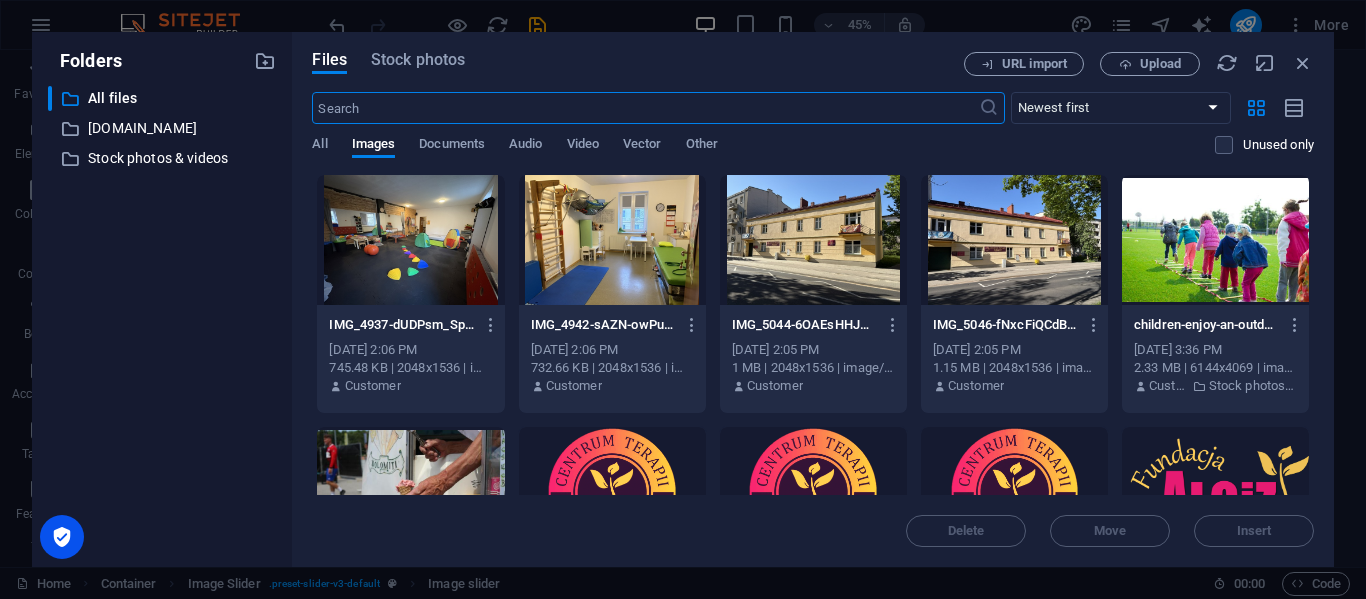 click at bounding box center [1014, 240] 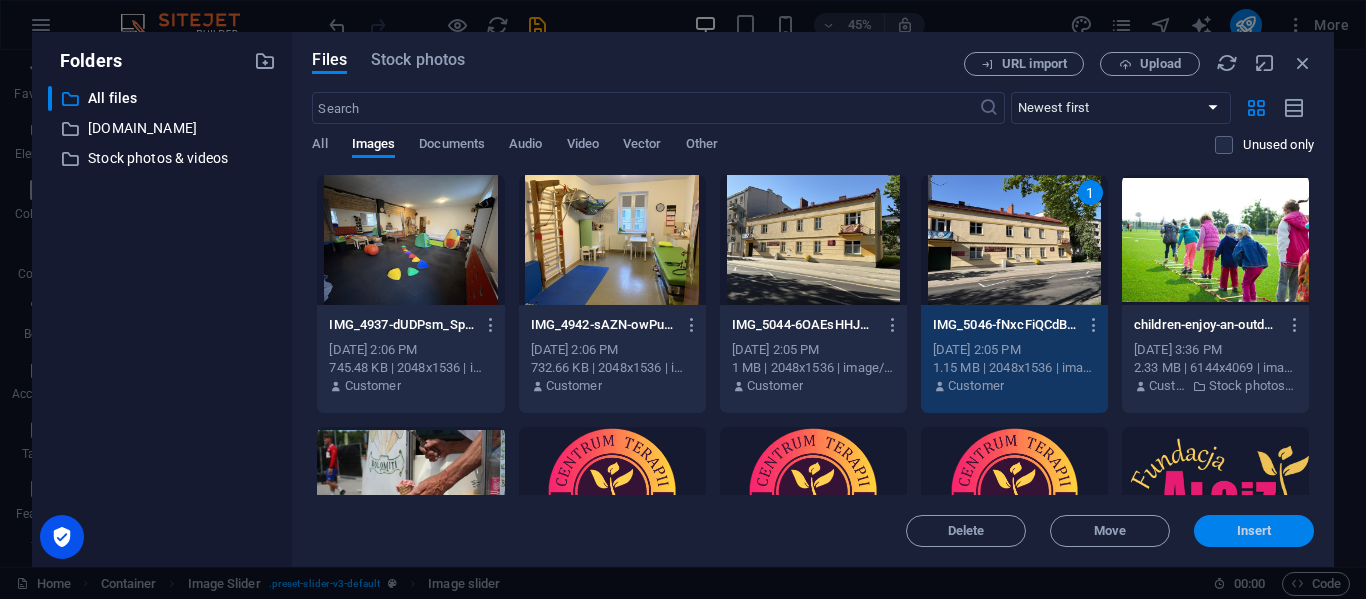 click on "Insert" at bounding box center [1254, 531] 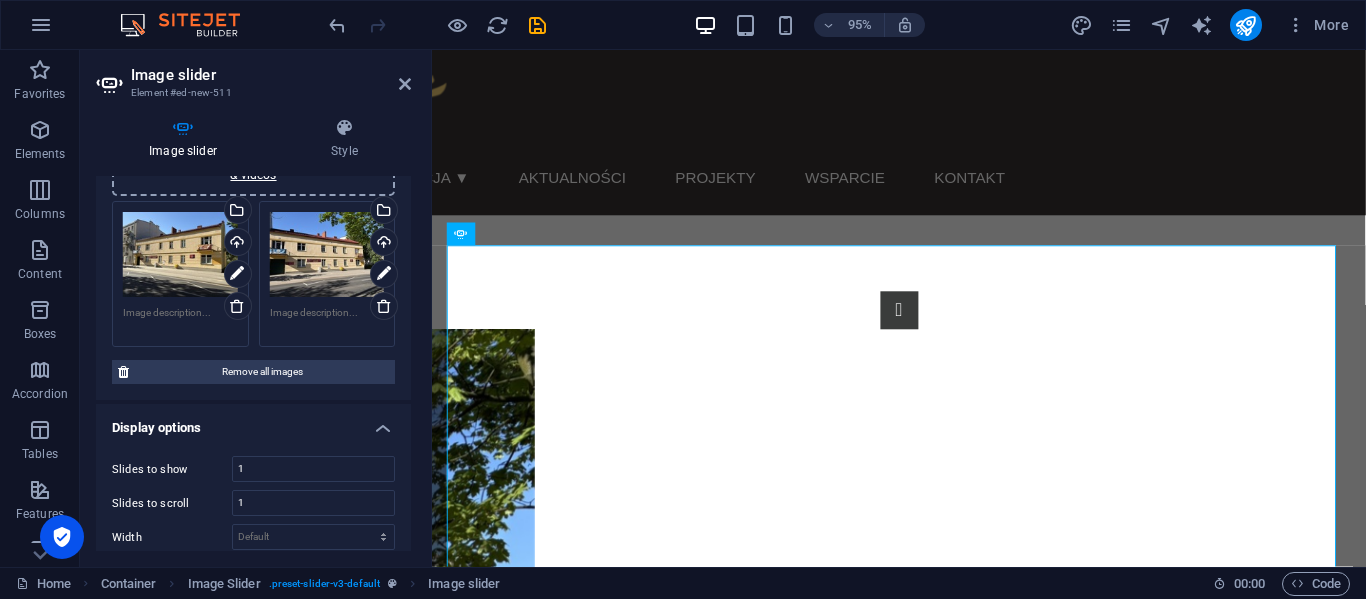 scroll, scrollTop: 0, scrollLeft: 0, axis: both 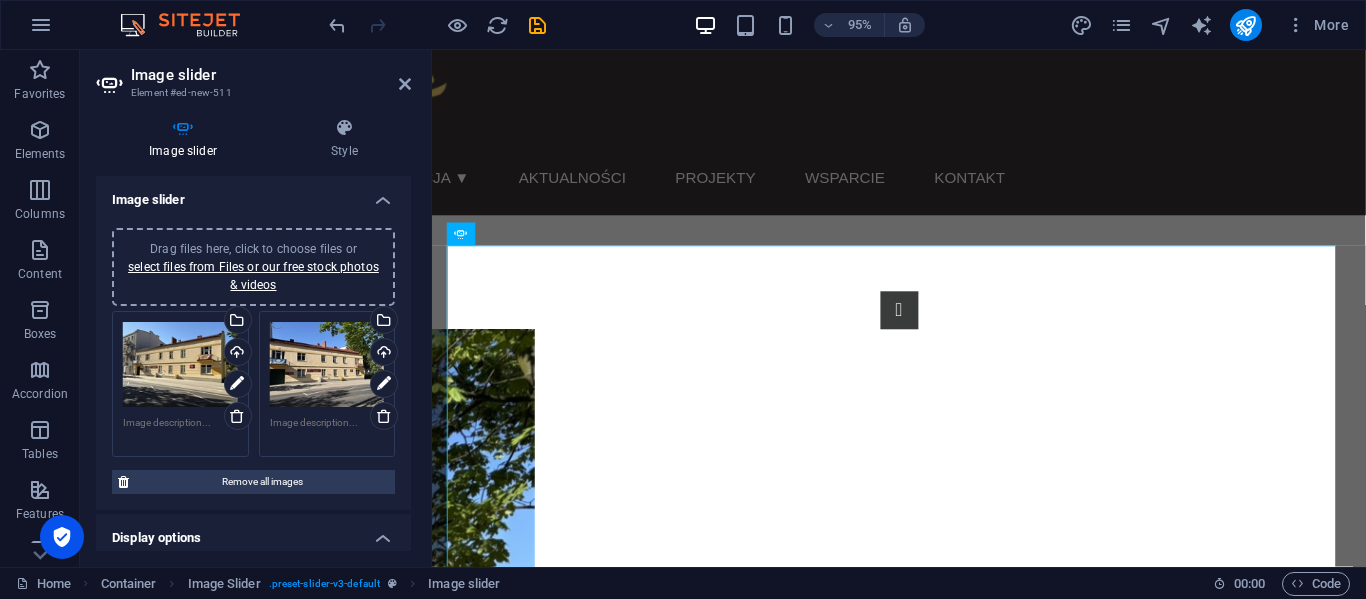 drag, startPoint x: 409, startPoint y: 272, endPoint x: 21, endPoint y: 131, distance: 412.82562 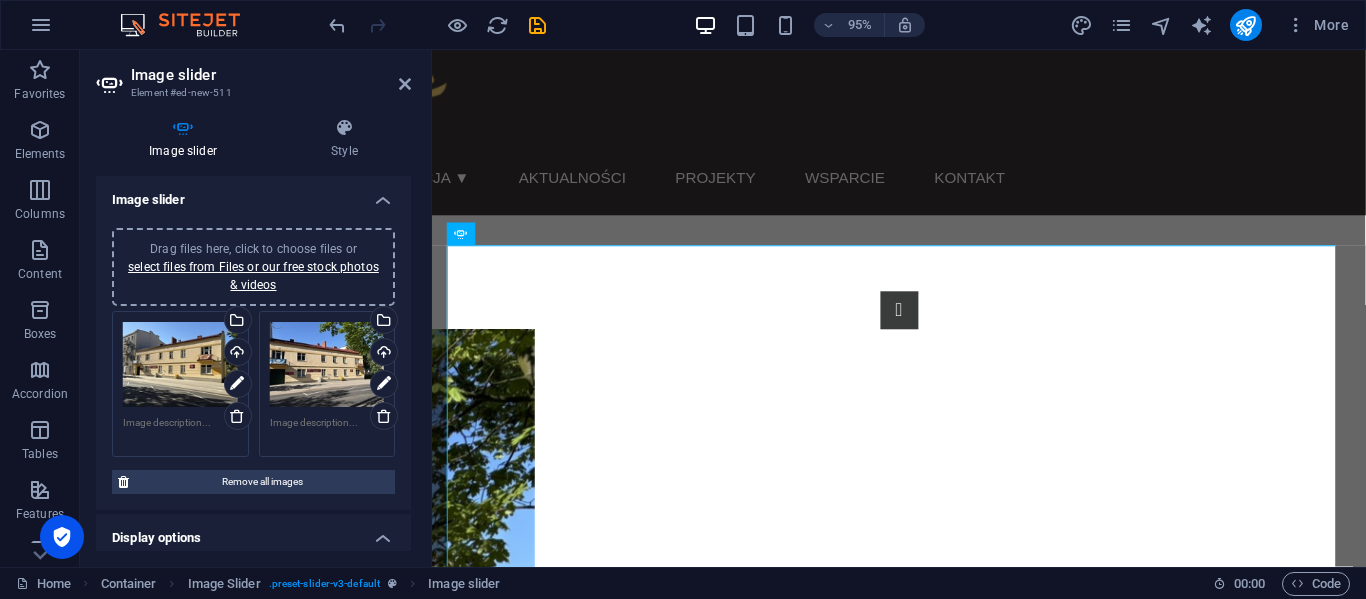 click on "Drag files here, click to choose files or select files from Files or our free stock photos & videos" at bounding box center [253, 267] 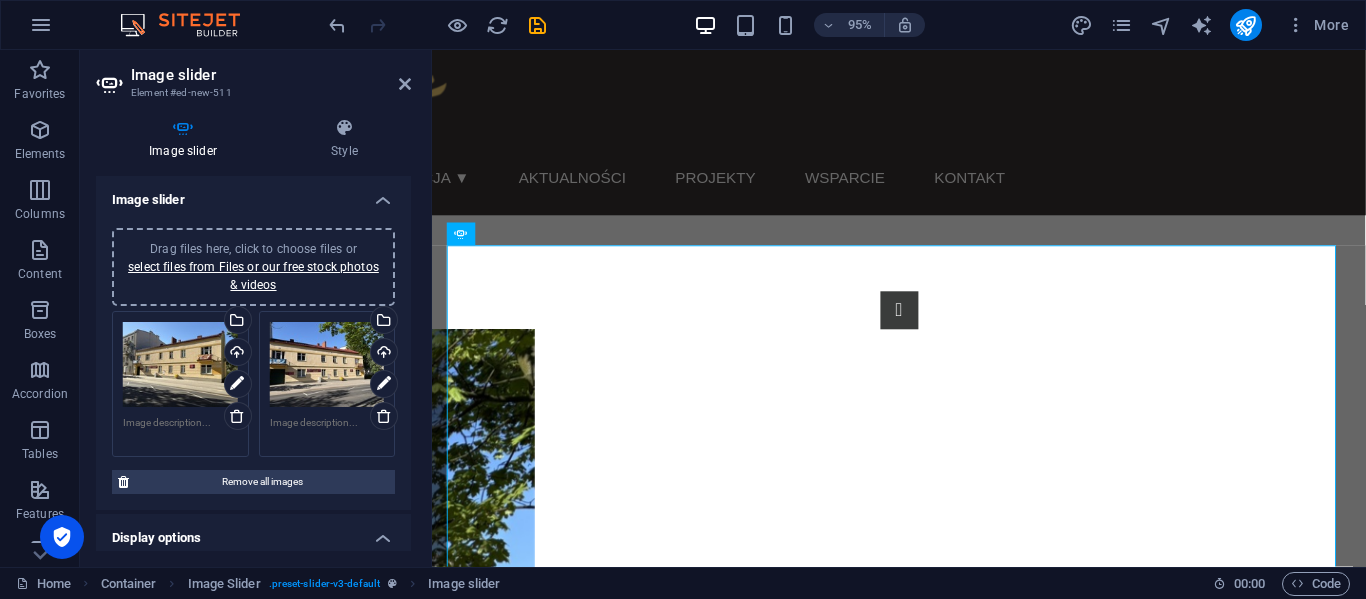drag, startPoint x: 403, startPoint y: 271, endPoint x: 405, endPoint y: 332, distance: 61.03278 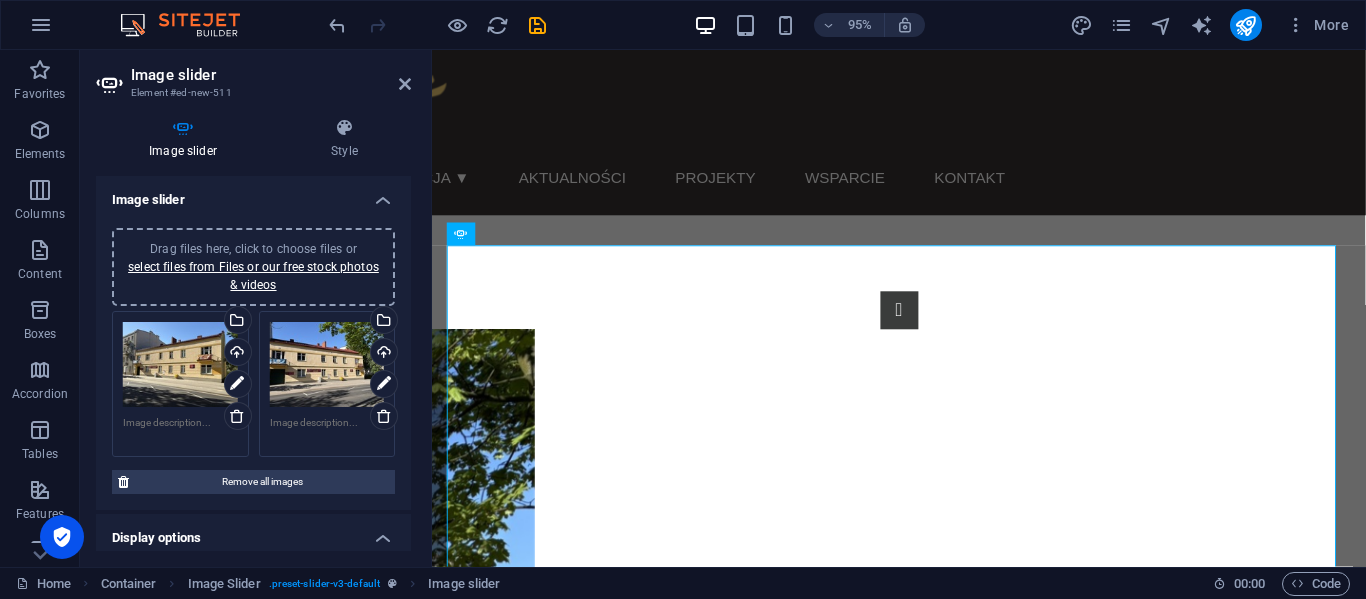click on "Drag files here, click to choose files or select files from Files or our free stock photos & videos Drag files here, click to choose files or select files from Files or our free stock photos & videos Select files from the file manager, stock photos, or upload file(s) Upload Drag files here, click to choose files or select files from Files or our free stock photos & videos Select files from the file manager, stock photos, or upload file(s) Upload Remove all images" at bounding box center (253, 361) 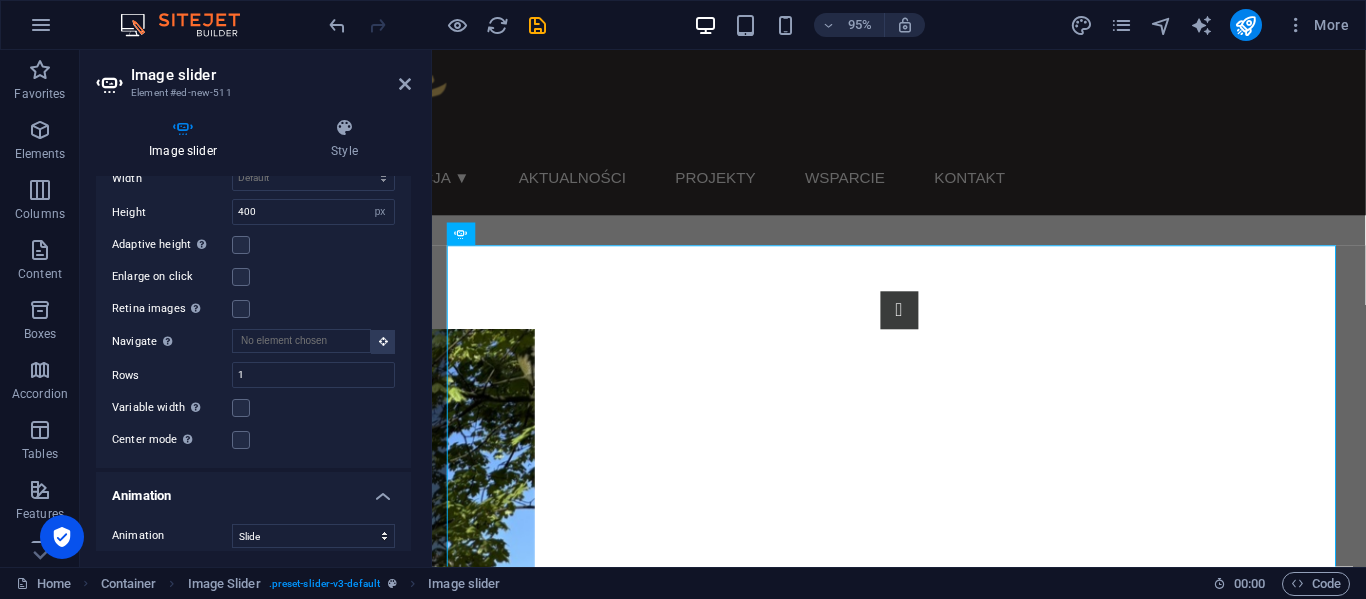 scroll, scrollTop: 471, scrollLeft: 0, axis: vertical 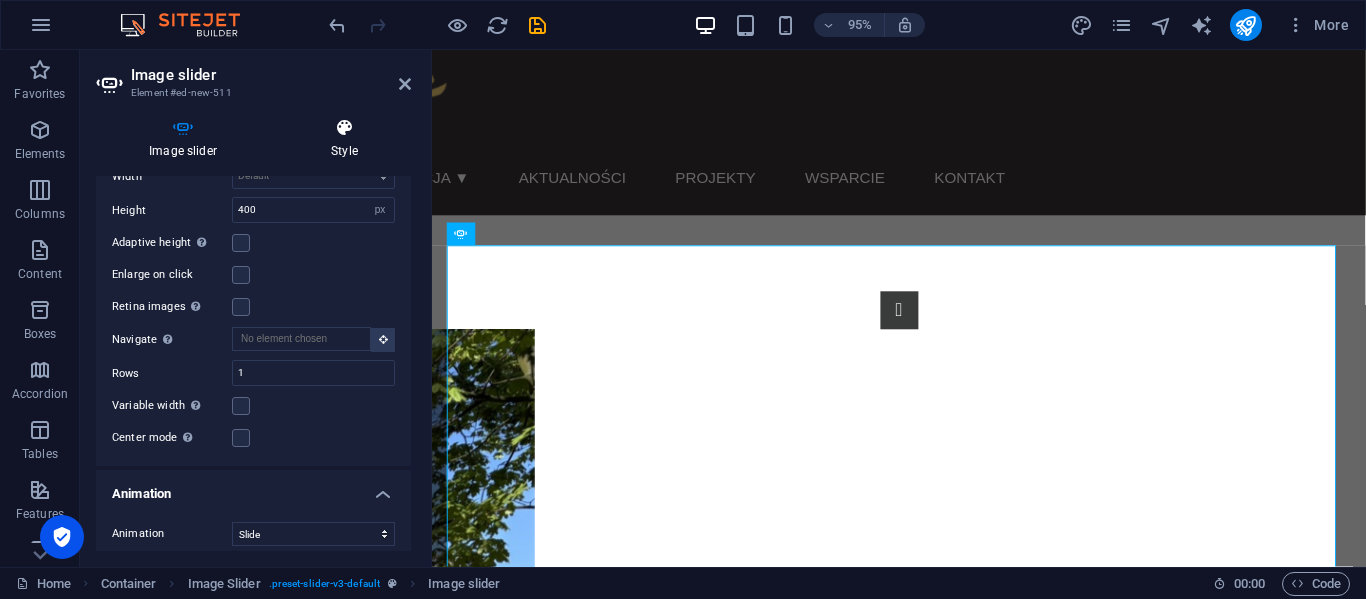 click at bounding box center (344, 128) 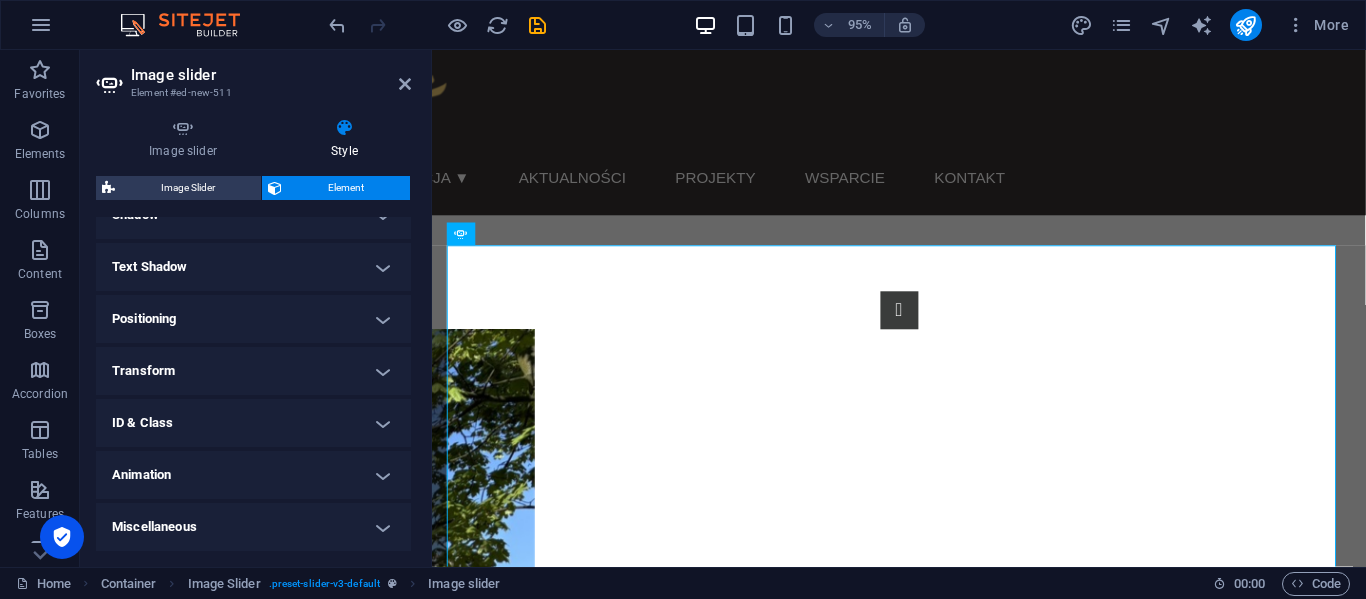 scroll, scrollTop: 0, scrollLeft: 0, axis: both 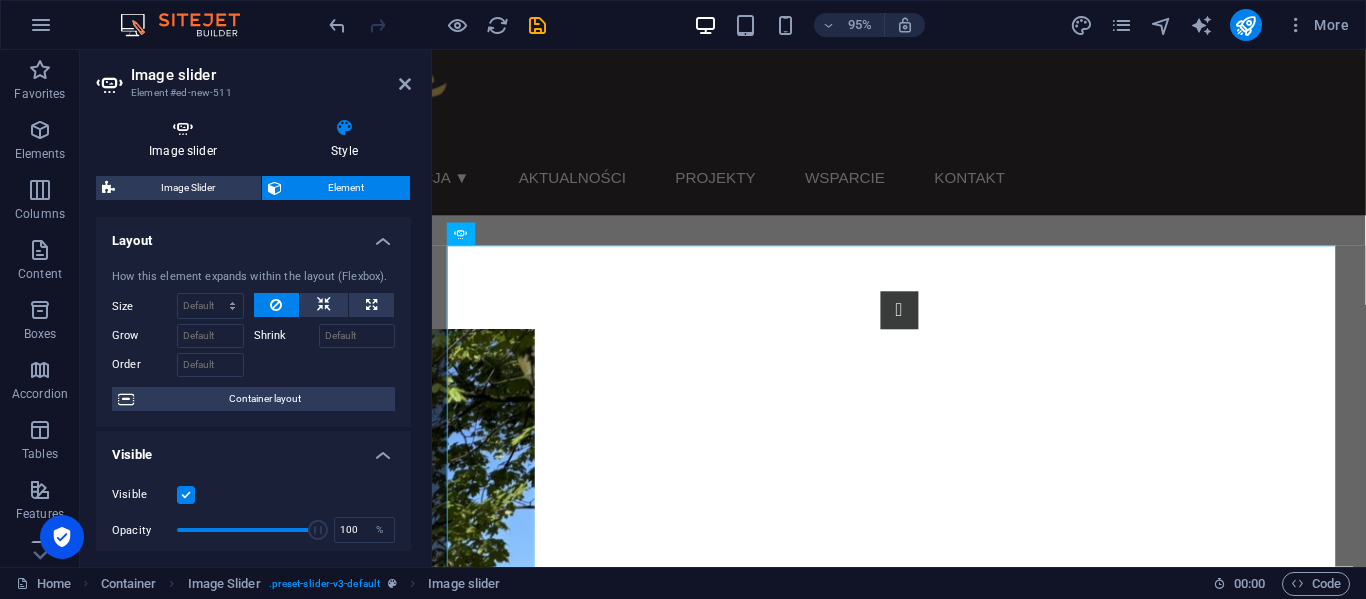 click at bounding box center [183, 128] 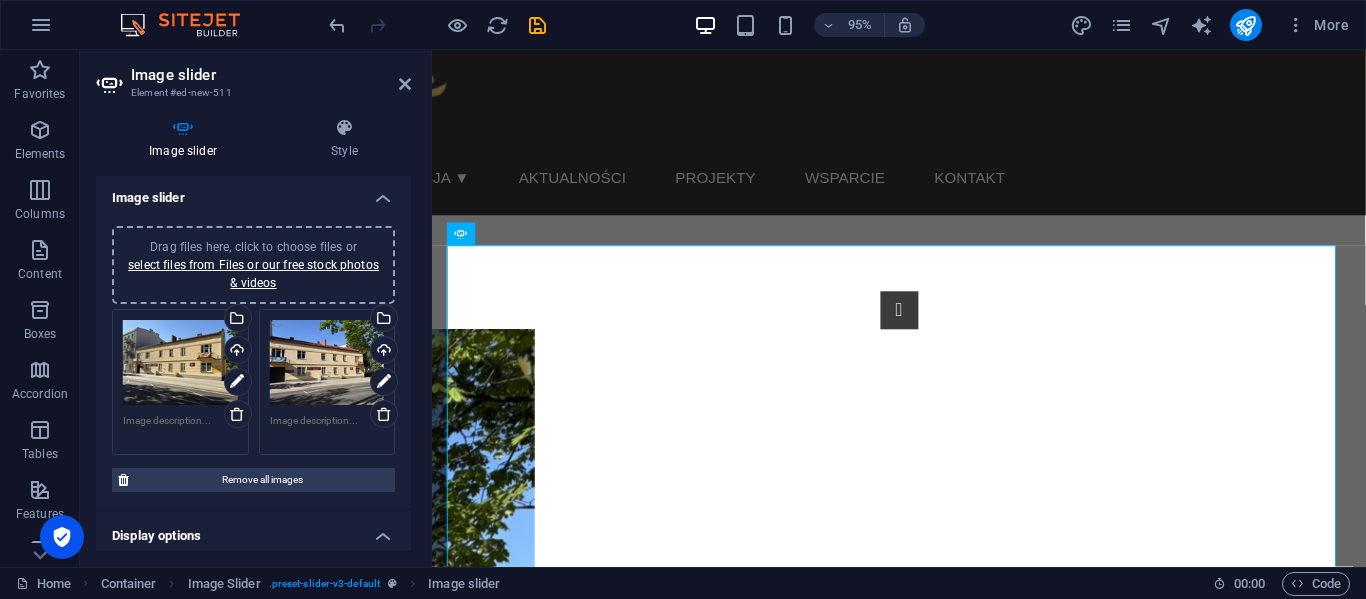 scroll, scrollTop: 3, scrollLeft: 0, axis: vertical 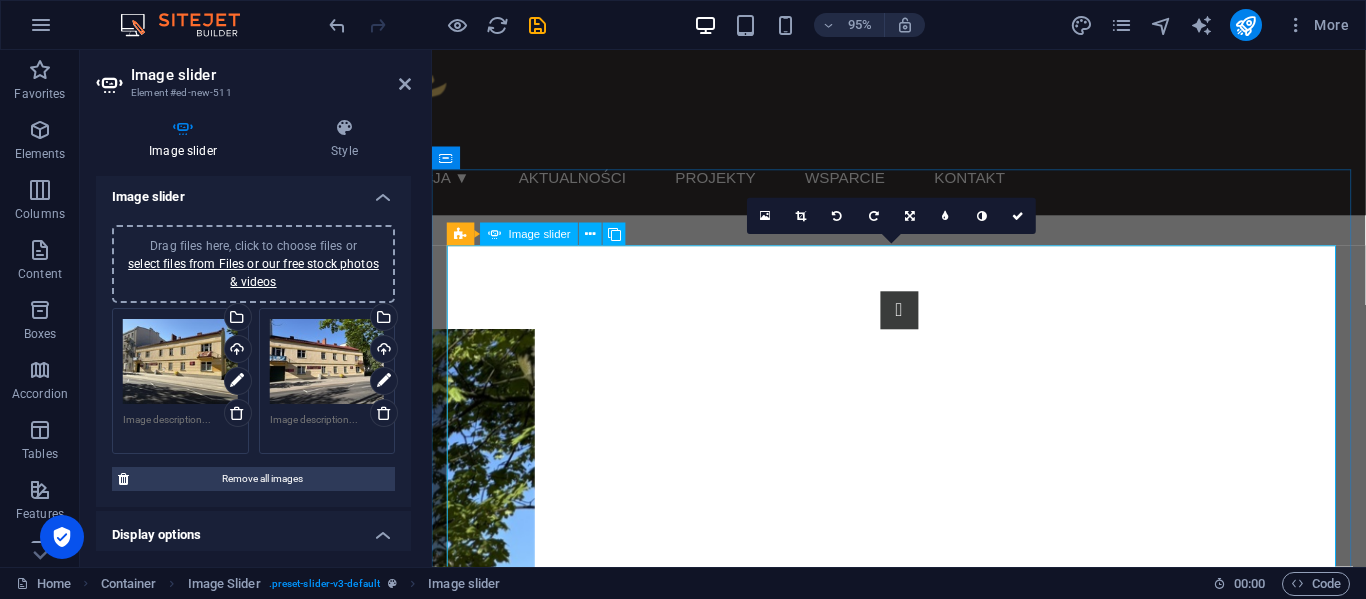 click at bounding box center [924, 3436] 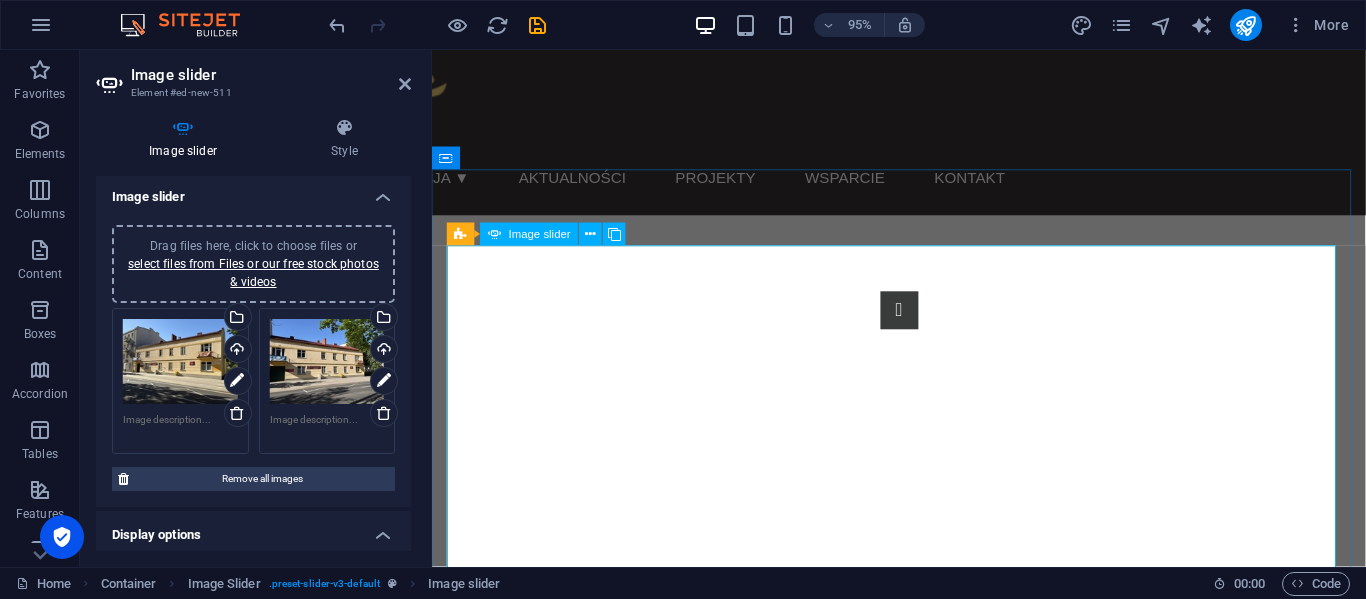 click at bounding box center (924, 3436) 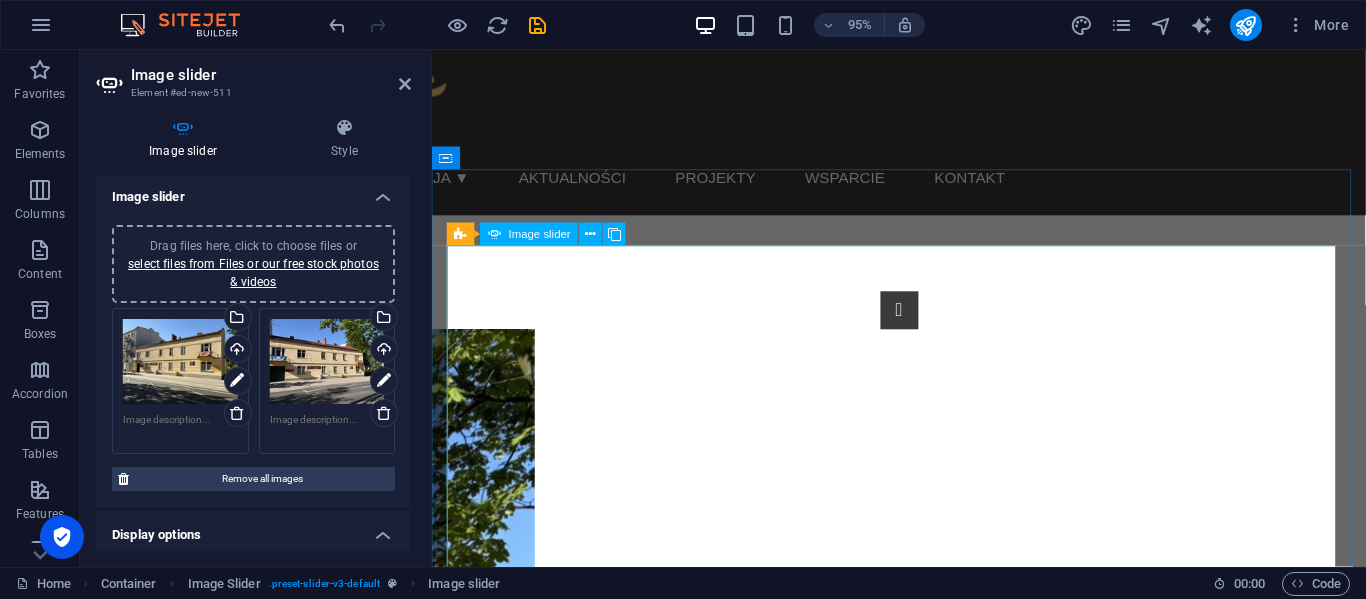 click at bounding box center [924, 3436] 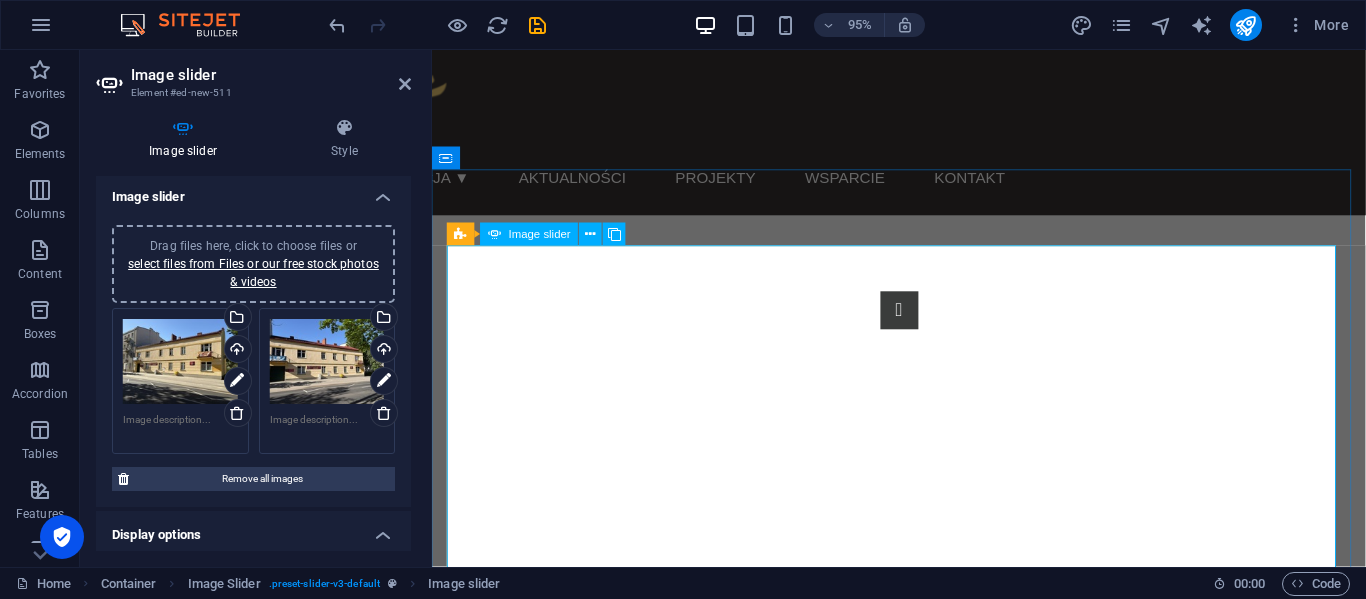 click at bounding box center (924, 3436) 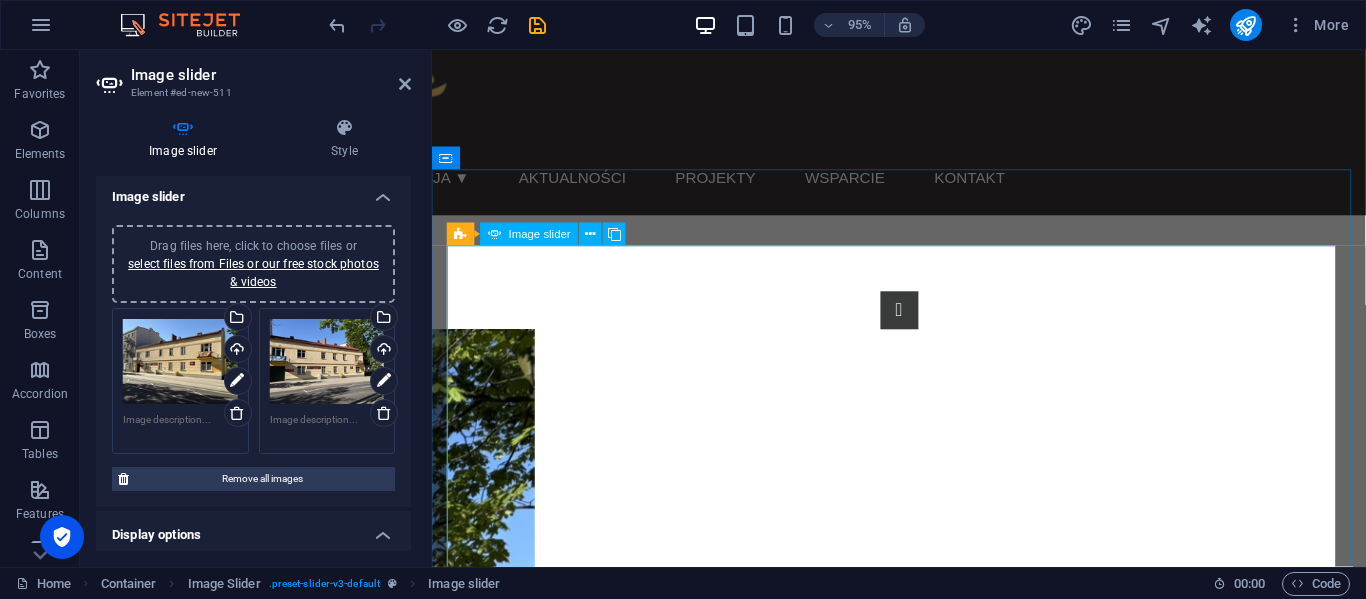 click at bounding box center (924, 3436) 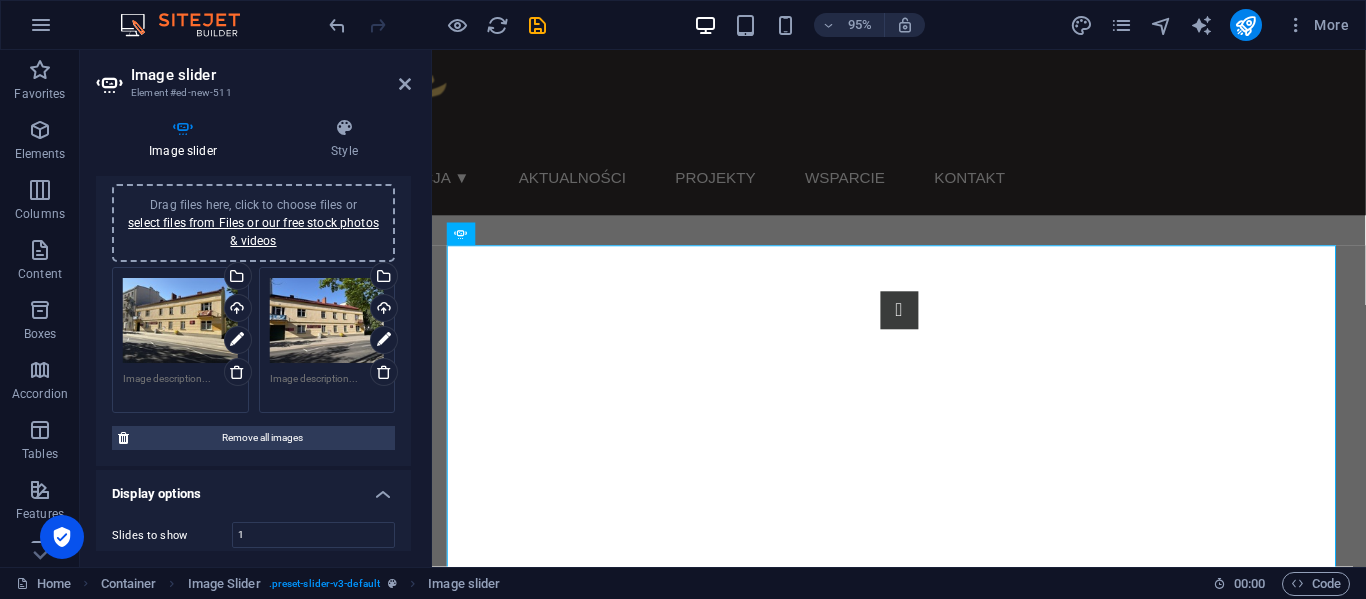 scroll, scrollTop: 45, scrollLeft: 0, axis: vertical 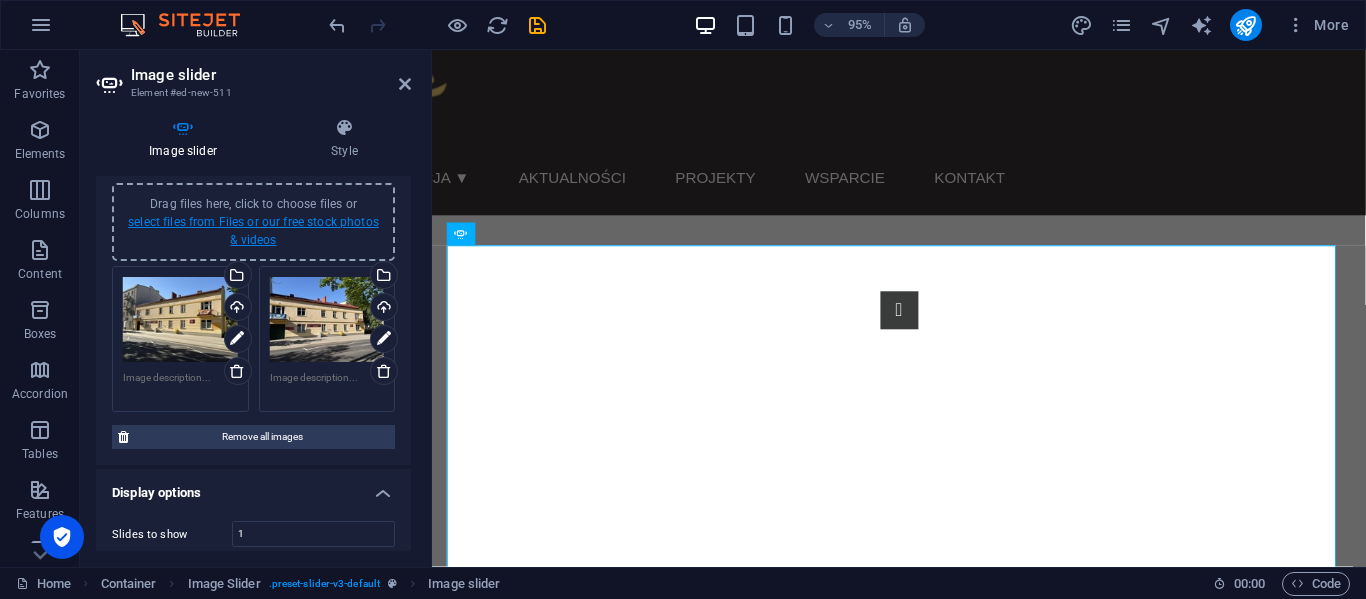 click on "select files from Files or our free stock photos & videos" at bounding box center [253, 231] 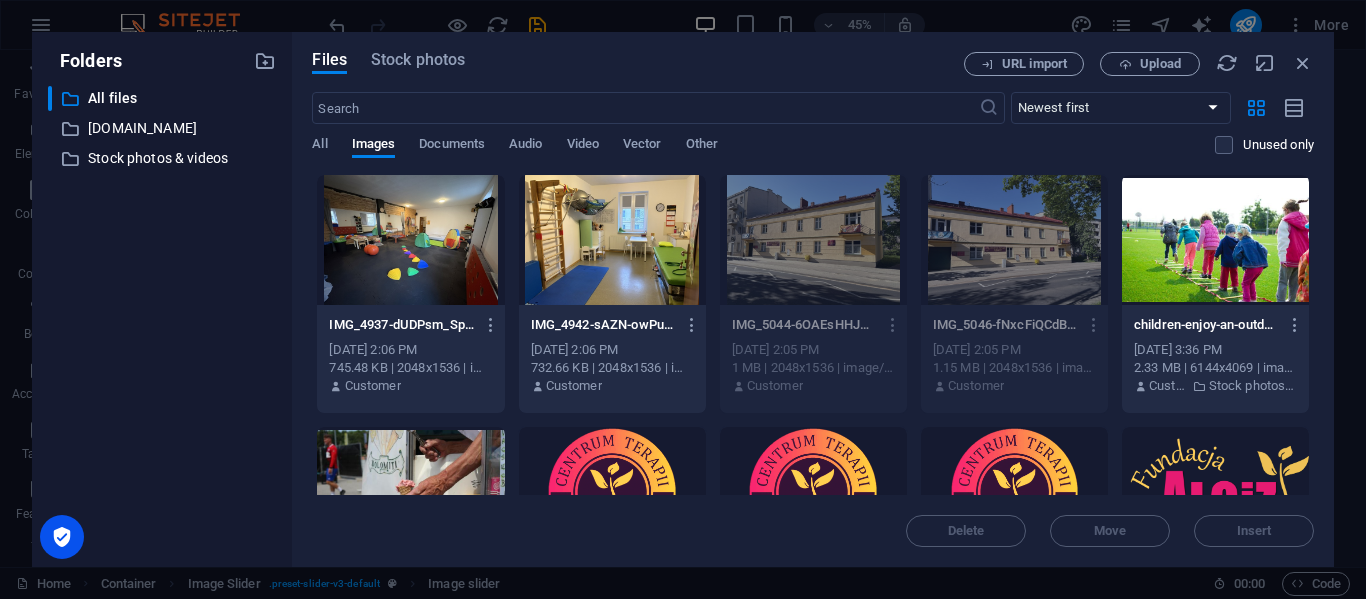 click at bounding box center [410, 240] 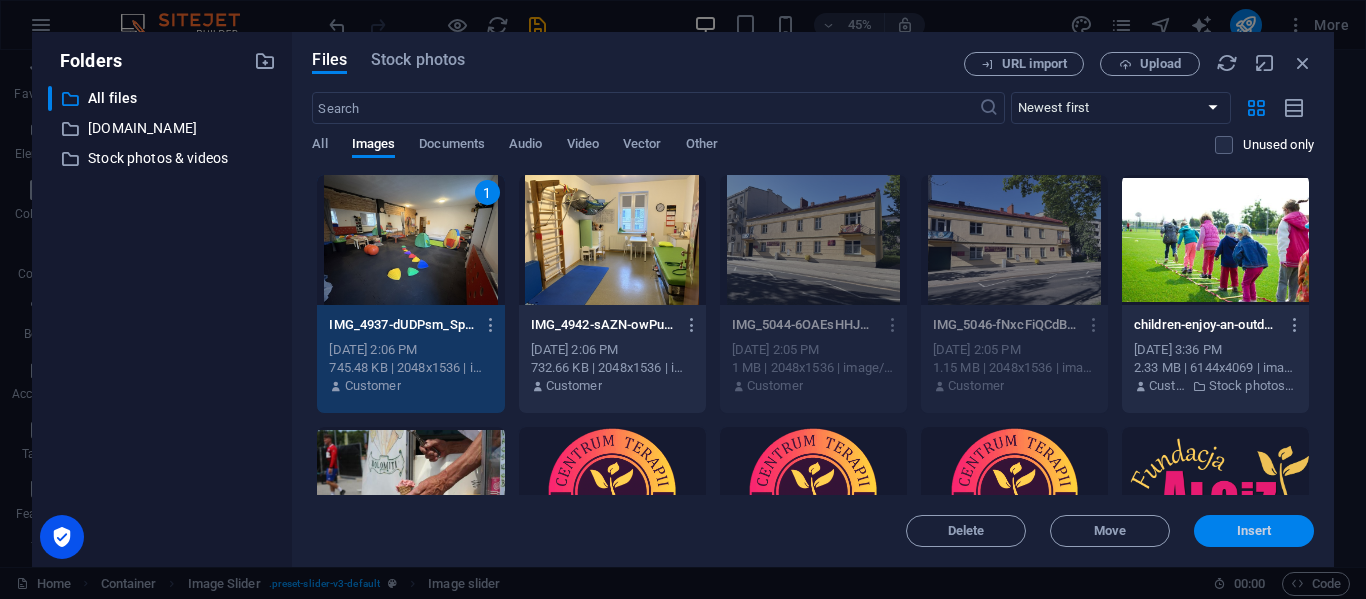 click on "Insert" at bounding box center (1254, 531) 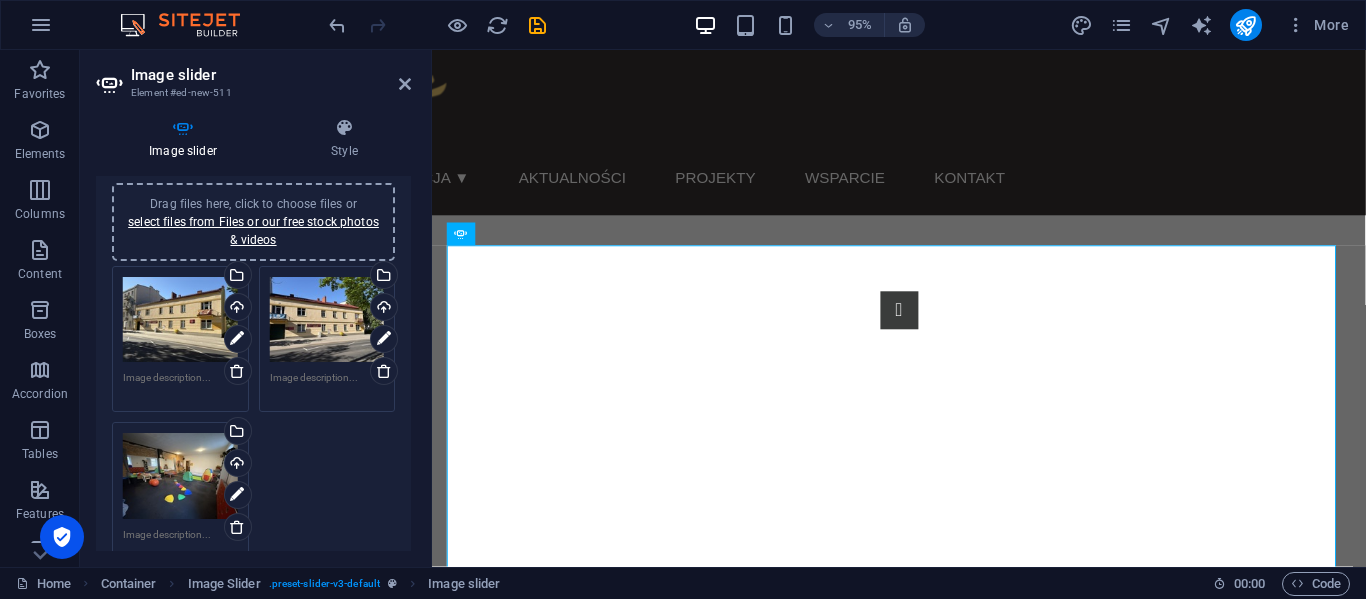 click on "Drag files here, click to choose files or select files from Files or our free stock photos & videos" at bounding box center [253, 222] 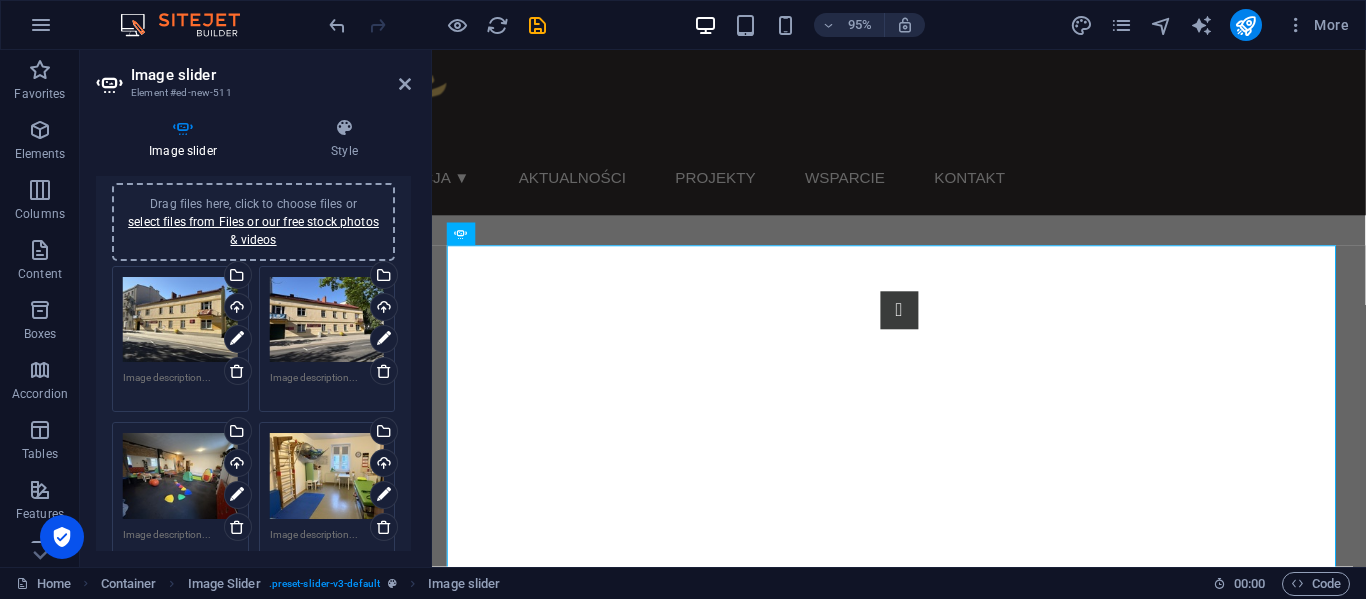click on "Drag files here, click to choose files or select files from Files or our free stock photos & videos" at bounding box center (180, 320) 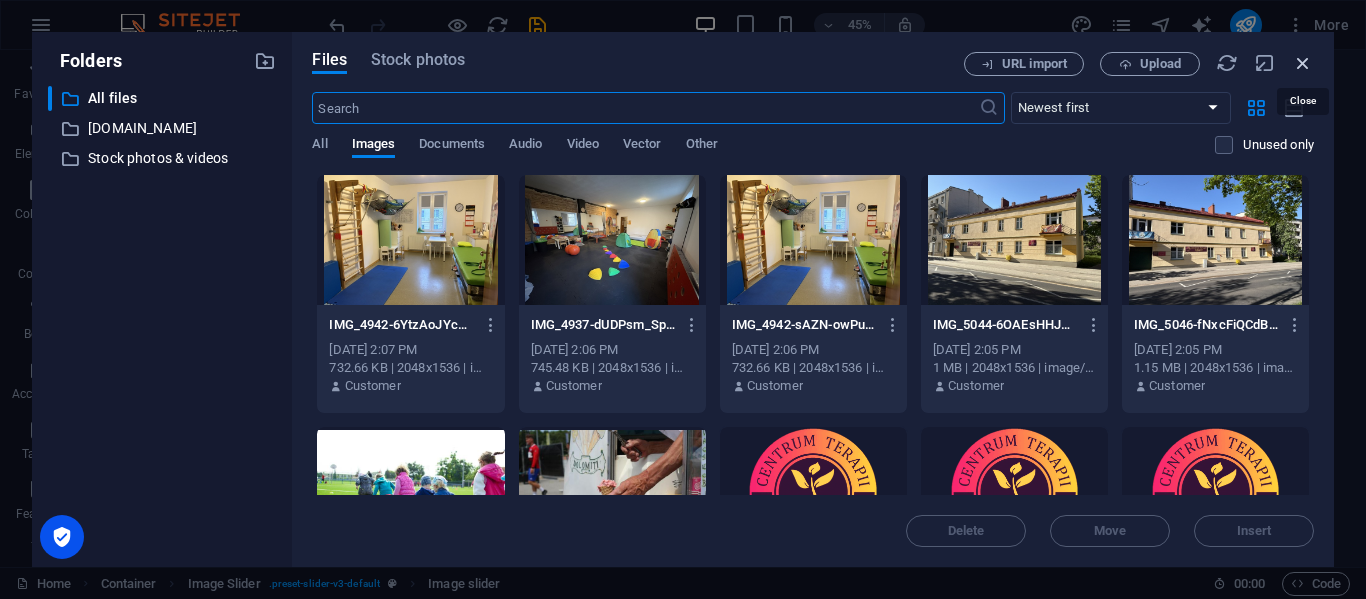 click at bounding box center (1303, 63) 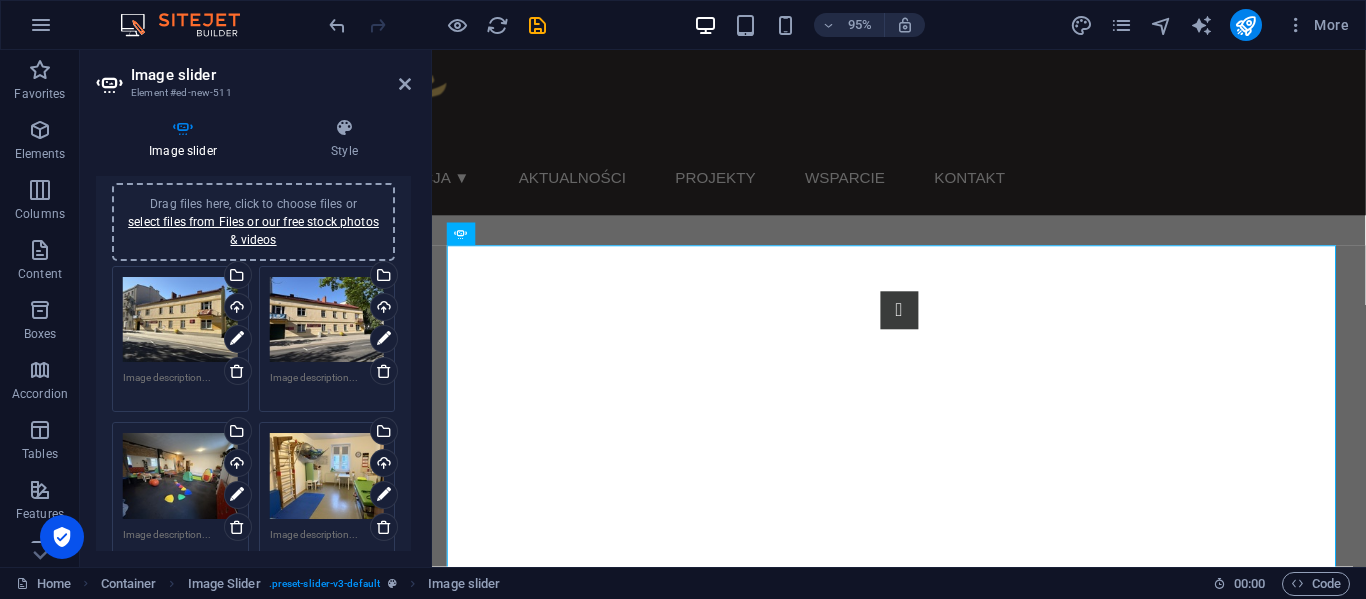 scroll, scrollTop: 28, scrollLeft: 0, axis: vertical 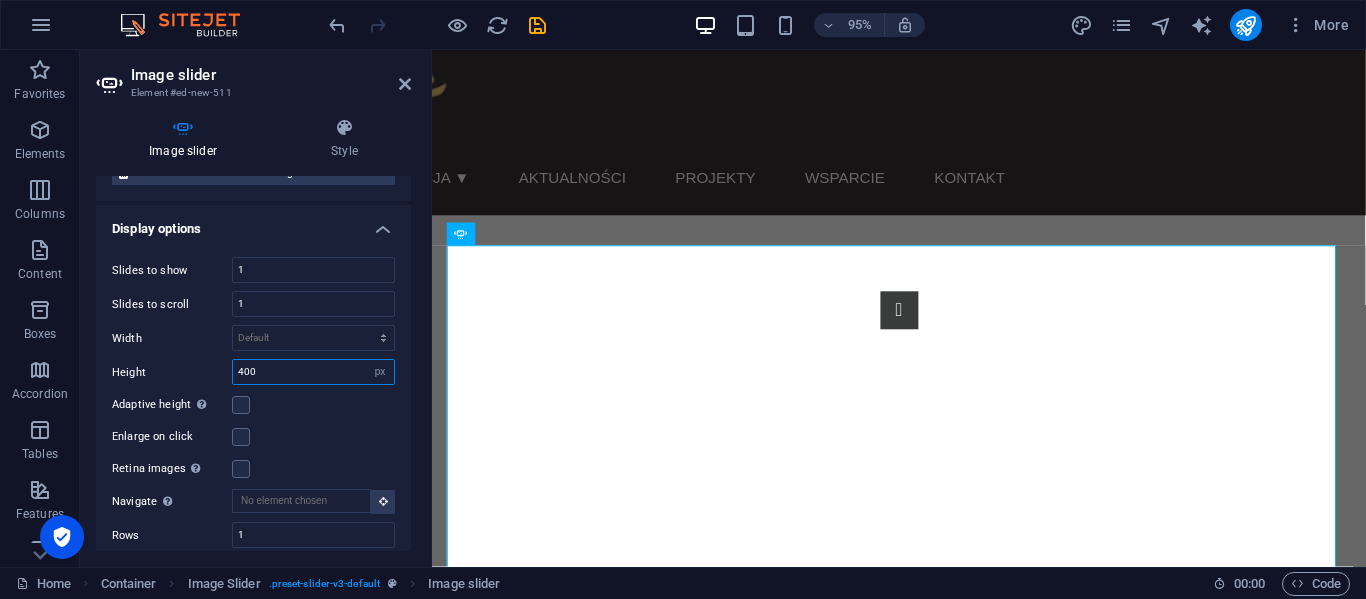 click on "400" at bounding box center [313, 372] 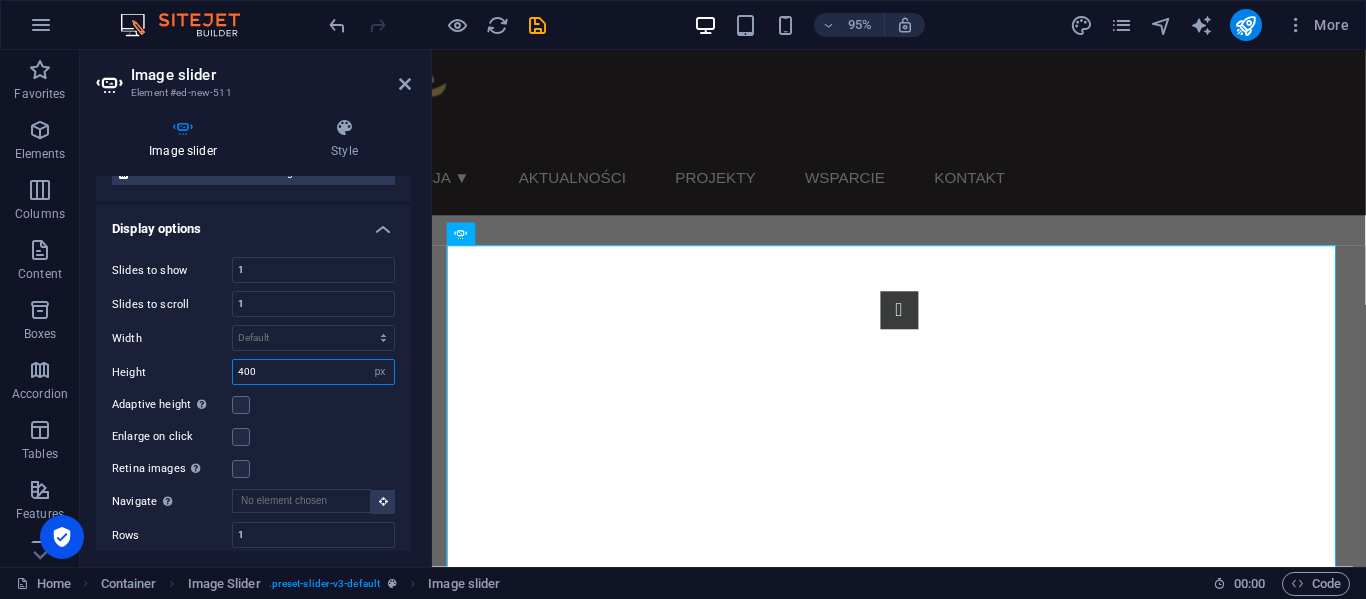 drag, startPoint x: 323, startPoint y: 369, endPoint x: 295, endPoint y: 373, distance: 28.284271 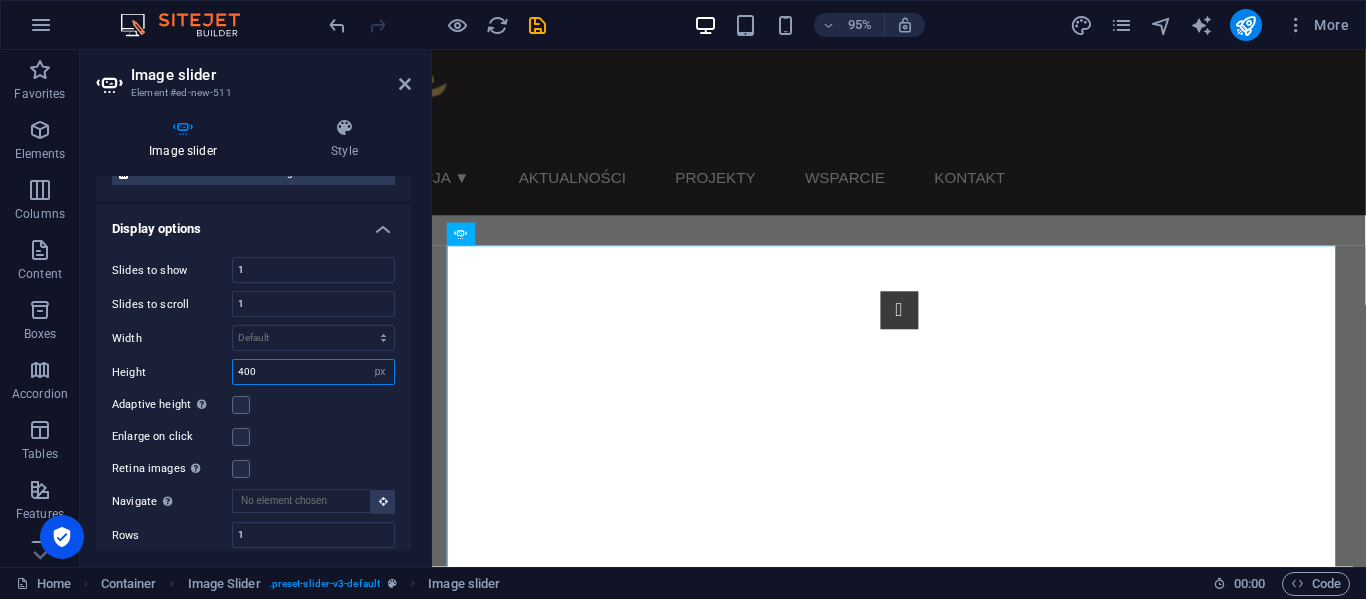 click on "400" at bounding box center [313, 372] 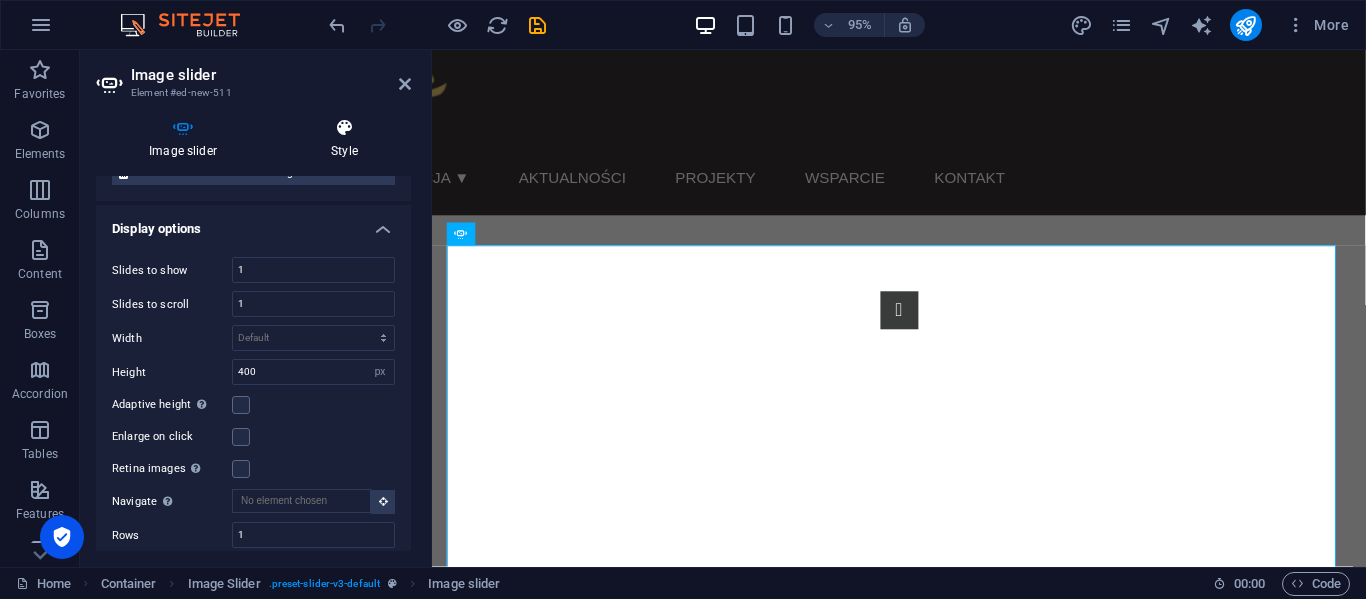 click at bounding box center (344, 128) 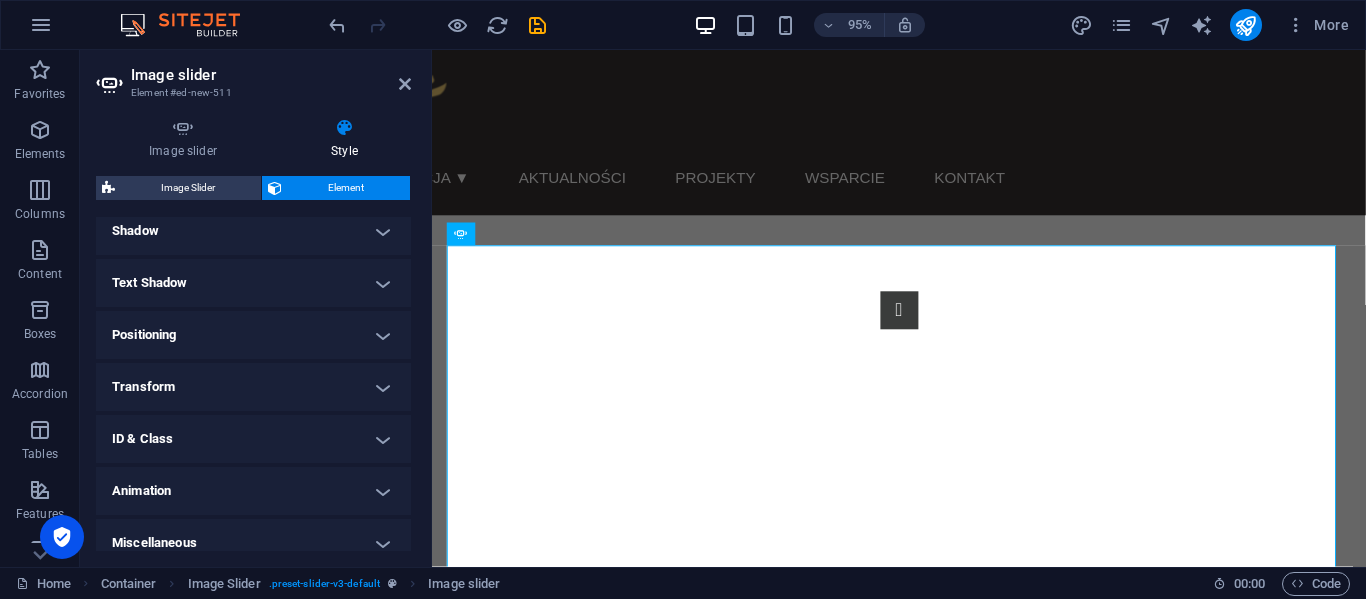 scroll, scrollTop: 496, scrollLeft: 0, axis: vertical 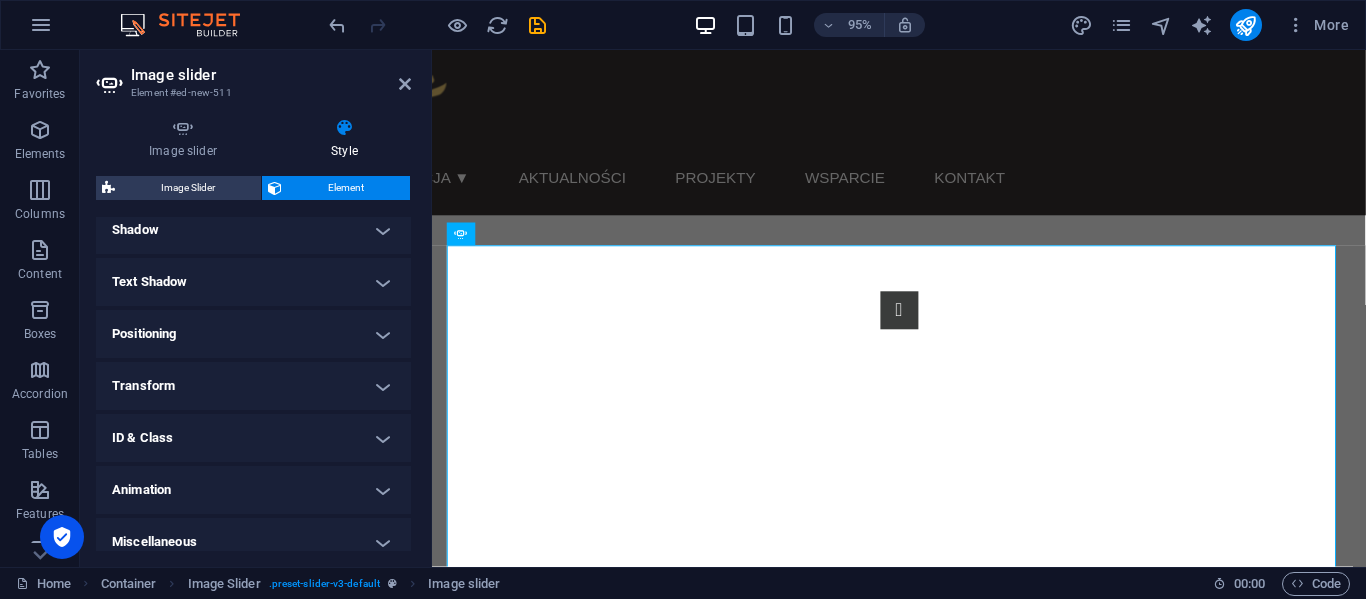 click on "Transform" at bounding box center [253, 386] 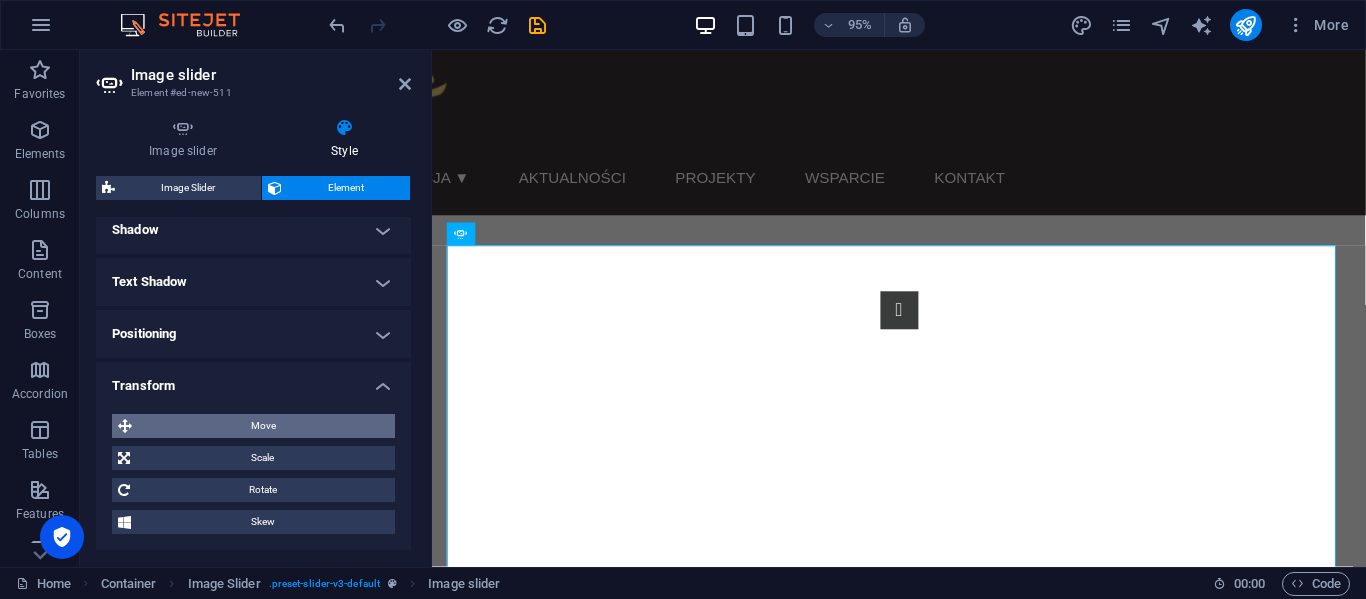 click on "Move" at bounding box center (263, 426) 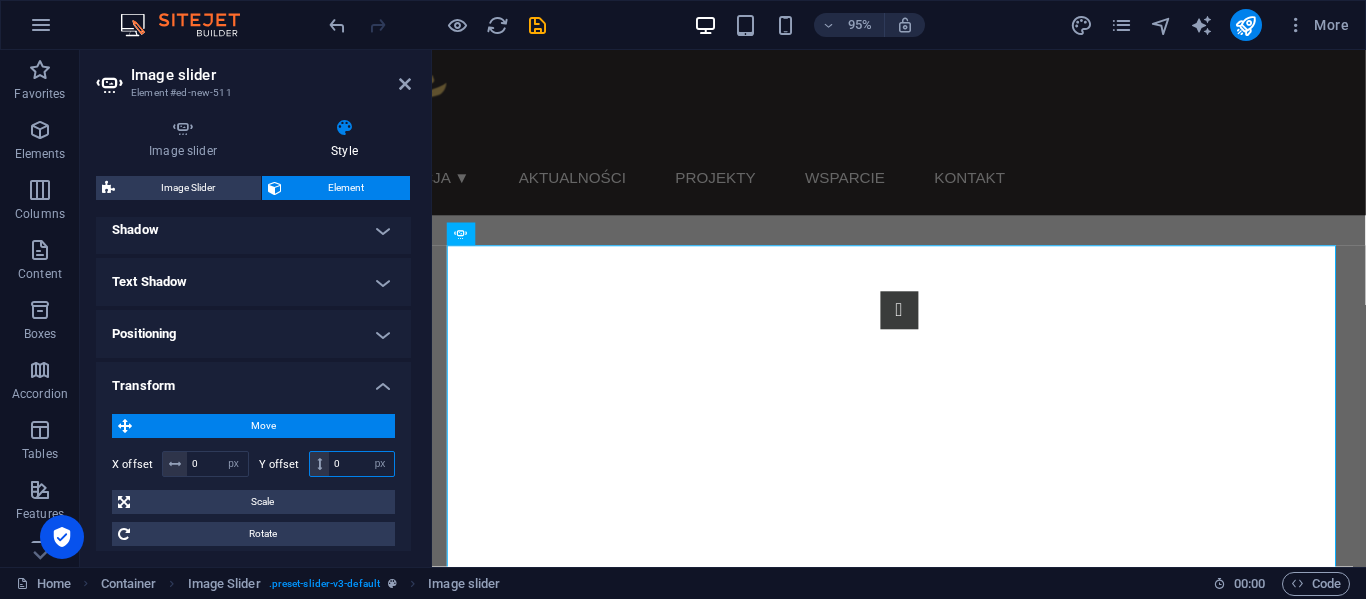 drag, startPoint x: 348, startPoint y: 460, endPoint x: 311, endPoint y: 474, distance: 39.56008 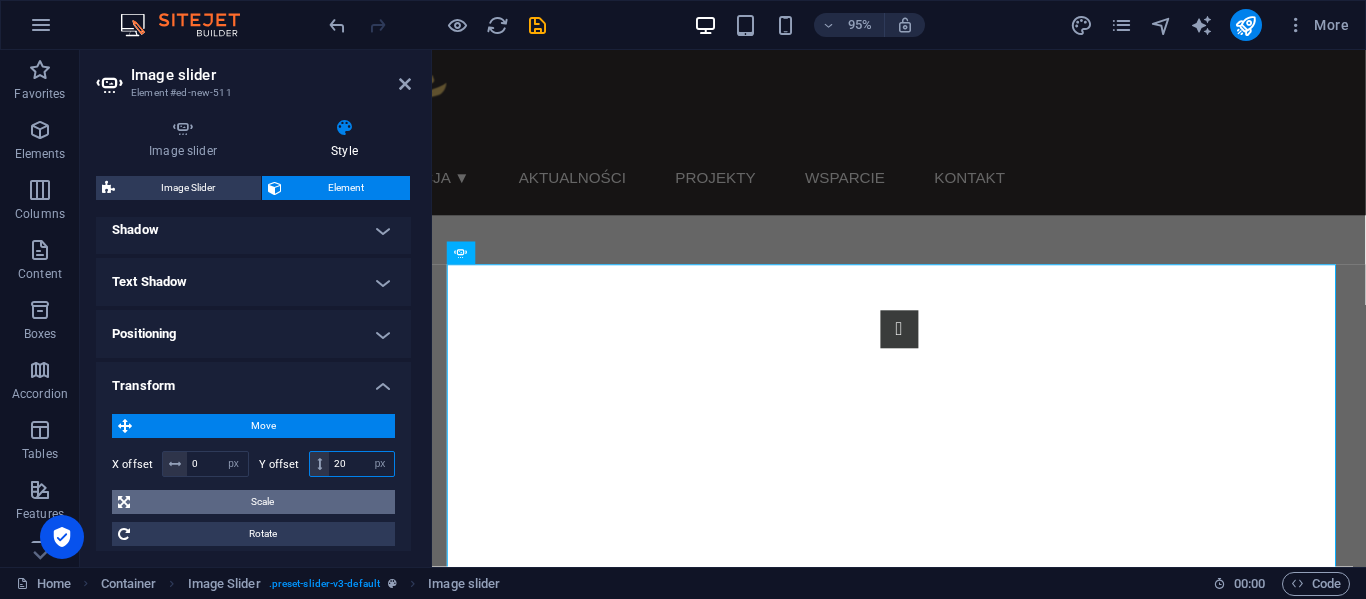 type on "2" 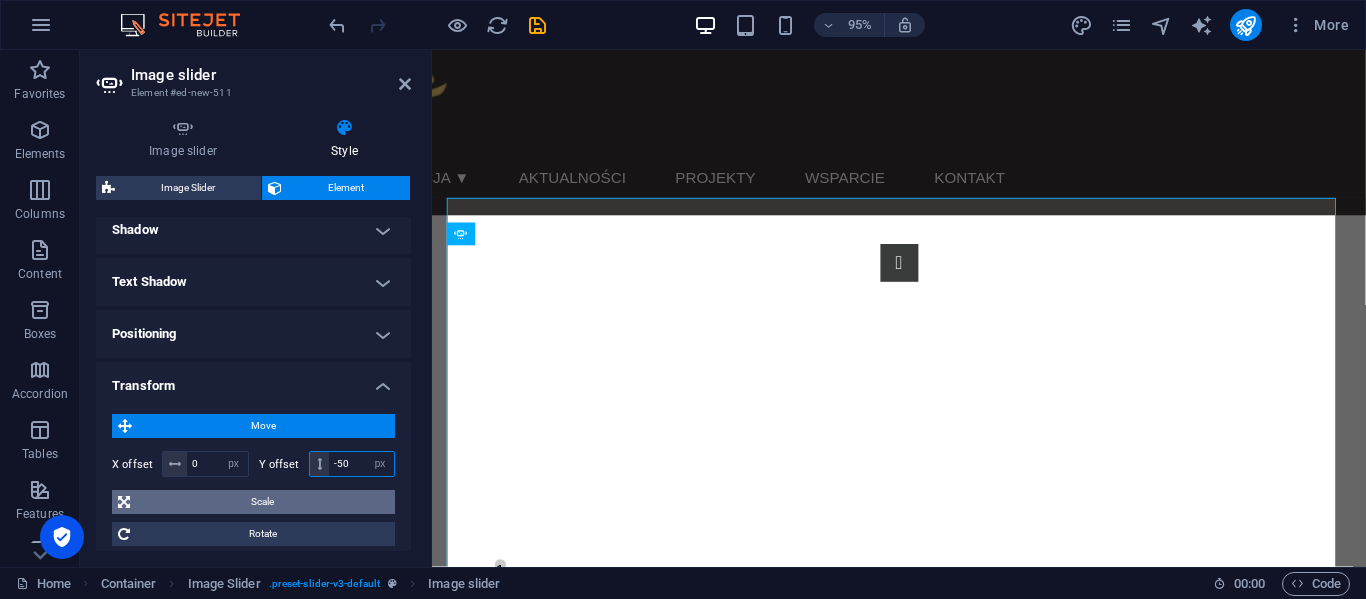 type on "-5" 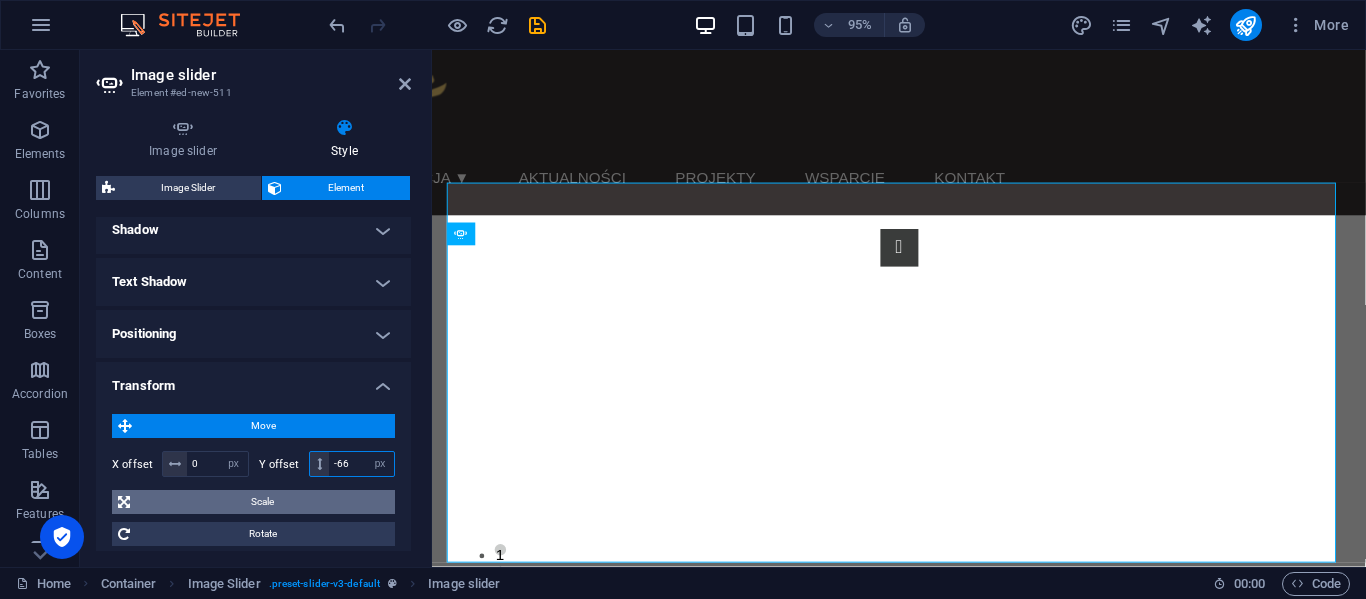 type on "-6" 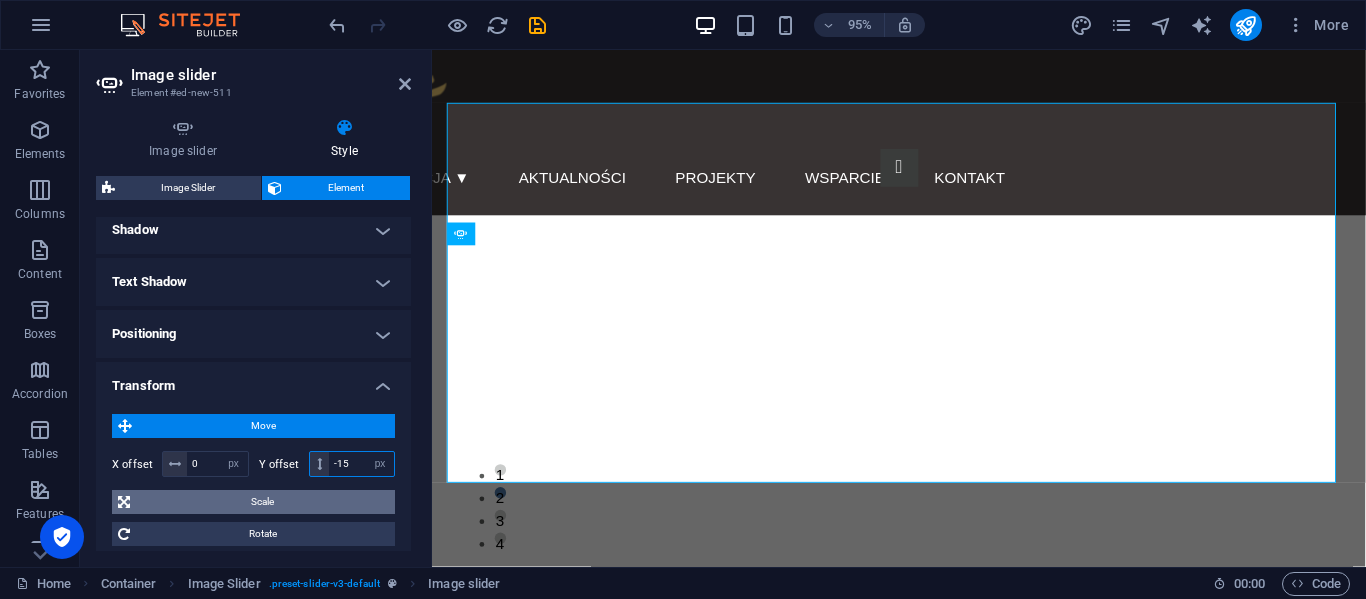 type on "-1" 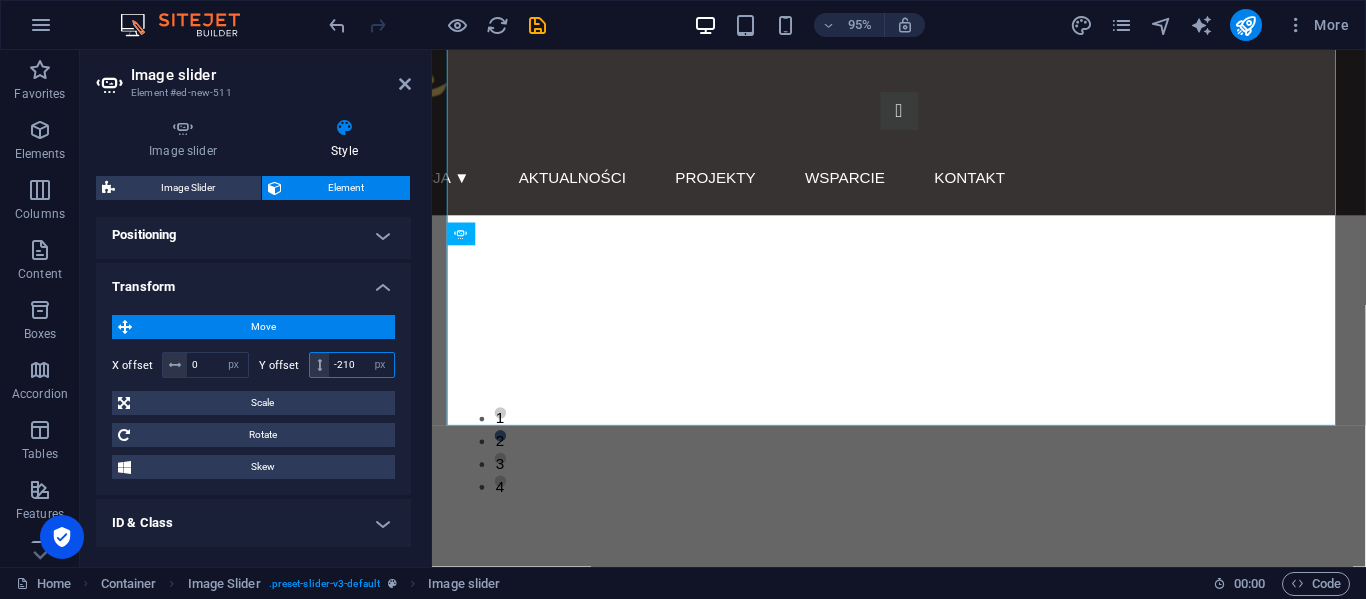 scroll, scrollTop: 600, scrollLeft: 0, axis: vertical 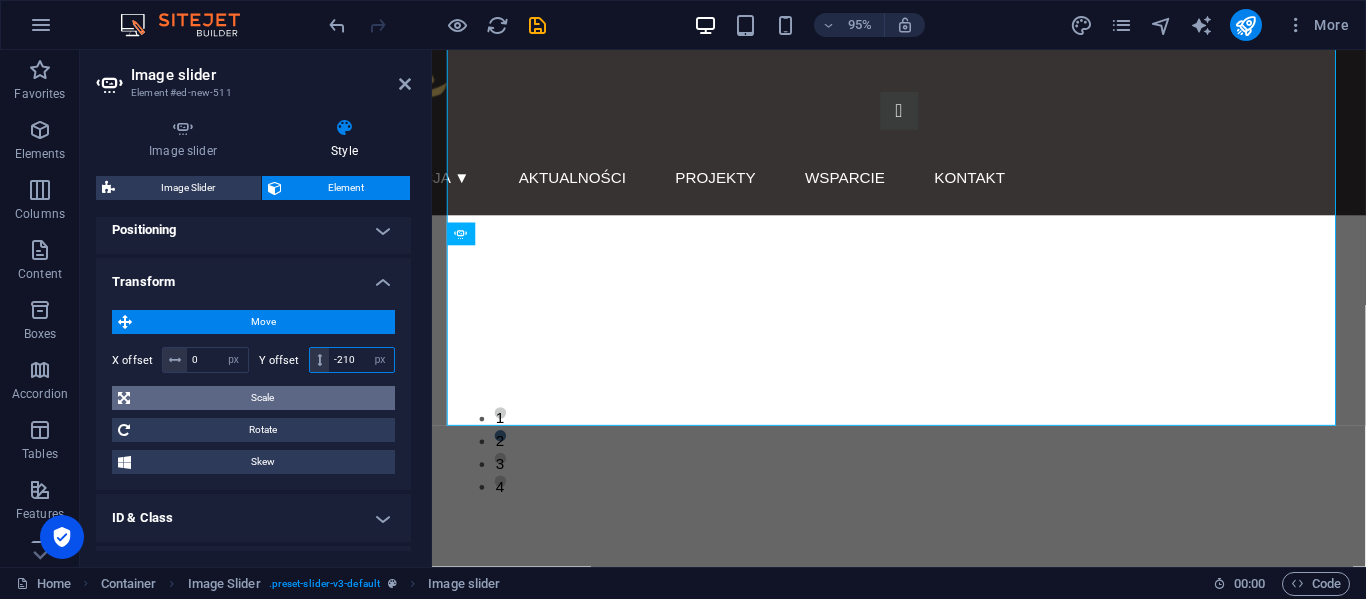 type on "-210" 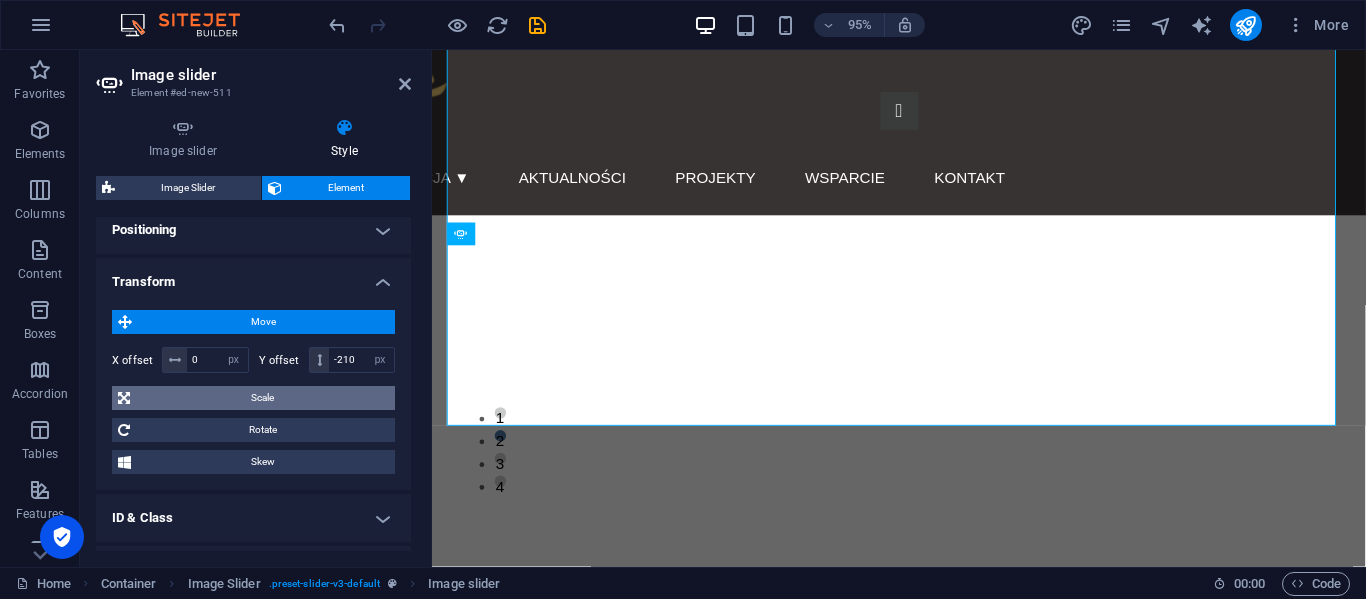 click on "Scale" at bounding box center (262, 398) 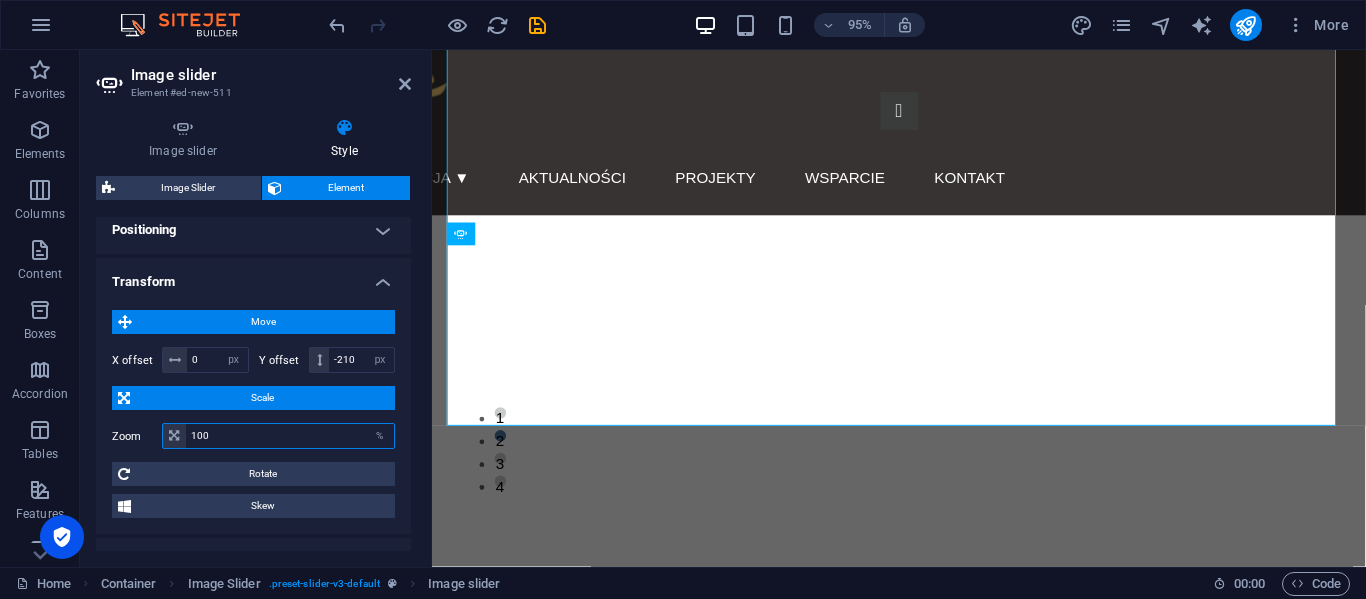 click on "100" at bounding box center (290, 436) 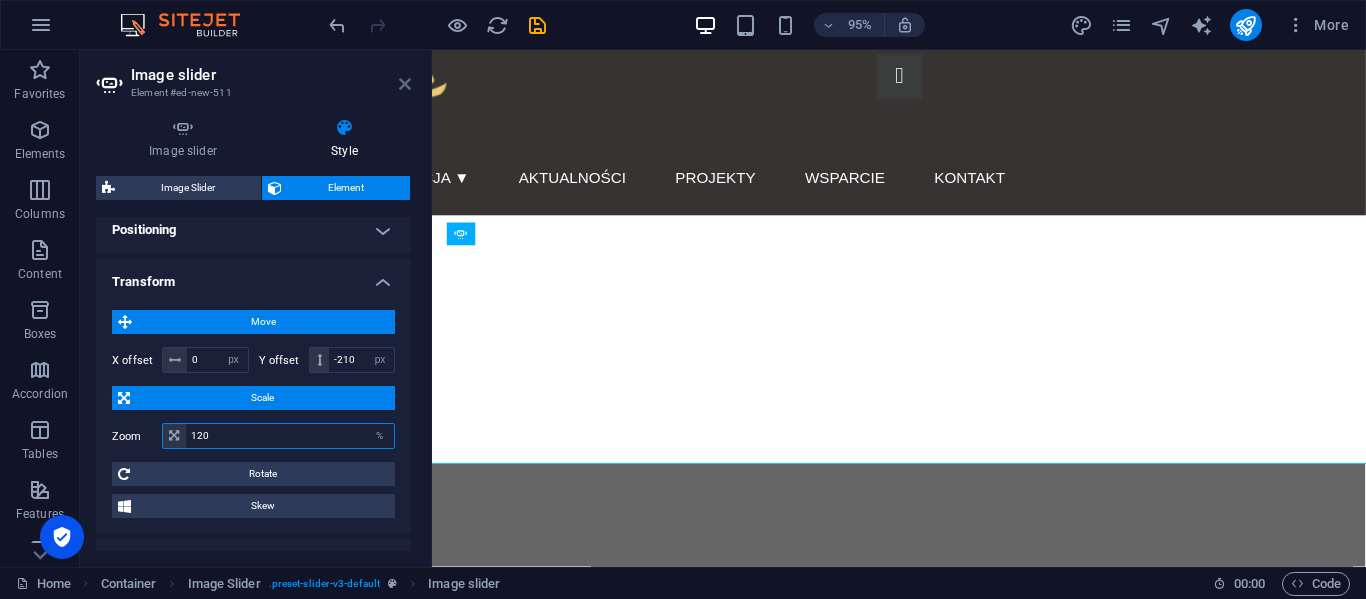 type on "120" 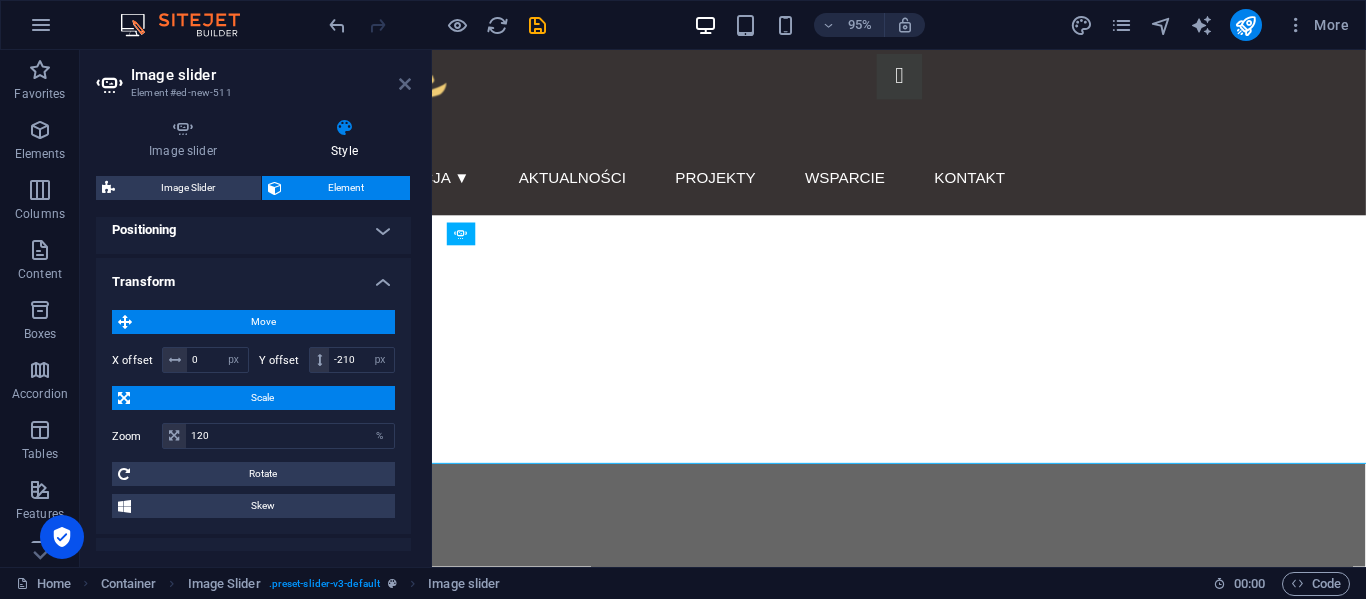 click at bounding box center (405, 84) 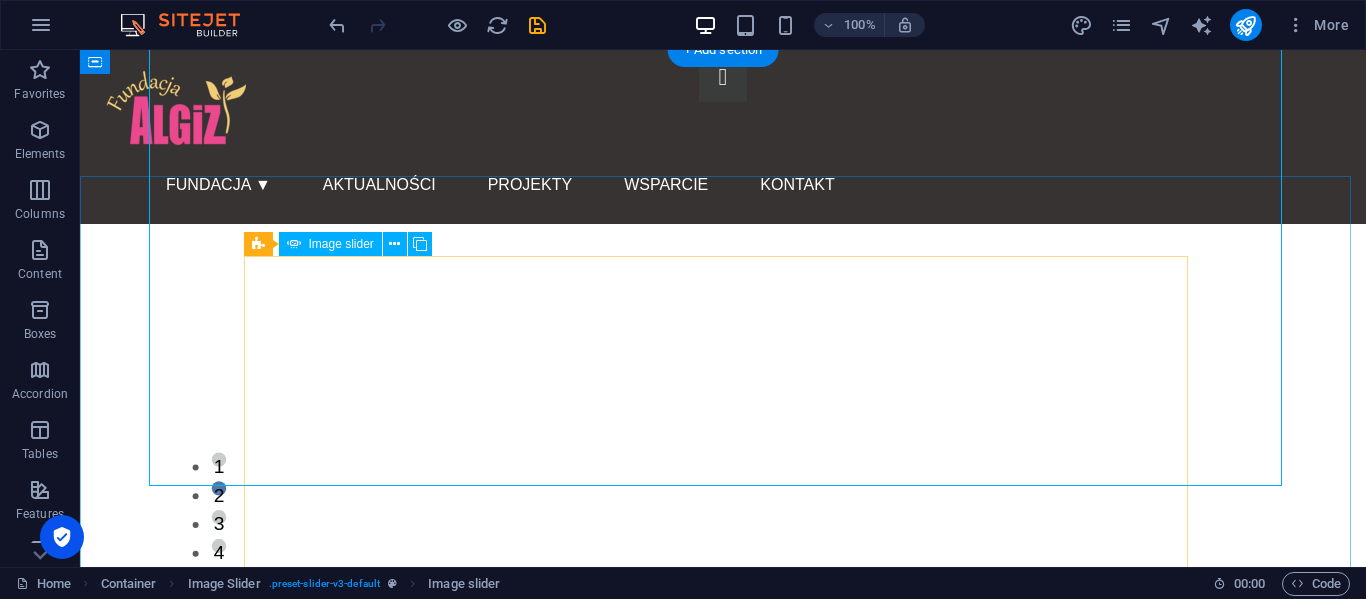 scroll, scrollTop: 2, scrollLeft: 0, axis: vertical 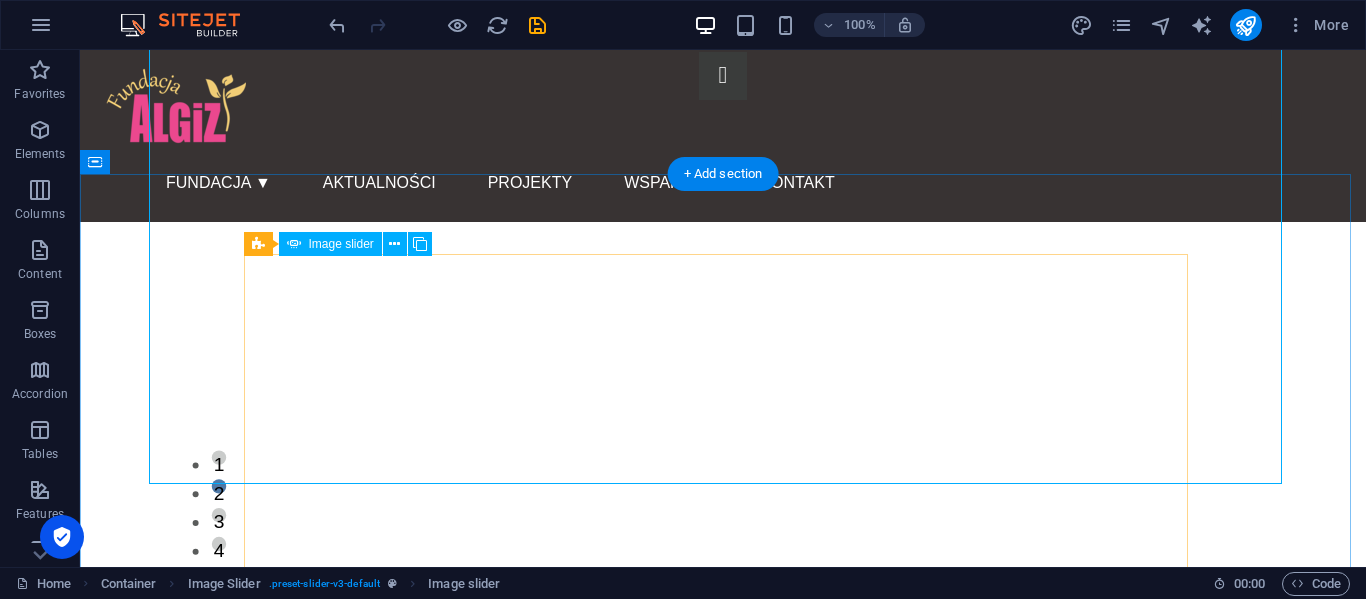 click at bounding box center [723, 4466] 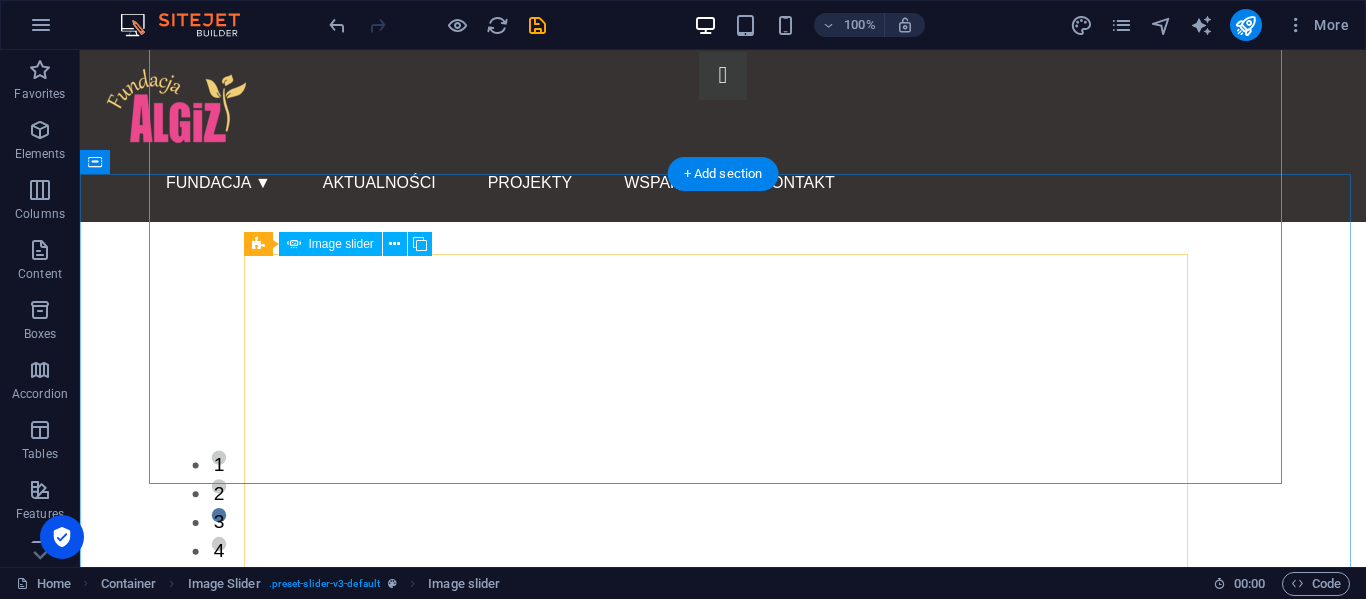 click at bounding box center [723, 4466] 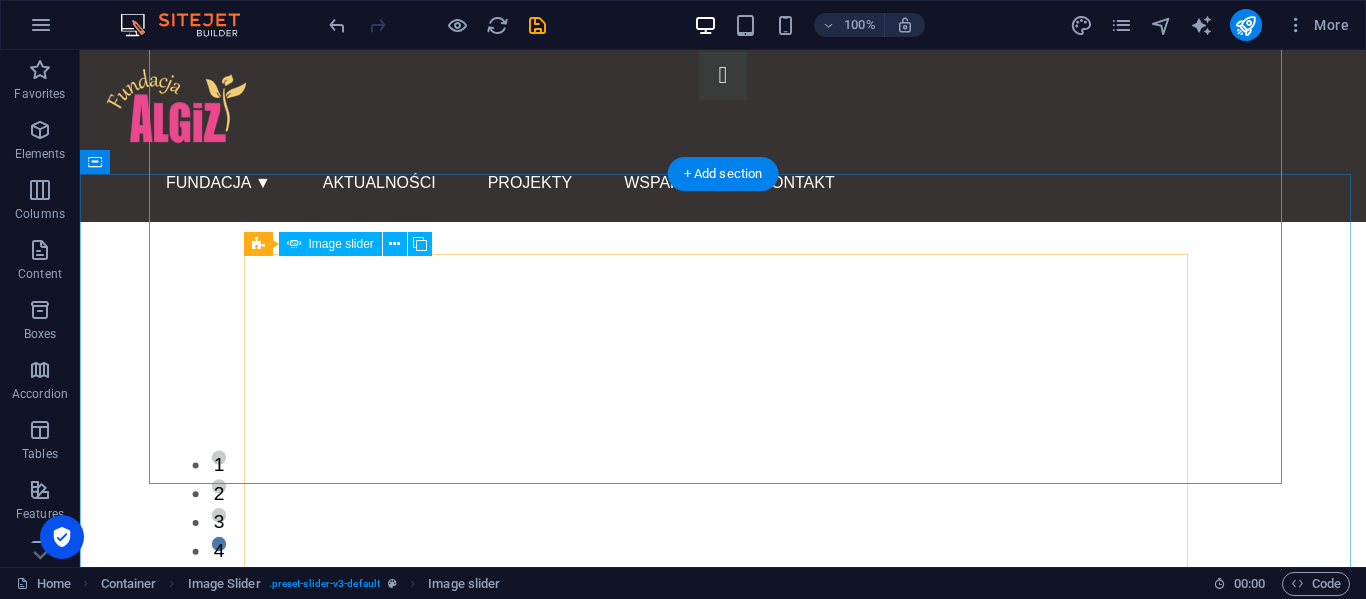 click at bounding box center [723, 4466] 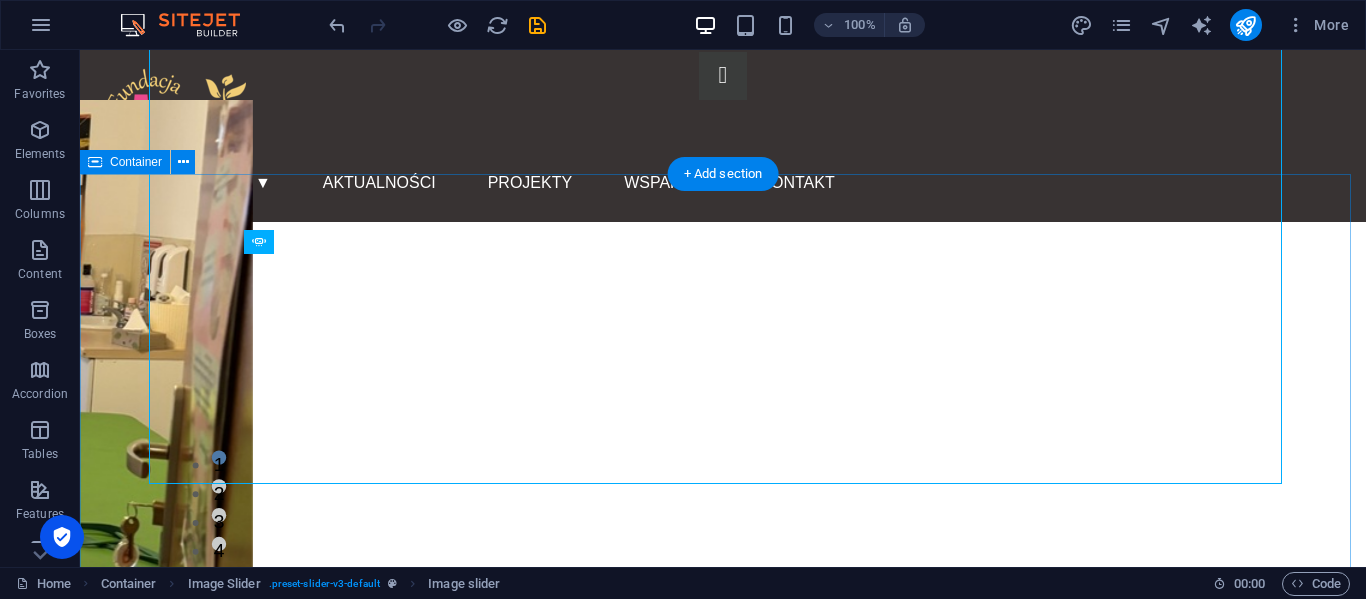 click on "1 2 3 4" at bounding box center [723, 502] 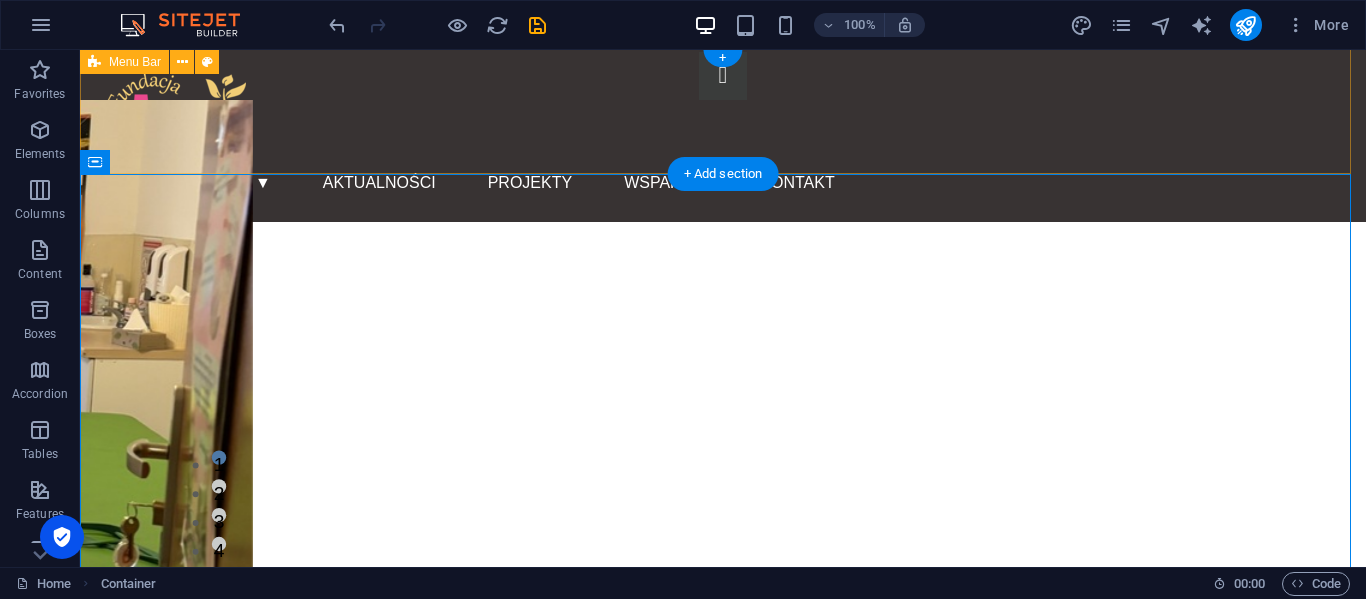 click on "Menu Fundacja ▼ Nasza misja Sprawozdania Statut Zaufali nam Zespół Aktualności Projekty Wsparcie Kontakt" at bounding box center (723, 135) 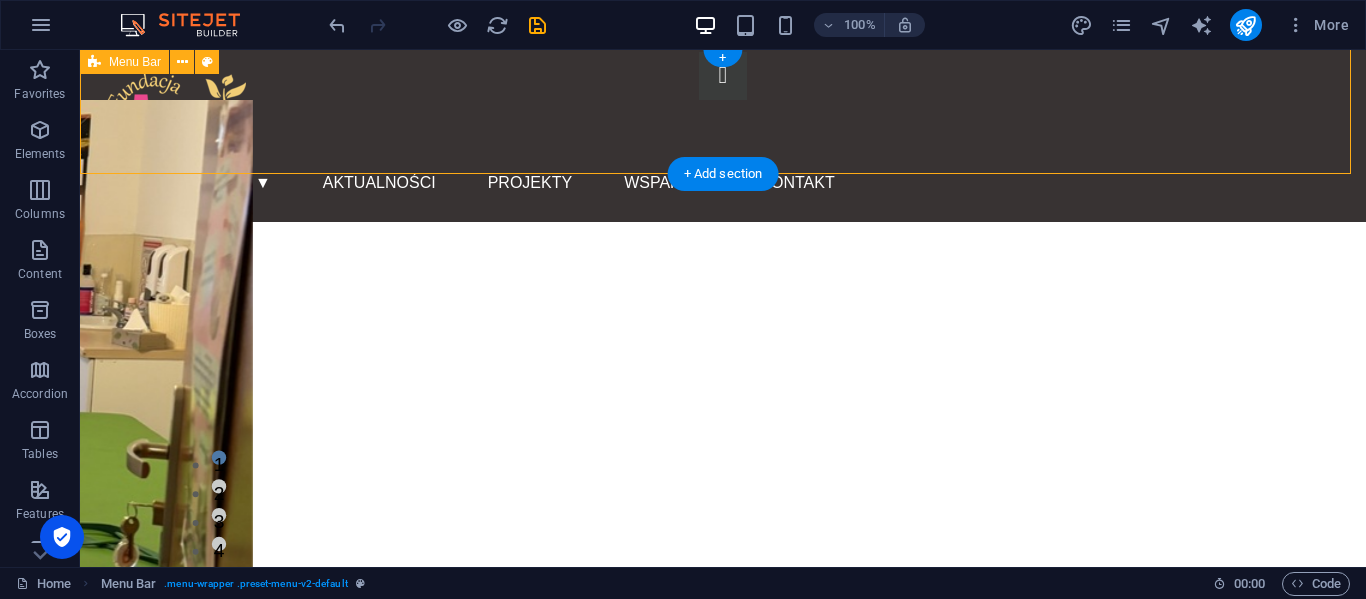 click on "Menu Fundacja ▼ Nasza misja Sprawozdania Statut Zaufali nam Zespół Aktualności Projekty Wsparcie Kontakt" at bounding box center [723, 135] 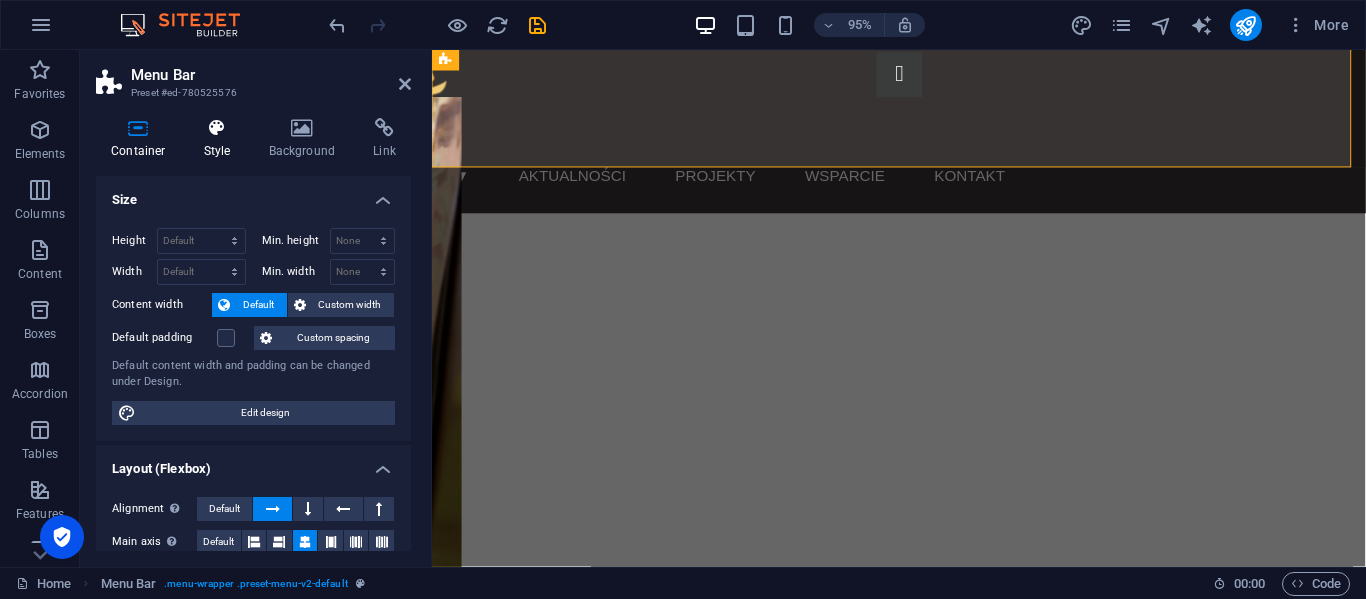 click at bounding box center [217, 128] 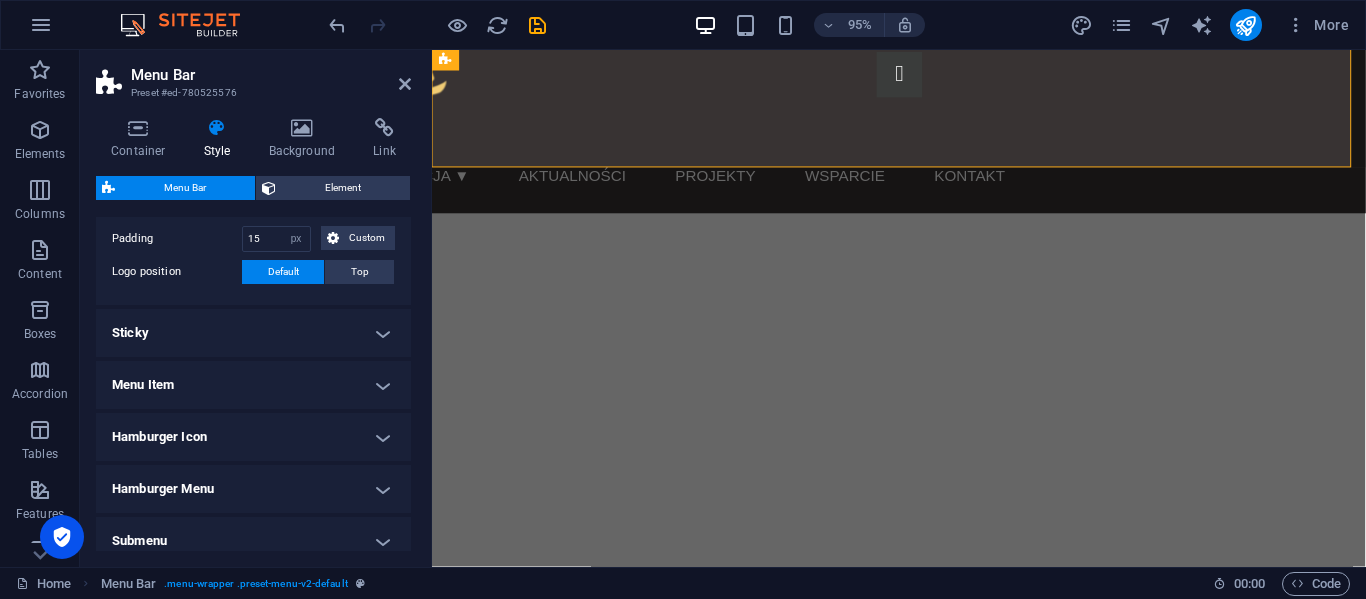 scroll, scrollTop: 459, scrollLeft: 0, axis: vertical 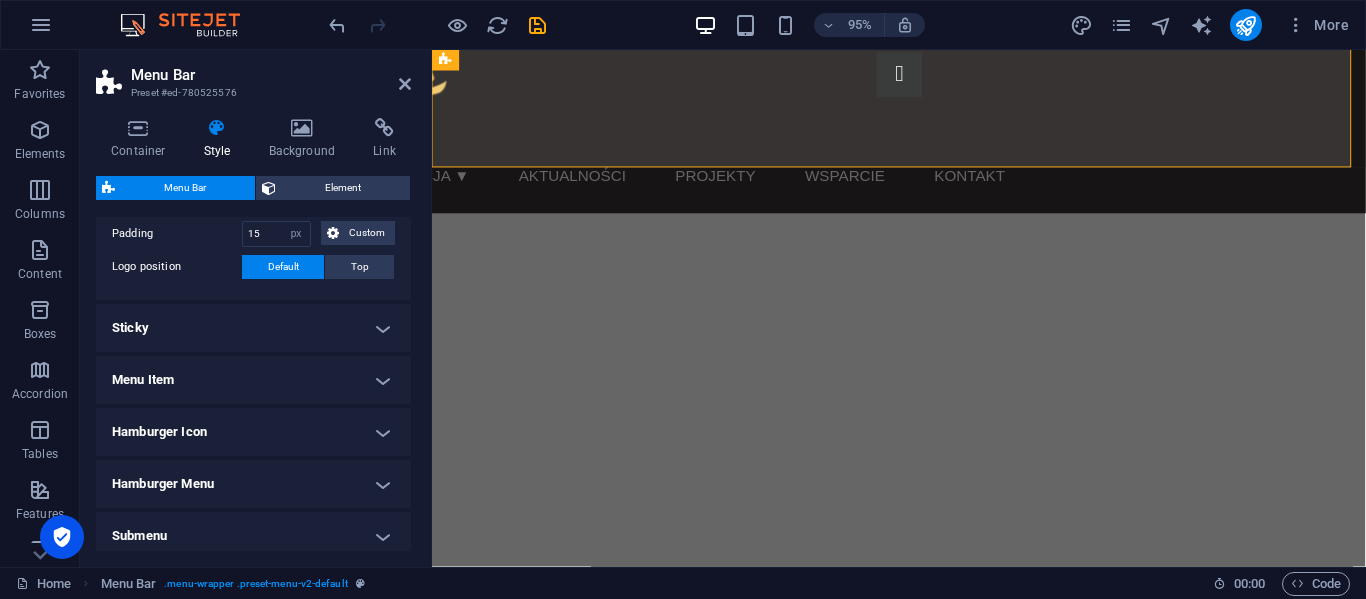 click on "Sticky" at bounding box center [253, 328] 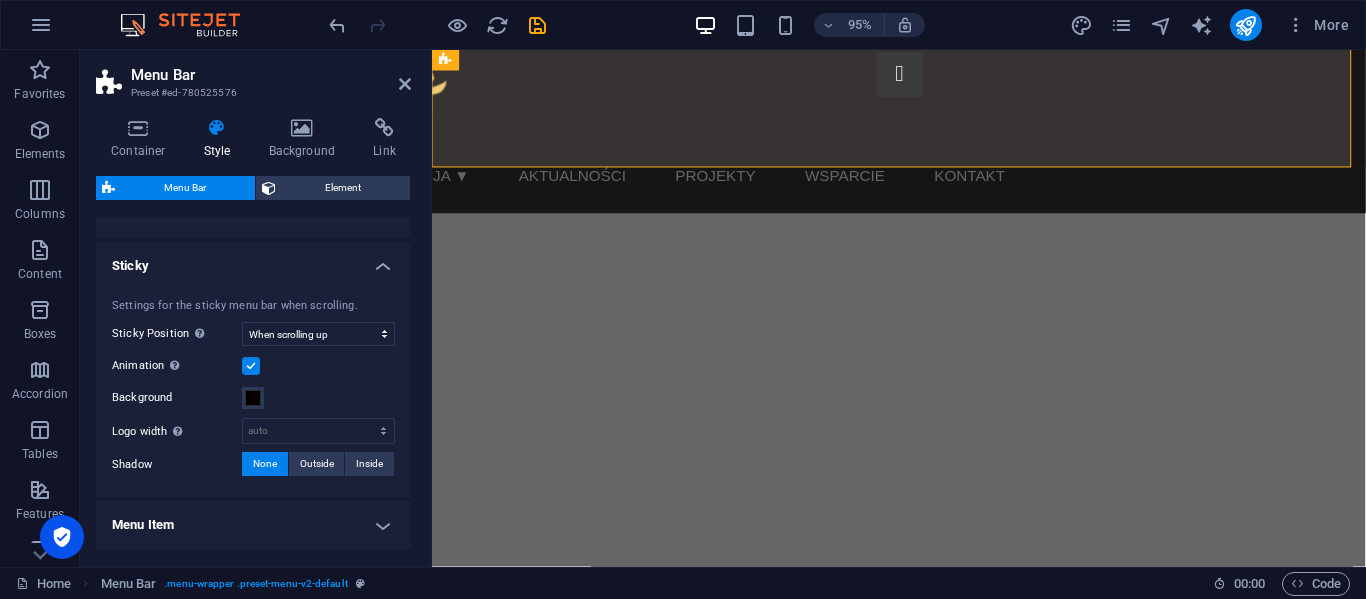 scroll, scrollTop: 549, scrollLeft: 0, axis: vertical 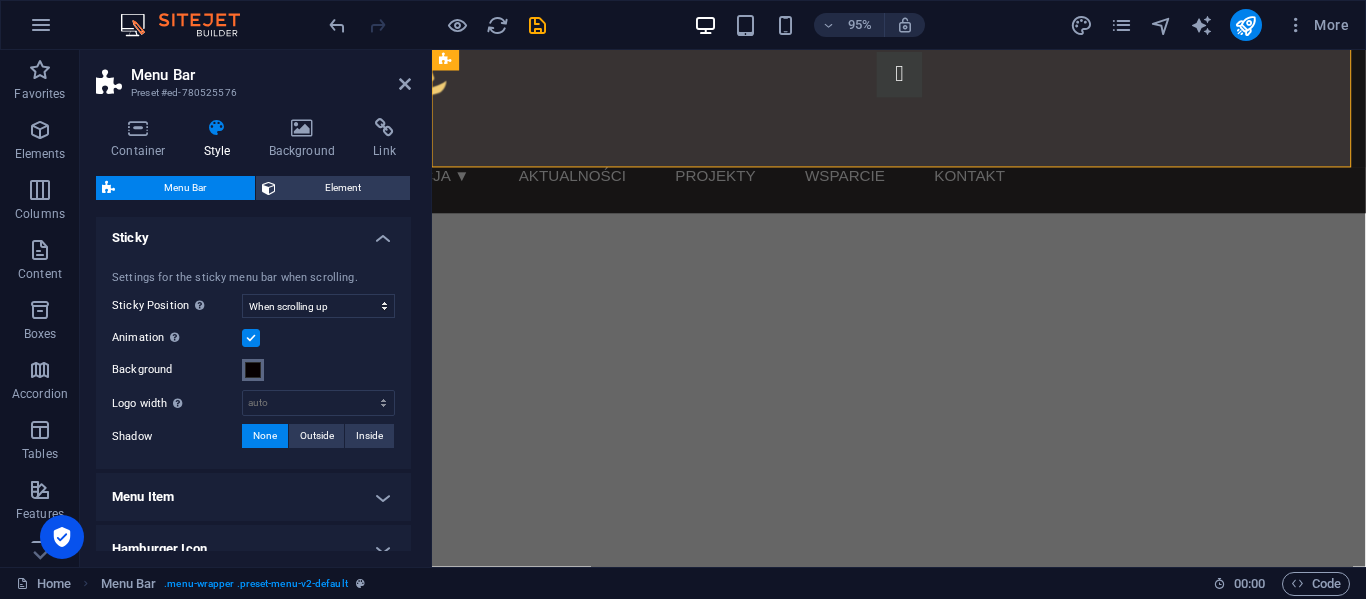 click at bounding box center (253, 370) 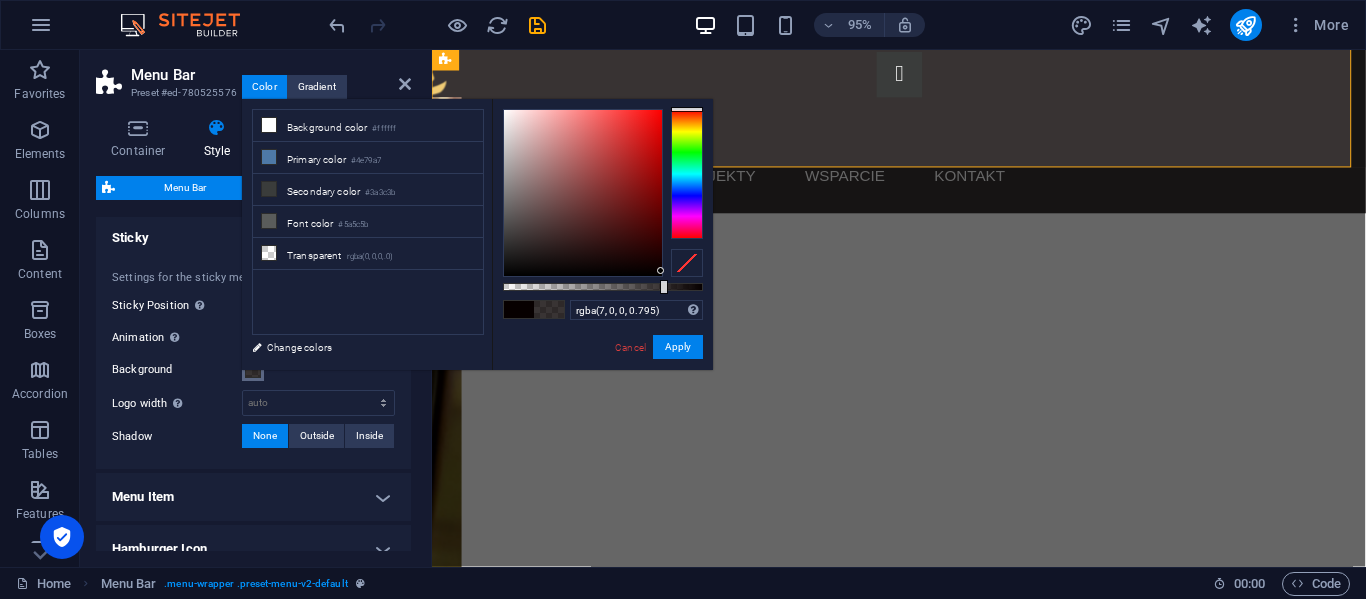 drag, startPoint x: 703, startPoint y: 286, endPoint x: 662, endPoint y: 292, distance: 41.4367 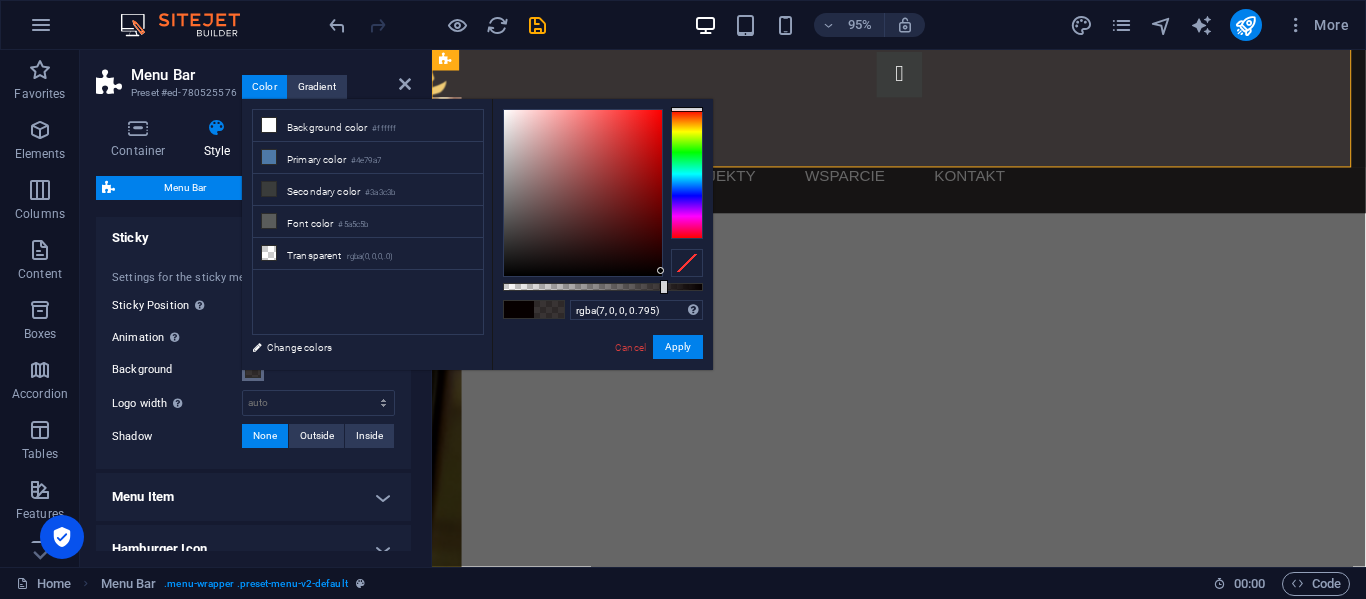 click at bounding box center (664, 287) 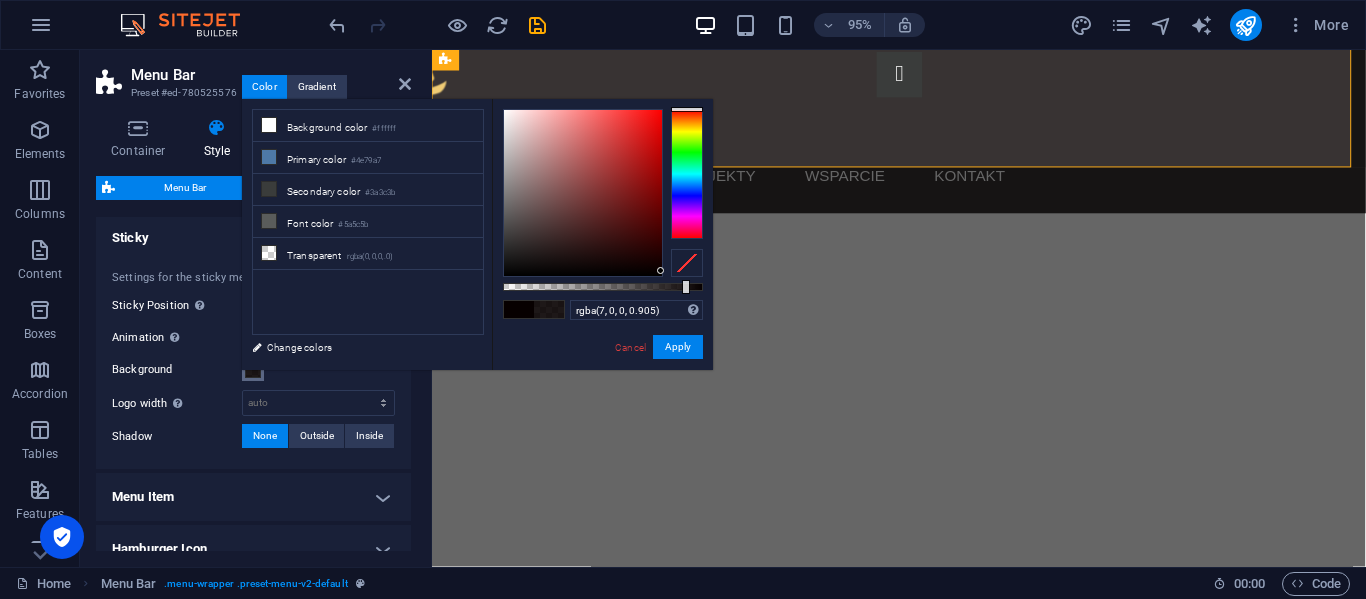 drag, startPoint x: 672, startPoint y: 291, endPoint x: 684, endPoint y: 289, distance: 12.165525 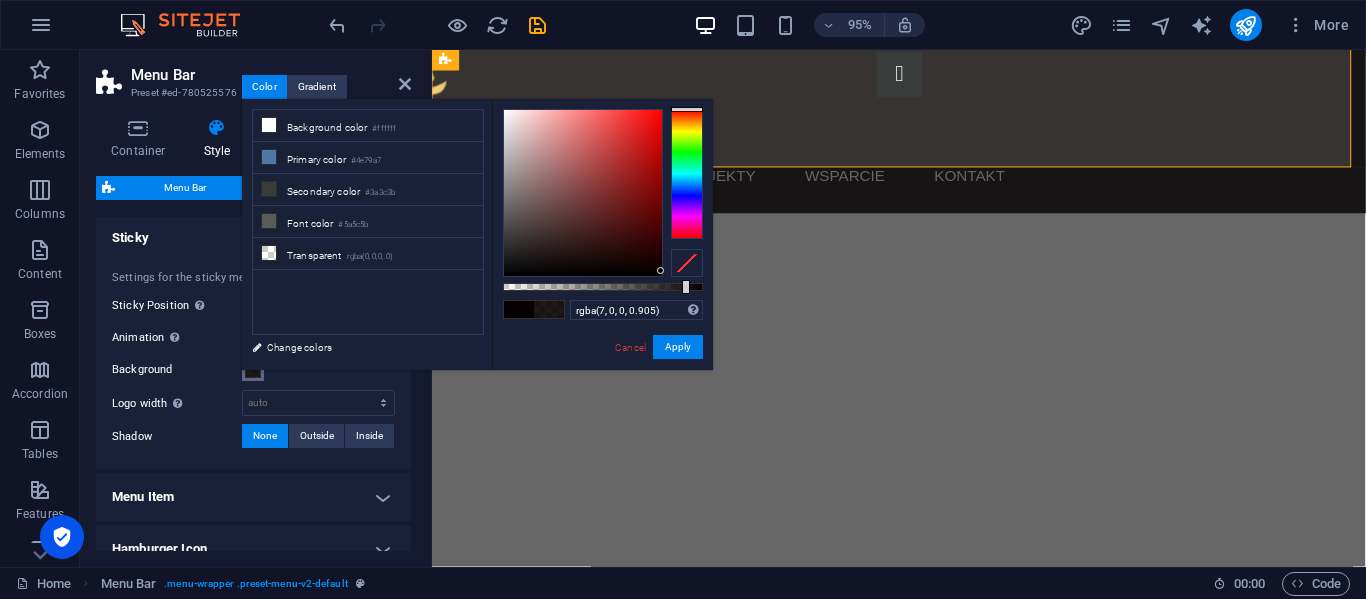 click at bounding box center [686, 287] 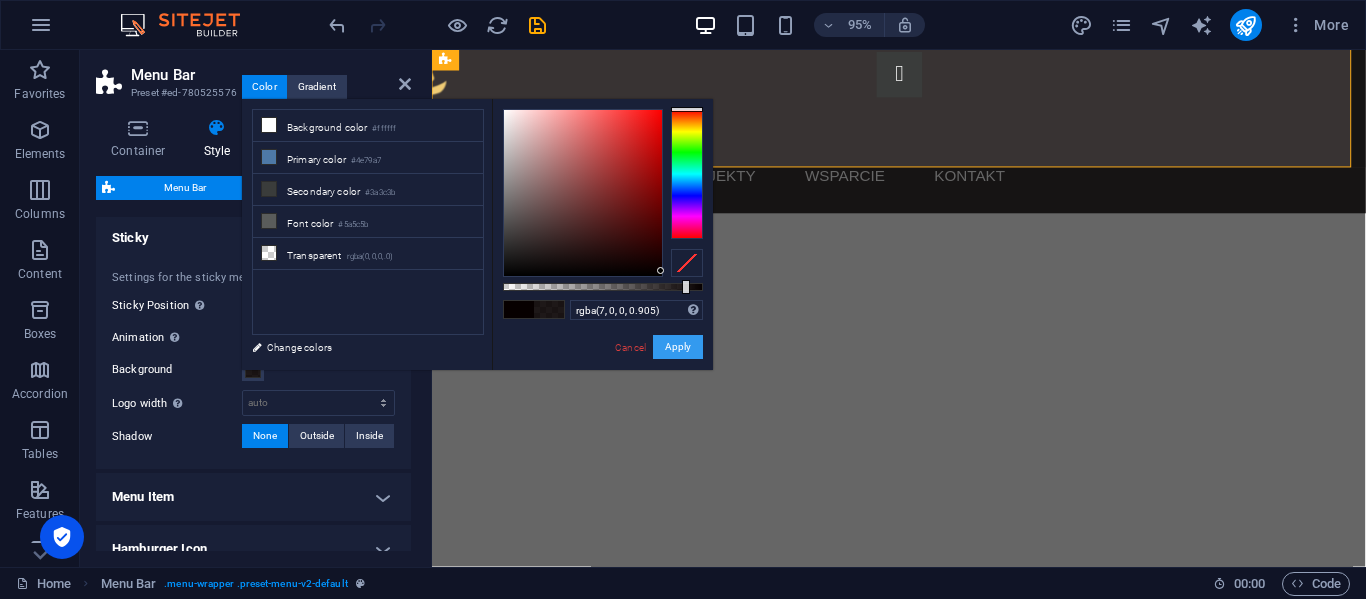 click on "Apply" at bounding box center [678, 347] 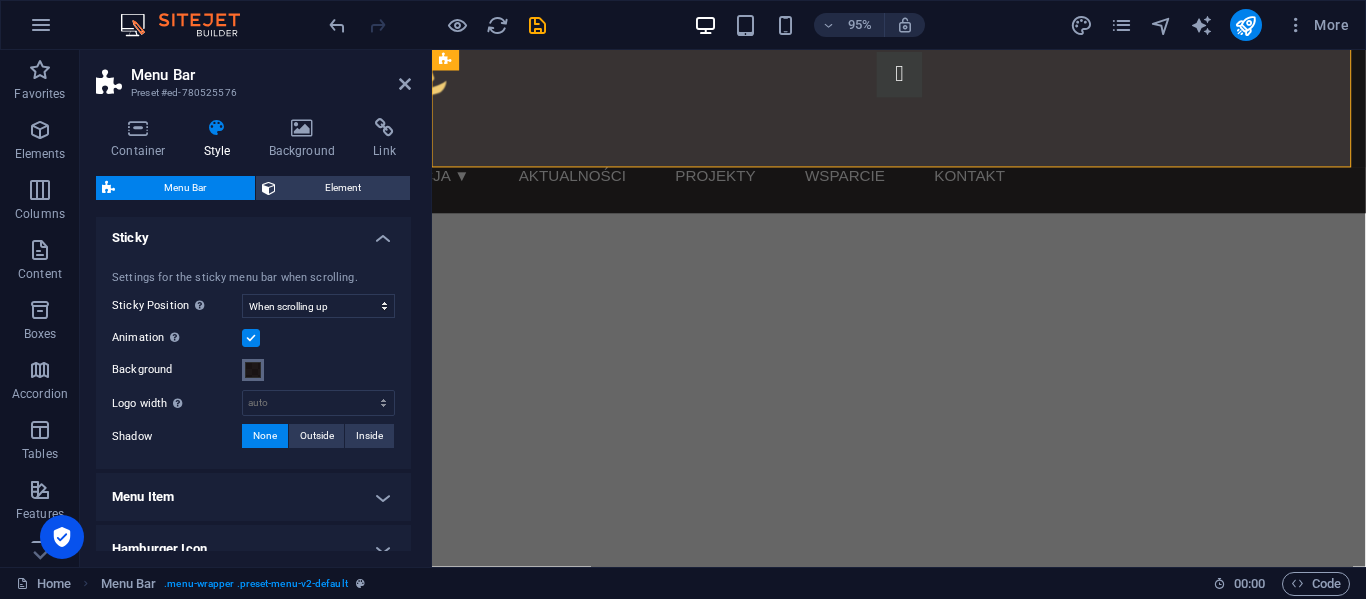 click at bounding box center [253, 370] 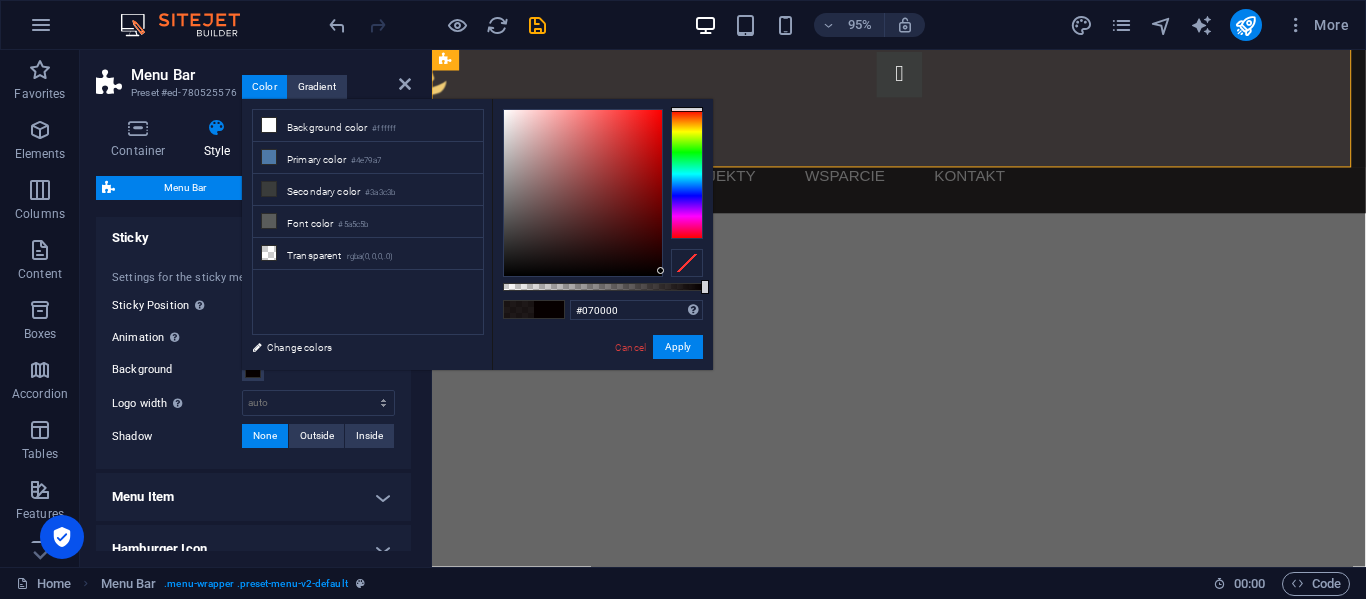 drag, startPoint x: 686, startPoint y: 286, endPoint x: 304, endPoint y: 245, distance: 384.19397 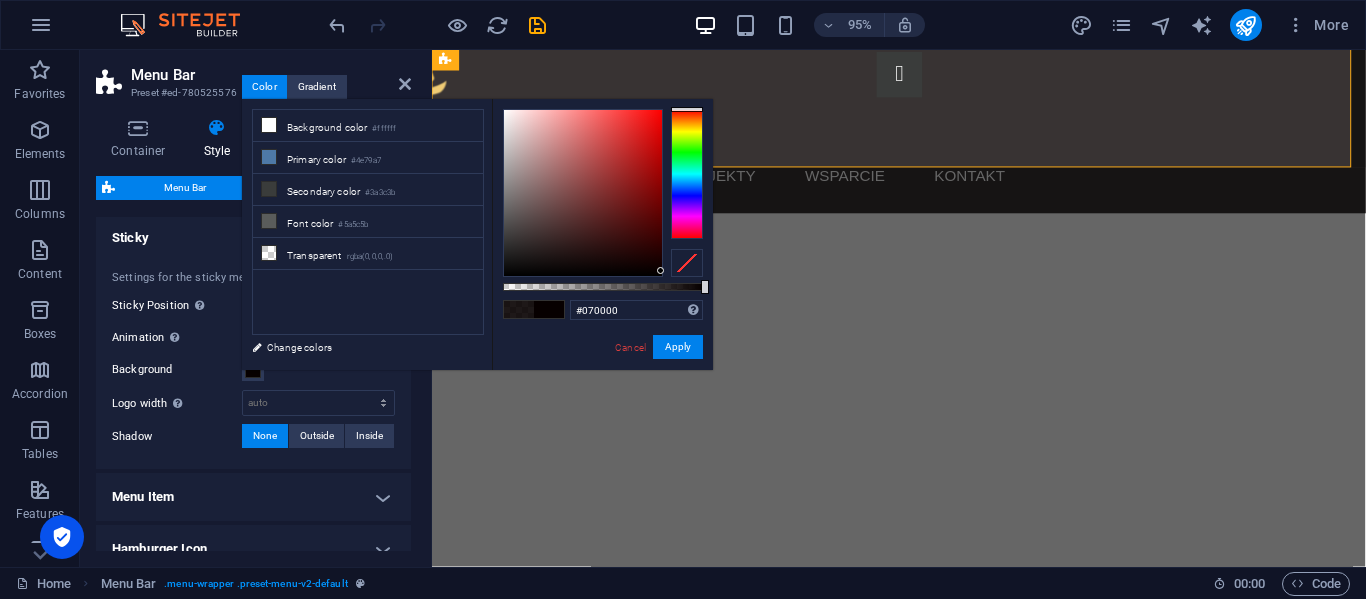 click on "dm69562.domenomania.eu Home Favorites Elements Columns Content Boxes Accordion Tables Features Images Slider Header Footer Forms Marketing Collections Menu Bar Preset #ed-780525576
Container Style Background Link Size Height Default px rem % vh vw Min. height None px rem % vh vw Width Default px rem % em vh vw Min. width None px rem % vh vw Content width Default Custom width Width Default px rem % em vh vw Min. width None px rem % vh vw Default padding Custom spacing Default content width and padding can be changed under Design. Edit design Layout (Flexbox) Alignment Determines the flex direction. Default Main axis Determine how elements should behave along the main axis inside this container (justify content). Default Side axis Control the vertical direction of the element inside of the container (align items). Default Wrap Default On Off Fill Default Accessibility Role None Alert Article Banner Comment Dialog %" at bounding box center [683, 299] 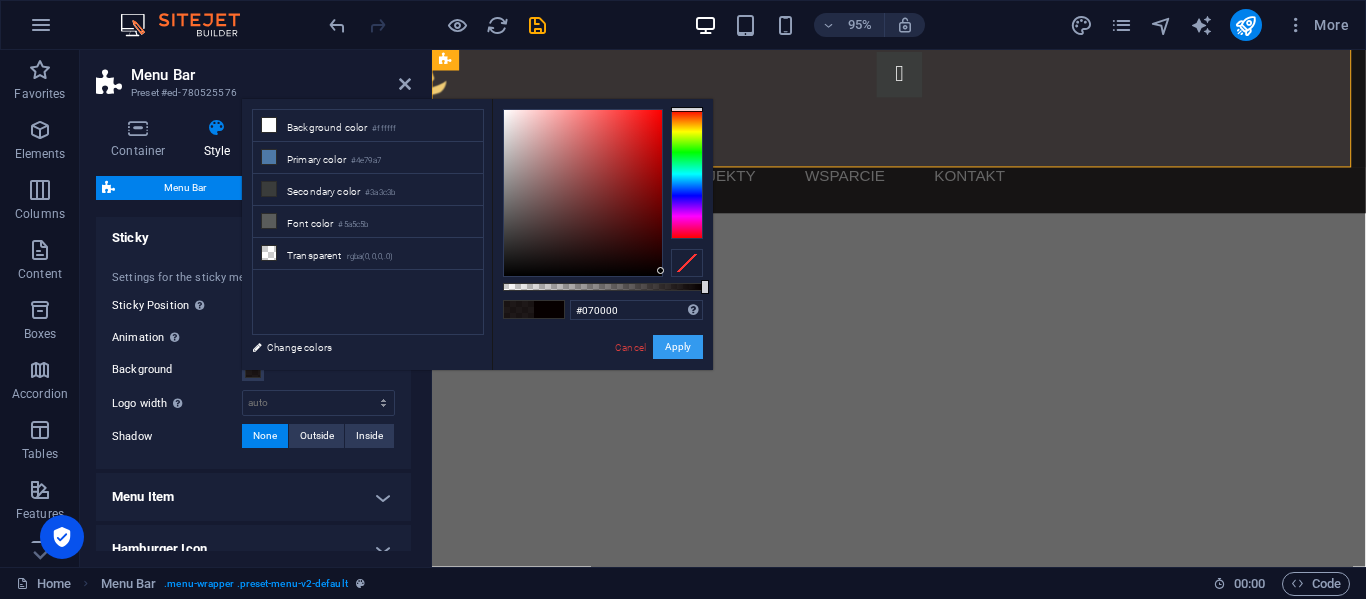 click on "Apply" at bounding box center [678, 347] 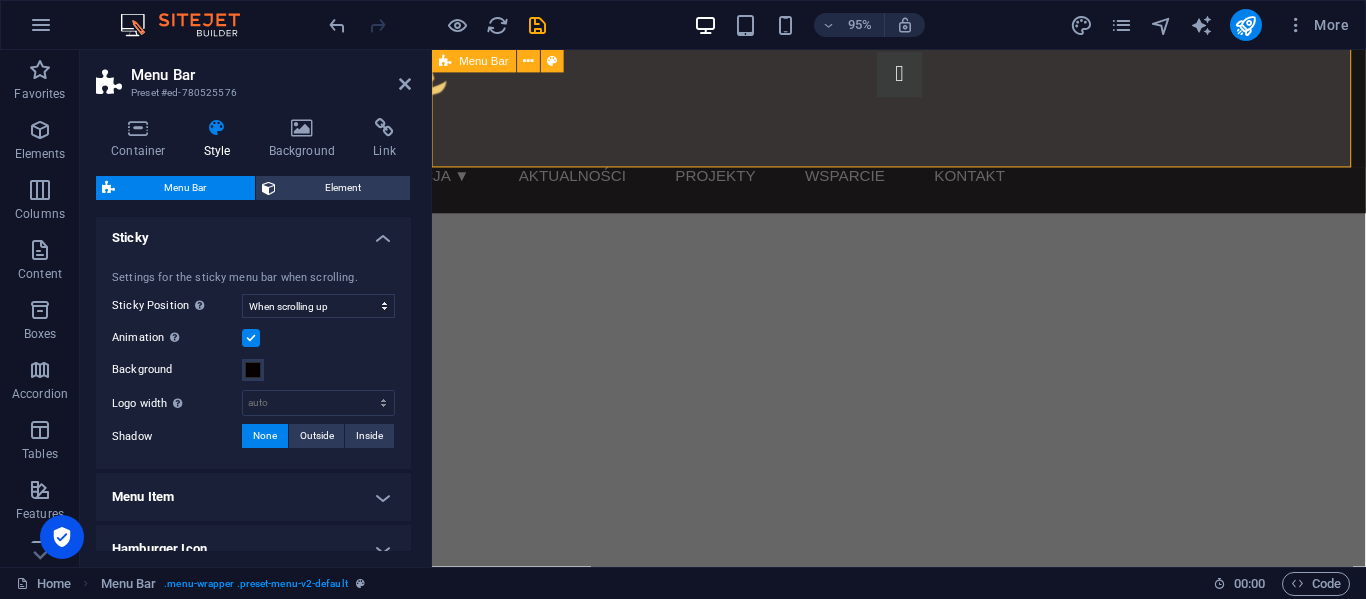 click on "Menu Fundacja ▼ Nasza misja Sprawozdania Statut Zaufali nam Zespół Aktualności Projekty Wsparcie Kontakt" at bounding box center (923, 135) 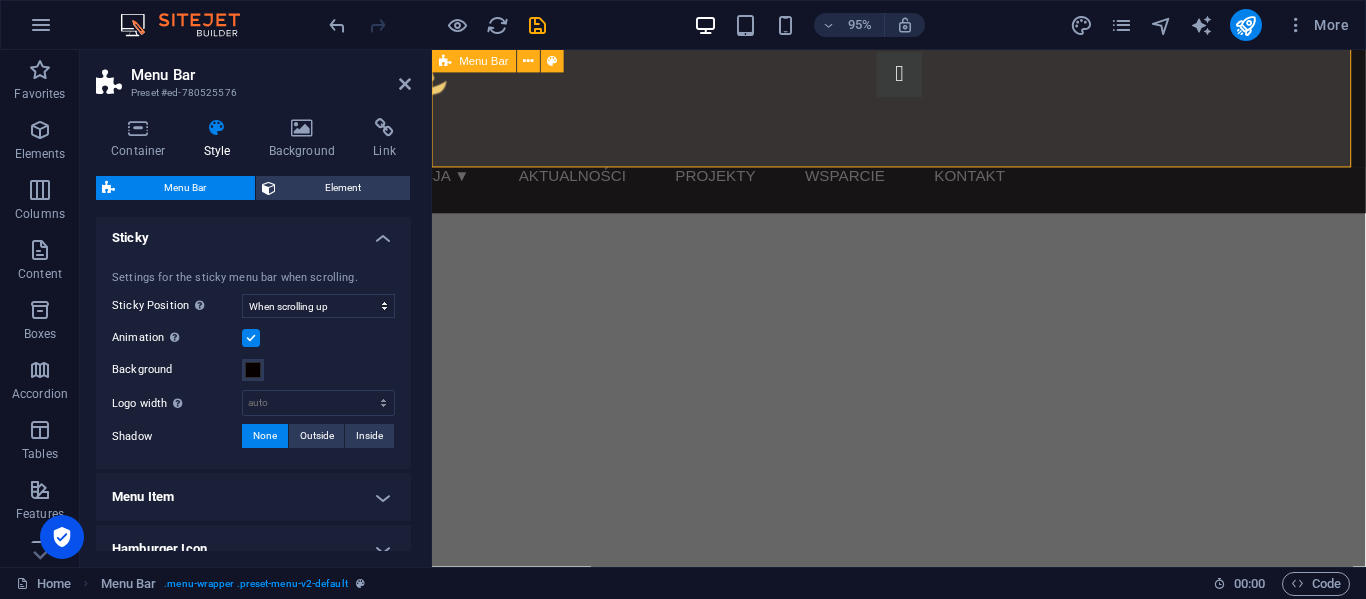 click on "Menu Fundacja ▼ Nasza misja Sprawozdania Statut Zaufali nam Zespół Aktualności Projekty Wsparcie Kontakt" at bounding box center (923, 135) 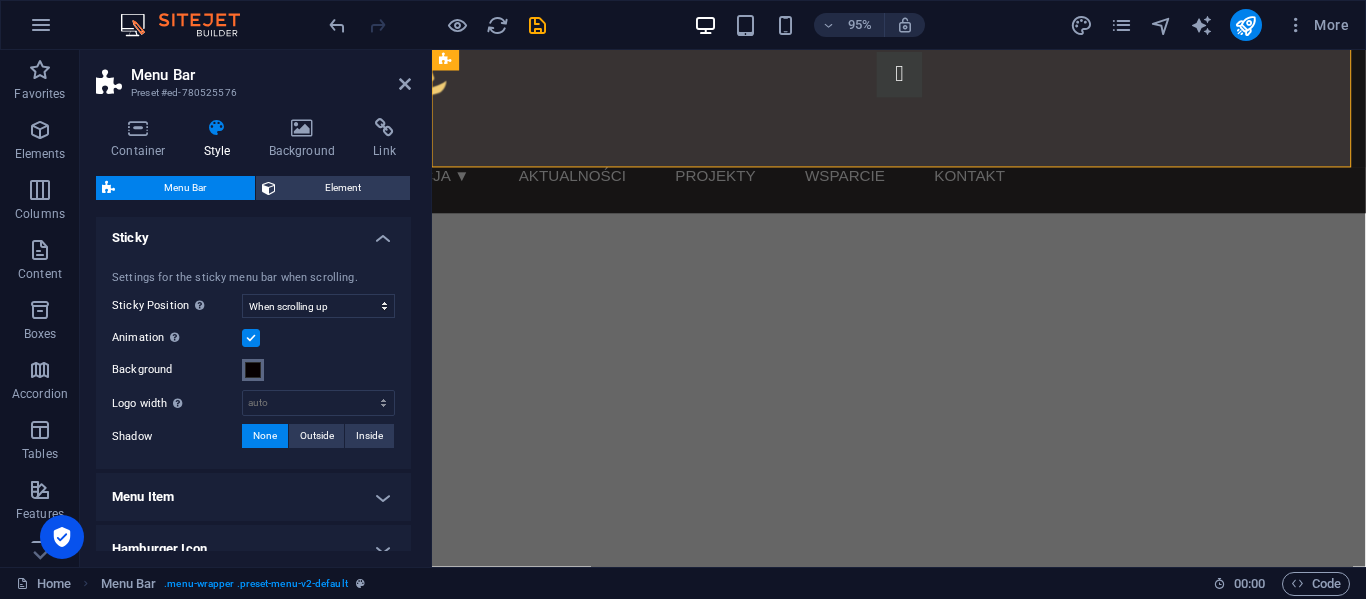 click on "Background" at bounding box center [253, 370] 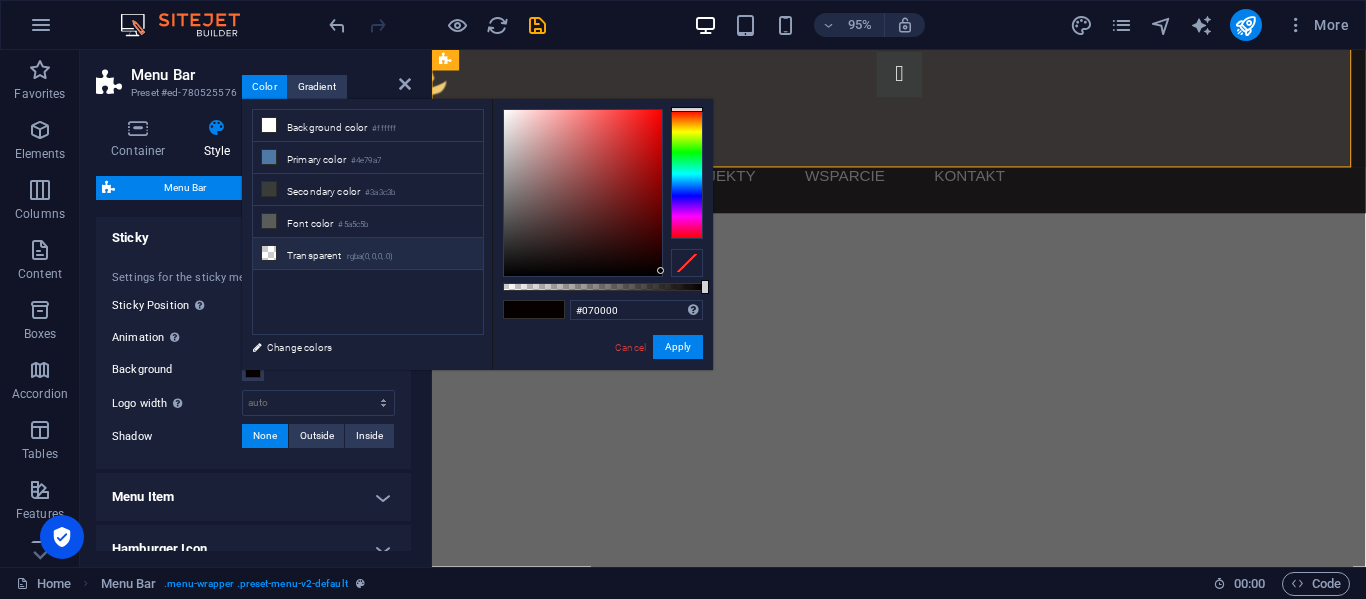click on "Transparent
rgba(0,0,0,.0)" at bounding box center (368, 254) 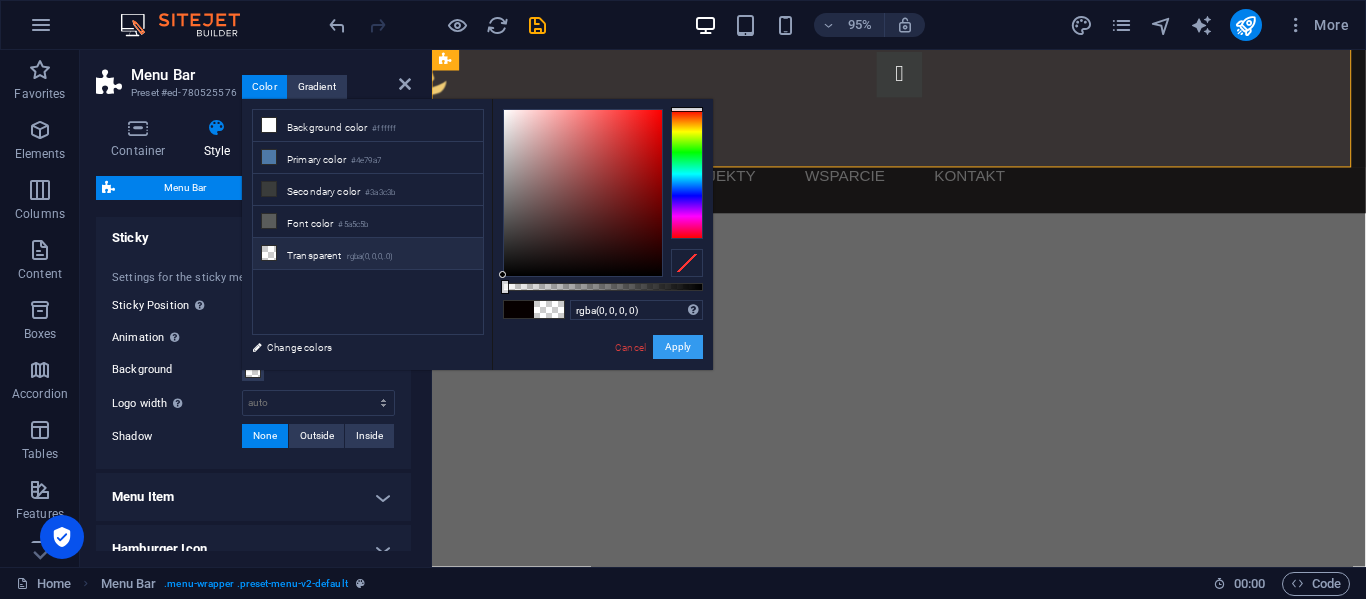 click on "Apply" at bounding box center (678, 347) 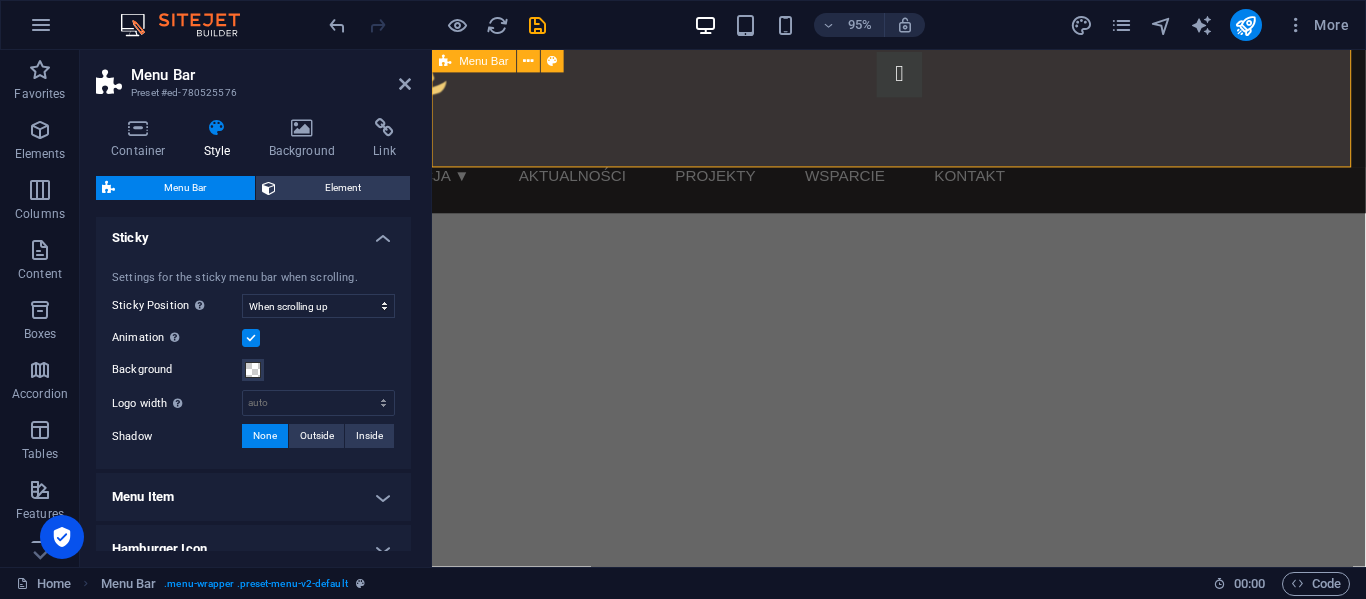 click on "Menu Fundacja ▼ Nasza misja Sprawozdania Statut Zaufali nam Zespół Aktualności Projekty Wsparcie Kontakt" at bounding box center [923, 135] 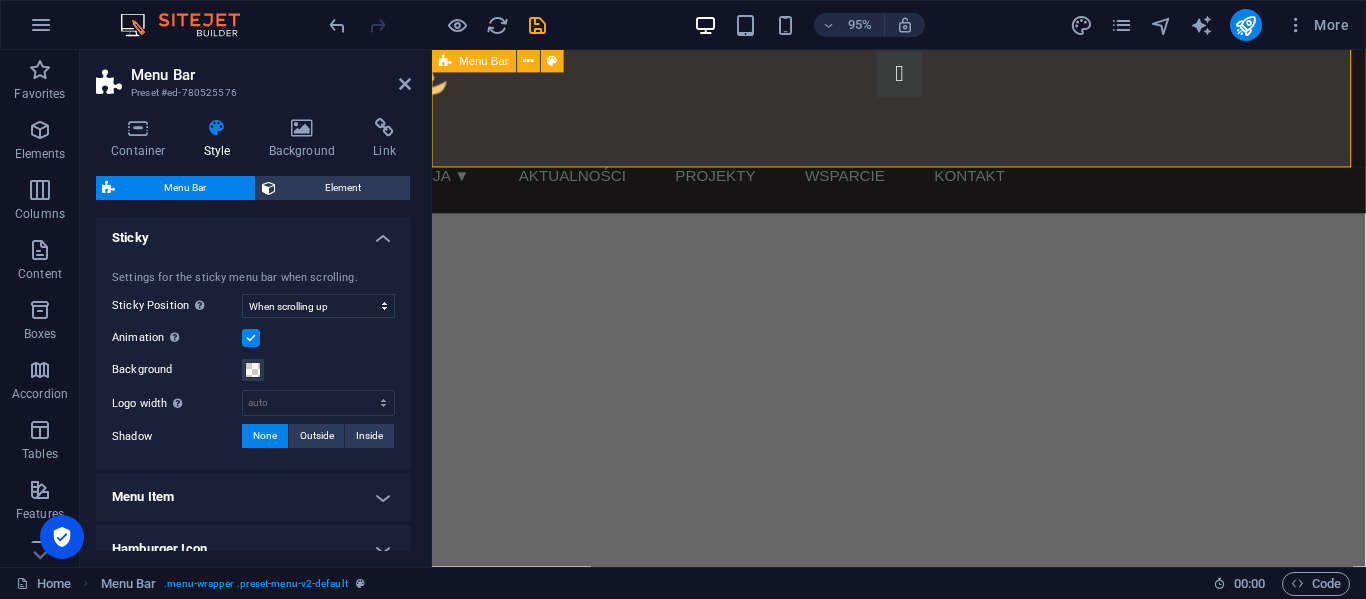 click on "Menu Fundacja ▼ Nasza misja Sprawozdania Statut Zaufali nam Zespół Aktualności Projekty Wsparcie Kontakt" at bounding box center [923, 135] 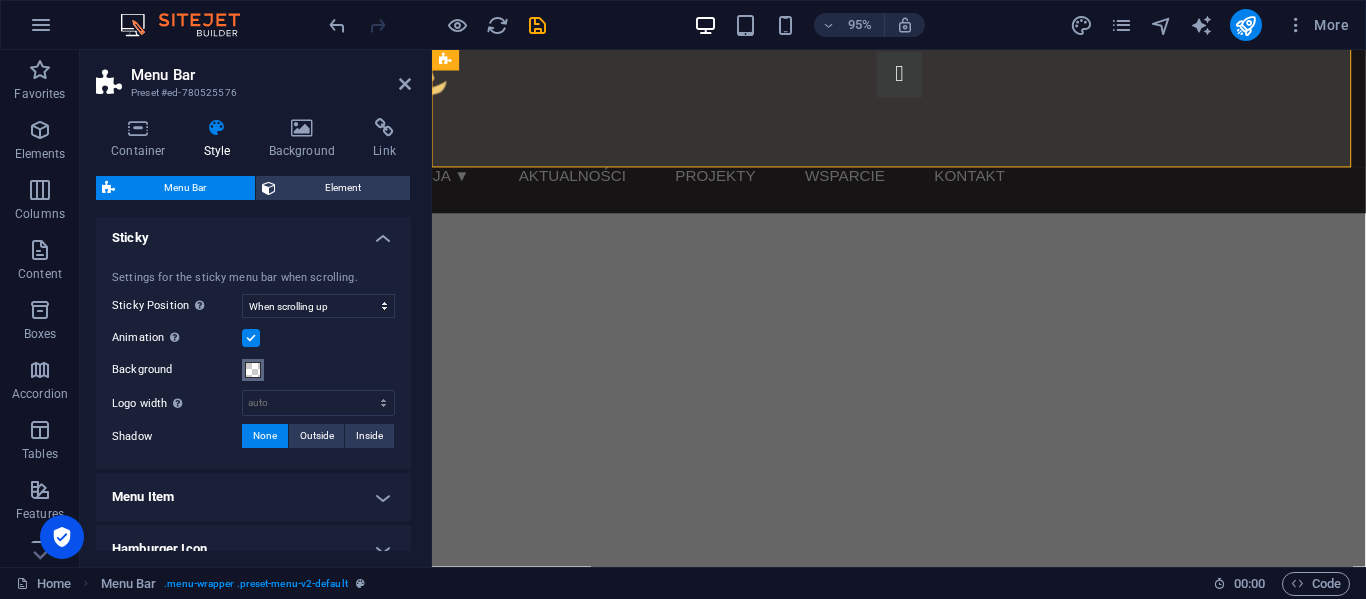 click at bounding box center [253, 370] 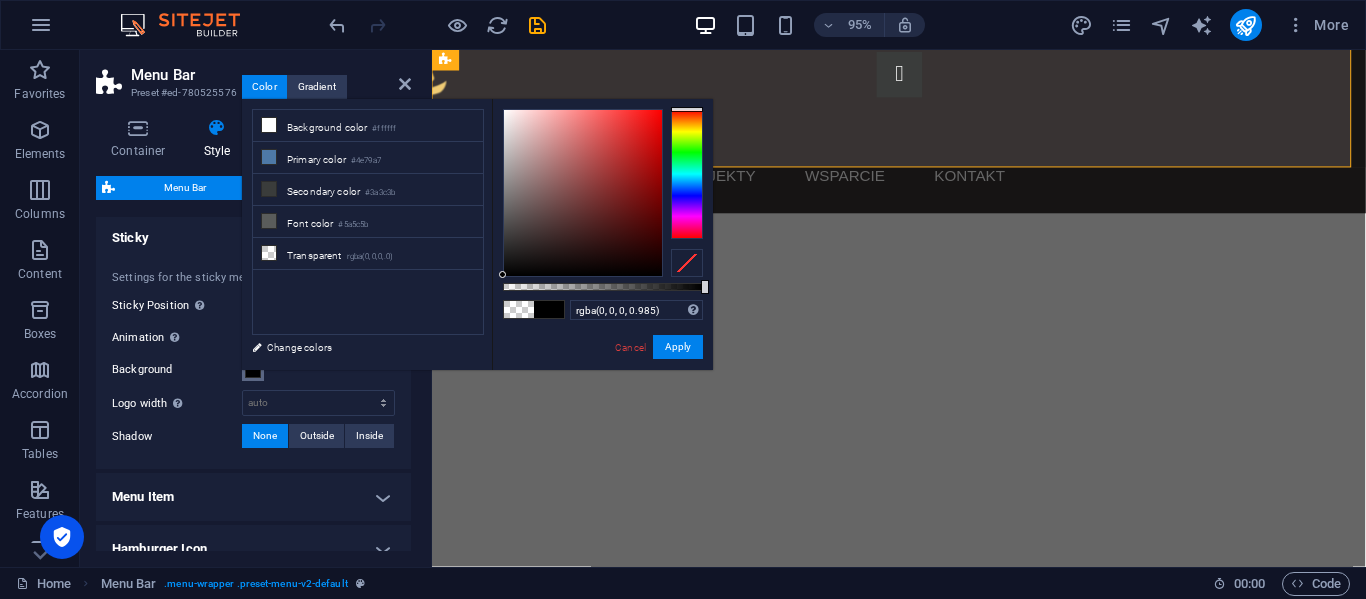 type on "#000000" 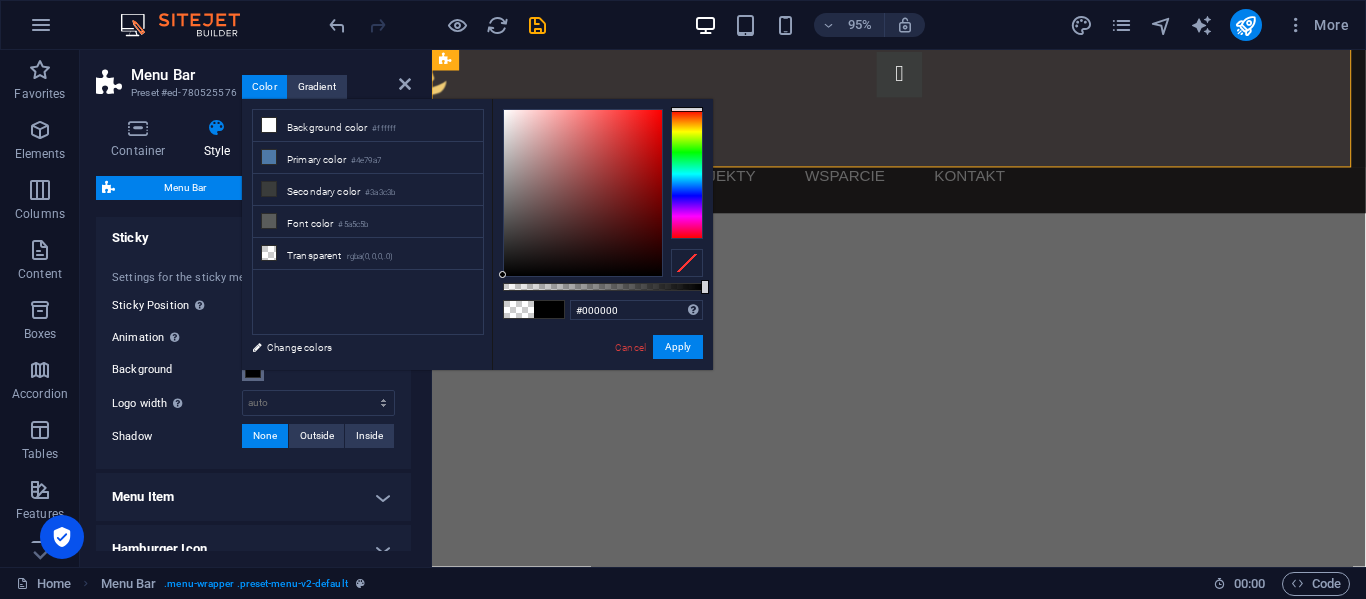 drag, startPoint x: 505, startPoint y: 289, endPoint x: 298, endPoint y: 258, distance: 209.30838 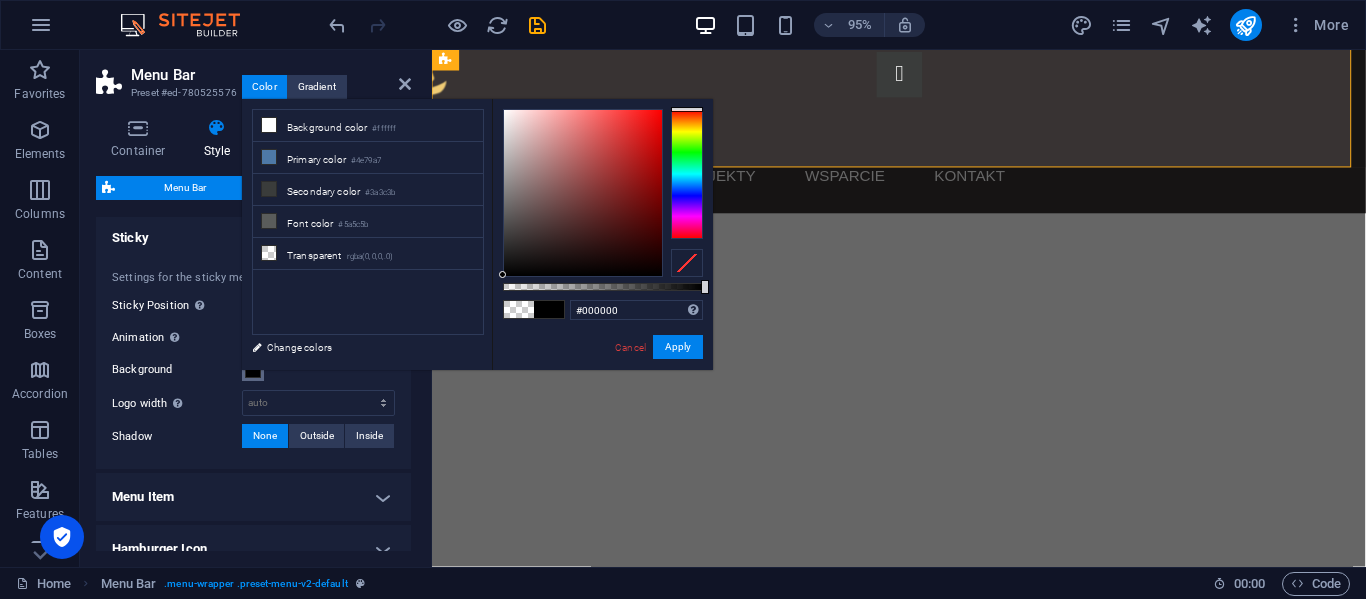 click on "dm69562.domenomania.eu Home Favorites Elements Columns Content Boxes Accordion Tables Features Images Slider Header Footer Forms Marketing Collections Menu Bar Preset #ed-780525576
Container Style Background Link Size Height Default px rem % vh vw Min. height None px rem % vh vw Width Default px rem % em vh vw Min. width None px rem % vh vw Content width Default Custom width Width Default px rem % em vh vw Min. width None px rem % vh vw Default padding Custom spacing Default content width and padding can be changed under Design. Edit design Layout (Flexbox) Alignment Determines the flex direction. Default Main axis Determine how elements should behave along the main axis inside this container (justify content). Default Side axis Control the vertical direction of the element inside of the container (align items). Default Wrap Default On Off Fill Default Accessibility Role None Alert Article Banner Comment Dialog %" at bounding box center (683, 299) 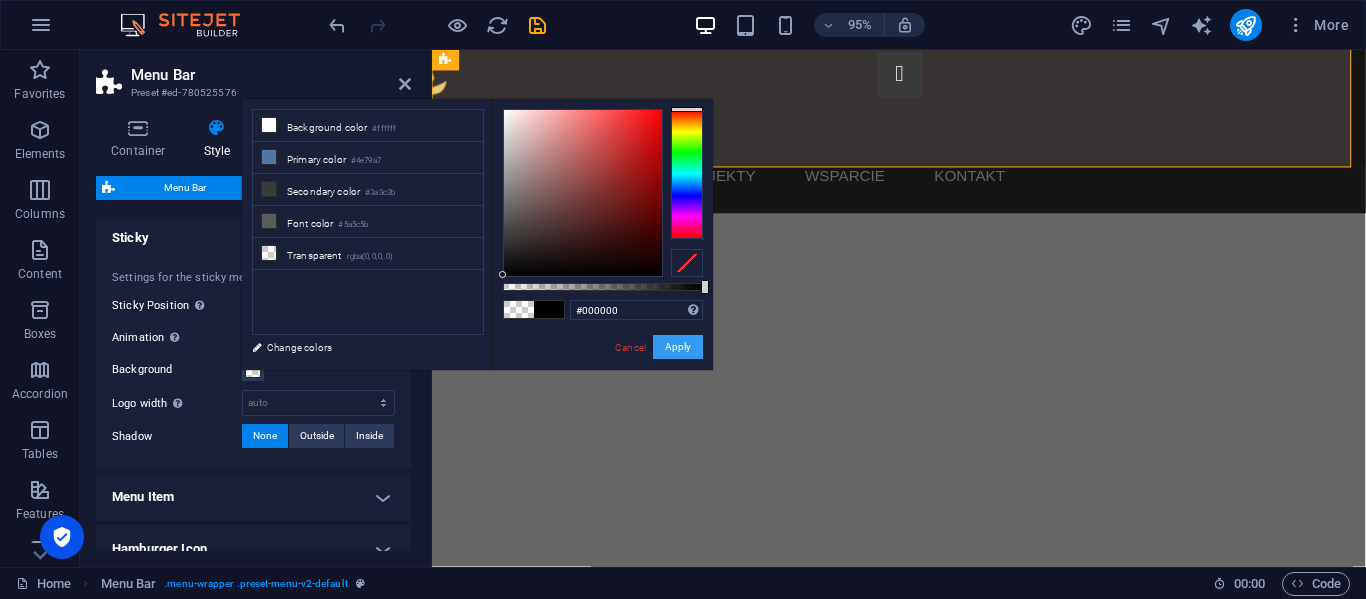 click on "Apply" at bounding box center [678, 347] 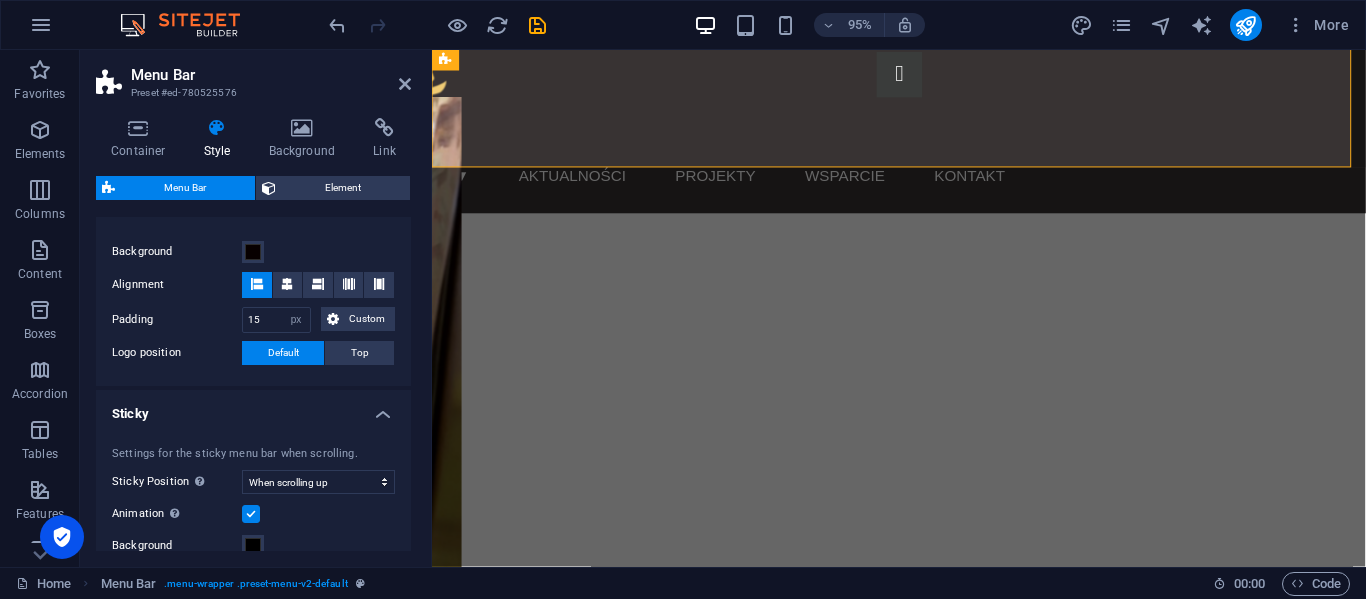 scroll, scrollTop: 374, scrollLeft: 0, axis: vertical 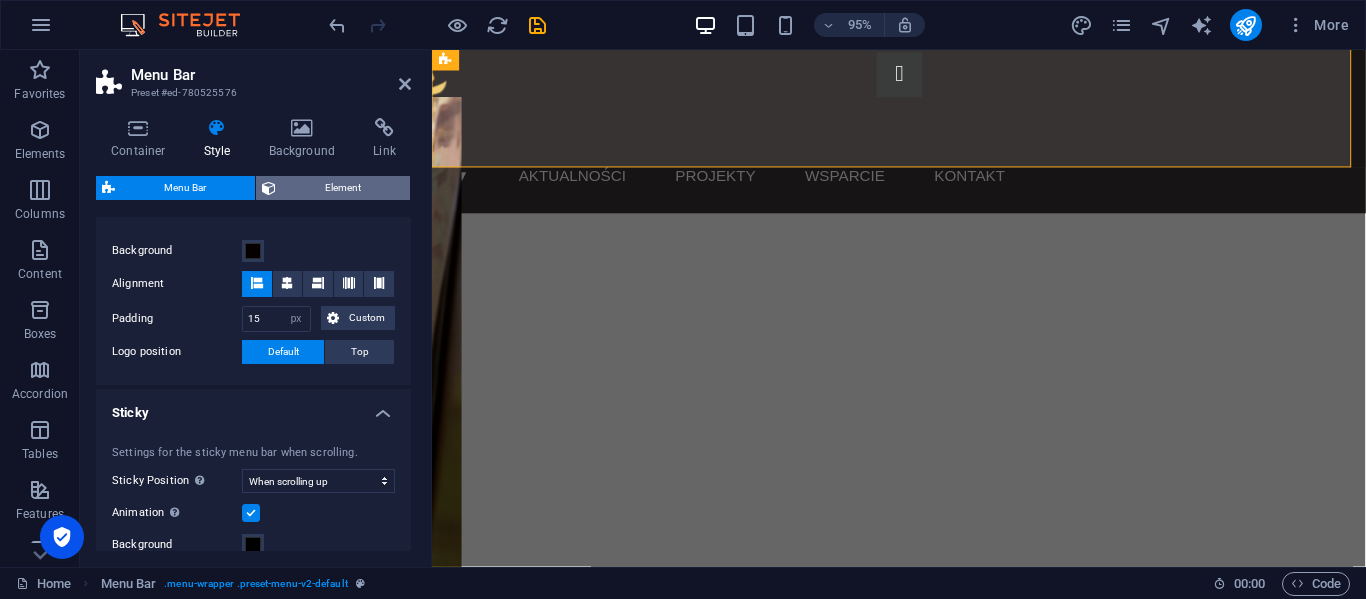 click on "Element" at bounding box center [343, 188] 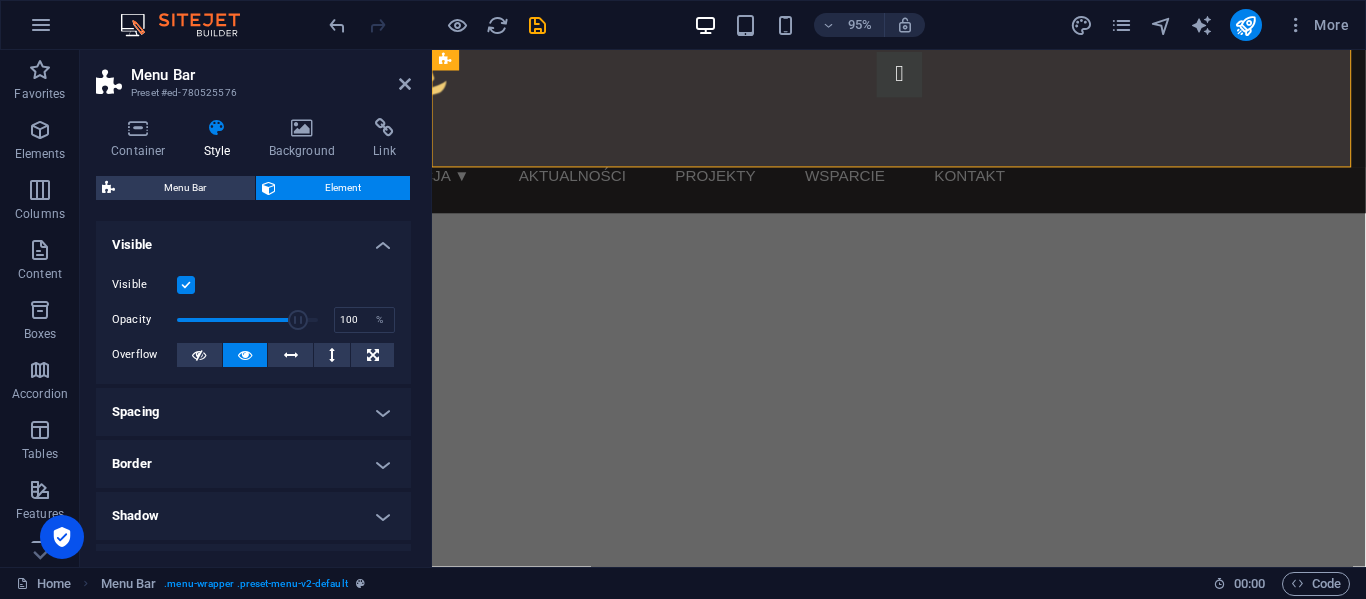 drag, startPoint x: 282, startPoint y: 322, endPoint x: 320, endPoint y: 317, distance: 38.327538 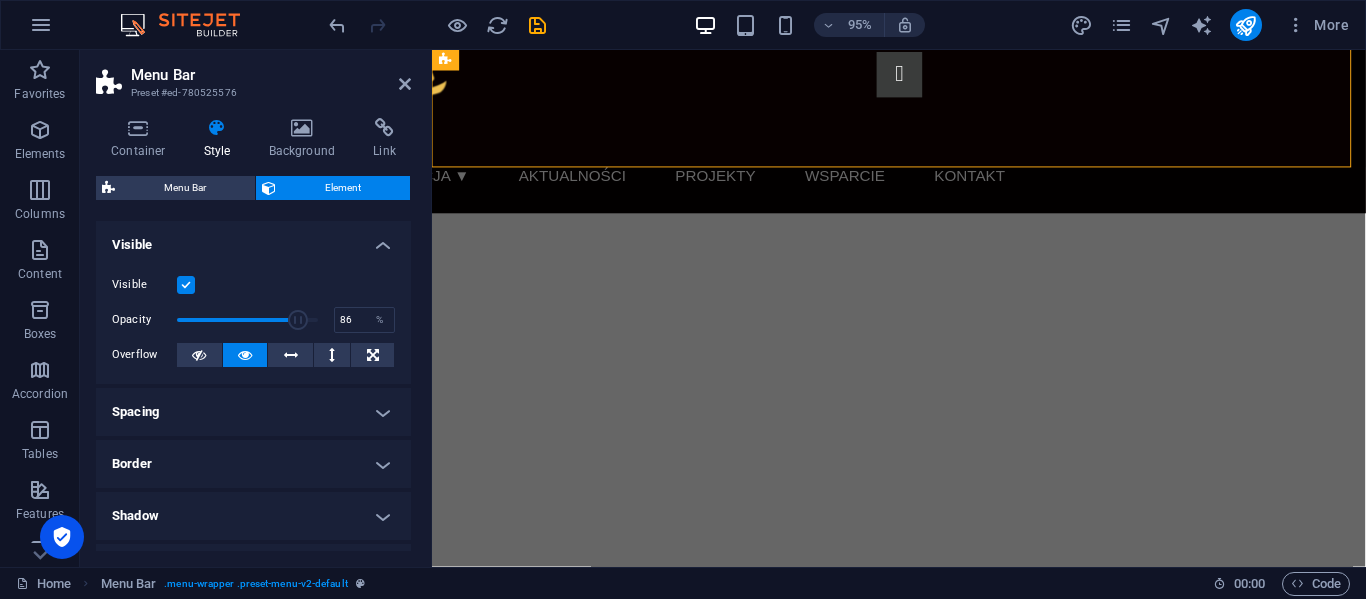 drag, startPoint x: 311, startPoint y: 318, endPoint x: 294, endPoint y: 319, distance: 17.029387 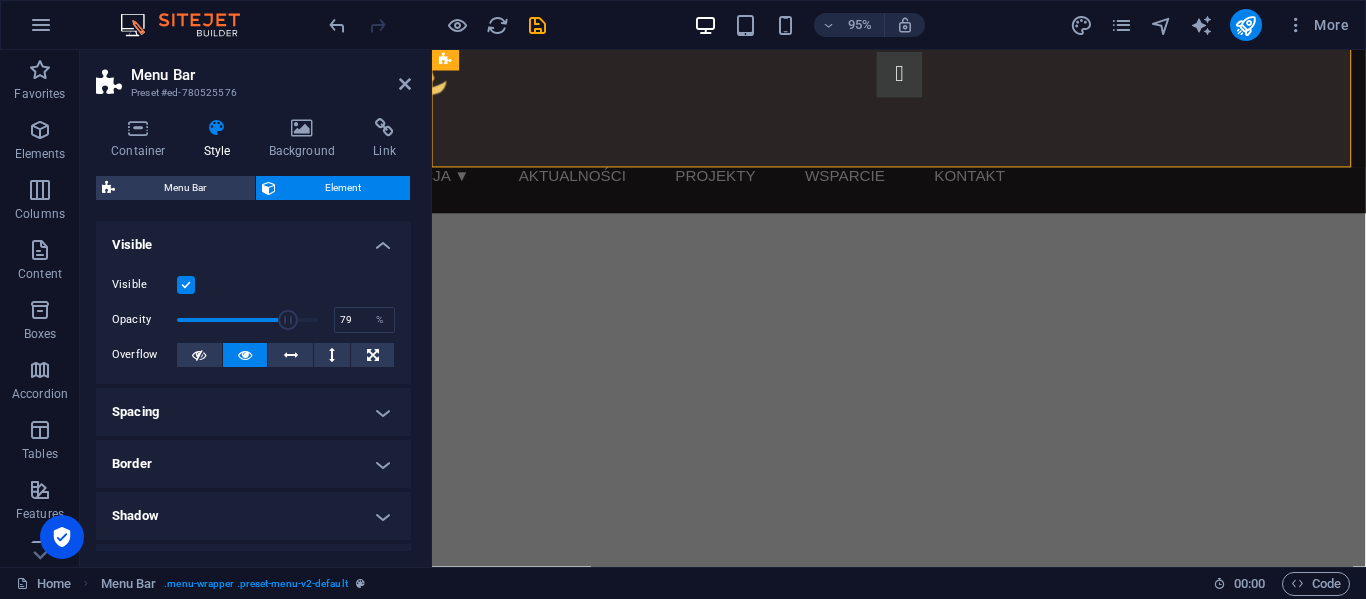 type on "80" 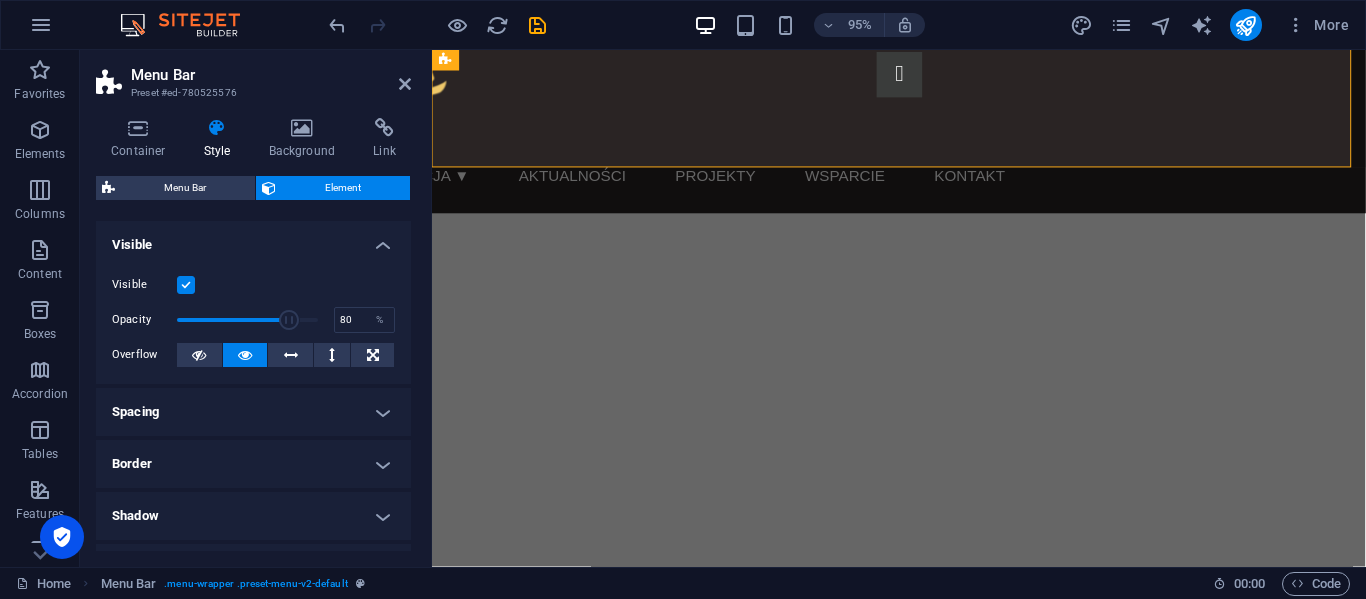 click at bounding box center (290, 320) 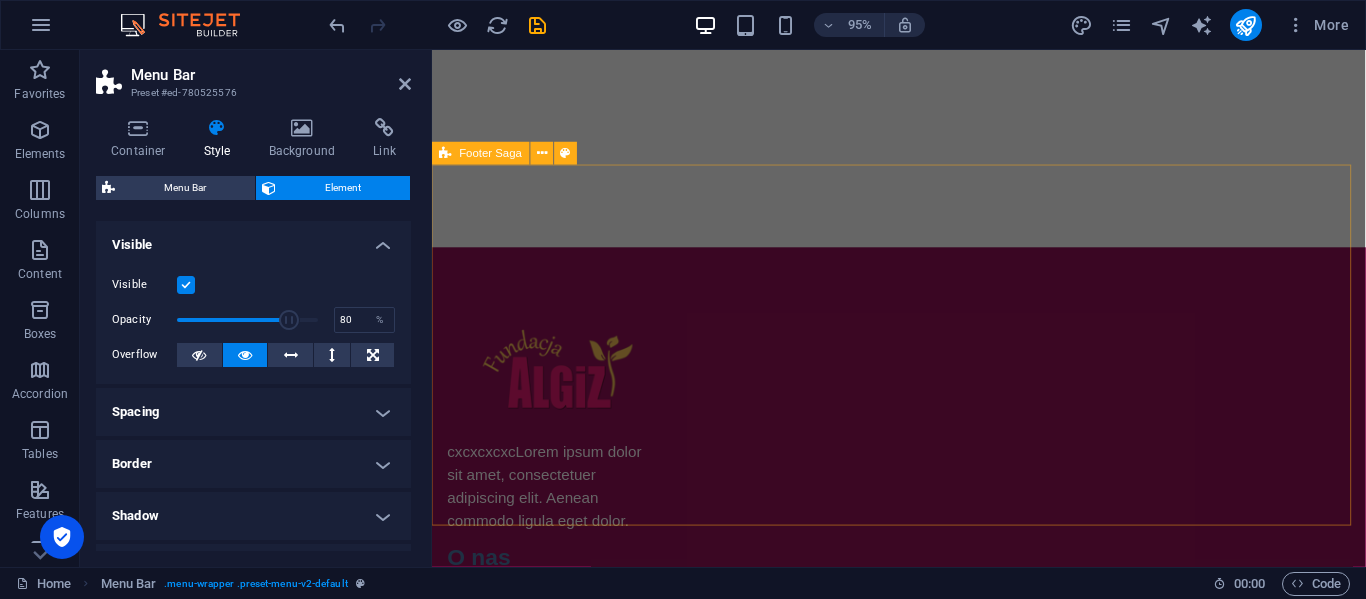 scroll, scrollTop: 0, scrollLeft: 0, axis: both 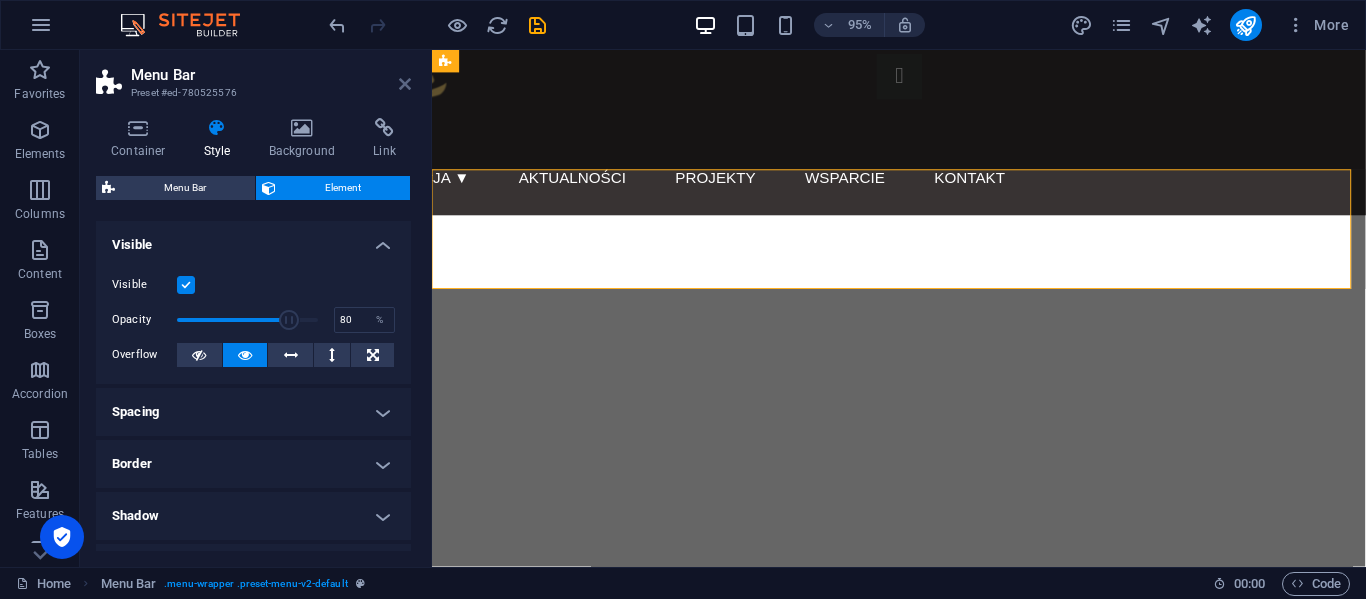 click at bounding box center (405, 84) 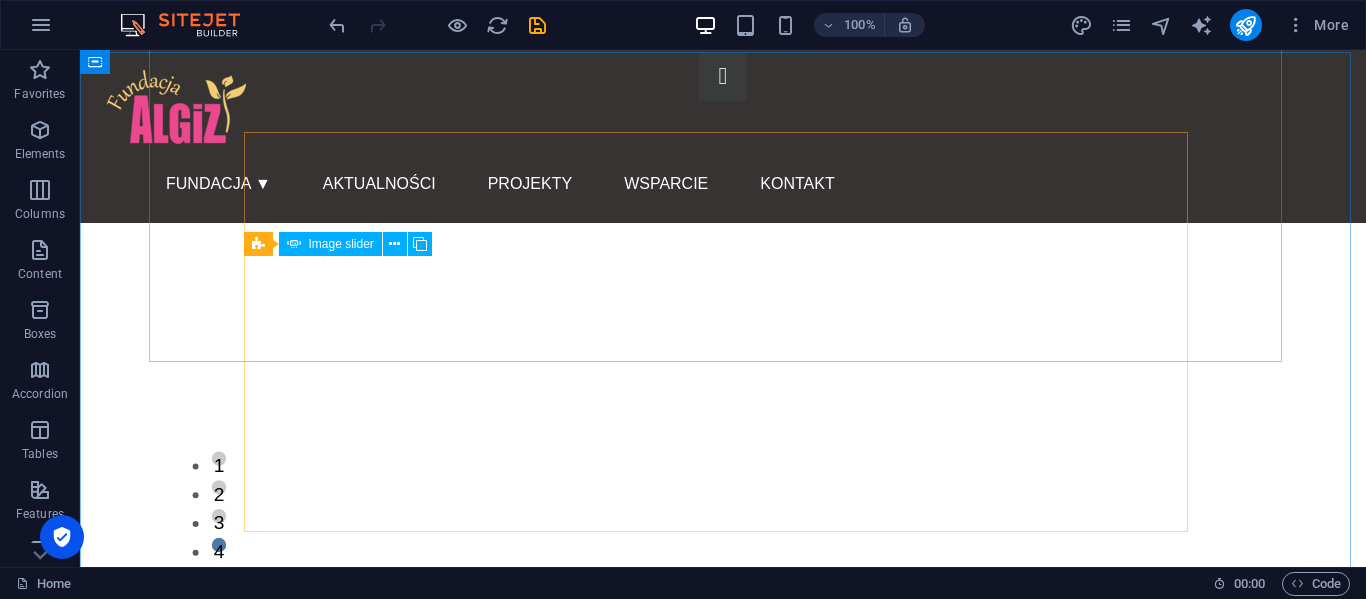 scroll, scrollTop: 0, scrollLeft: 0, axis: both 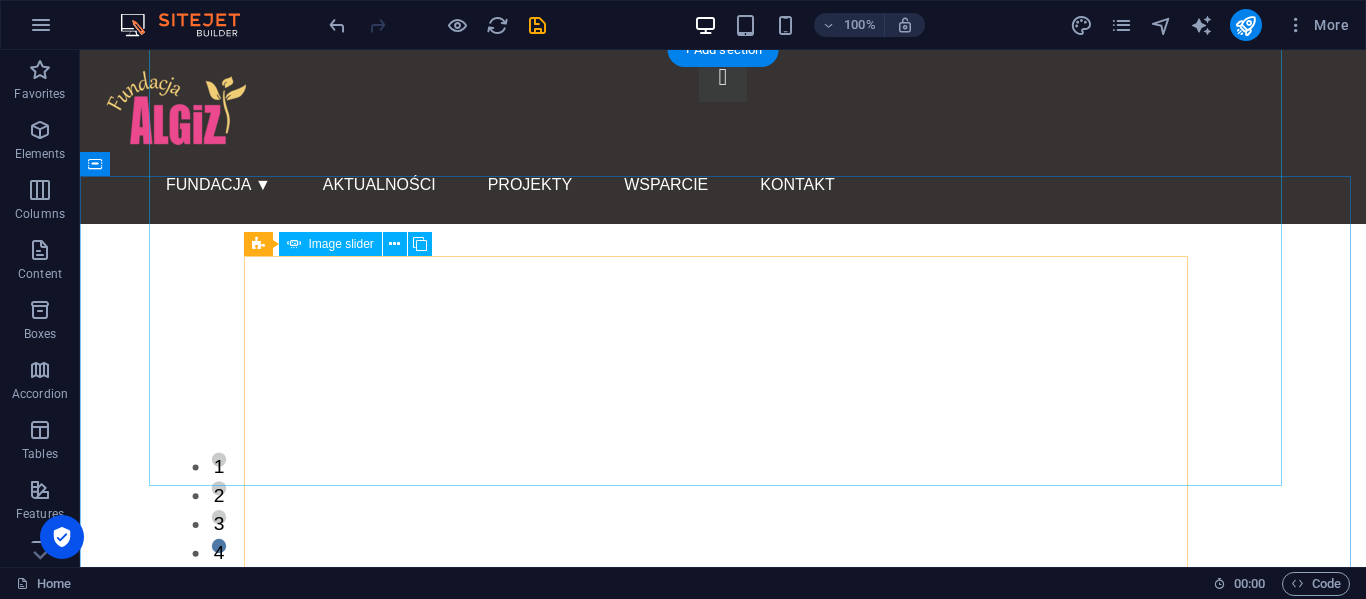 click at bounding box center (-3761, 3259) 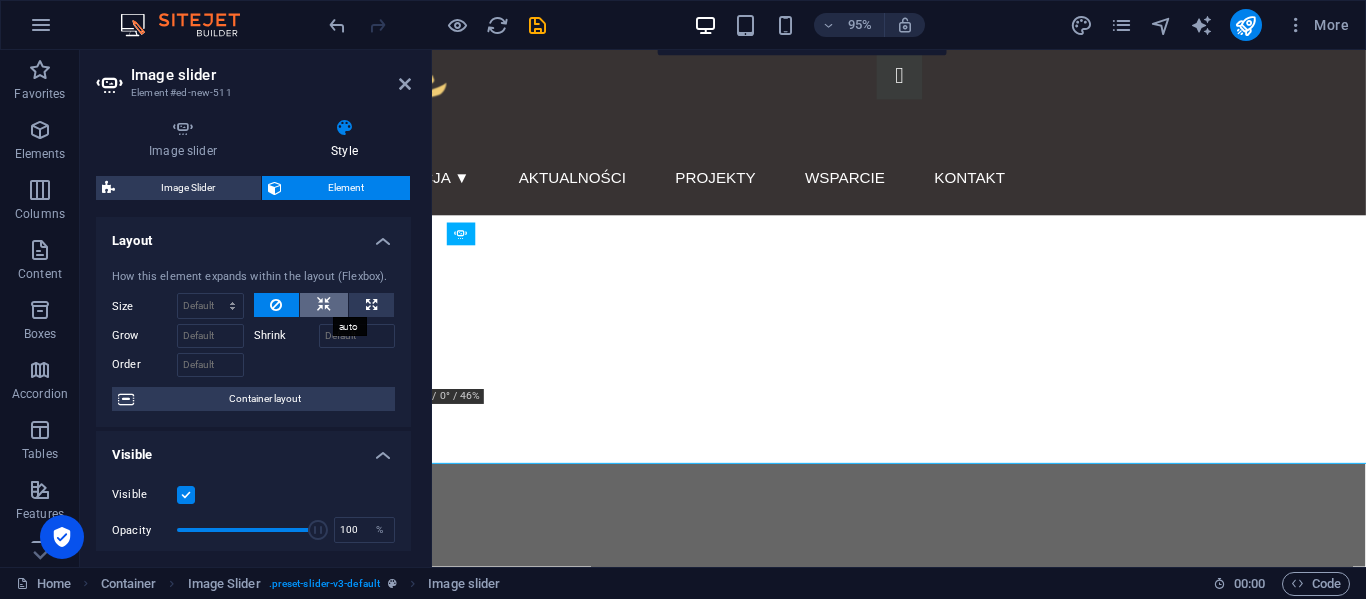 click at bounding box center [324, 305] 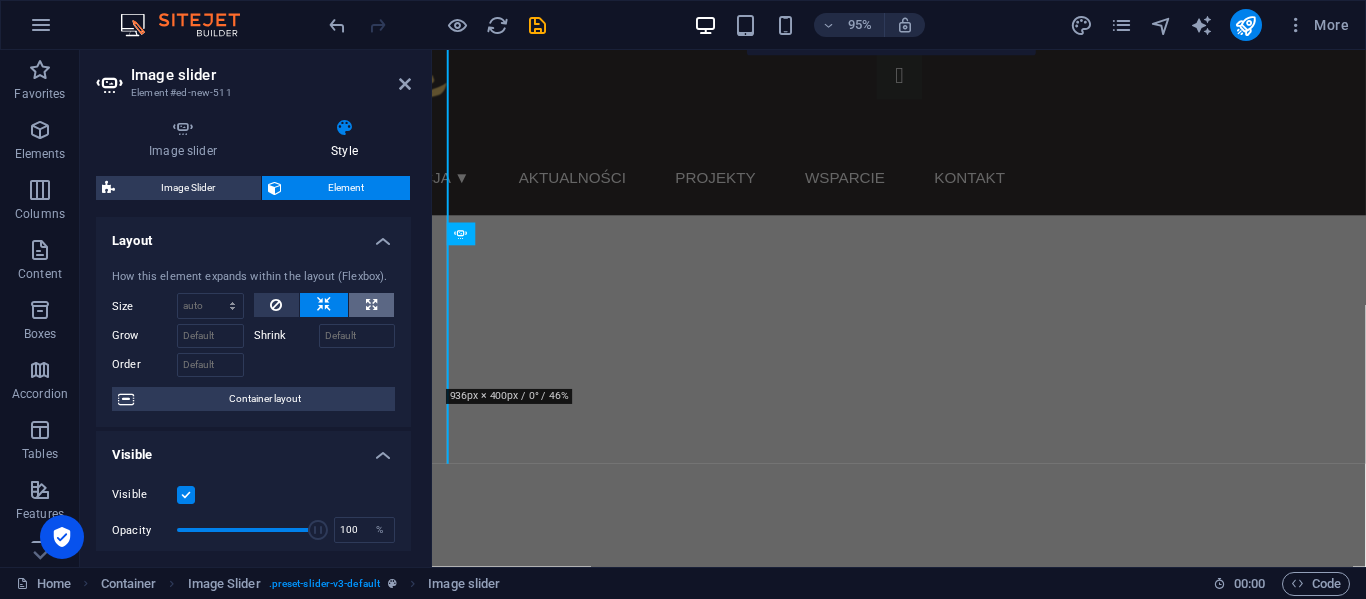 click at bounding box center (371, 305) 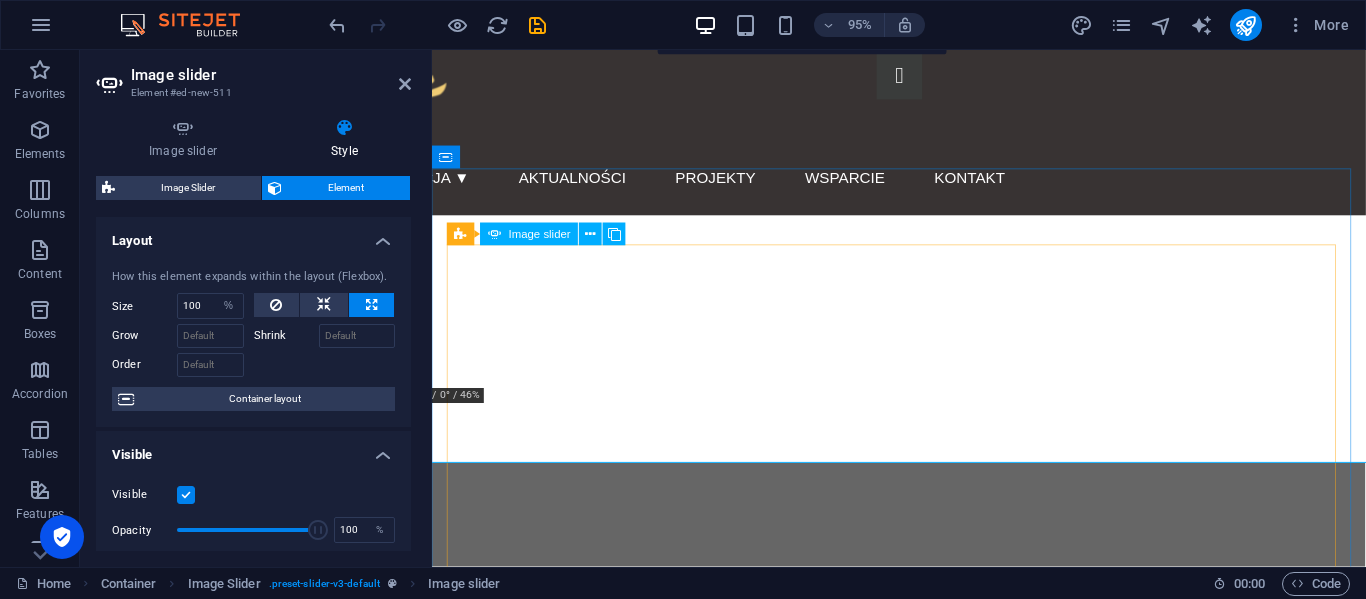 scroll, scrollTop: 1, scrollLeft: 0, axis: vertical 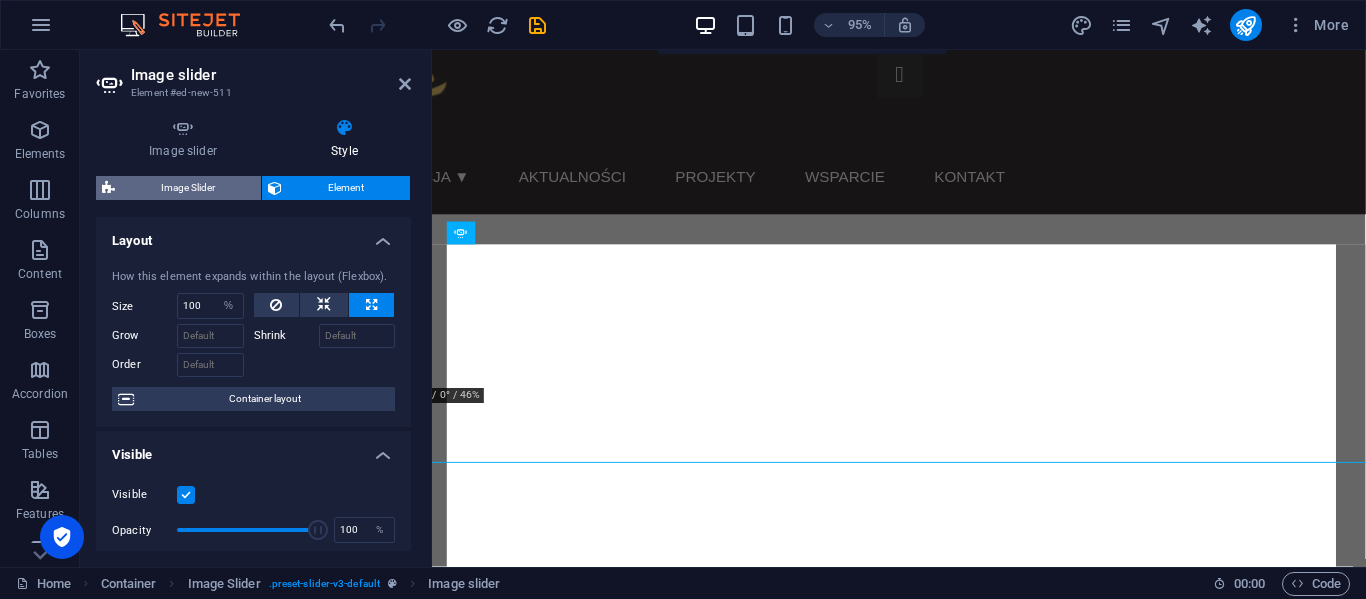 click on "Image Slider" at bounding box center (188, 188) 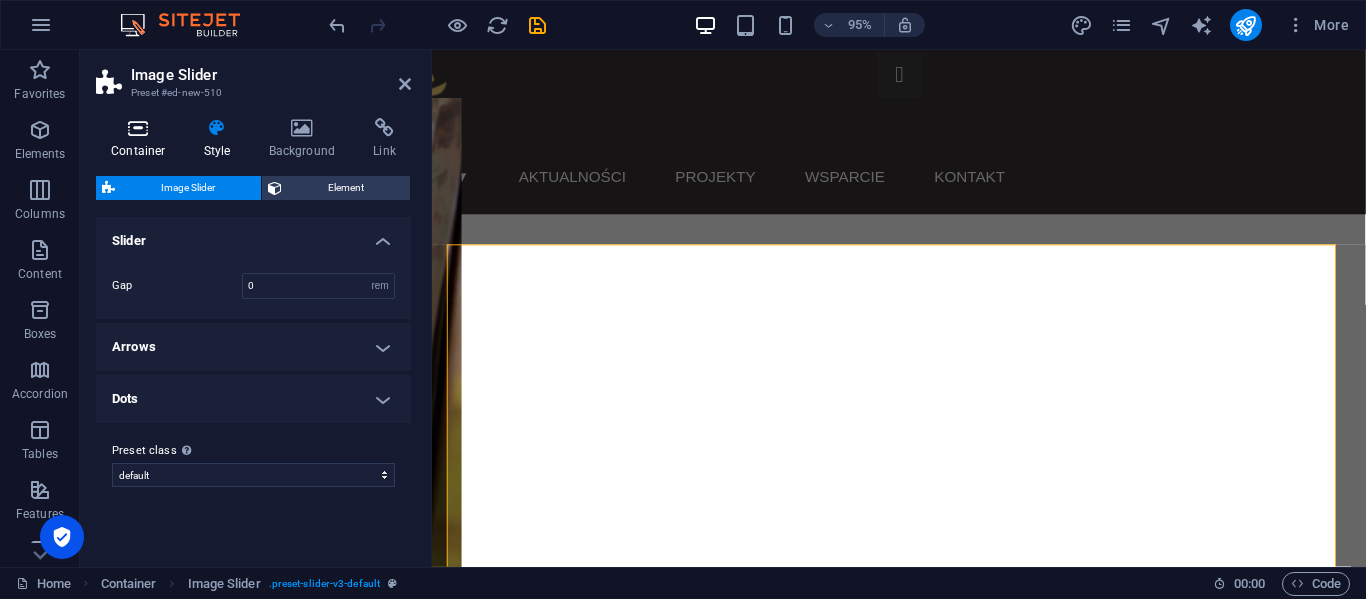 click on "Container" at bounding box center (142, 139) 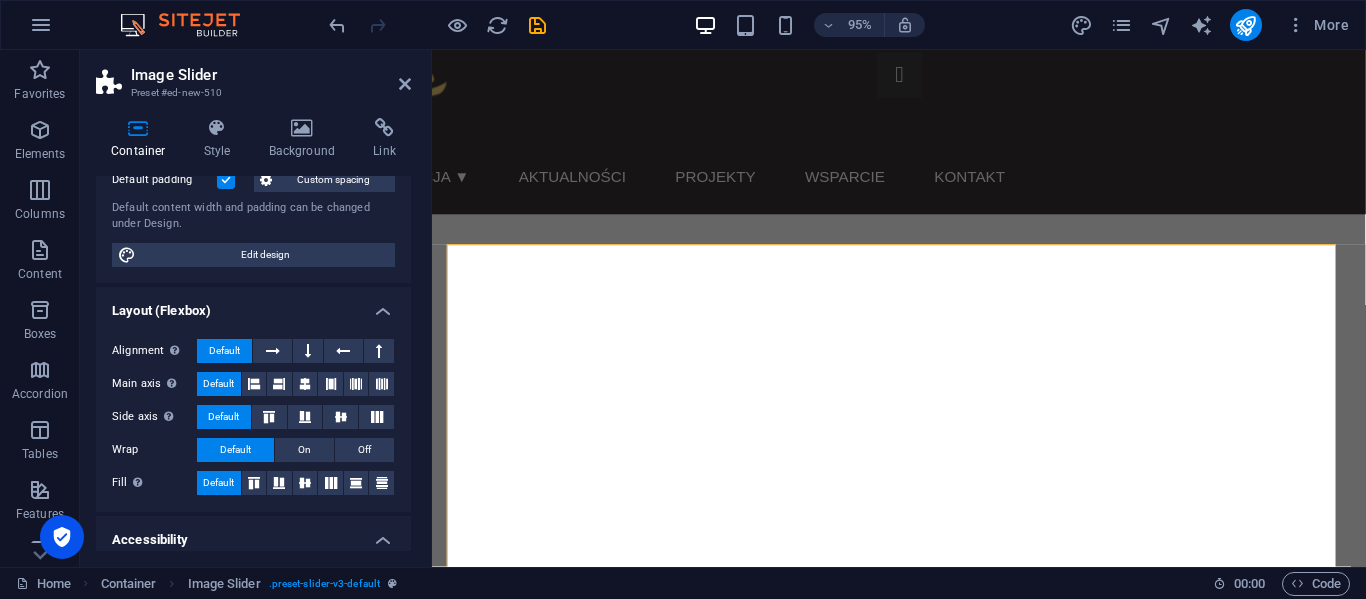 scroll, scrollTop: 159, scrollLeft: 0, axis: vertical 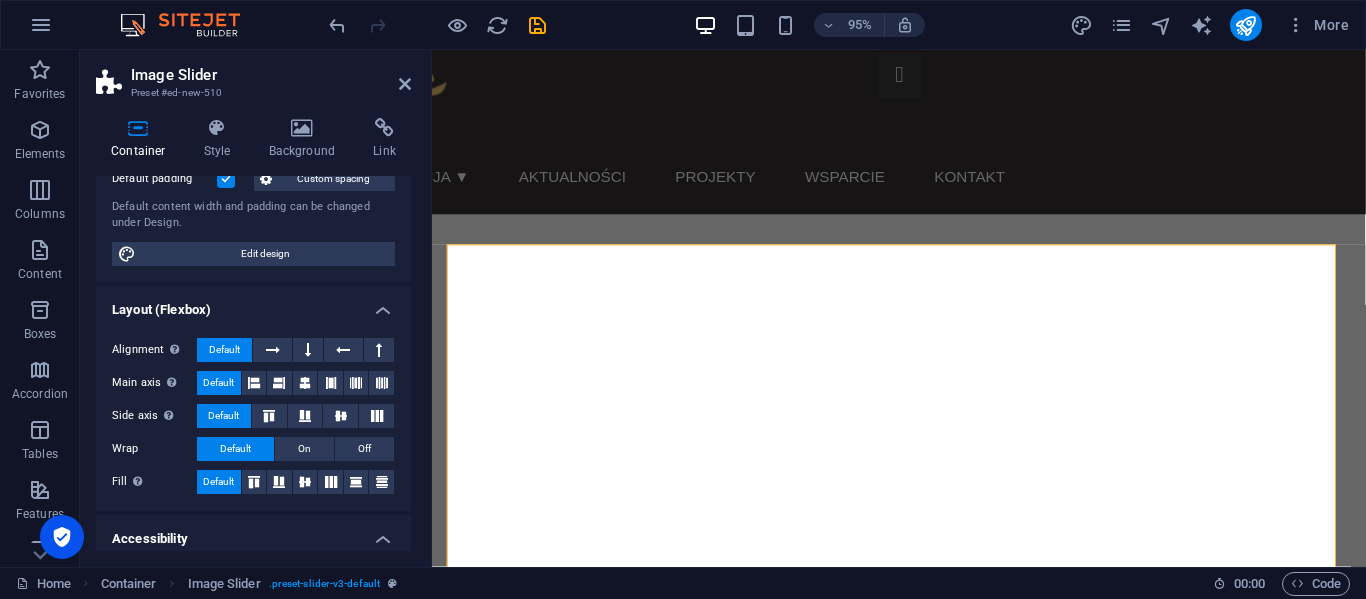 click on "Container Style Background Link Size Height Default px rem % vh vw Min. height None px rem % vh vw Width Default px rem % em vh vw Min. width None px rem % vh vw Content width Default Custom width Width Default px rem % em vh vw Min. width None px rem % vh vw Default padding Custom spacing Default content width and padding can be changed under Design. Edit design Layout (Flexbox) Alignment Determines the flex direction. Default Main axis Determine how elements should behave along the main axis inside this container (justify content). Default Side axis Control the vertical direction of the element inside of the container (align items). Default Wrap Default On Off Fill Controls the distances and direction of elements on the y-axis across several lines (align content). Default Accessibility ARIA helps assistive technologies (like screen readers) to understand the role, state, and behavior of web elements Role The ARIA role defines the purpose of an element.  None Alert Article Banner Comment Fan" at bounding box center [253, 334] 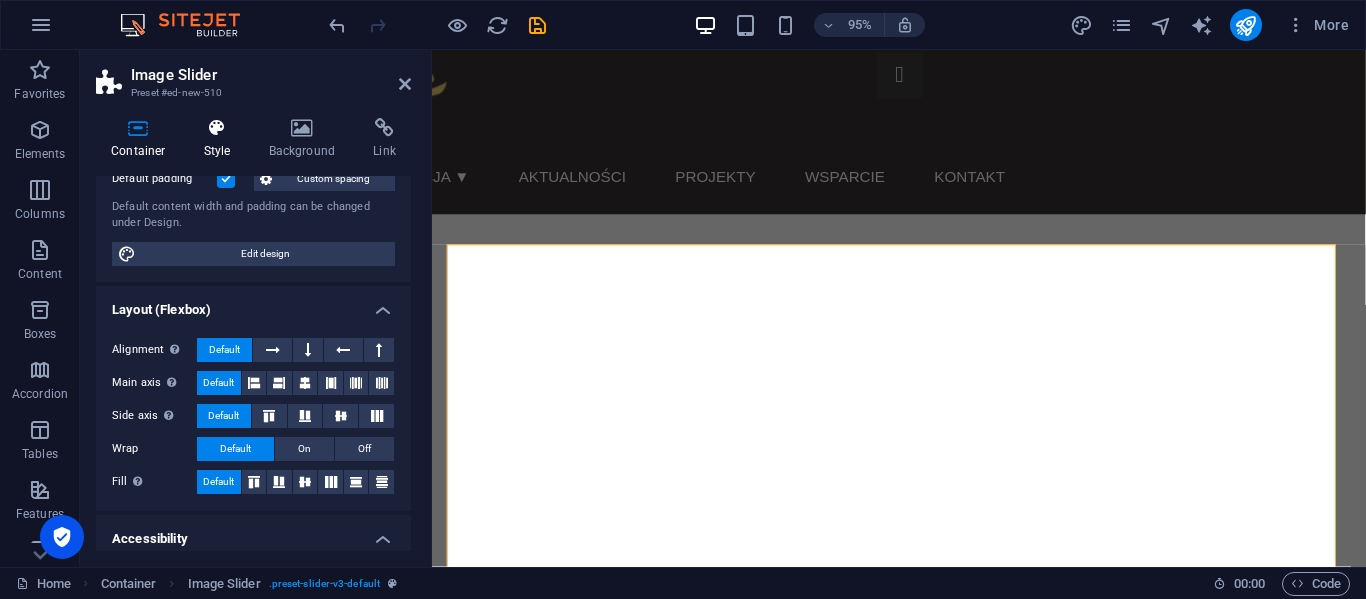 click on "Style" at bounding box center [221, 139] 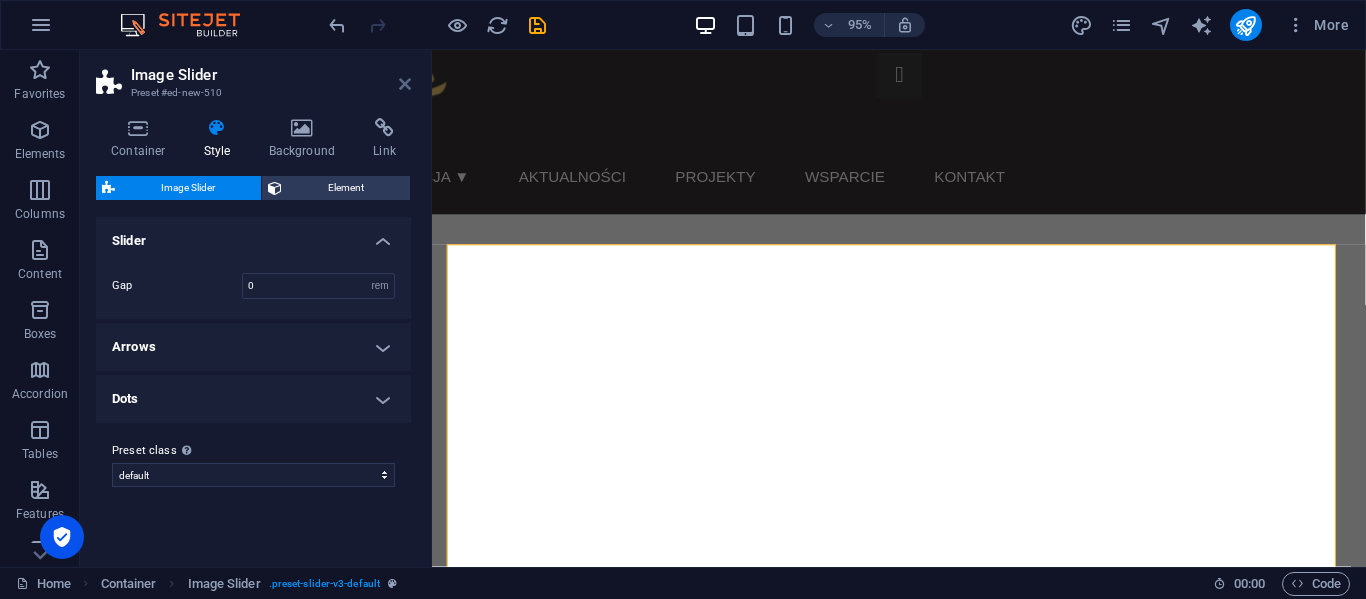 drag, startPoint x: 400, startPoint y: 77, endPoint x: 326, endPoint y: 79, distance: 74.02702 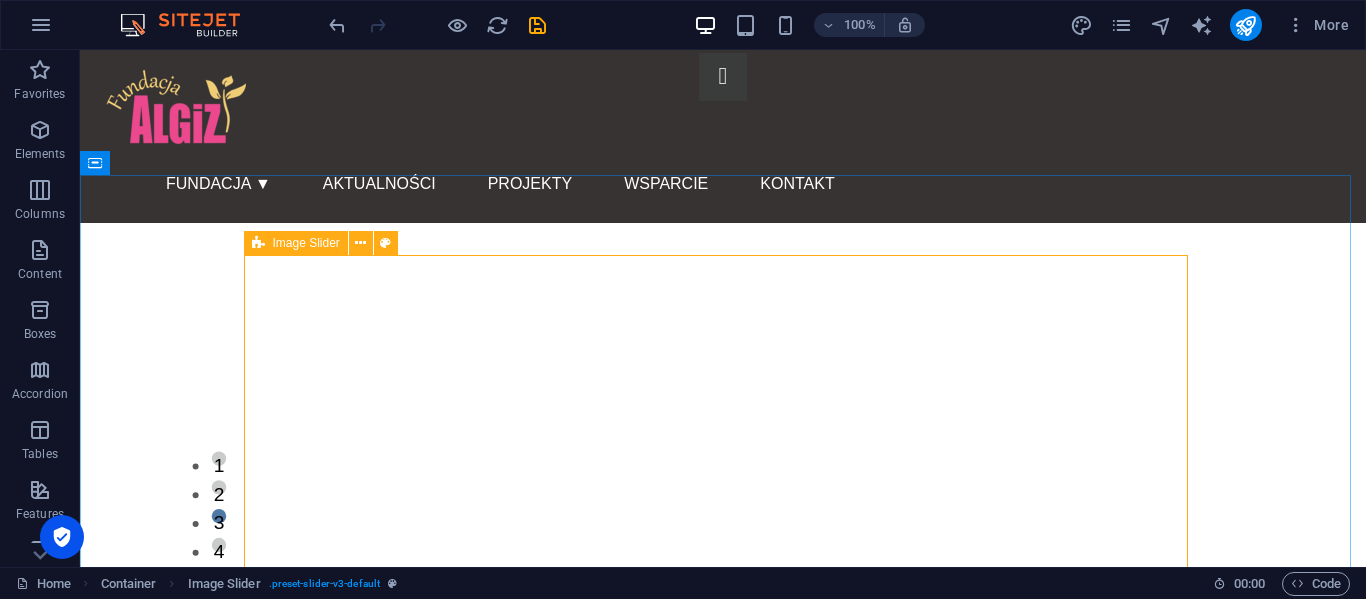 click on "Image Slider" at bounding box center [306, 243] 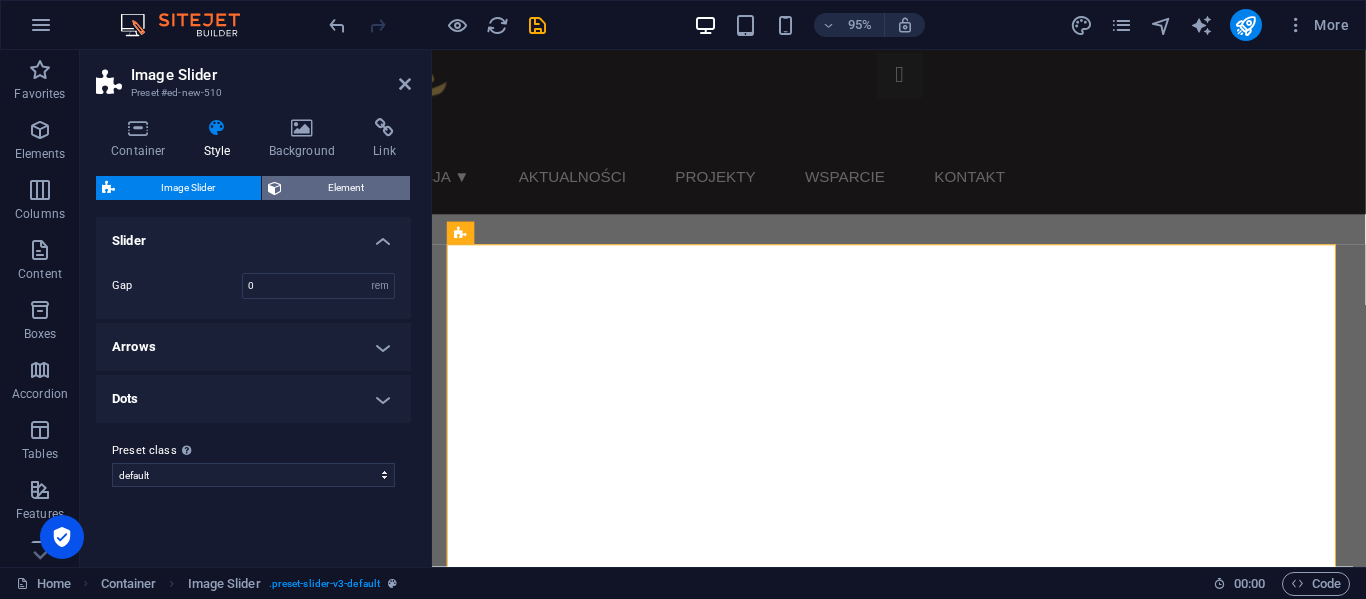 click on "Element" at bounding box center [346, 188] 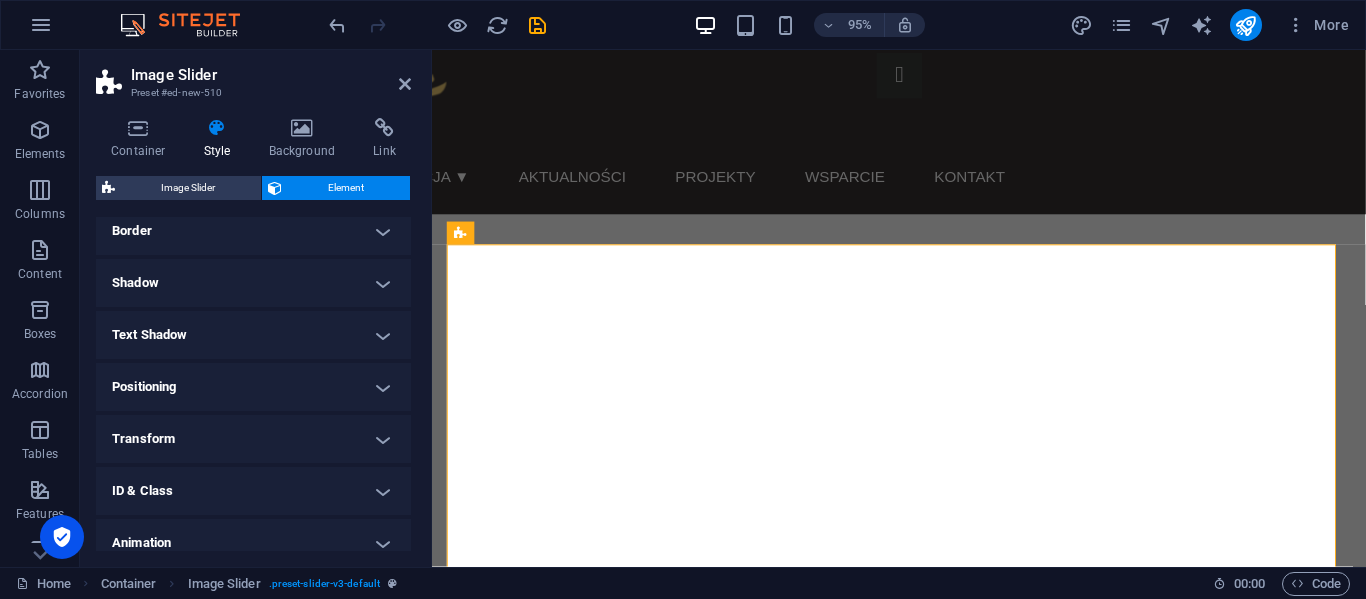 scroll, scrollTop: 511, scrollLeft: 0, axis: vertical 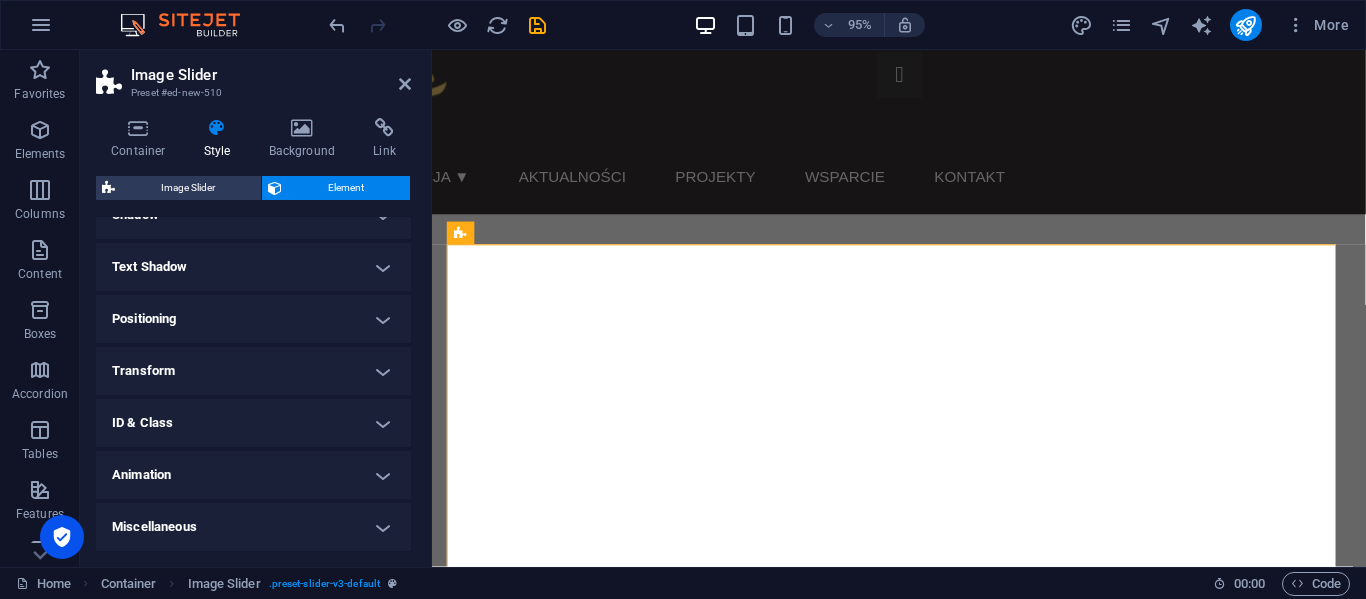click on "Transform" at bounding box center [253, 371] 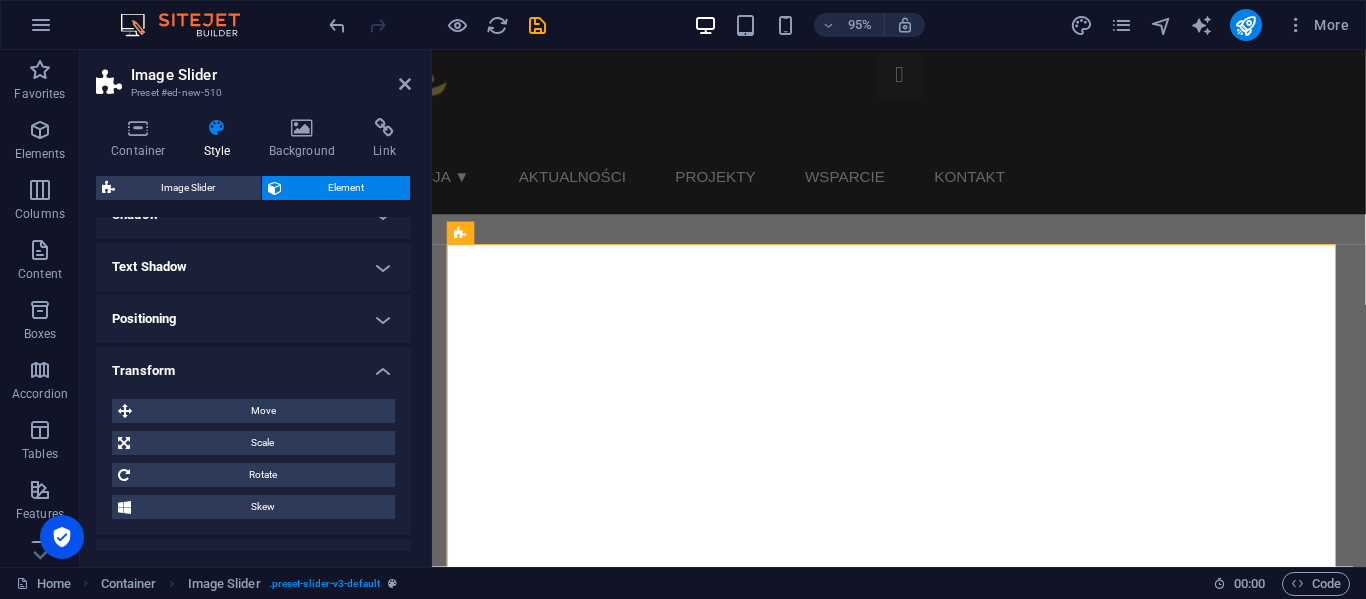 click on "Move X offset 0 px rem % em vh vw Y offset 0 px rem % em vh vw Scale Zoom 100 % Rotate Rotate 0 ° Skew X offset 0 ° Y offset 0 °" at bounding box center [253, 459] 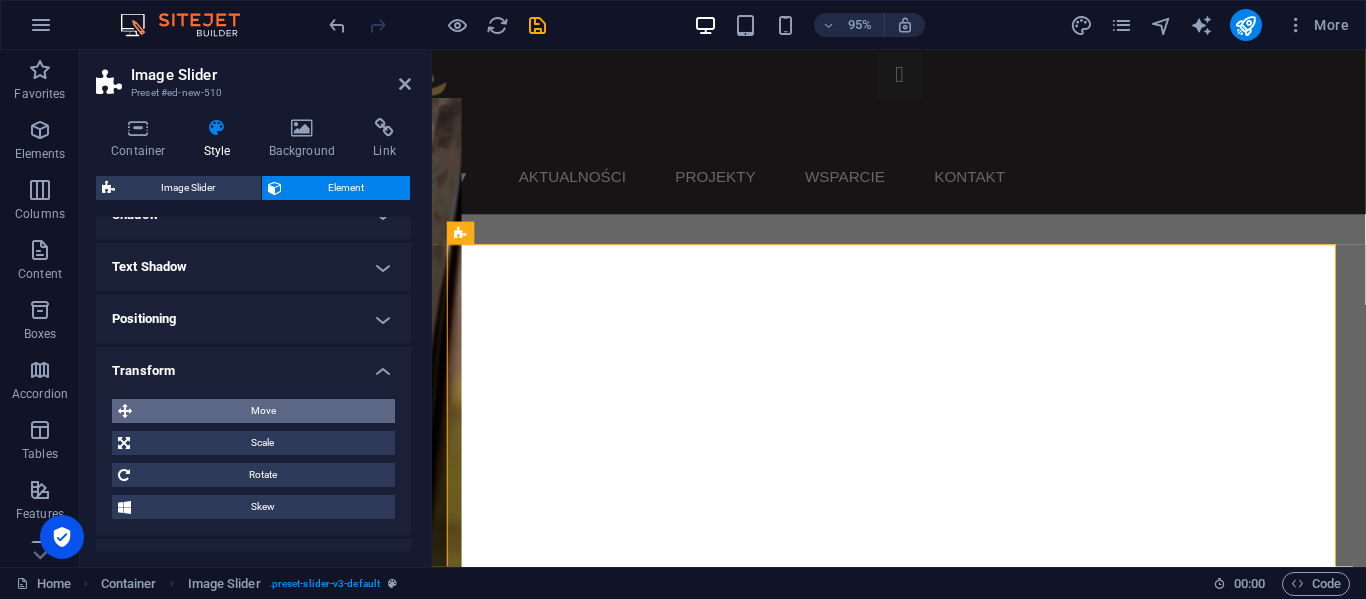 click on "Move" at bounding box center (263, 411) 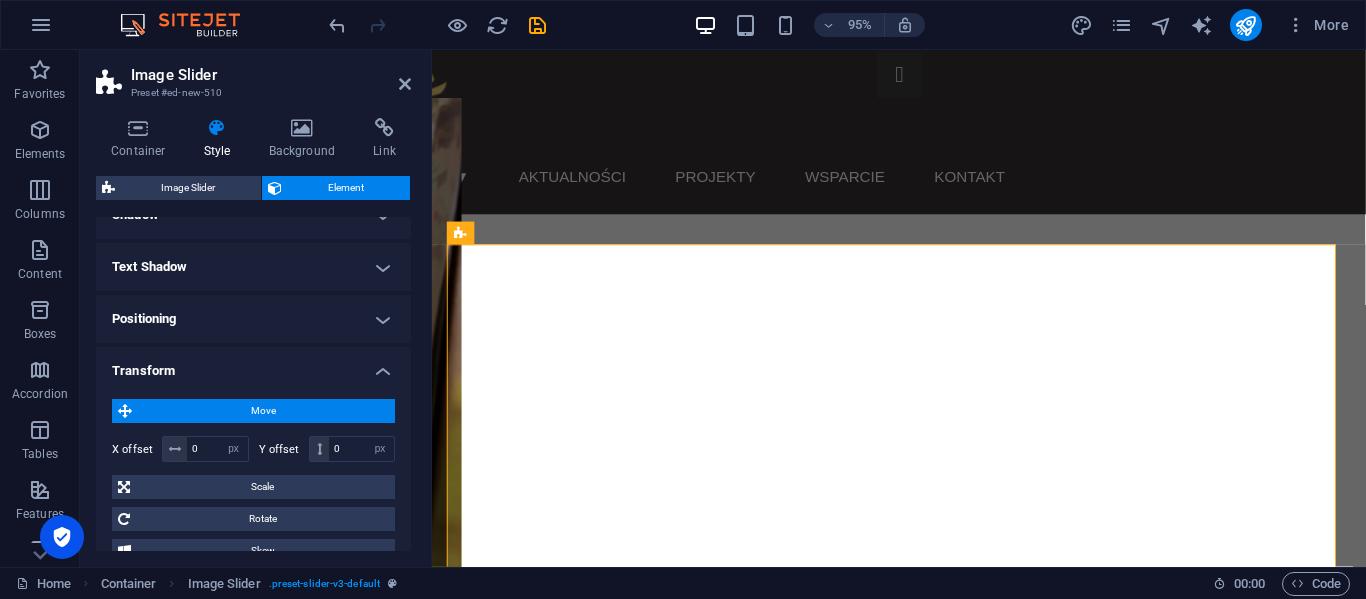 click on "Move" at bounding box center (263, 411) 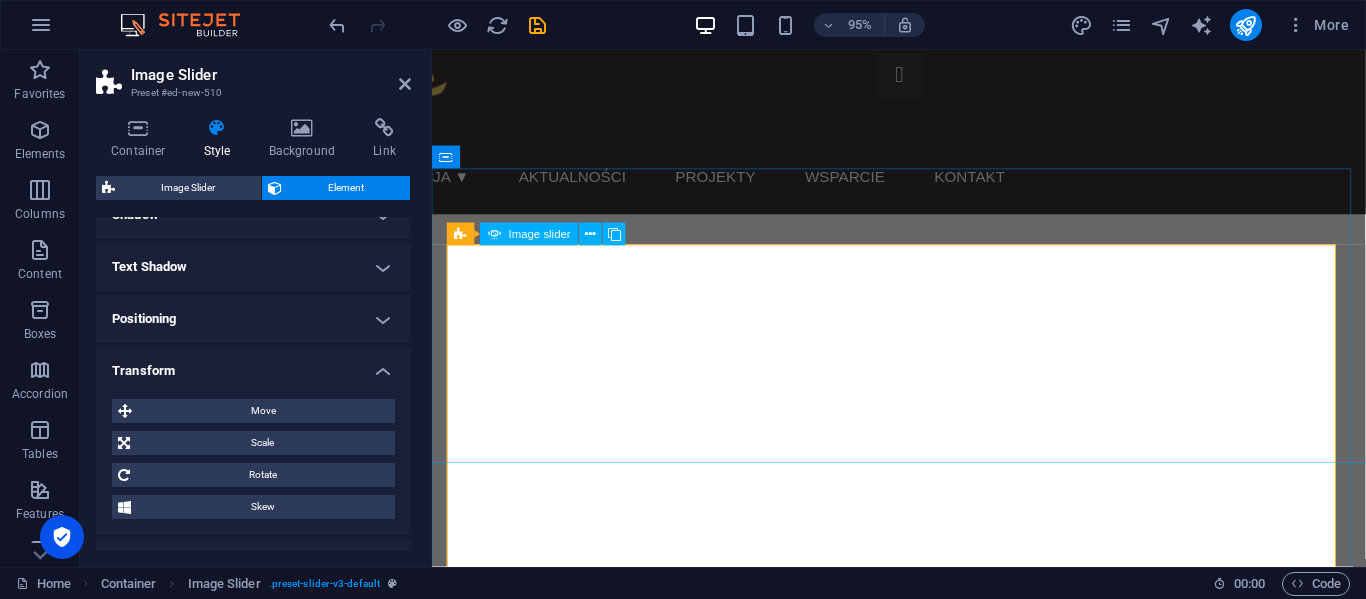 click at bounding box center (-1275, 2009) 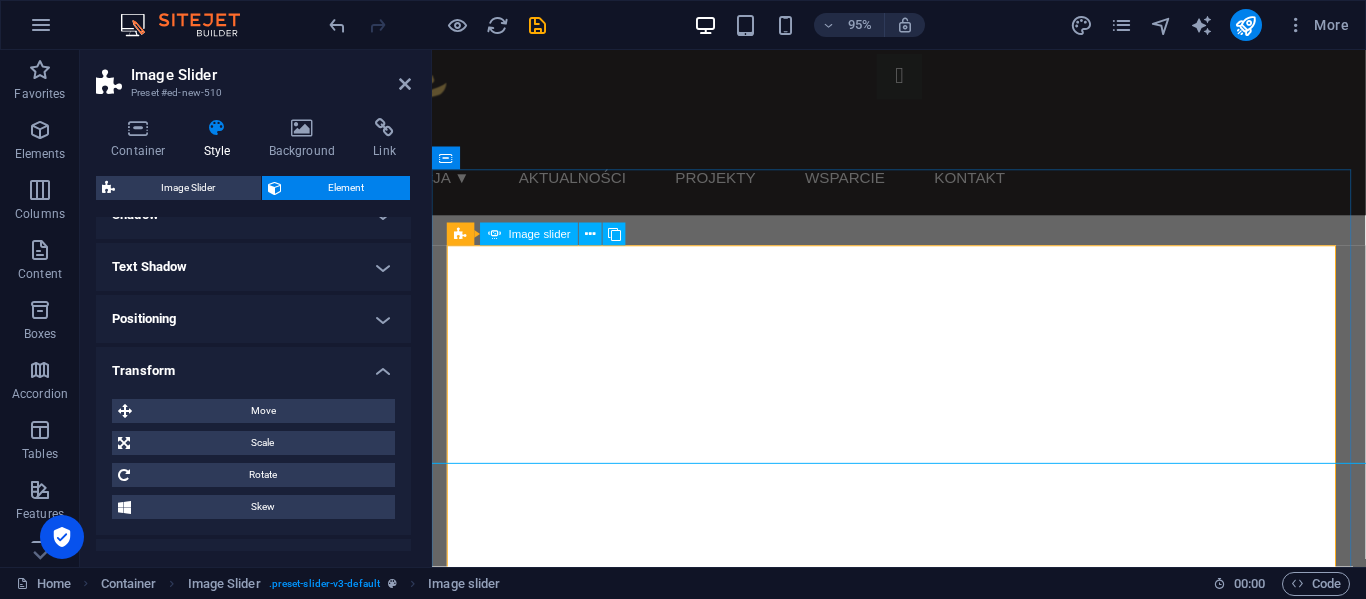 scroll, scrollTop: 1, scrollLeft: 0, axis: vertical 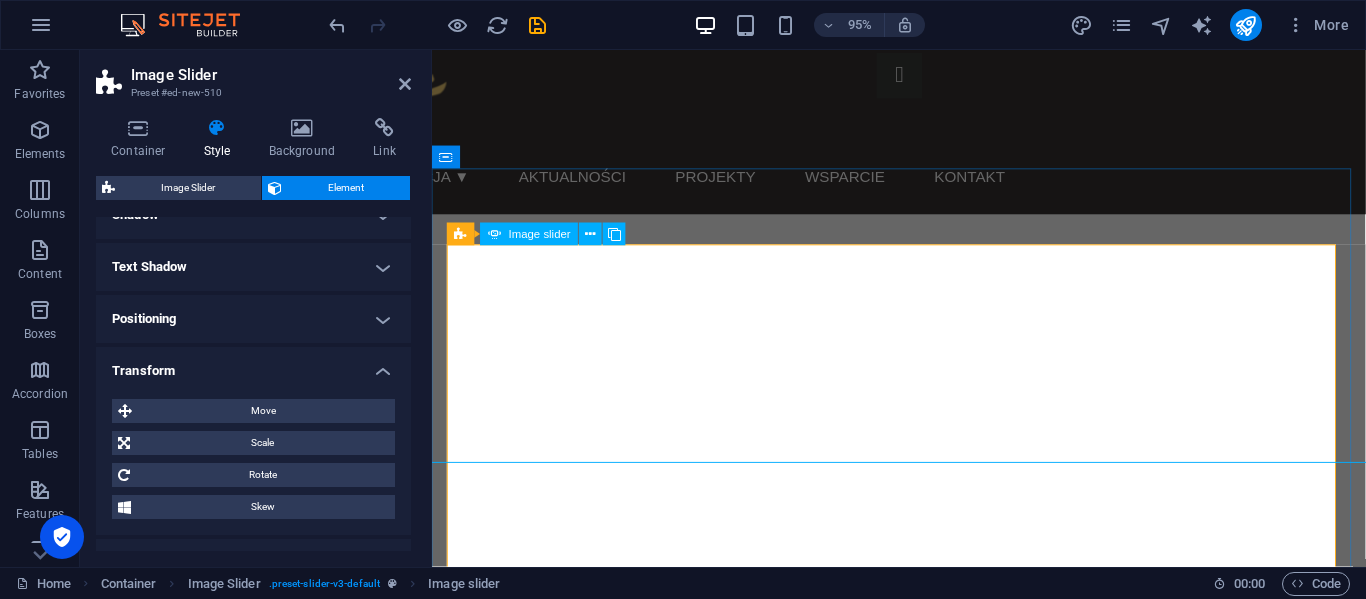 click at bounding box center (-1275, 2009) 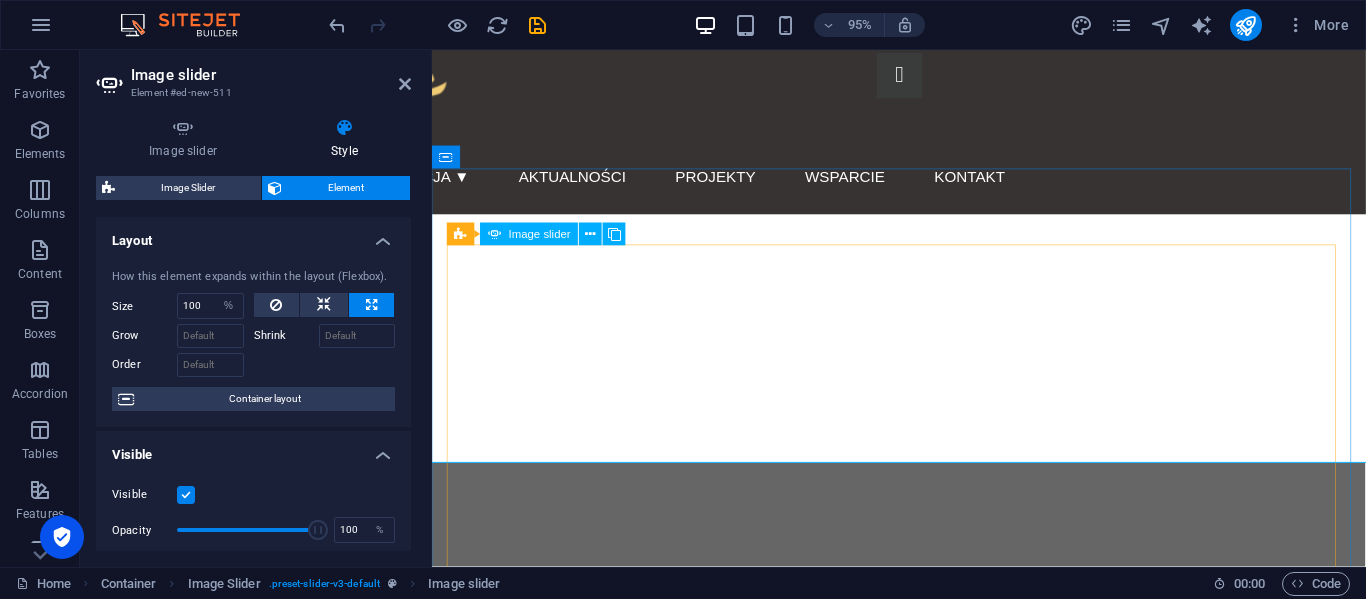 click on "1" at bounding box center [419, 458] 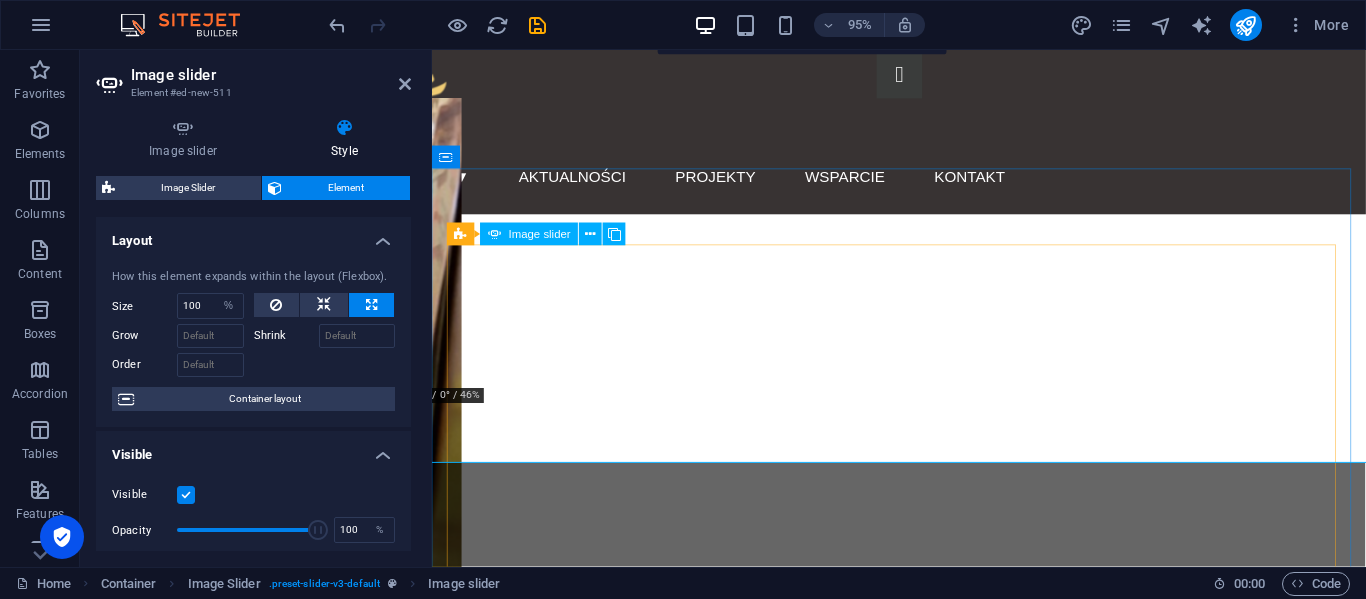 click at bounding box center [-152, 1088] 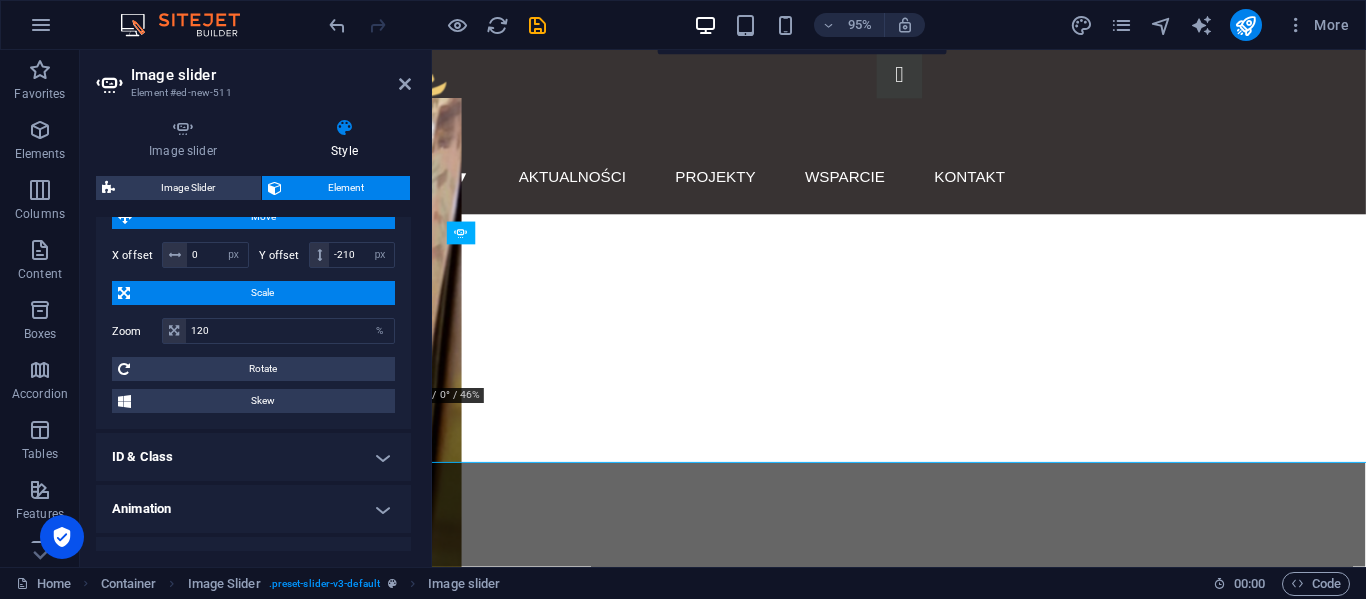 scroll, scrollTop: 706, scrollLeft: 0, axis: vertical 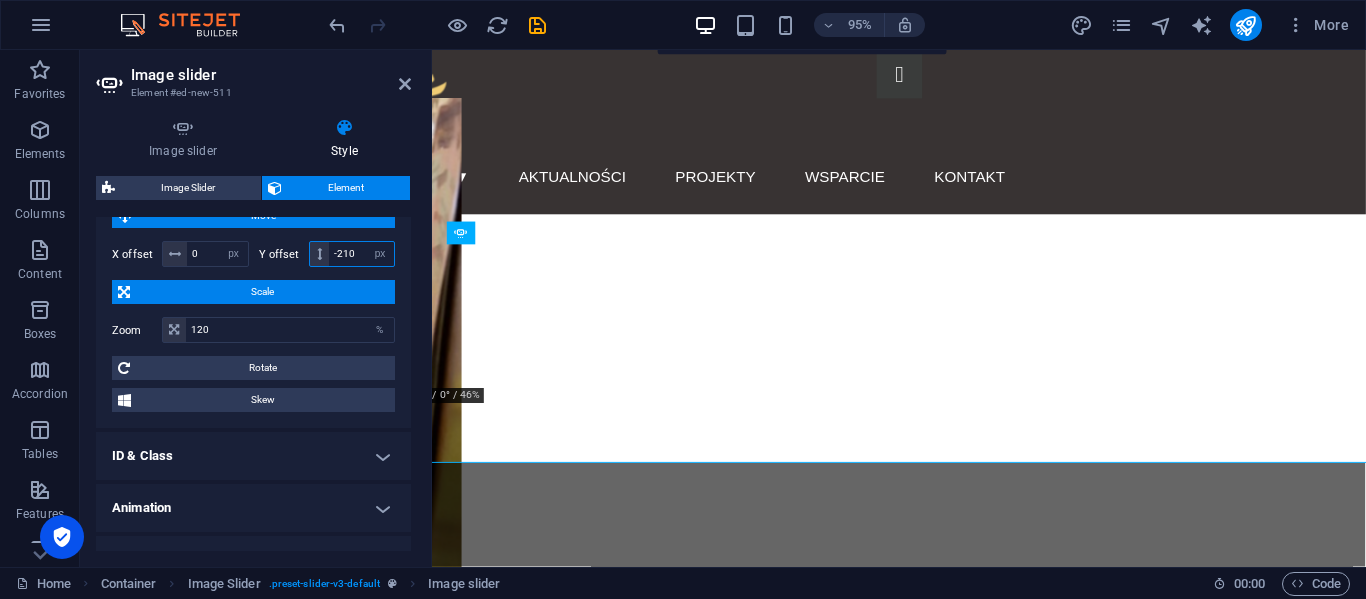 drag, startPoint x: 352, startPoint y: 256, endPoint x: 316, endPoint y: 270, distance: 38.626415 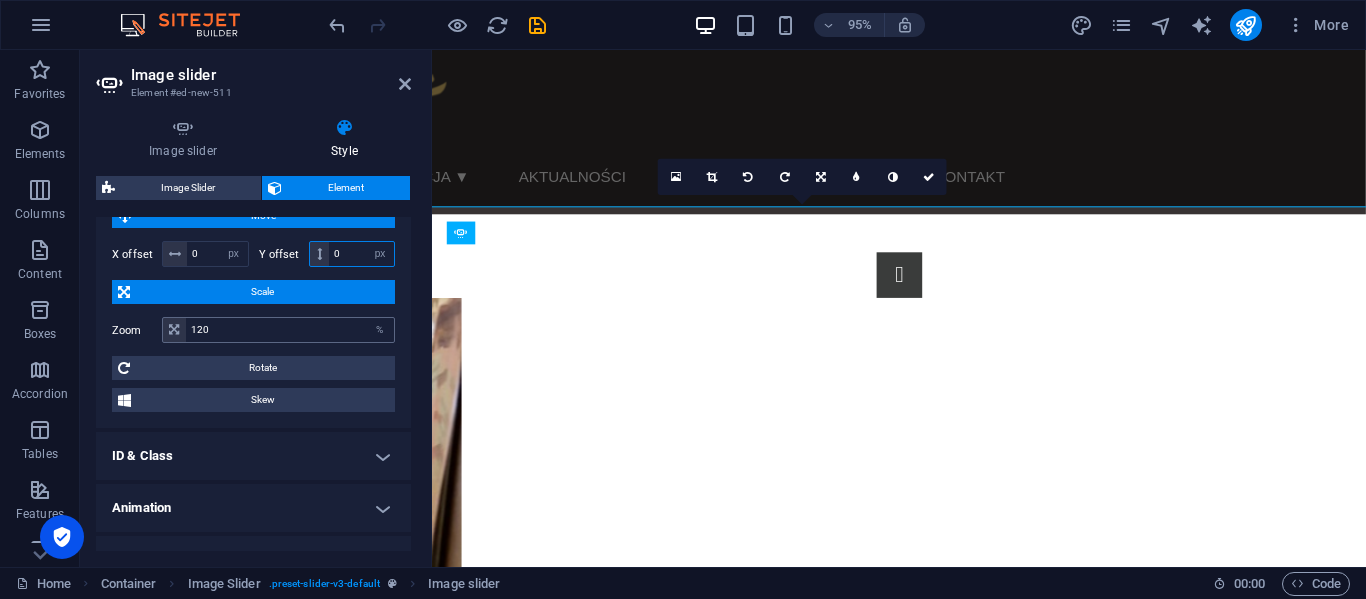 type on "0" 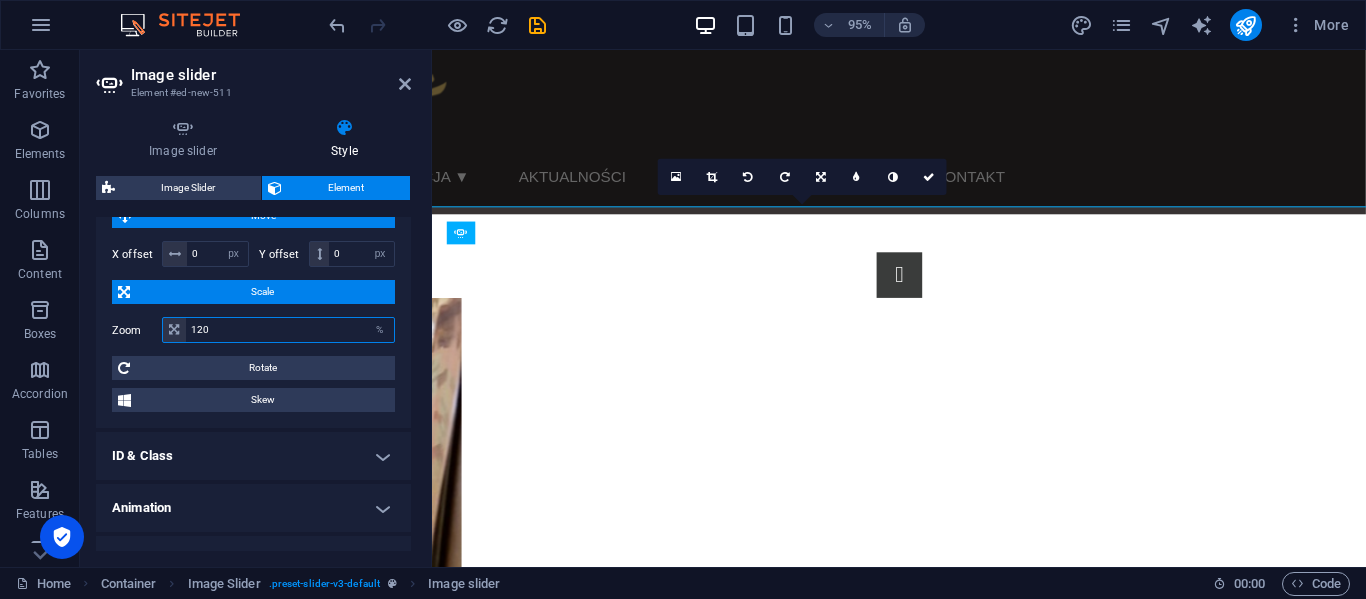 click on "120" at bounding box center (290, 330) 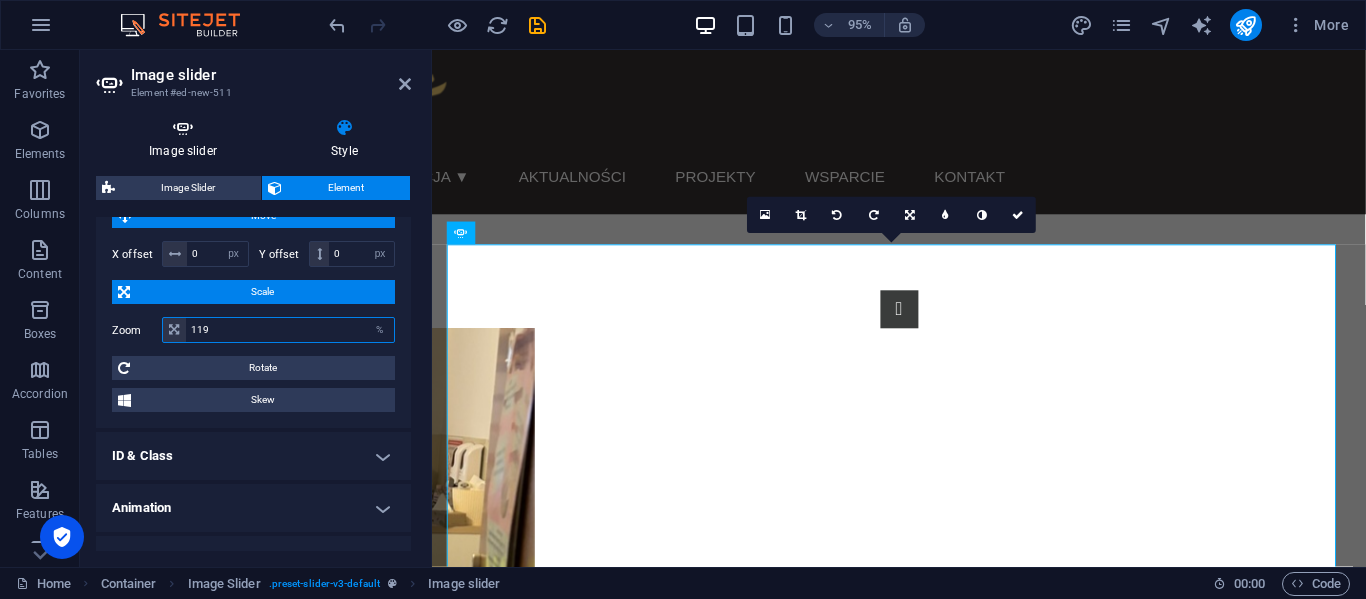 type on "119" 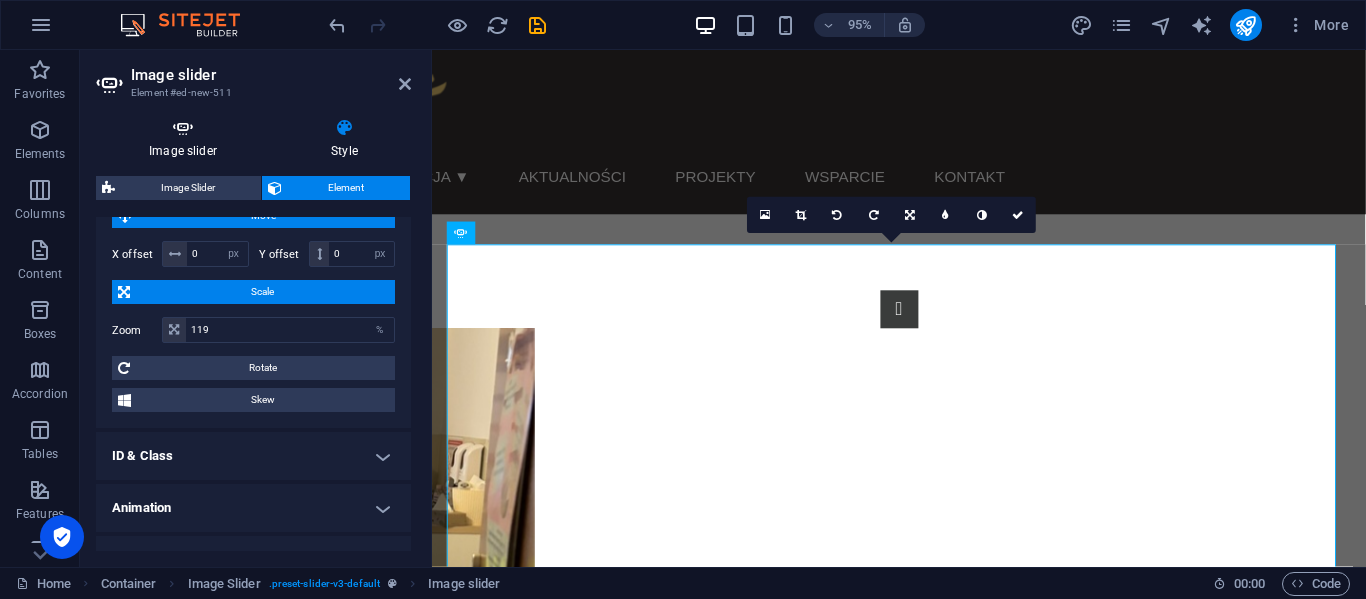 click at bounding box center [183, 128] 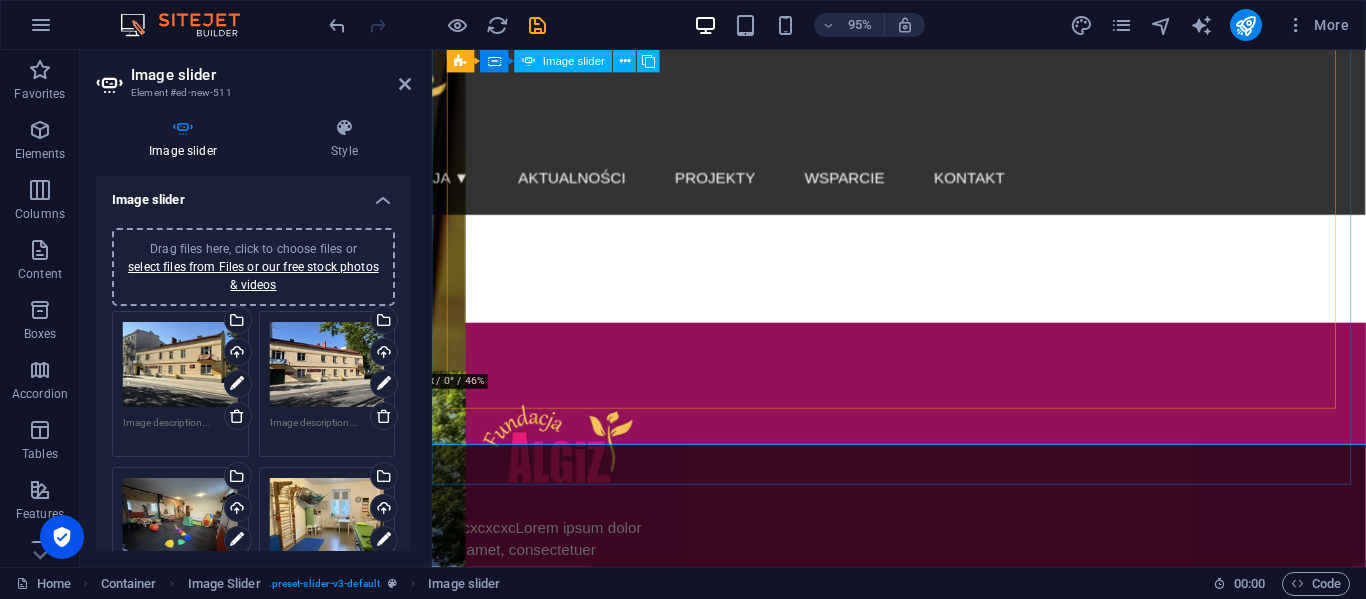 scroll, scrollTop: 0, scrollLeft: 0, axis: both 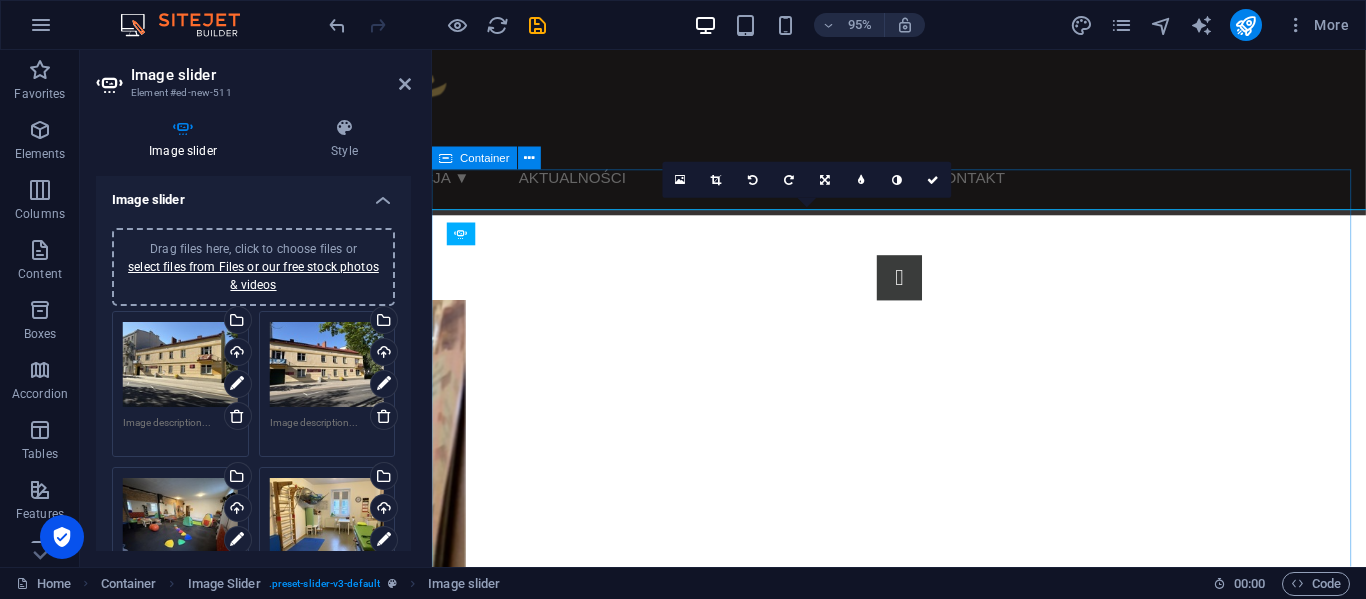 click on "1 2 3 4" at bounding box center (923, 504) 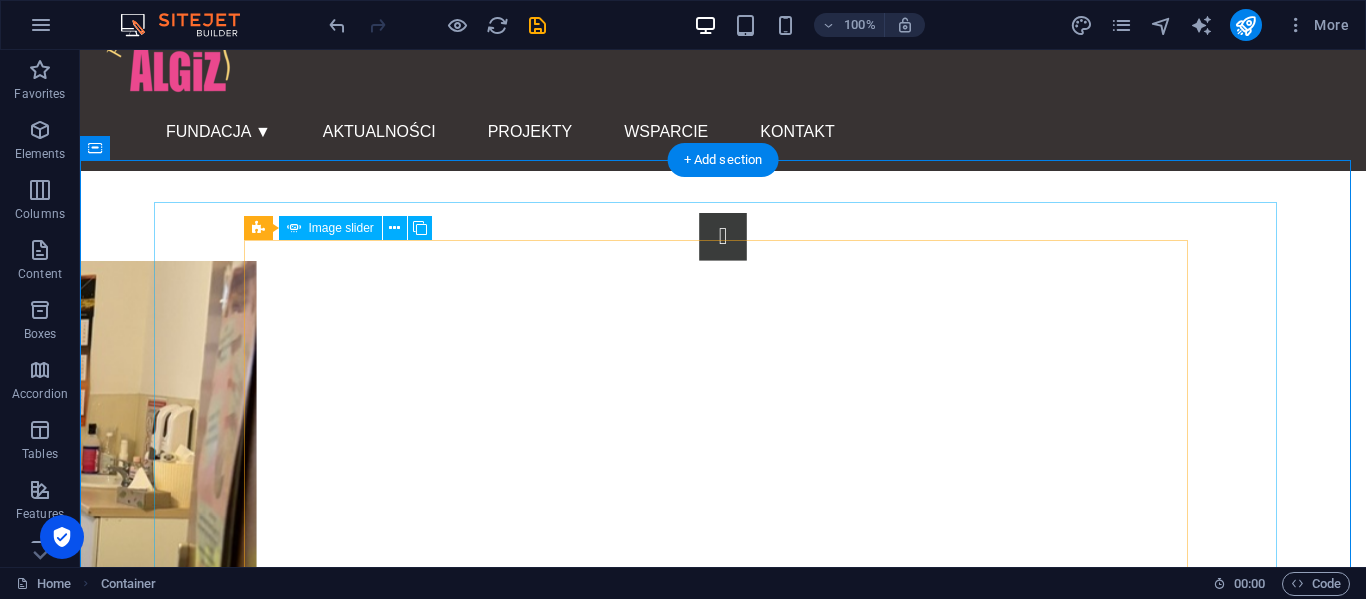 scroll, scrollTop: 15, scrollLeft: 0, axis: vertical 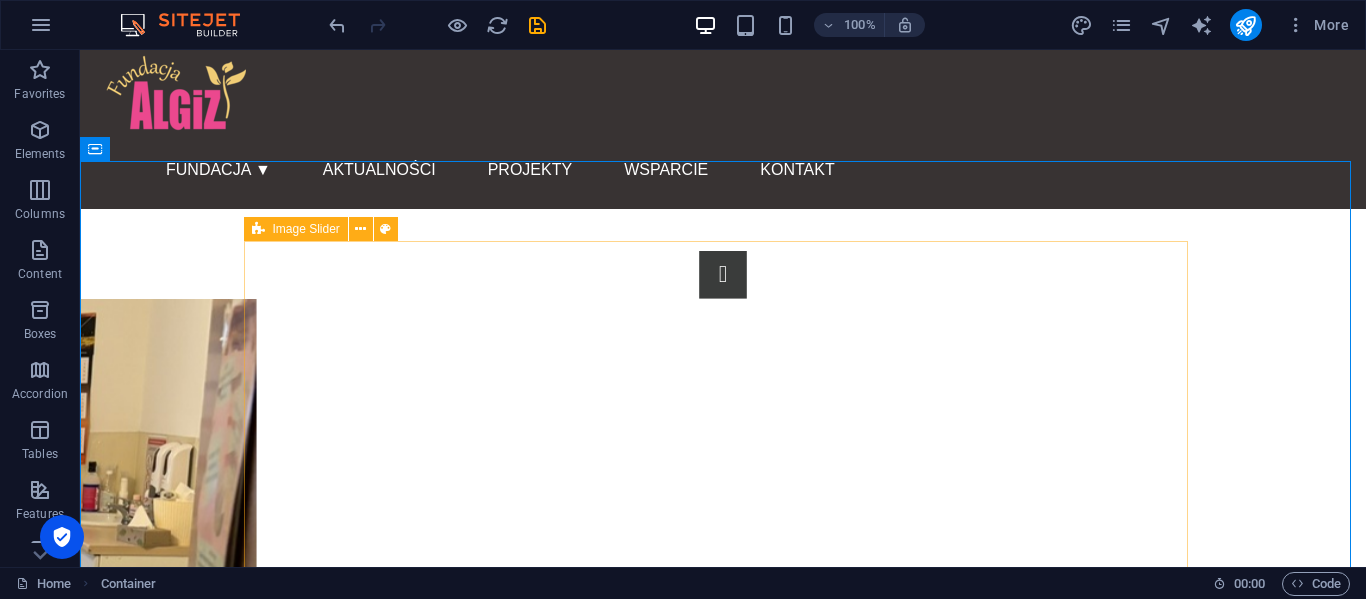 click at bounding box center [258, 229] 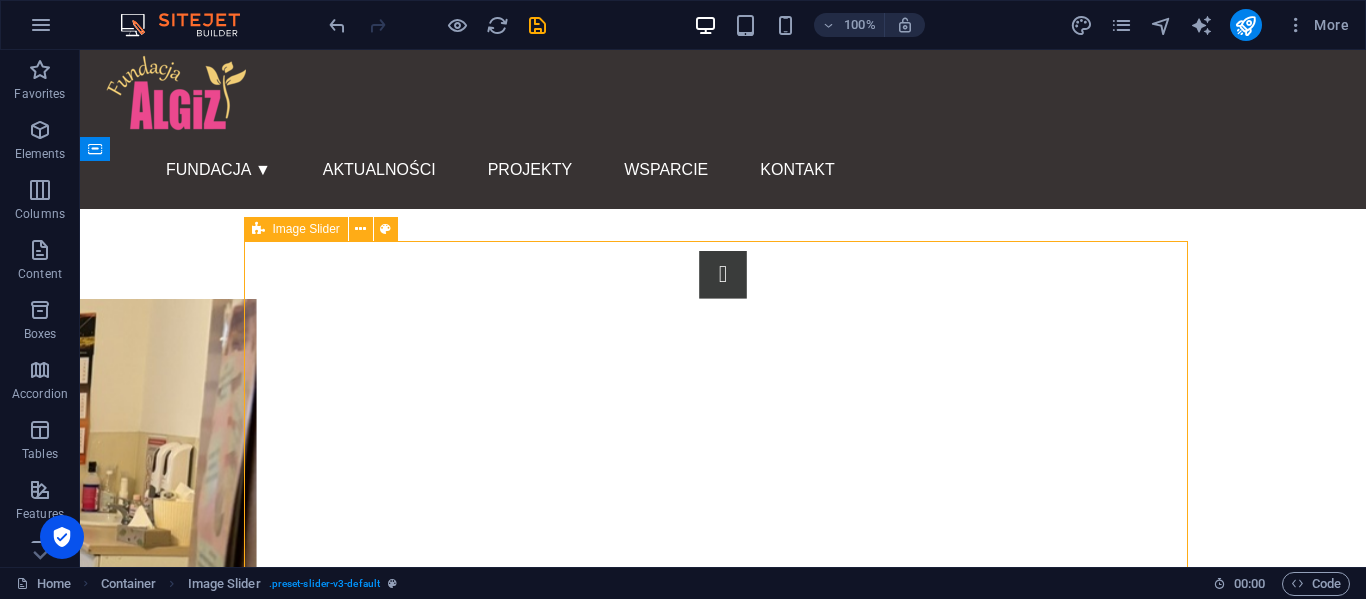 click at bounding box center [258, 229] 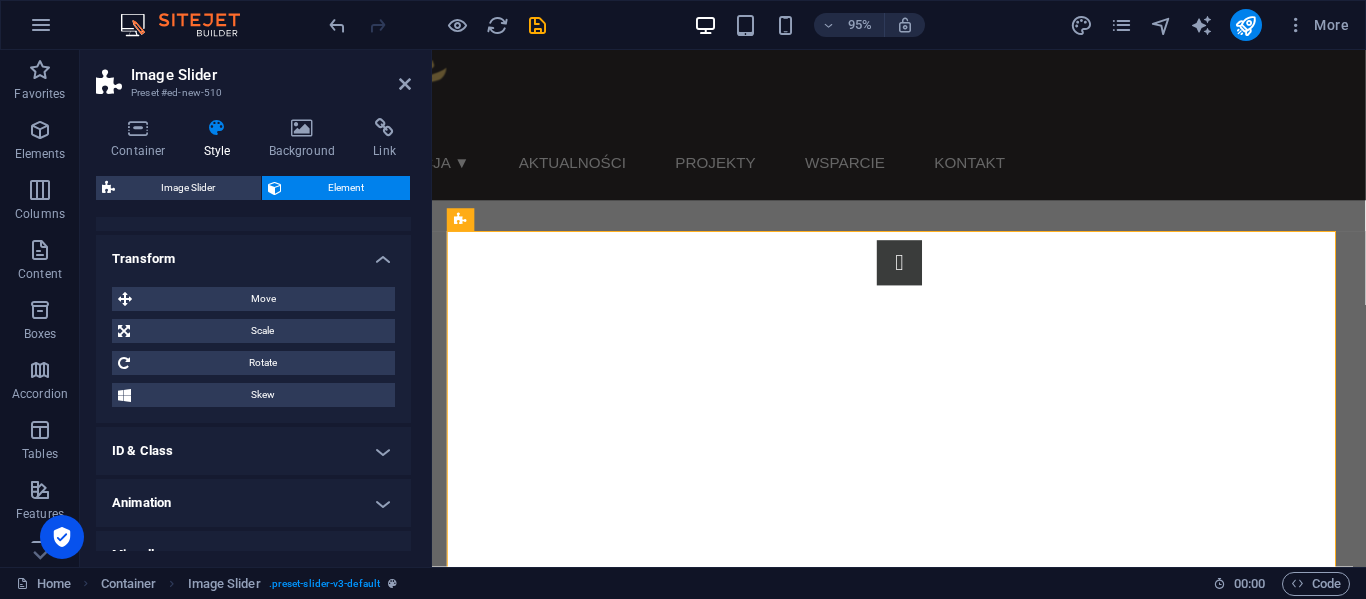 scroll, scrollTop: 624, scrollLeft: 0, axis: vertical 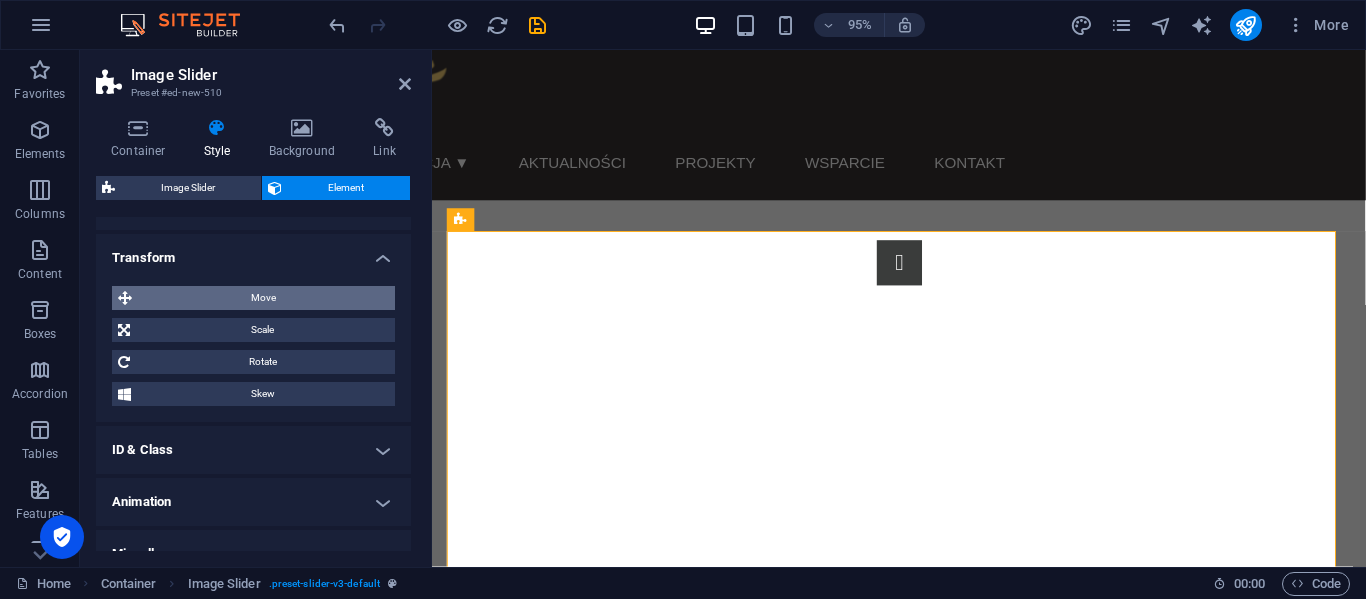 click on "Move" at bounding box center (263, 298) 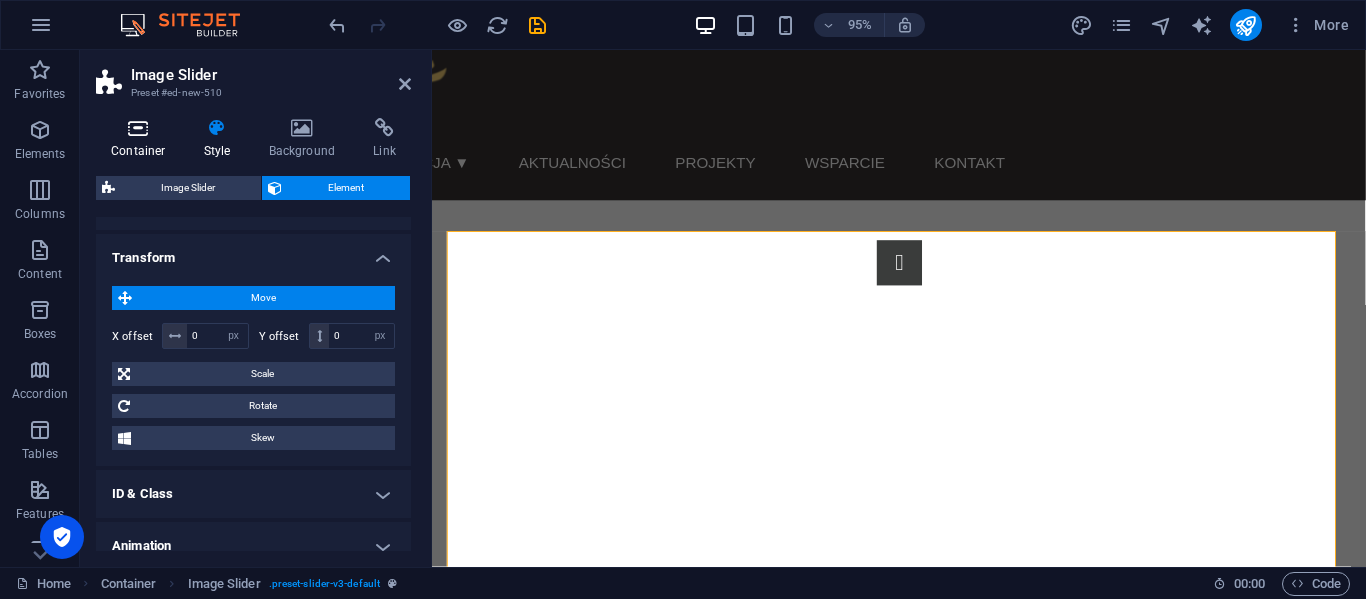 click on "Container" at bounding box center (142, 139) 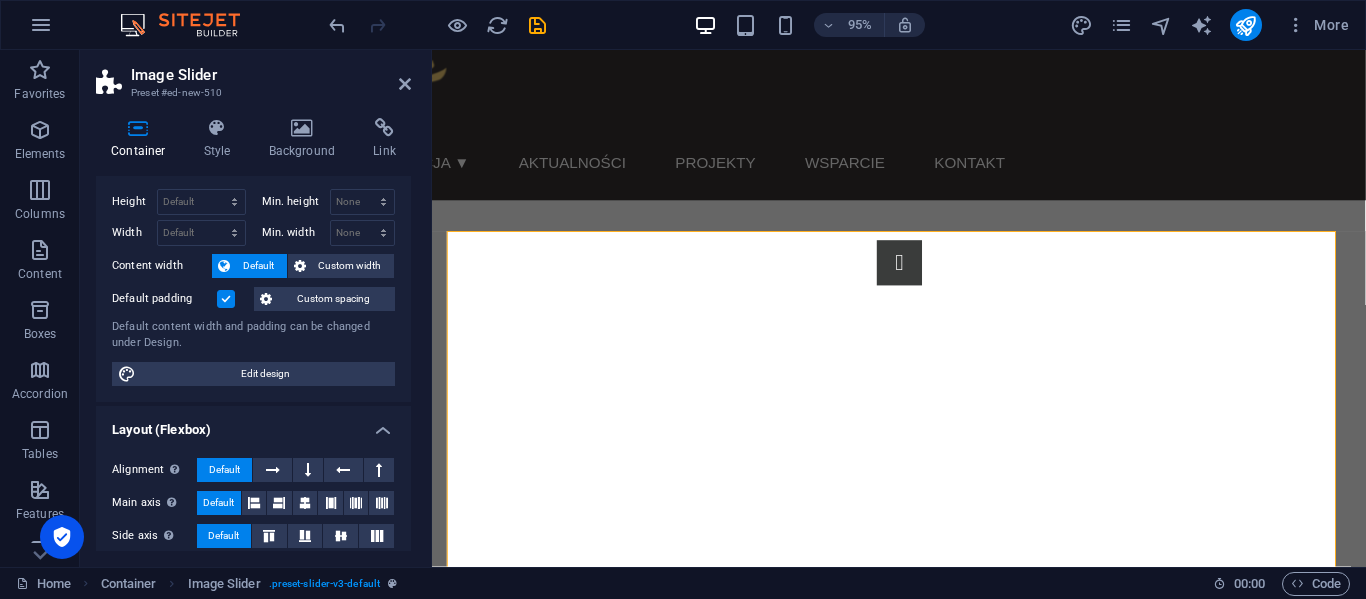 scroll, scrollTop: 0, scrollLeft: 0, axis: both 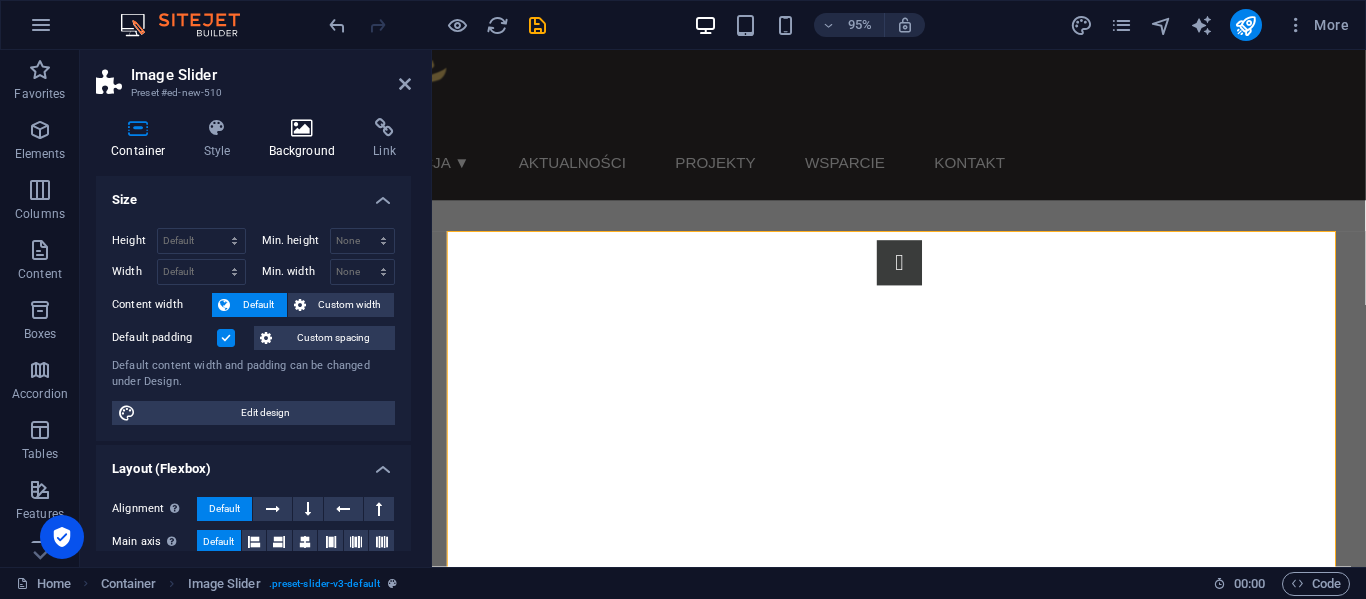 click at bounding box center (302, 128) 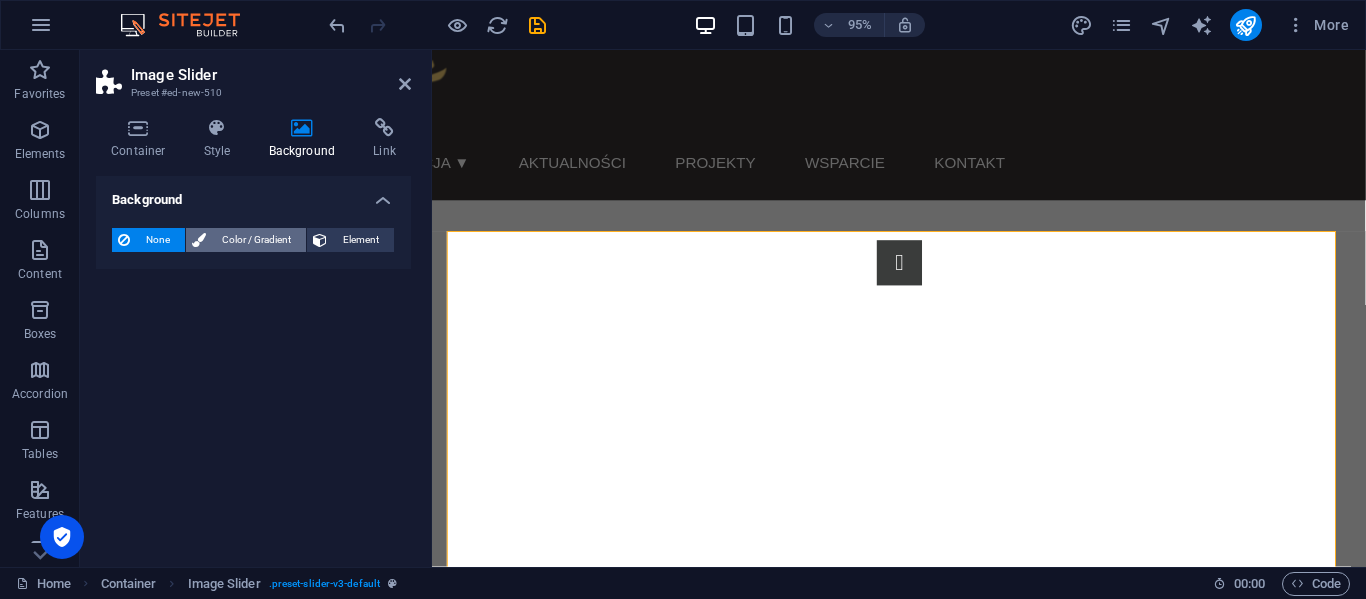 click on "Color / Gradient" at bounding box center (256, 240) 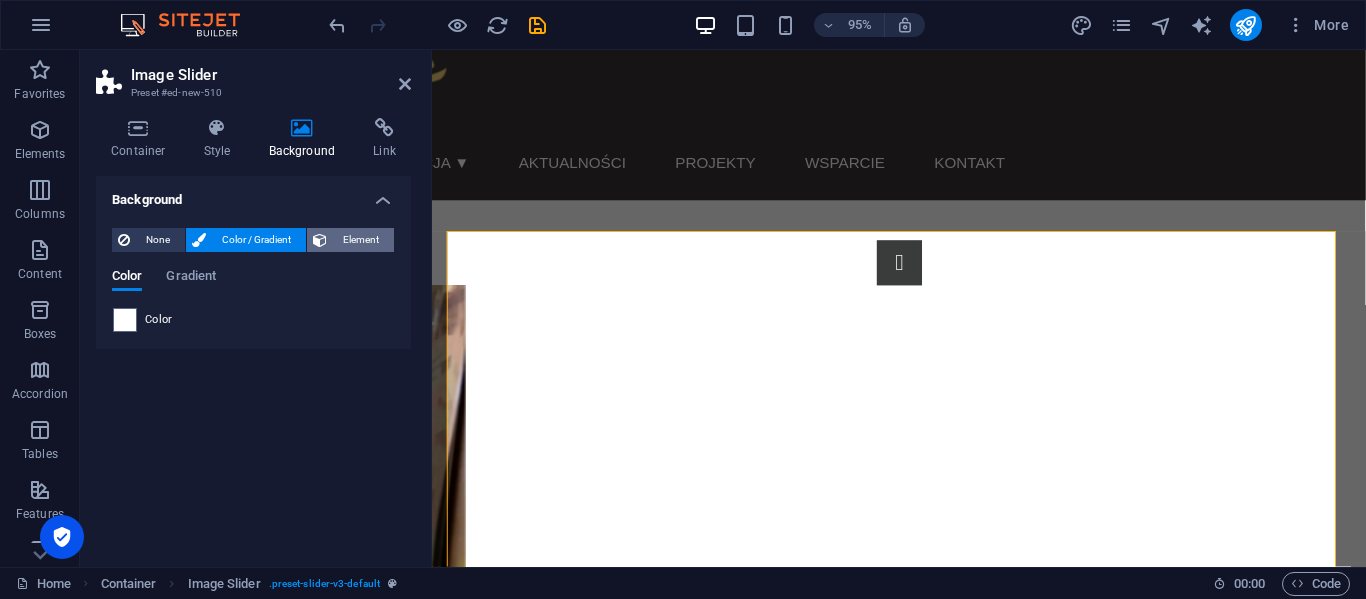 click on "Element" at bounding box center (360, 240) 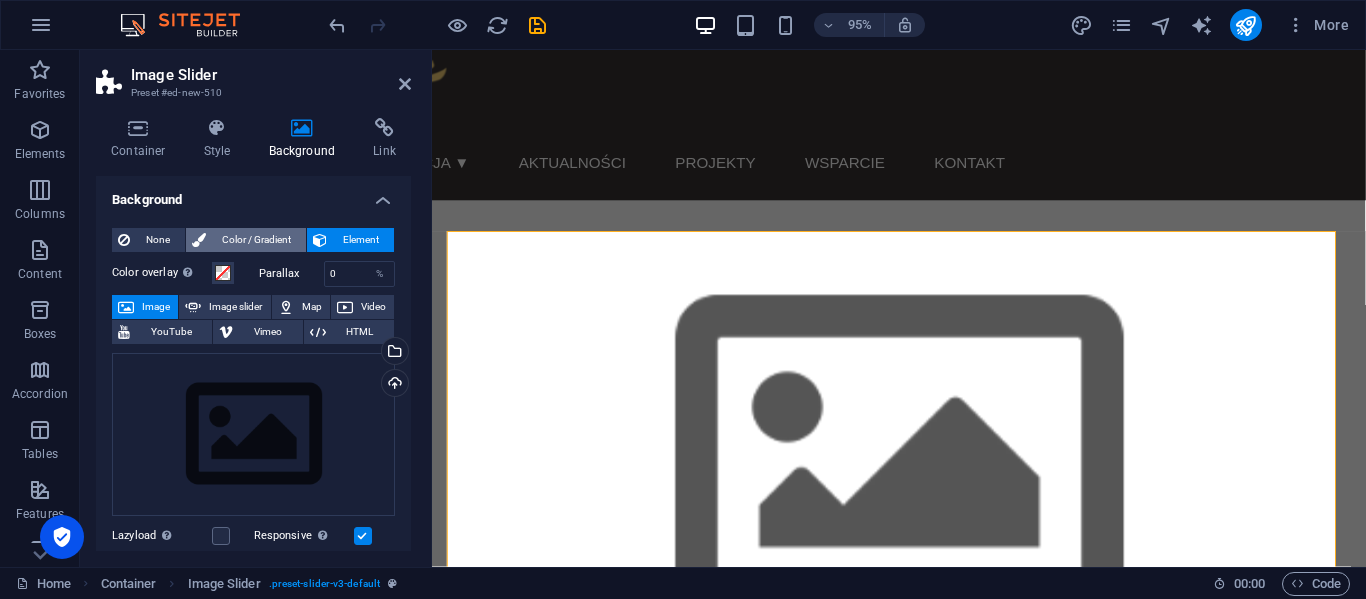 click on "Color / Gradient" at bounding box center (256, 240) 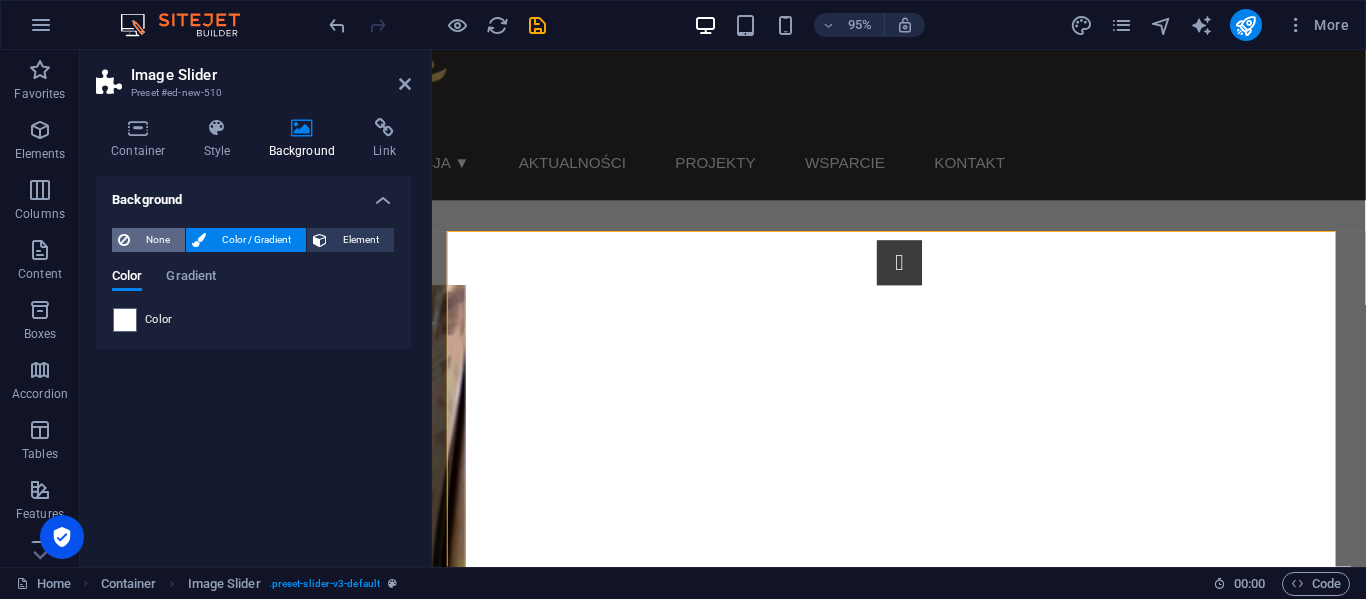 click on "None" at bounding box center (157, 240) 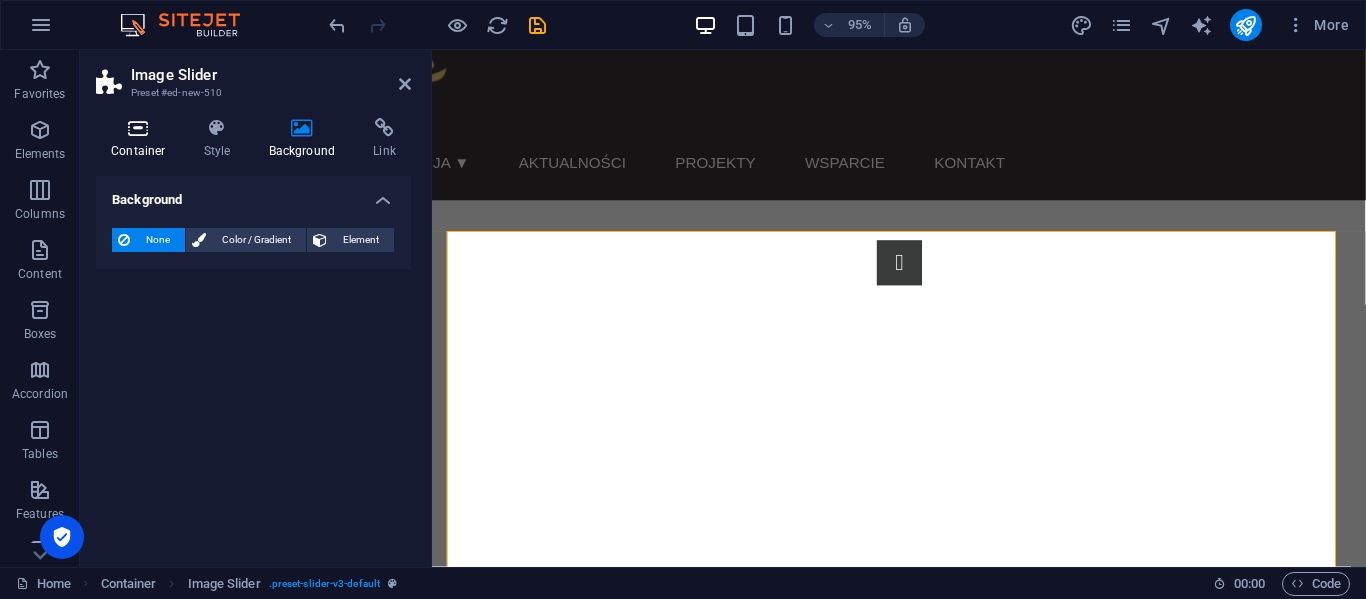 click at bounding box center (138, 128) 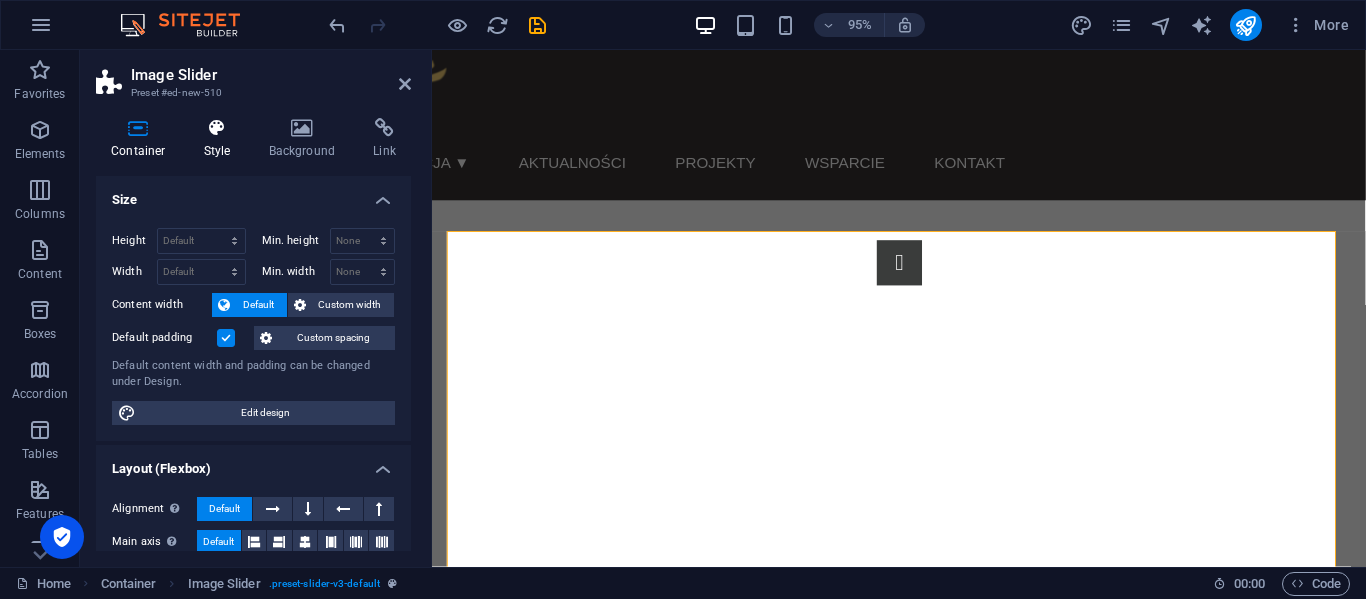 click on "Style" at bounding box center [221, 139] 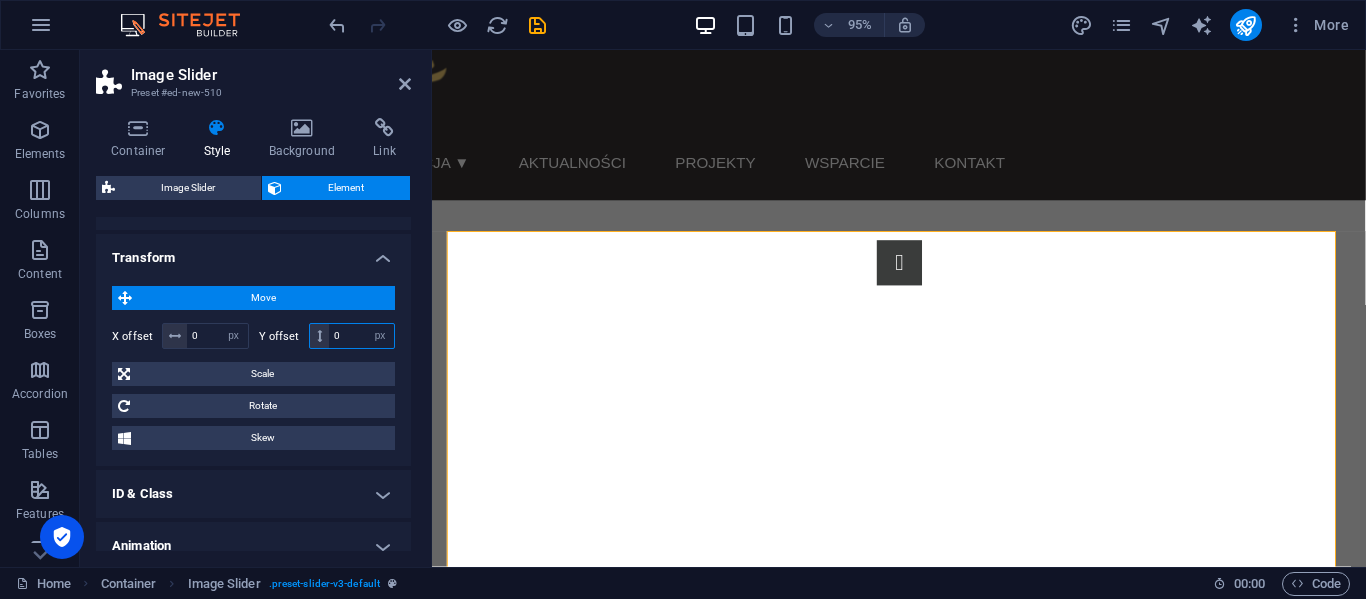 drag, startPoint x: 351, startPoint y: 332, endPoint x: 322, endPoint y: 341, distance: 30.364452 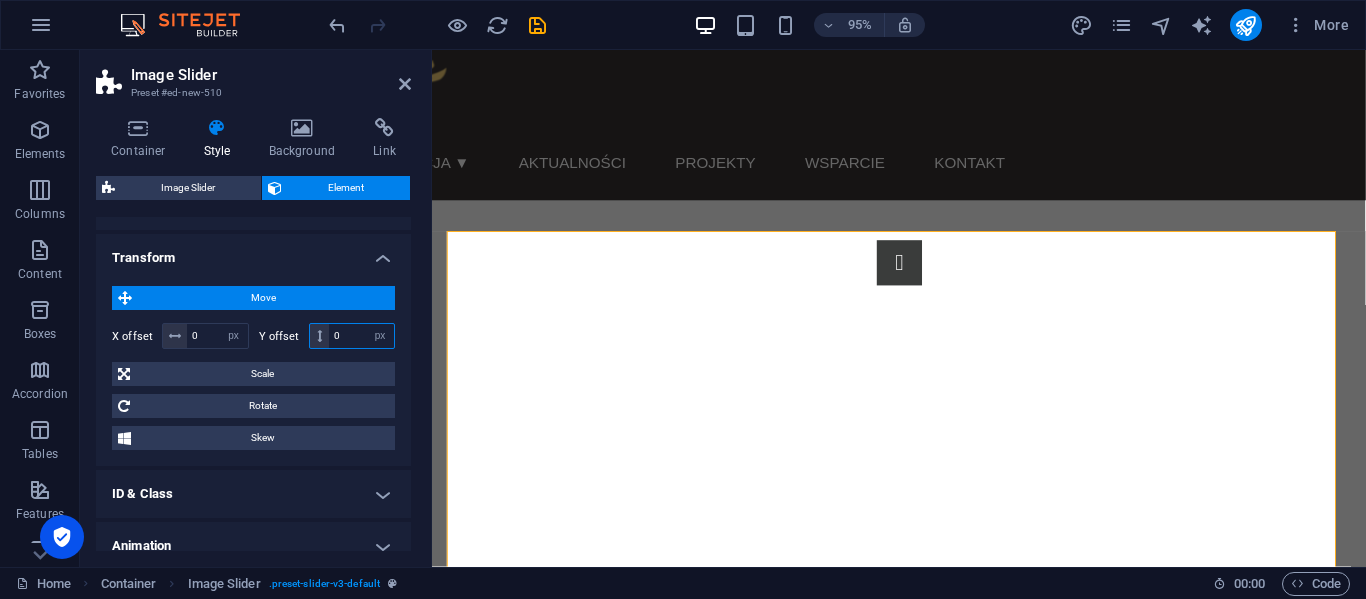 click on "0 px rem % em vh vw" at bounding box center (352, 336) 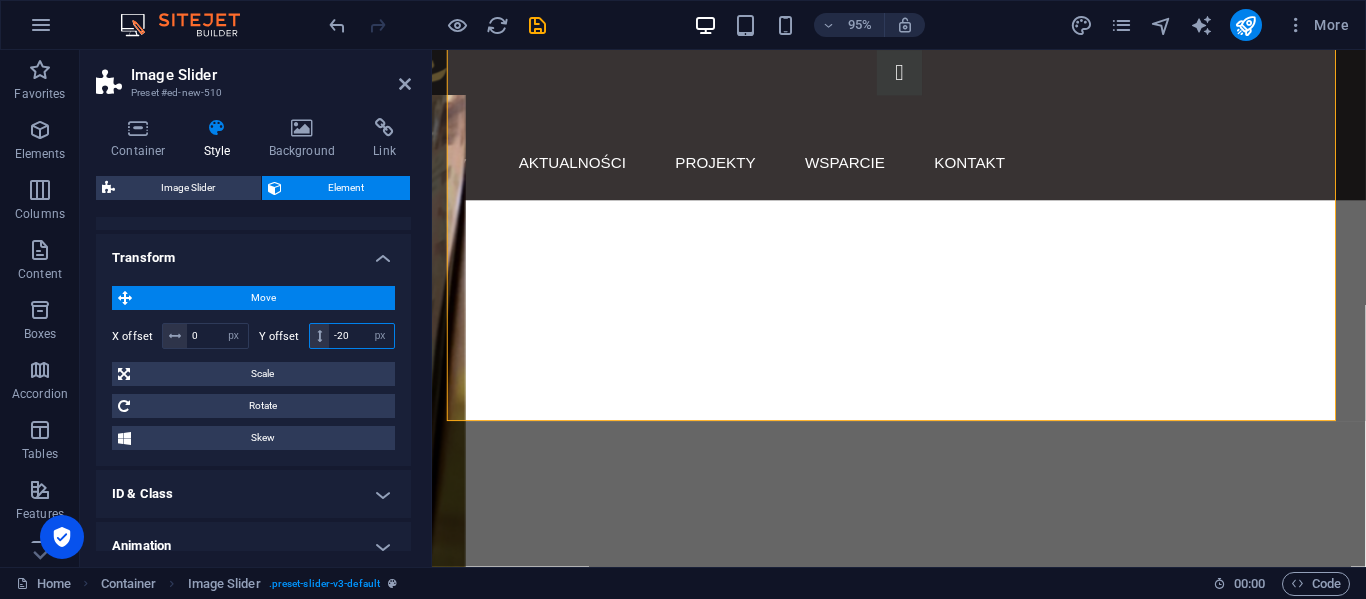 type on "-2" 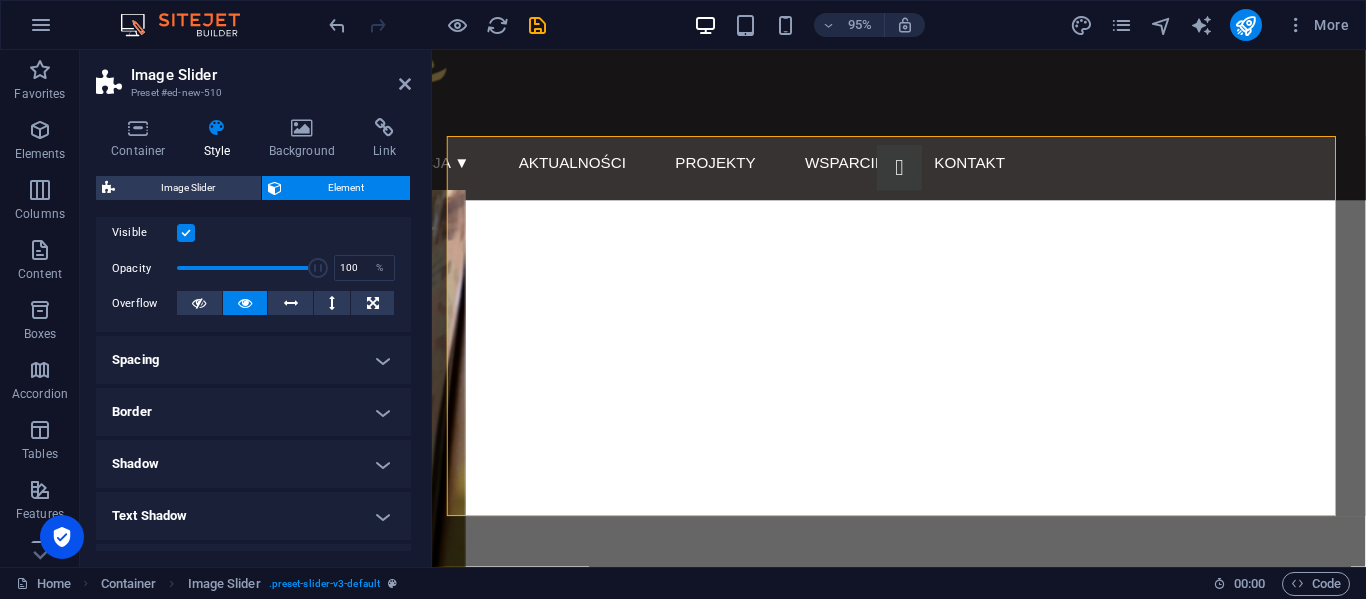 scroll, scrollTop: 254, scrollLeft: 0, axis: vertical 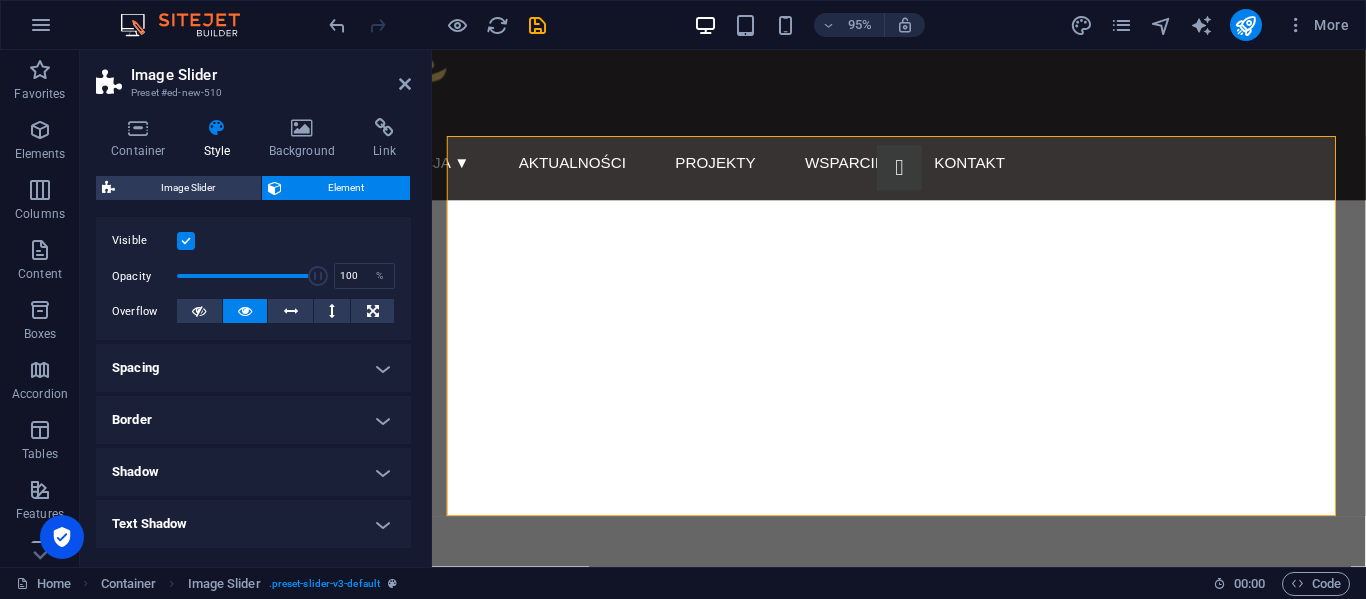 type on "-100" 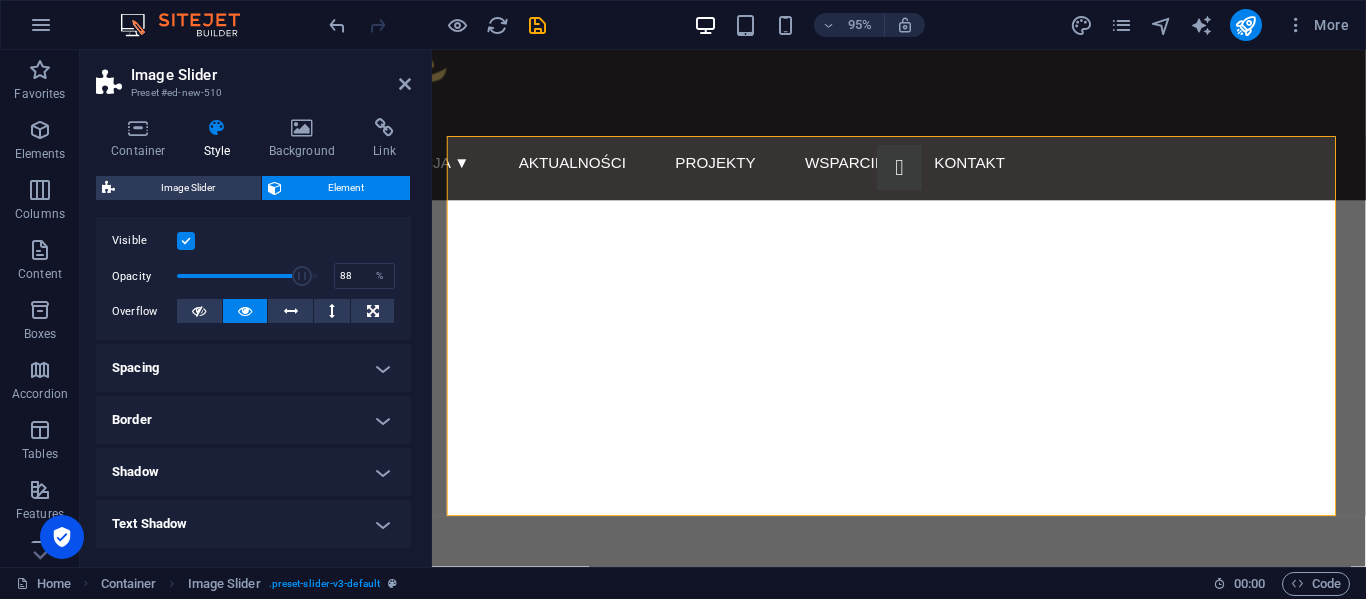 click at bounding box center (302, 276) 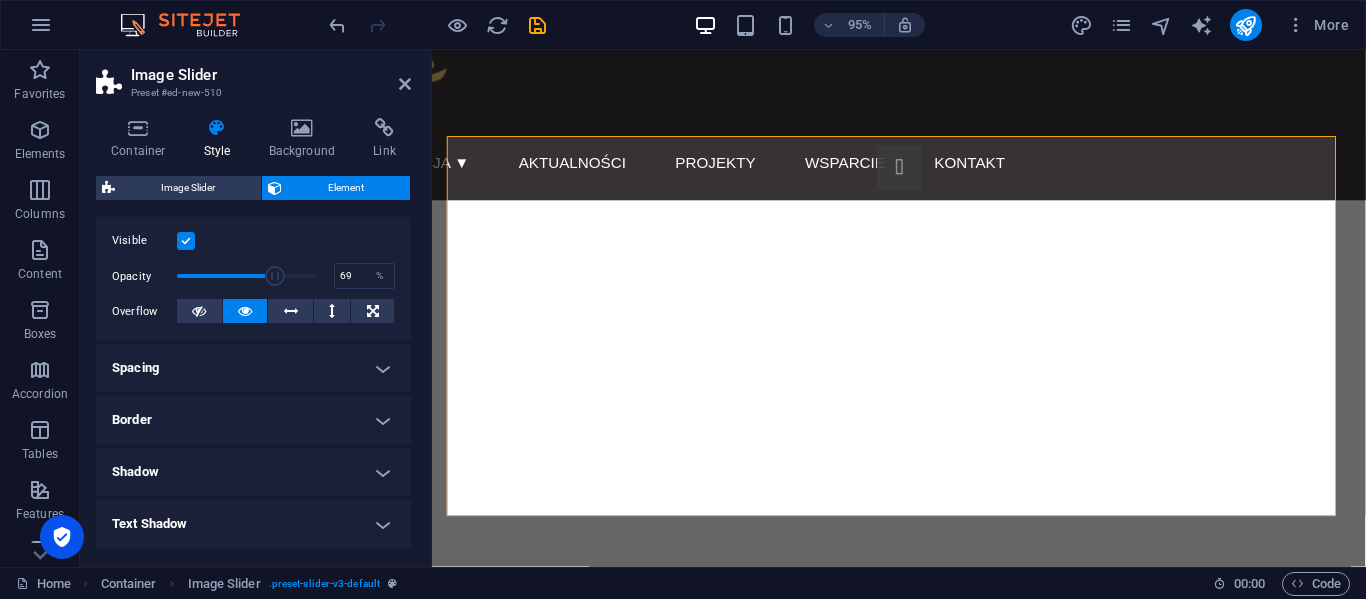 drag, startPoint x: 297, startPoint y: 283, endPoint x: 271, endPoint y: 286, distance: 26.172504 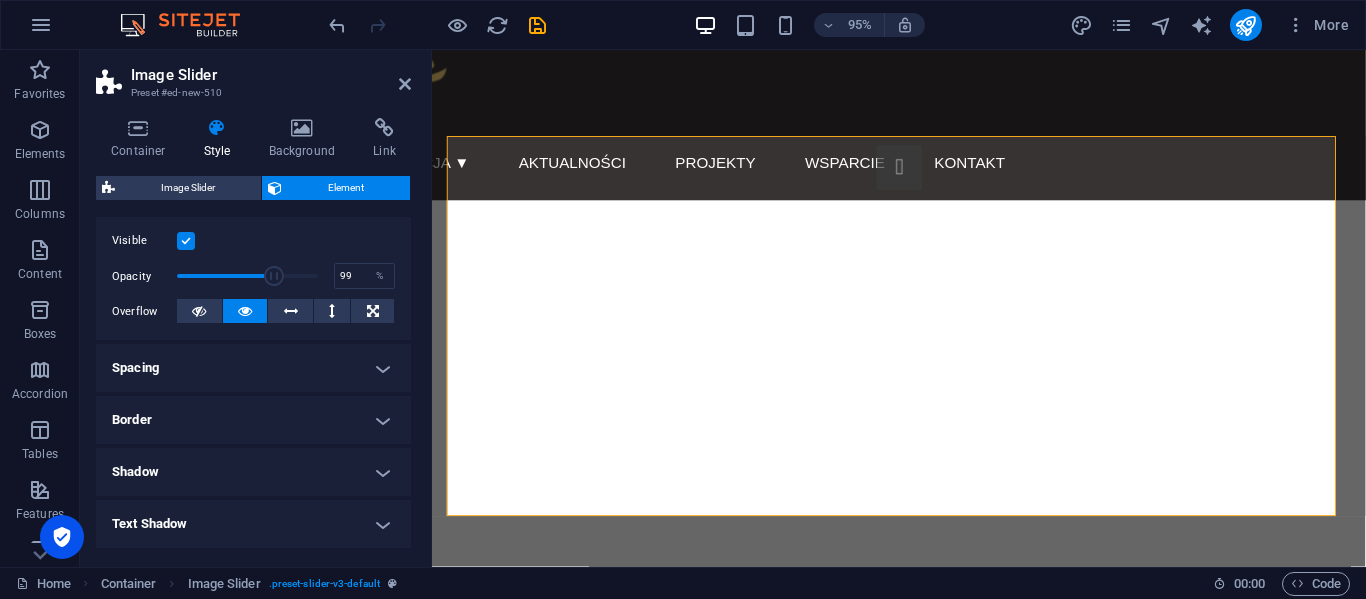 type on "100" 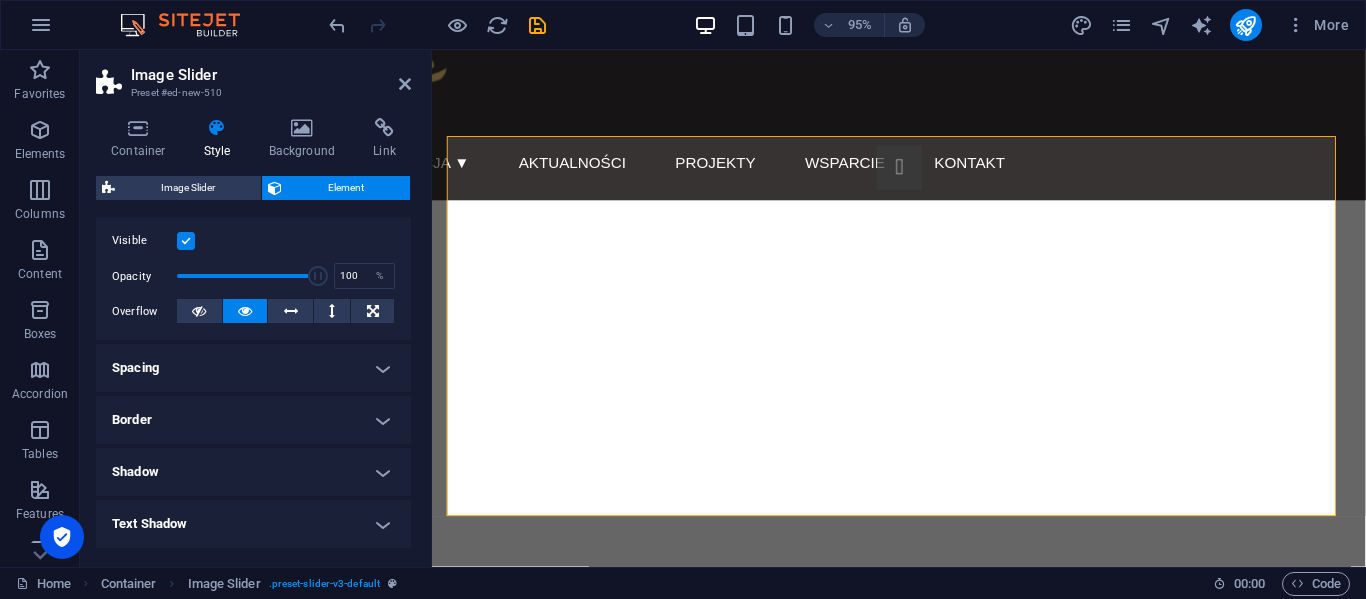 drag, startPoint x: 271, startPoint y: 286, endPoint x: 318, endPoint y: 281, distance: 47.26521 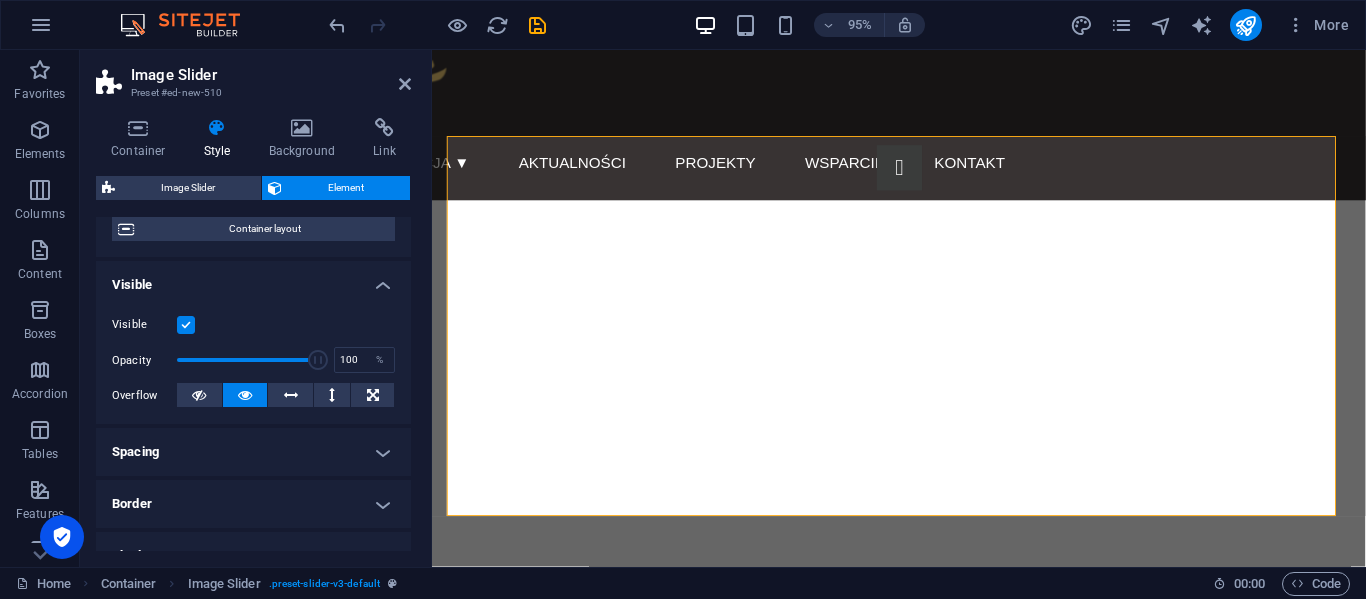 scroll, scrollTop: 170, scrollLeft: 0, axis: vertical 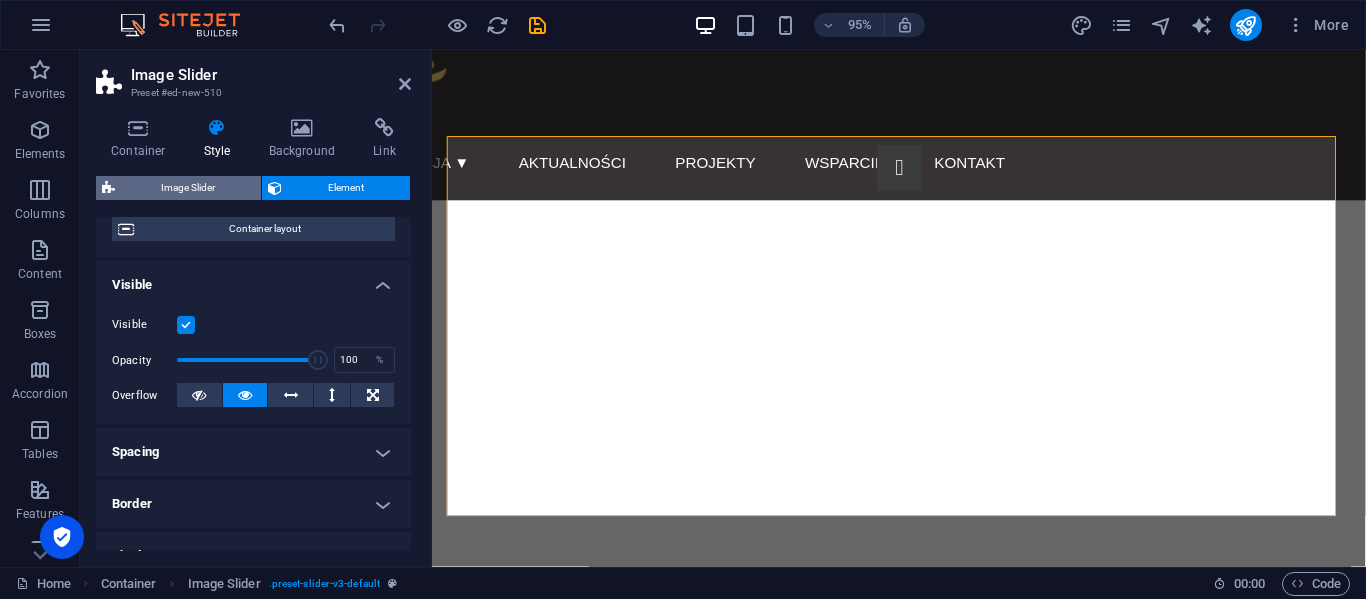 click on "Image Slider" at bounding box center [188, 188] 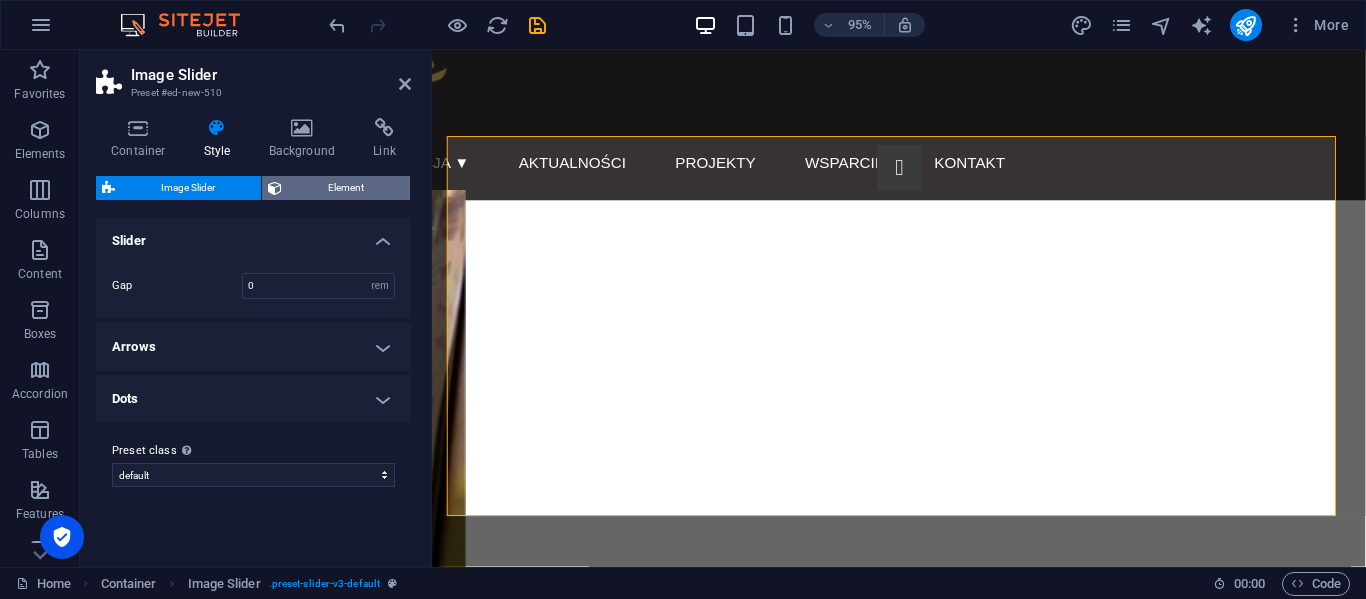 click on "Element" at bounding box center (346, 188) 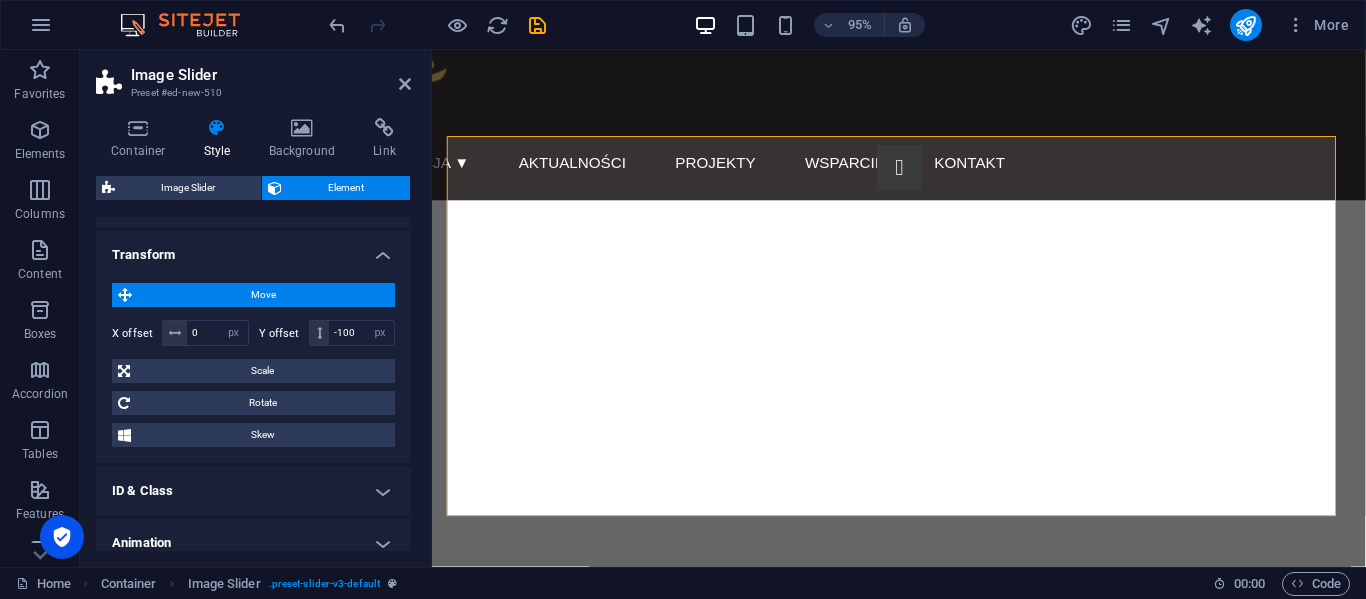 scroll, scrollTop: 695, scrollLeft: 0, axis: vertical 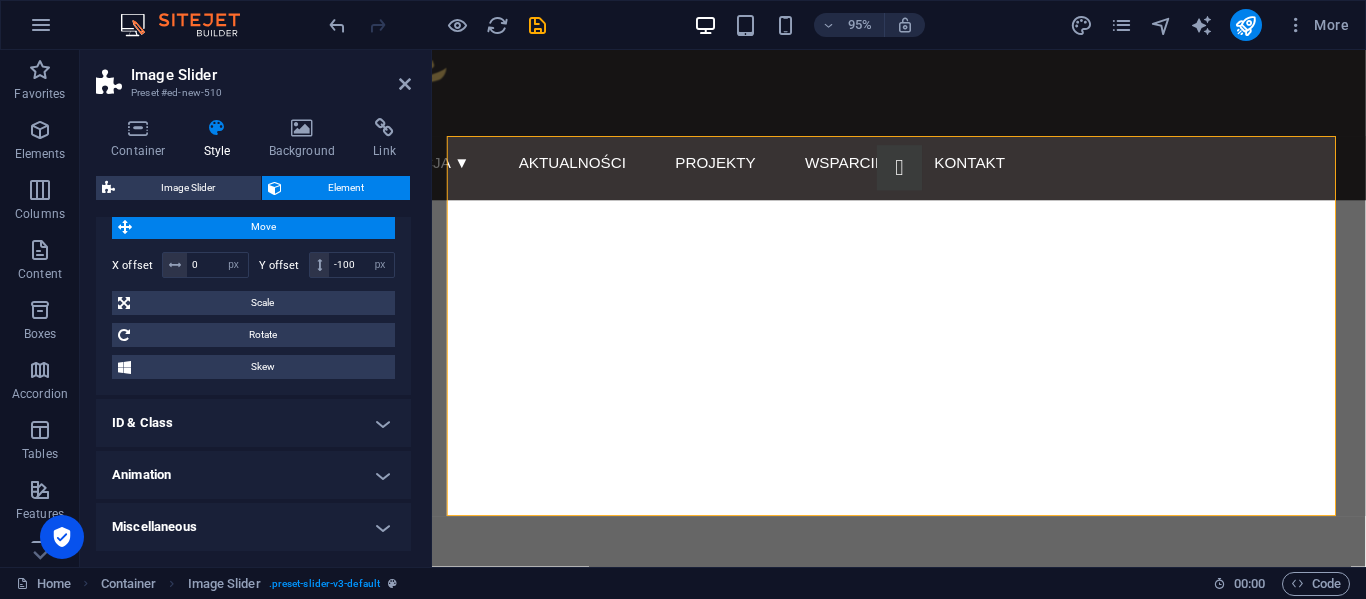 click on "Animation" at bounding box center (253, 475) 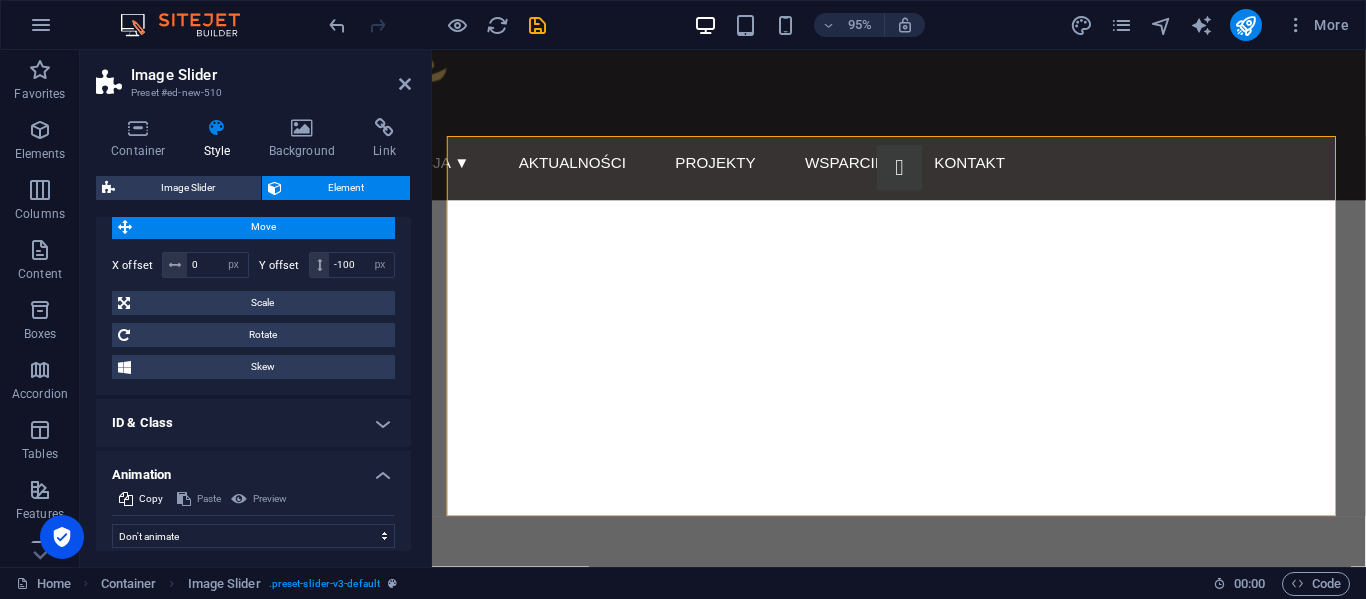 scroll, scrollTop: 760, scrollLeft: 0, axis: vertical 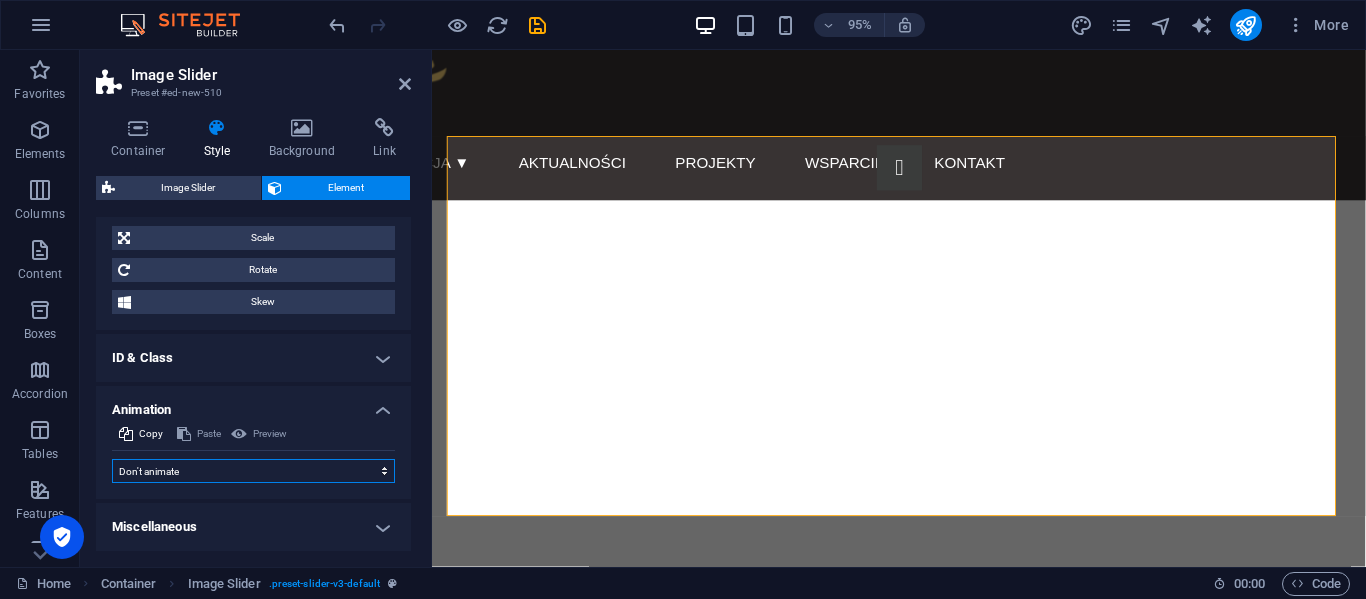 click on "Don't animate Show / Hide Slide up/down Zoom in/out Slide left to right Slide right to left Slide top to bottom Slide bottom to top Pulse Blink Open as overlay" at bounding box center [253, 471] 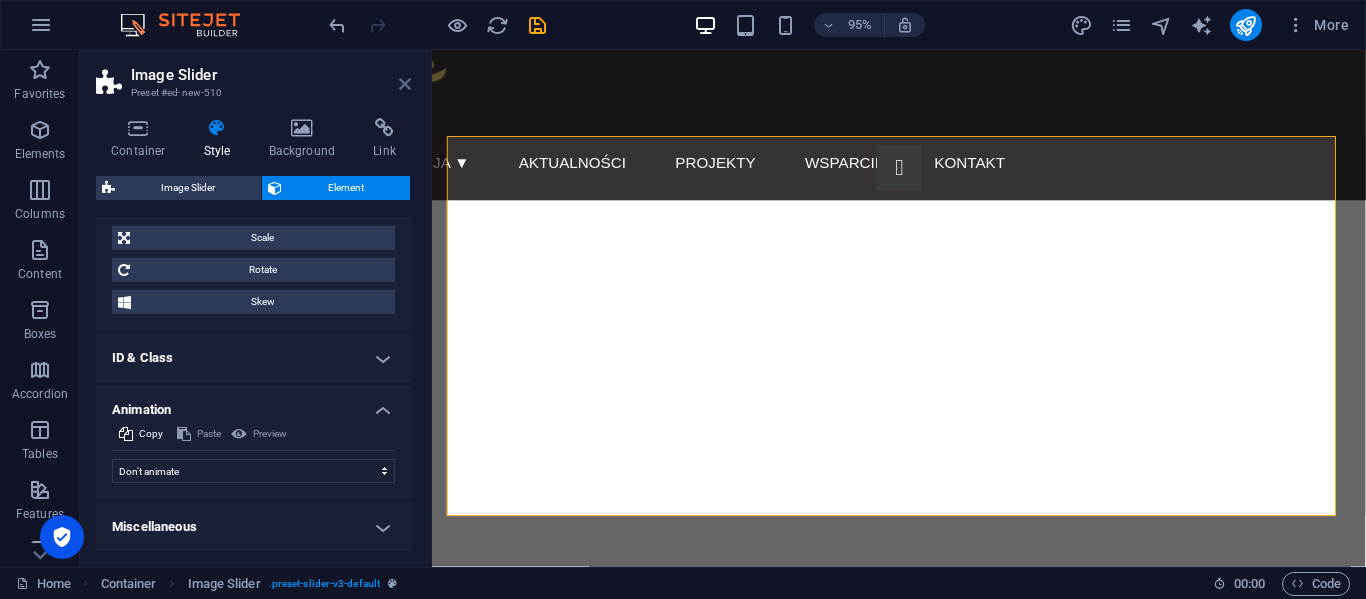 drag, startPoint x: 325, startPoint y: 36, endPoint x: 405, endPoint y: 86, distance: 94.33981 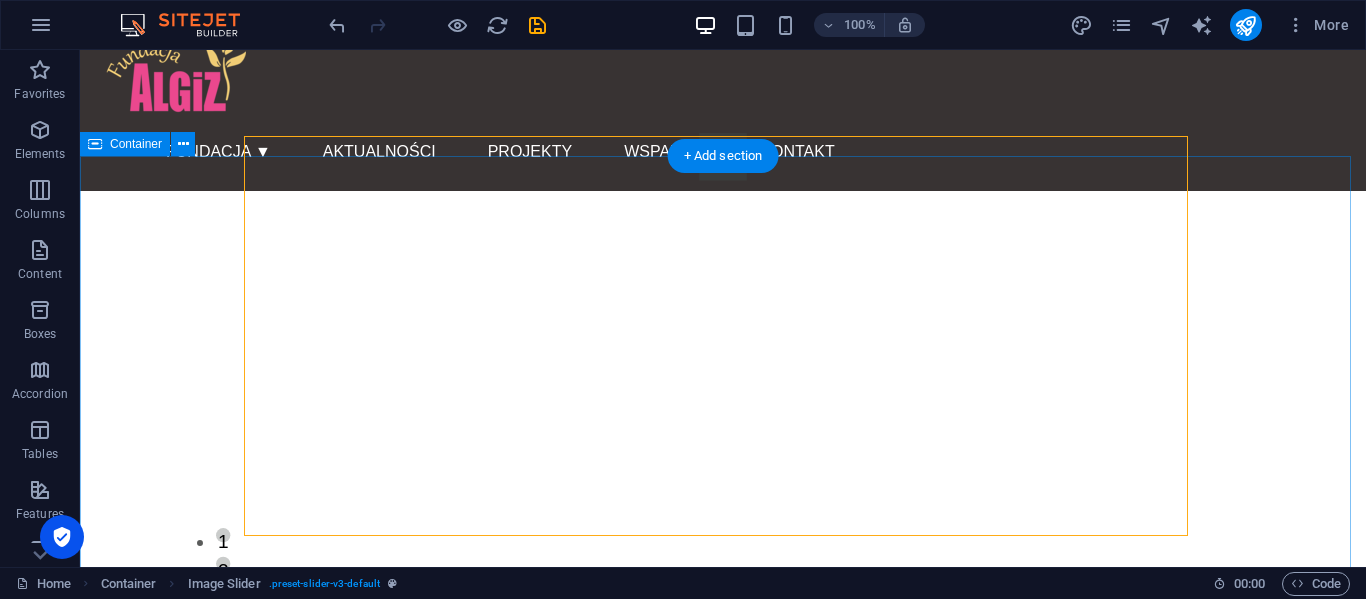 scroll, scrollTop: 39, scrollLeft: 0, axis: vertical 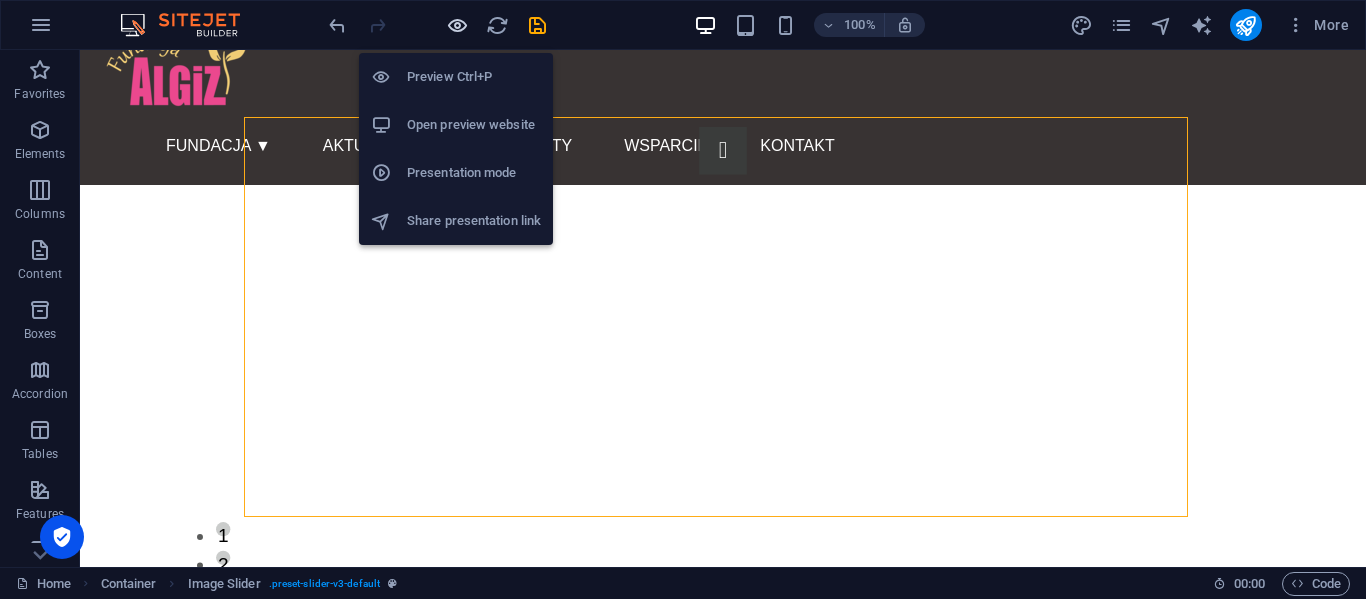 click at bounding box center (457, 25) 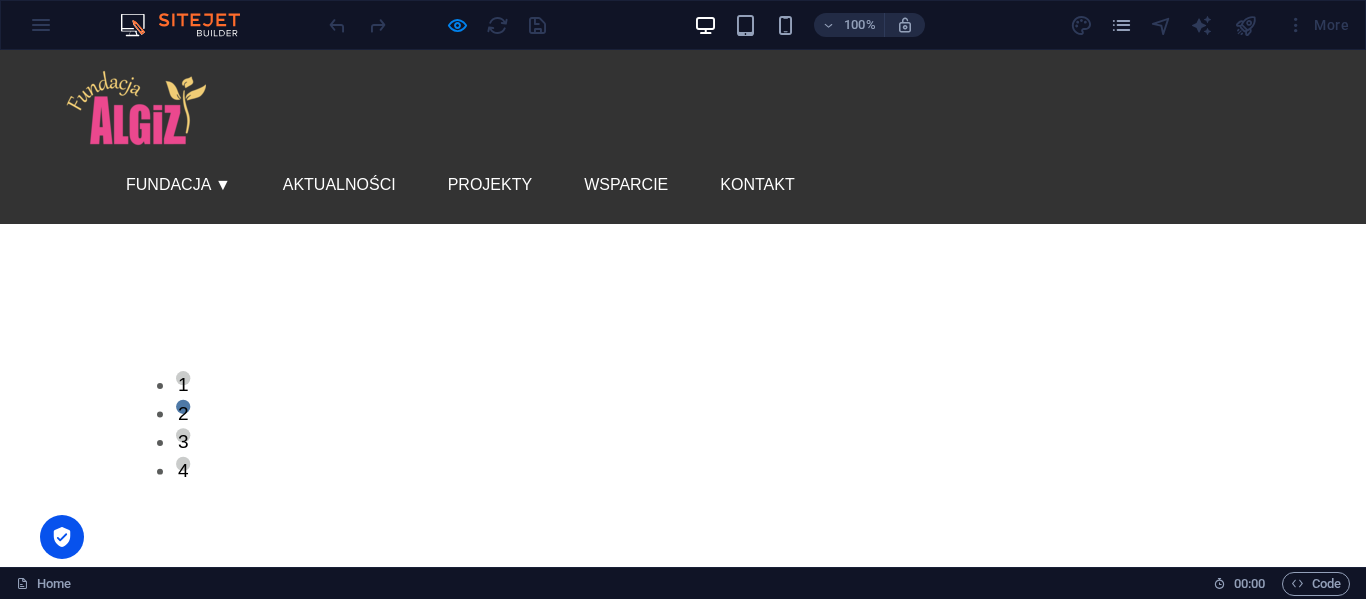 scroll, scrollTop: 0, scrollLeft: 0, axis: both 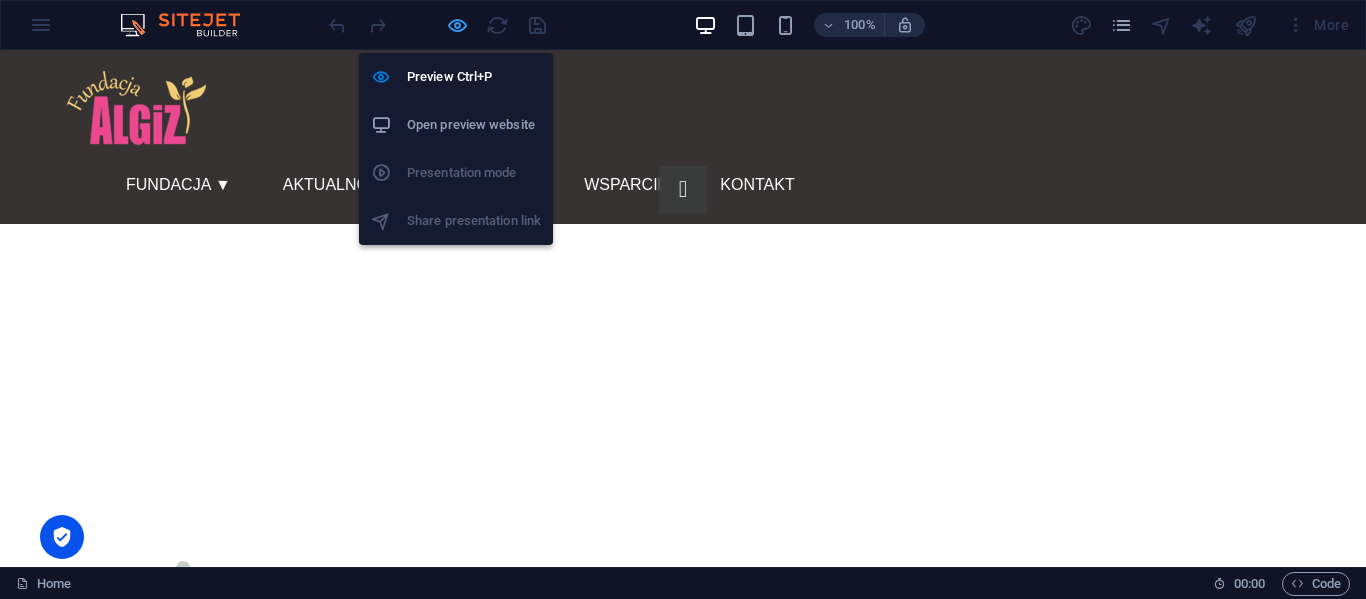 click at bounding box center [457, 25] 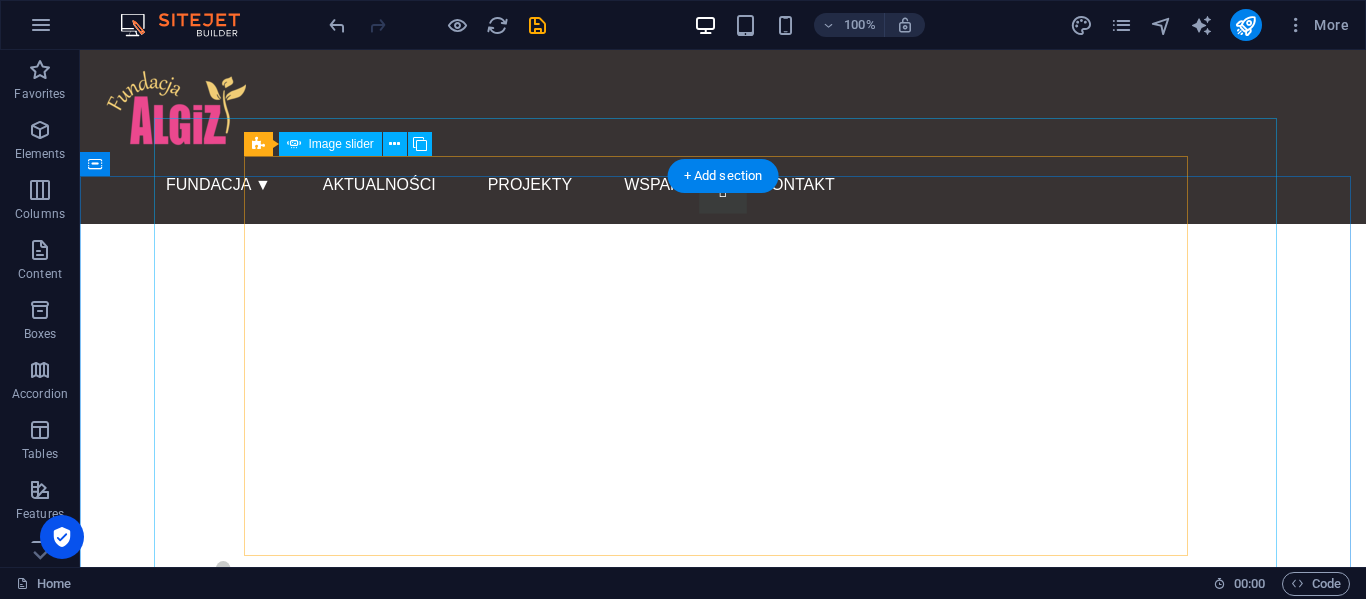 click at bounding box center [-1476, 2106] 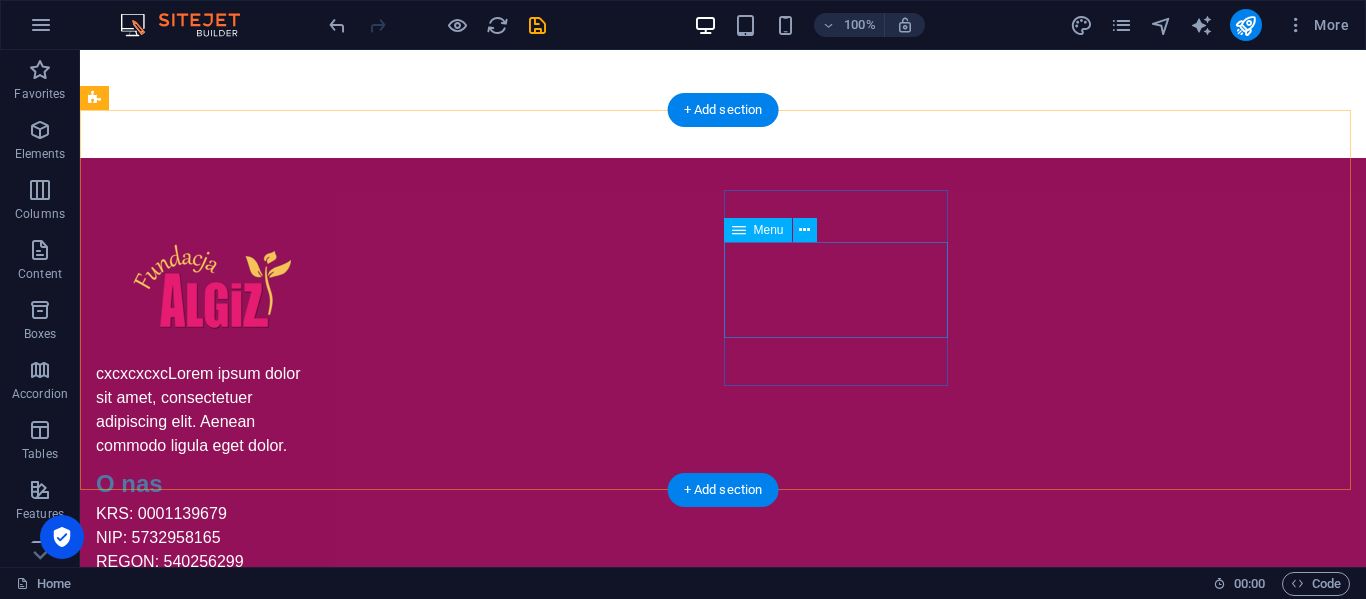 scroll, scrollTop: 0, scrollLeft: 0, axis: both 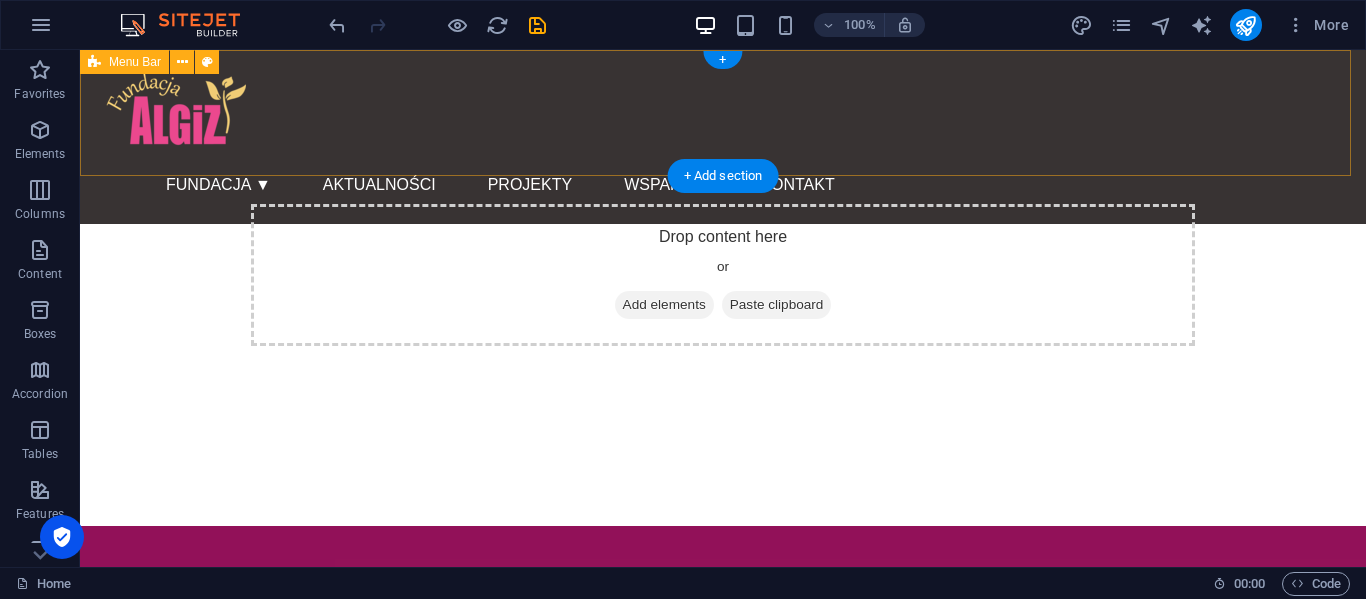 click on "Menu Fundacja ▼ Nasza misja Sprawozdania Statut Zaufali nam Zespół Aktualności Projekty Wsparcie Kontakt" at bounding box center [723, 137] 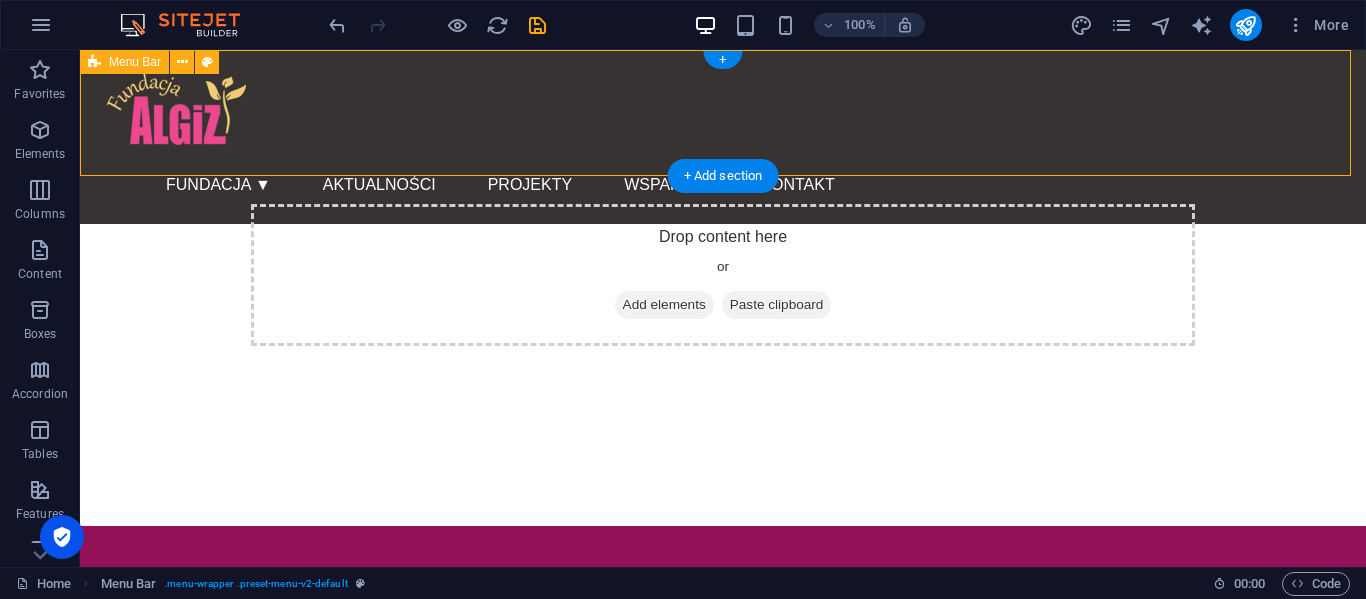 click on "Menu Fundacja ▼ Nasza misja Sprawozdania Statut Zaufali nam Zespół Aktualności Projekty Wsparcie Kontakt" at bounding box center [723, 137] 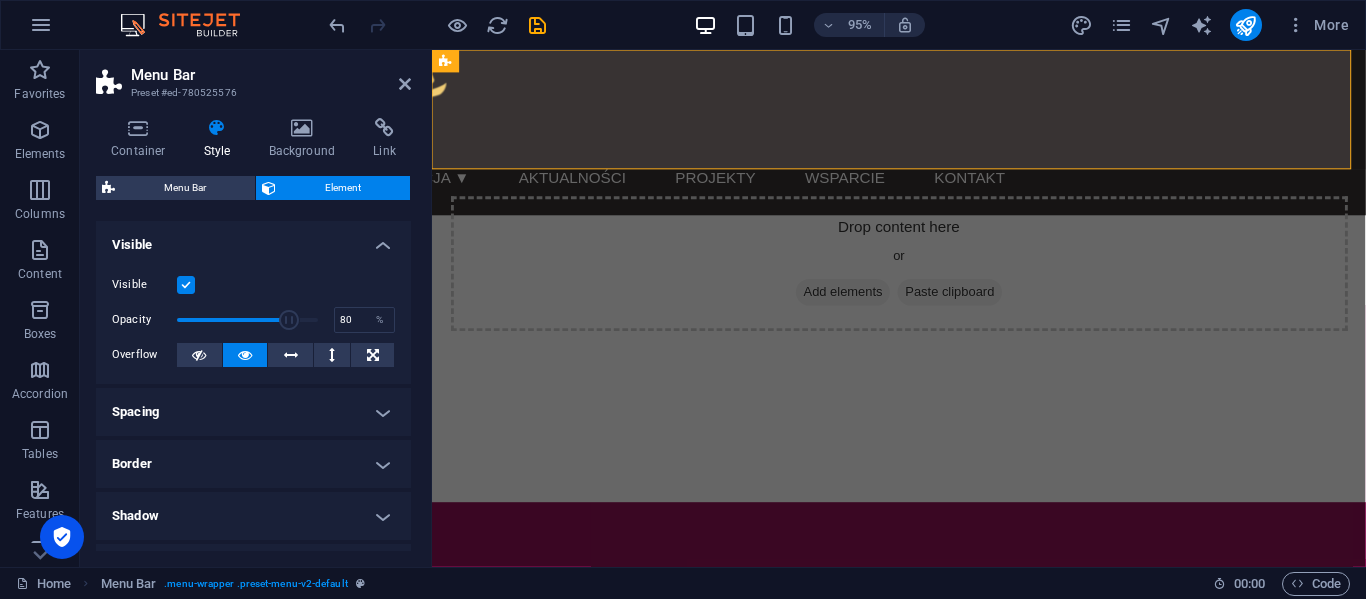 click at bounding box center [186, 285] 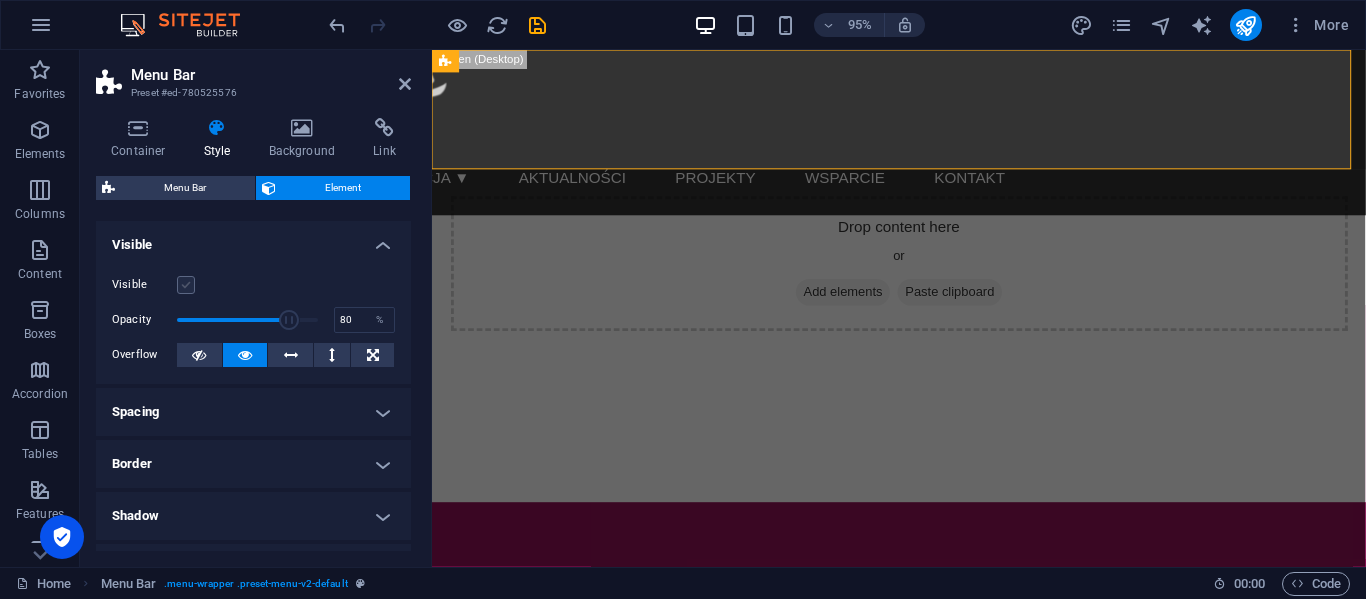 click at bounding box center (186, 285) 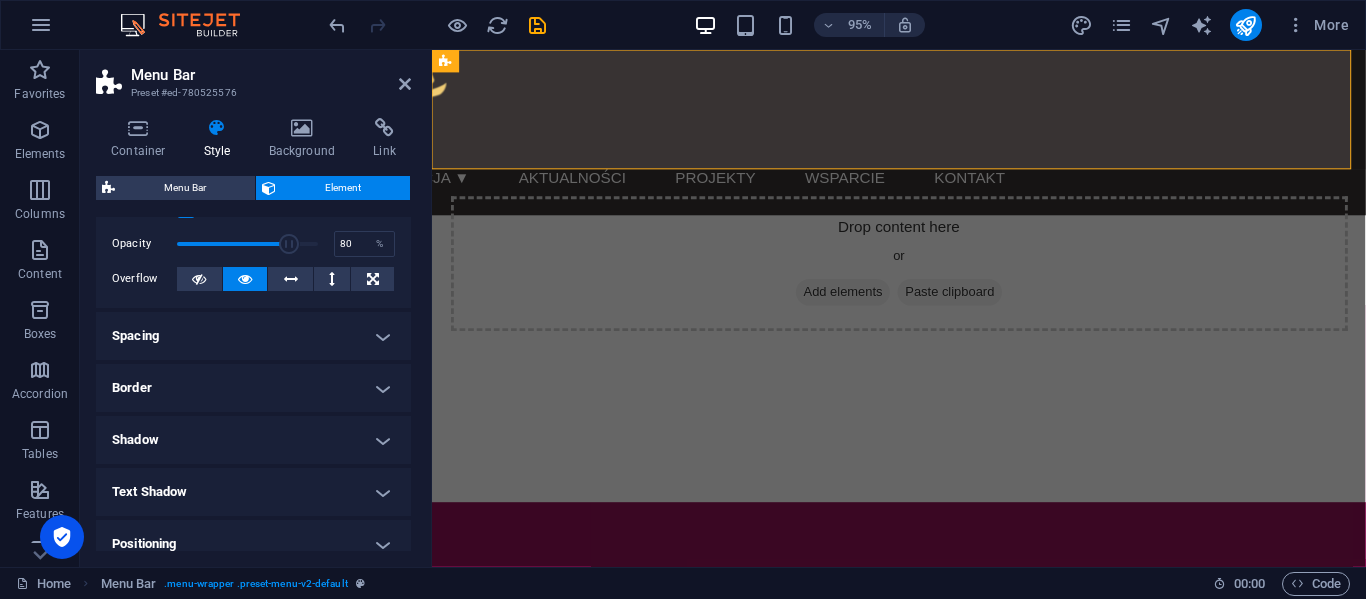 scroll, scrollTop: 75, scrollLeft: 0, axis: vertical 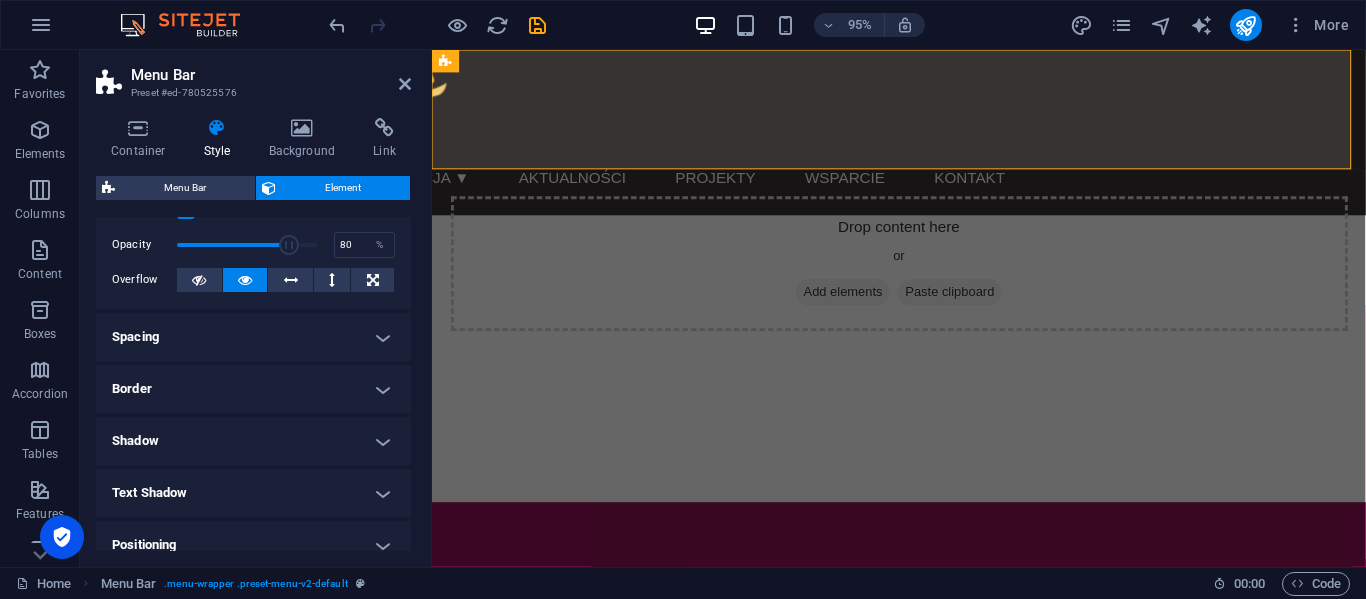 click on "Spacing" at bounding box center [253, 337] 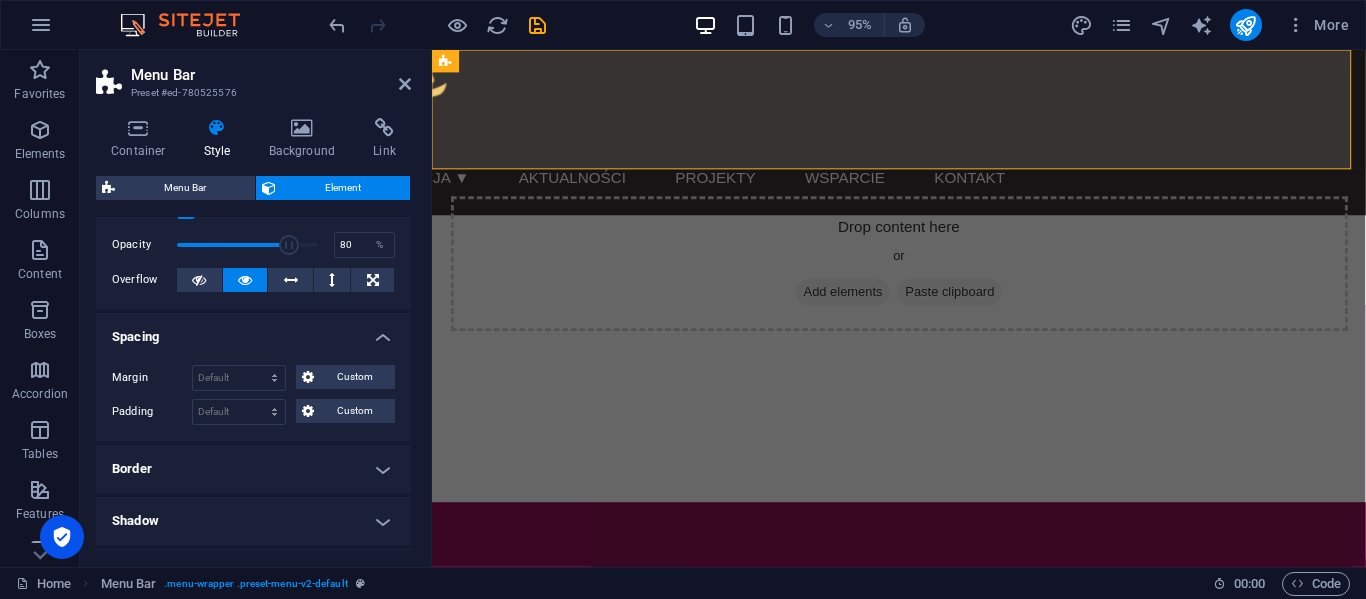 click on "Spacing" at bounding box center [253, 331] 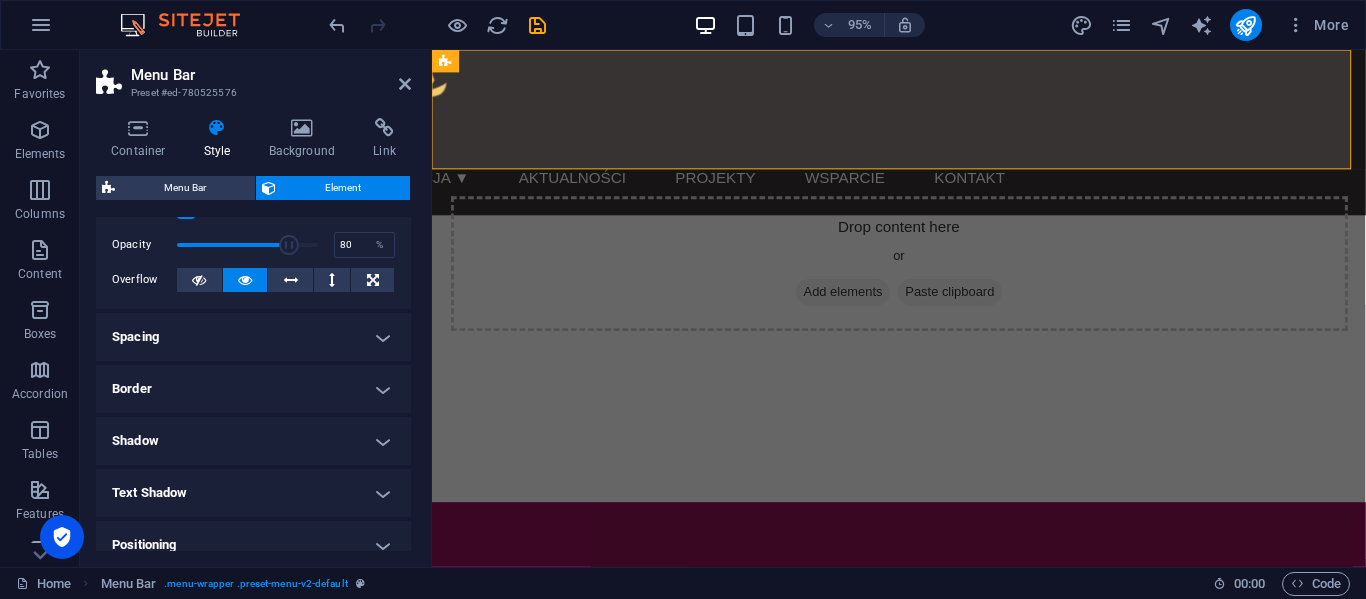click on "Border" at bounding box center [253, 389] 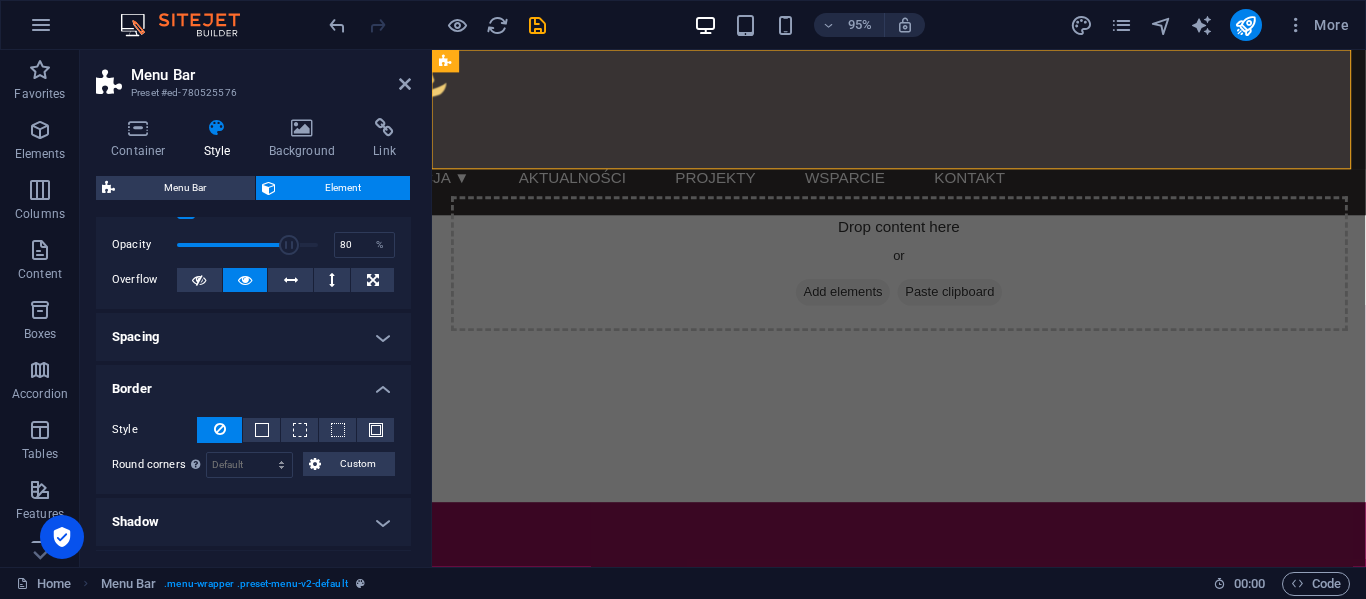 click on "Border" at bounding box center [253, 383] 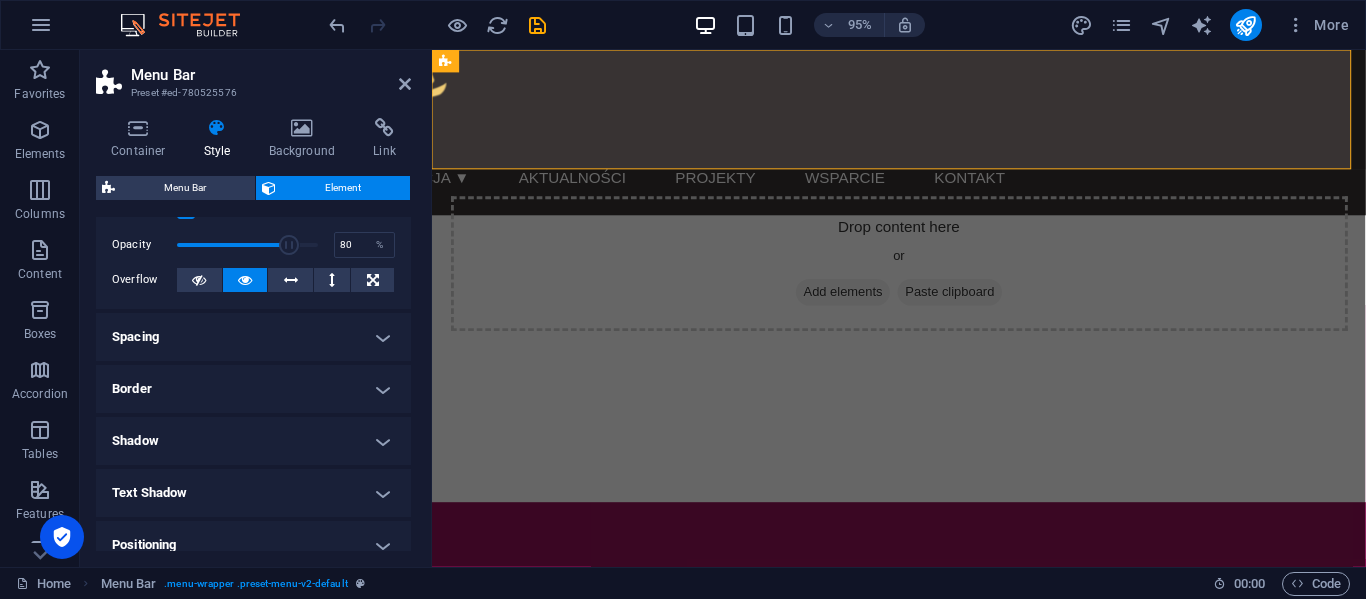 click on "Shadow" at bounding box center [253, 441] 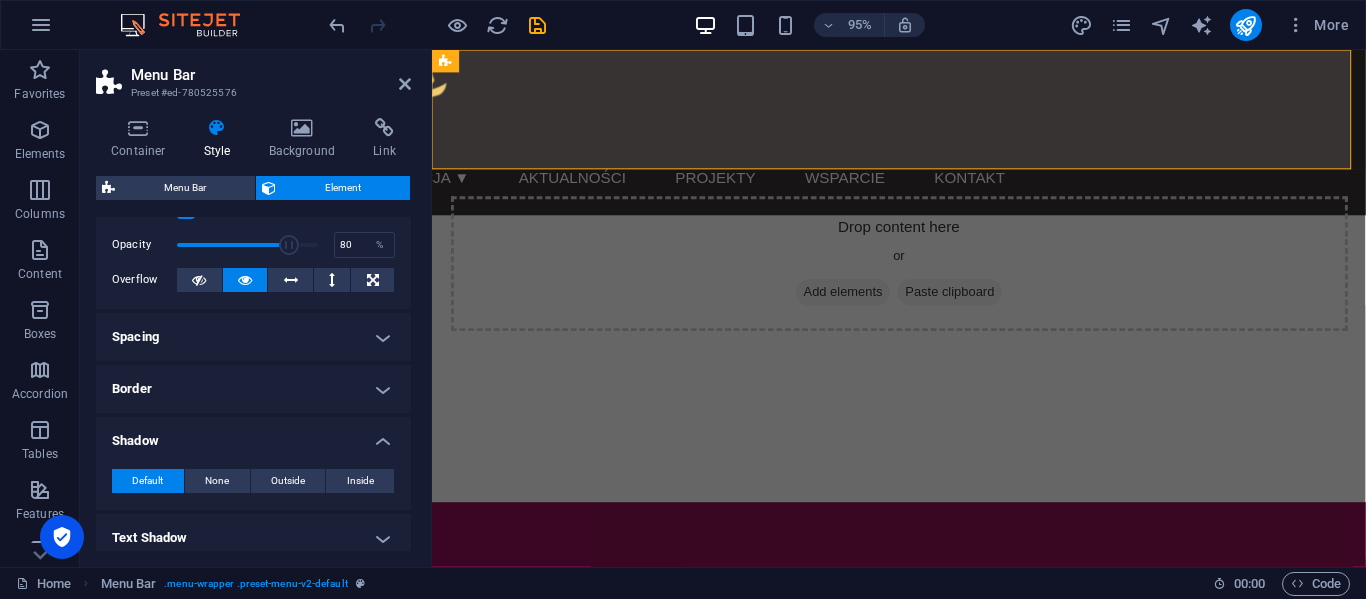 click on "Shadow" at bounding box center [253, 435] 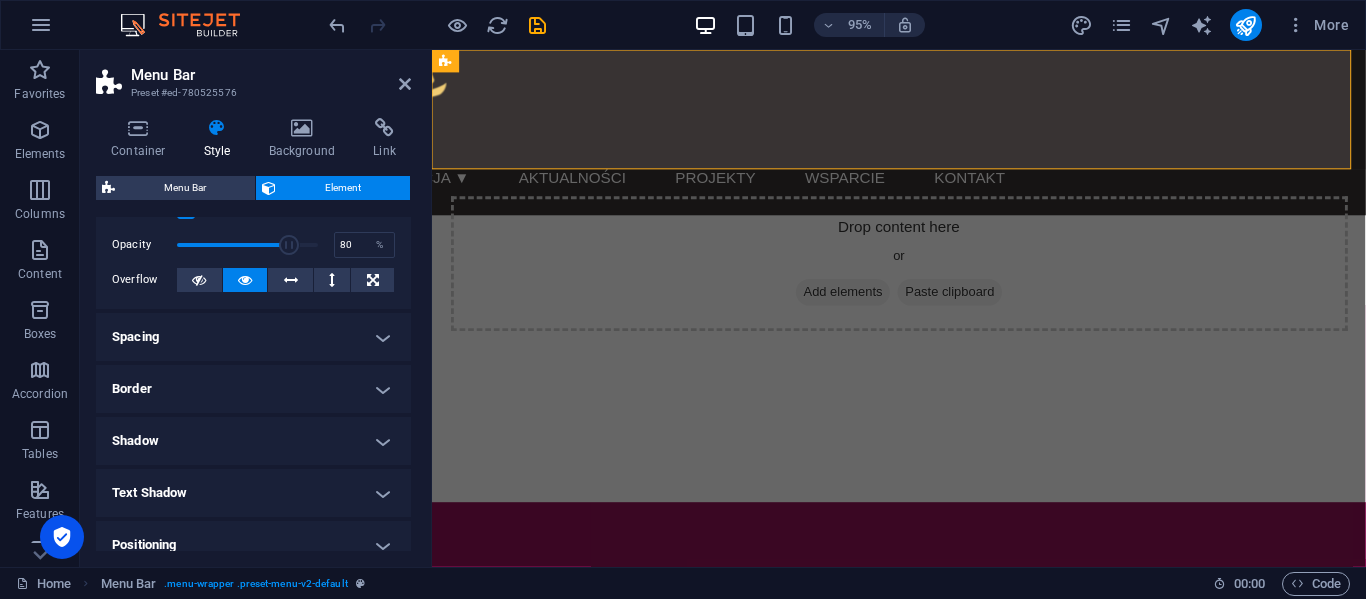 click on "Shadow" at bounding box center (253, 441) 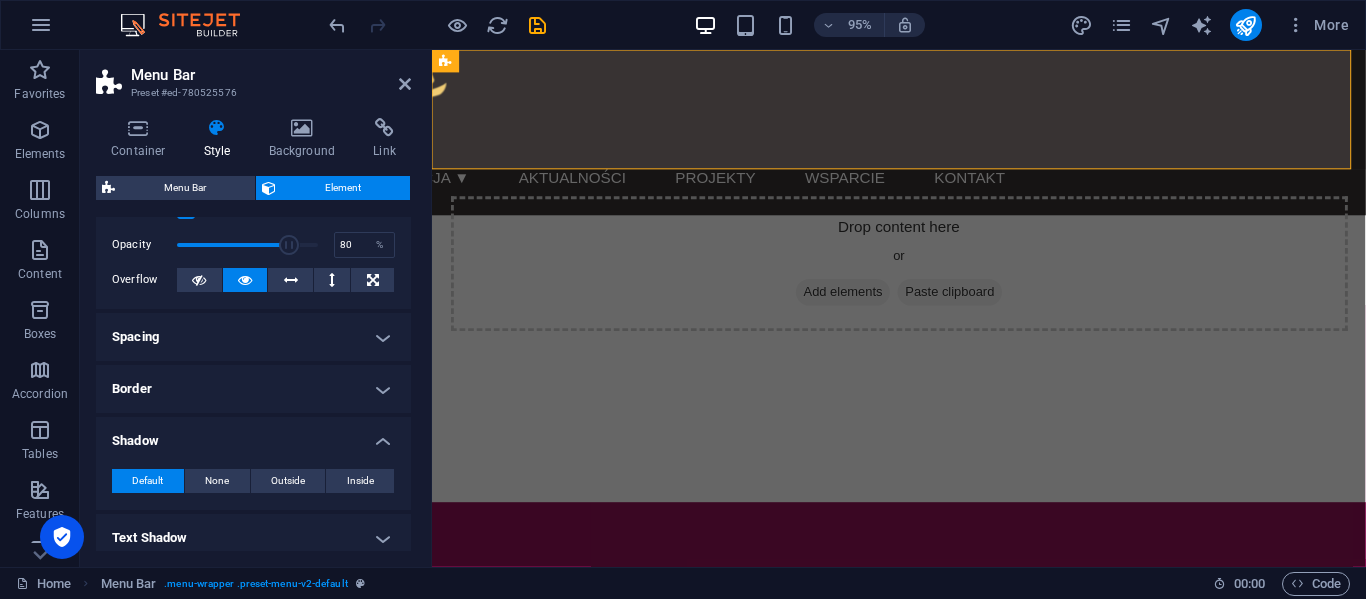 click on "Shadow" at bounding box center (253, 435) 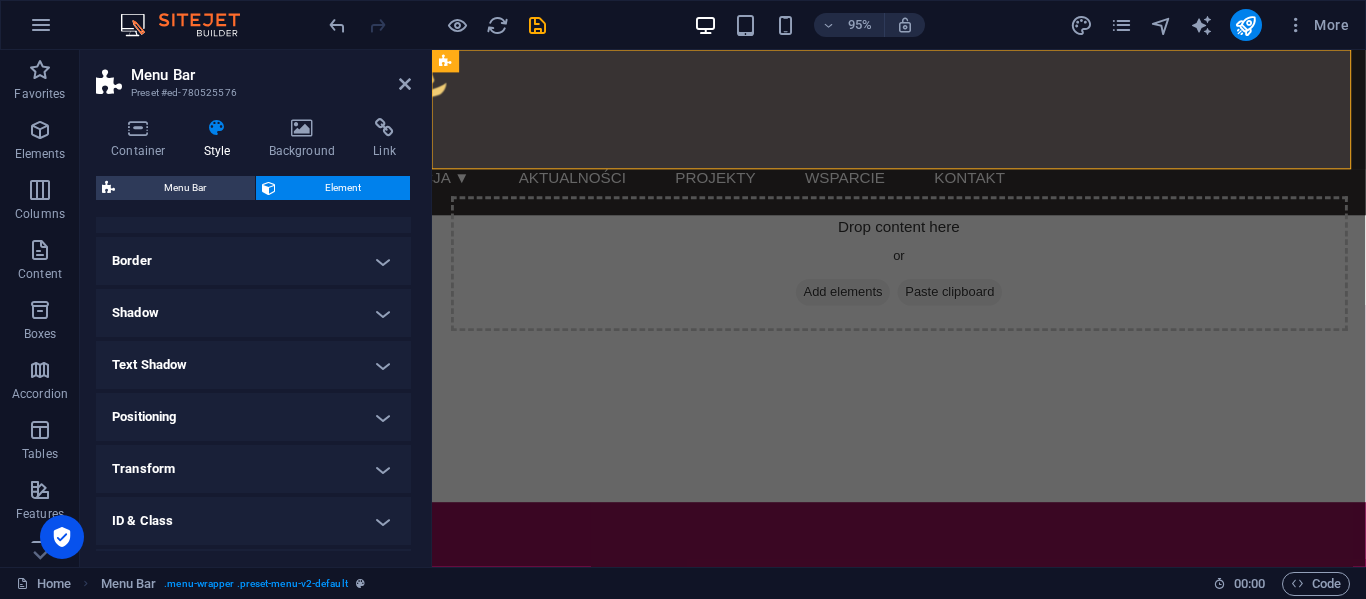scroll, scrollTop: 204, scrollLeft: 0, axis: vertical 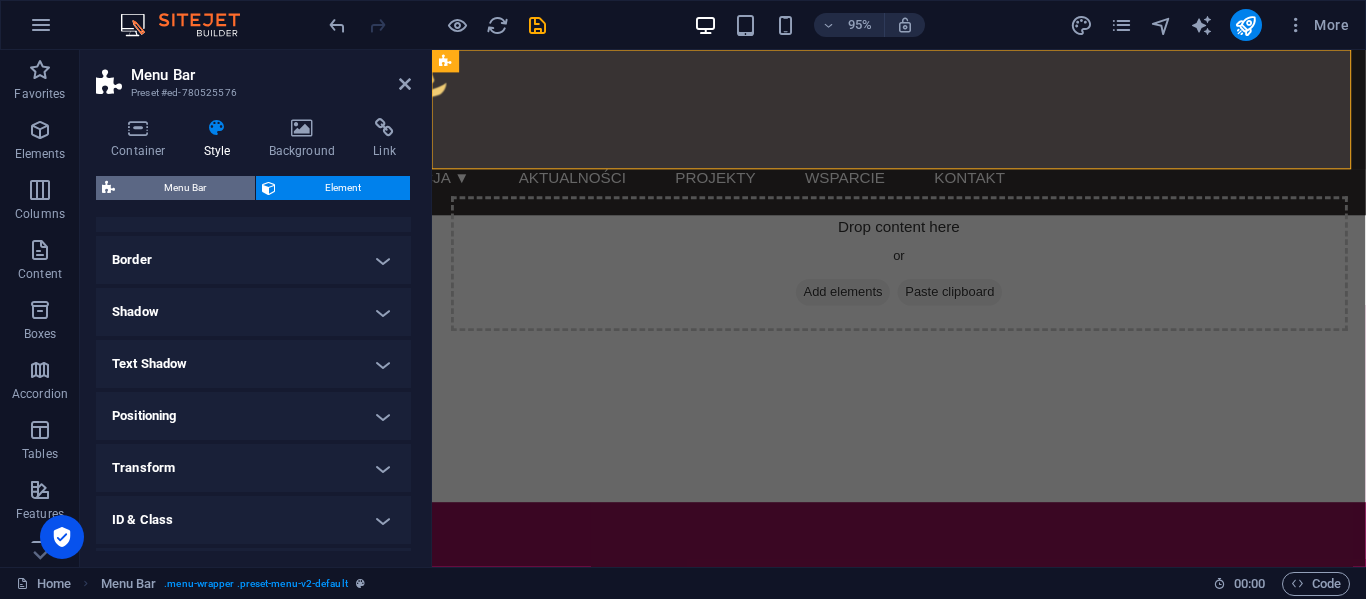 click on "Menu Bar" at bounding box center (185, 188) 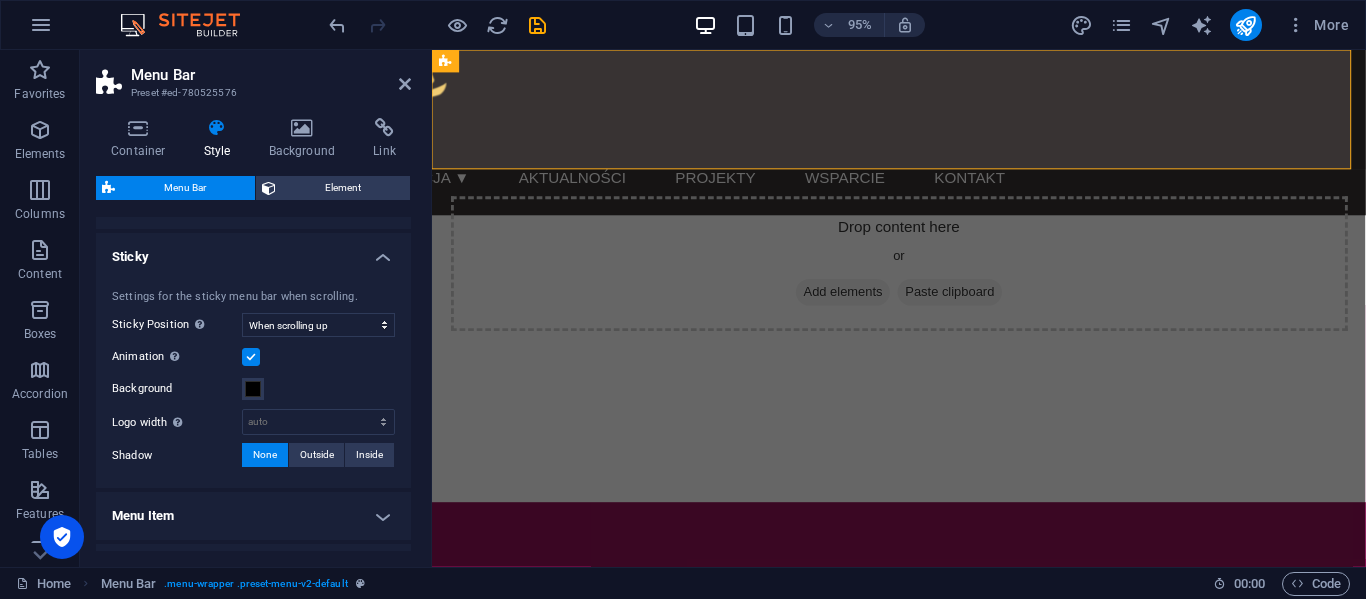 scroll, scrollTop: 531, scrollLeft: 0, axis: vertical 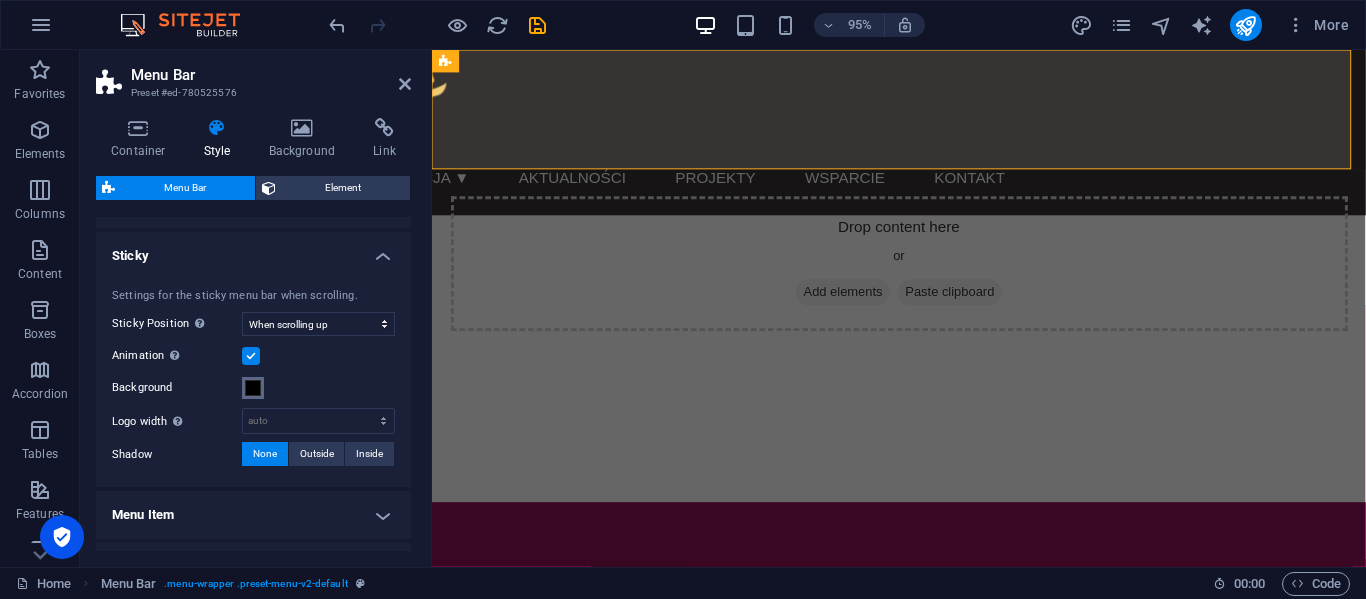 click at bounding box center (253, 388) 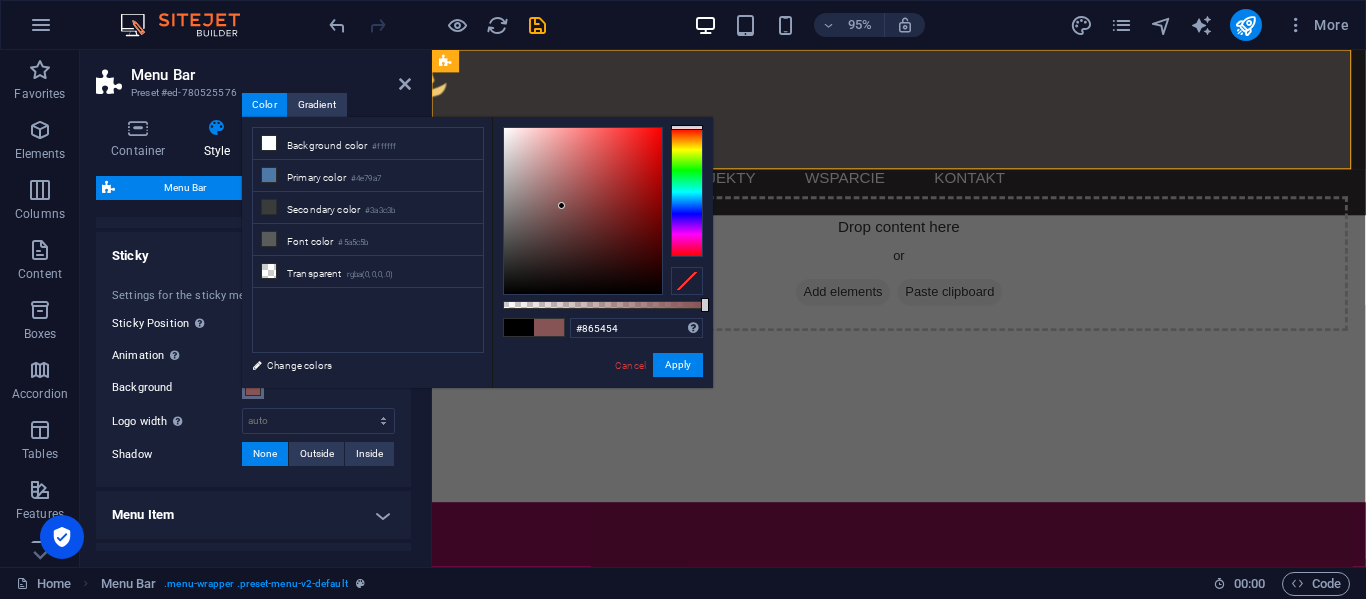 click at bounding box center [583, 211] 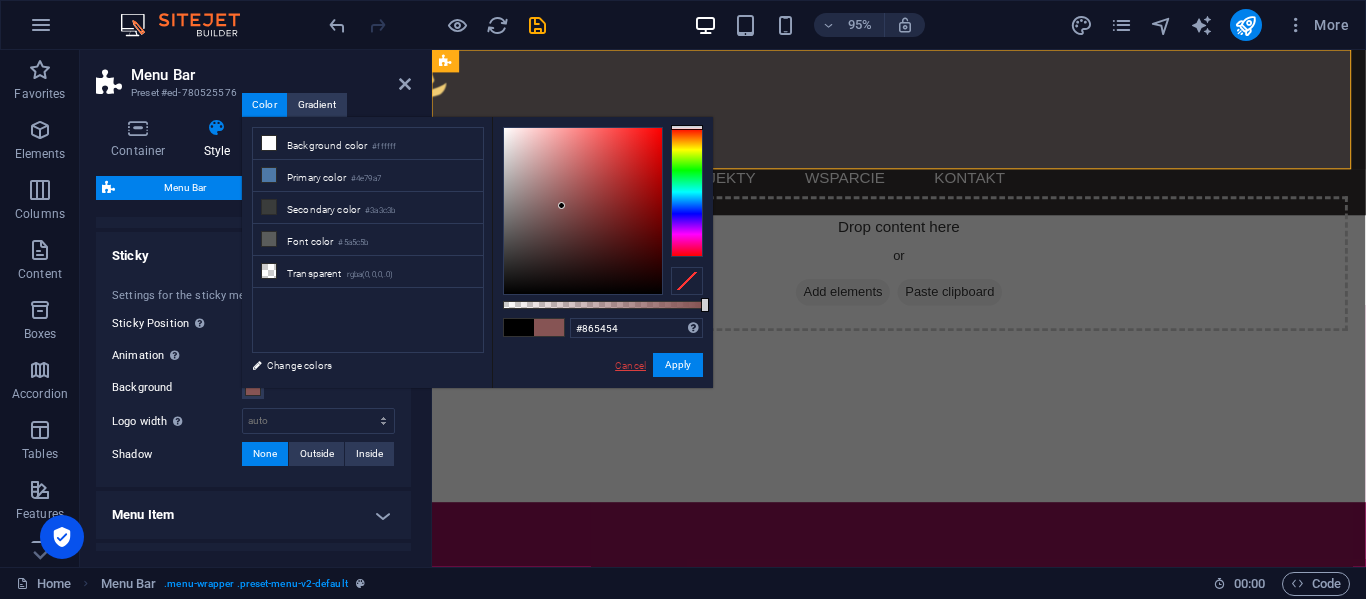 click on "Cancel" at bounding box center (630, 365) 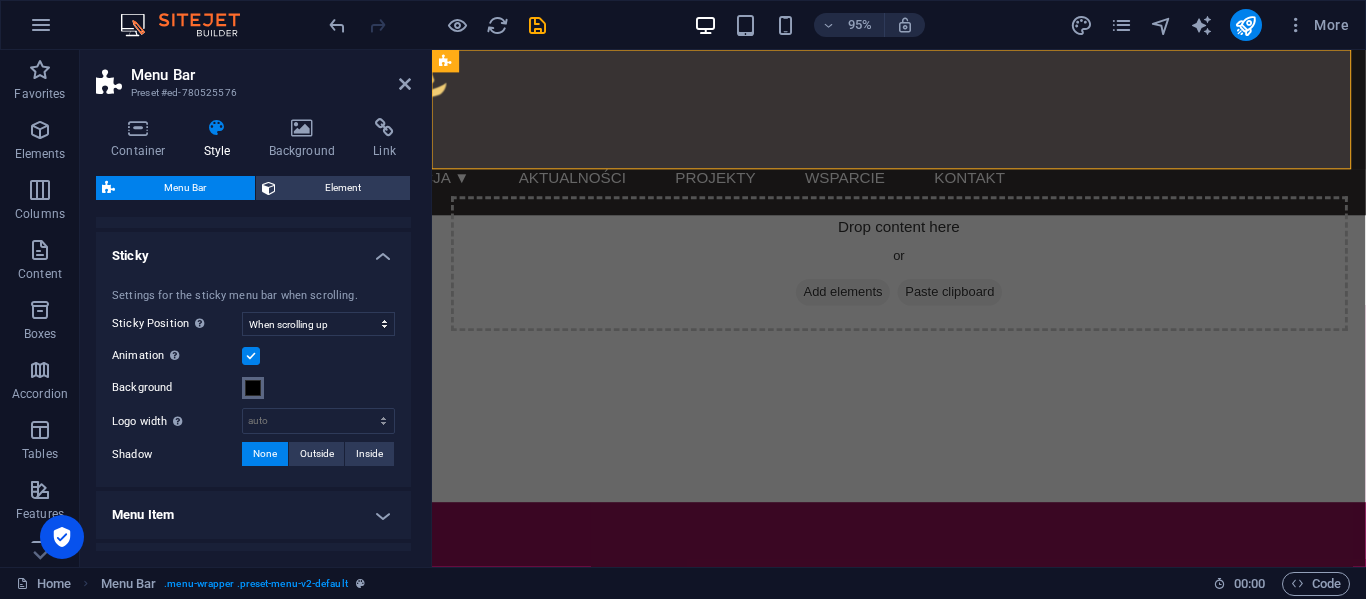 click at bounding box center (253, 388) 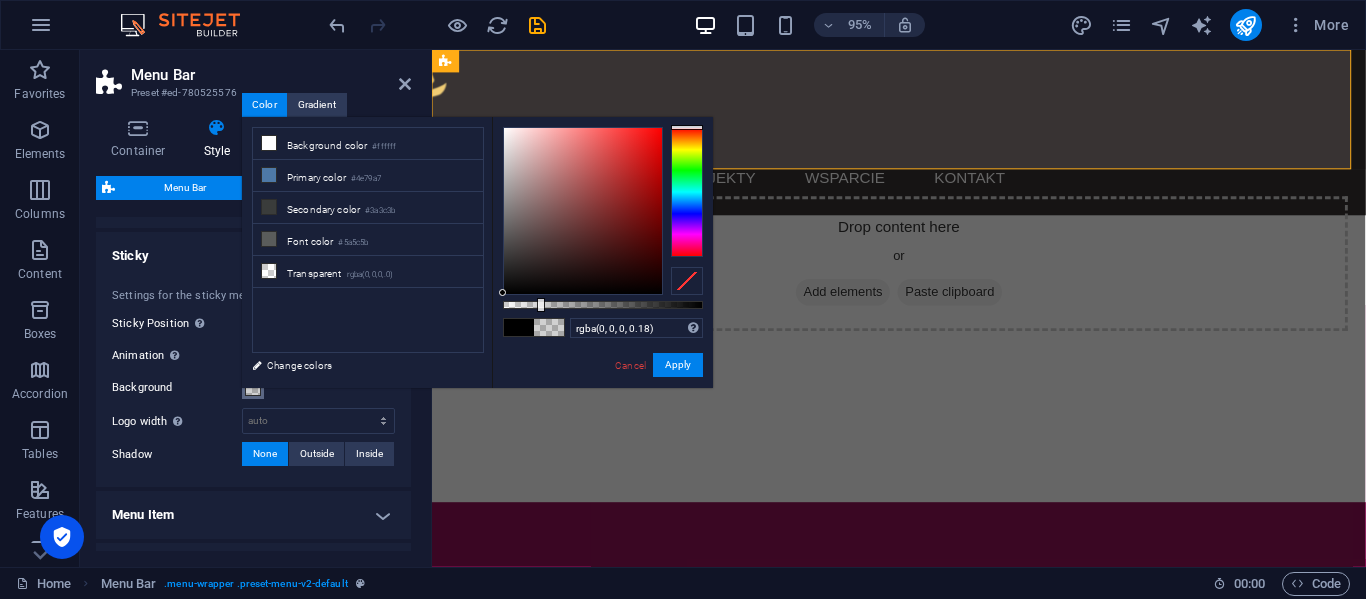 drag, startPoint x: 588, startPoint y: 306, endPoint x: 539, endPoint y: 309, distance: 49.09175 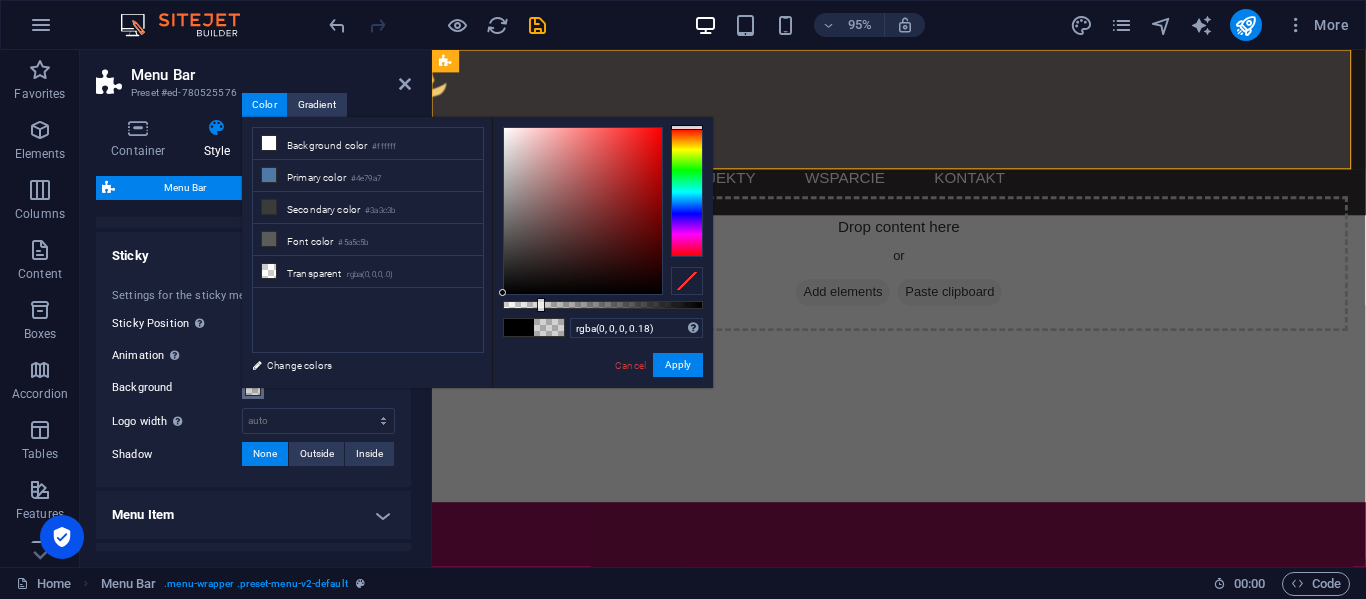 click at bounding box center [603, 305] 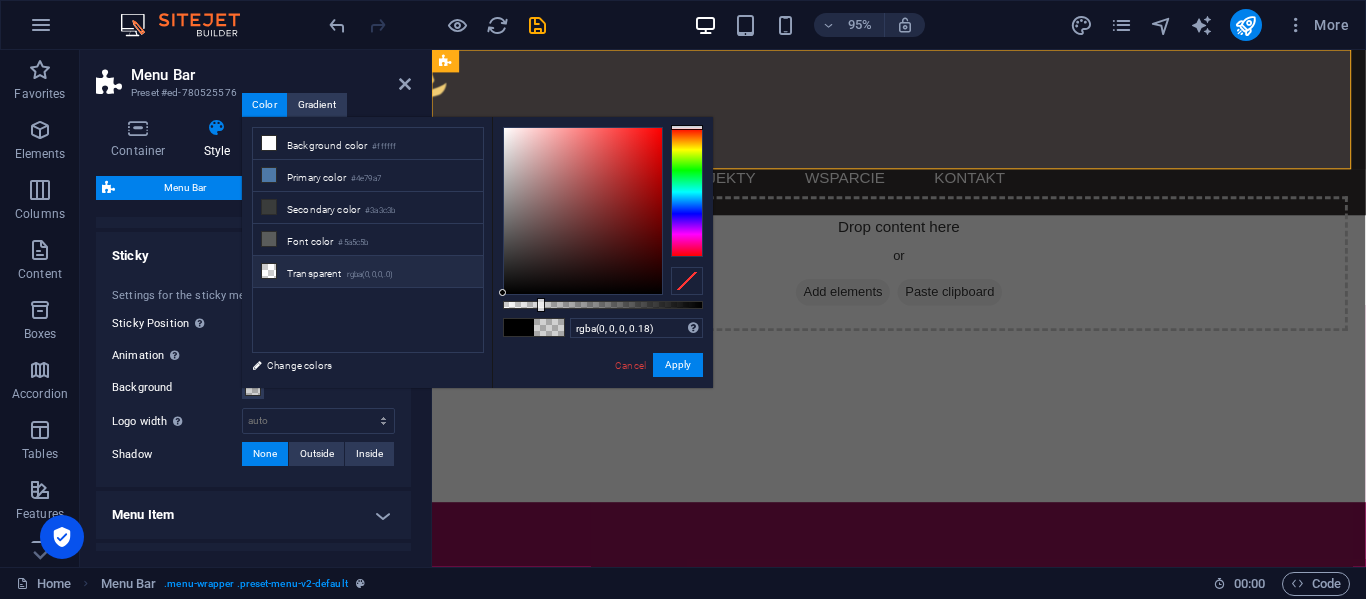 click on "Transparent
rgba(0,0,0,.0)" at bounding box center [368, 272] 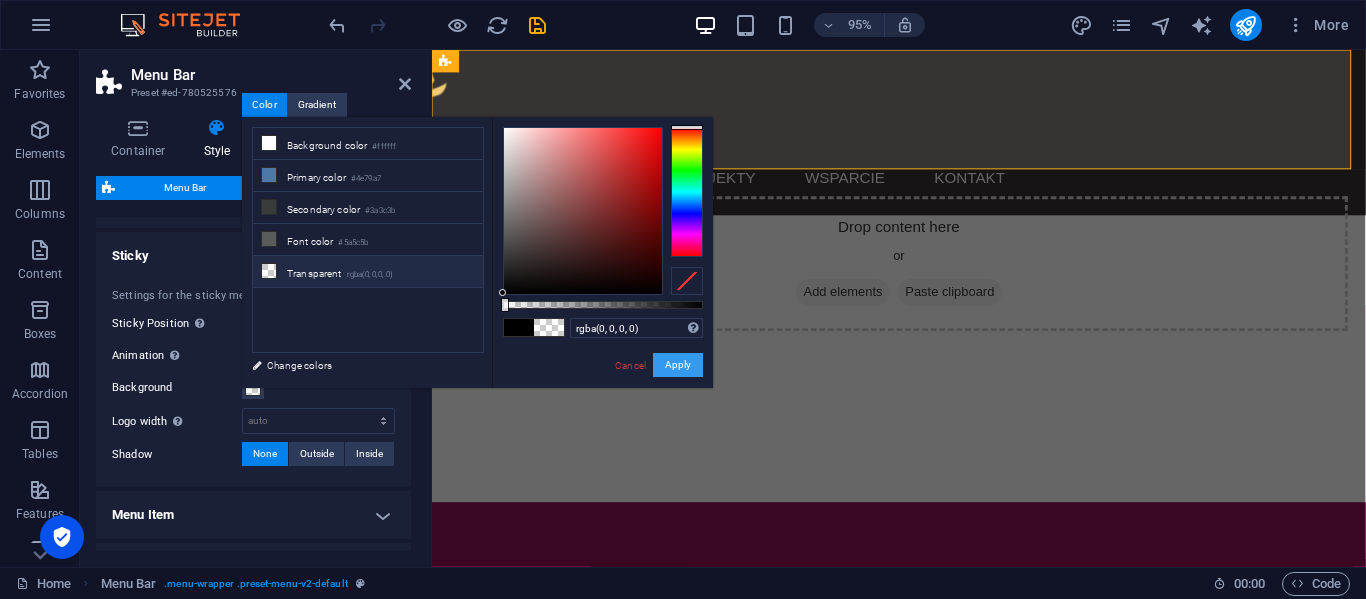 click on "Apply" at bounding box center [678, 365] 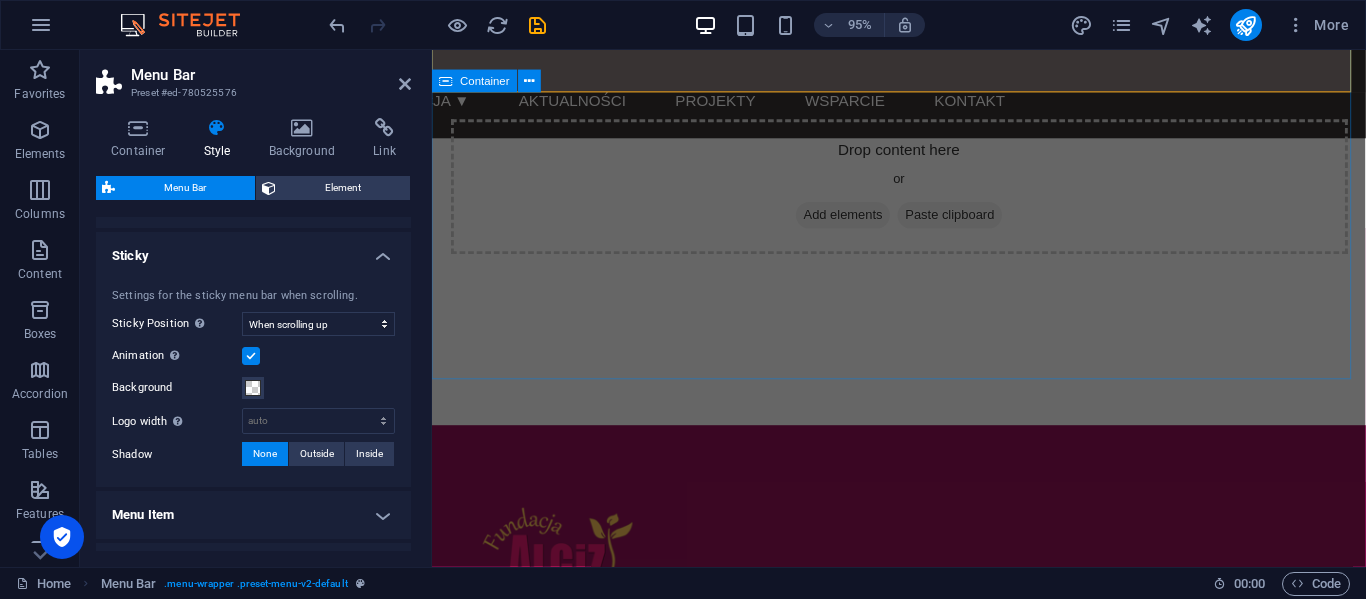 scroll, scrollTop: 0, scrollLeft: 0, axis: both 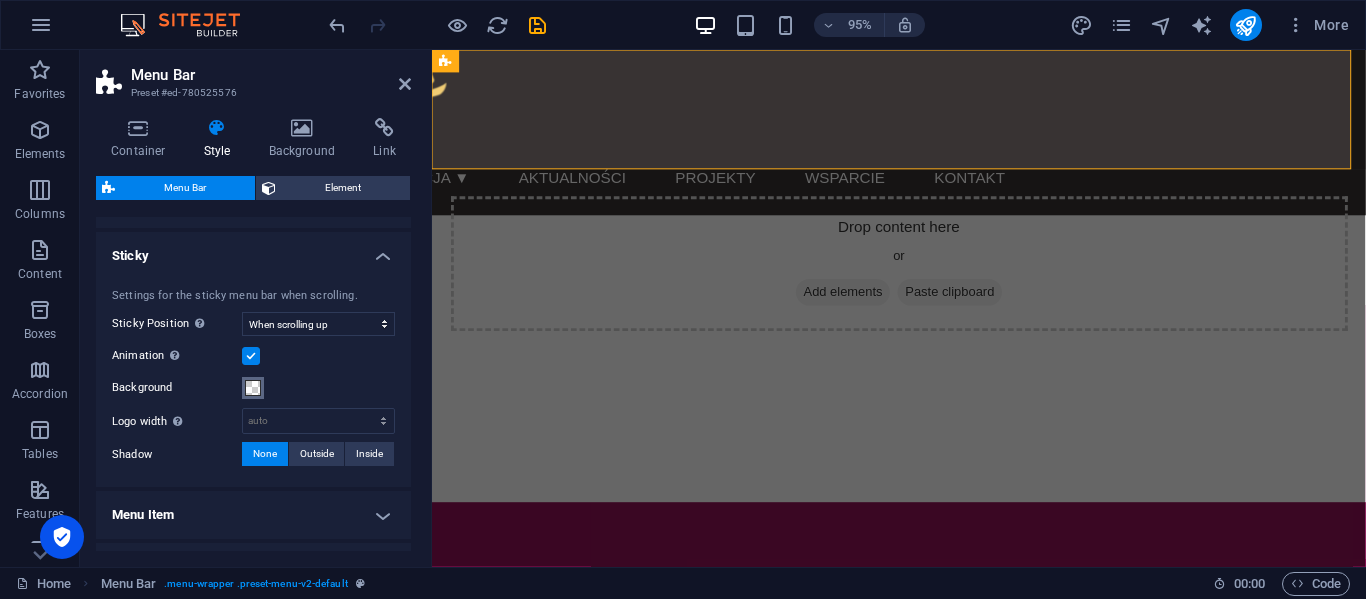 click at bounding box center [253, 388] 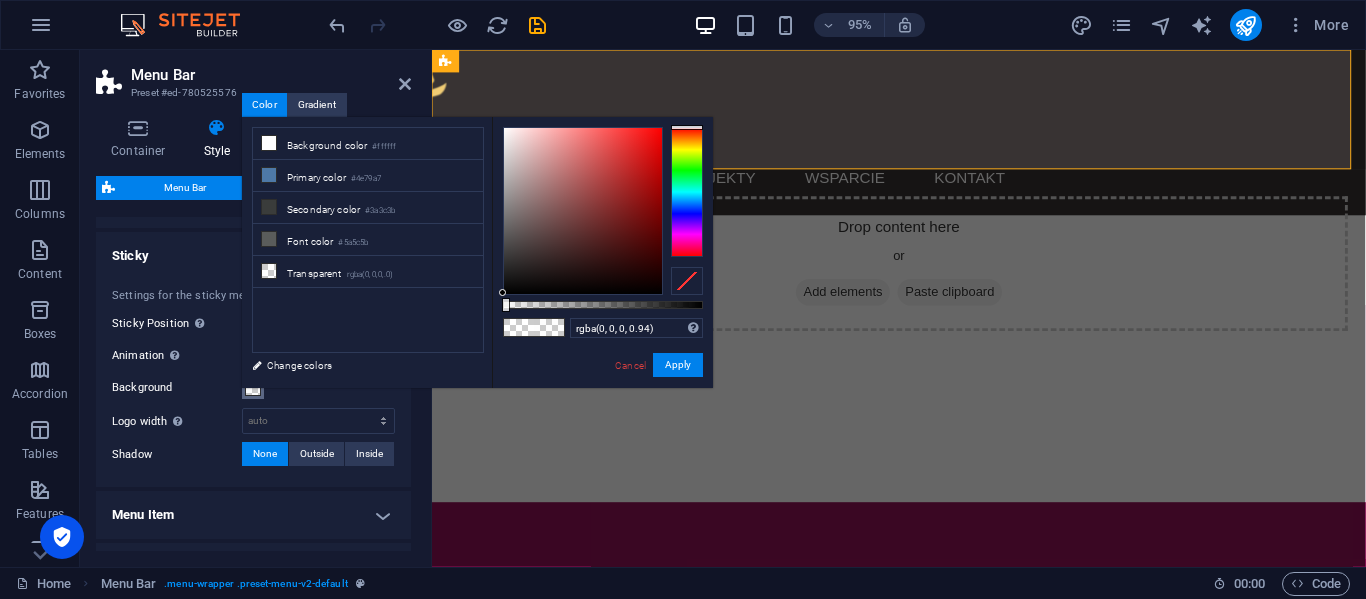 type on "#000000" 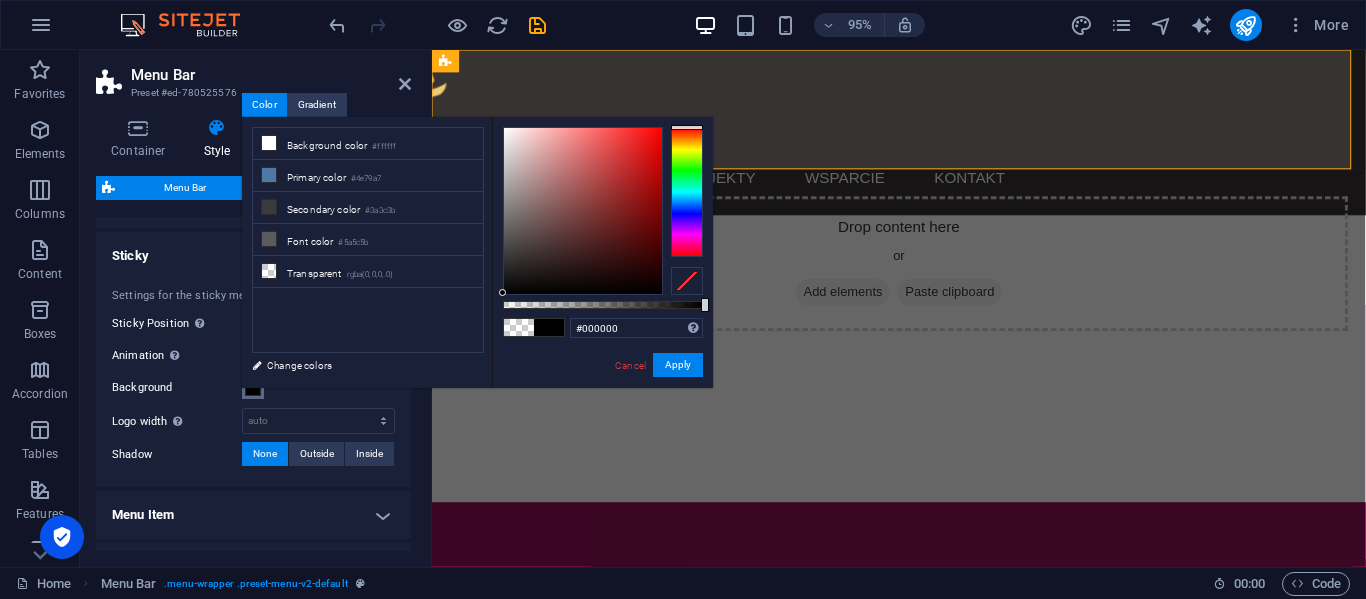 drag, startPoint x: 504, startPoint y: 305, endPoint x: 338, endPoint y: 277, distance: 168.34488 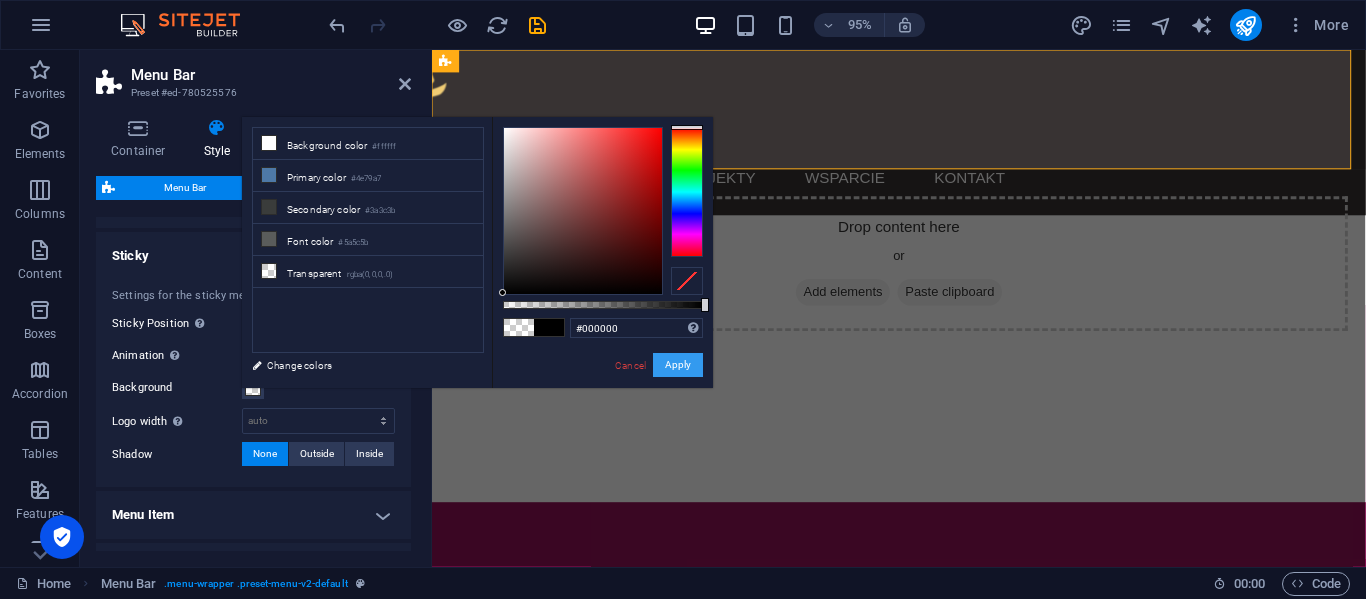 click on "Apply" at bounding box center (678, 365) 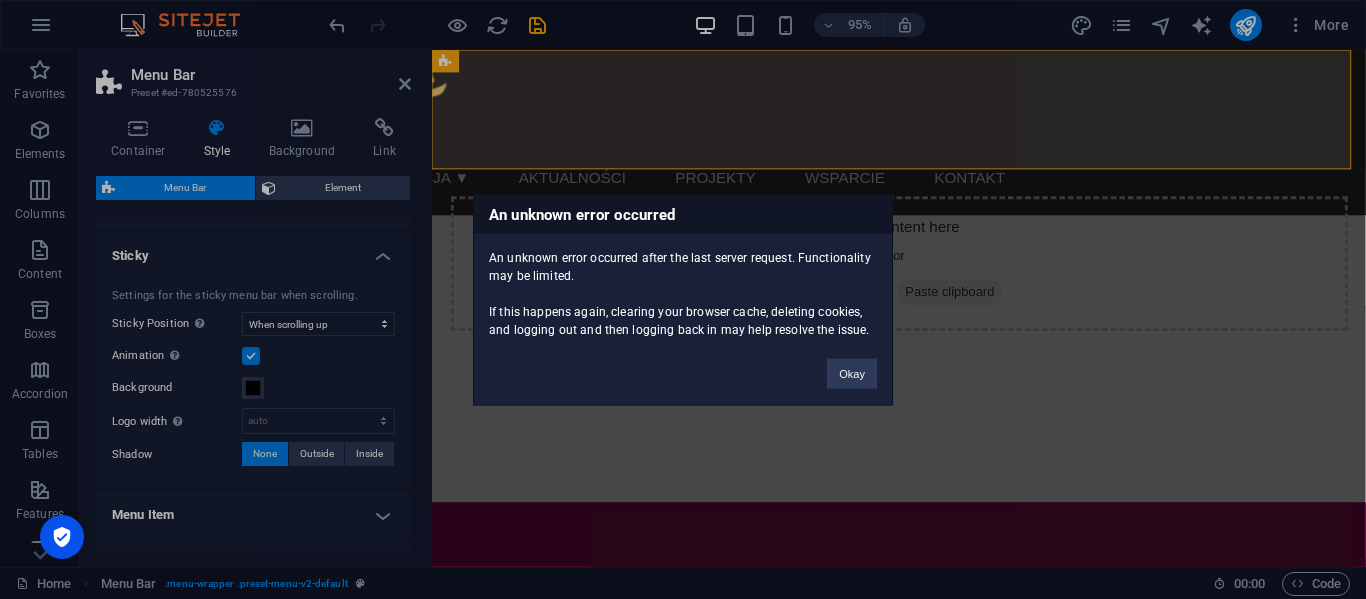 click on "An unknown error occurred An unknown error occurred after the last server request. Functionality may be limited.  If this happens again, clearing your browser cache, deleting cookies, and logging out and then logging back in may help resolve the issue. Okay" at bounding box center [683, 299] 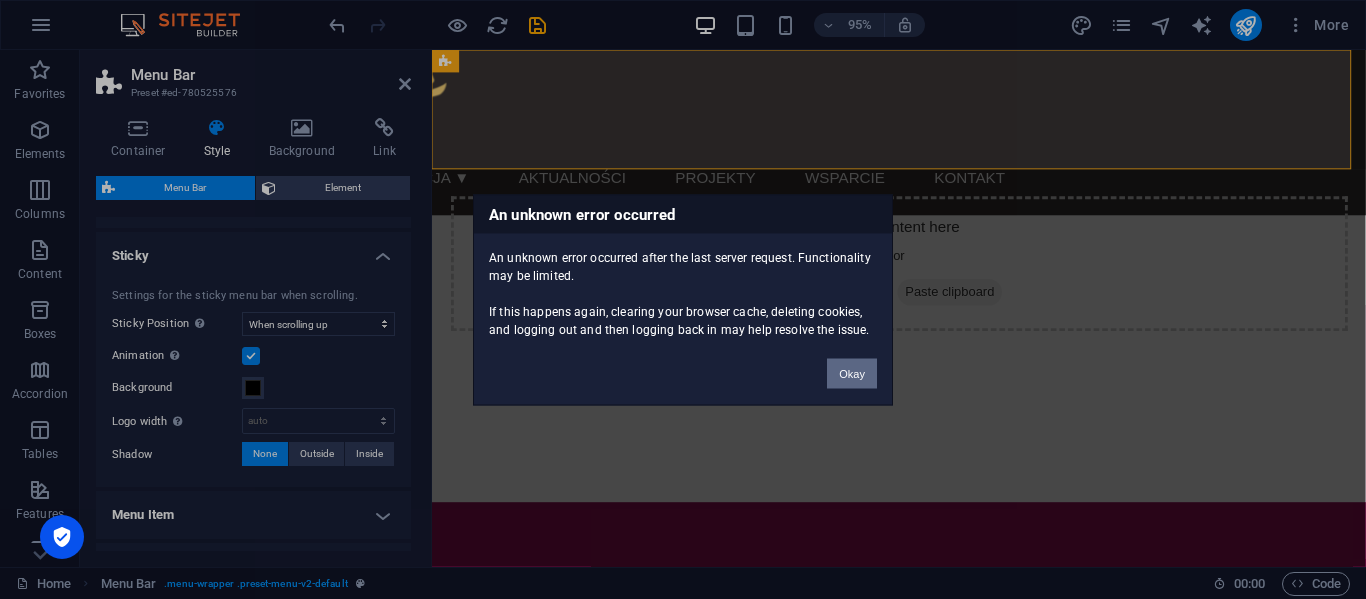 click on "Okay" at bounding box center (852, 373) 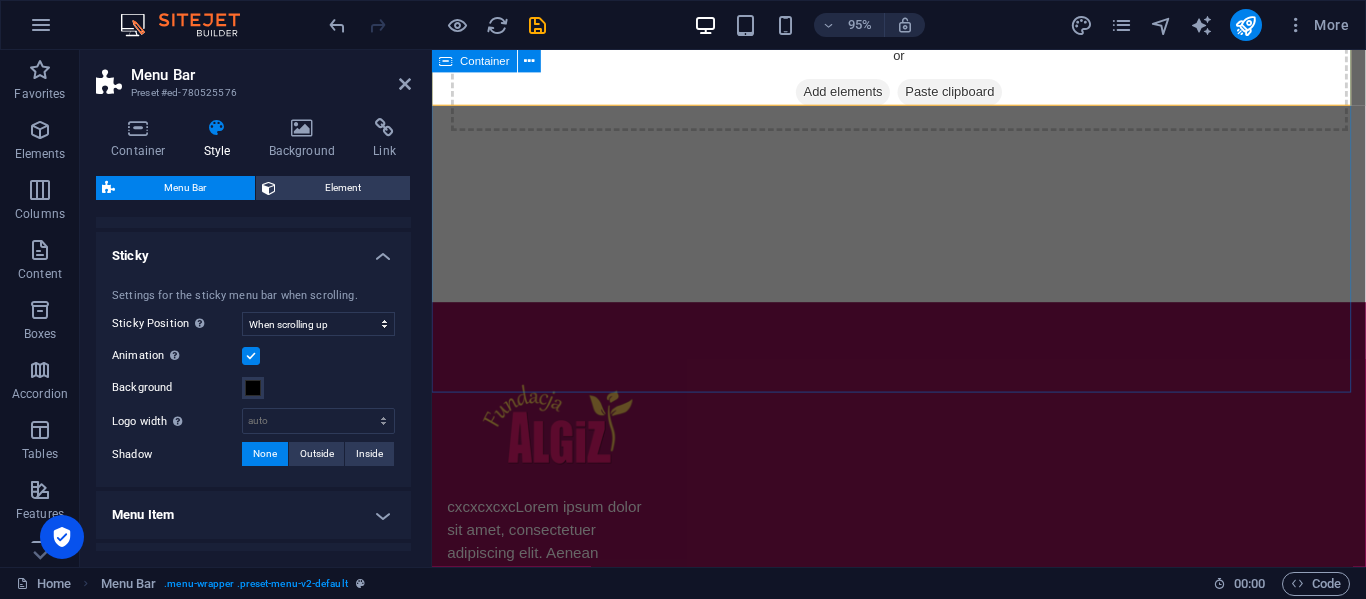 scroll, scrollTop: 65, scrollLeft: 0, axis: vertical 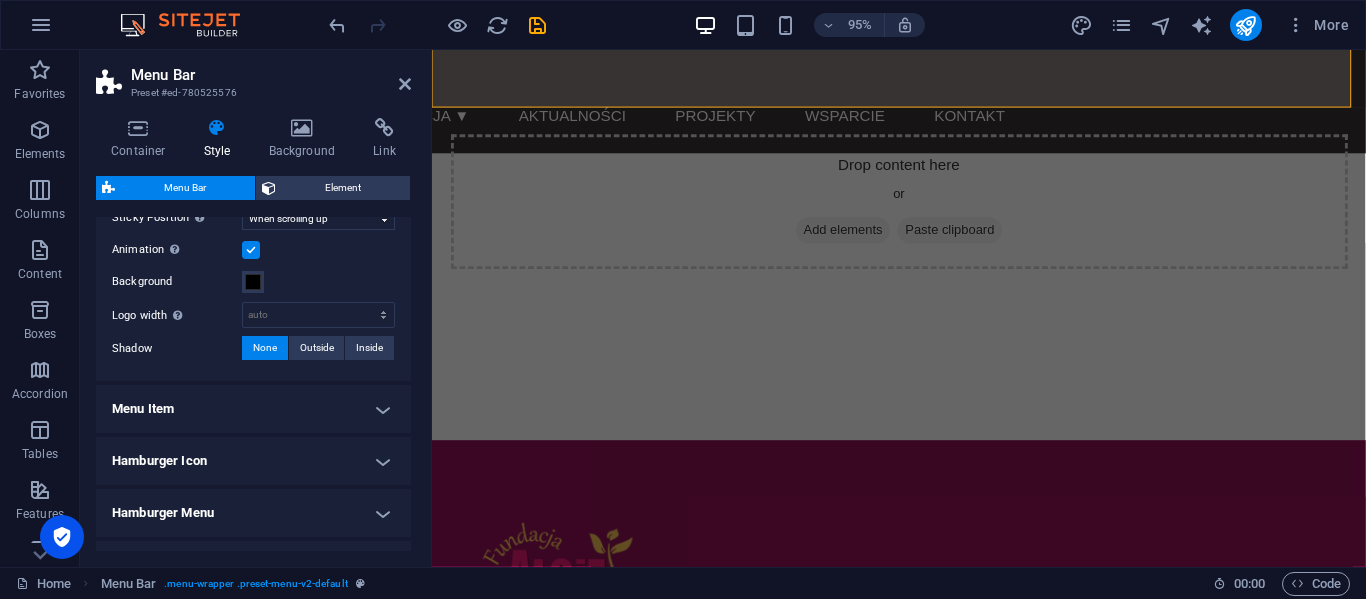 click on "Menu Item" at bounding box center (253, 409) 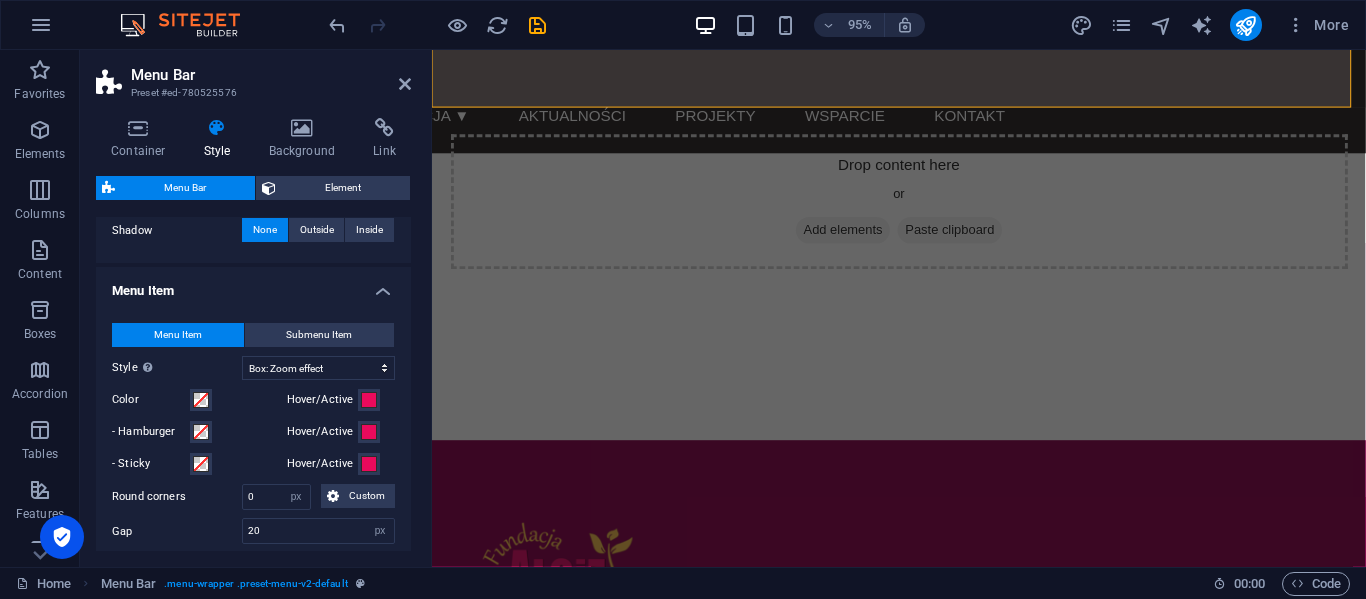 scroll, scrollTop: 754, scrollLeft: 0, axis: vertical 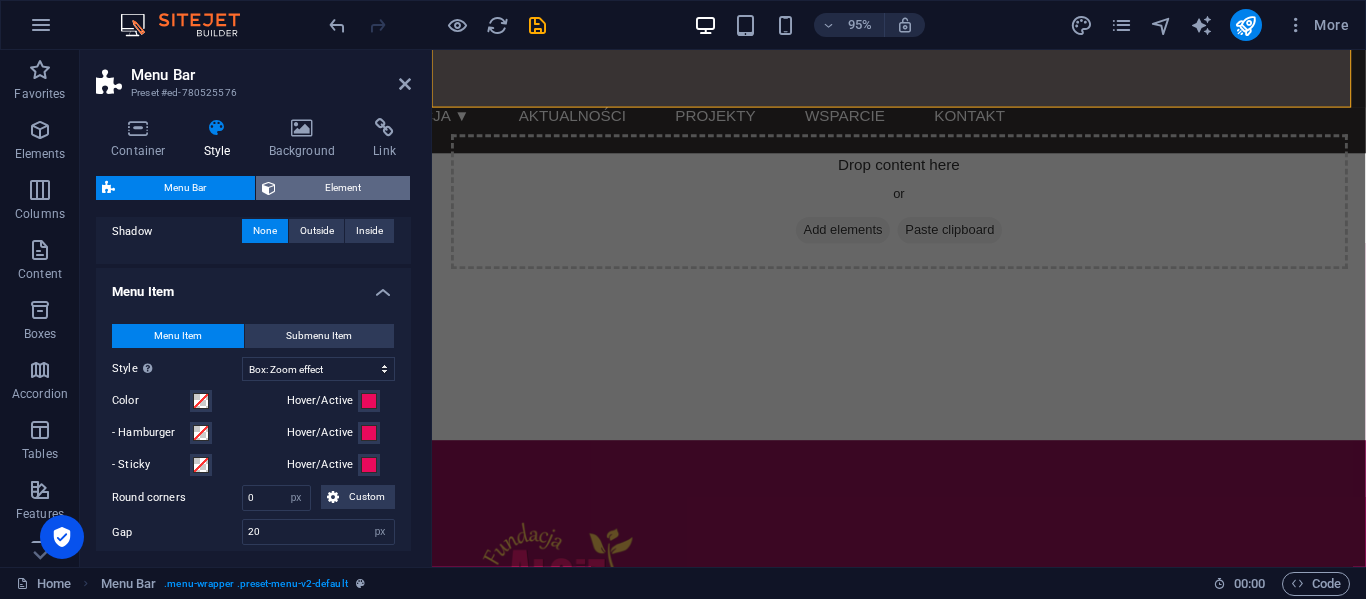 click on "Element" at bounding box center (343, 188) 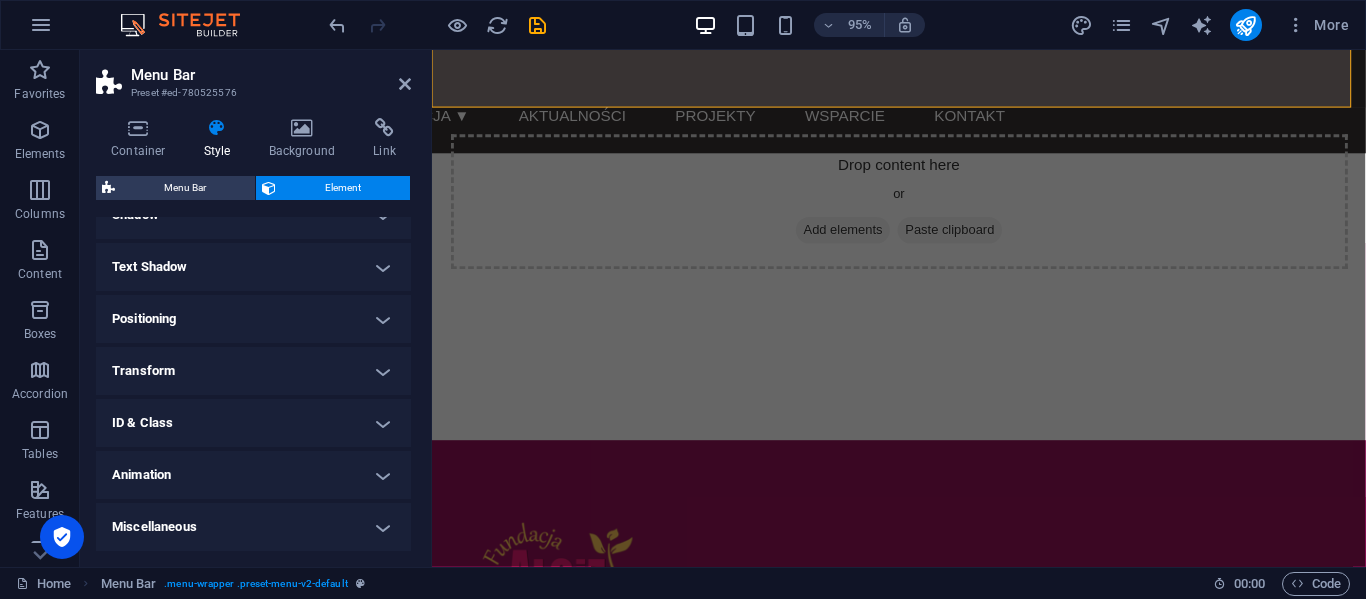 scroll, scrollTop: 301, scrollLeft: 0, axis: vertical 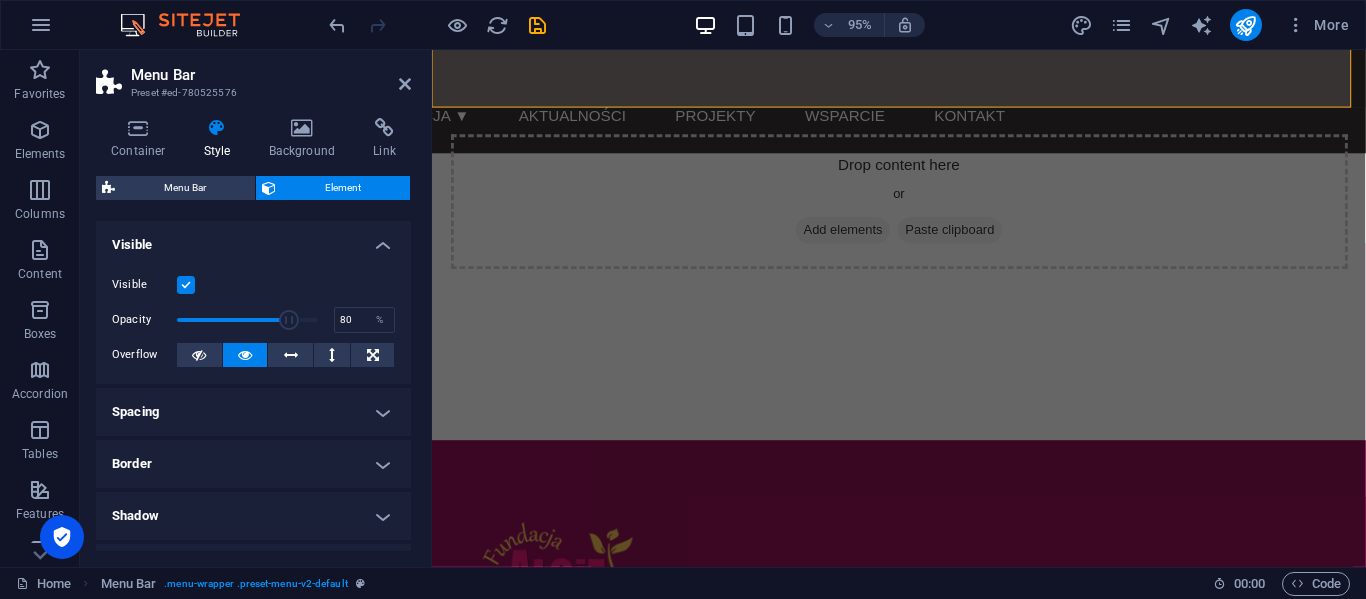 click on "Container Style Background Link Size Height Default px rem % vh vw Min. height None px rem % vh vw Width Default px rem % em vh vw Min. width None px rem % vh vw Content width Default Custom width Width Default px rem % em vh vw Min. width None px rem % vh vw Default padding Custom spacing Default content width and padding can be changed under Design. Edit design Layout (Flexbox) Alignment Determines the flex direction. Default Main axis Determine how elements should behave along the main axis inside this container (justify content). Default Side axis Control the vertical direction of the element inside of the container (align items). Default Wrap Default On Off Fill Controls the distances and direction of elements on the y-axis across several lines (align content). Default Accessibility ARIA helps assistive technologies (like screen readers) to understand the role, state, and behavior of web elements Role The ARIA role defines the purpose of an element.  None Alert Article Banner Comment Fan" at bounding box center (253, 334) 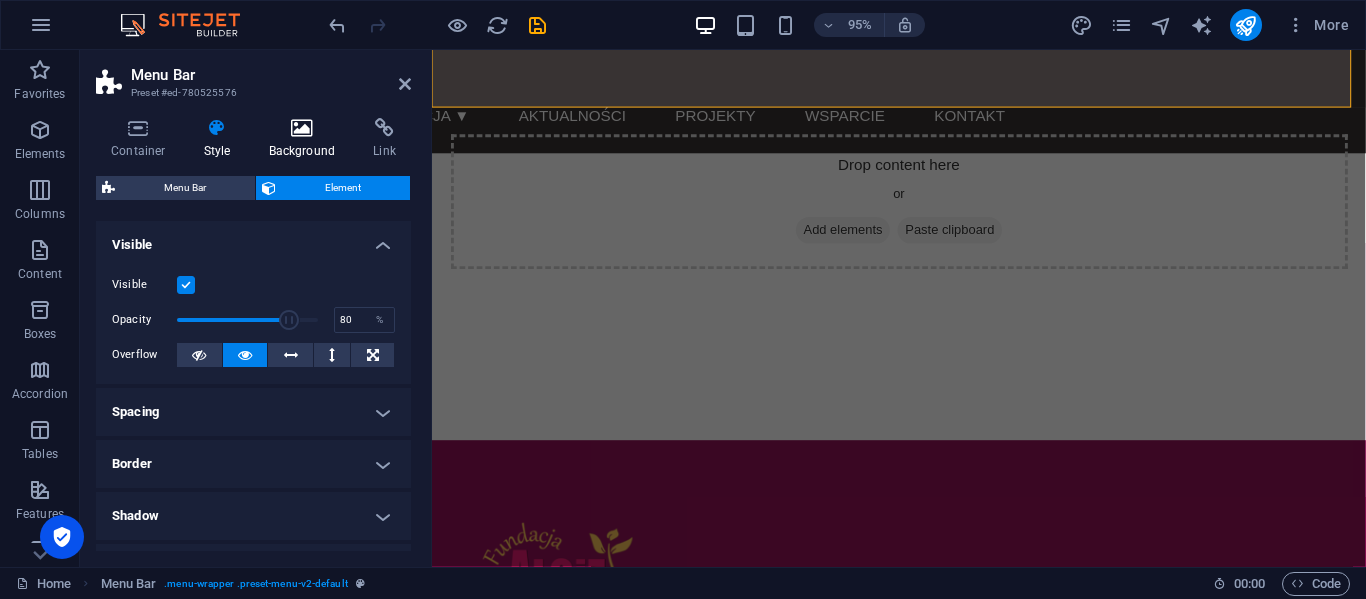 click on "Background" at bounding box center [306, 139] 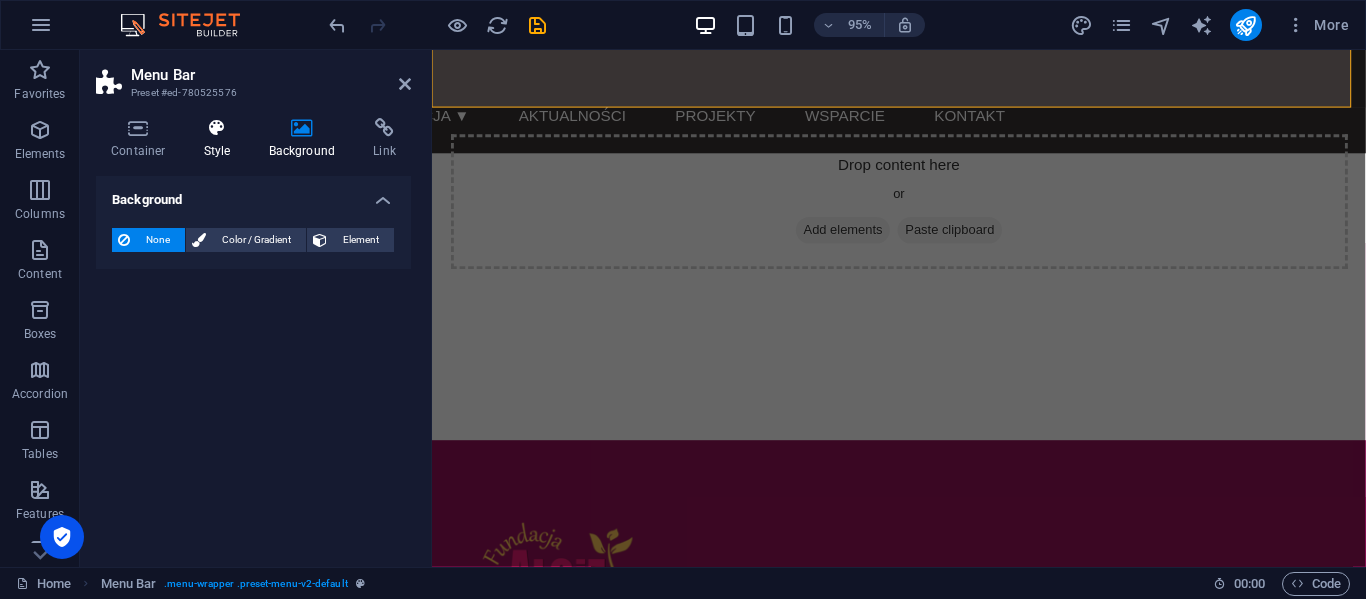 click on "Style" at bounding box center (221, 139) 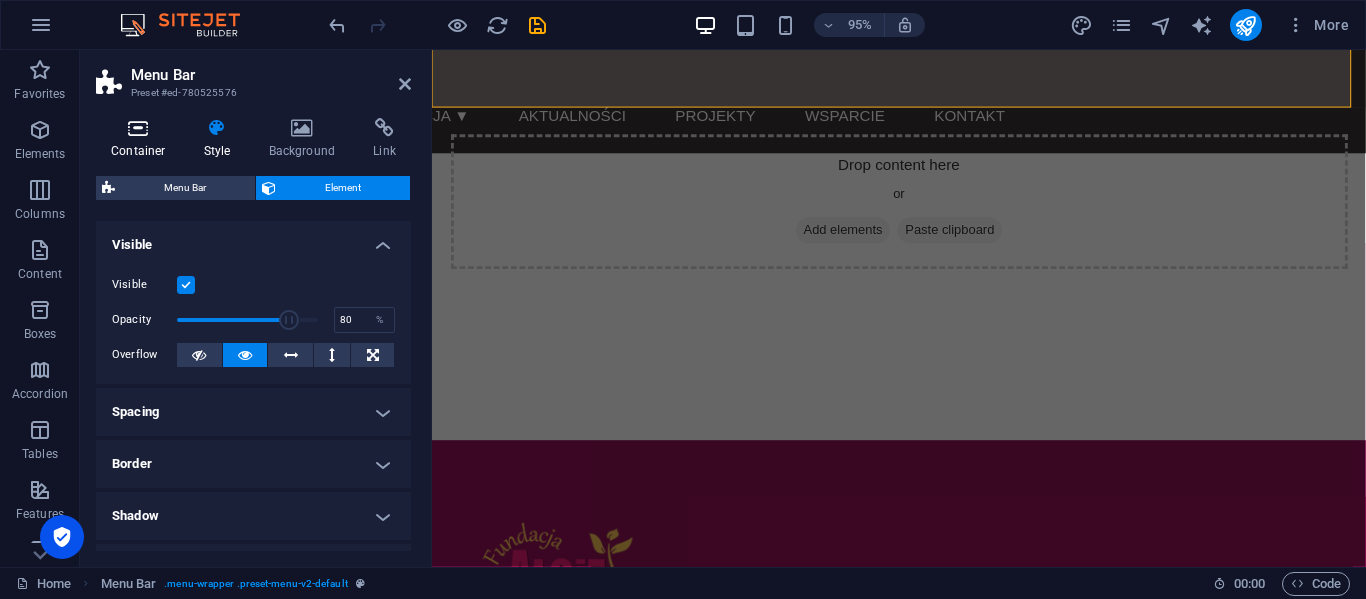 click at bounding box center [138, 128] 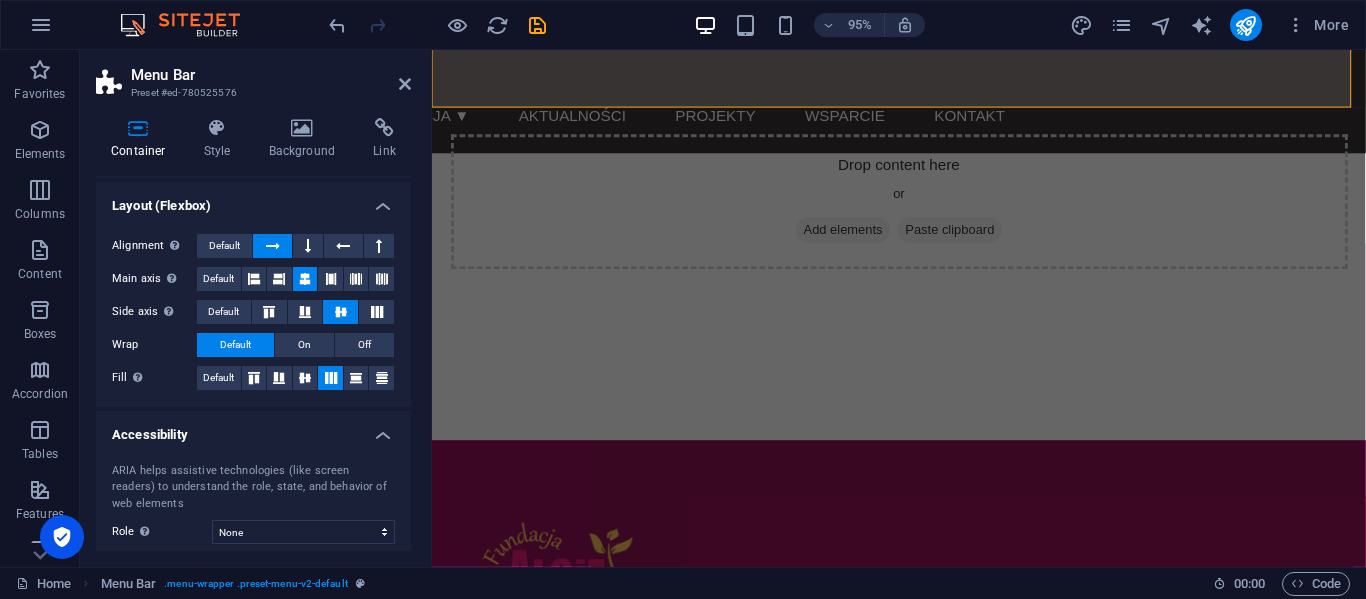 scroll, scrollTop: 264, scrollLeft: 0, axis: vertical 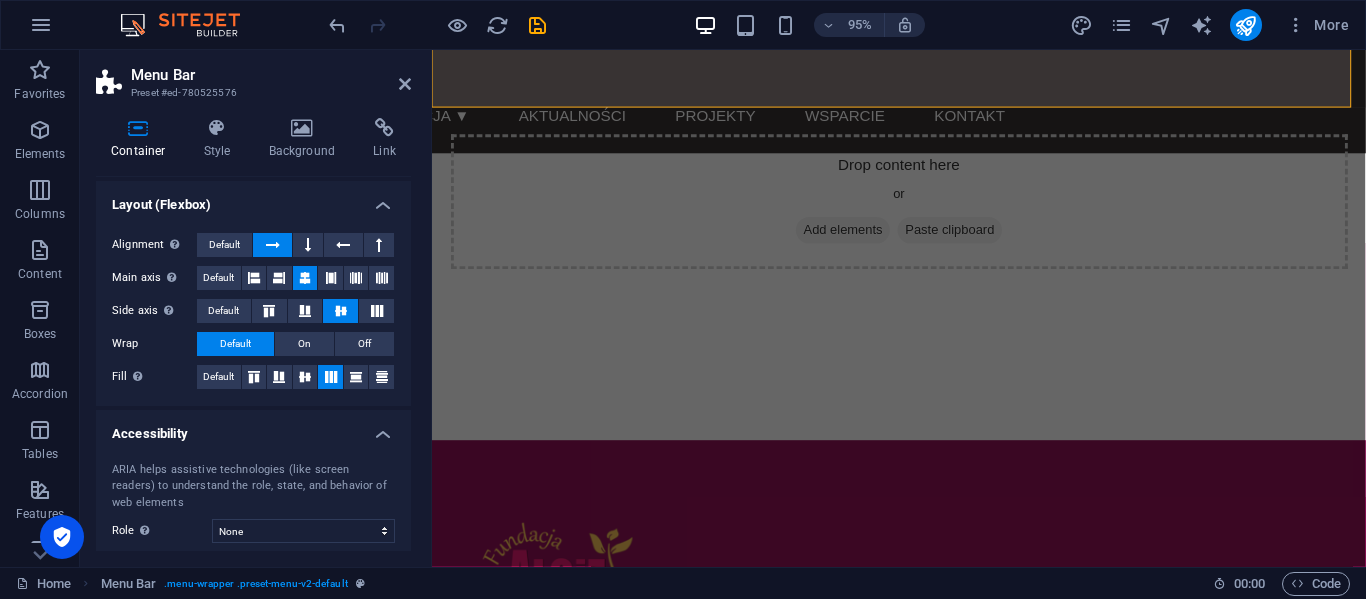 click on "95%" at bounding box center (809, 25) 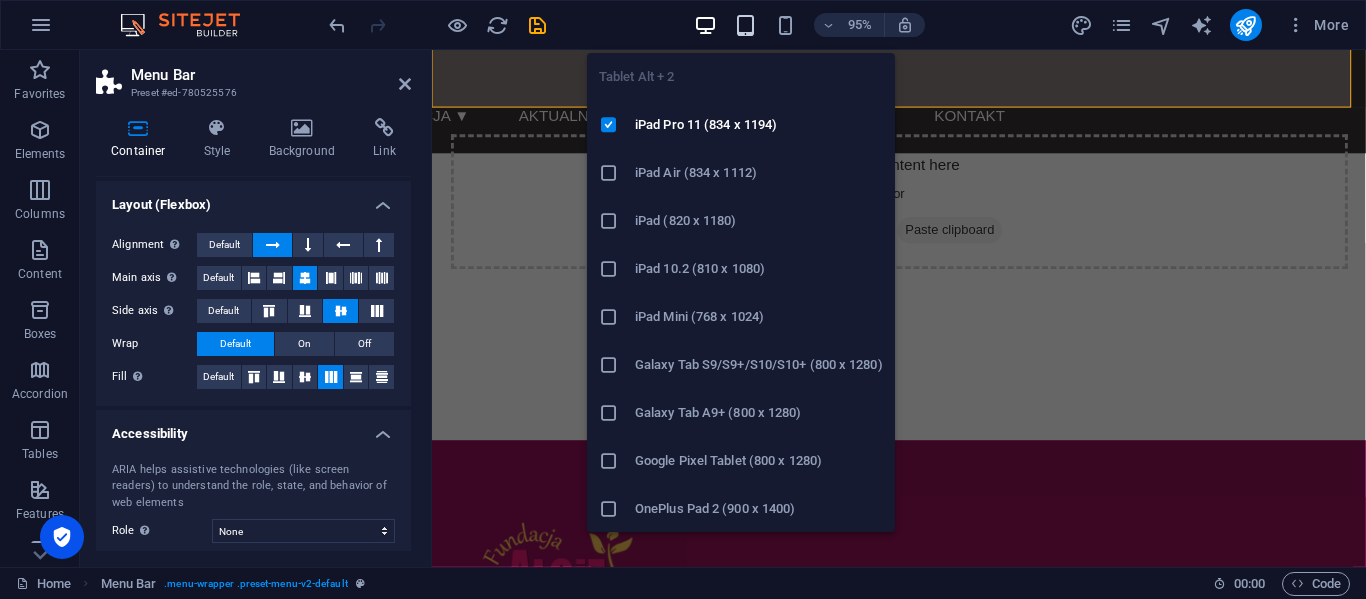 click at bounding box center [745, 25] 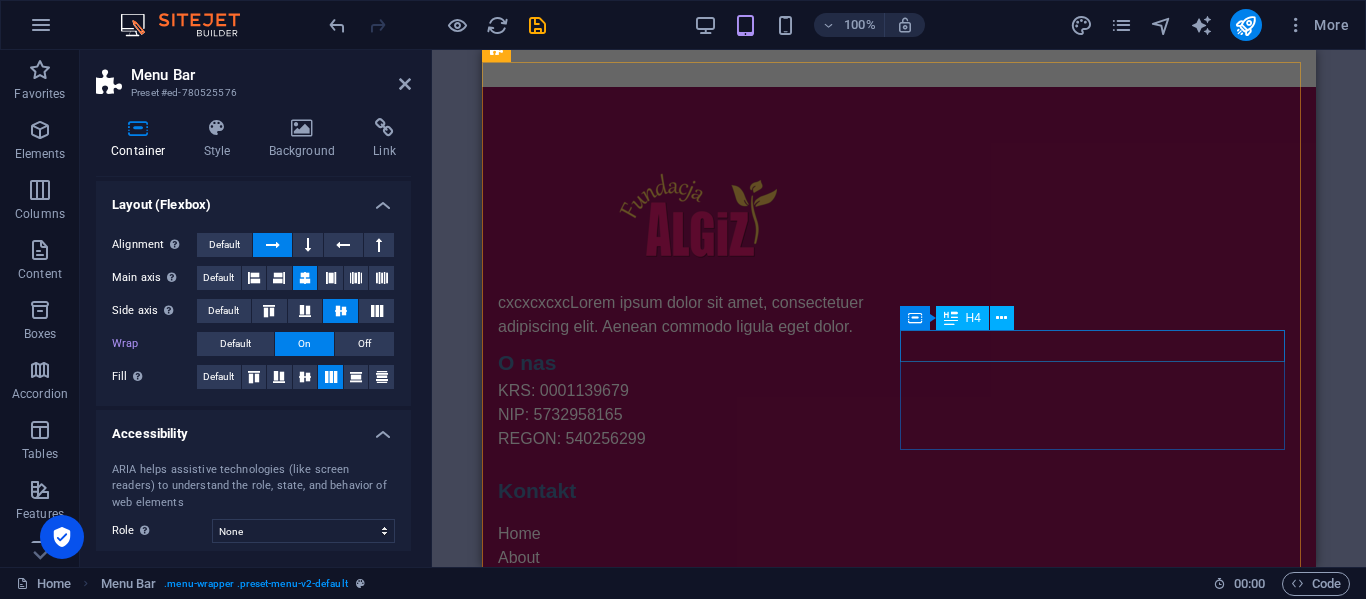 scroll, scrollTop: 0, scrollLeft: 0, axis: both 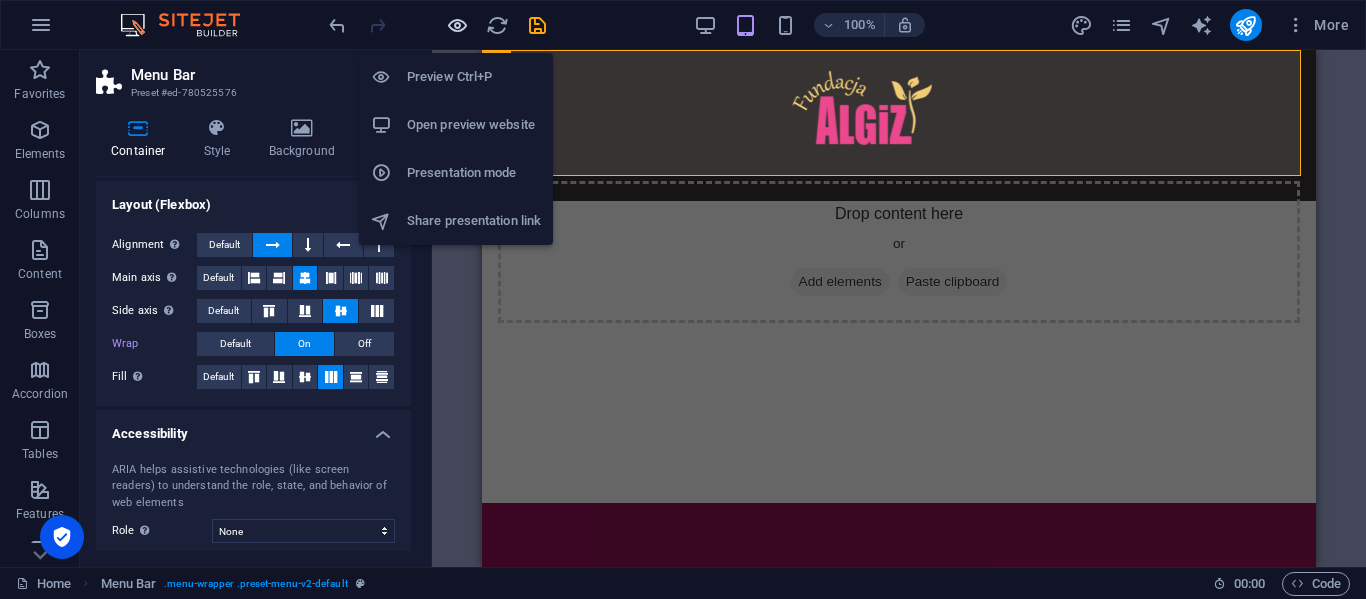 click at bounding box center [457, 25] 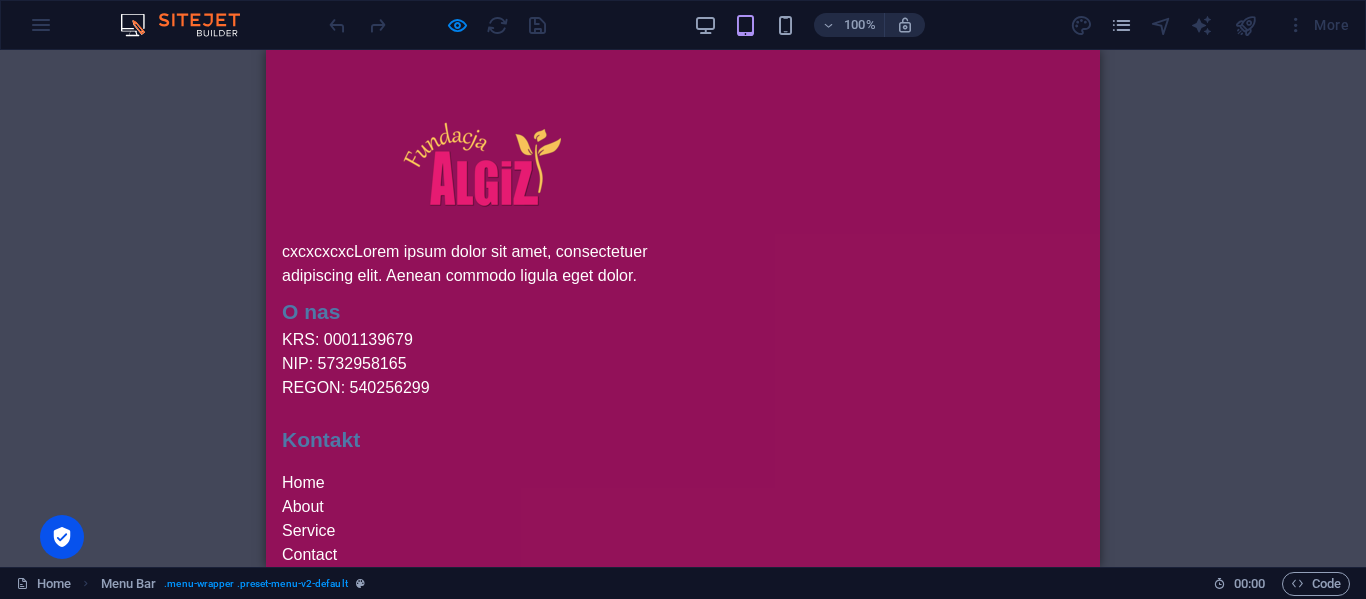 scroll, scrollTop: 0, scrollLeft: 0, axis: both 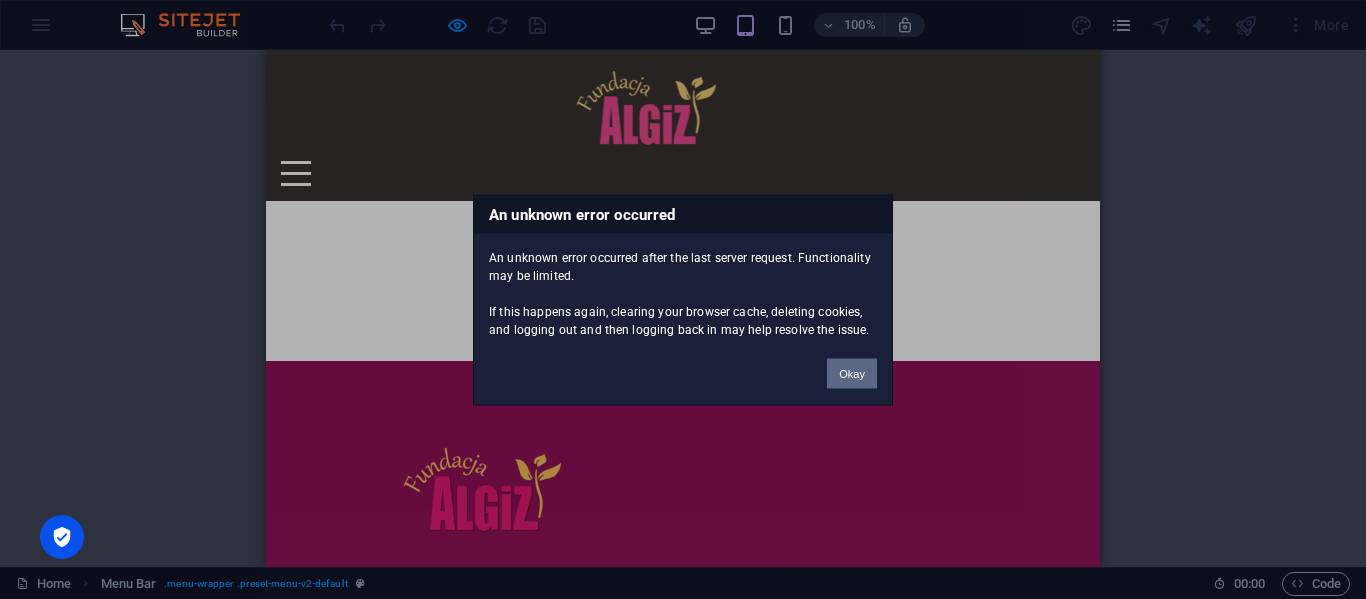 click on "Okay" at bounding box center [852, 373] 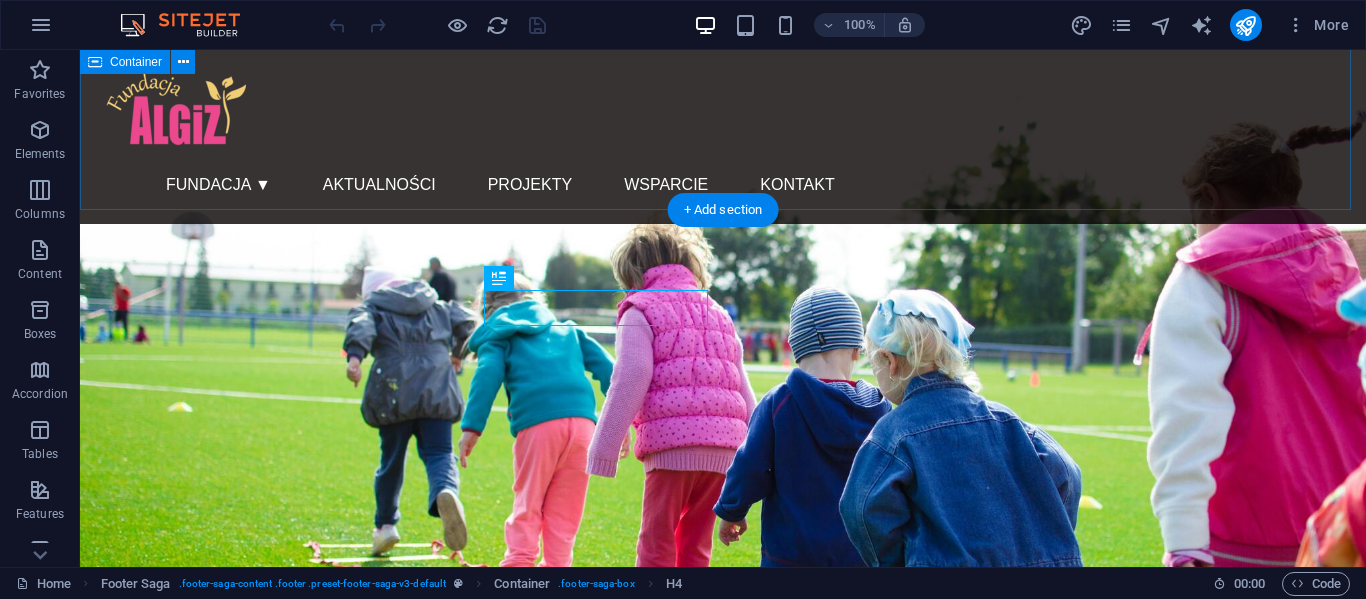 scroll, scrollTop: 516, scrollLeft: 0, axis: vertical 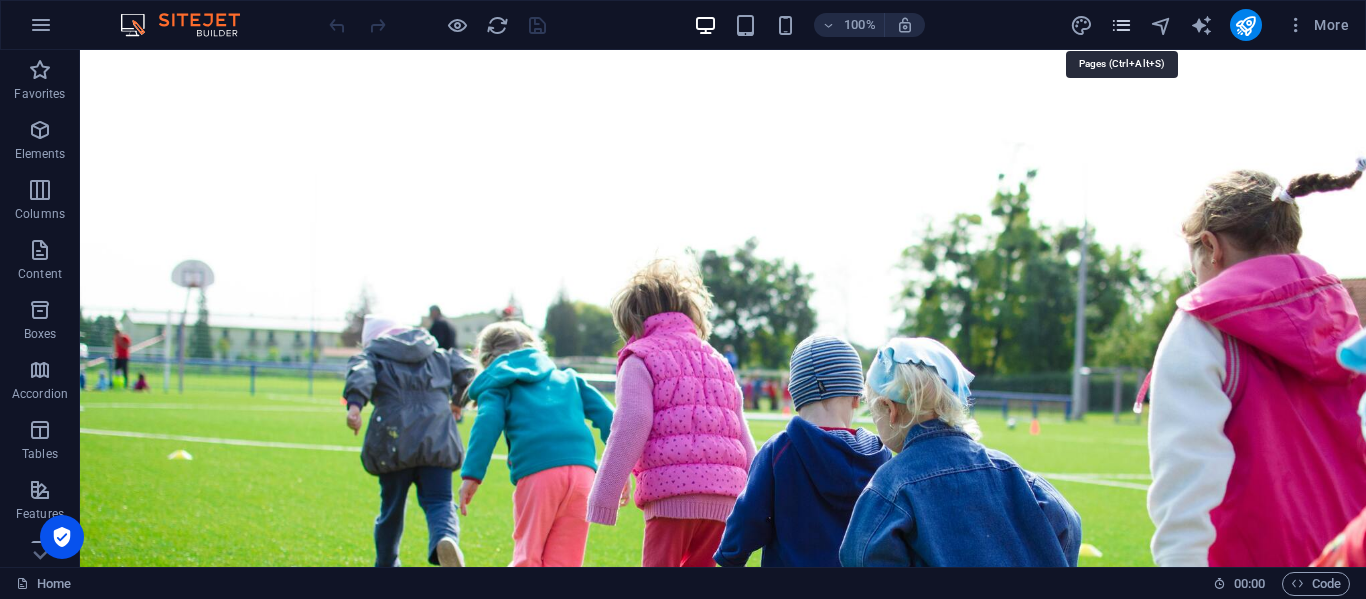 click at bounding box center (1121, 25) 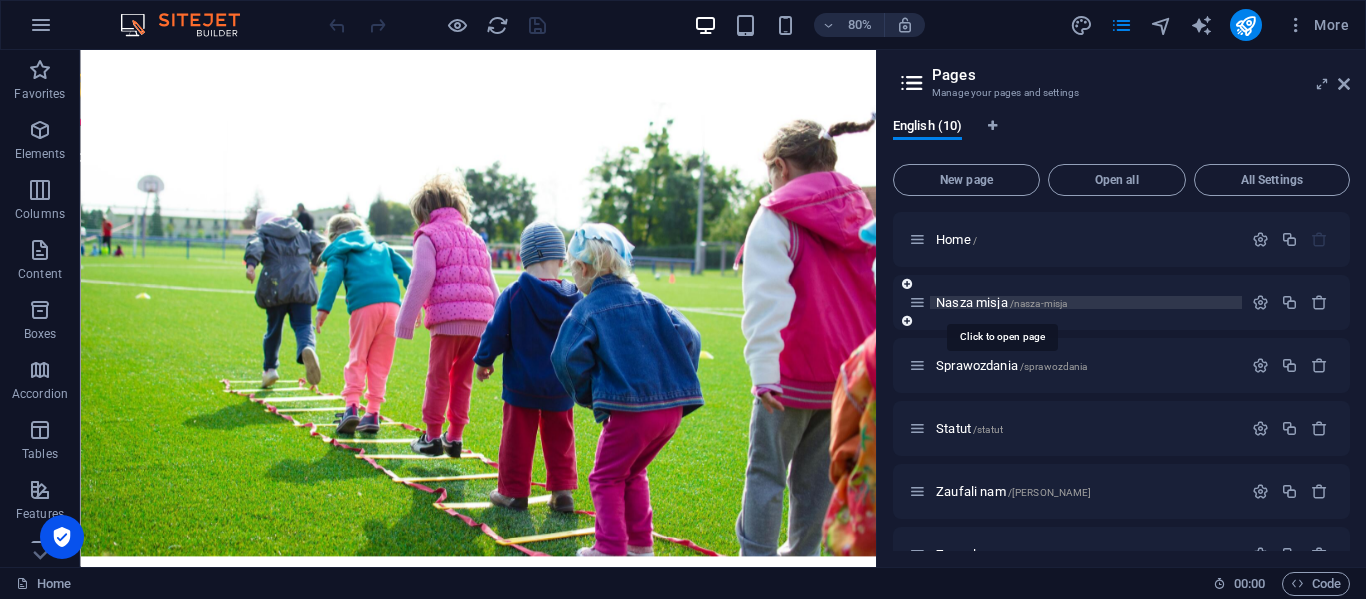 click on "Nasza misja /nasza-misja" at bounding box center (1001, 302) 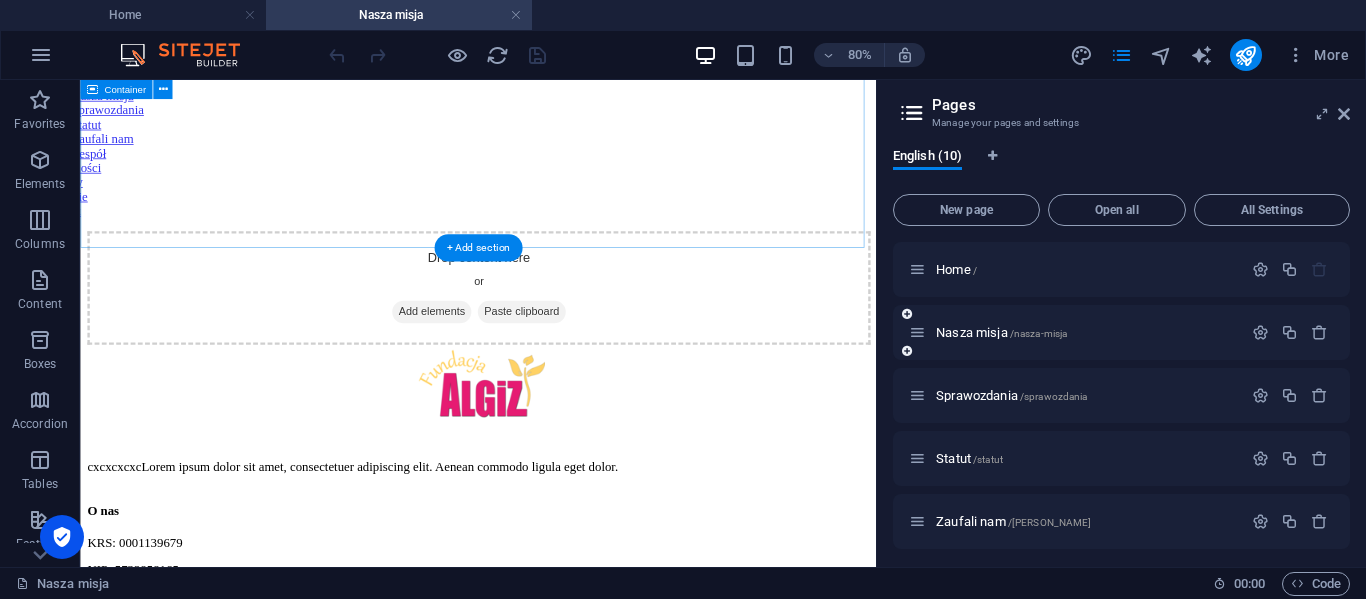 scroll, scrollTop: 0, scrollLeft: 0, axis: both 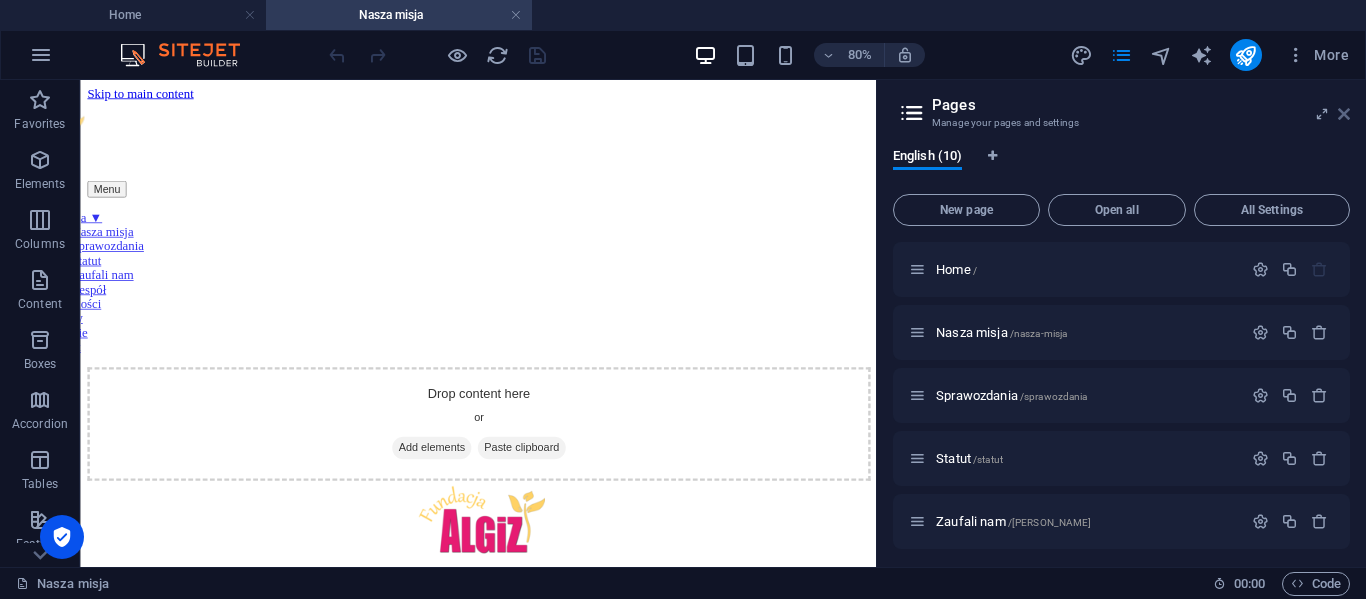 click at bounding box center (1344, 114) 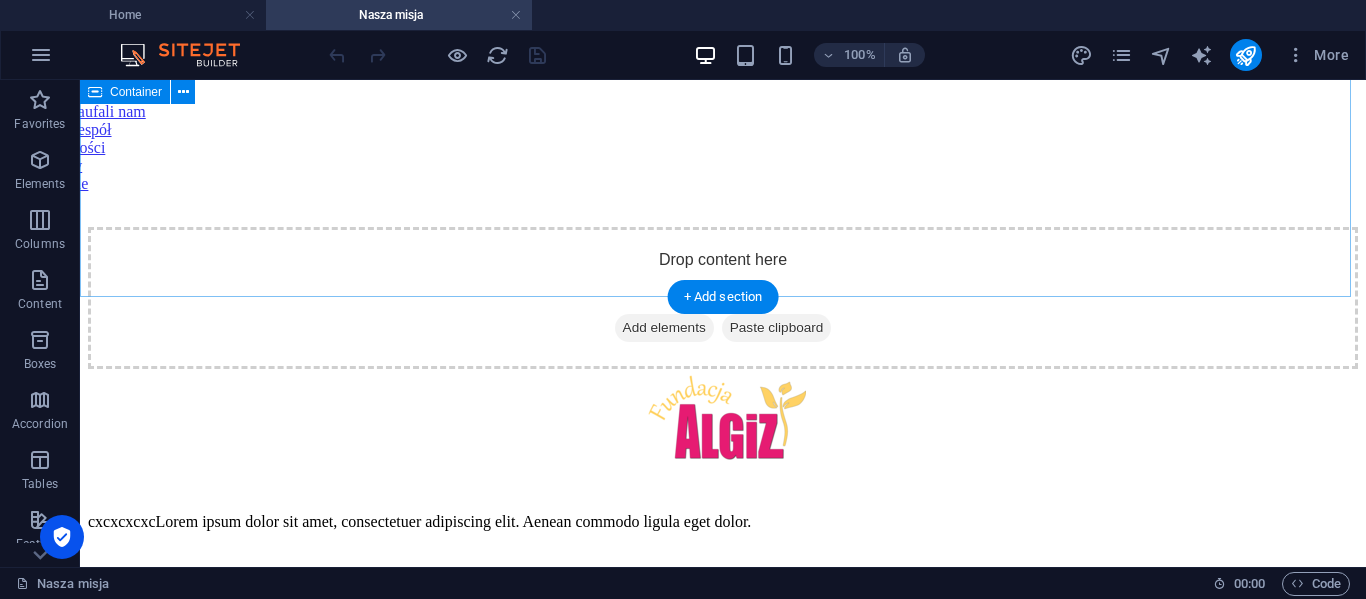 scroll, scrollTop: 0, scrollLeft: 0, axis: both 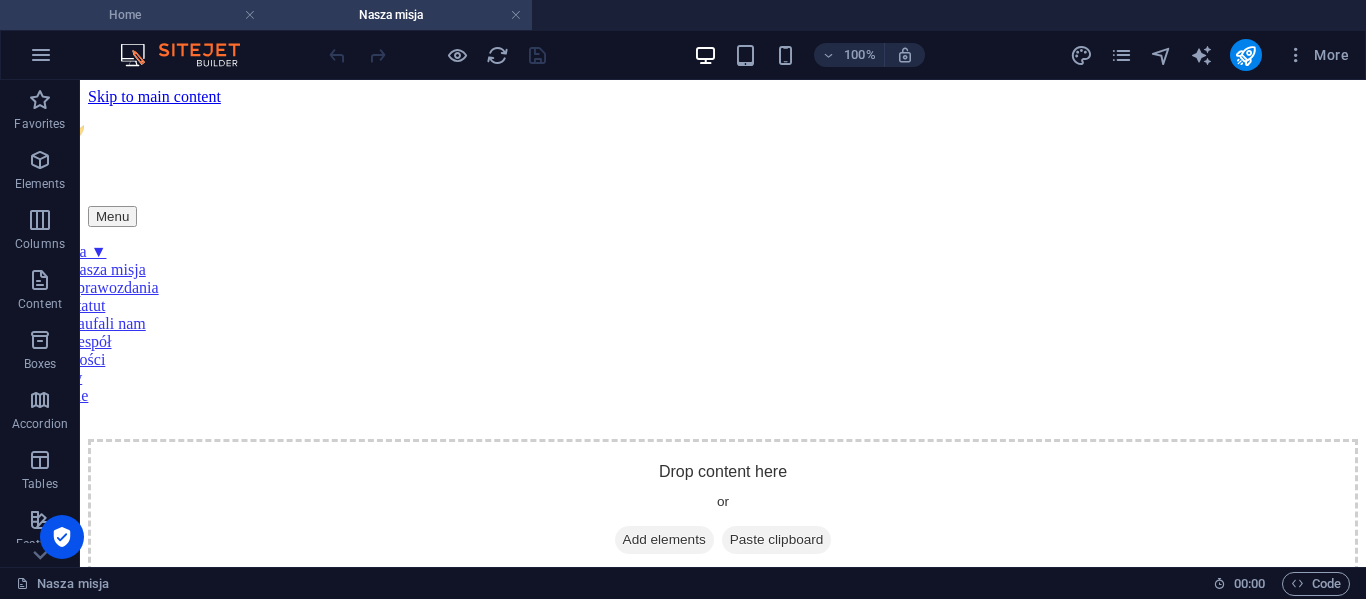 click on "Home" at bounding box center (133, 15) 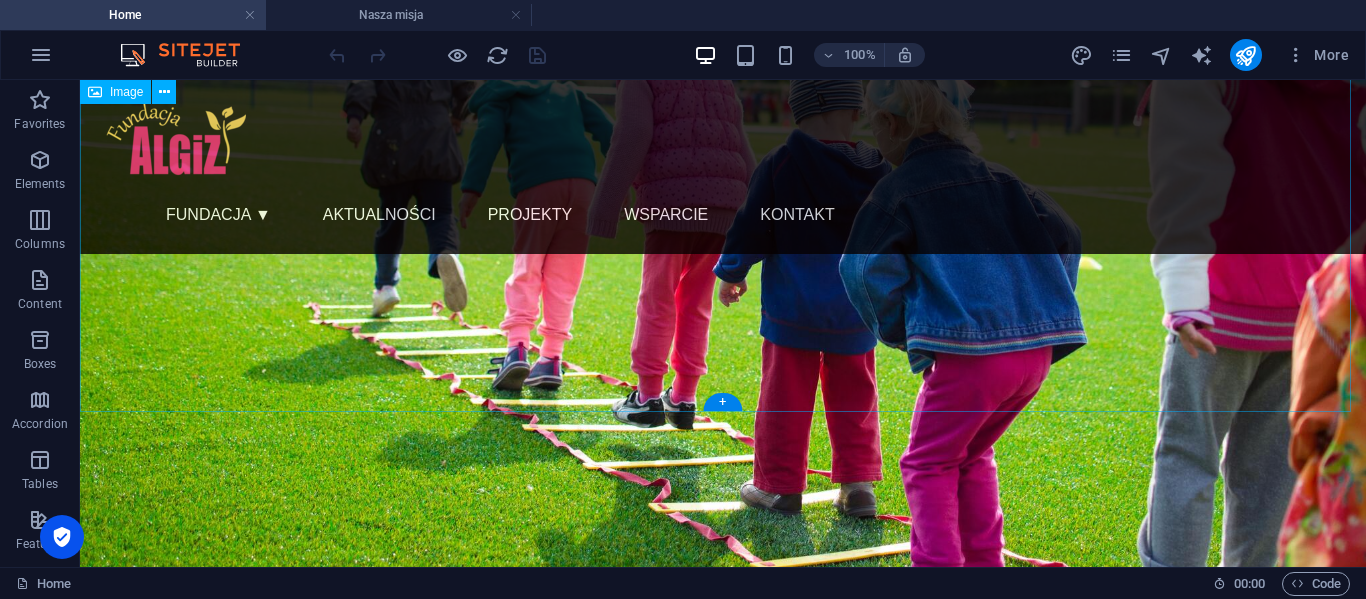 scroll, scrollTop: 268, scrollLeft: 0, axis: vertical 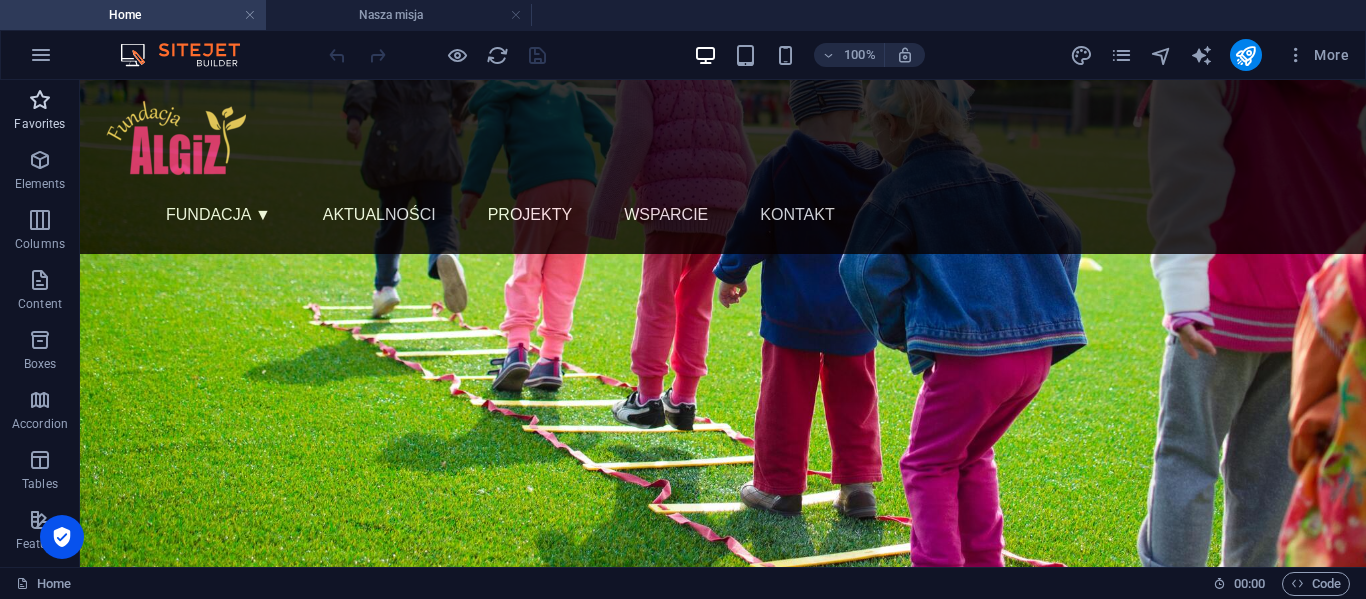 click at bounding box center [40, 100] 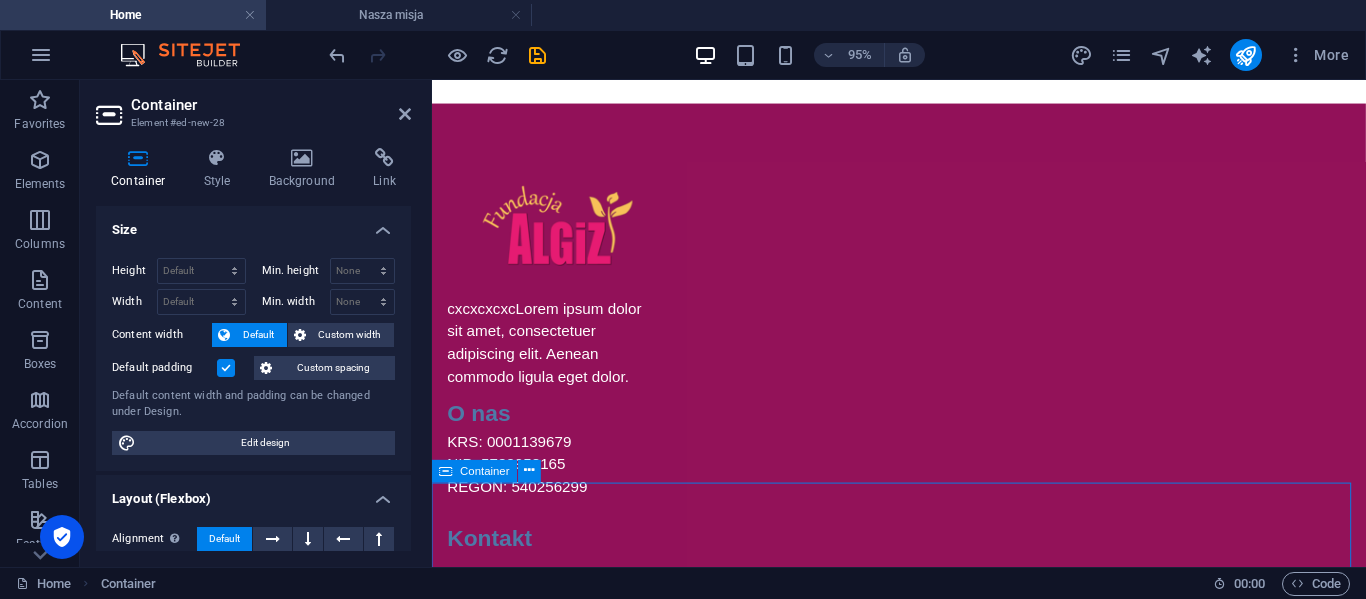 scroll, scrollTop: 1197, scrollLeft: 0, axis: vertical 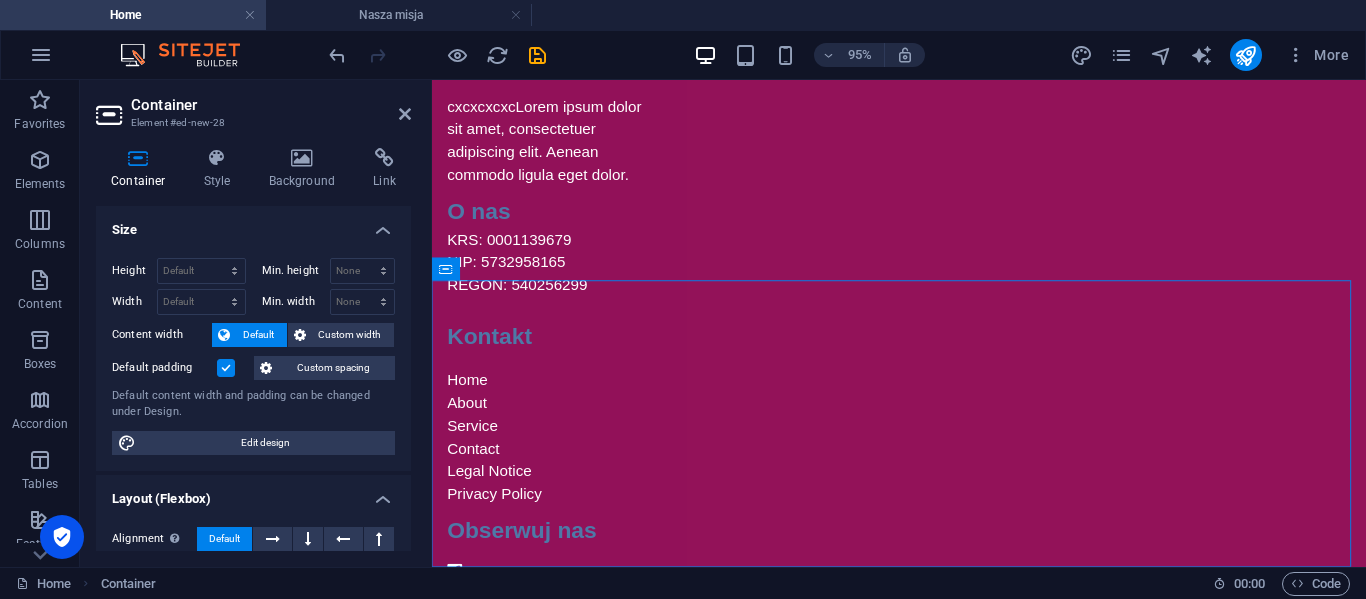 drag, startPoint x: 742, startPoint y: 444, endPoint x: 707, endPoint y: 386, distance: 67.74216 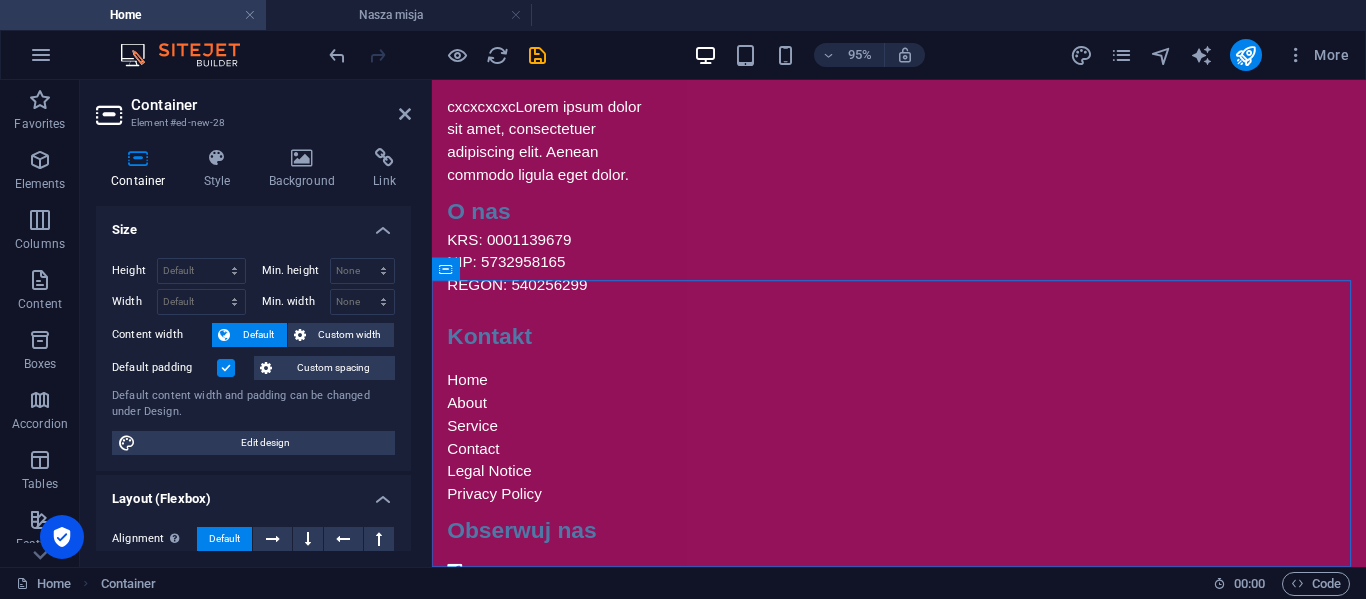 click on "Drop content here or  Add elements  Paste clipboard" at bounding box center [924, 1024] 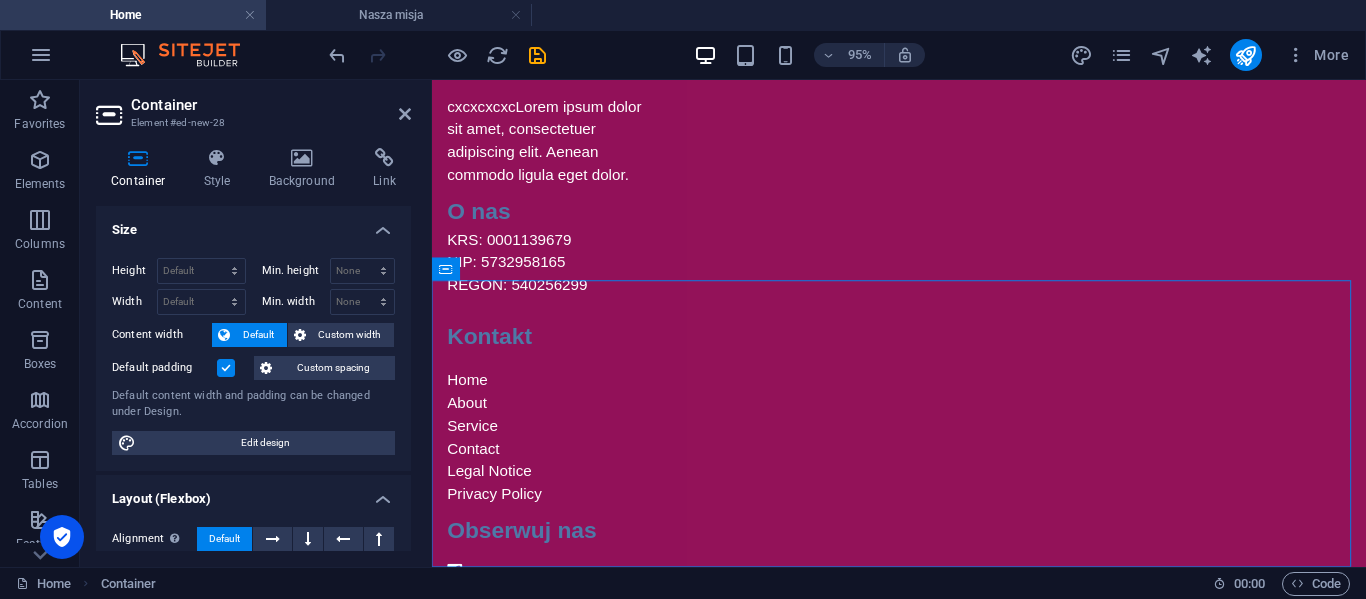 click on "Drop content here or  Add elements  Paste clipboard" at bounding box center (924, 1024) 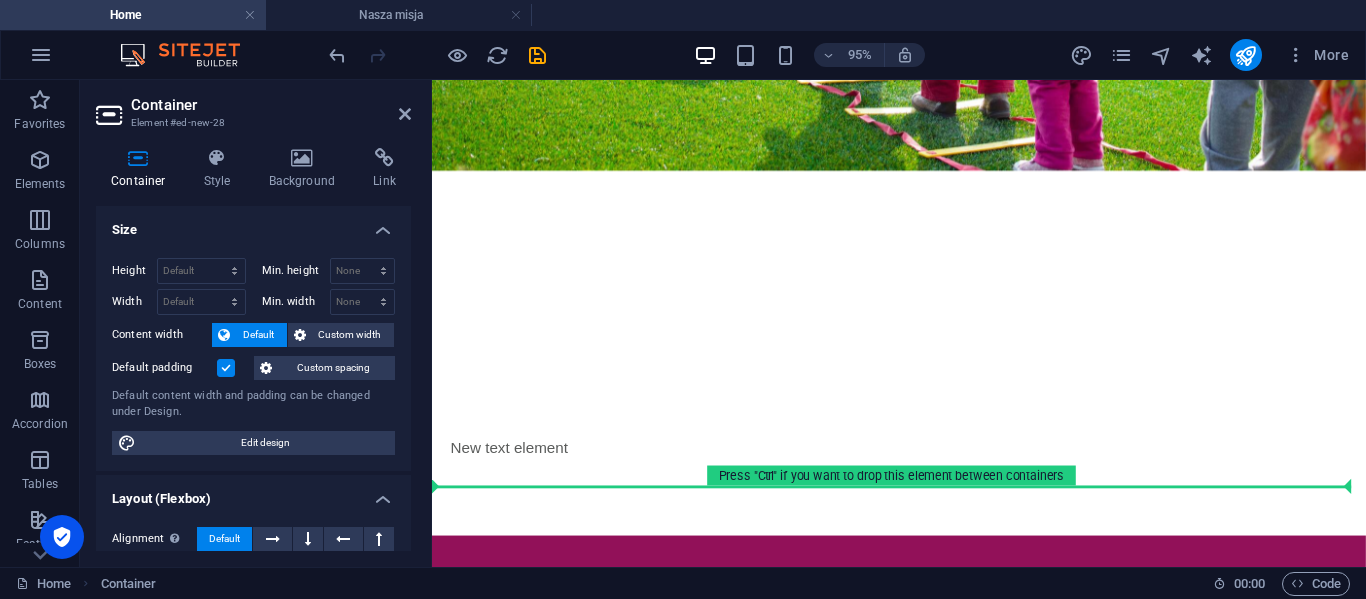 scroll, scrollTop: 571, scrollLeft: 0, axis: vertical 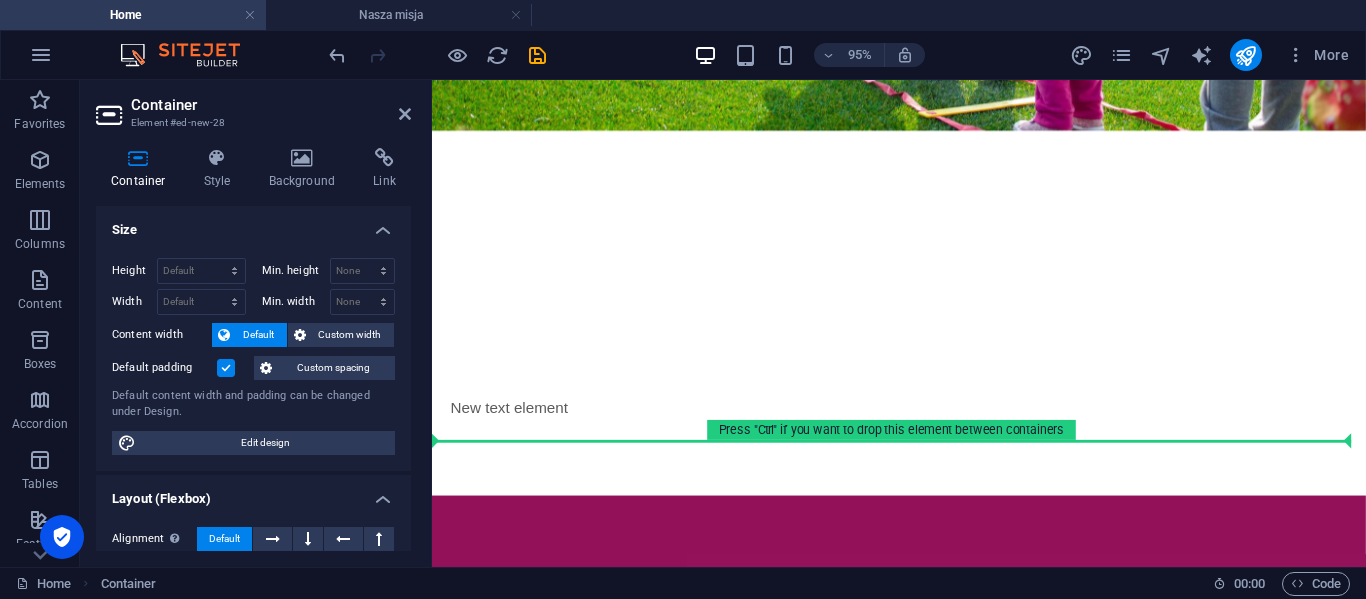 drag, startPoint x: 611, startPoint y: 437, endPoint x: 700, endPoint y: 443, distance: 89.20202 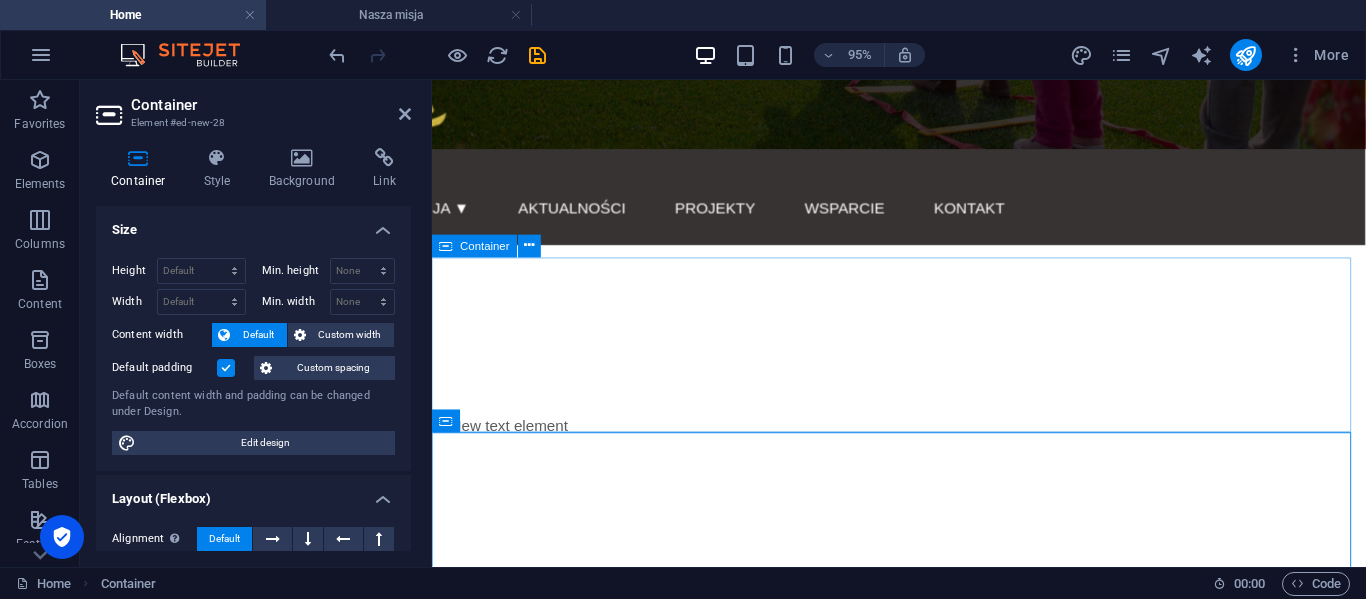 scroll, scrollTop: 502, scrollLeft: 0, axis: vertical 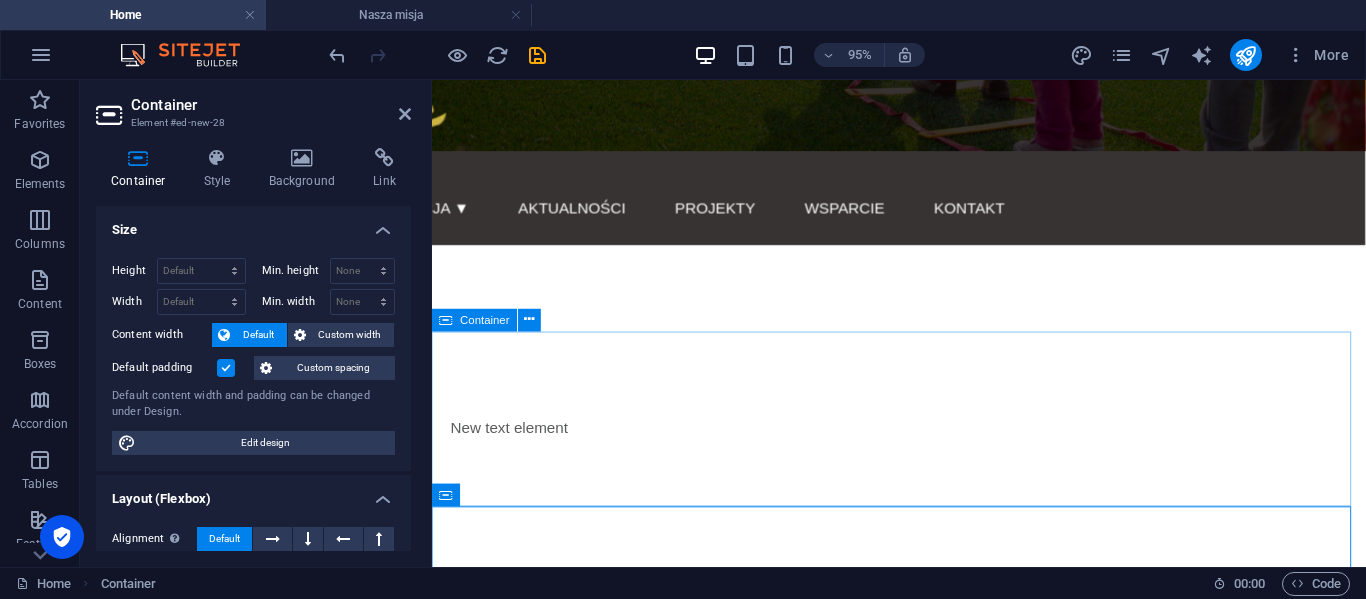 click on "New text element" at bounding box center (923, 447) 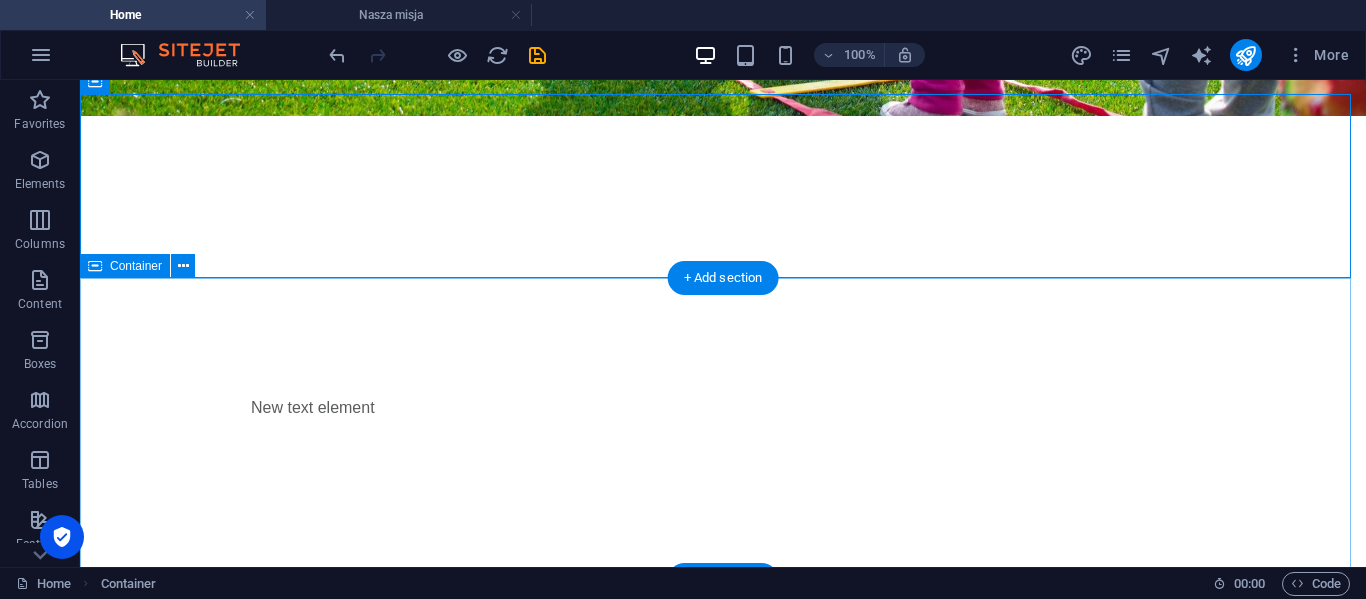 scroll, scrollTop: 791, scrollLeft: 0, axis: vertical 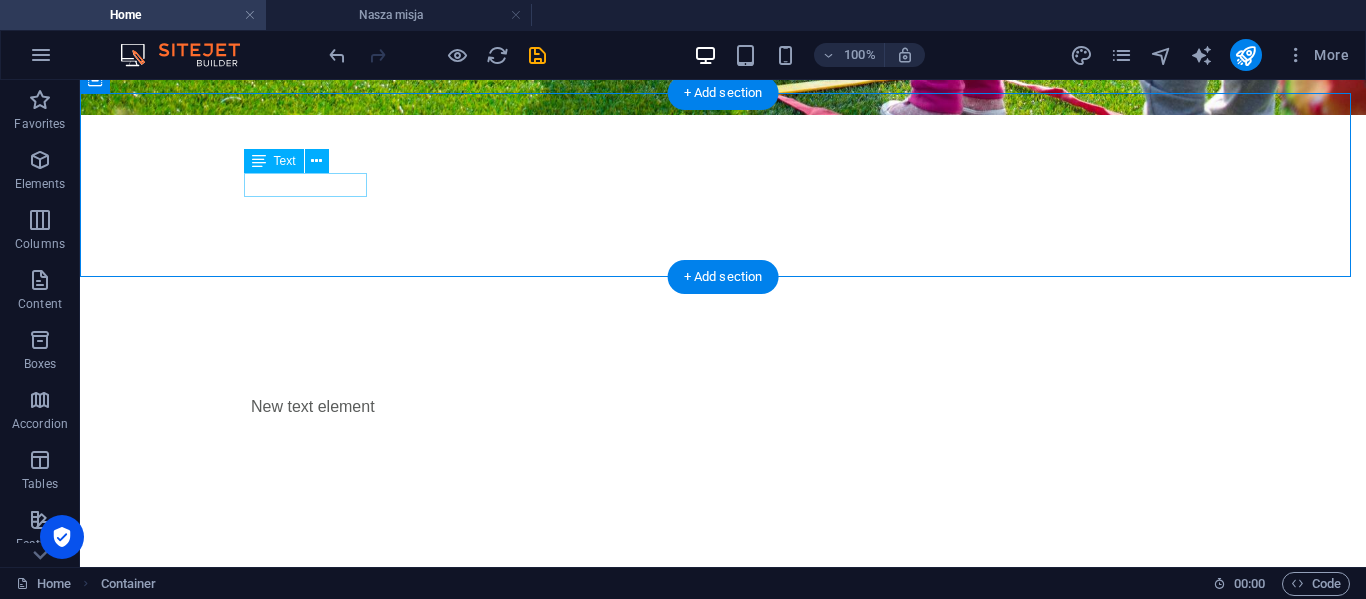 click on "New text element" at bounding box center (723, 407) 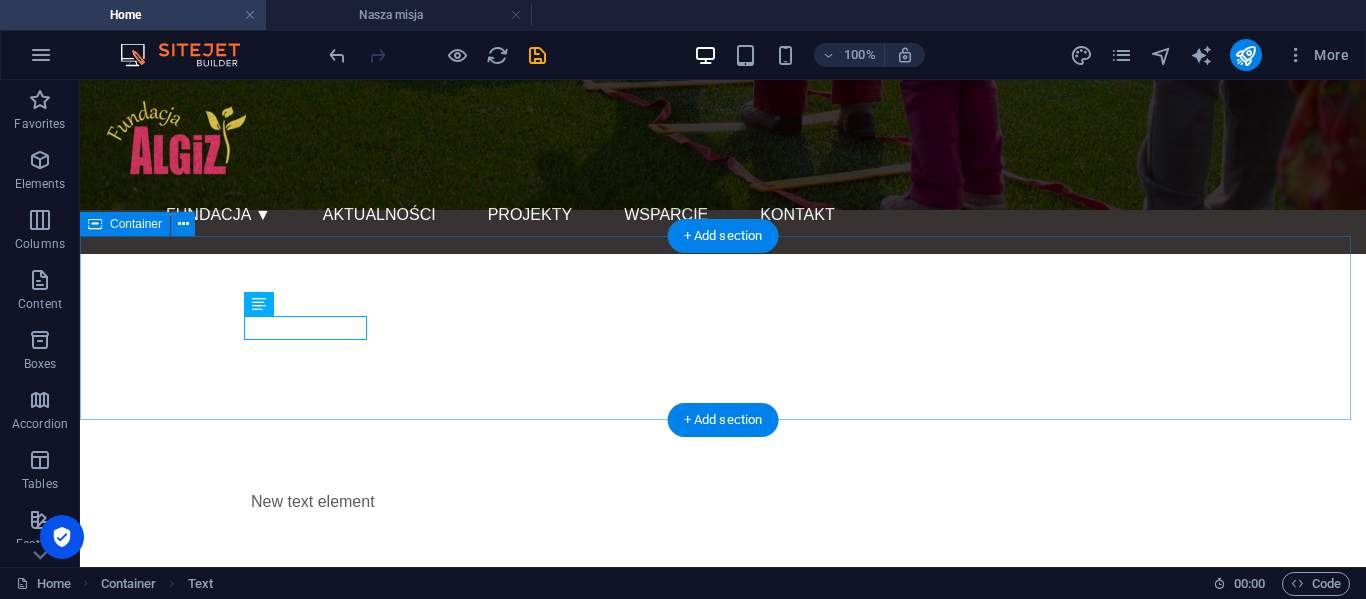 scroll, scrollTop: 647, scrollLeft: 0, axis: vertical 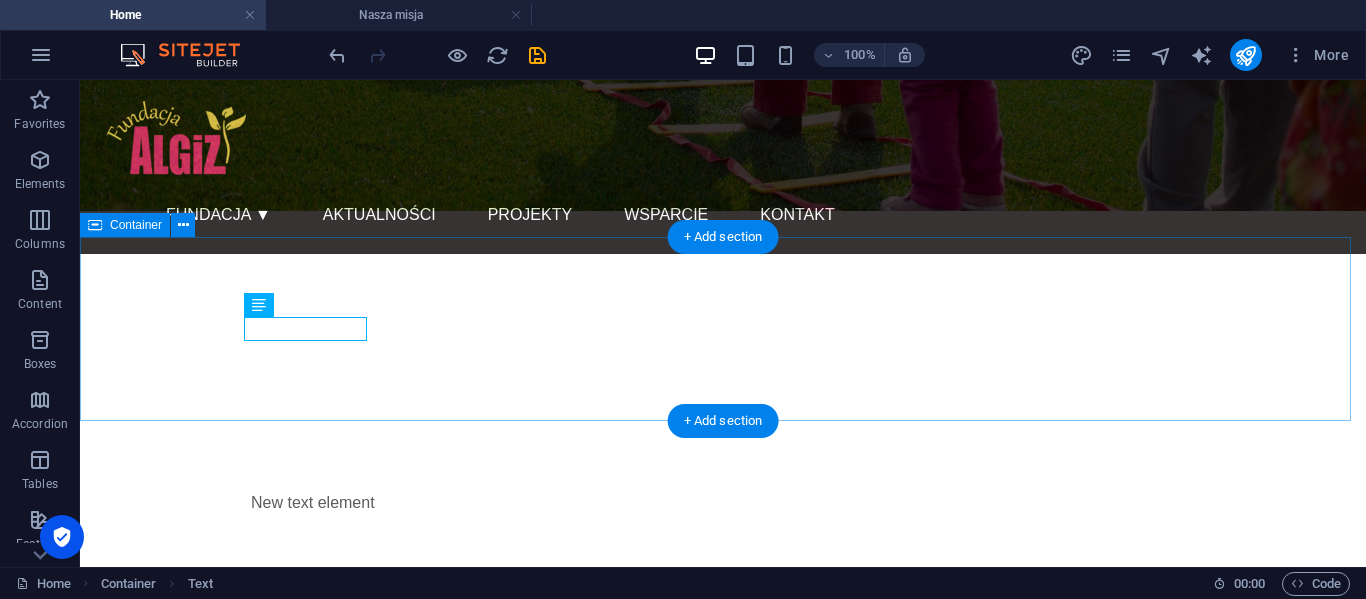 click on "New text element" at bounding box center [723, 503] 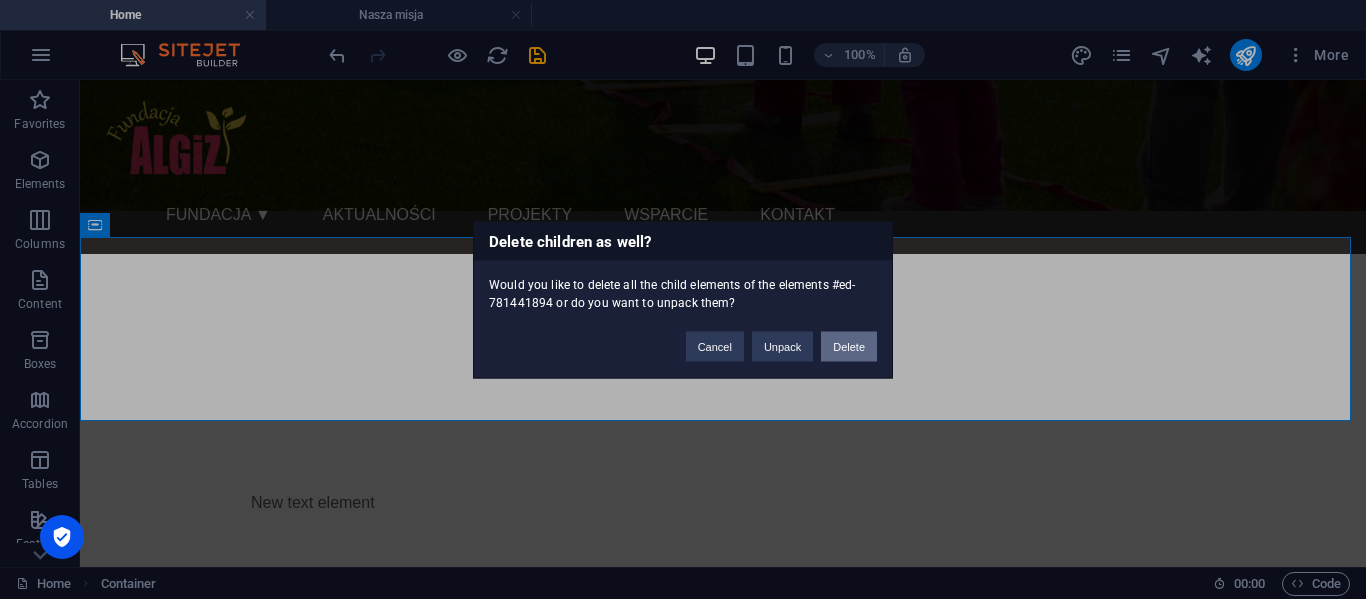 type 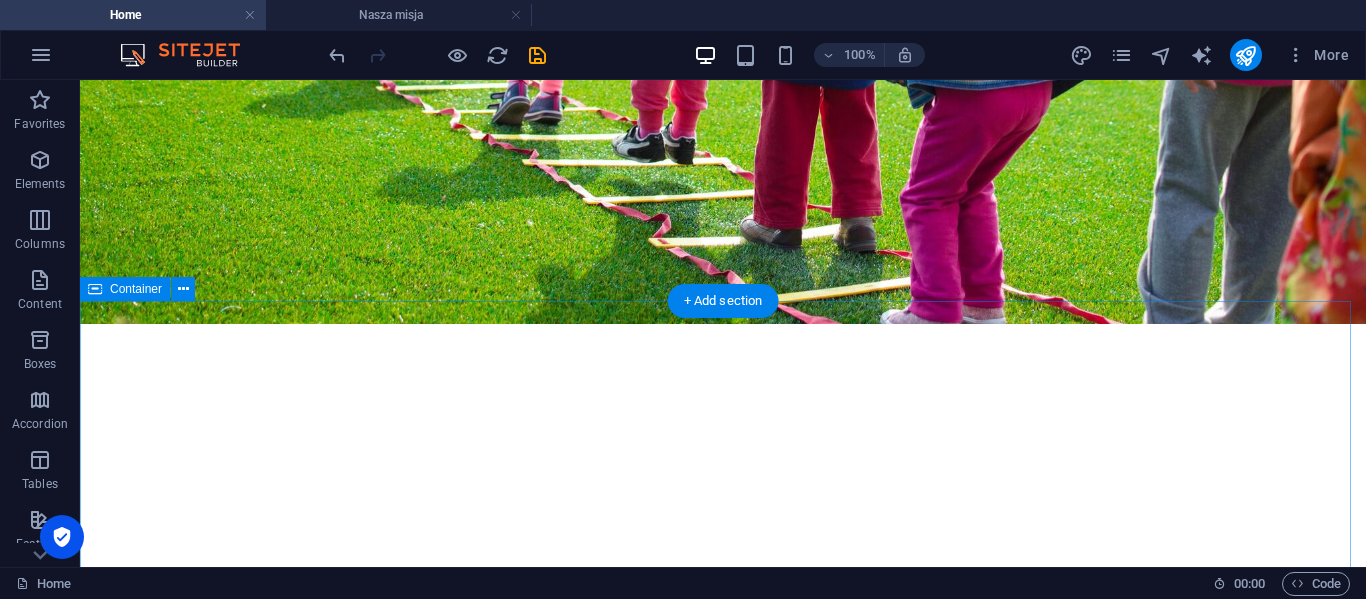 scroll, scrollTop: 583, scrollLeft: 0, axis: vertical 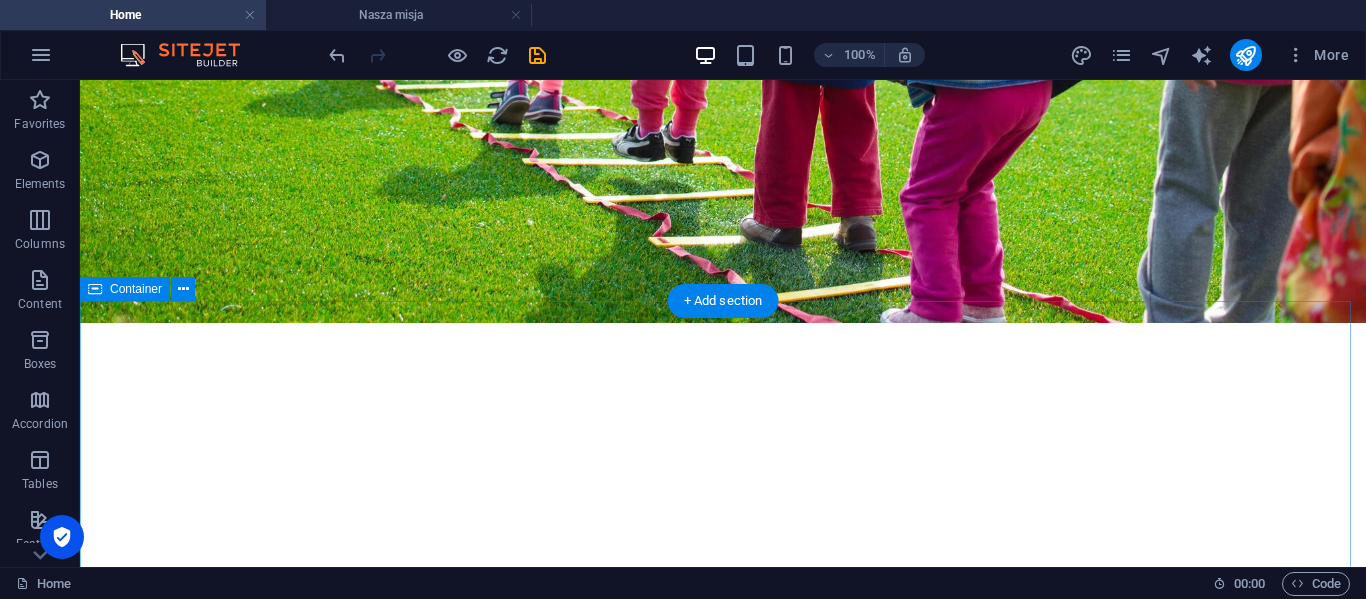 click on "Drop content here or  Add elements  Paste clipboard" at bounding box center [723, 674] 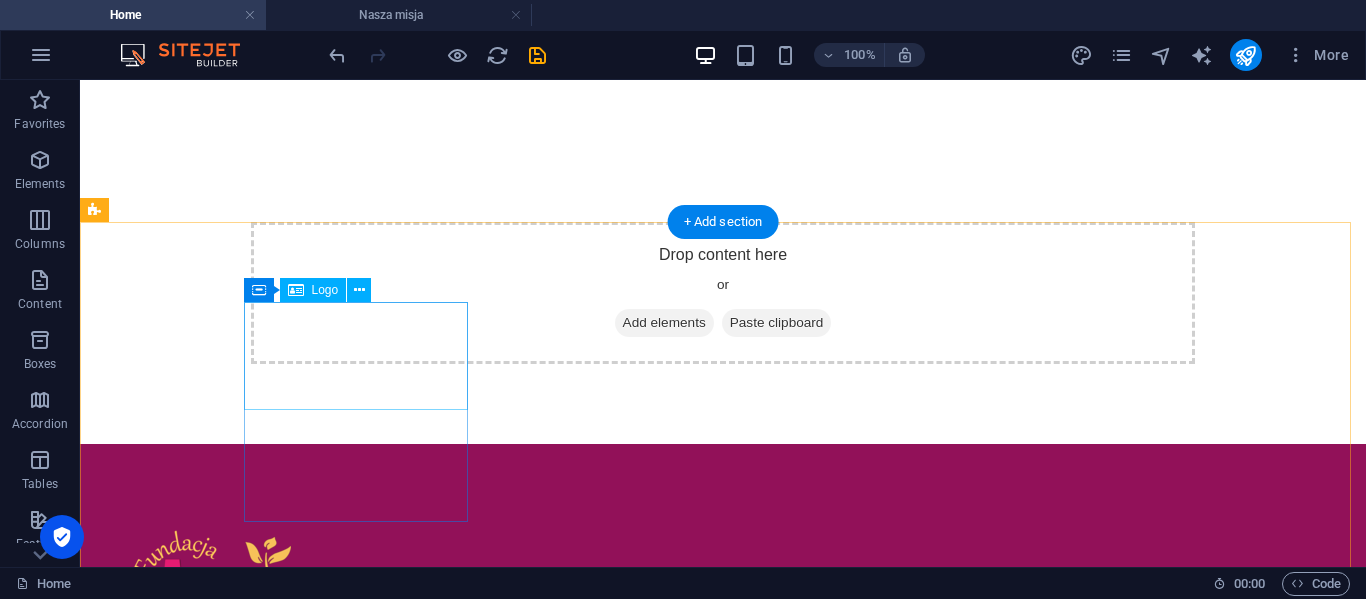 scroll, scrollTop: 966, scrollLeft: 0, axis: vertical 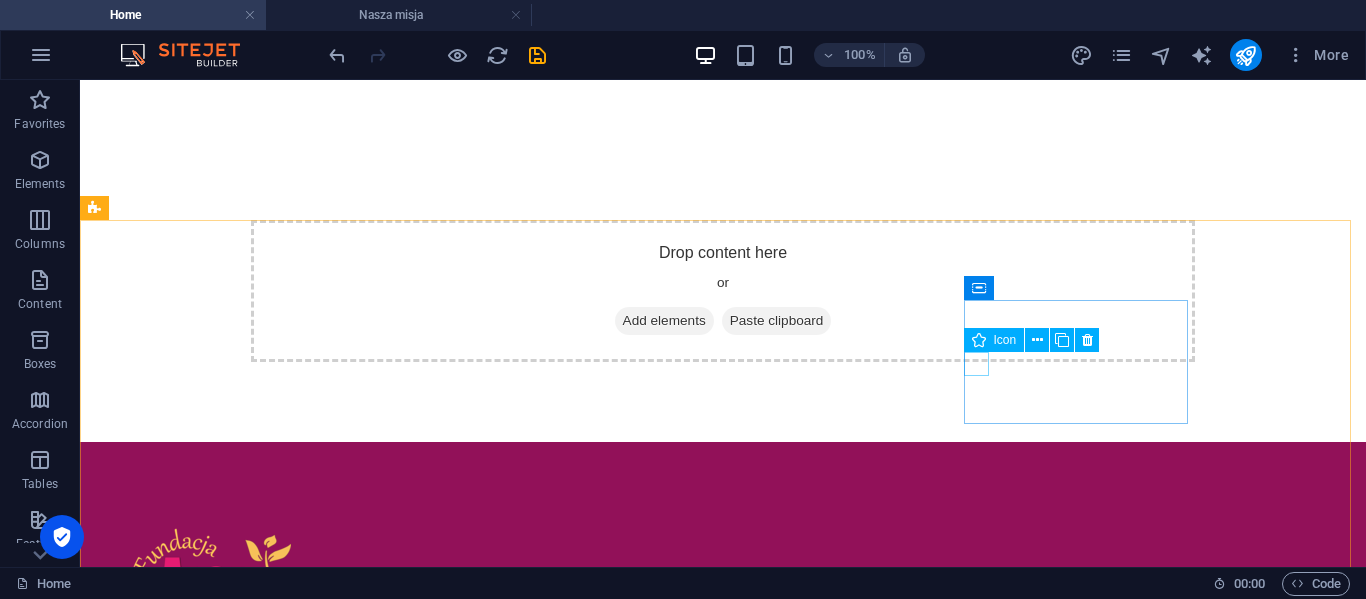 click on "Icon" at bounding box center [1005, 340] 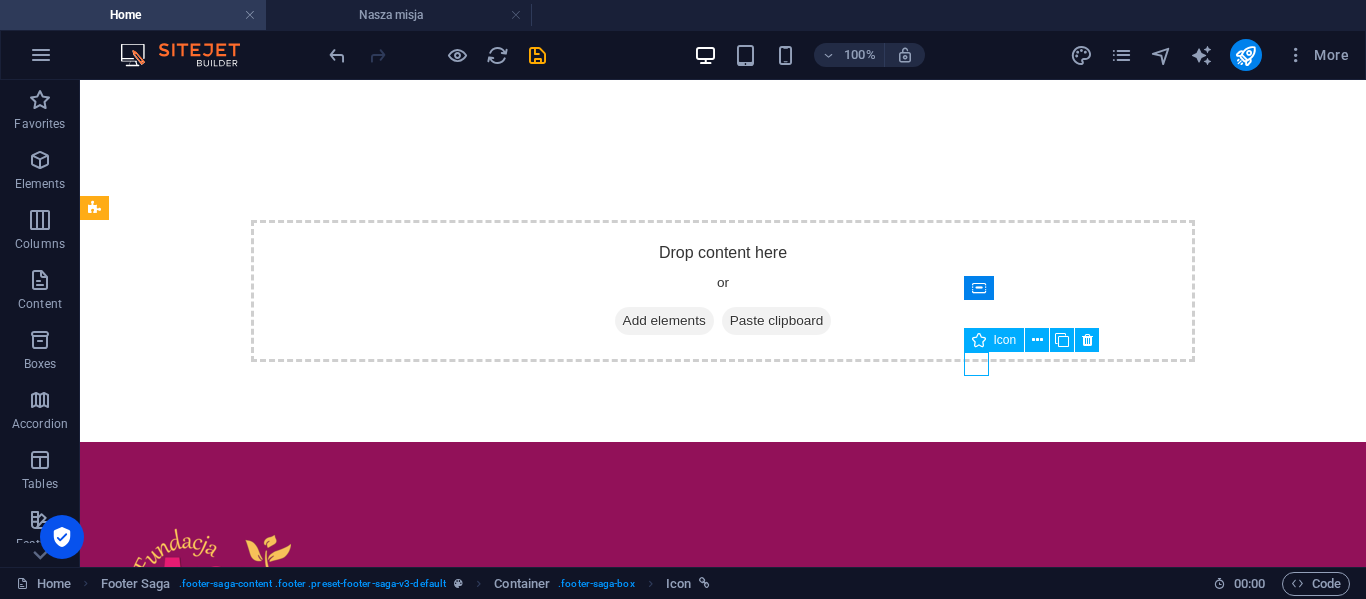 click on "Icon" at bounding box center [1005, 340] 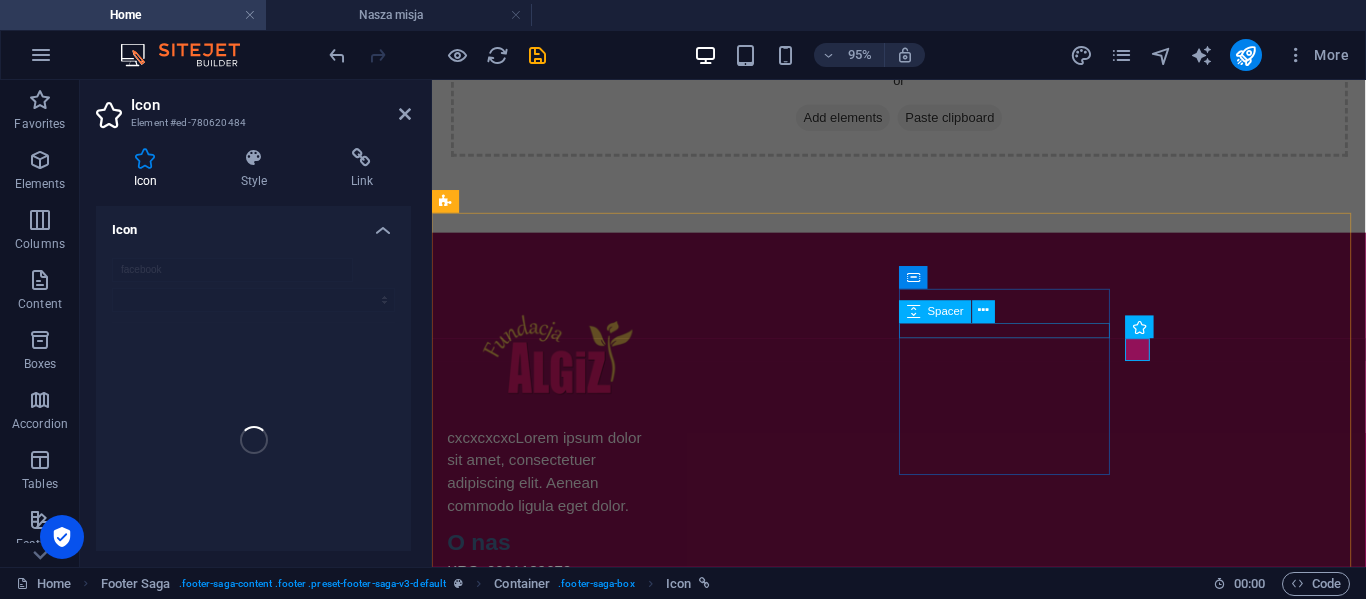scroll, scrollTop: 929, scrollLeft: 0, axis: vertical 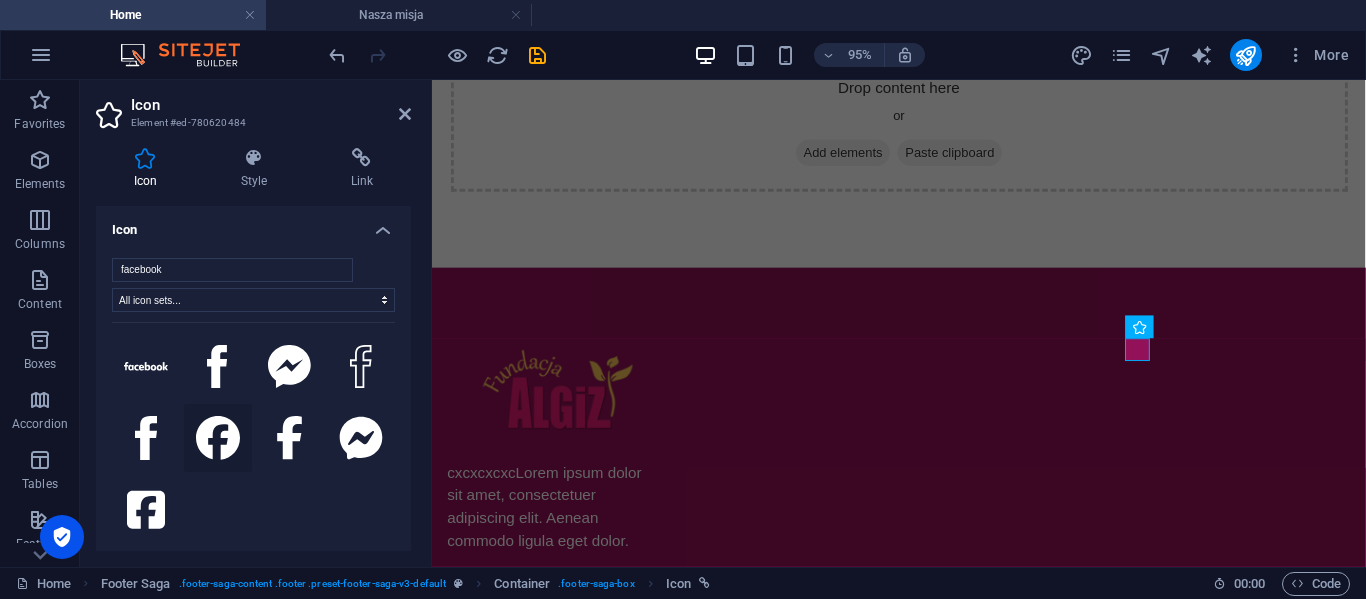 click 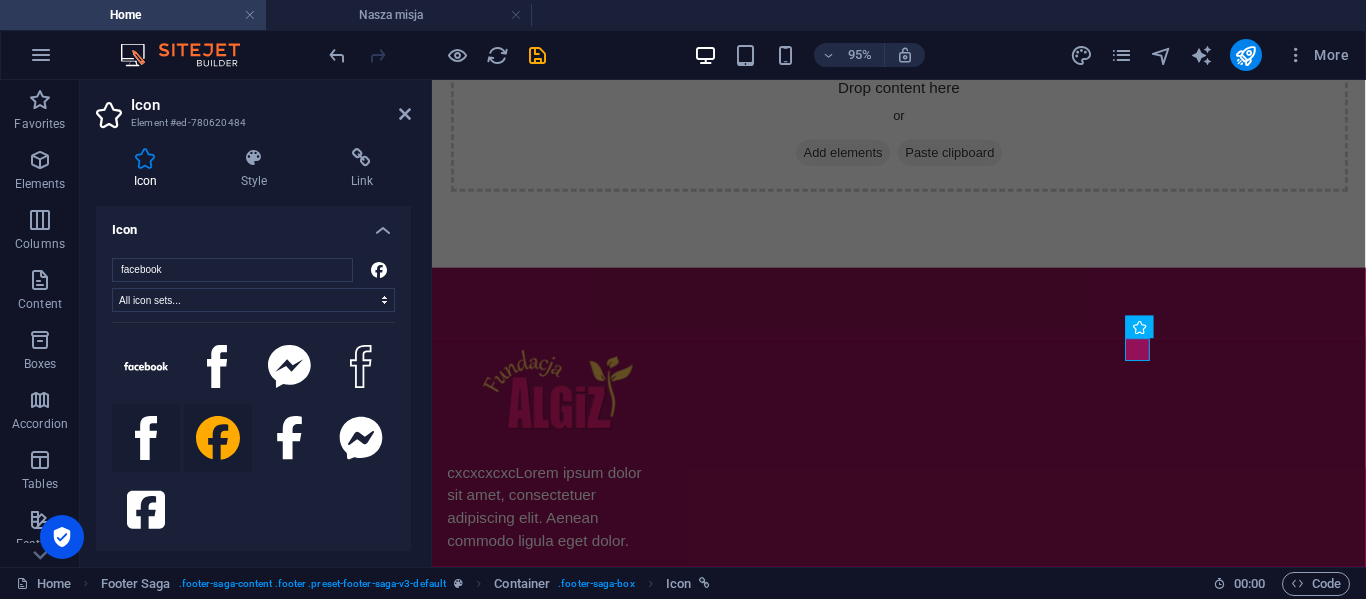 click 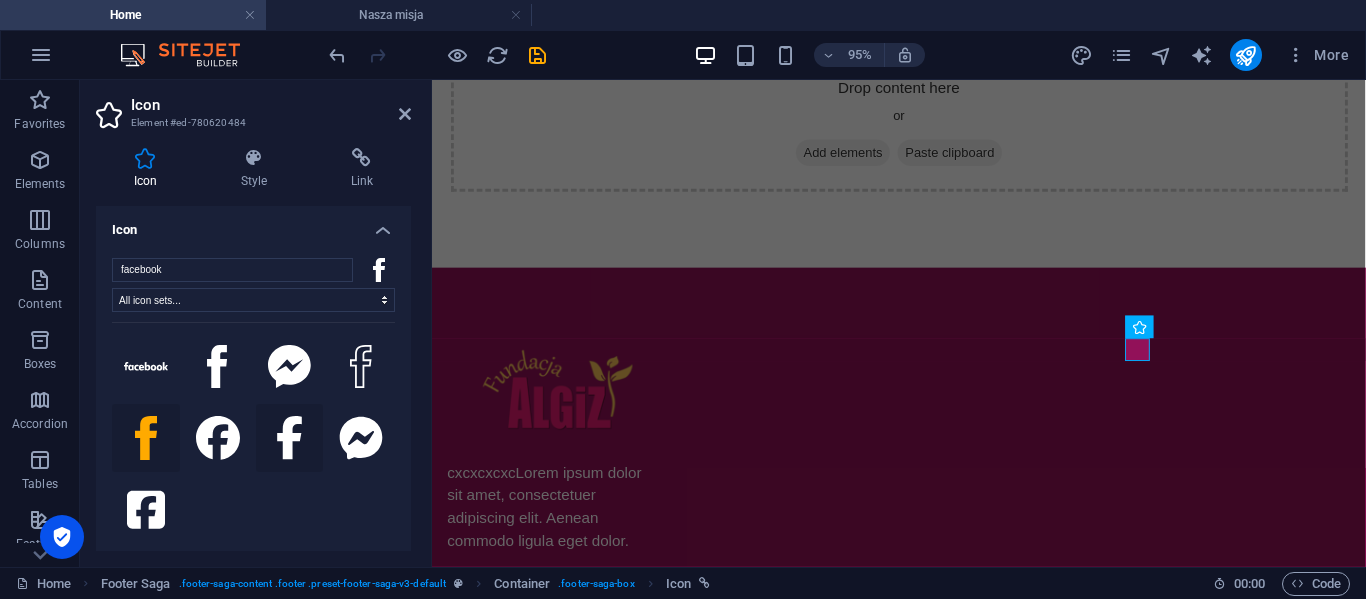 click 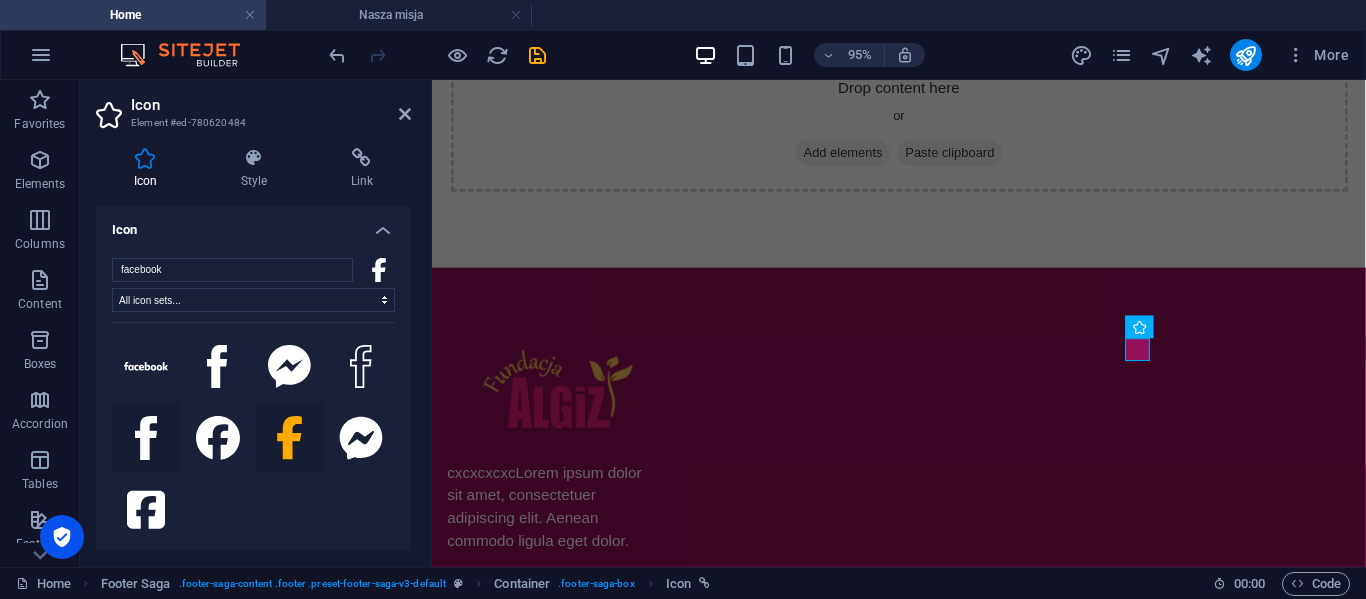 click 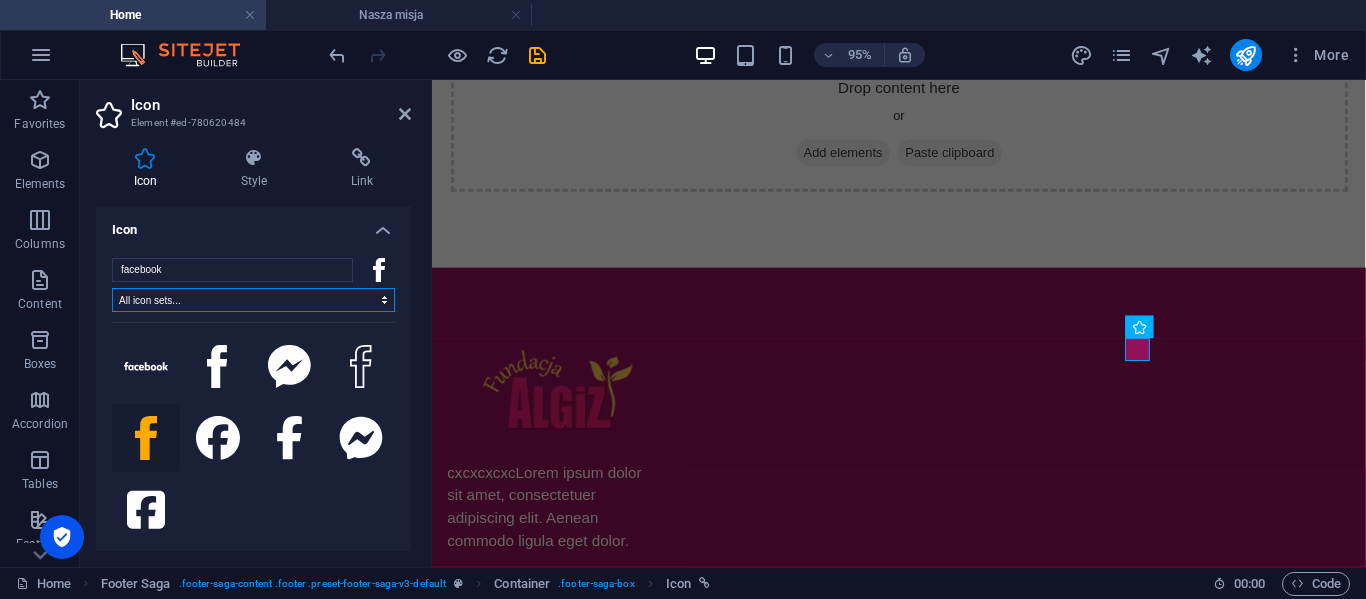 click on "All icon sets... IcoFont Ionicons FontAwesome Brands FontAwesome Duotone FontAwesome Solid FontAwesome Regular FontAwesome Light FontAwesome Thin FontAwesome Sharp Solid FontAwesome Sharp Regular FontAwesome Sharp Light FontAwesome Sharp Thin" at bounding box center (253, 300) 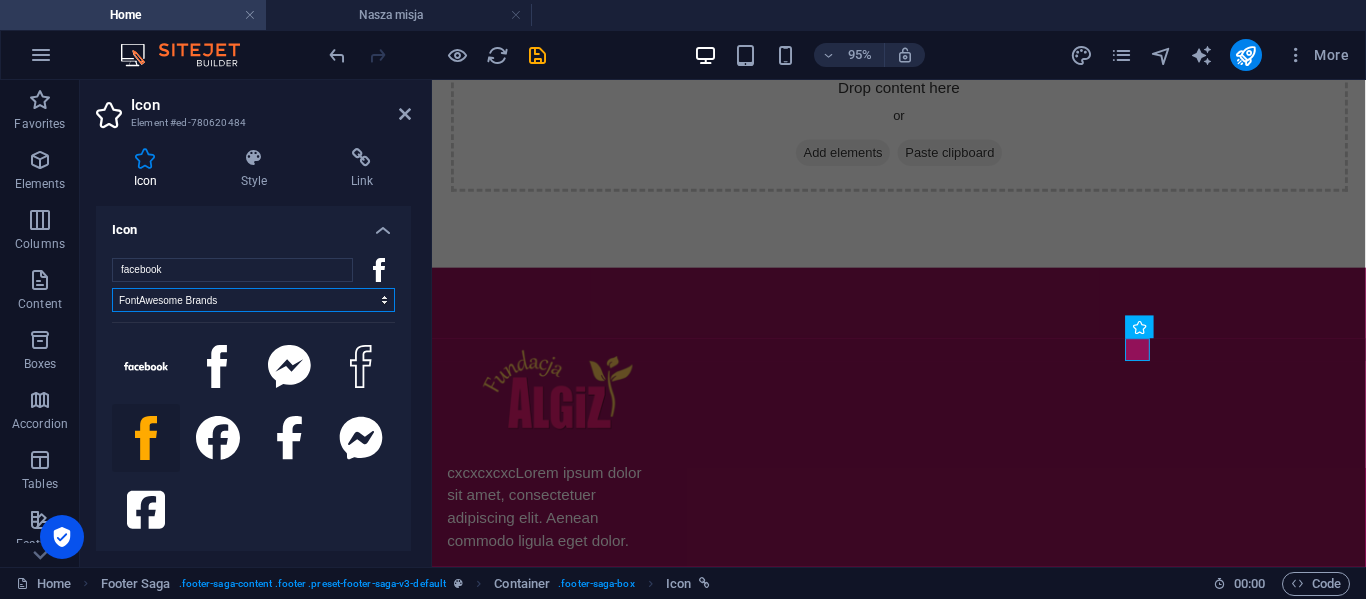 click on "All icon sets... IcoFont Ionicons FontAwesome Brands FontAwesome Duotone FontAwesome Solid FontAwesome Regular FontAwesome Light FontAwesome Thin FontAwesome Sharp Solid FontAwesome Sharp Regular FontAwesome Sharp Light FontAwesome Sharp Thin" at bounding box center (253, 300) 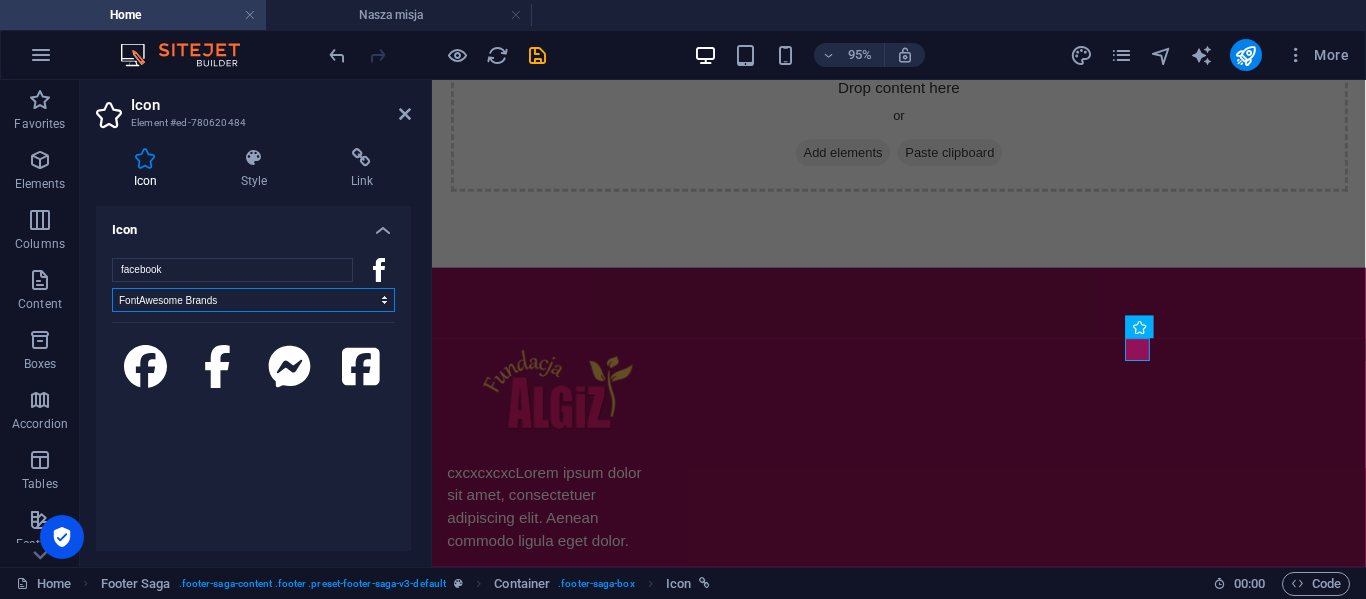 click on "All icon sets... IcoFont Ionicons FontAwesome Brands FontAwesome Duotone FontAwesome Solid FontAwesome Regular FontAwesome Light FontAwesome Thin FontAwesome Sharp Solid FontAwesome Sharp Regular FontAwesome Sharp Light FontAwesome Sharp Thin" at bounding box center (253, 300) 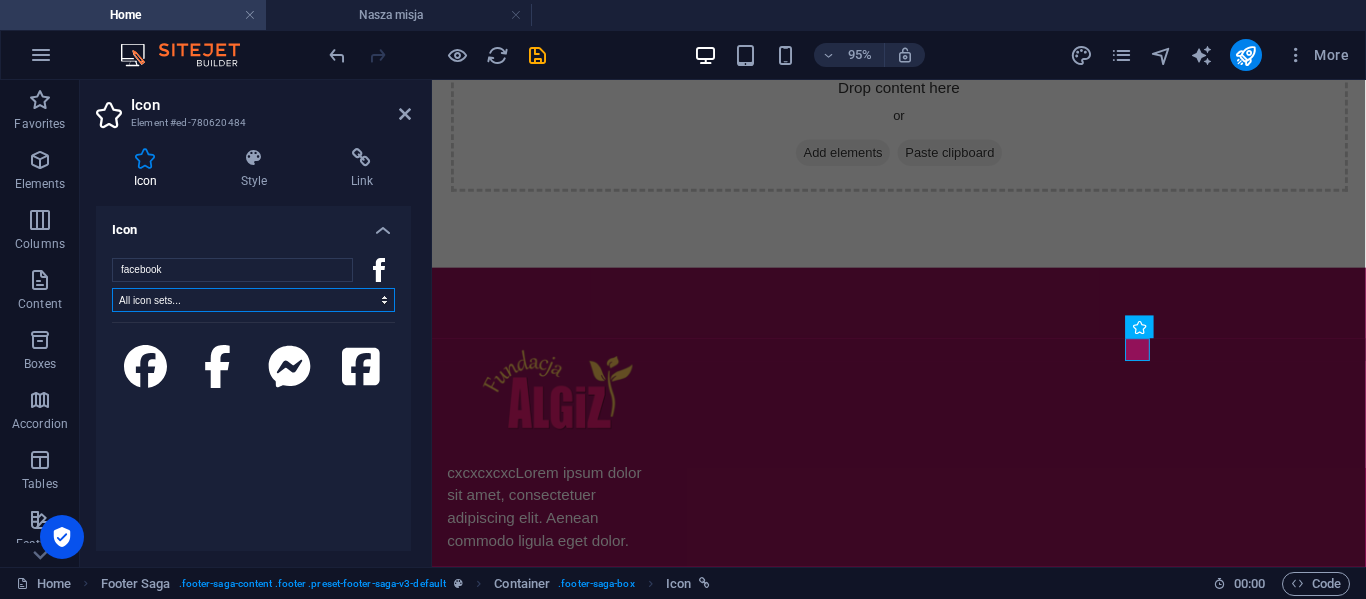 click on "All icon sets... IcoFont Ionicons FontAwesome Brands FontAwesome Duotone FontAwesome Solid FontAwesome Regular FontAwesome Light FontAwesome Thin FontAwesome Sharp Solid FontAwesome Sharp Regular FontAwesome Sharp Light FontAwesome Sharp Thin" at bounding box center (253, 300) 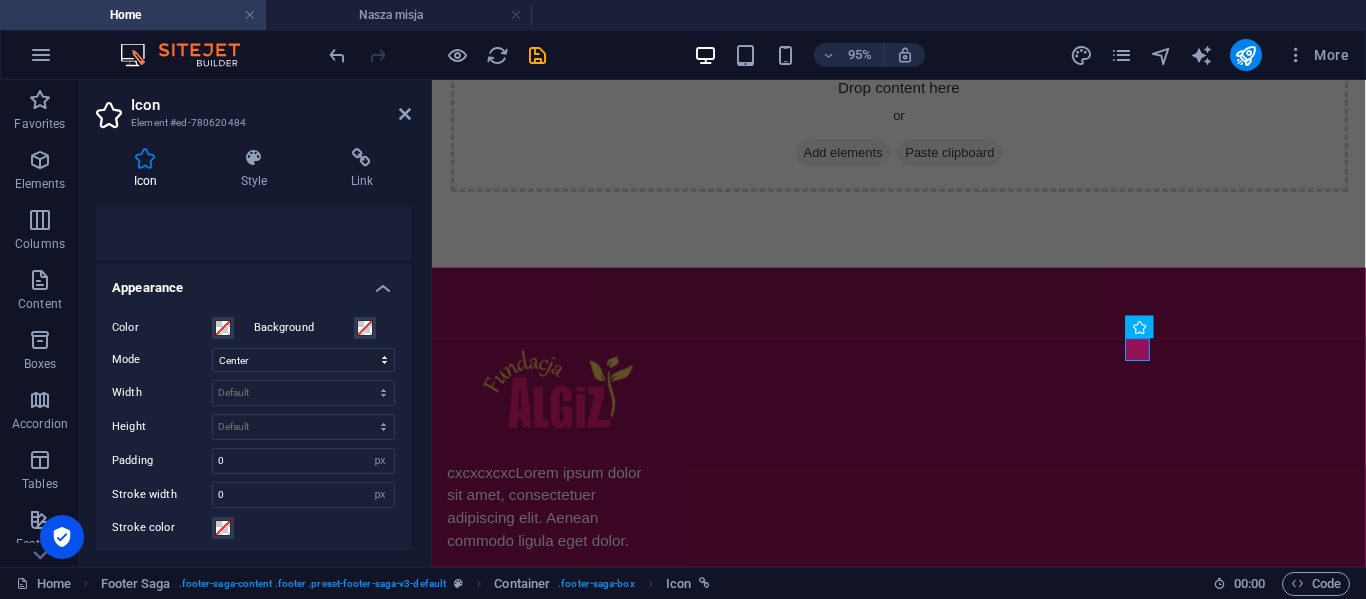 scroll, scrollTop: 379, scrollLeft: 0, axis: vertical 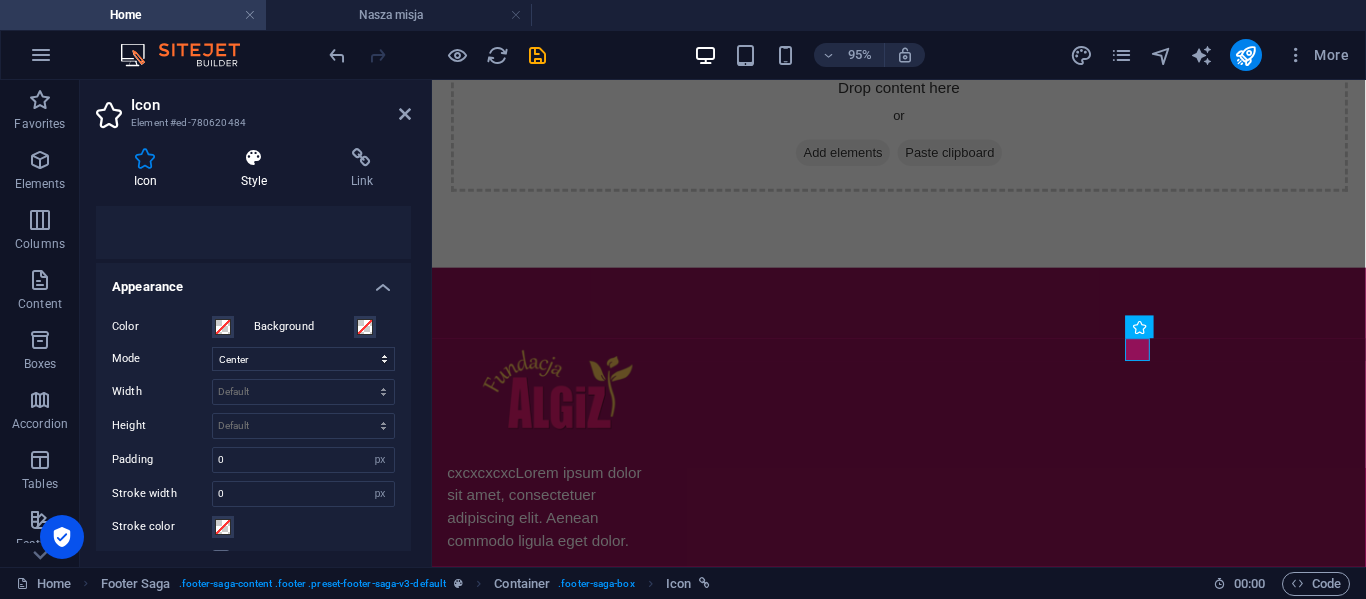 click at bounding box center (254, 158) 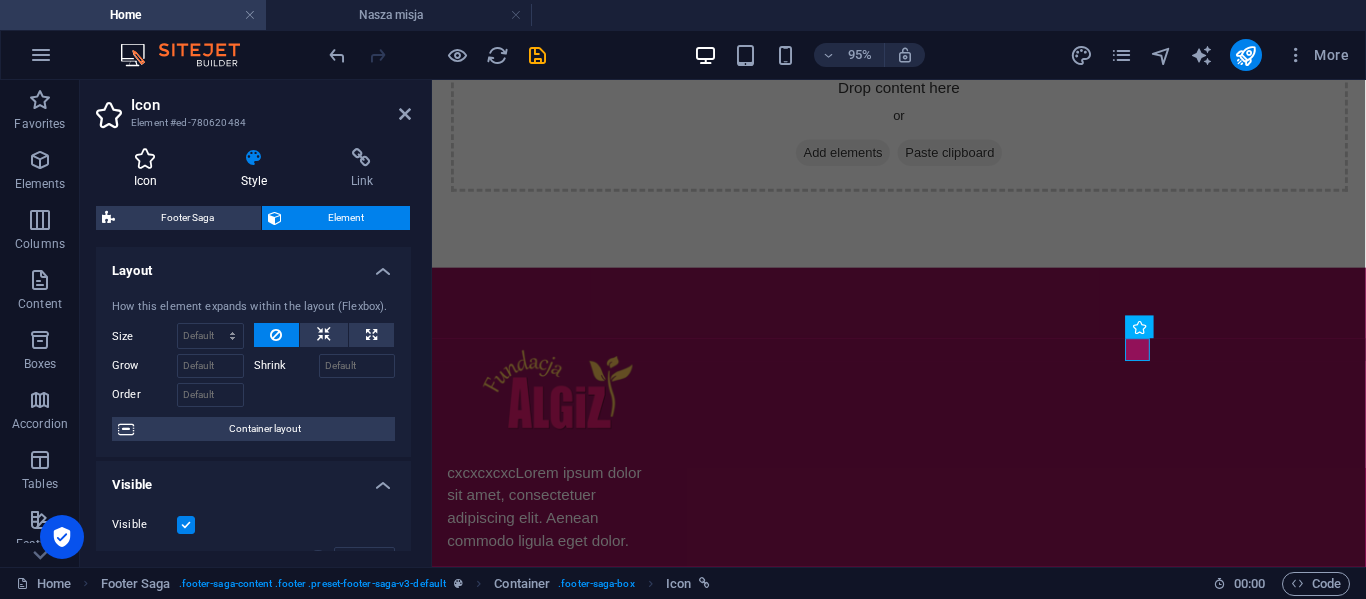 click at bounding box center [145, 158] 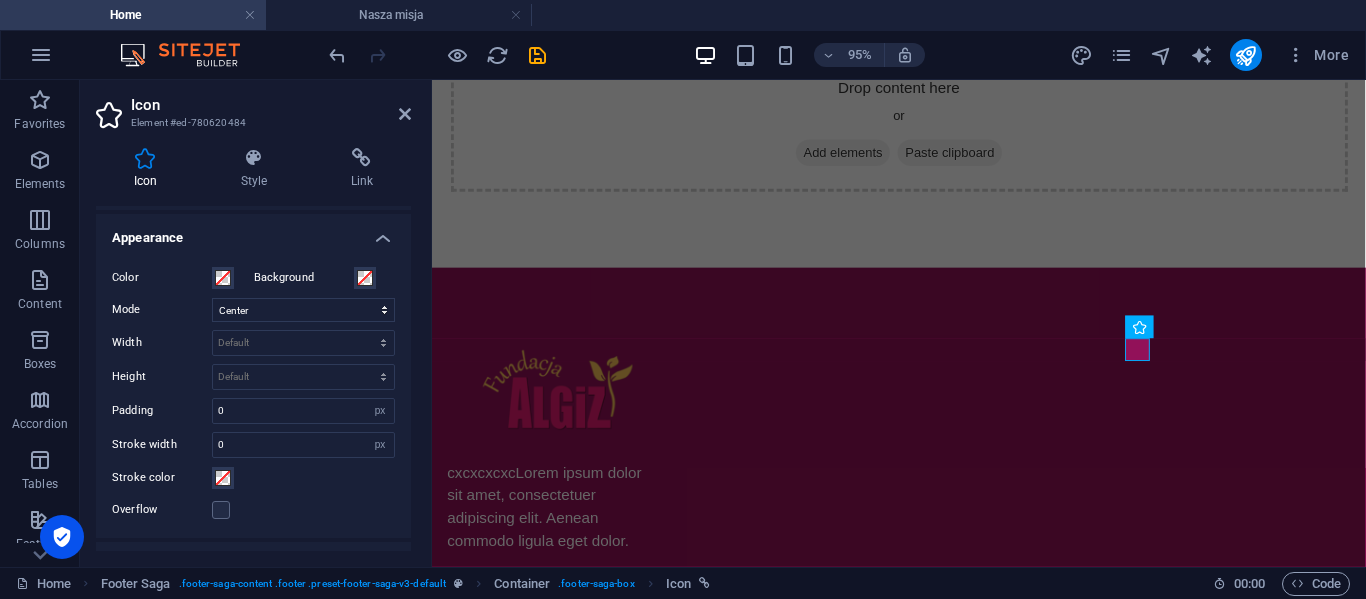 scroll, scrollTop: 429, scrollLeft: 0, axis: vertical 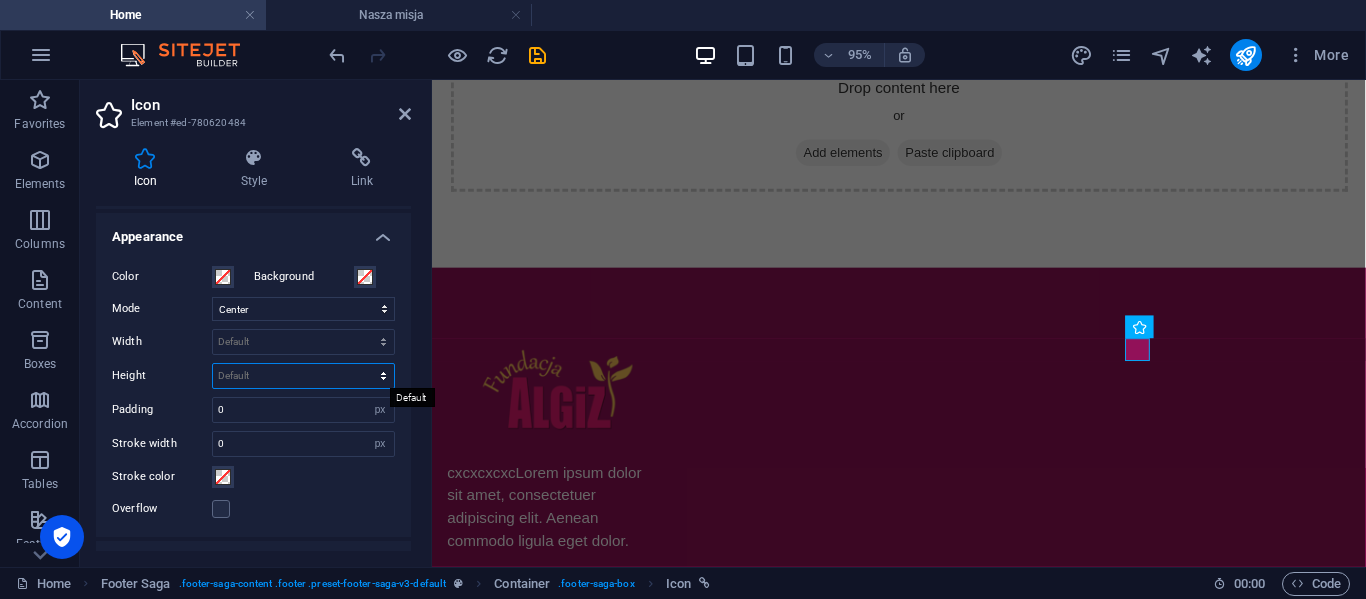 click on "Default auto px rem em vh vw" at bounding box center (303, 376) 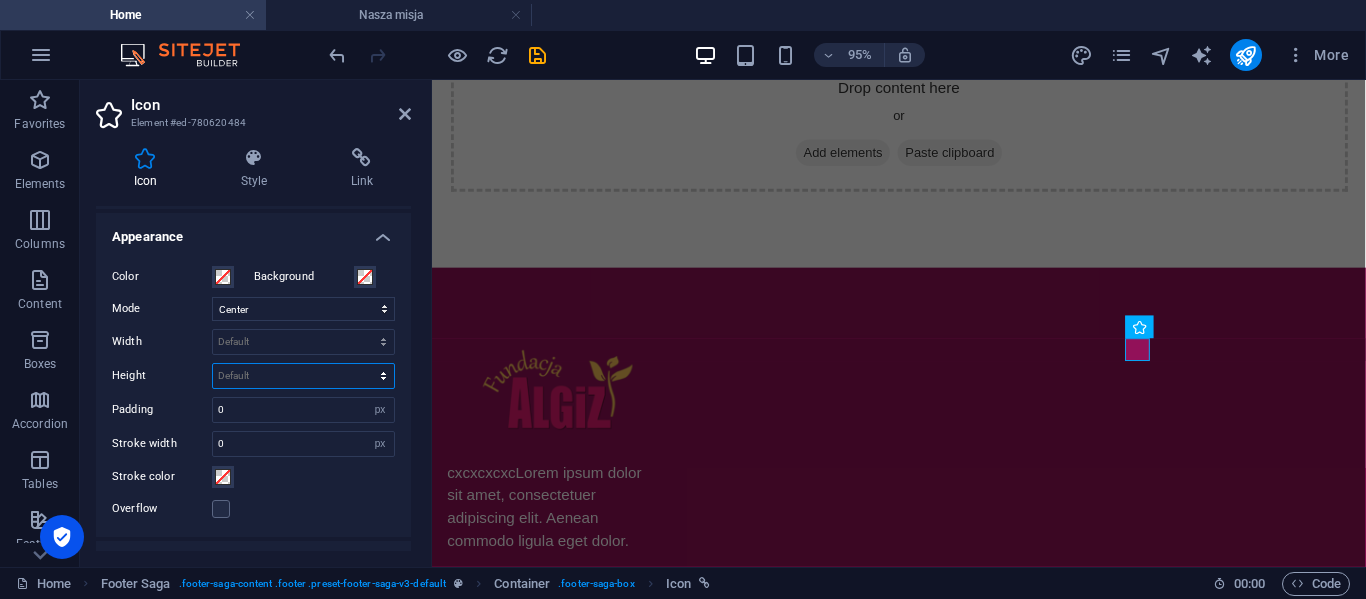 click on "Default auto px rem em vh vw" at bounding box center [303, 376] 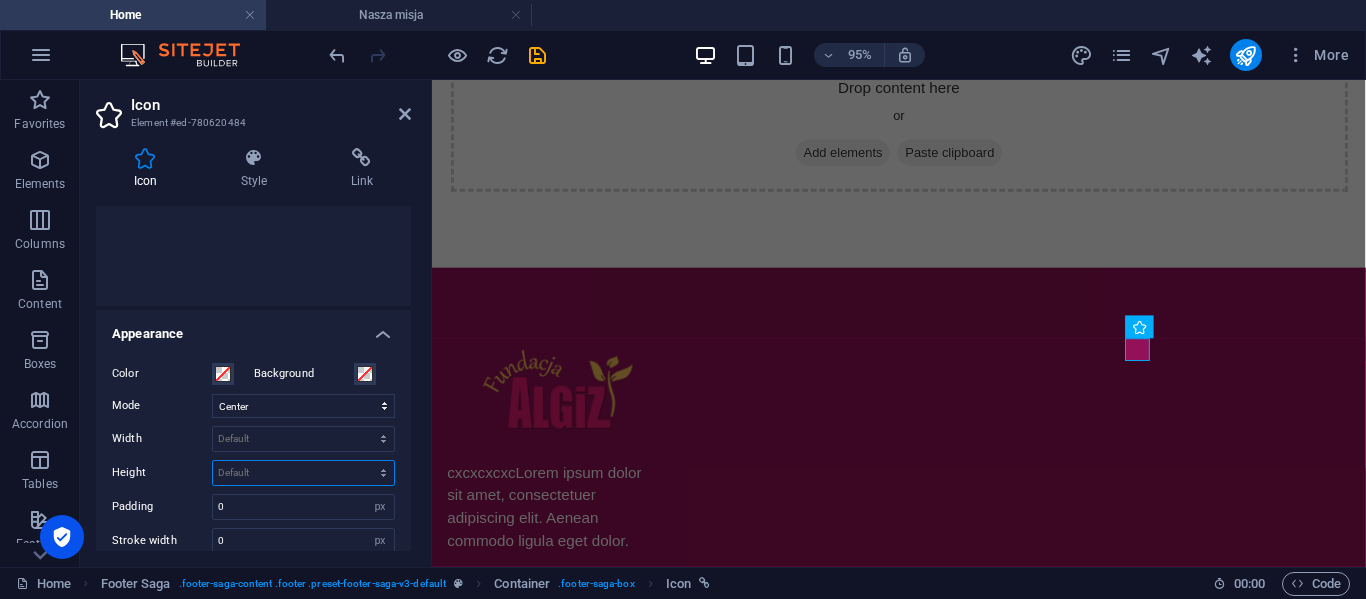 scroll, scrollTop: 331, scrollLeft: 0, axis: vertical 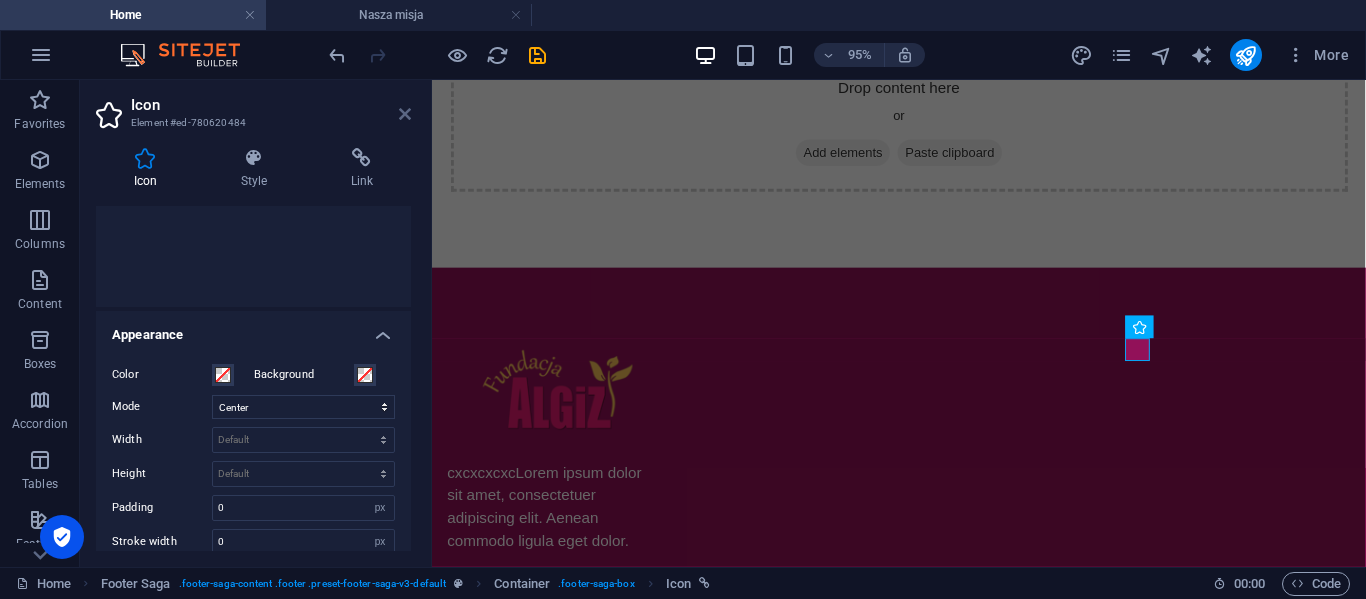 click at bounding box center [405, 114] 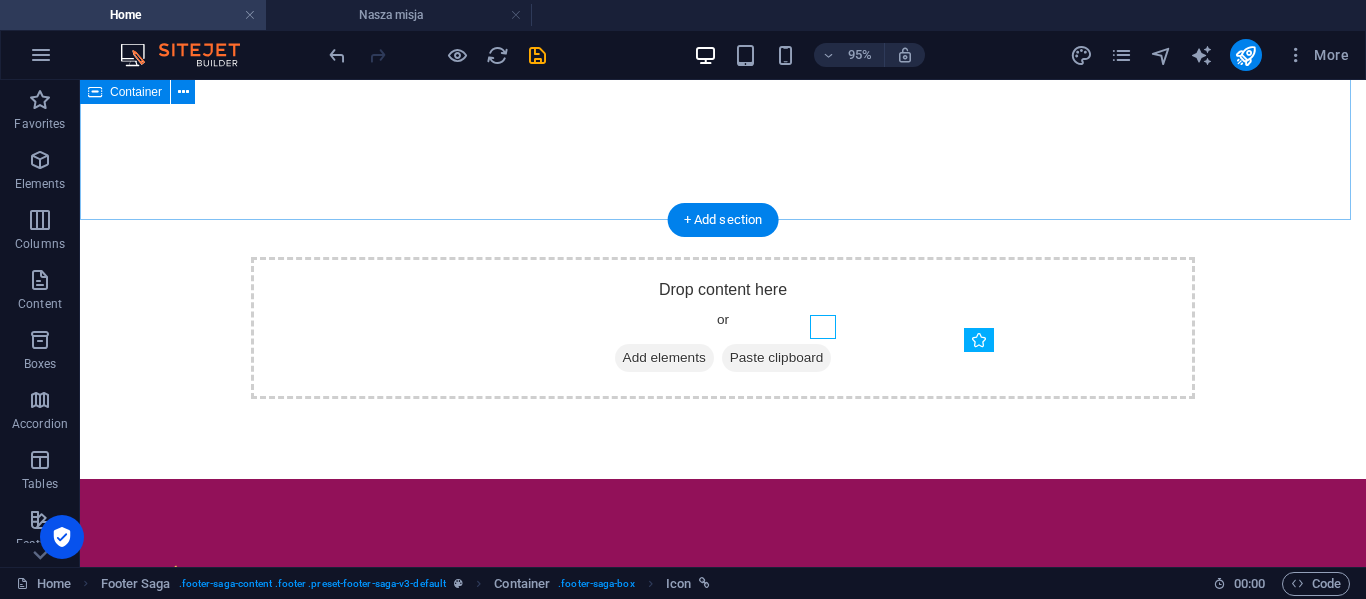 scroll, scrollTop: 966, scrollLeft: 0, axis: vertical 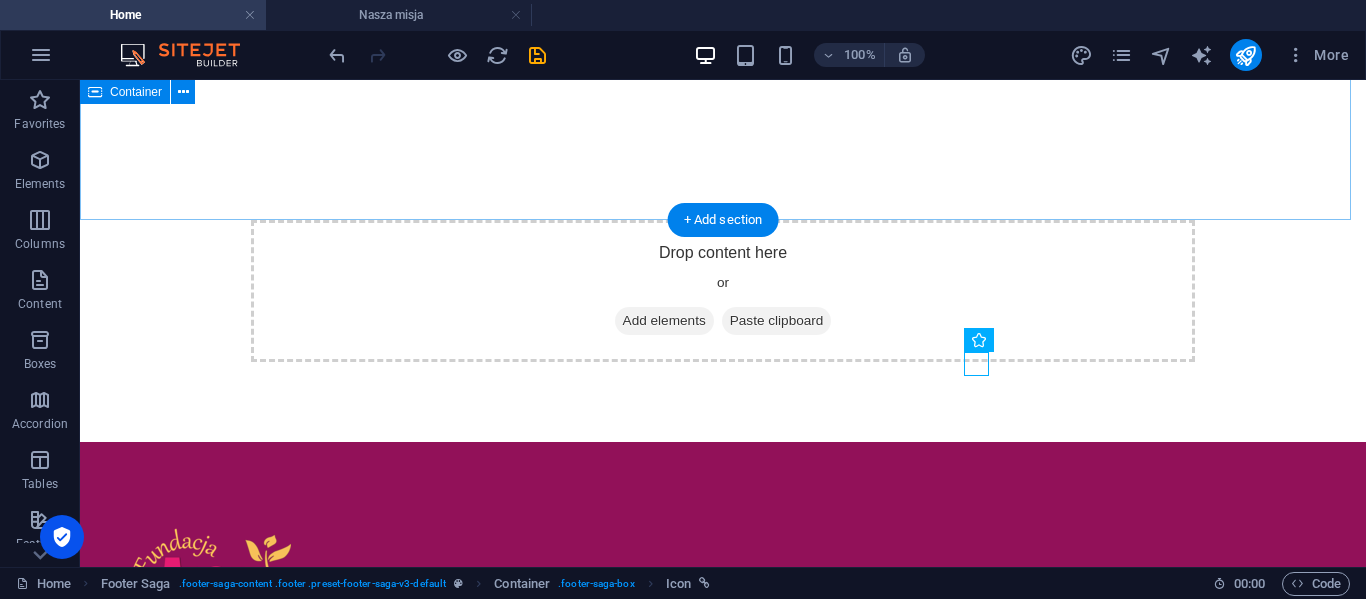 click on "Drop content here or  Add elements  Paste clipboard" at bounding box center [723, 291] 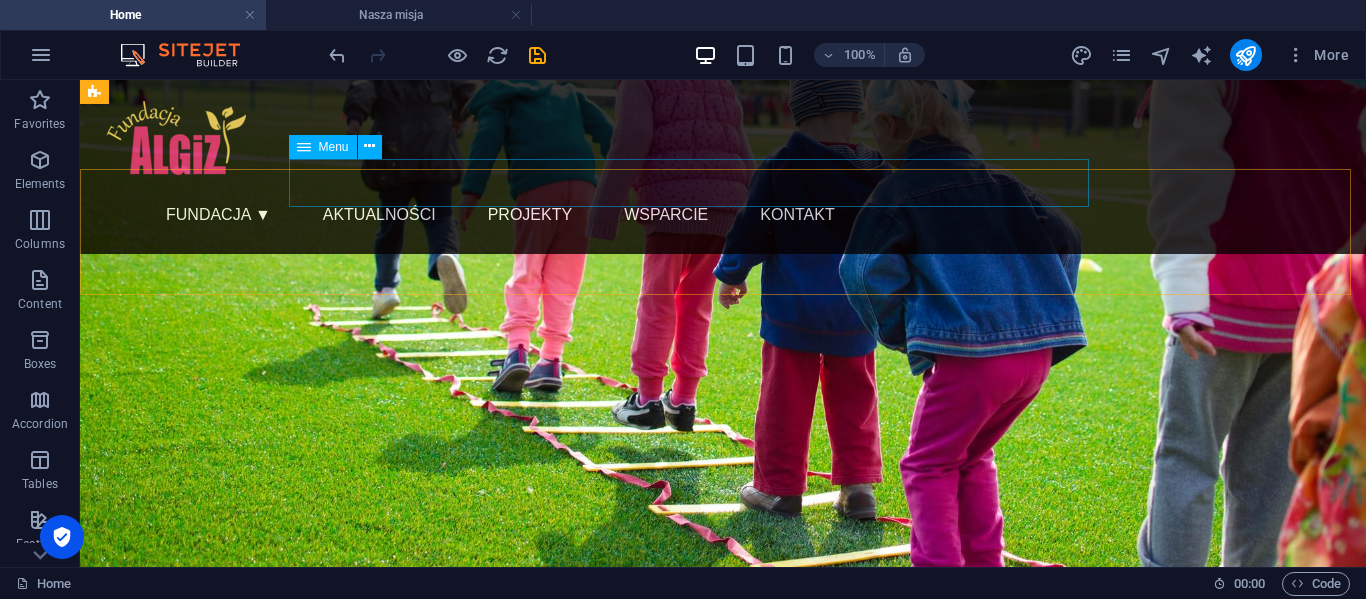 scroll, scrollTop: 0, scrollLeft: 0, axis: both 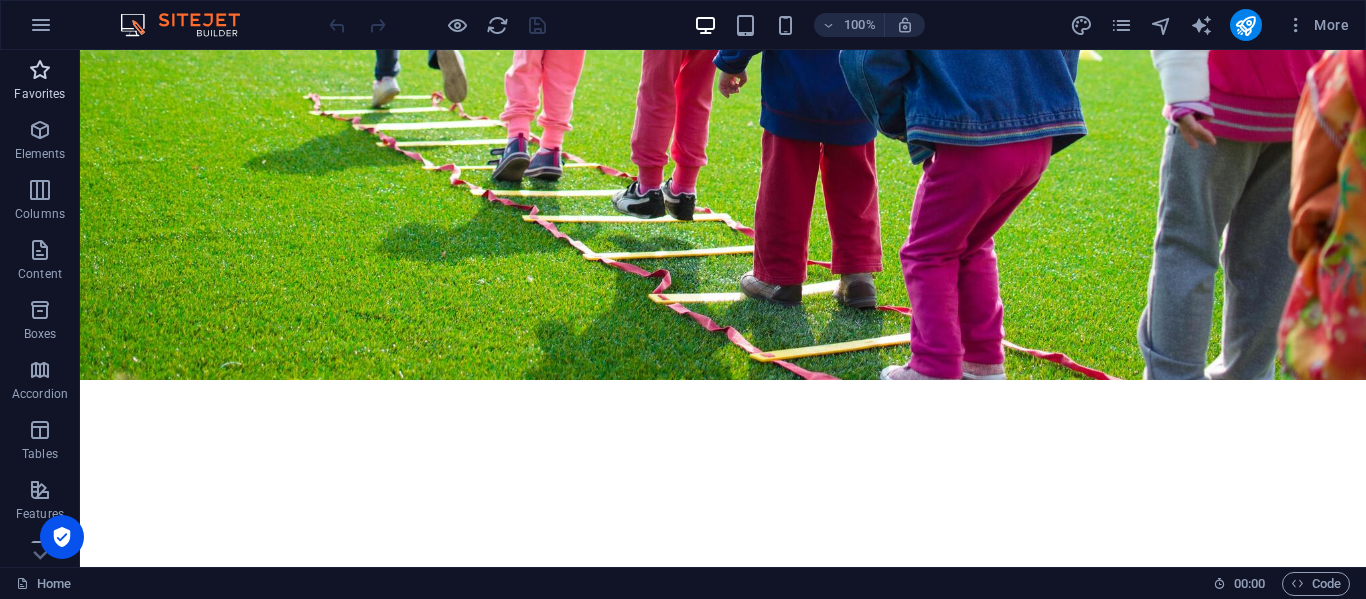 click on "Favorites" at bounding box center (40, 82) 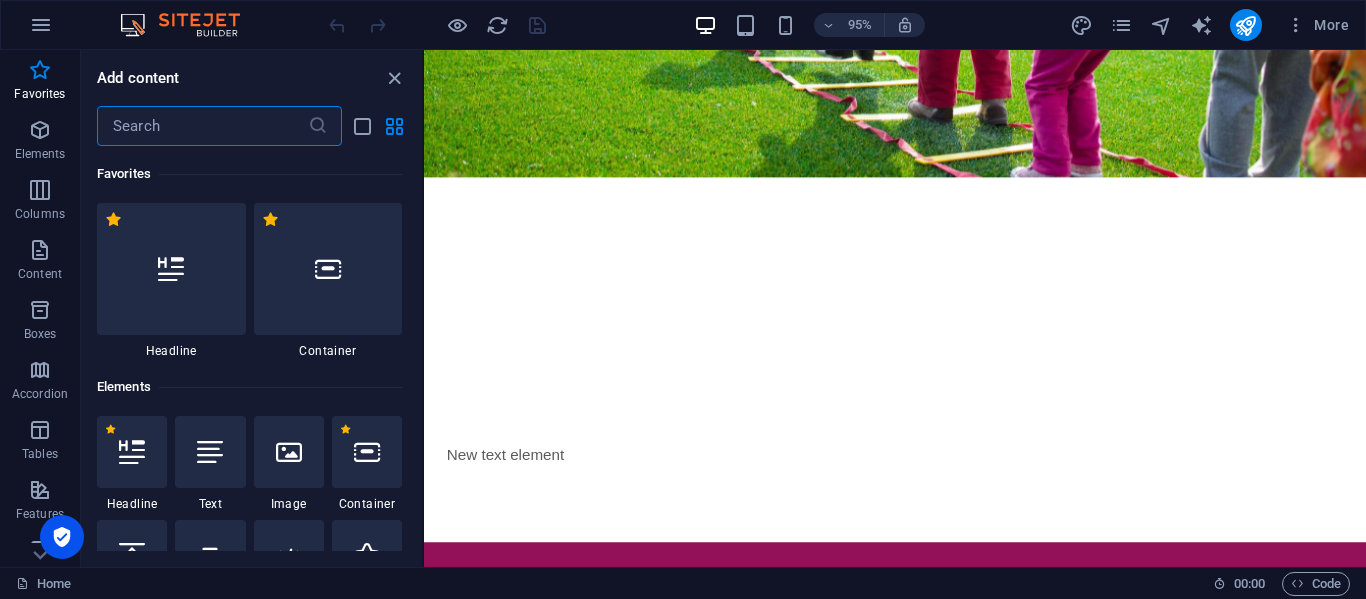 click at bounding box center [202, 126] 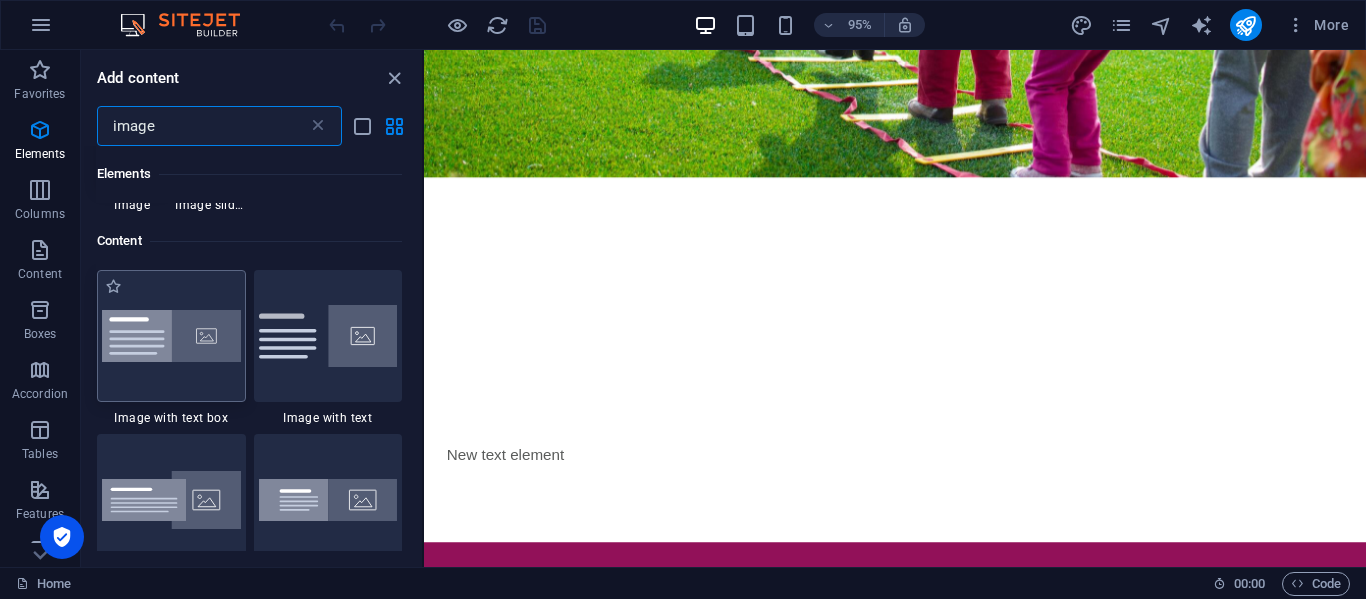 scroll, scrollTop: 85, scrollLeft: 0, axis: vertical 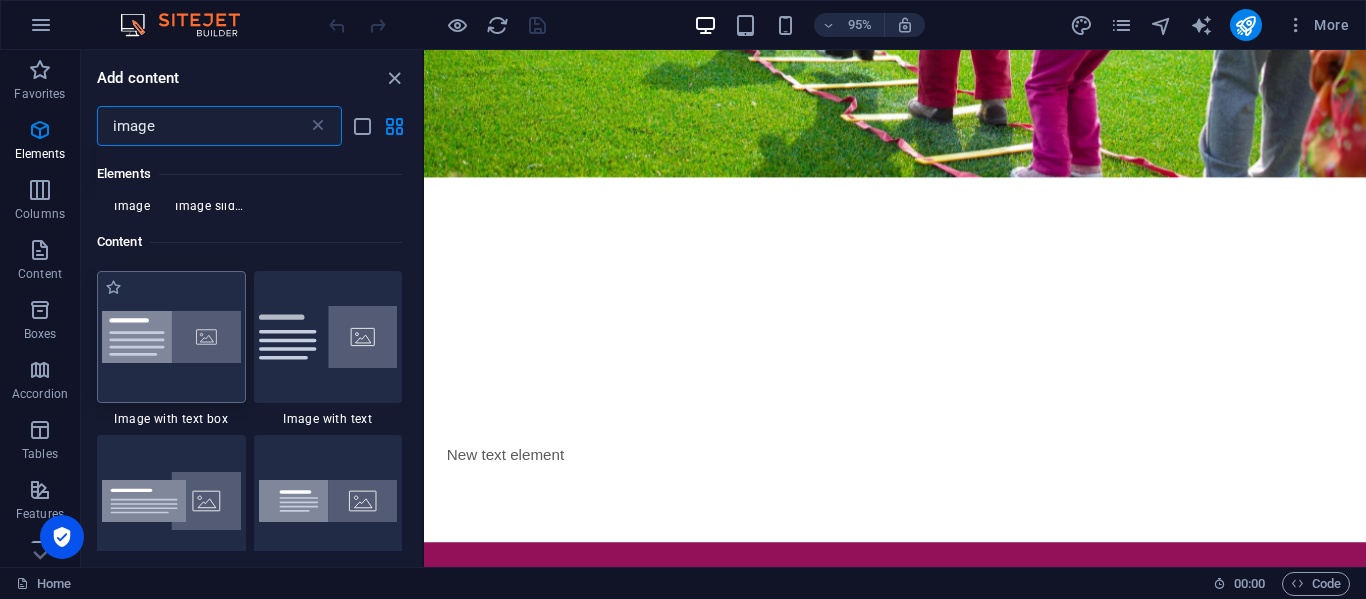 type on "image" 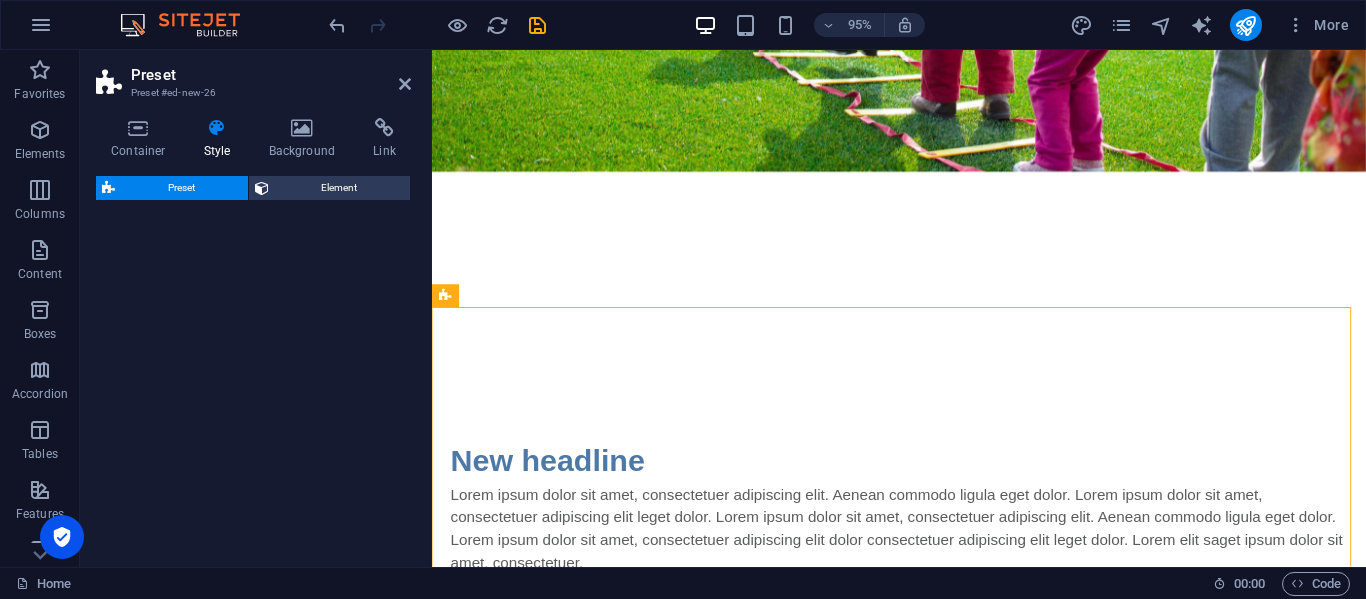 select on "rem" 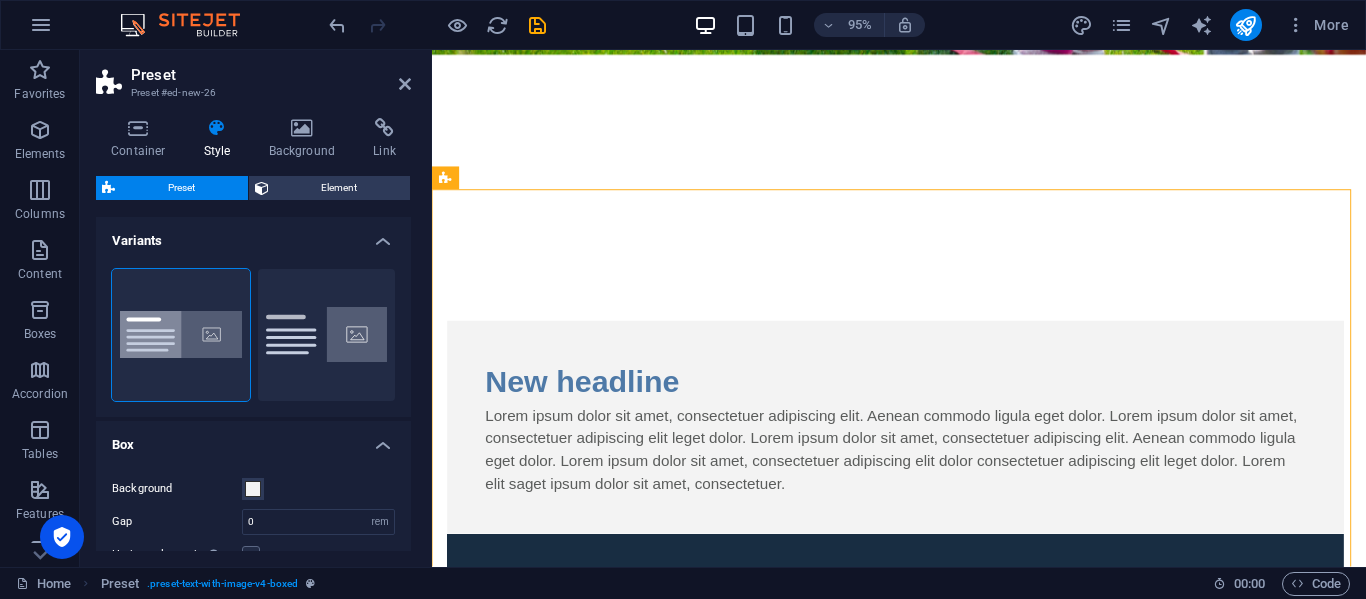scroll, scrollTop: 815, scrollLeft: 0, axis: vertical 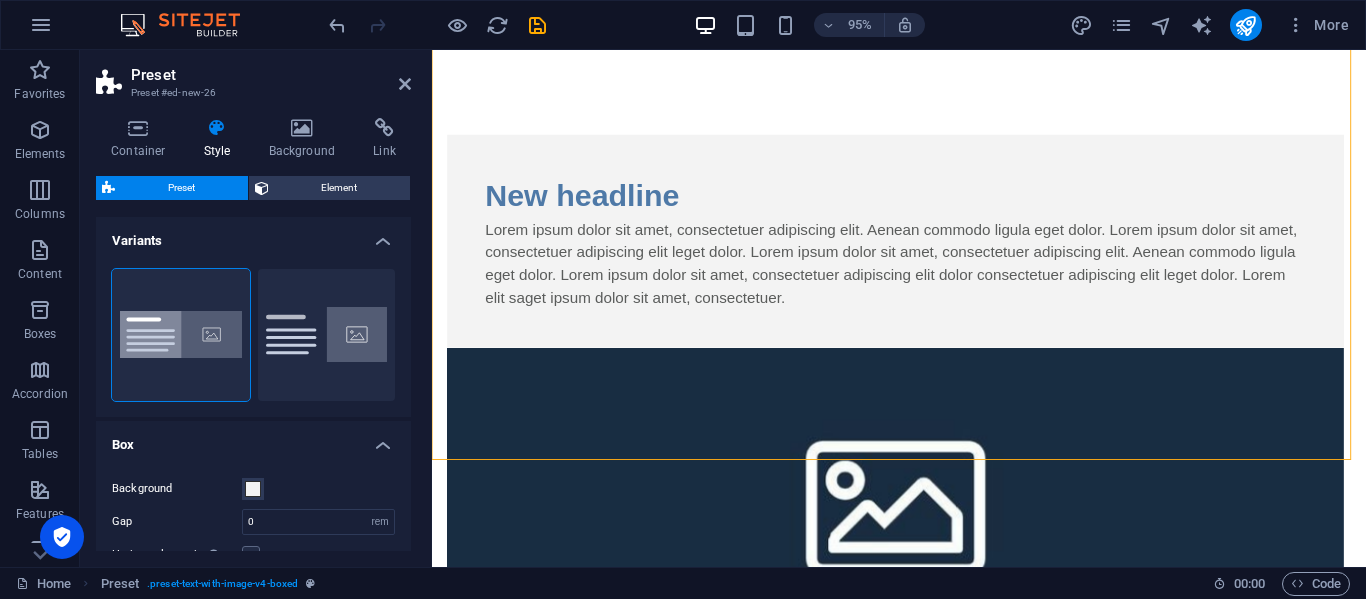click at bounding box center (920, 524) 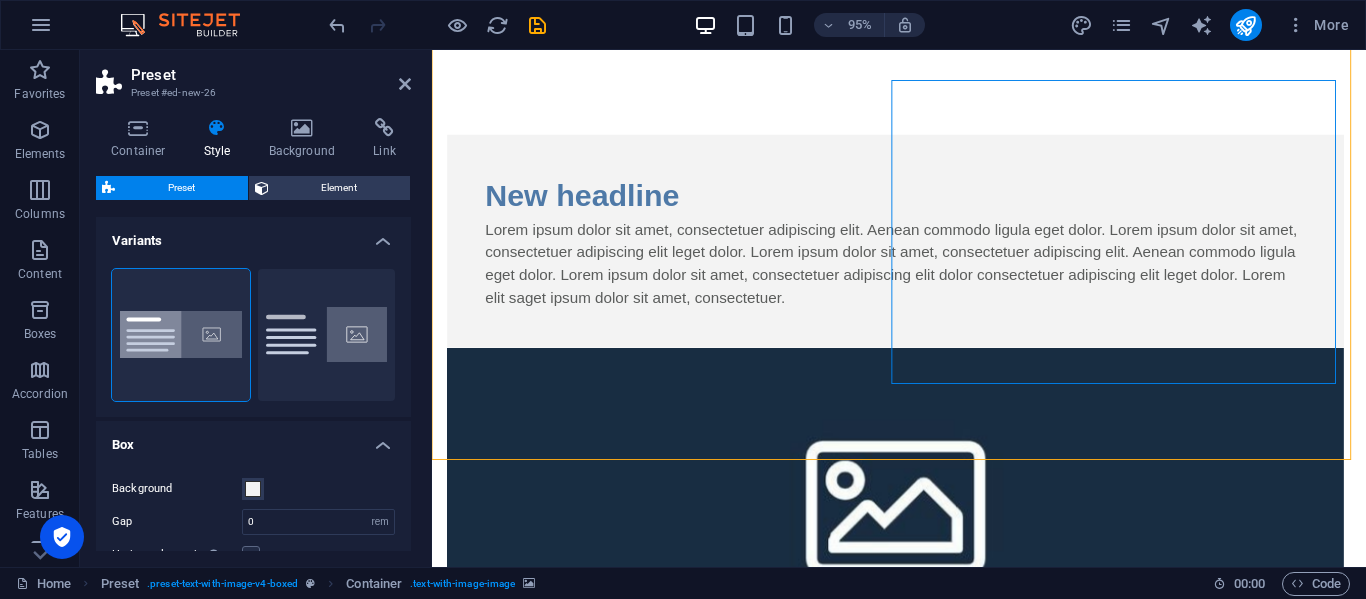 click at bounding box center (920, 524) 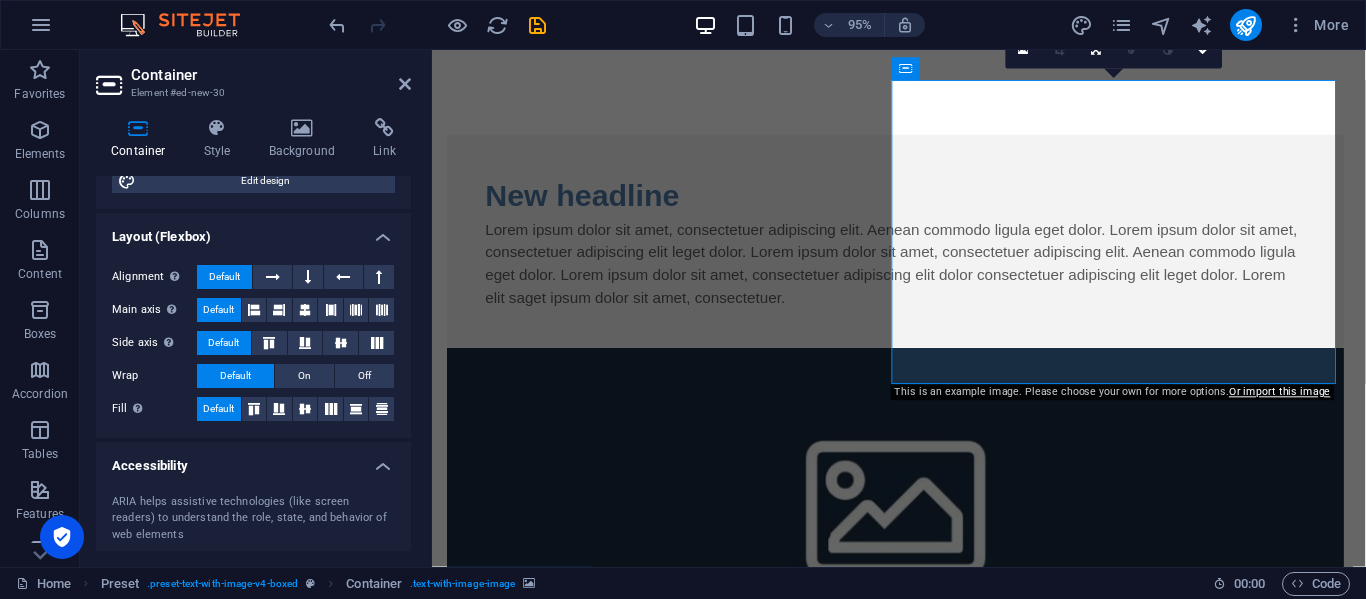 scroll, scrollTop: 434, scrollLeft: 0, axis: vertical 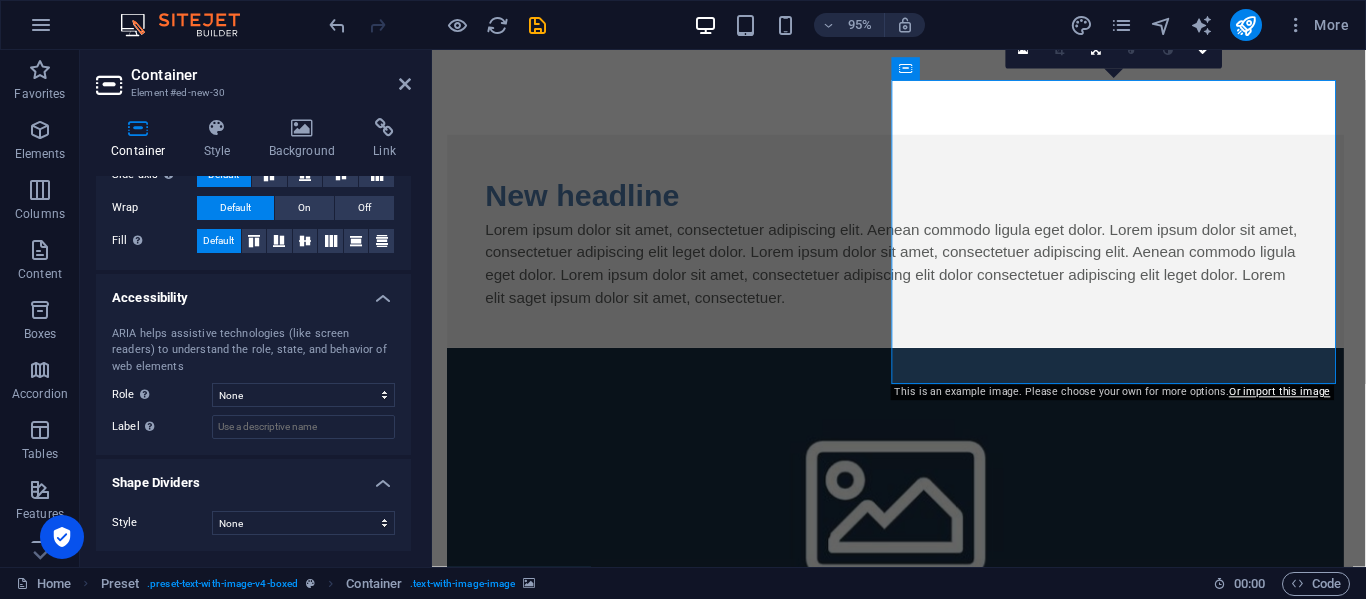click at bounding box center (920, 524) 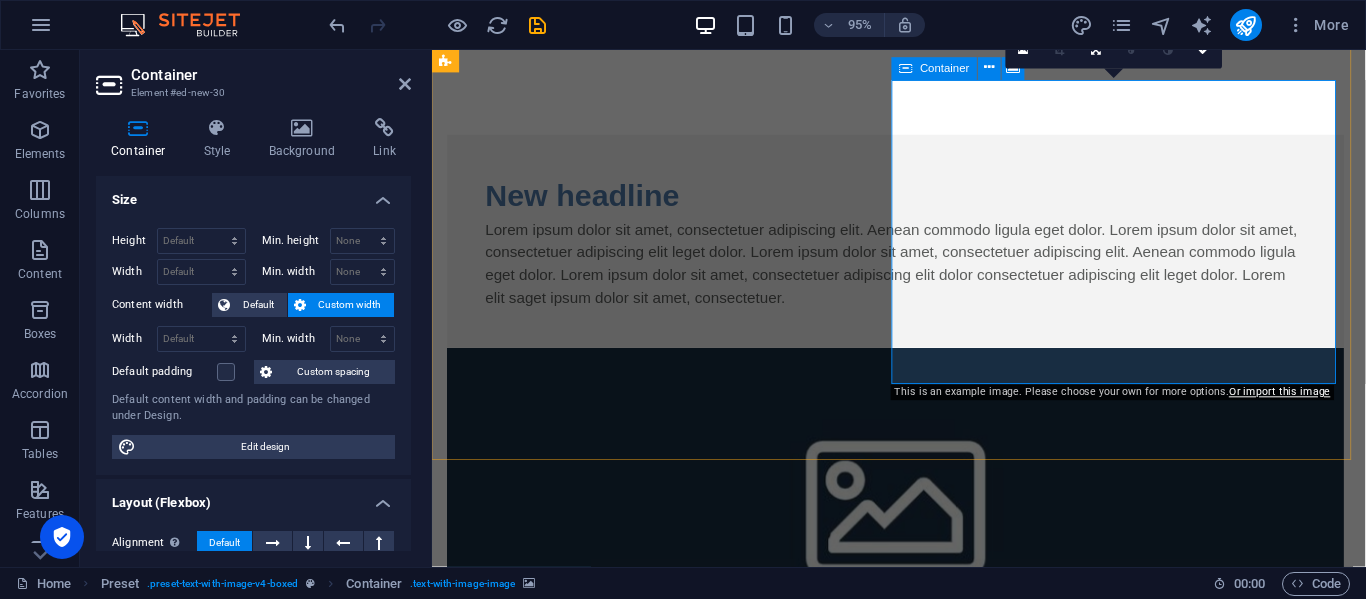 click on "Drop content here or  Add elements  Paste clipboard" at bounding box center [920, 755] 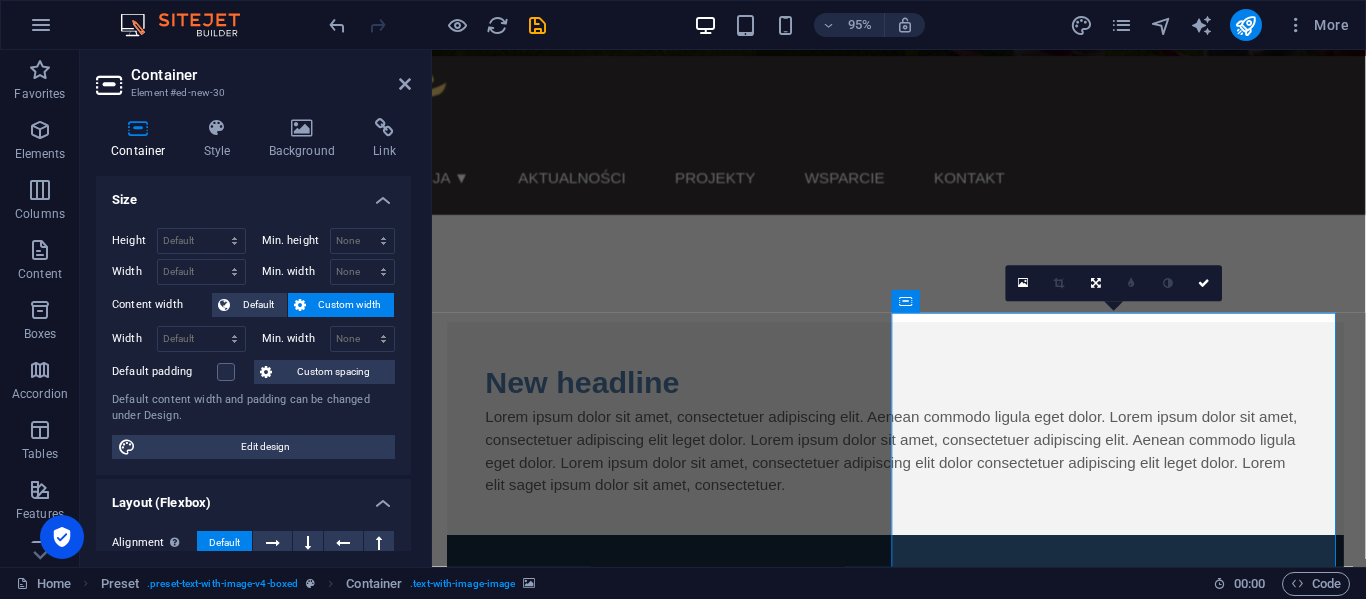 scroll, scrollTop: 625, scrollLeft: 0, axis: vertical 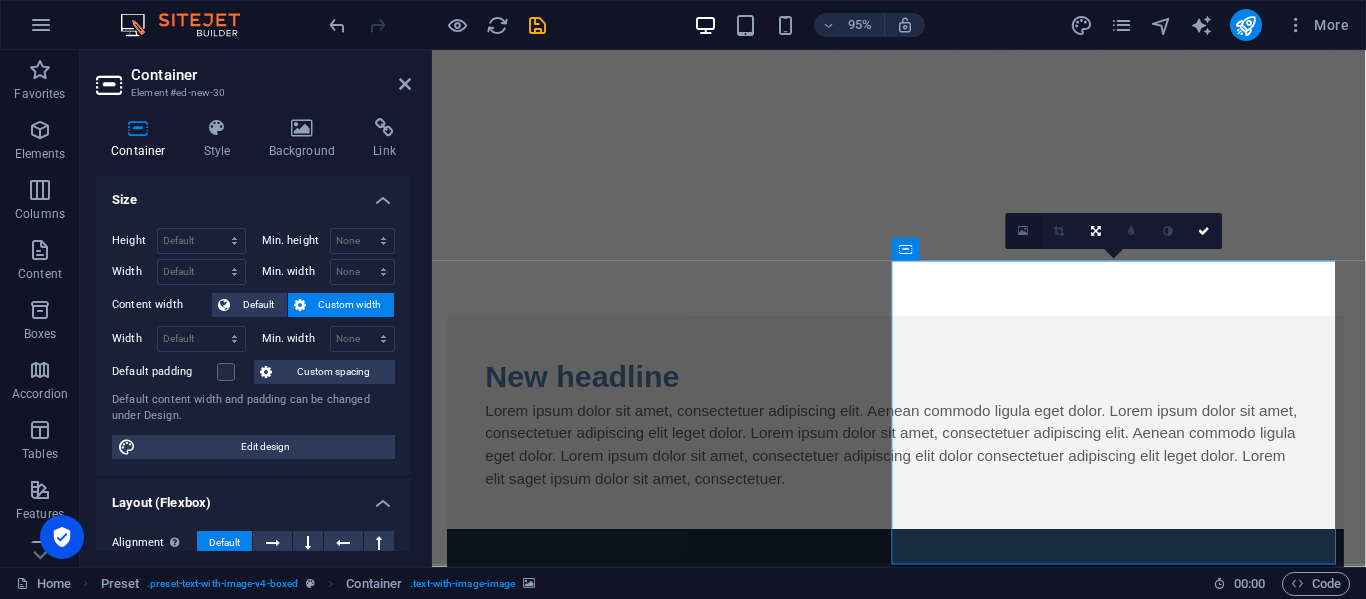 click at bounding box center [1024, 231] 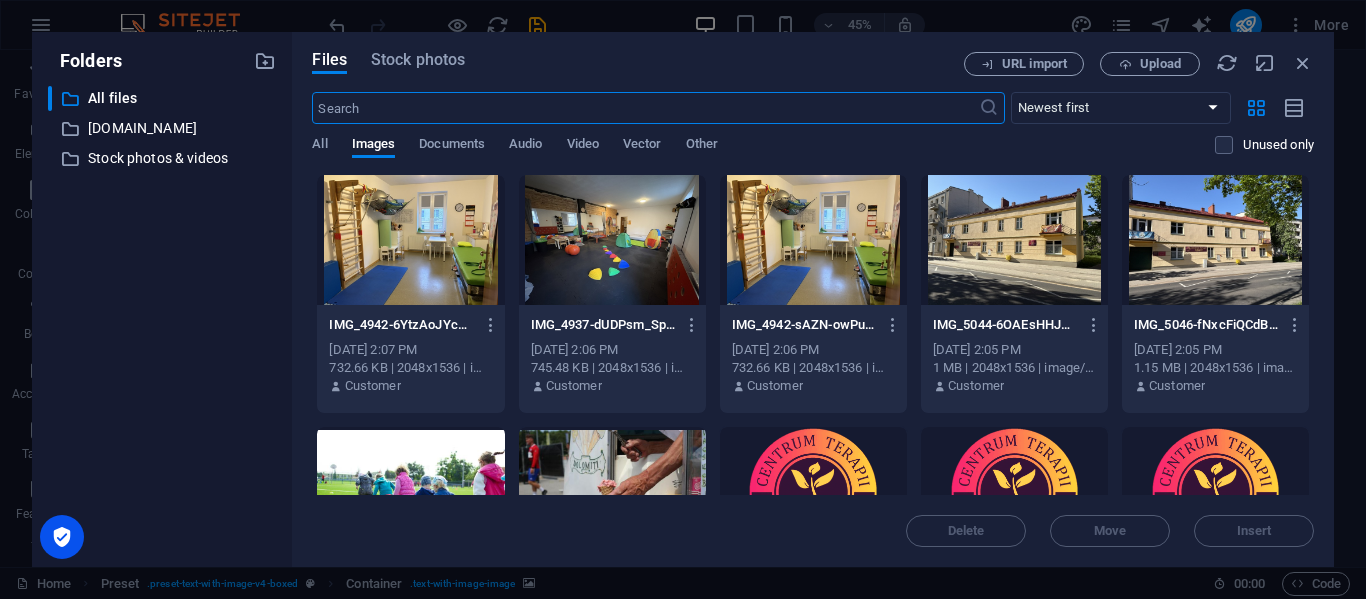 click at bounding box center [410, 240] 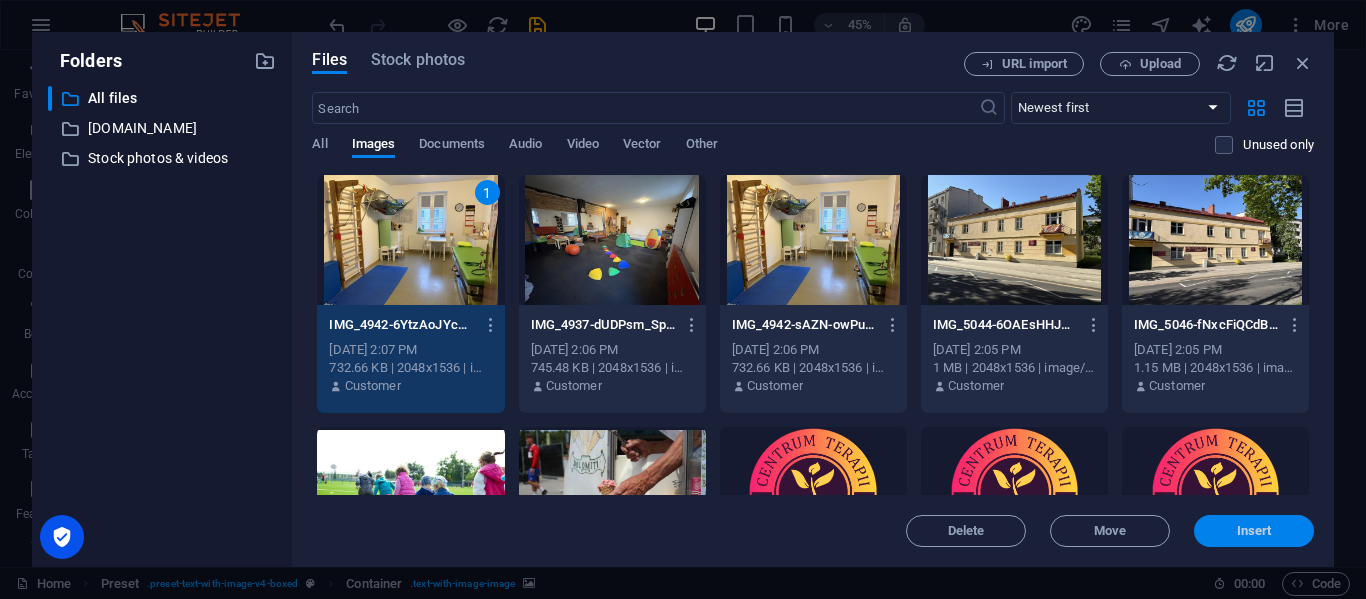 click on "Insert" at bounding box center [1254, 531] 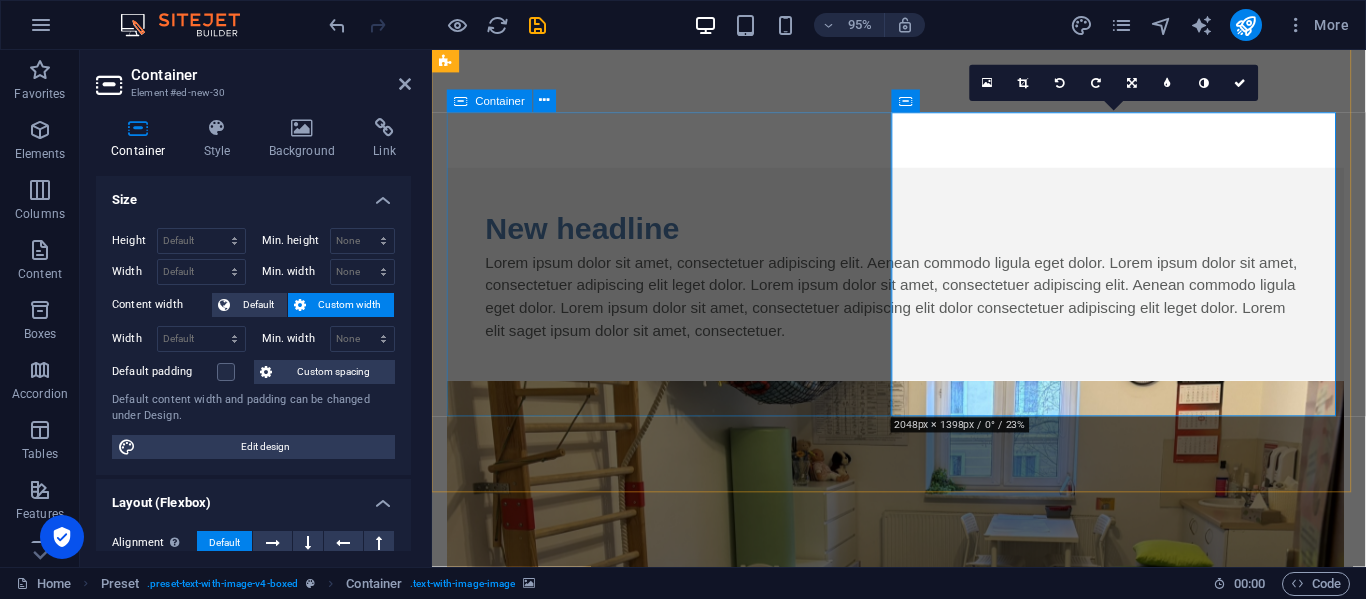 scroll, scrollTop: 782, scrollLeft: 0, axis: vertical 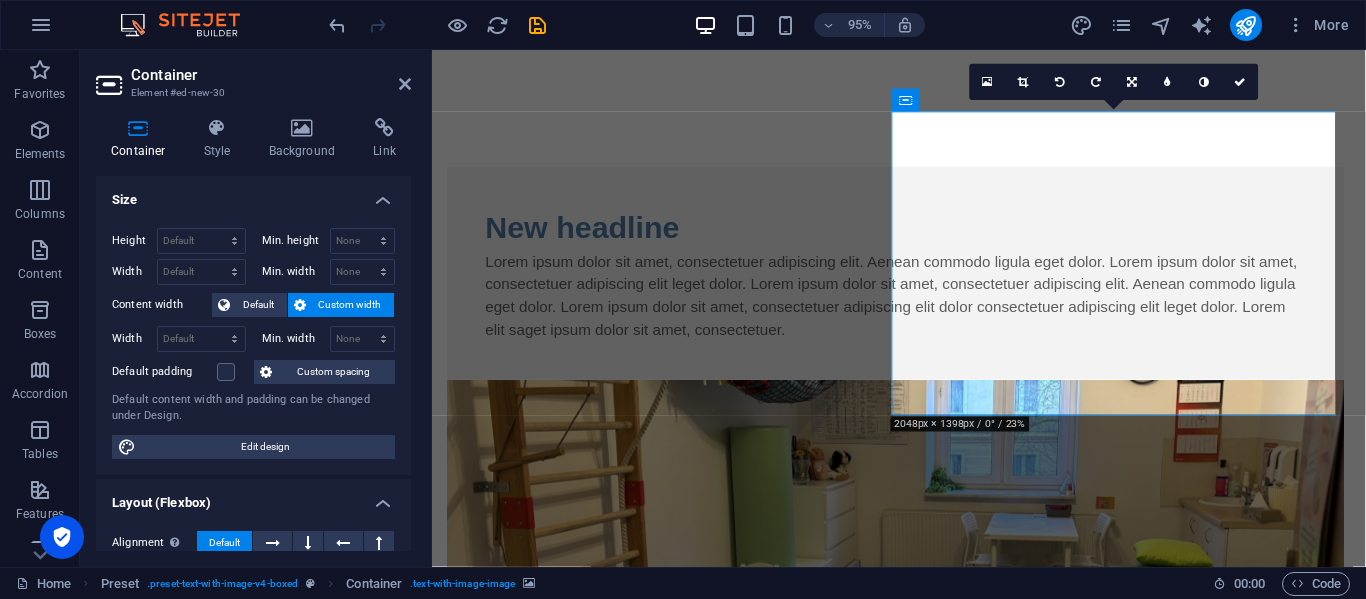 click at bounding box center [920, 557] 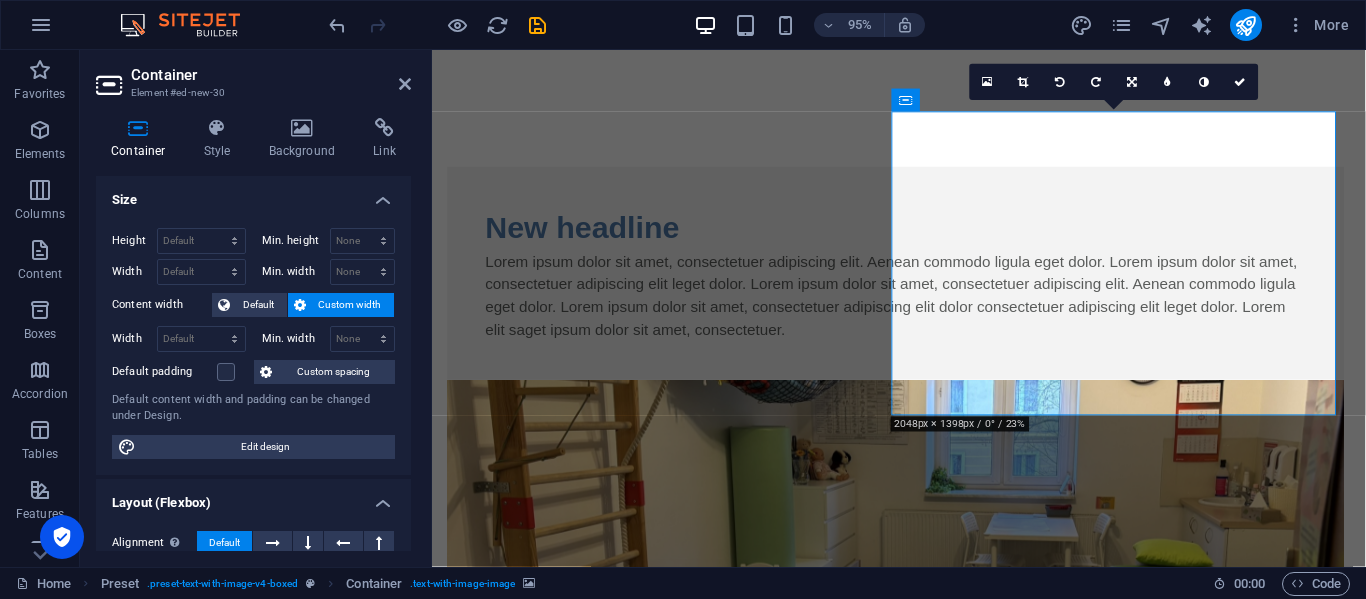 click at bounding box center (920, 557) 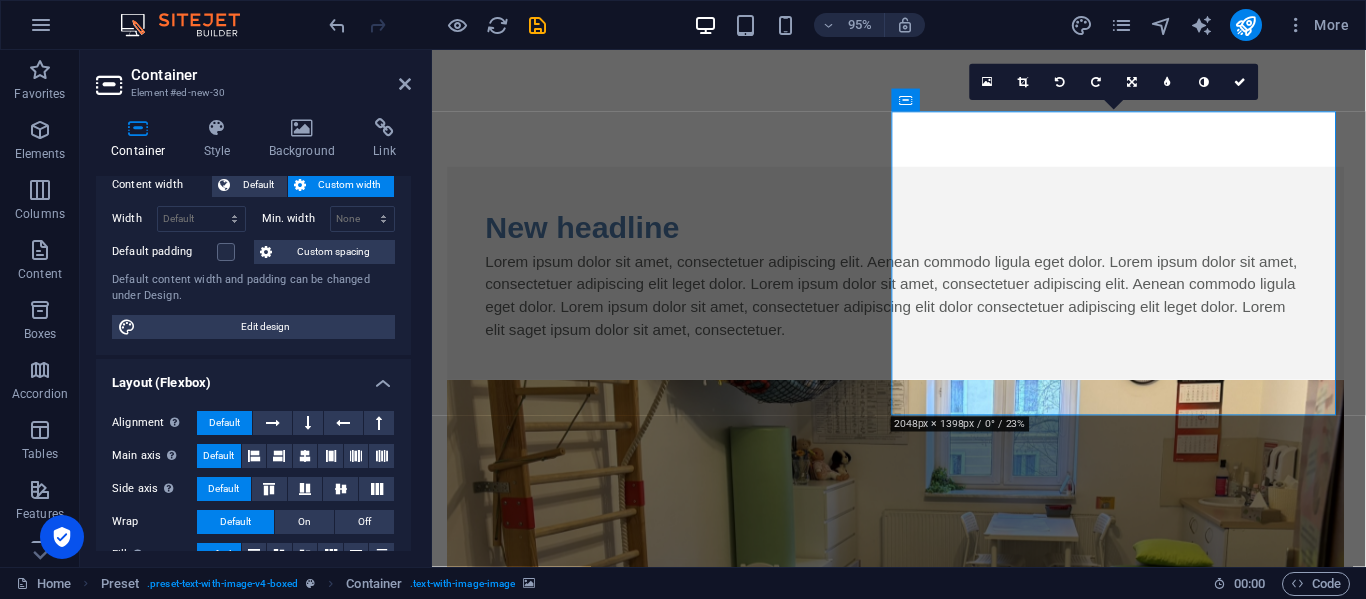 scroll, scrollTop: 115, scrollLeft: 0, axis: vertical 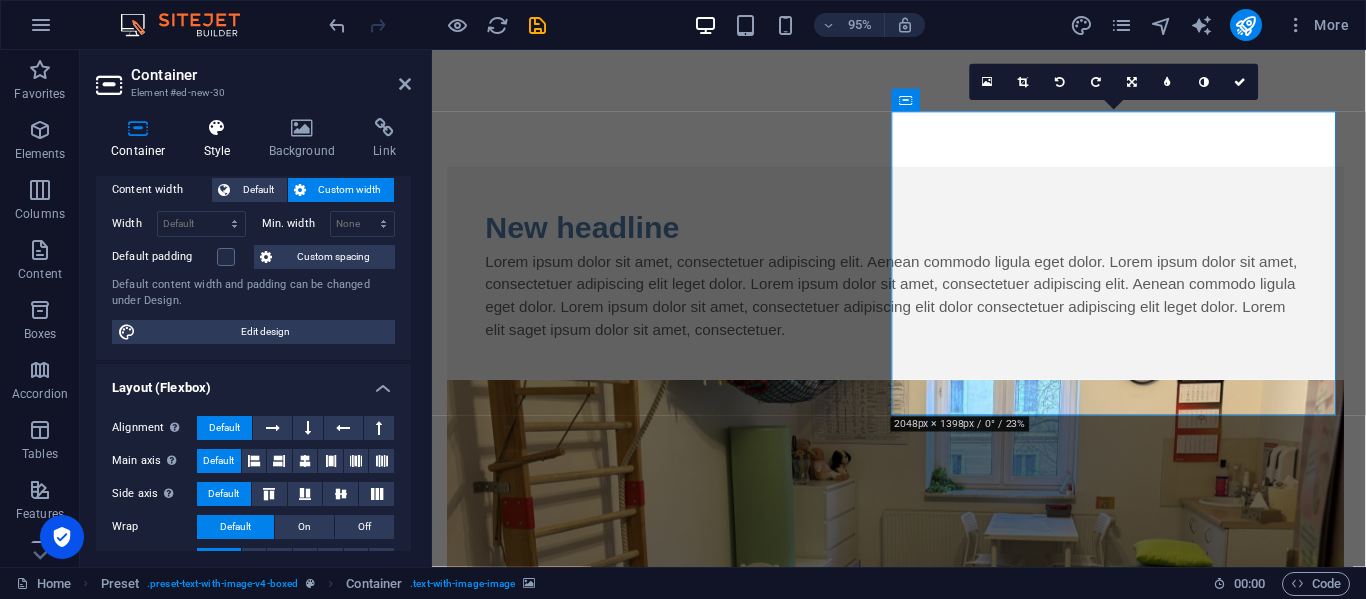 click at bounding box center [217, 128] 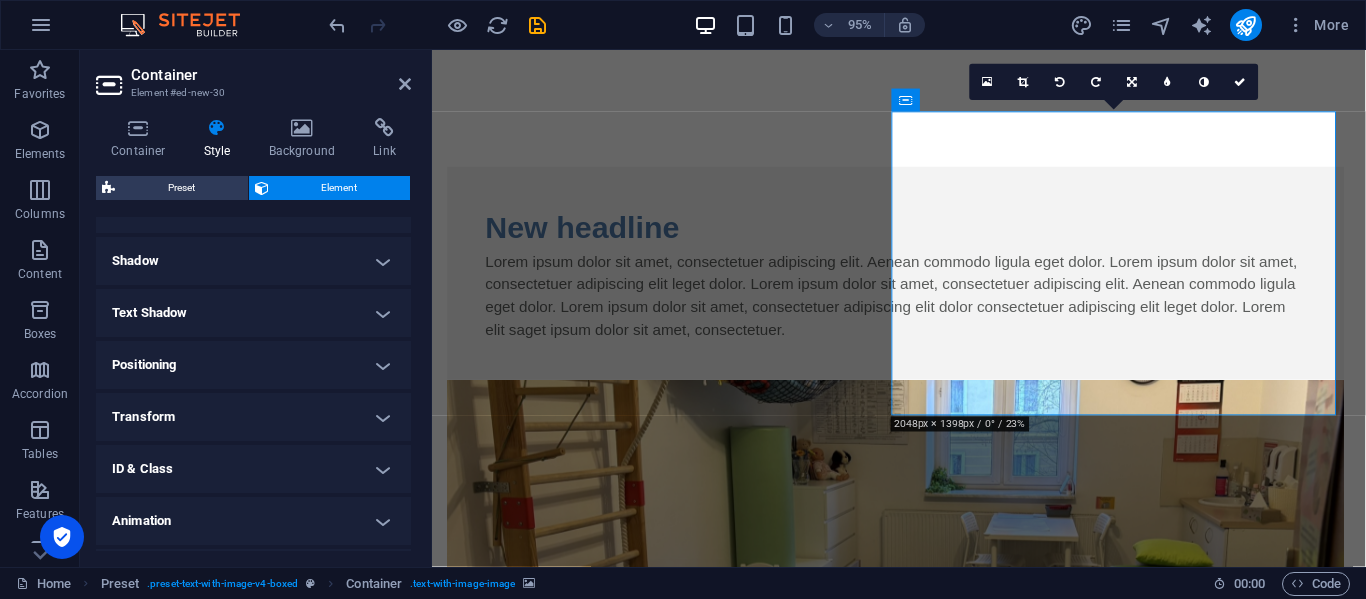 scroll, scrollTop: 511, scrollLeft: 0, axis: vertical 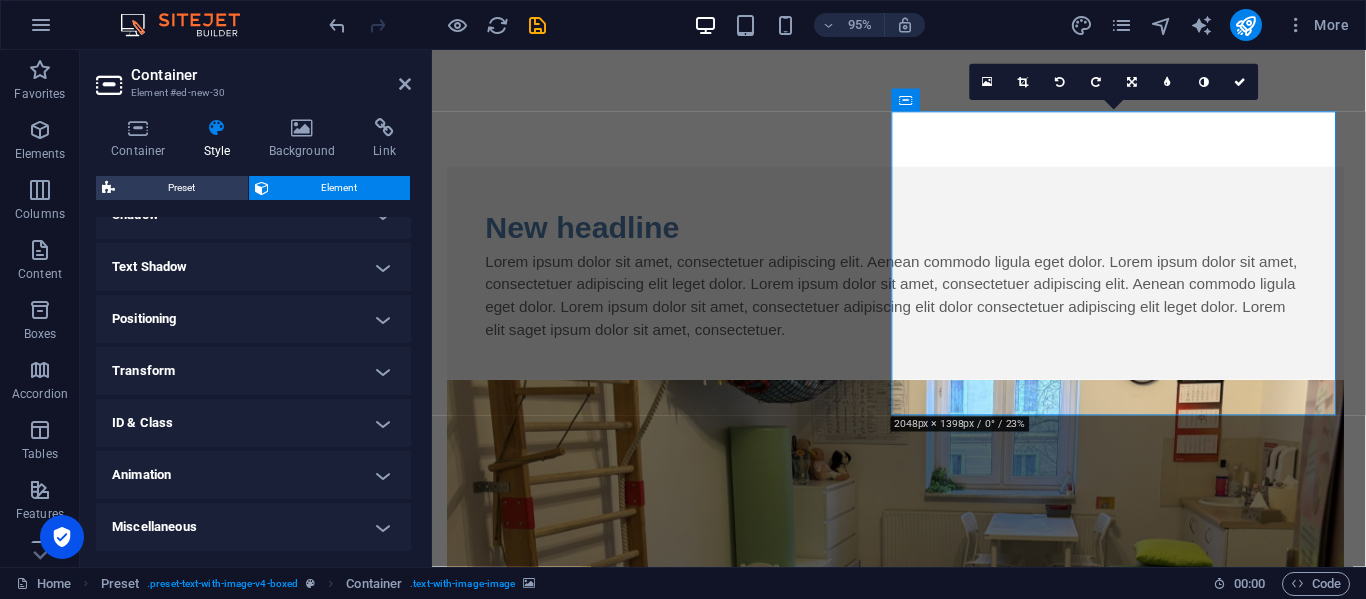 click on "Animation" at bounding box center [253, 475] 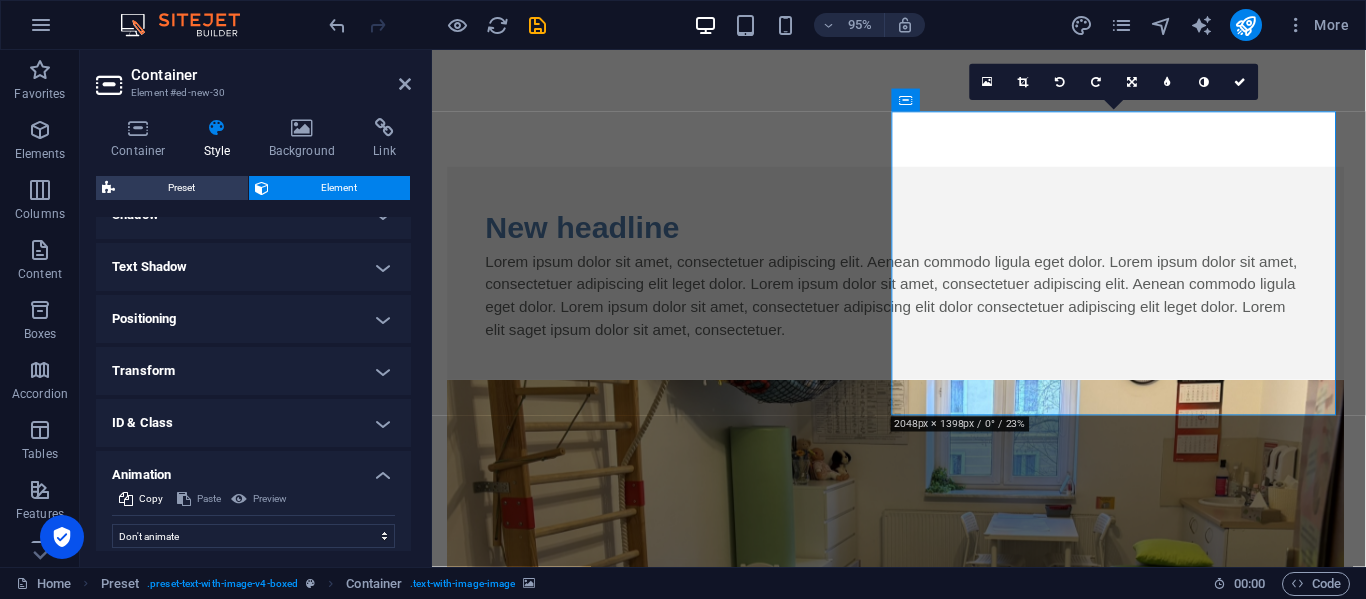 scroll, scrollTop: 576, scrollLeft: 0, axis: vertical 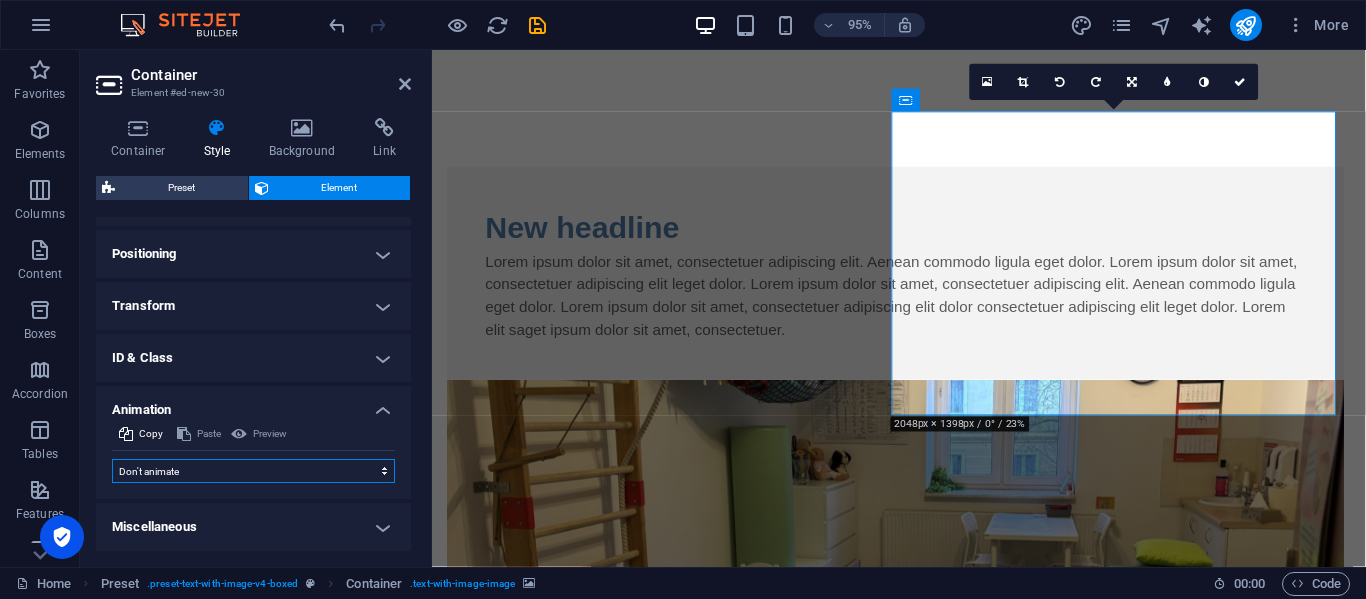 click on "Don't animate Show / Hide Slide up/down Zoom in/out Slide left to right Slide right to left Slide top to bottom Slide bottom to top Pulse Blink Open as overlay" at bounding box center (253, 471) 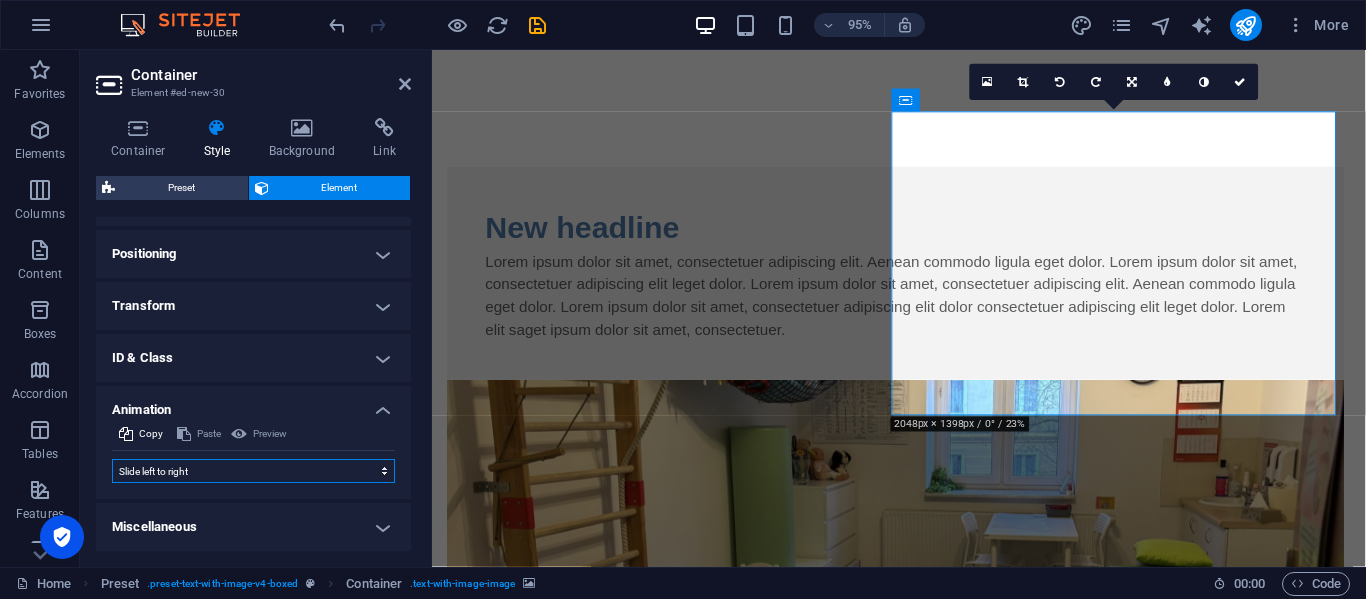 click on "Don't animate Show / Hide Slide up/down Zoom in/out Slide left to right Slide right to left Slide top to bottom Slide bottom to top Pulse Blink Open as overlay" at bounding box center (253, 471) 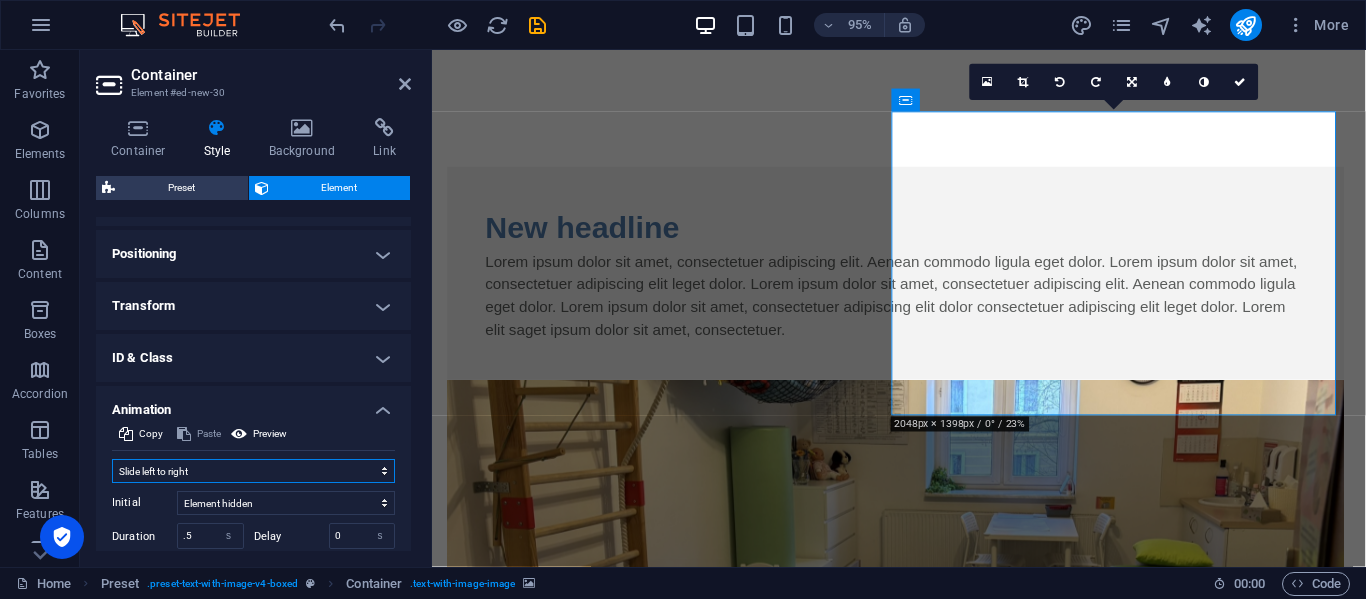 click on "Don't animate Show / Hide Slide up/down Zoom in/out Slide left to right Slide right to left Slide top to bottom Slide bottom to top Pulse Blink Open as overlay" at bounding box center [253, 471] 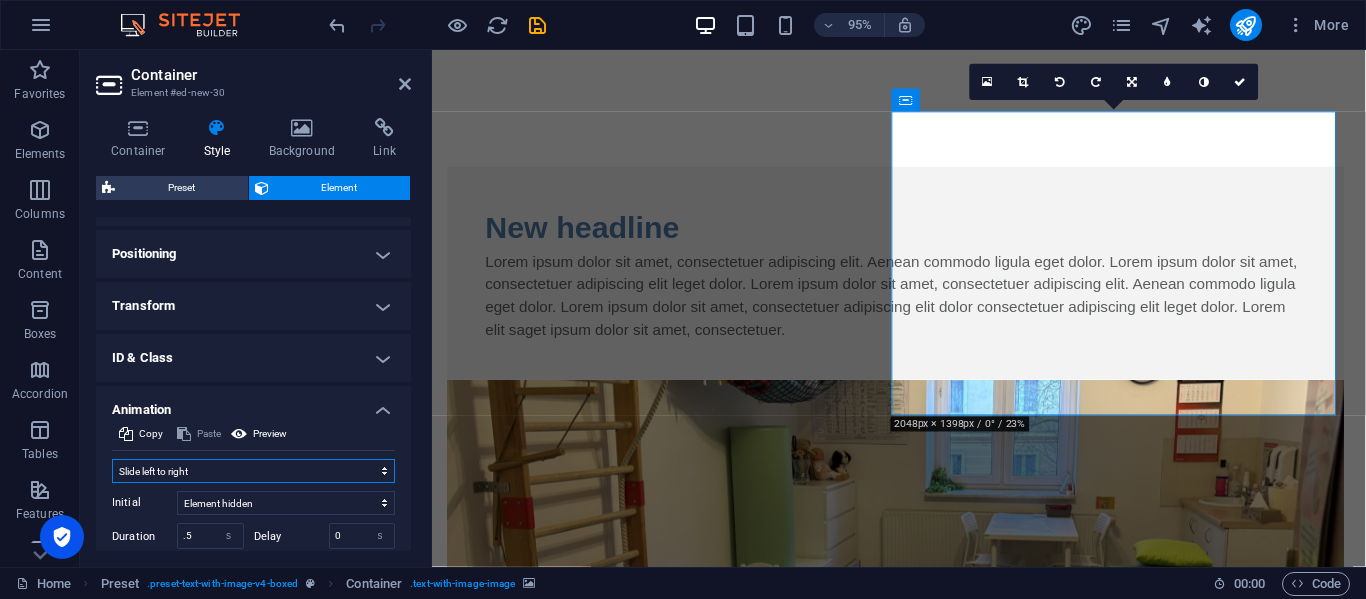 select on "move-right-to-left" 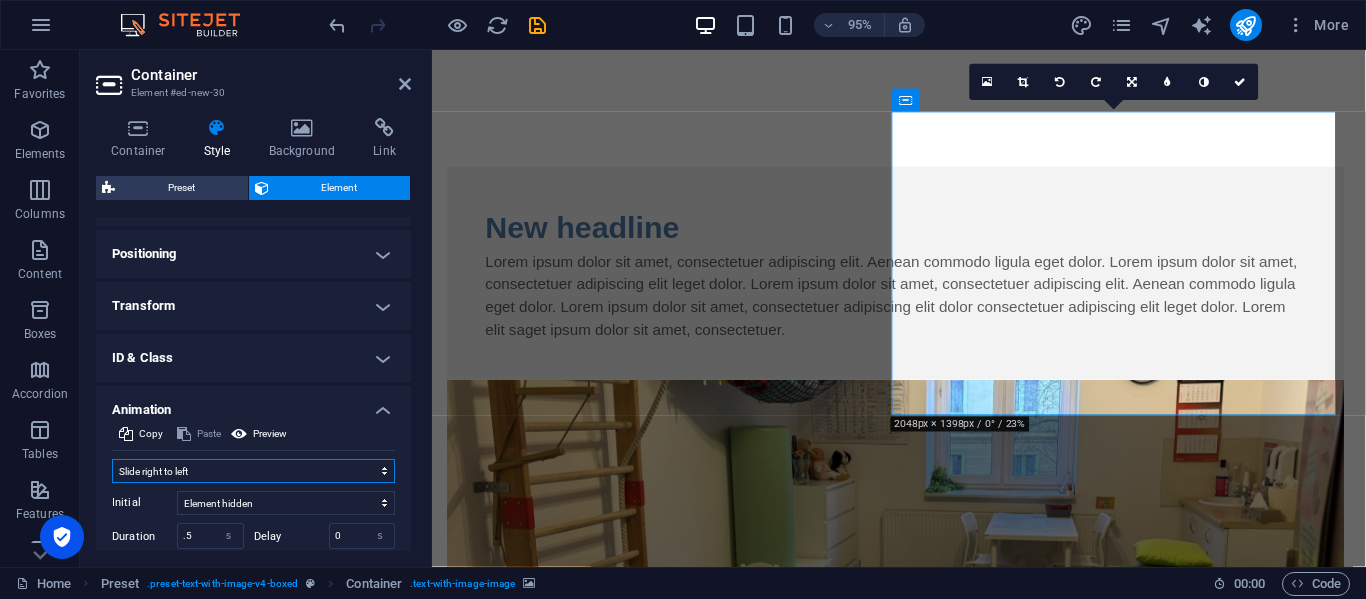 click on "Don't animate Show / Hide Slide up/down Zoom in/out Slide left to right Slide right to left Slide top to bottom Slide bottom to top Pulse Blink Open as overlay" at bounding box center [253, 471] 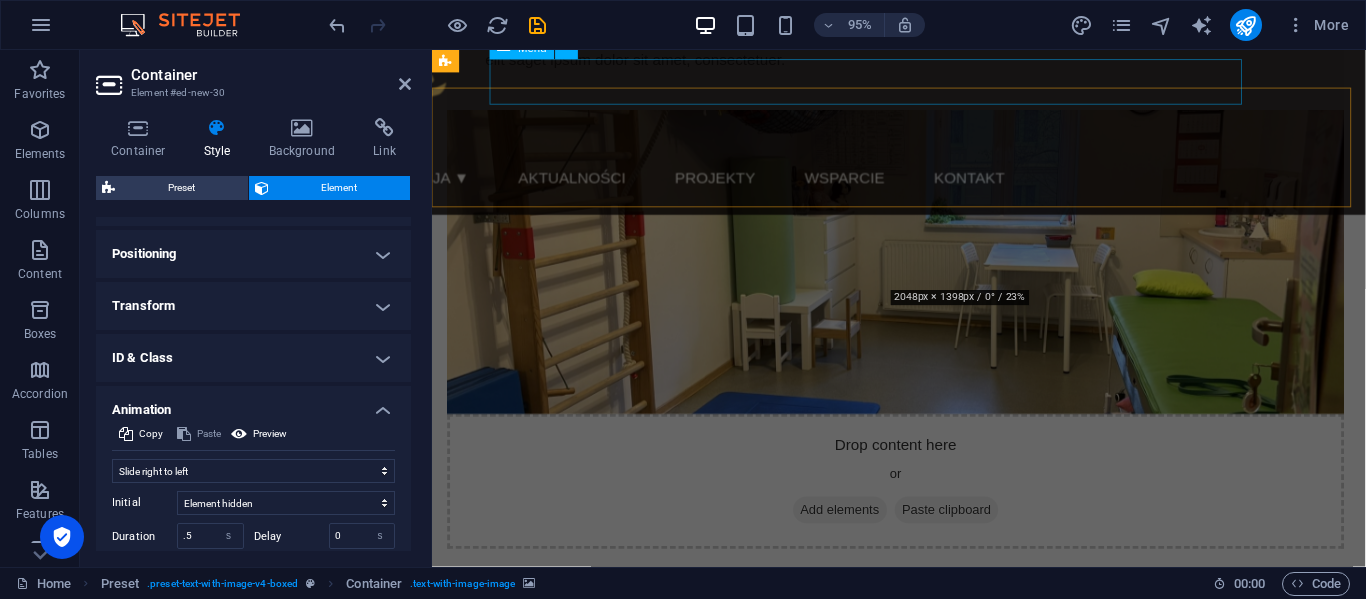 scroll, scrollTop: 913, scrollLeft: 0, axis: vertical 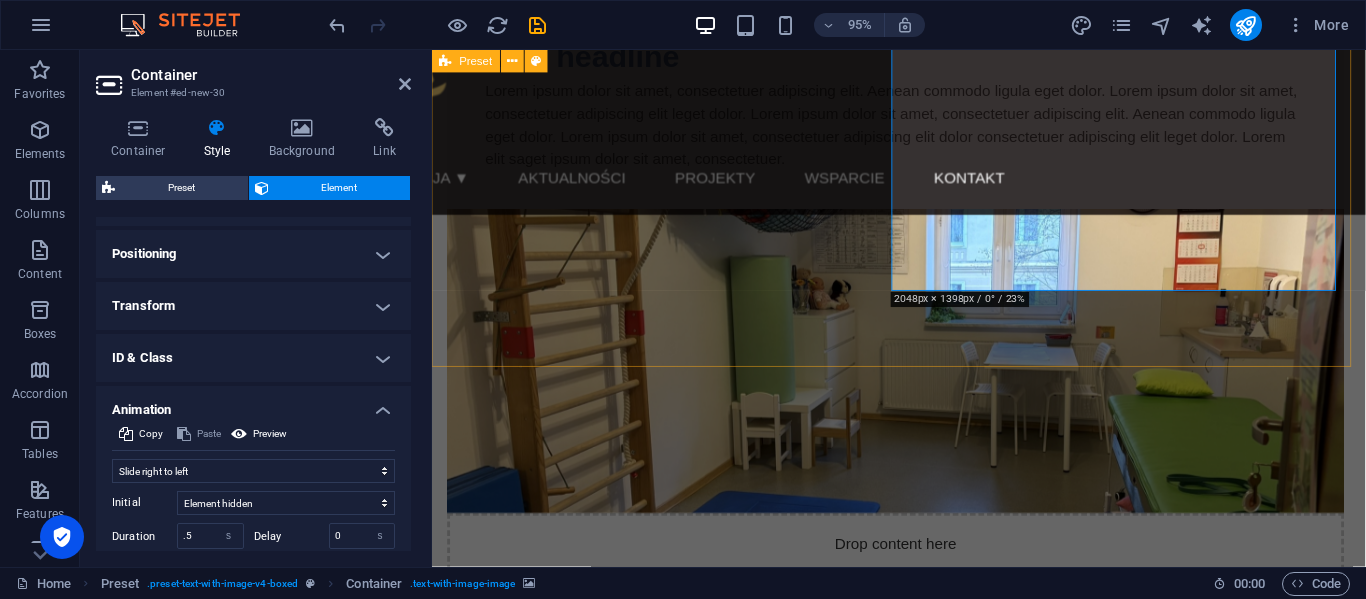 click on "New headline Lorem ipsum dolor sit amet, consectetuer adipiscing elit. Aenean commodo ligula eget dolor. Lorem ipsum dolor sit amet, consectetuer adipiscing elit leget dolor. Lorem ipsum dolor sit amet, consectetuer adipiscing elit. Aenean commodo ligula eget dolor. Lorem ipsum dolor sit amet, consectetuer adipiscing elit dolor consectetuer adipiscing elit leget dolor. Lorem elit saget ipsum dolor sit amet, consectetuer. Drop content here or  Add elements  Paste clipboard" at bounding box center [923, 337] 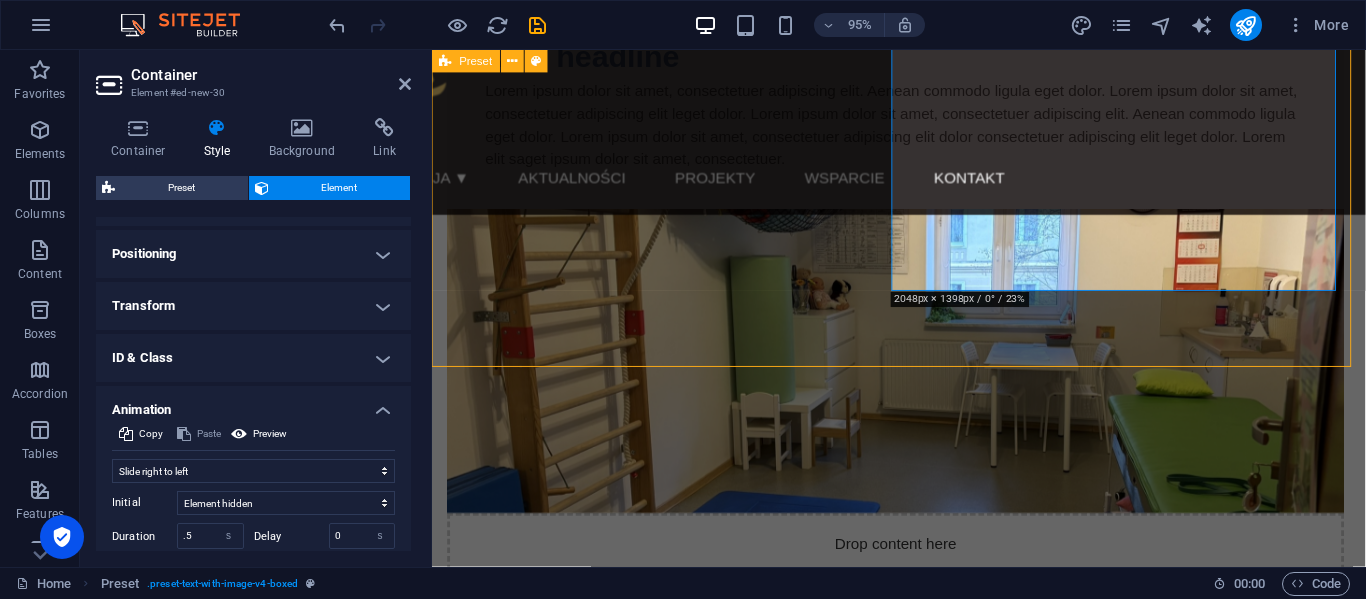 scroll, scrollTop: 950, scrollLeft: 0, axis: vertical 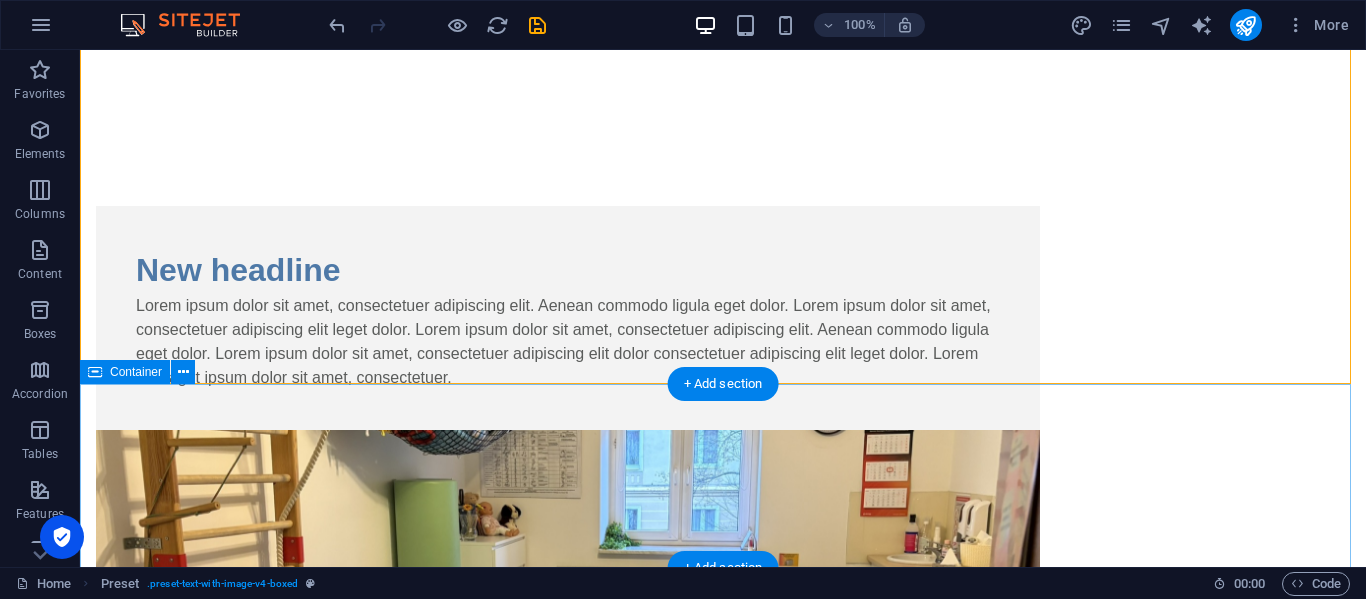 click on "New text element" at bounding box center [723, 1064] 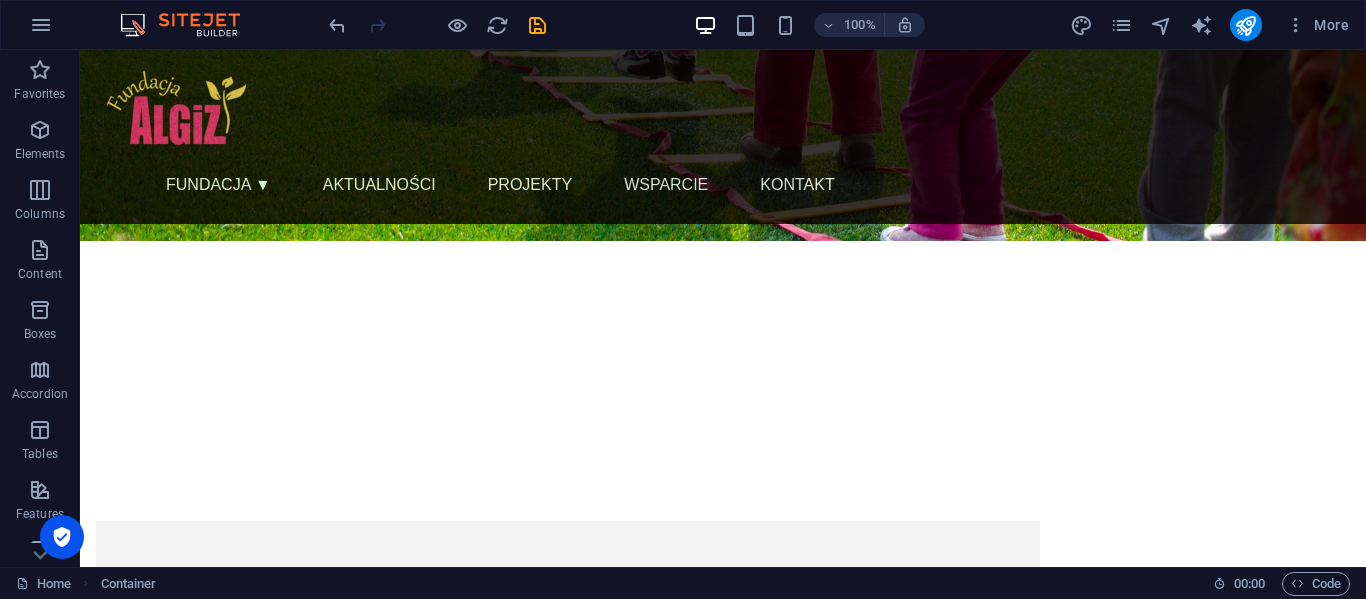 scroll, scrollTop: 567, scrollLeft: 0, axis: vertical 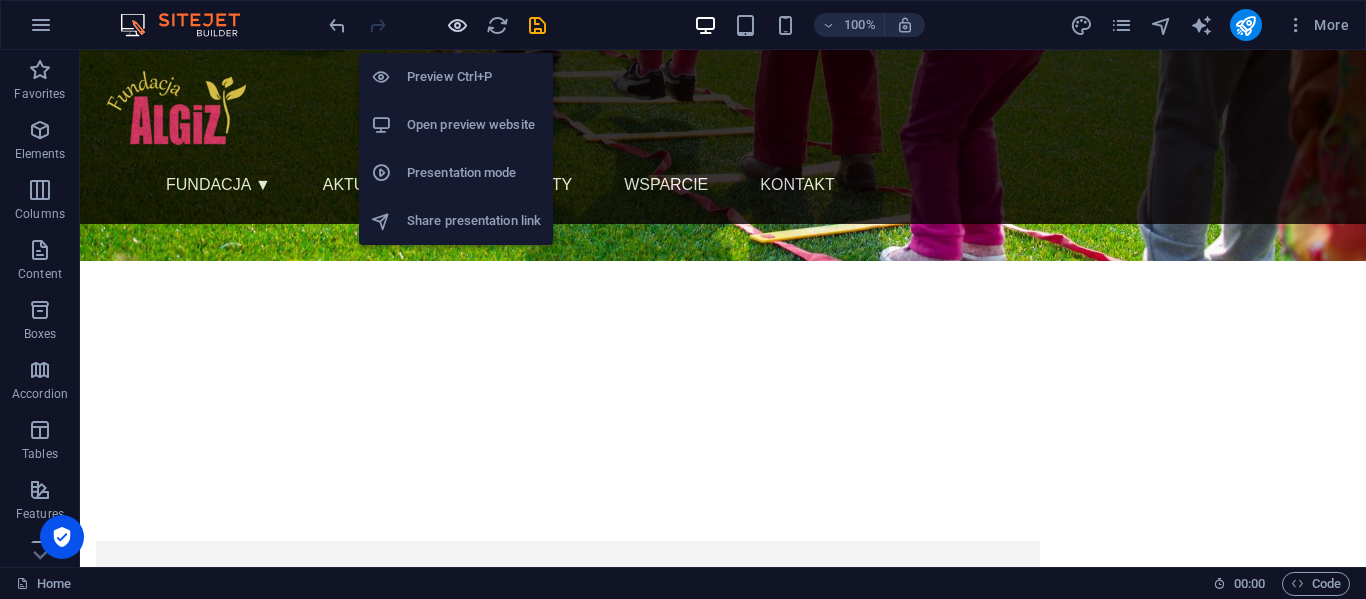click at bounding box center (457, 25) 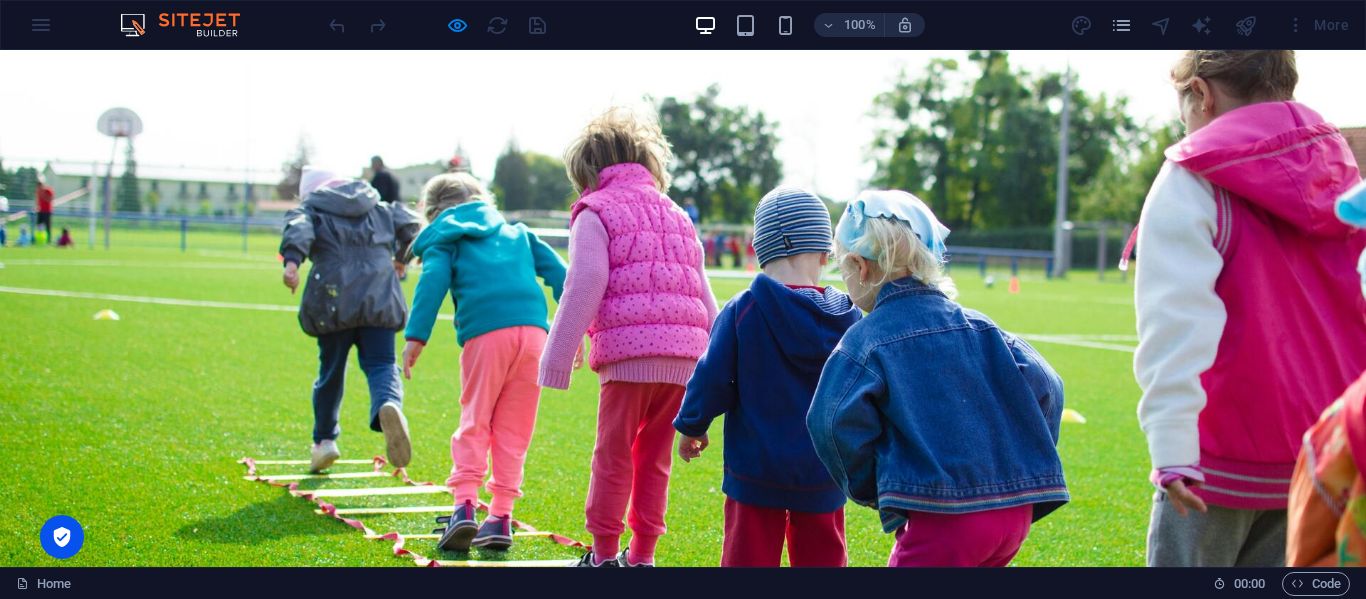 scroll, scrollTop: 0, scrollLeft: 0, axis: both 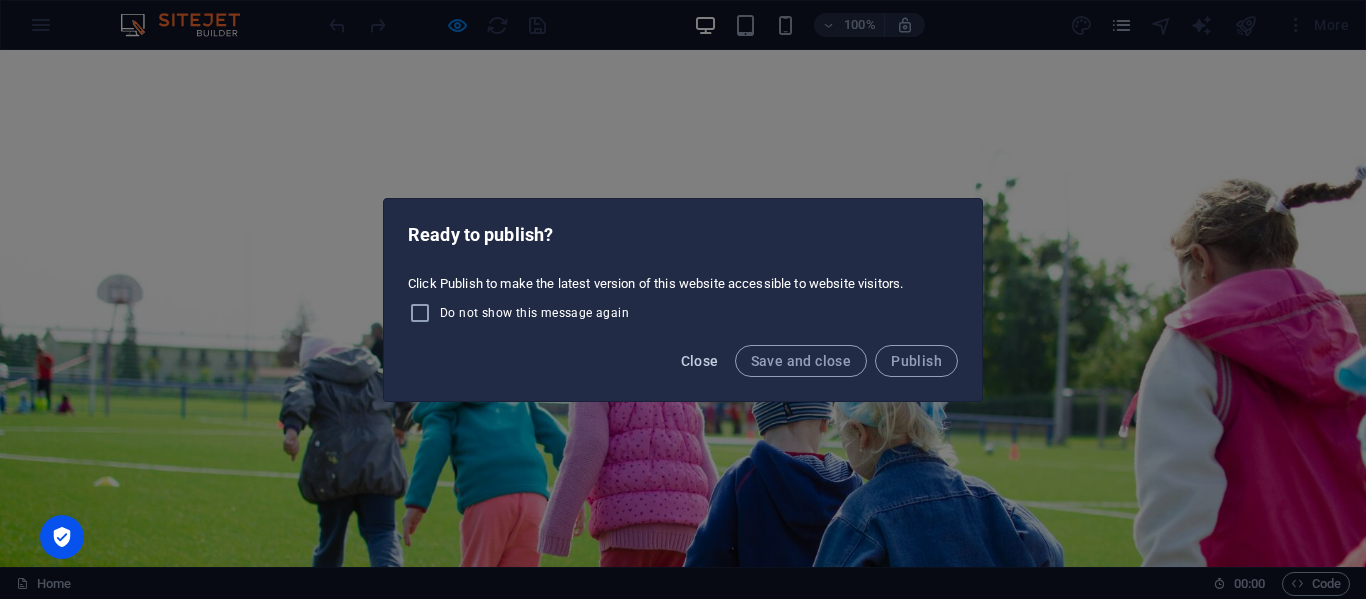 click on "Close" at bounding box center [700, 361] 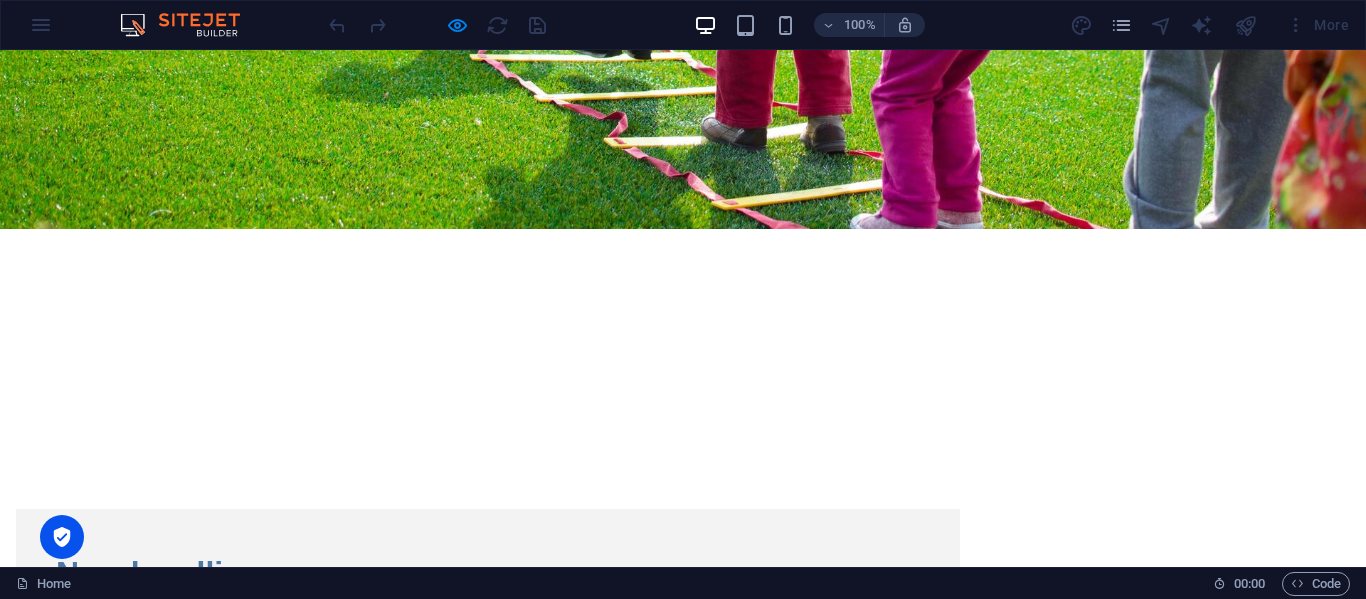 scroll, scrollTop: 701, scrollLeft: 0, axis: vertical 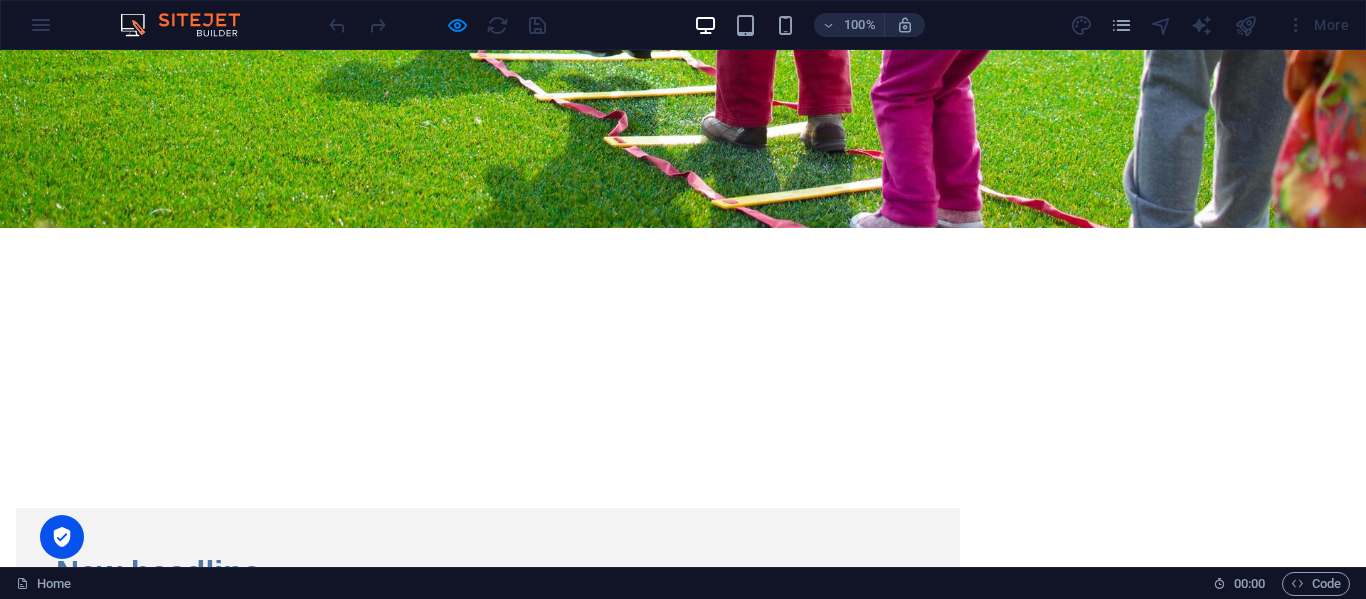 click at bounding box center [437, 25] 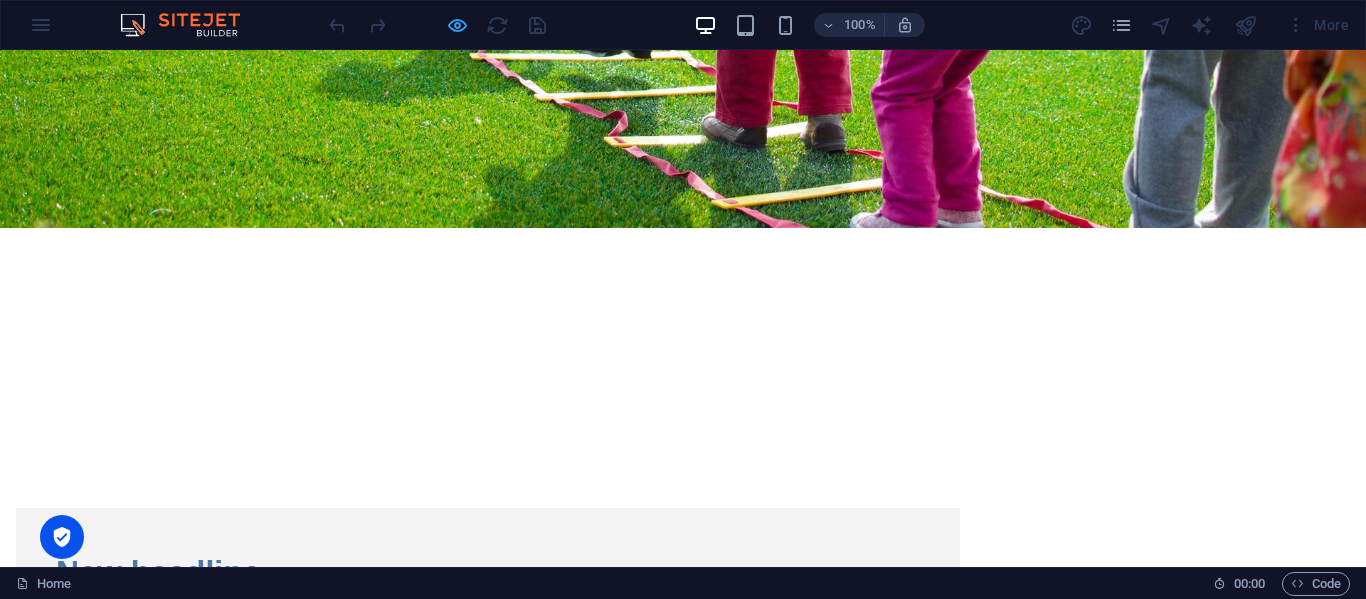click at bounding box center (457, 25) 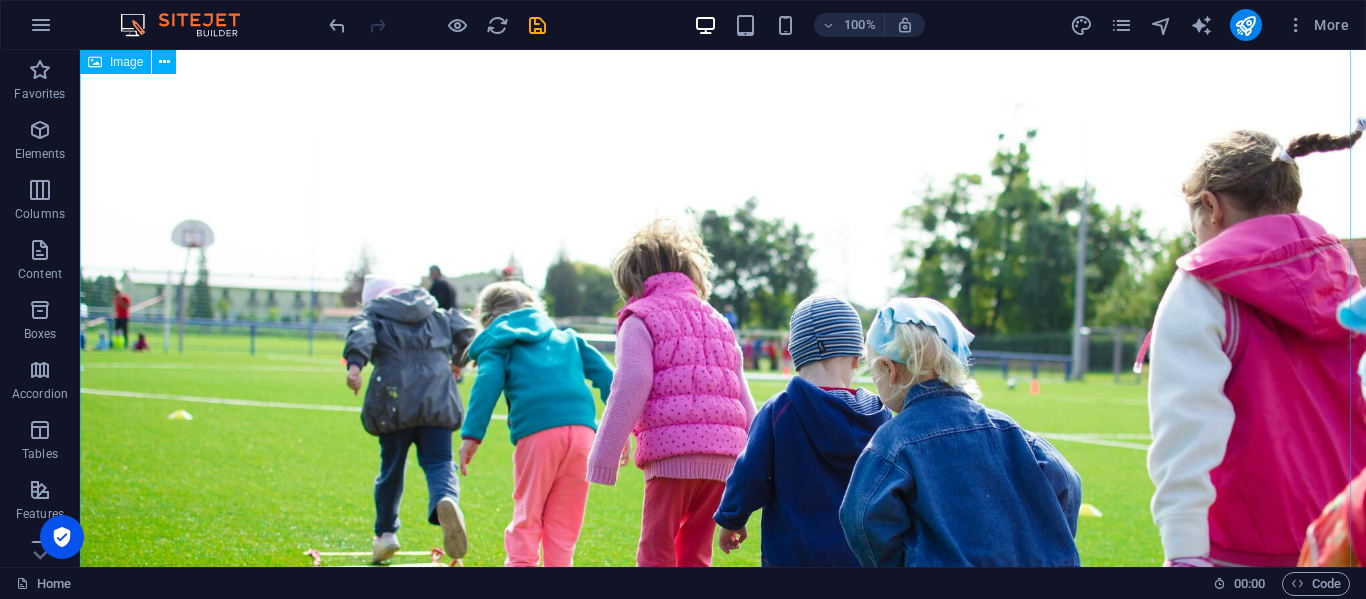 scroll, scrollTop: 0, scrollLeft: 0, axis: both 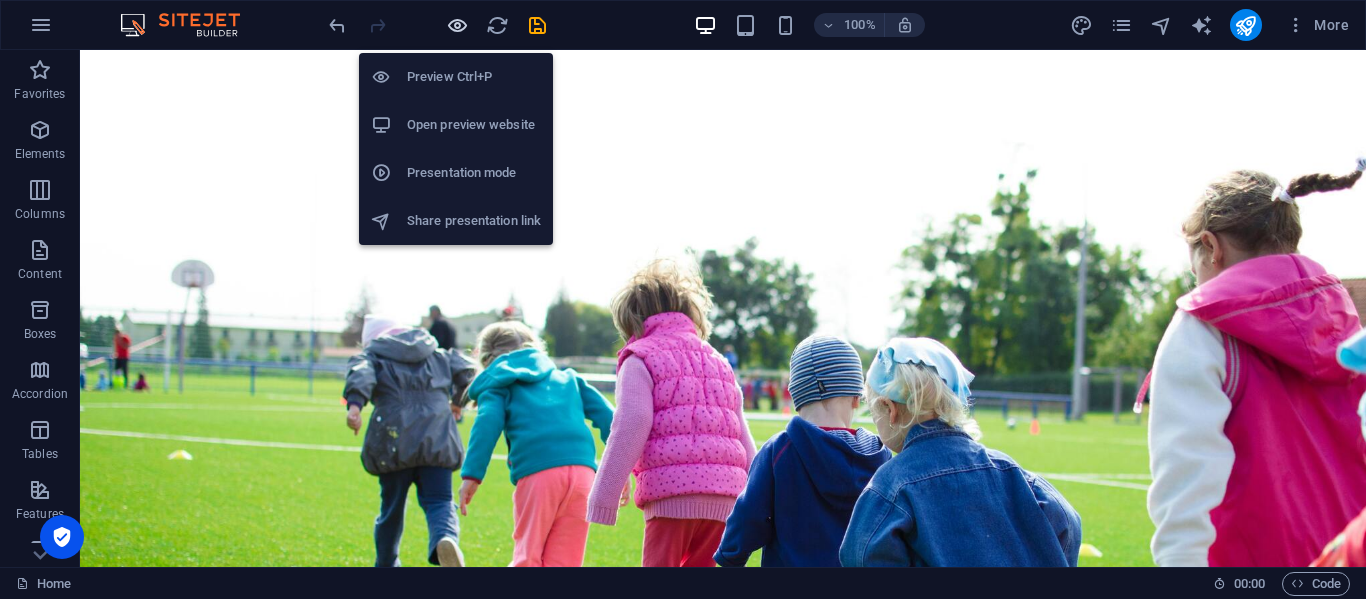 click at bounding box center (457, 25) 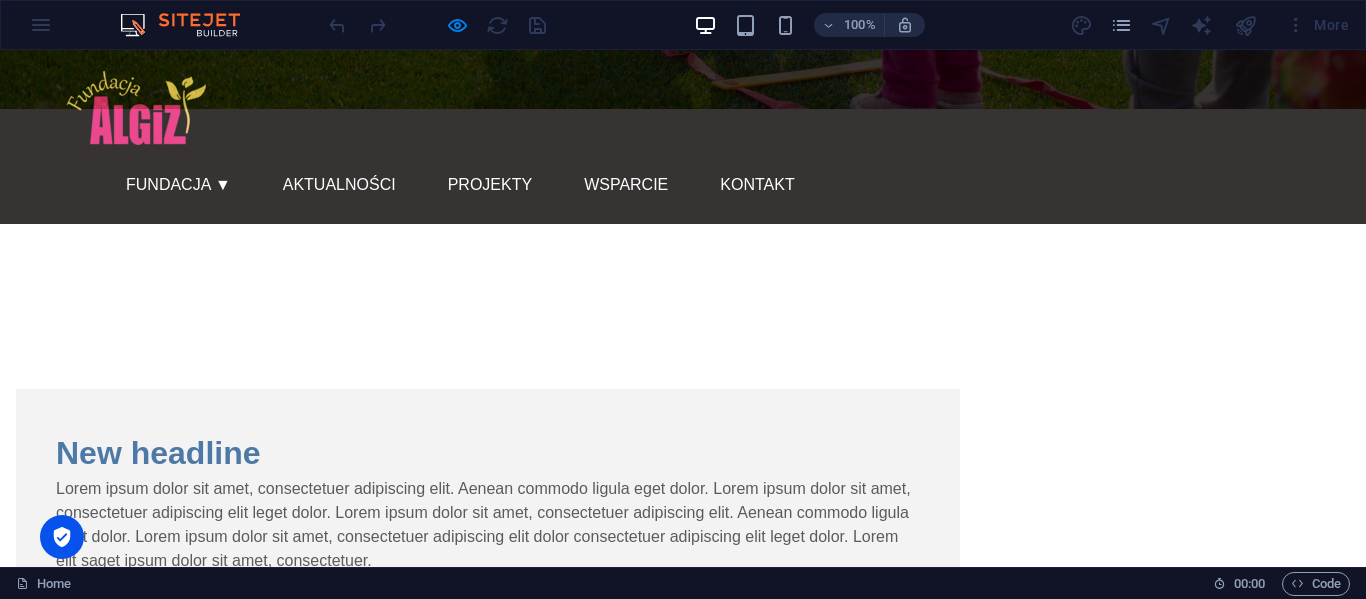 scroll, scrollTop: 634, scrollLeft: 0, axis: vertical 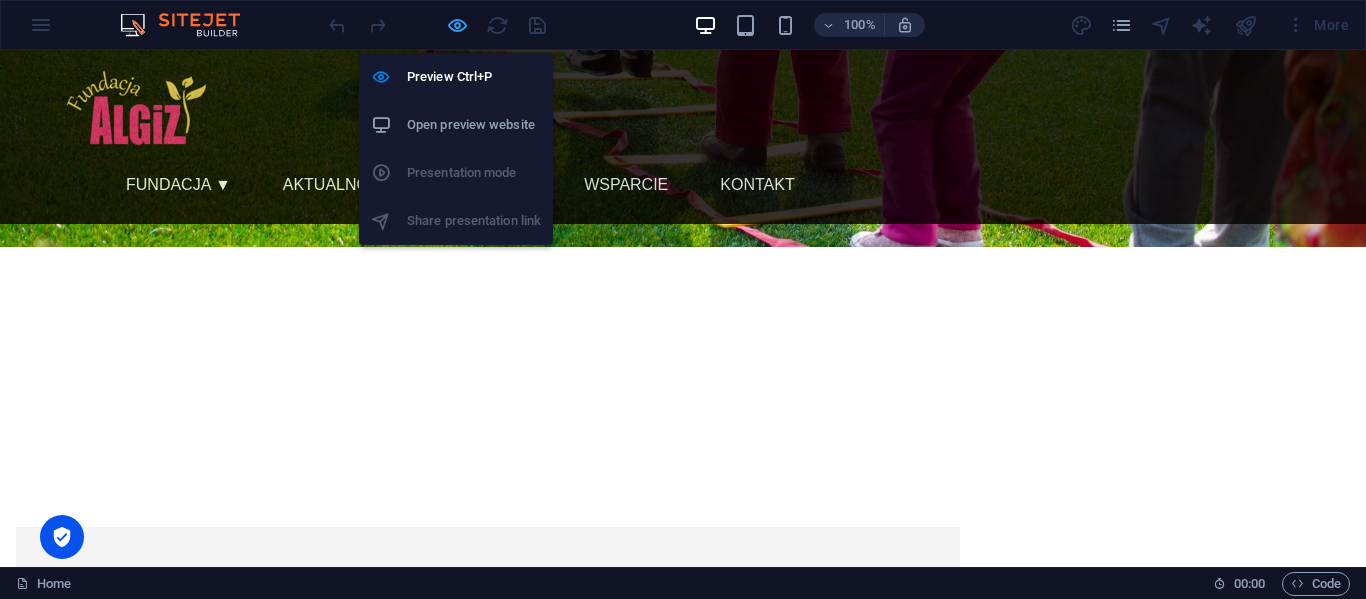 click at bounding box center (457, 25) 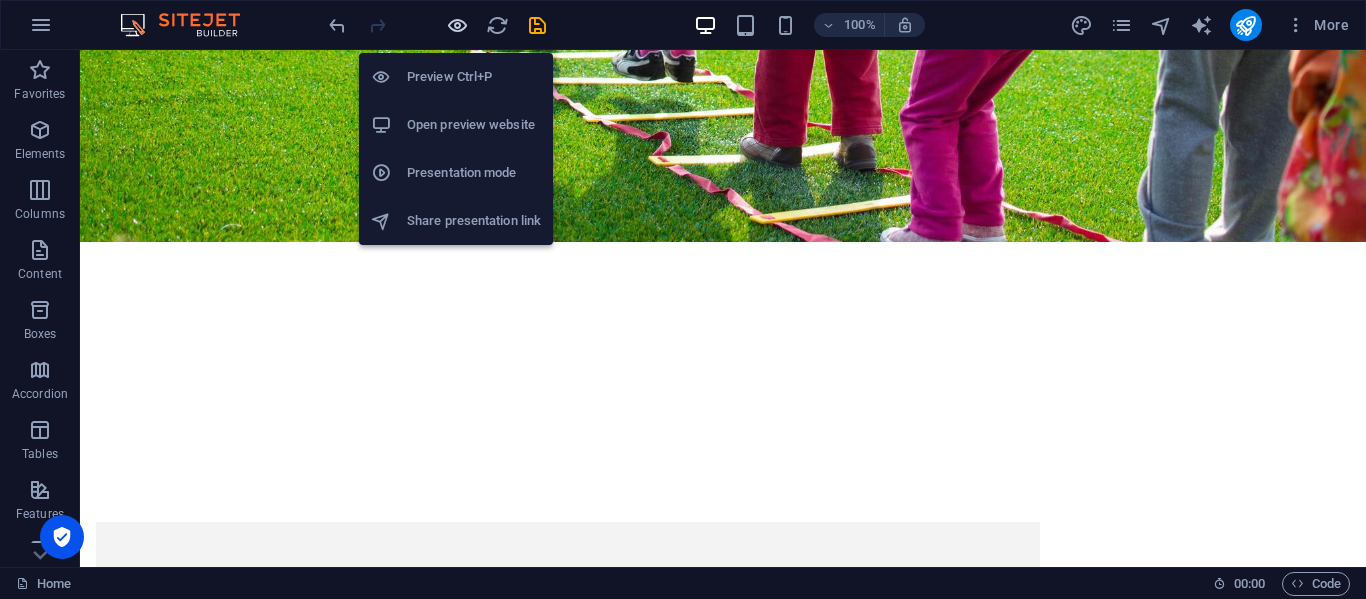 click at bounding box center (457, 25) 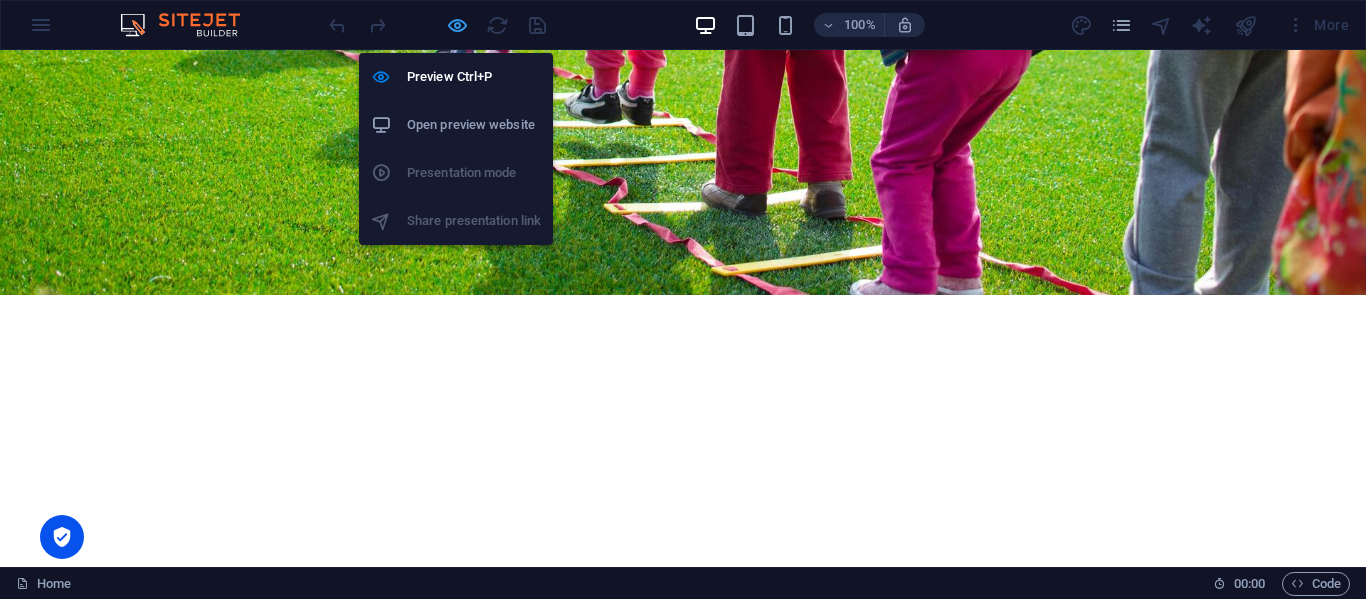 click at bounding box center [457, 25] 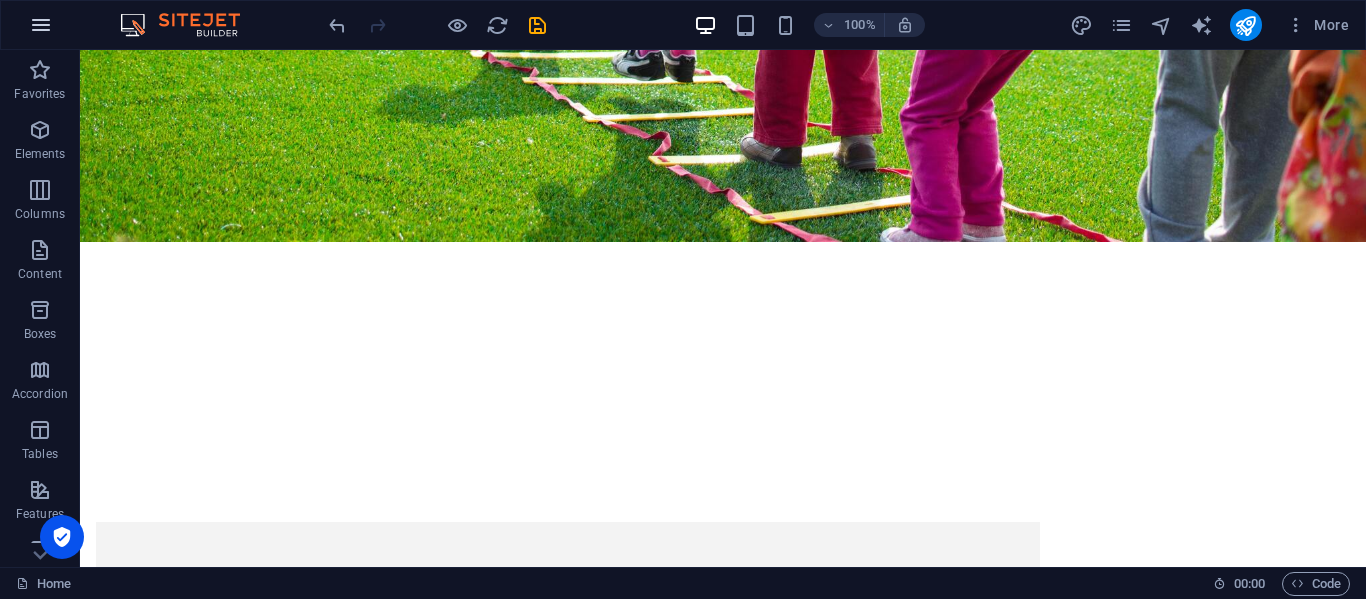click at bounding box center (41, 25) 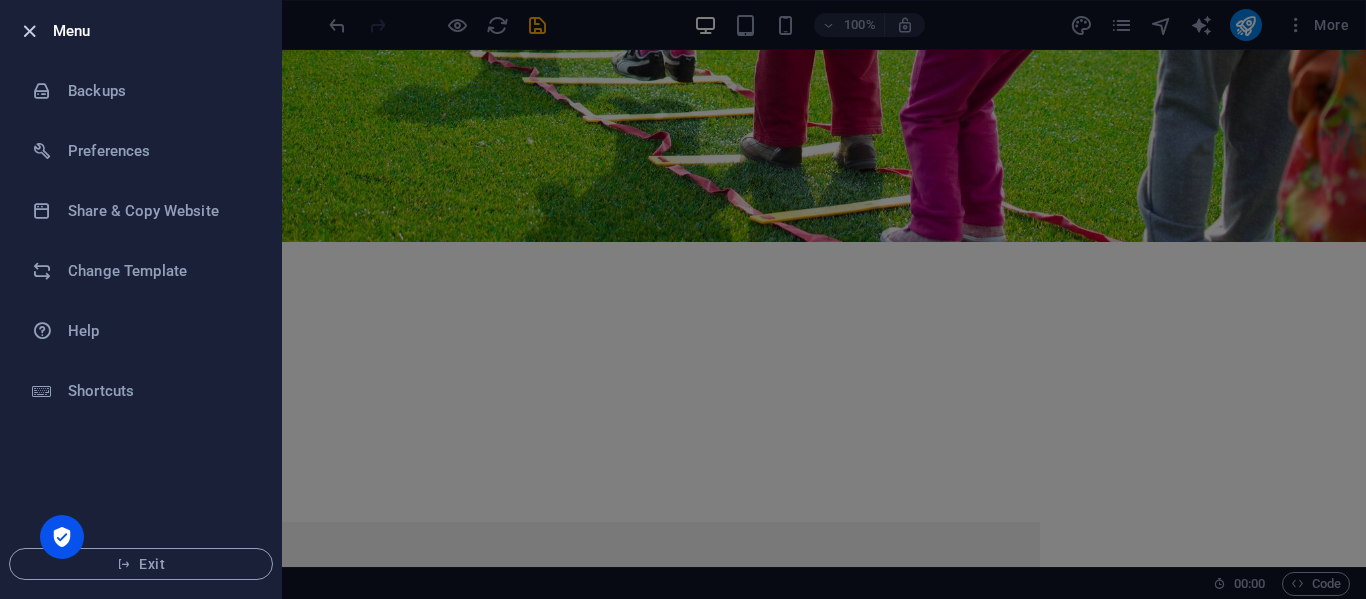 click at bounding box center (29, 31) 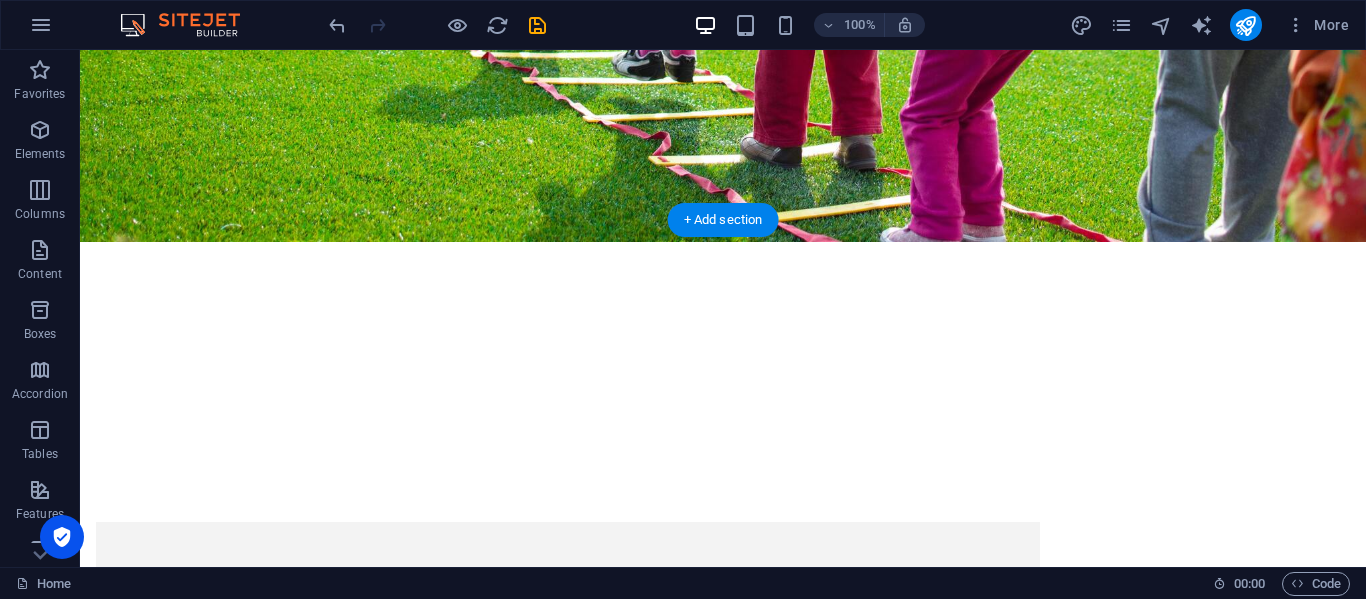 click at bounding box center (568, 906) 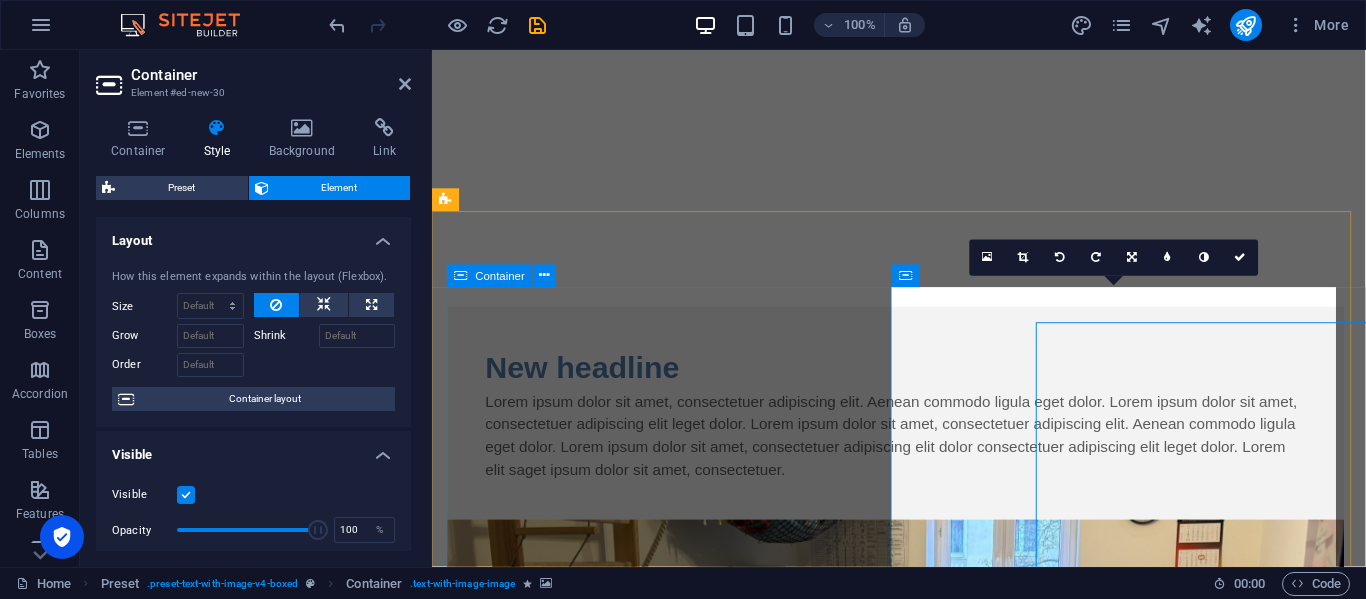 scroll, scrollTop: 597, scrollLeft: 0, axis: vertical 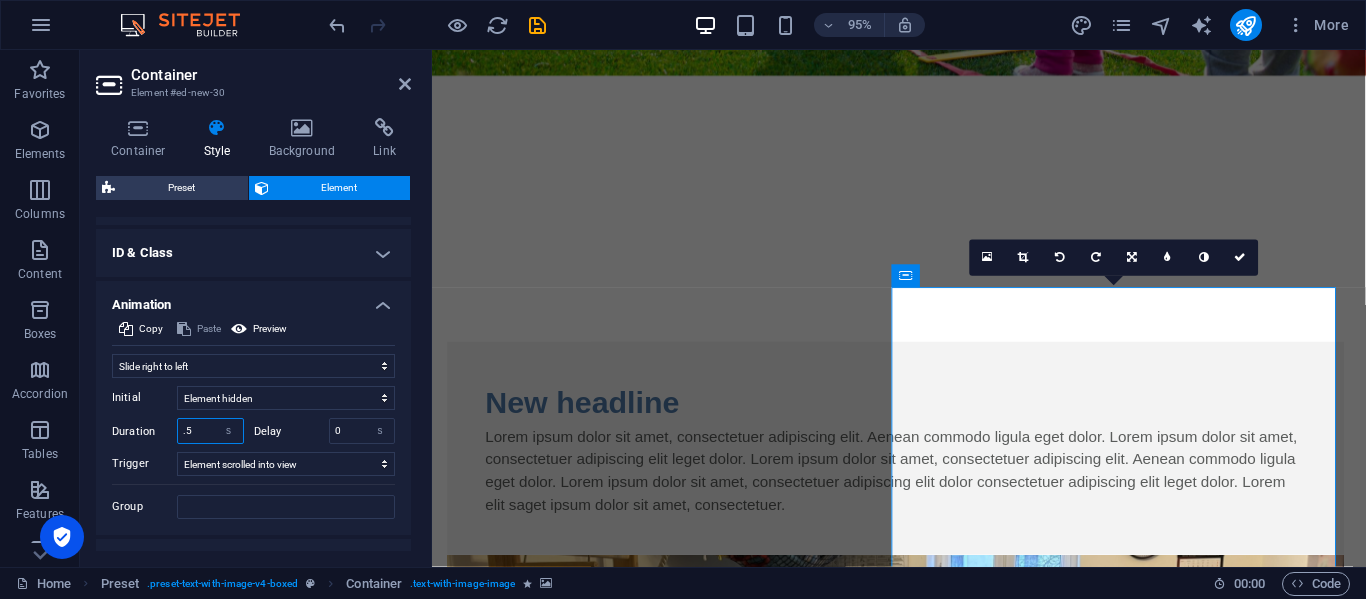 click on ".5" at bounding box center [210, 431] 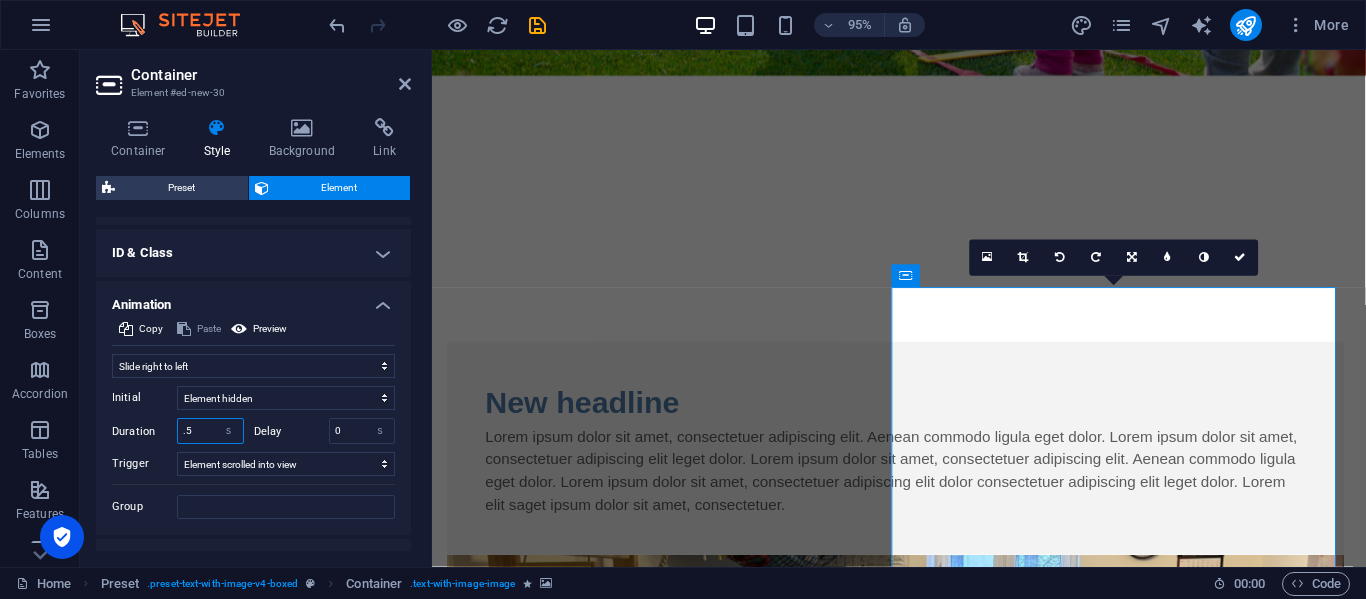 drag, startPoint x: 208, startPoint y: 427, endPoint x: 183, endPoint y: 434, distance: 25.96151 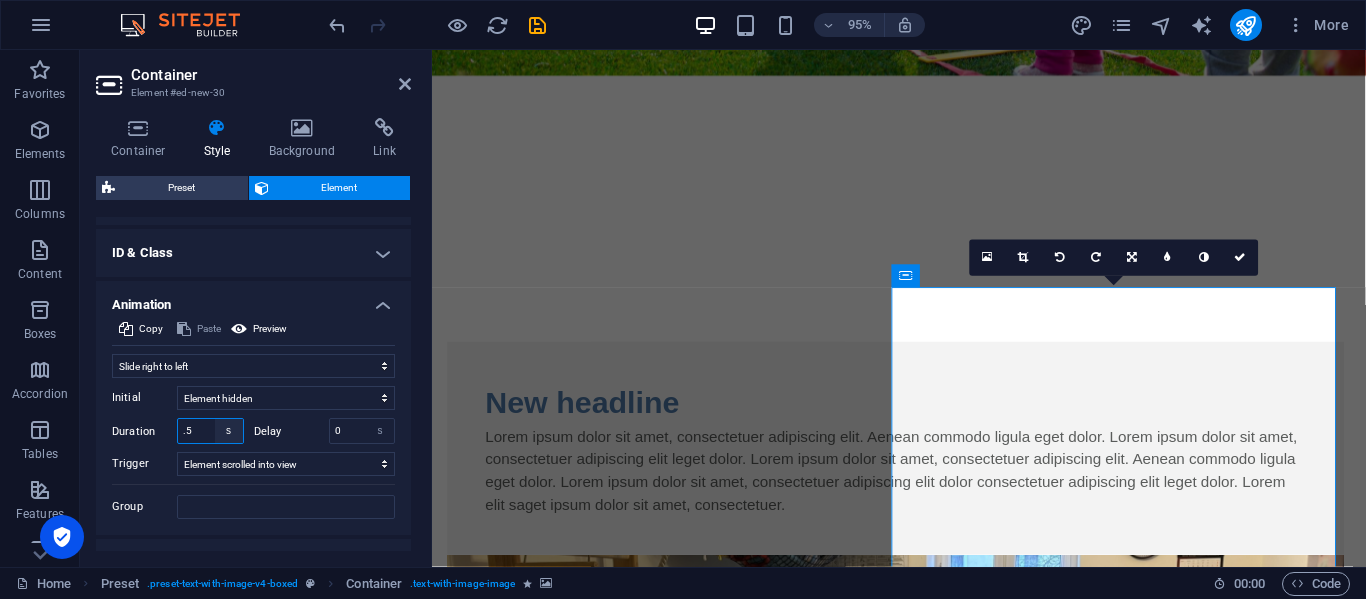 click on "s ms" at bounding box center (229, 431) 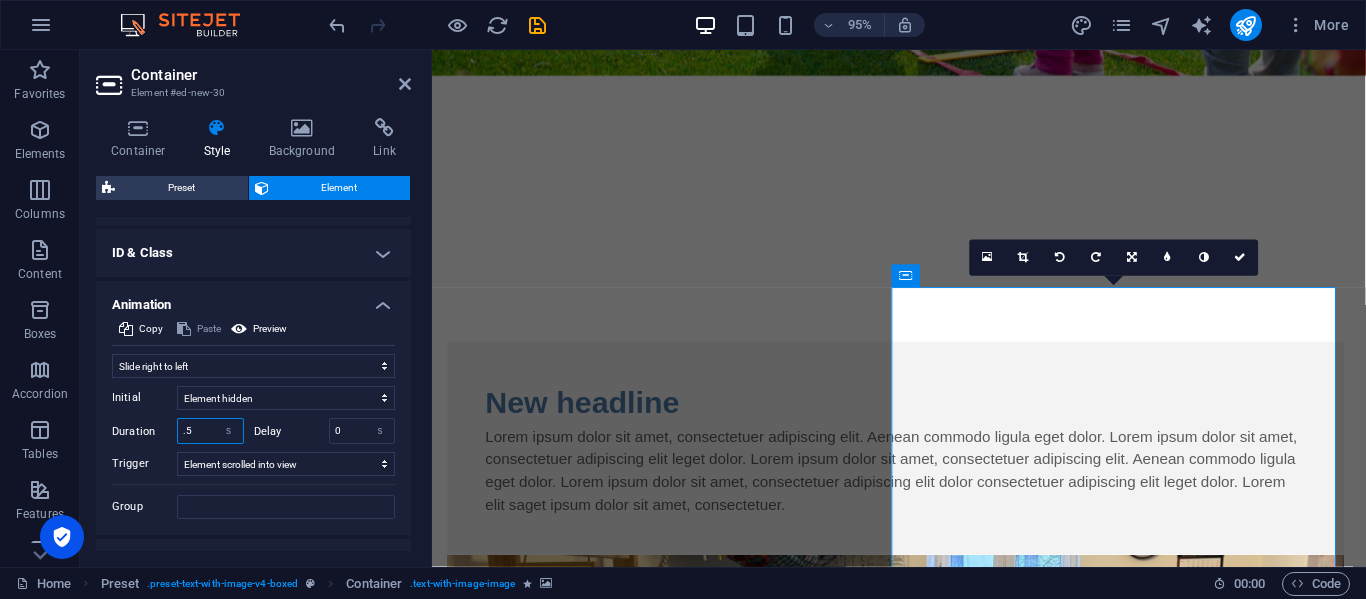 click on ".5" at bounding box center [210, 431] 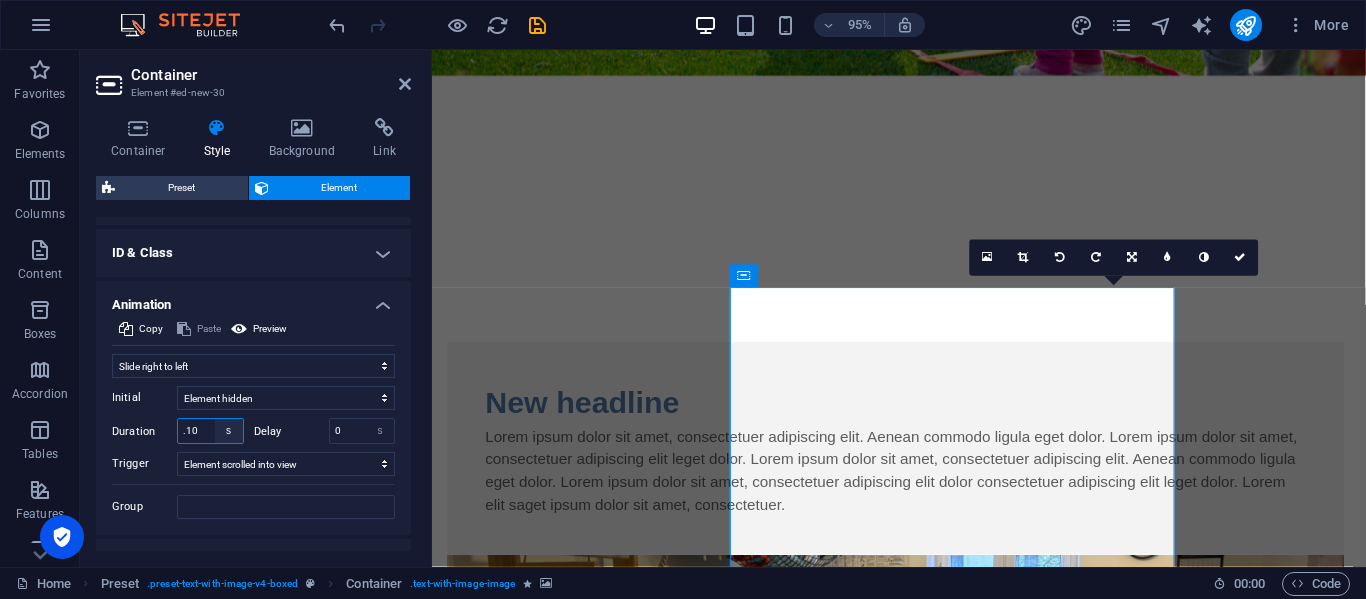 type on ".1" 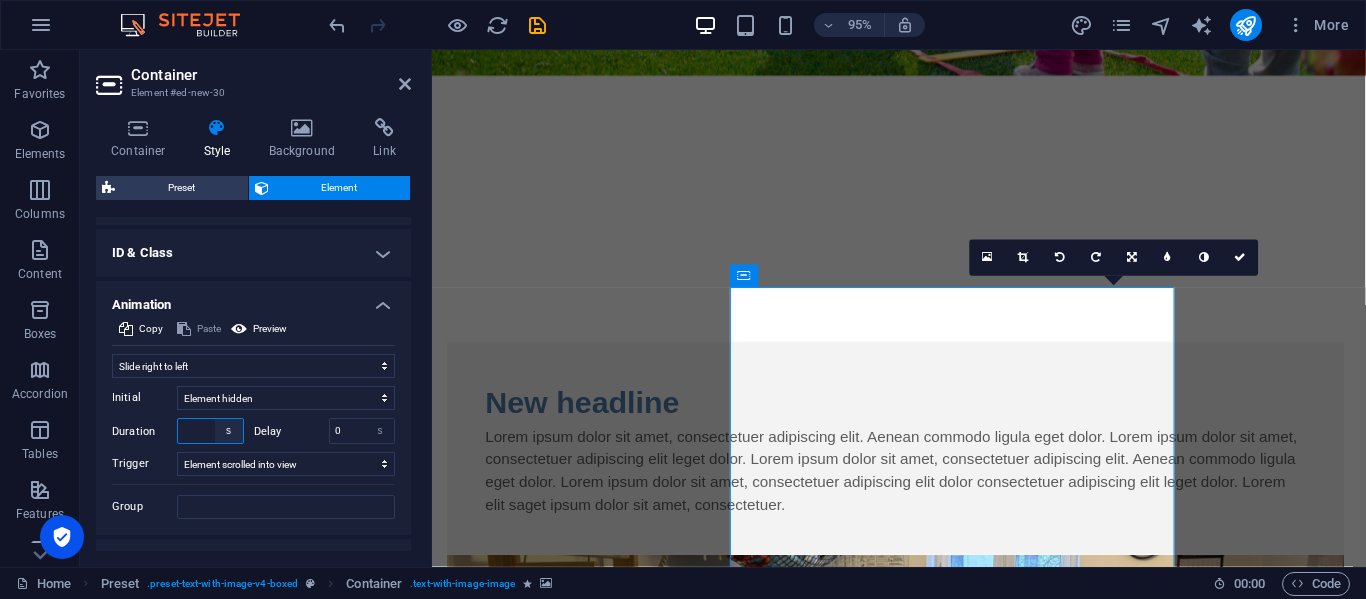 type on "1" 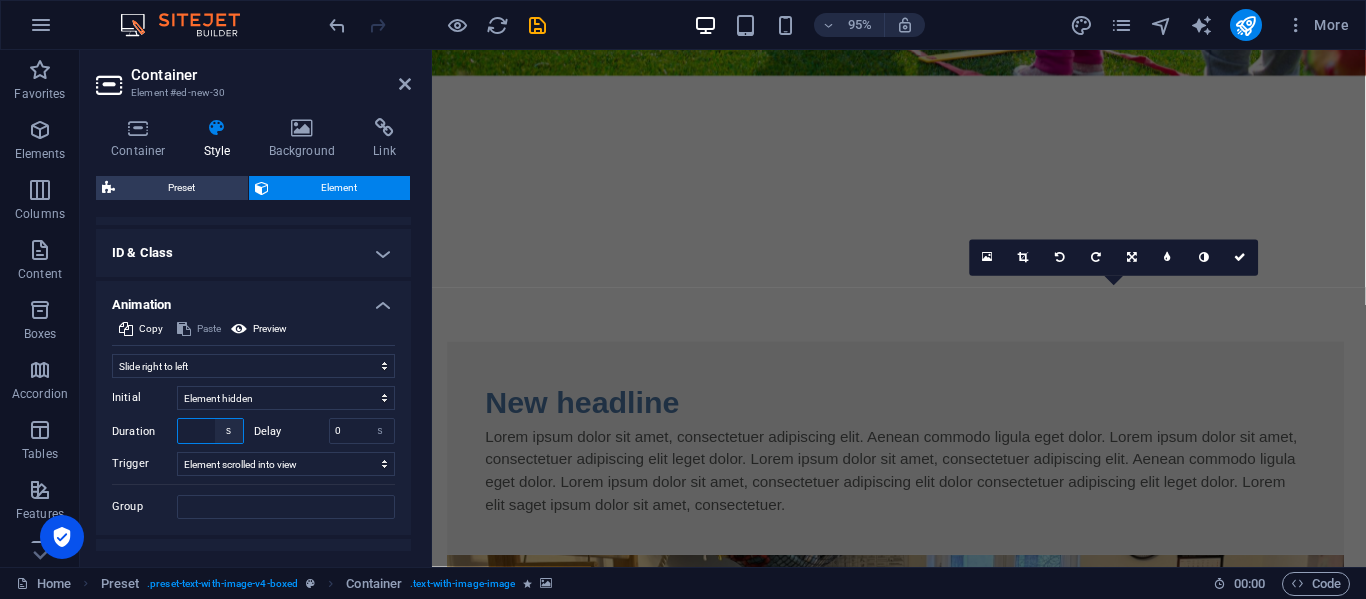 type on "2" 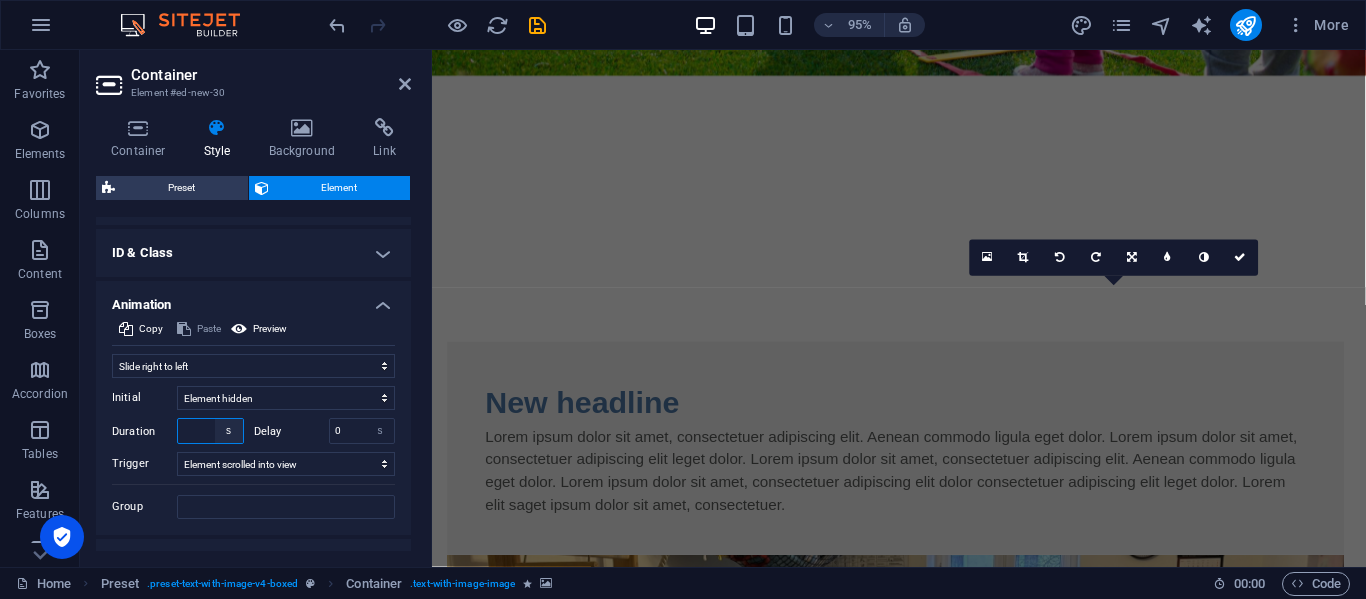 type on "3" 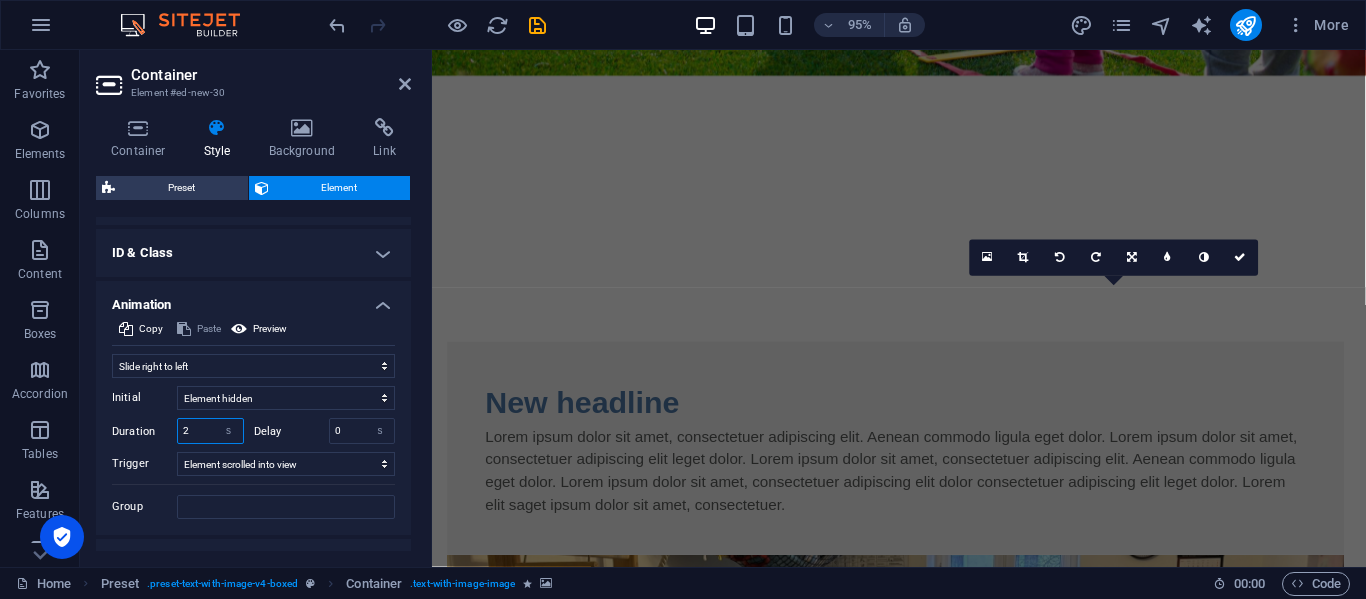 scroll, scrollTop: 686, scrollLeft: 0, axis: vertical 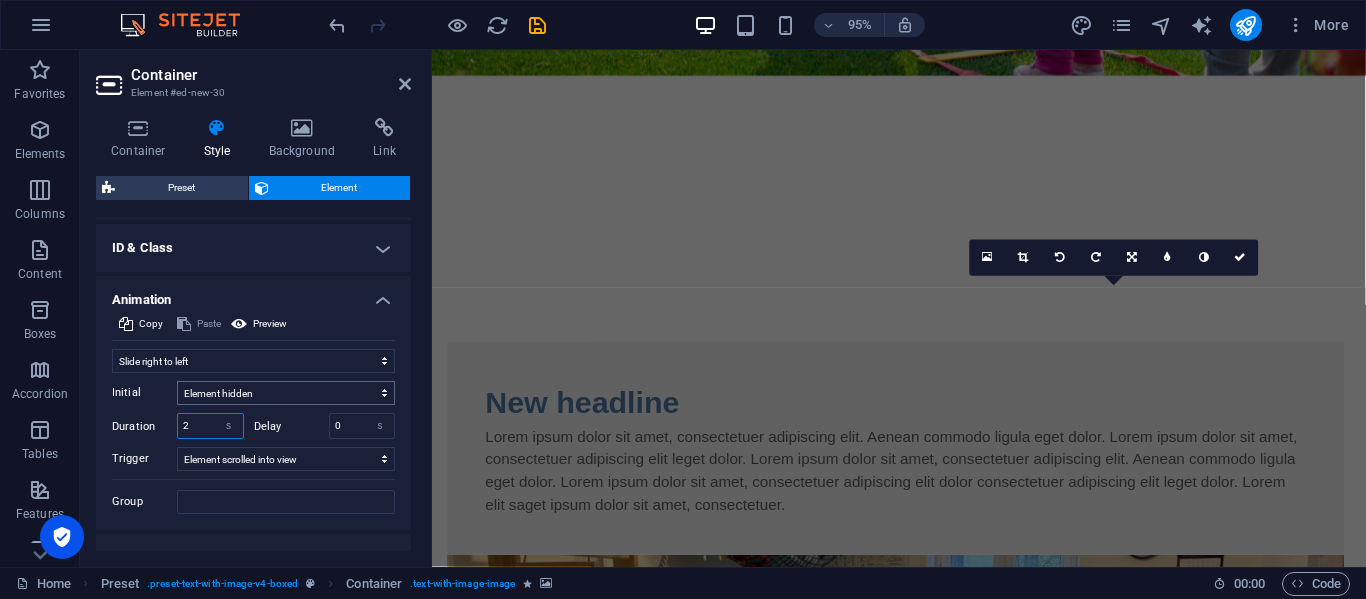 type on "2" 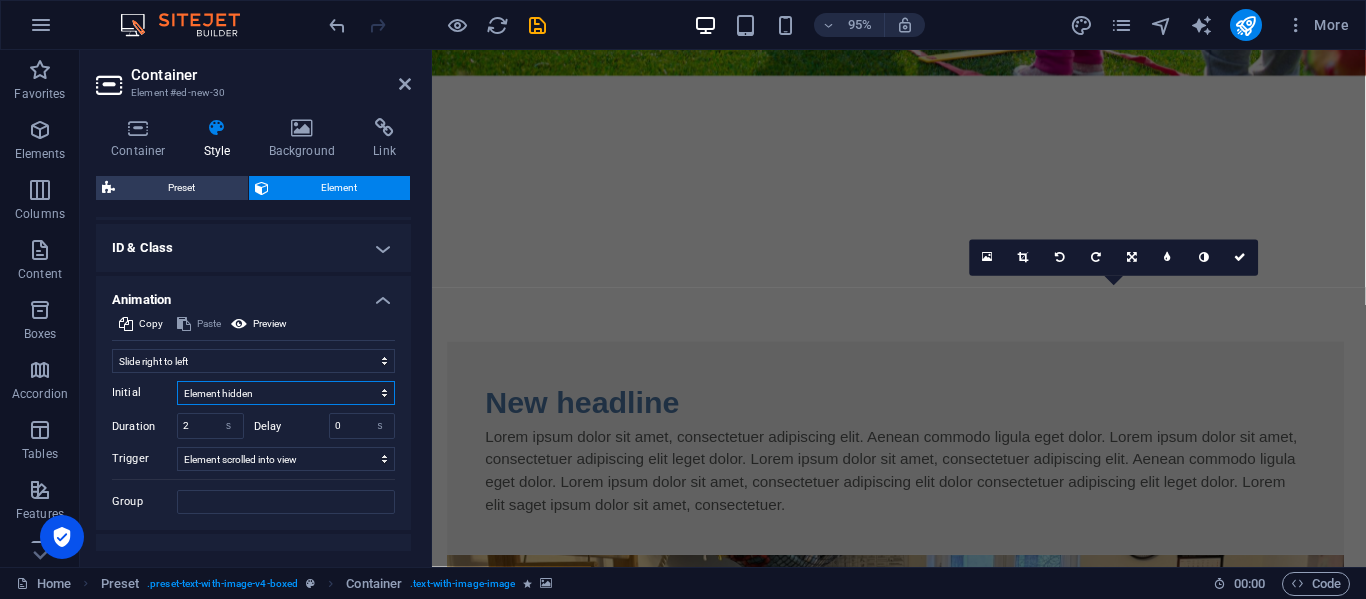 click on "Element hidden Element shown" at bounding box center [286, 393] 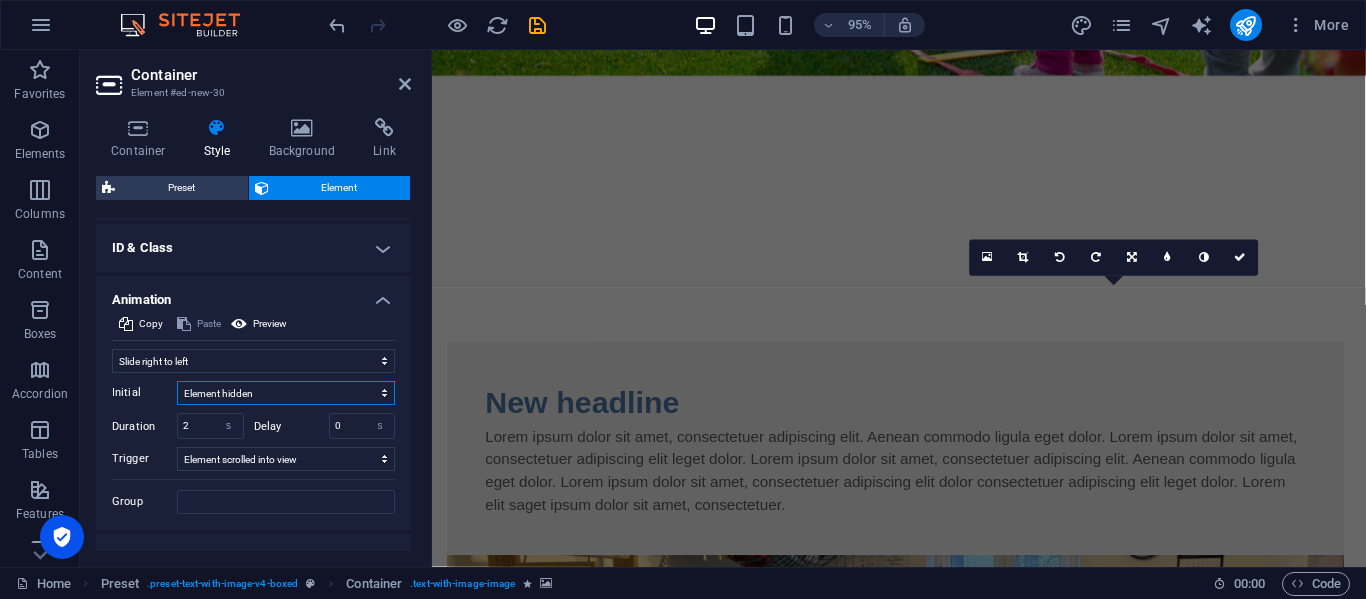 click on "Element hidden Element shown" at bounding box center [286, 393] 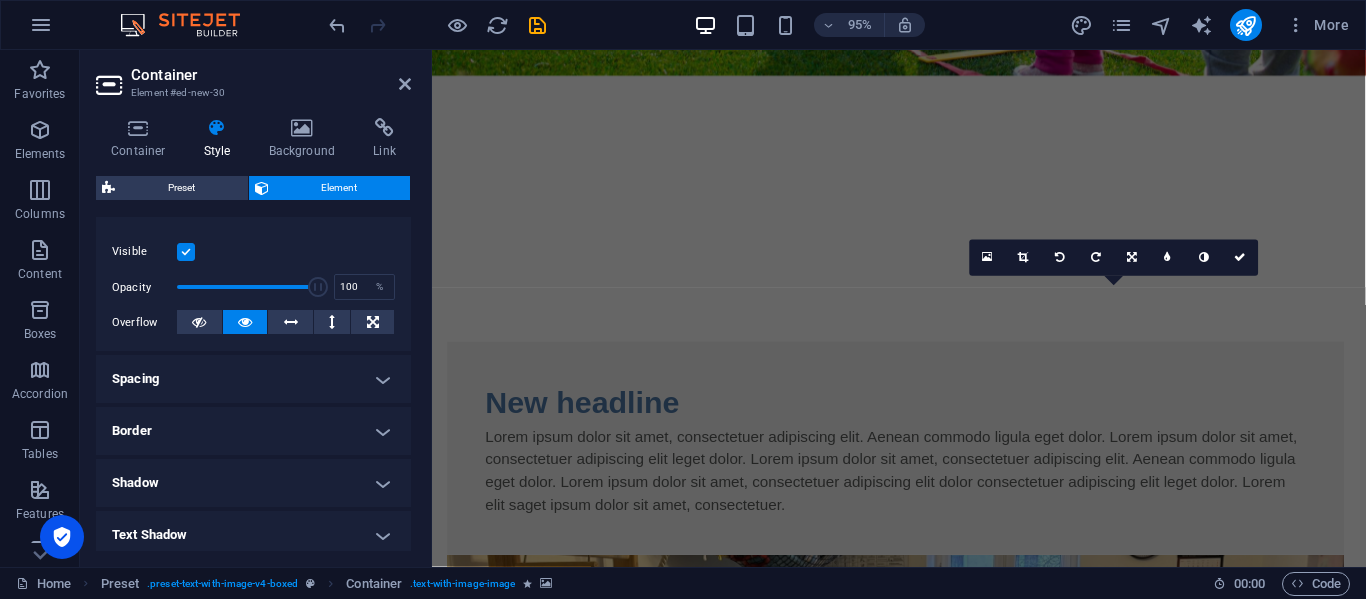 scroll, scrollTop: 238, scrollLeft: 0, axis: vertical 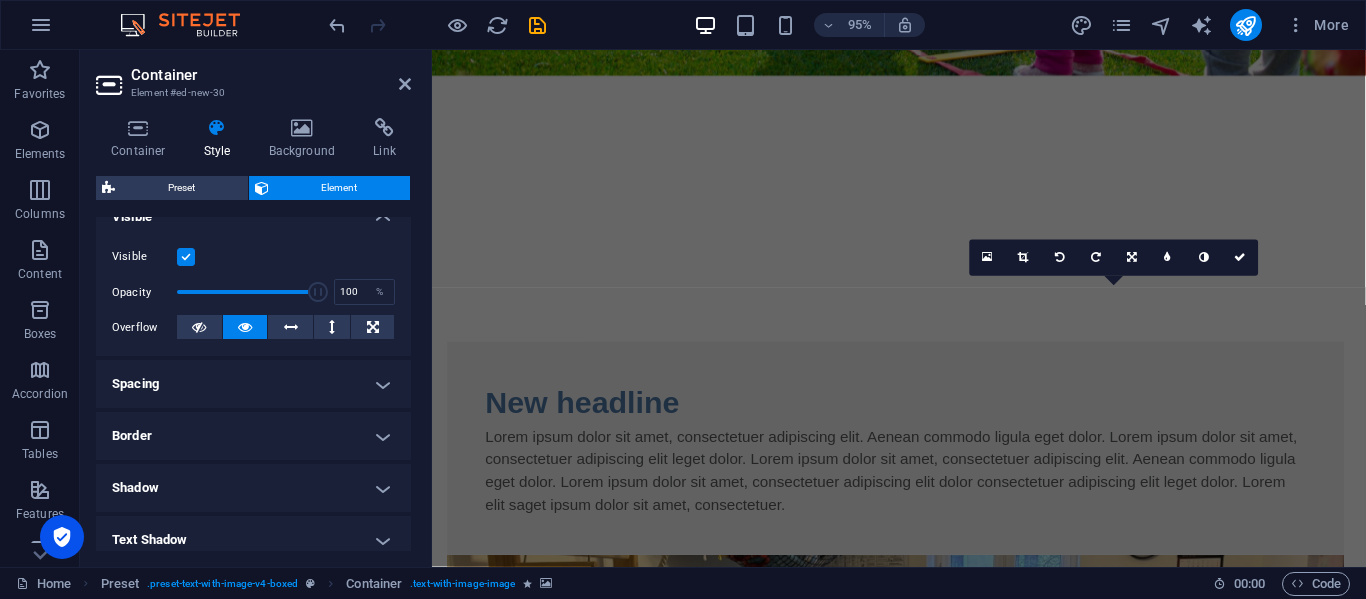 click on "Menu Fundacja ▼ Nasza misja Sprawozdania Statut Zaufali nam Zespół Aktualności Projekty Wsparcie Kontakt New headline Lorem ipsum dolor sit amet, consectetuer adipiscing elit. Aenean commodo ligula eget dolor. Lorem ipsum dolor sit amet, consectetuer adipiscing elit leget dolor. Lorem ipsum dolor sit amet, consectetuer adipiscing elit. Aenean commodo ligula eget dolor. Lorem ipsum dolor sit amet, consectetuer adipiscing elit dolor consectetuer adipiscing elit leget dolor. Lorem elit saget ipsum dolor sit amet, consectetuer. Drop content here or  Add elements  Paste clipboard New text element cxcxcxcxcLorem ipsum dolor sit amet, consectetuer adipiscing elit. Aenean commodo ligula eget dolor. O nas KRS: 0001139679 NIP: 5732958165 REGON: 540256299 Kontakt Home About Service Contact Legal Notice Privacy Policy Obserwuj nas Facebook Twitter Instagram Copyrights 2025 Fundacja Algiz - All Rights Reserved" at bounding box center (923, 871) 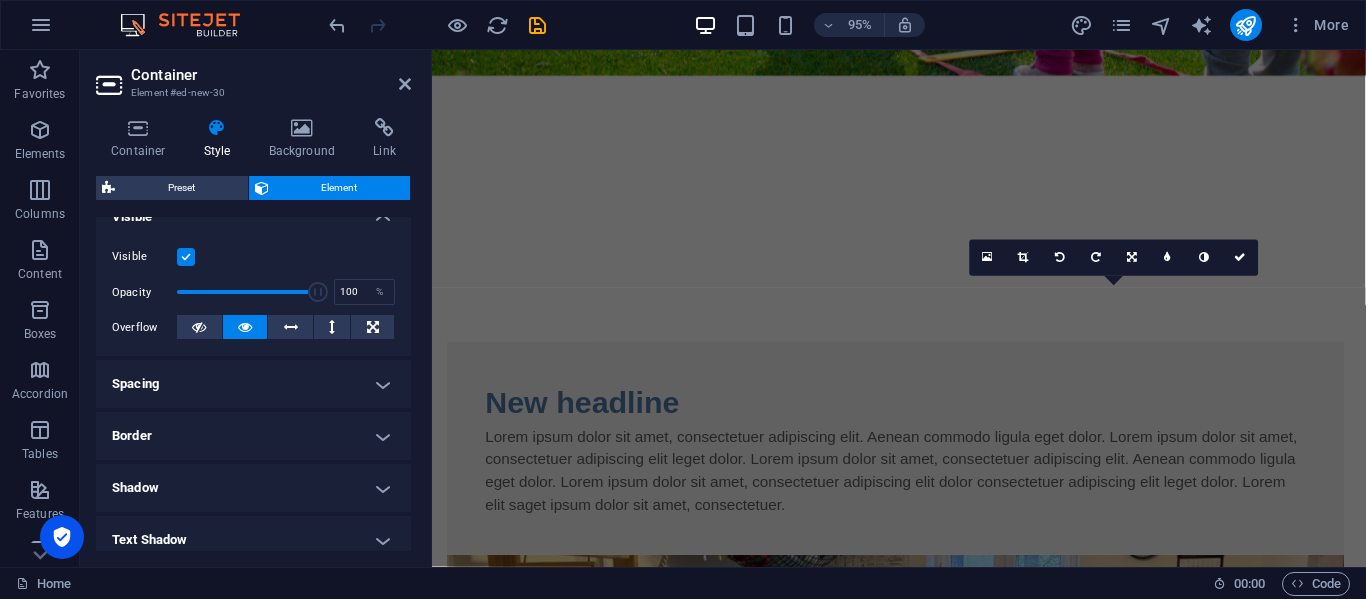 click on "Menu Fundacja ▼ Nasza misja Sprawozdania Statut Zaufali nam Zespół Aktualności Projekty Wsparcie Kontakt New headline Lorem ipsum dolor sit amet, consectetuer adipiscing elit. Aenean commodo ligula eget dolor. Lorem ipsum dolor sit amet, consectetuer adipiscing elit leget dolor. Lorem ipsum dolor sit amet, consectetuer adipiscing elit. Aenean commodo ligula eget dolor. Lorem ipsum dolor sit amet, consectetuer adipiscing elit dolor consectetuer adipiscing elit leget dolor. Lorem elit saget ipsum dolor sit amet, consectetuer. Drop content here or  Add elements  Paste clipboard New text element cxcxcxcxcLorem ipsum dolor sit amet, consectetuer adipiscing elit. Aenean commodo ligula eget dolor. O nas KRS: 0001139679 NIP: 5732958165 REGON: 540256299 Kontakt Home About Service Contact Legal Notice Privacy Policy Obserwuj nas Facebook Twitter Instagram Copyrights 2025 Fundacja Algiz - All Rights Reserved" at bounding box center (923, 871) 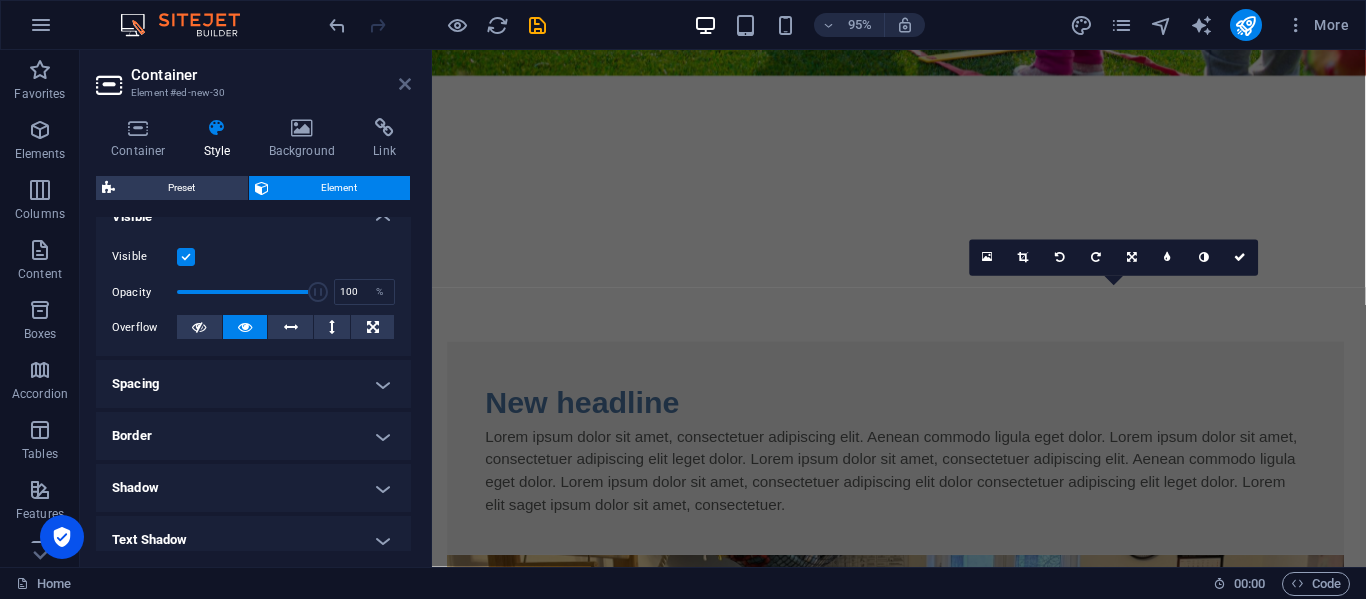 click at bounding box center (405, 84) 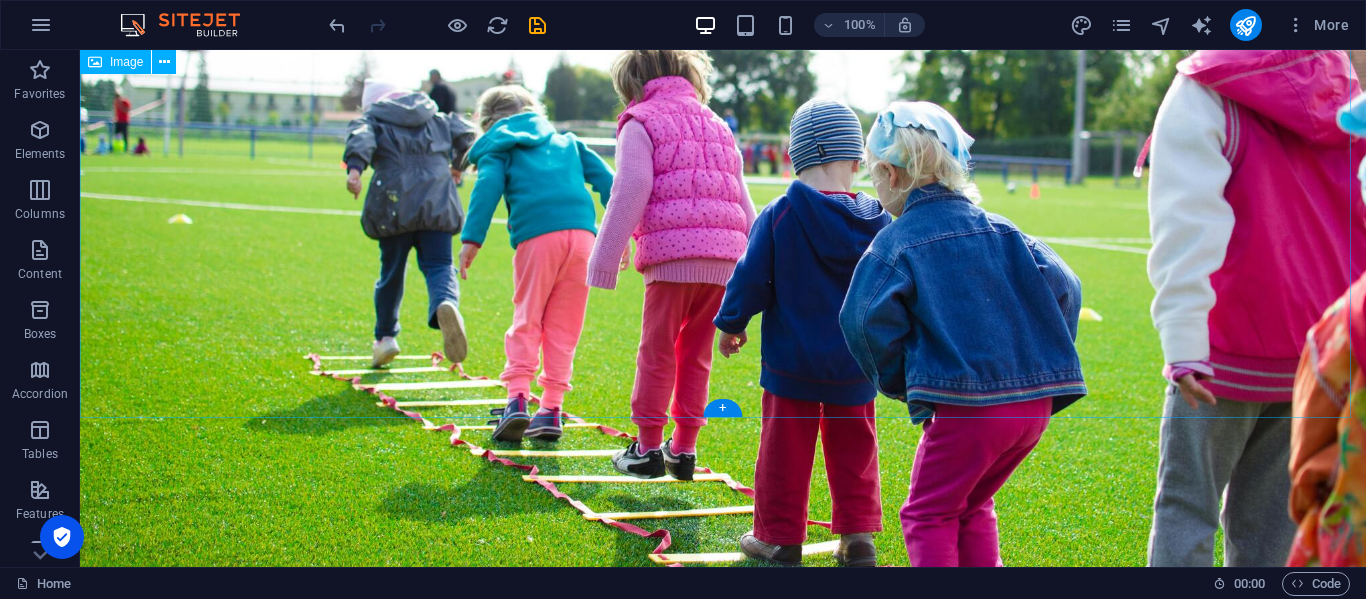 scroll, scrollTop: 237, scrollLeft: 0, axis: vertical 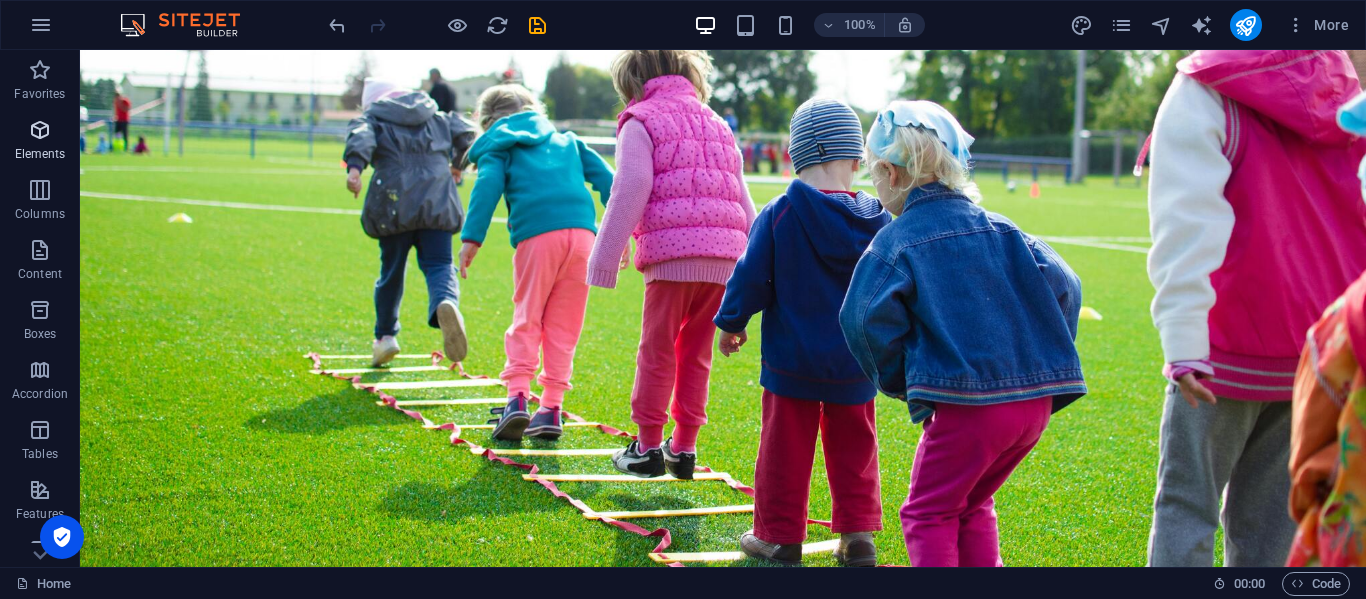 click at bounding box center [40, 130] 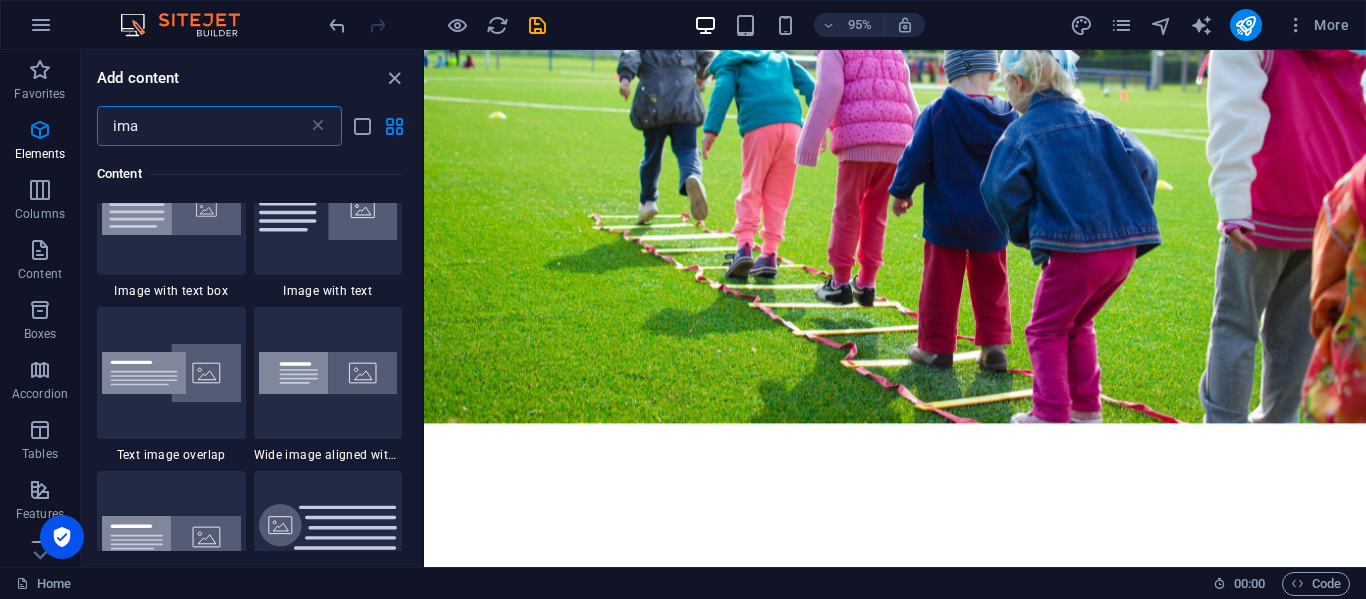 scroll, scrollTop: 0, scrollLeft: 0, axis: both 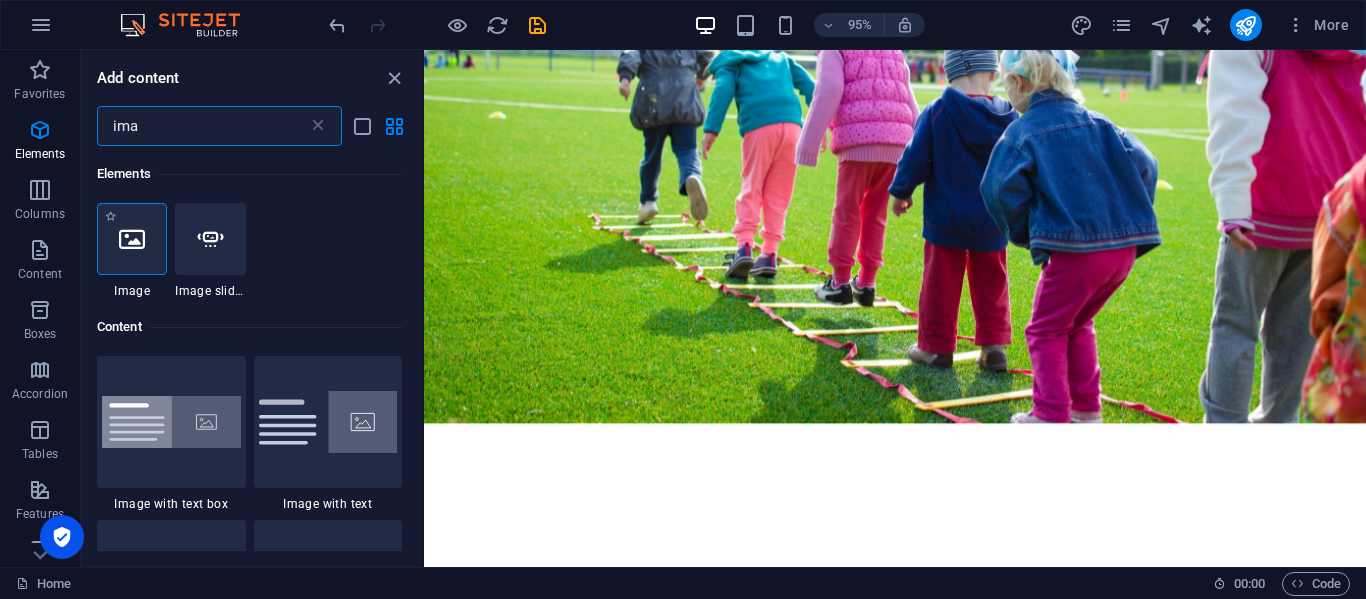 type on "ima" 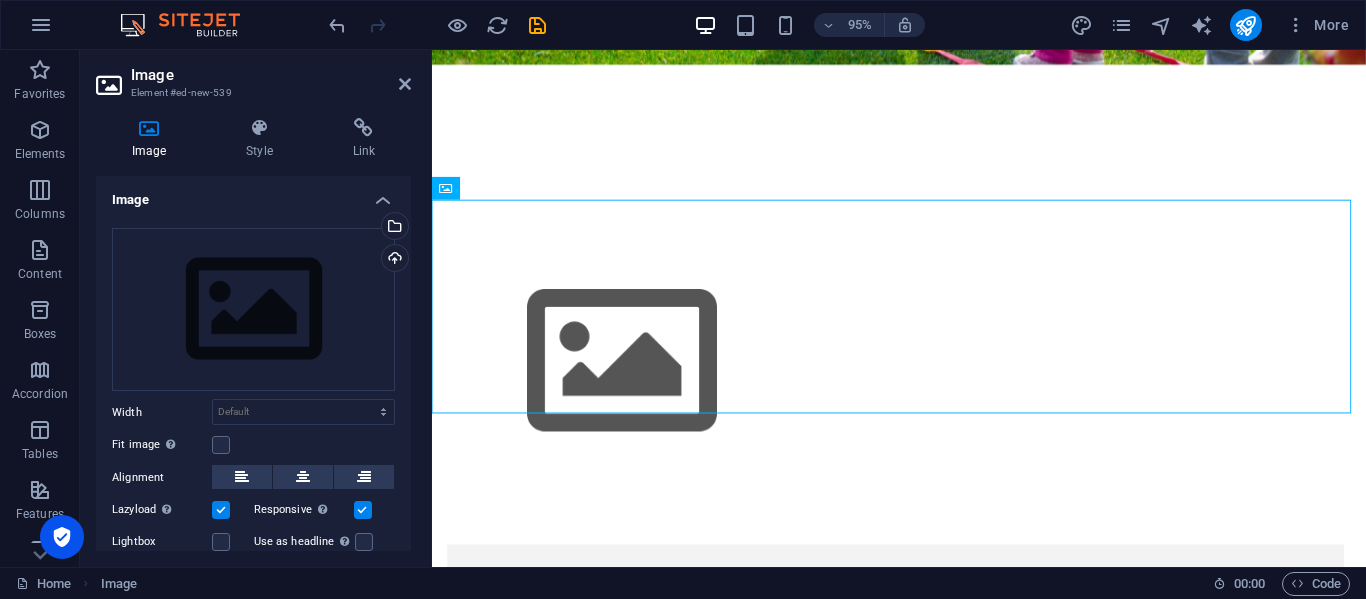 scroll, scrollTop: 610, scrollLeft: 0, axis: vertical 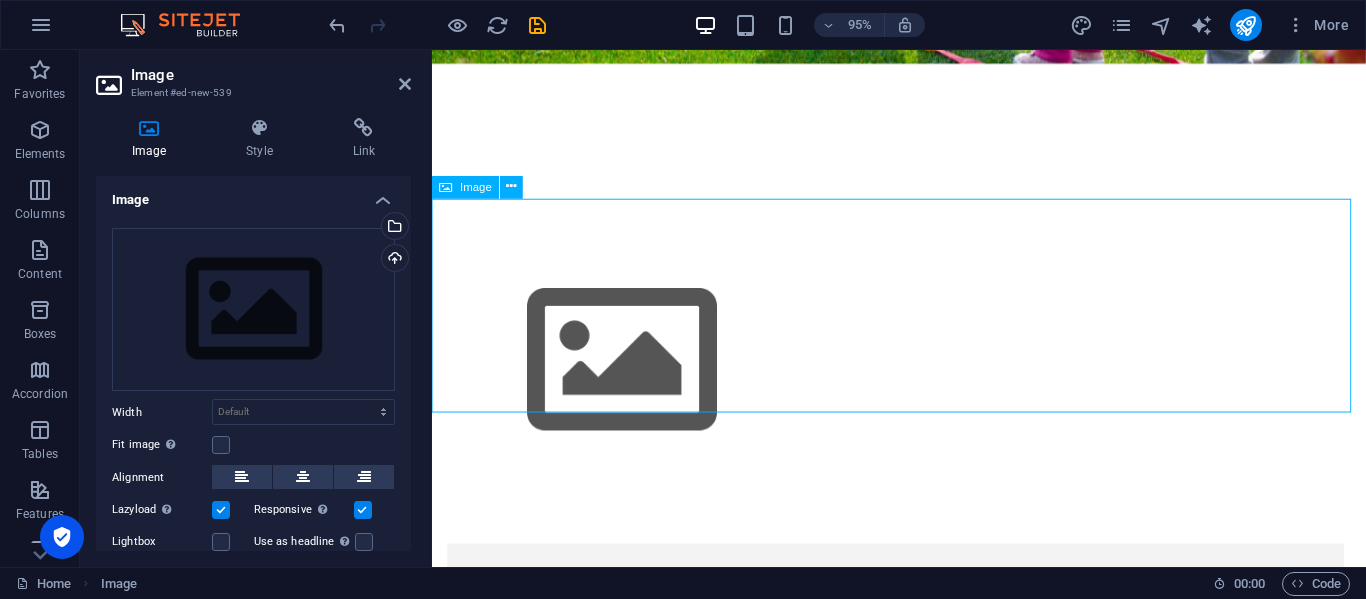 click at bounding box center [923, 377] 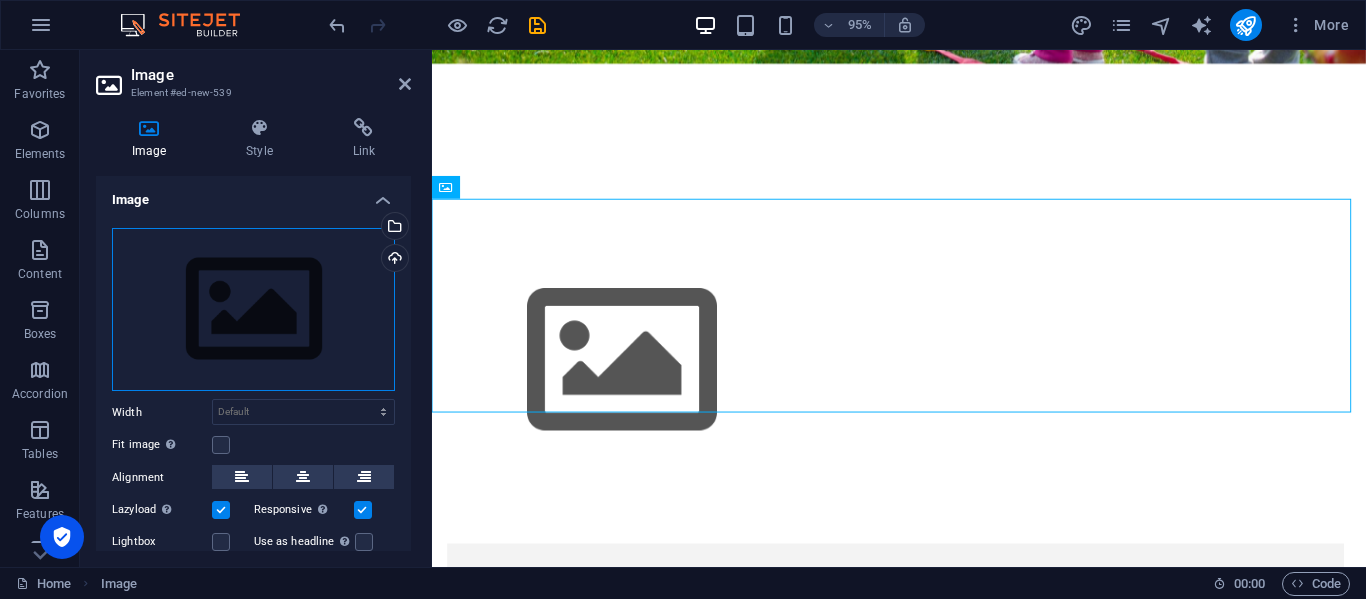 click on "Drag files here, click to choose files or select files from Files or our free stock photos & videos" at bounding box center [253, 310] 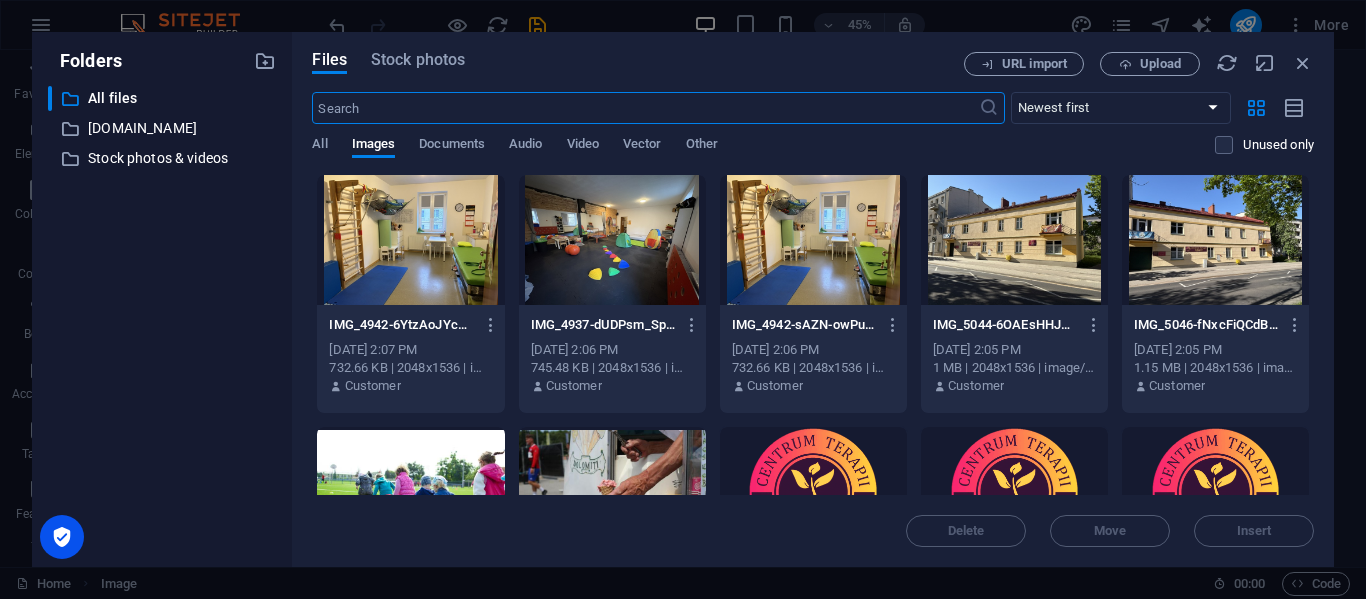 click at bounding box center (612, 240) 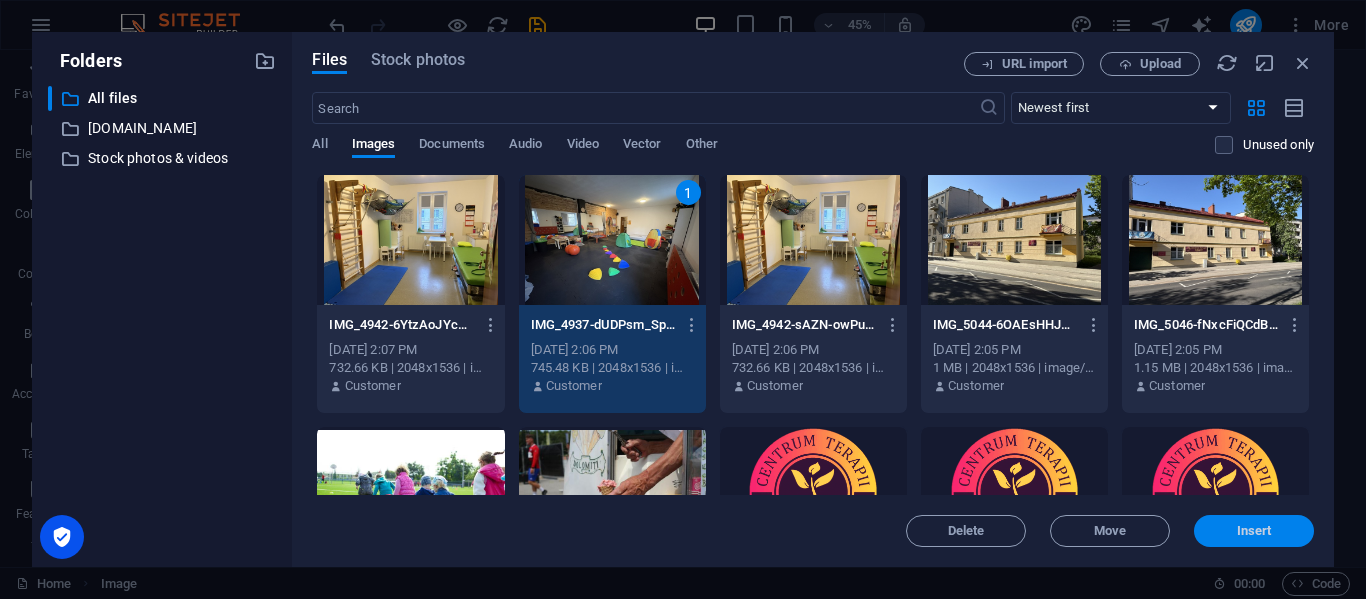 click on "Insert" at bounding box center (1254, 531) 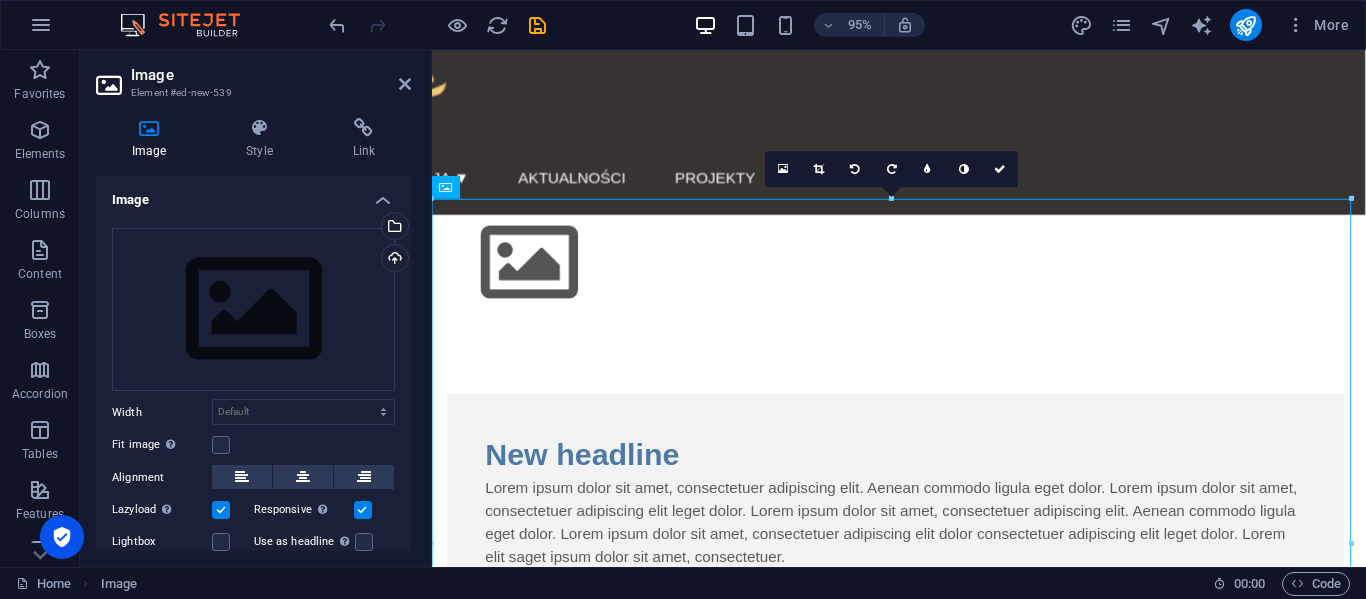 scroll, scrollTop: 323, scrollLeft: 0, axis: vertical 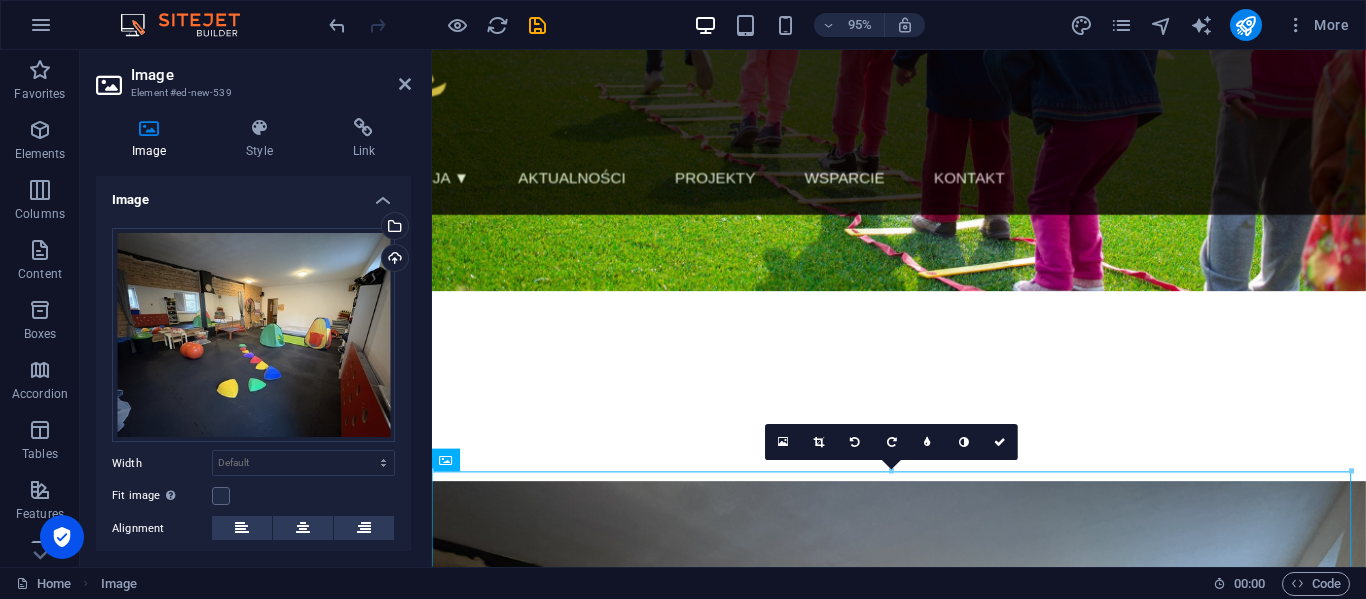 click on "Menu Fundacja ▼ Nasza misja Sprawozdania Statut Zaufali nam Zespół Aktualności Projekty Wsparcie Kontakt New headline Lorem ipsum dolor sit amet, consectetuer adipiscing elit. Aenean commodo ligula eget dolor. Lorem ipsum dolor sit amet, consectetuer adipiscing elit leget dolor. Lorem ipsum dolor sit amet, consectetuer adipiscing elit. Aenean commodo ligula eget dolor. Lorem ipsum dolor sit amet, consectetuer adipiscing elit dolor consectetuer adipiscing elit leget dolor. Lorem elit saget ipsum dolor sit amet, consectetuer. Drop content here or  Add elements  Paste clipboard New text element cxcxcxcxcLorem ipsum dolor sit amet, consectetuer adipiscing elit. Aenean commodo ligula eget dolor. O nas KRS: 0001139679 NIP: 5732958165 REGON: 540256299 Kontakt Home About Service Contact Legal Notice Privacy Policy Obserwuj nas Facebook Twitter Instagram Copyrights 2025 Fundacja Algiz - All Rights Reserved" at bounding box center (923, 1489) 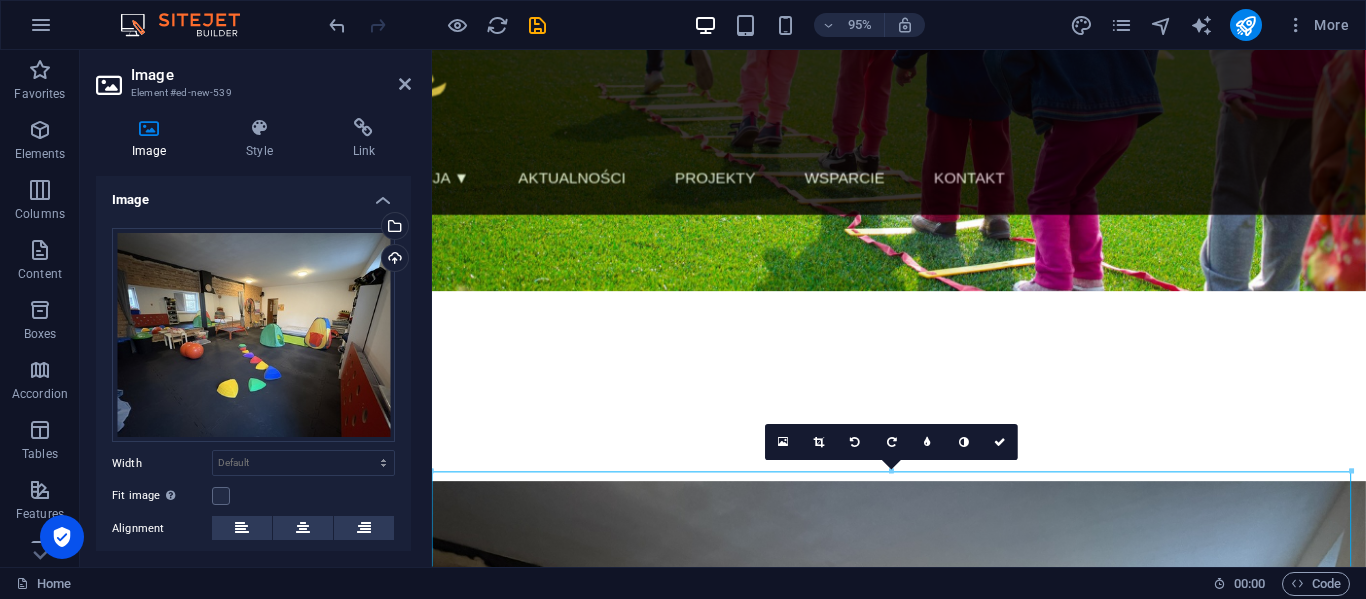 click on "Menu Fundacja ▼ Nasza misja Sprawozdania Statut Zaufali nam Zespół Aktualności Projekty Wsparcie Kontakt New headline Lorem ipsum dolor sit amet, consectetuer adipiscing elit. Aenean commodo ligula eget dolor. Lorem ipsum dolor sit amet, consectetuer adipiscing elit leget dolor. Lorem ipsum dolor sit amet, consectetuer adipiscing elit. Aenean commodo ligula eget dolor. Lorem ipsum dolor sit amet, consectetuer adipiscing elit dolor consectetuer adipiscing elit leget dolor. Lorem elit saget ipsum dolor sit amet, consectetuer. Drop content here or  Add elements  Paste clipboard New text element cxcxcxcxcLorem ipsum dolor sit amet, consectetuer adipiscing elit. Aenean commodo ligula eget dolor. O nas KRS: 0001139679 NIP: 5732958165 REGON: 540256299 Kontakt Home About Service Contact Legal Notice Privacy Policy Obserwuj nas Facebook Twitter Instagram Copyrights 2025 Fundacja Algiz - All Rights Reserved" at bounding box center [923, 1489] 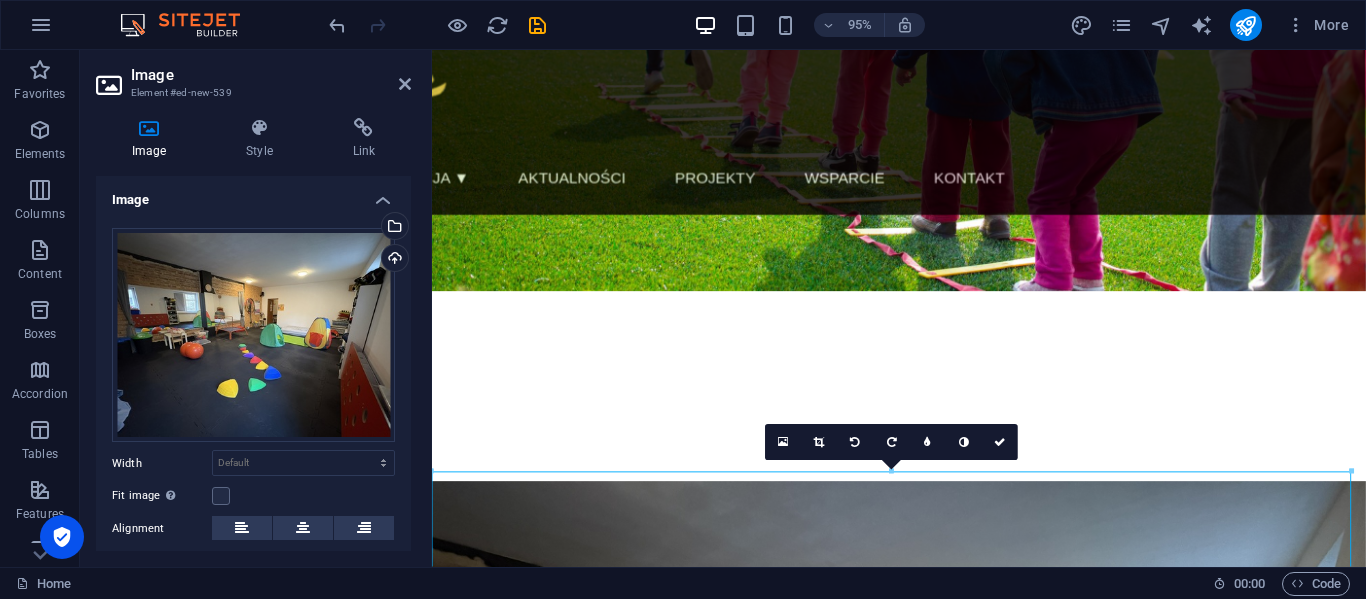 click on "Menu Fundacja ▼ Nasza misja Sprawozdania Statut Zaufali nam Zespół Aktualności Projekty Wsparcie Kontakt New headline Lorem ipsum dolor sit amet, consectetuer adipiscing elit. Aenean commodo ligula eget dolor. Lorem ipsum dolor sit amet, consectetuer adipiscing elit leget dolor. Lorem ipsum dolor sit amet, consectetuer adipiscing elit. Aenean commodo ligula eget dolor. Lorem ipsum dolor sit amet, consectetuer adipiscing elit dolor consectetuer adipiscing elit leget dolor. Lorem elit saget ipsum dolor sit amet, consectetuer. Drop content here or  Add elements  Paste clipboard New text element cxcxcxcxcLorem ipsum dolor sit amet, consectetuer adipiscing elit. Aenean commodo ligula eget dolor. O nas KRS: 0001139679 NIP: 5732958165 REGON: 540256299 Kontakt Home About Service Contact Legal Notice Privacy Policy Obserwuj nas Facebook Twitter Instagram Copyrights 2025 Fundacja Algiz - All Rights Reserved" at bounding box center (923, 1489) 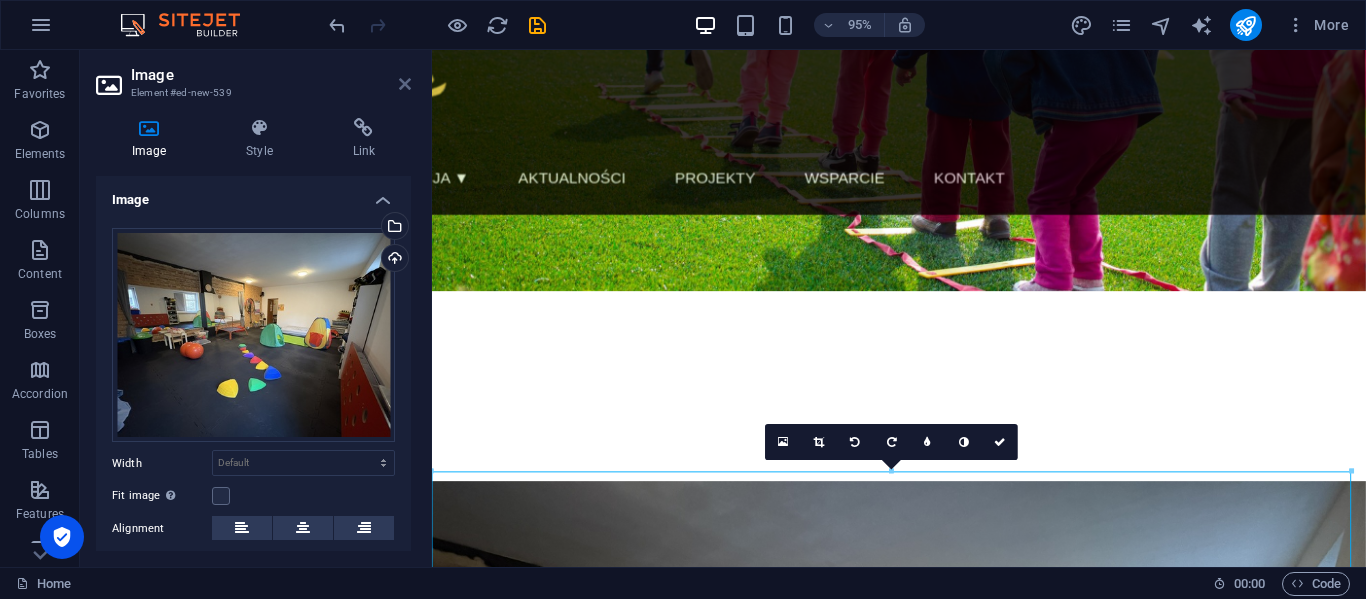 click at bounding box center [405, 84] 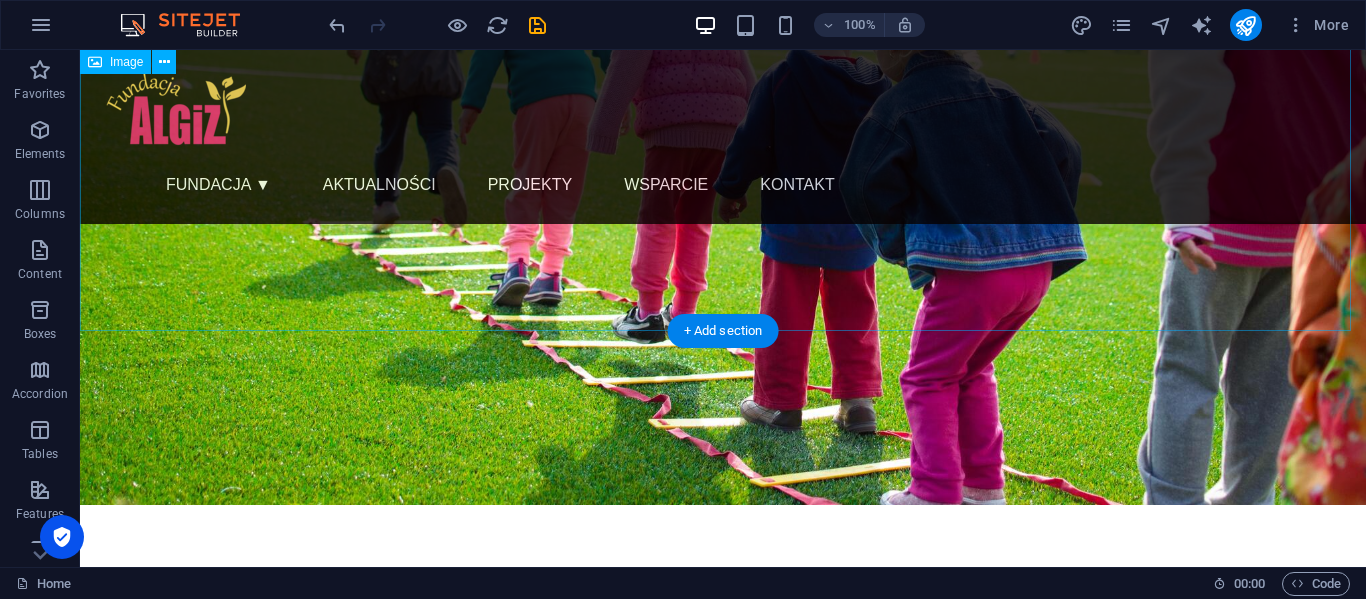 scroll, scrollTop: 0, scrollLeft: 0, axis: both 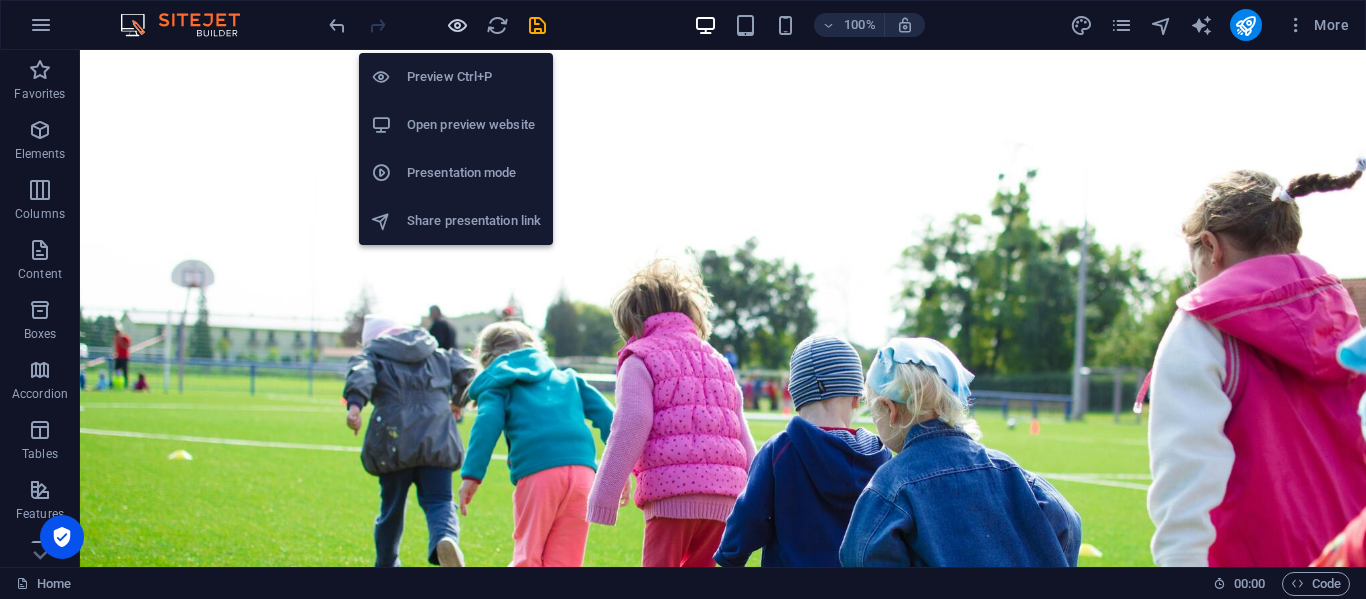 click at bounding box center [457, 25] 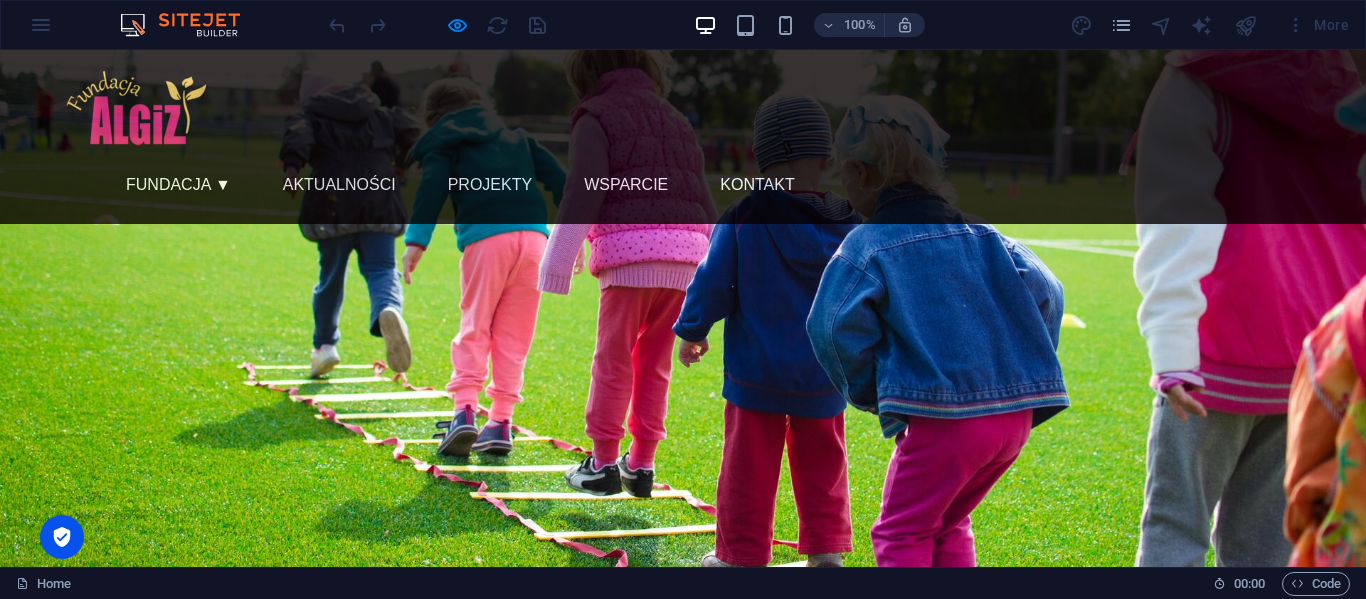 scroll, scrollTop: 0, scrollLeft: 0, axis: both 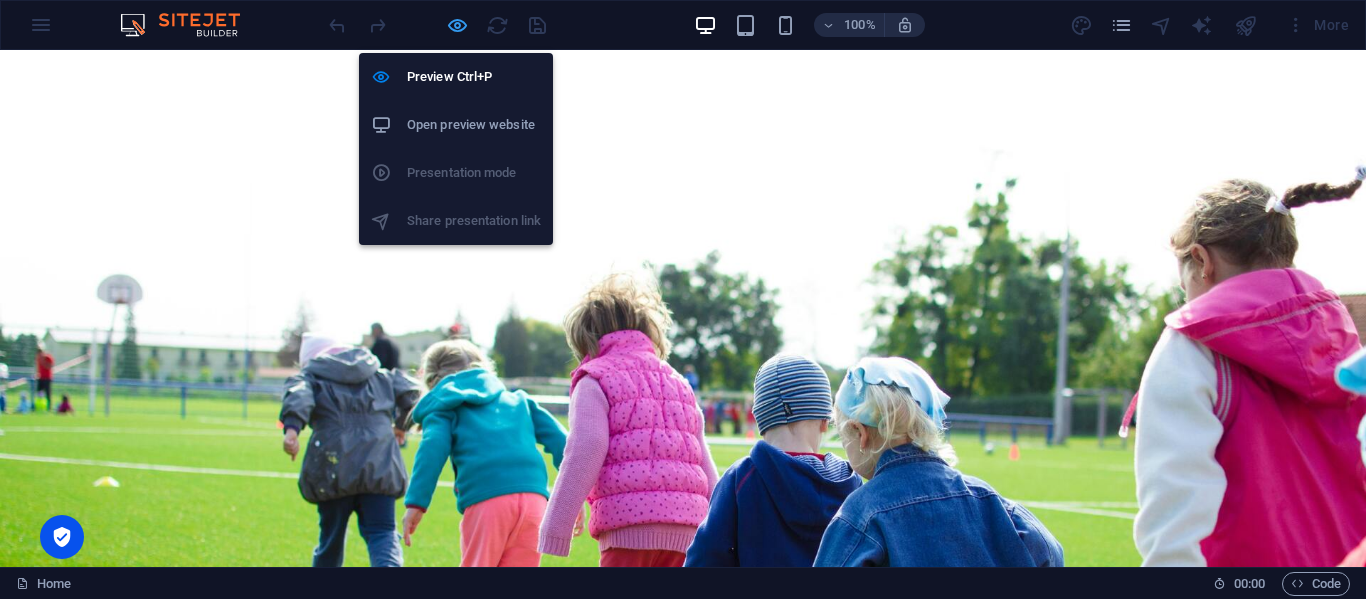 click at bounding box center [457, 25] 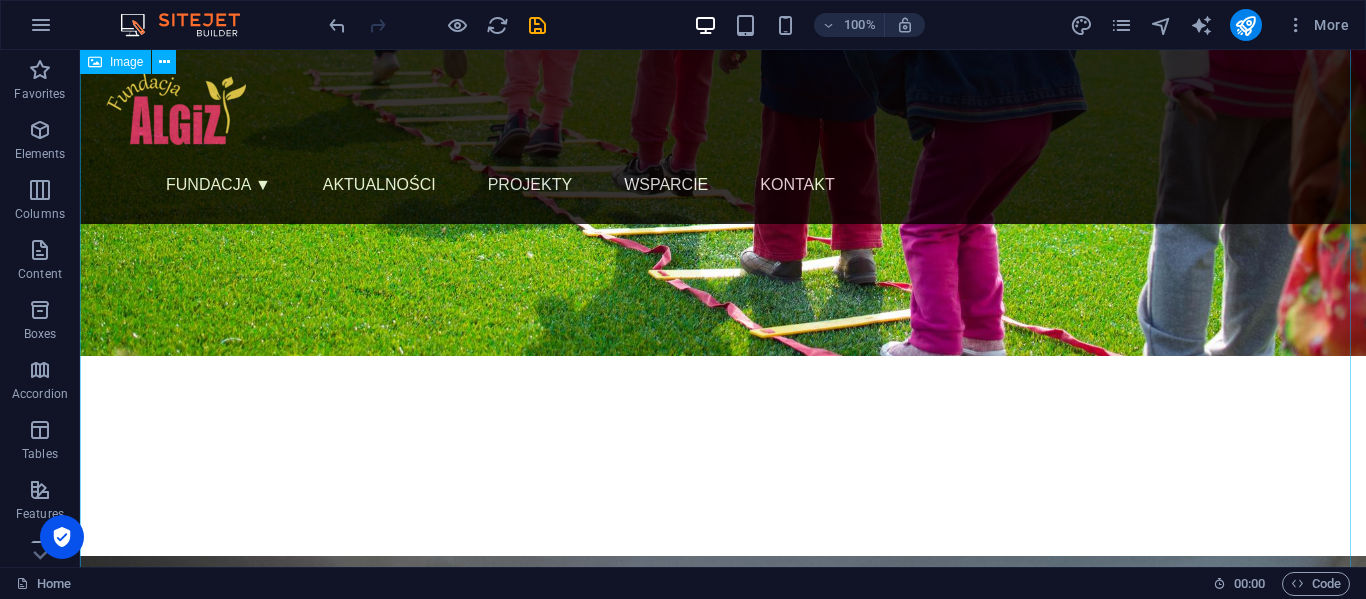 scroll, scrollTop: 0, scrollLeft: 0, axis: both 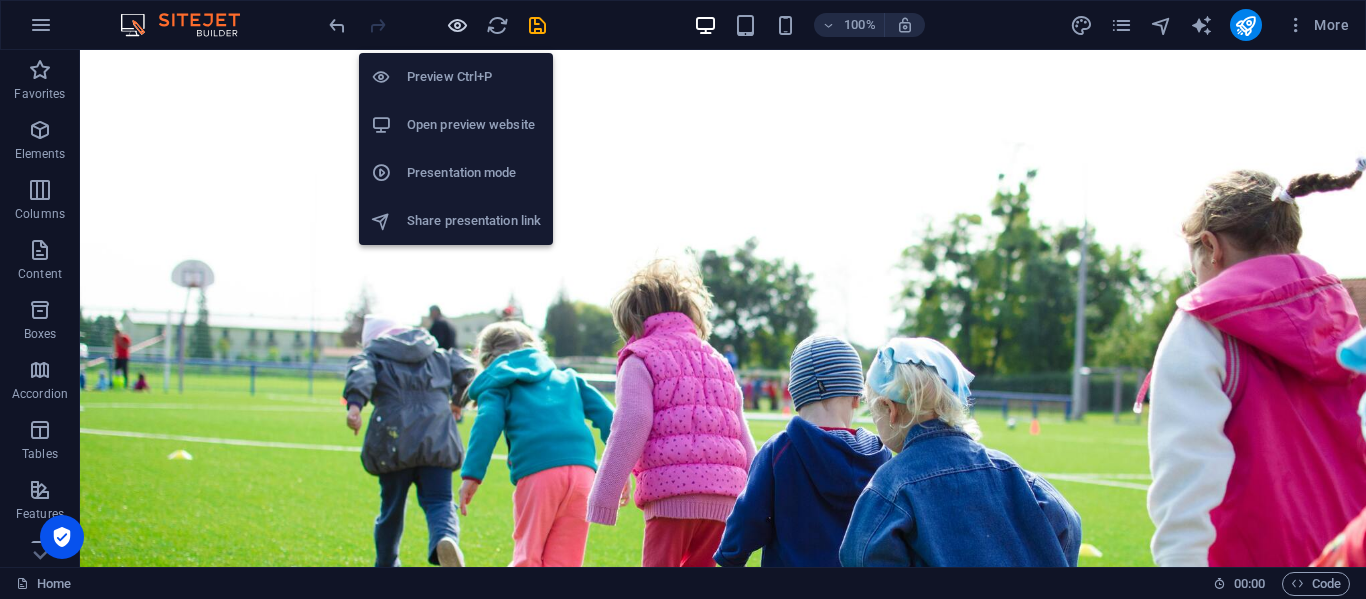 click at bounding box center (457, 25) 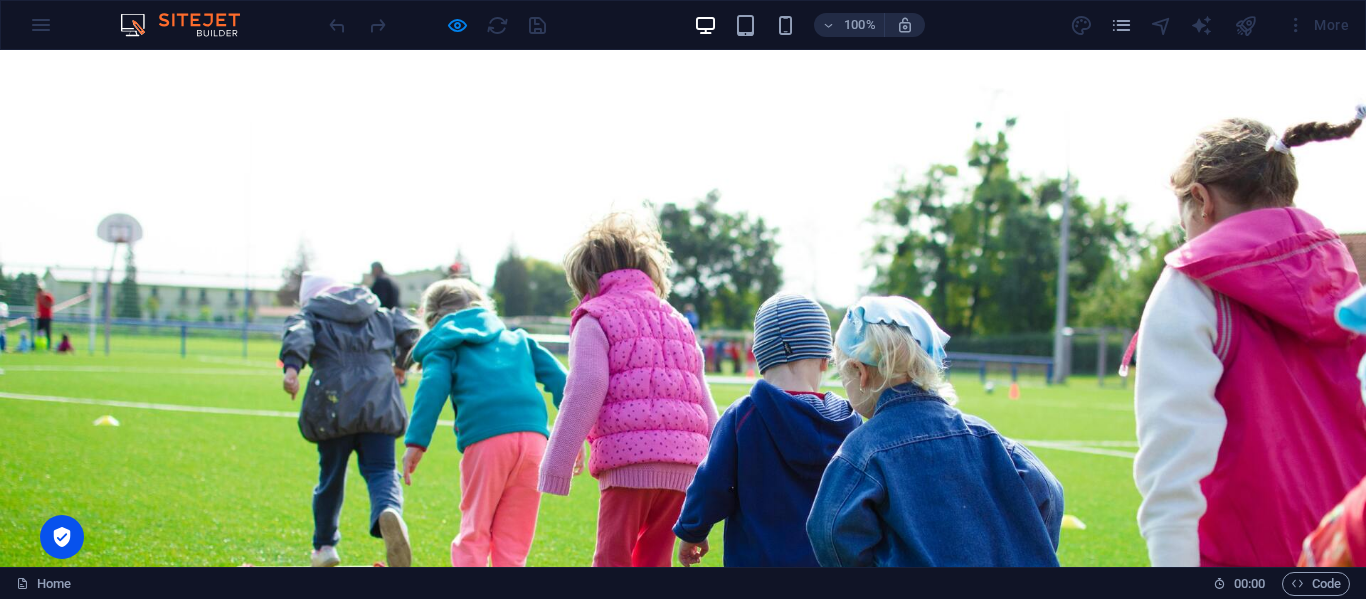 scroll, scrollTop: 0, scrollLeft: 0, axis: both 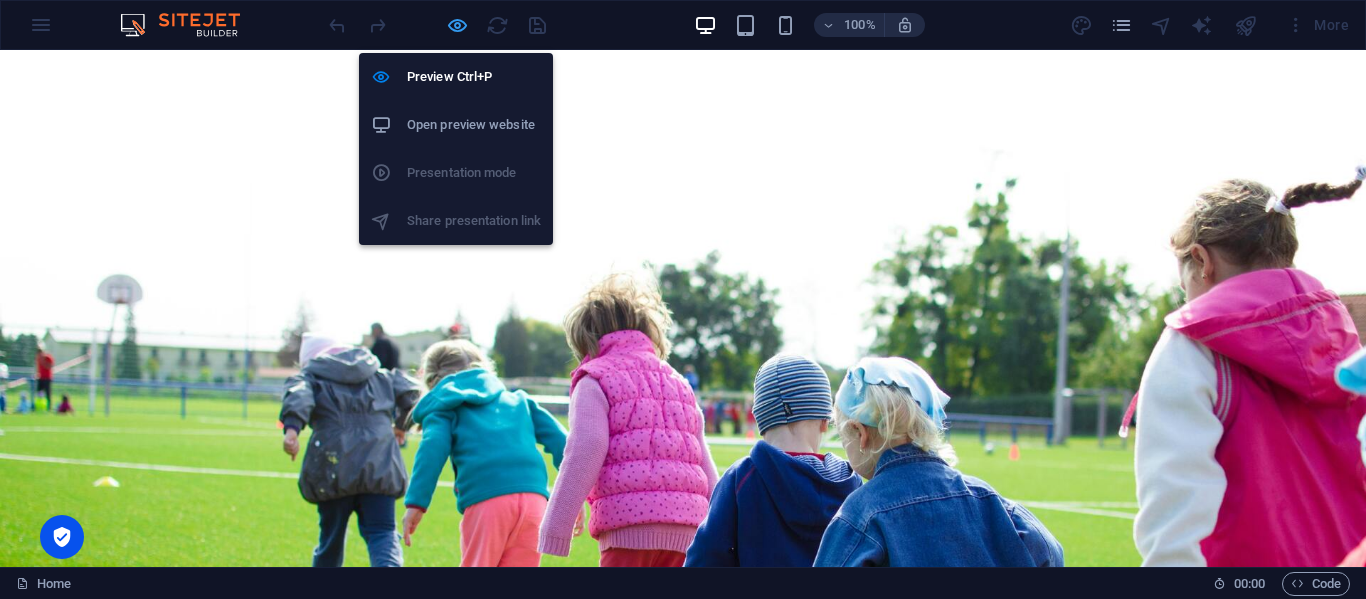 click at bounding box center (457, 25) 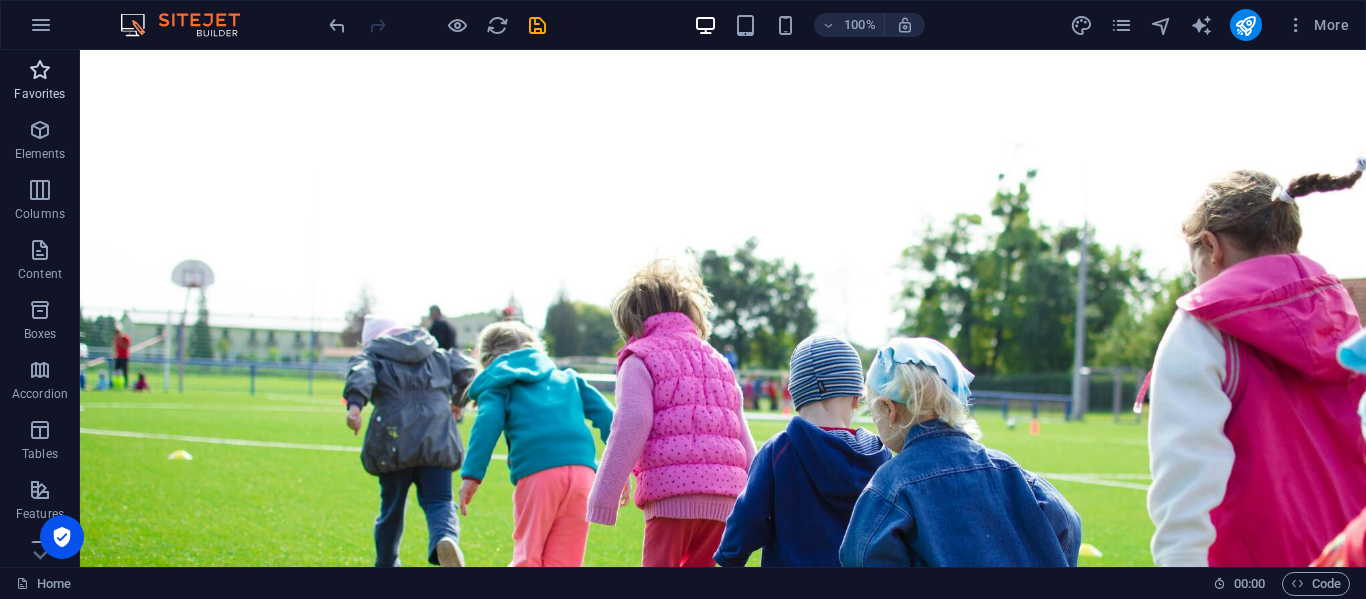 click at bounding box center [40, 70] 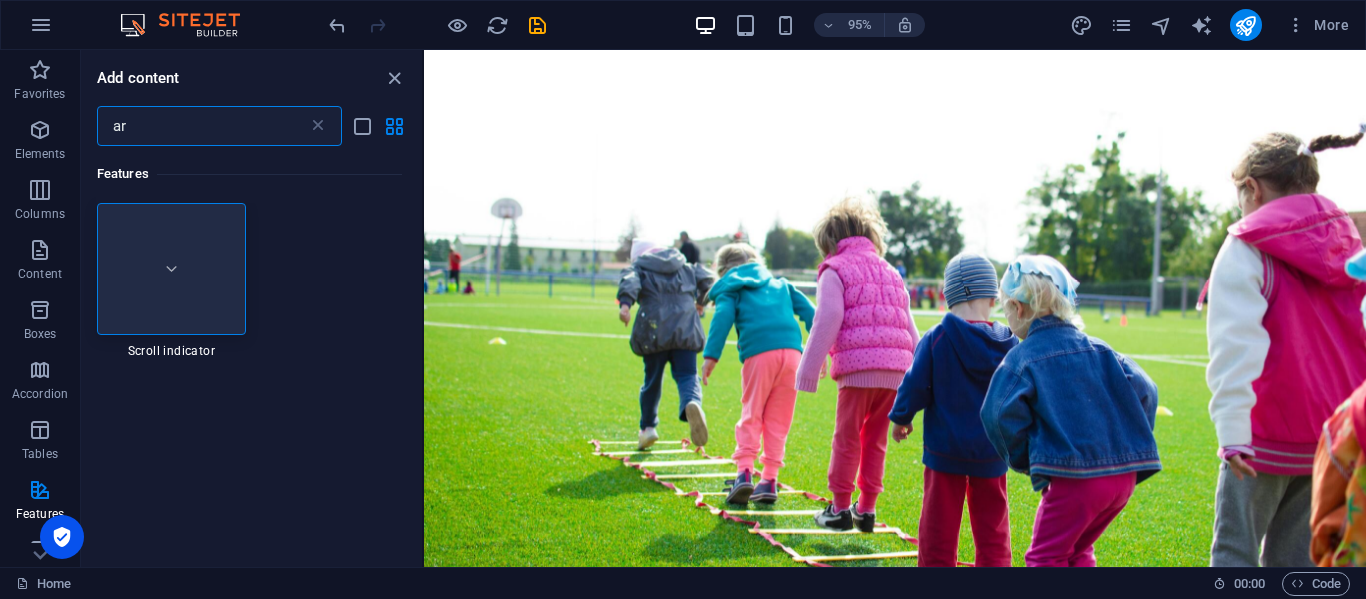type on "a" 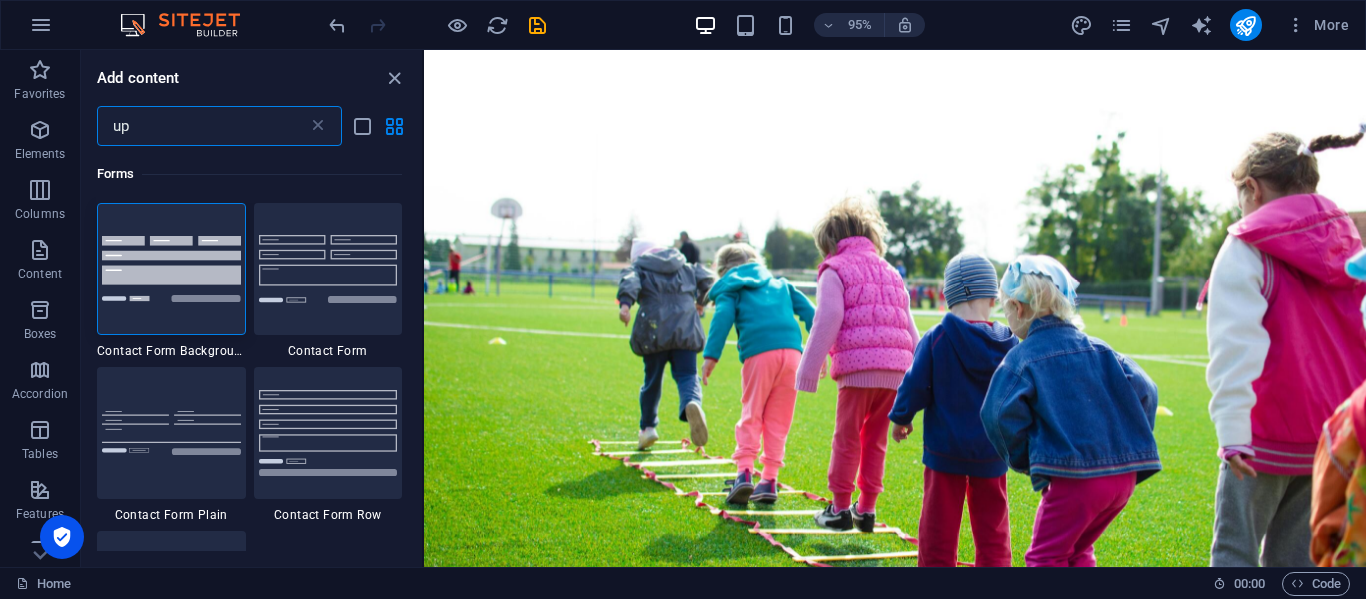 type on "u" 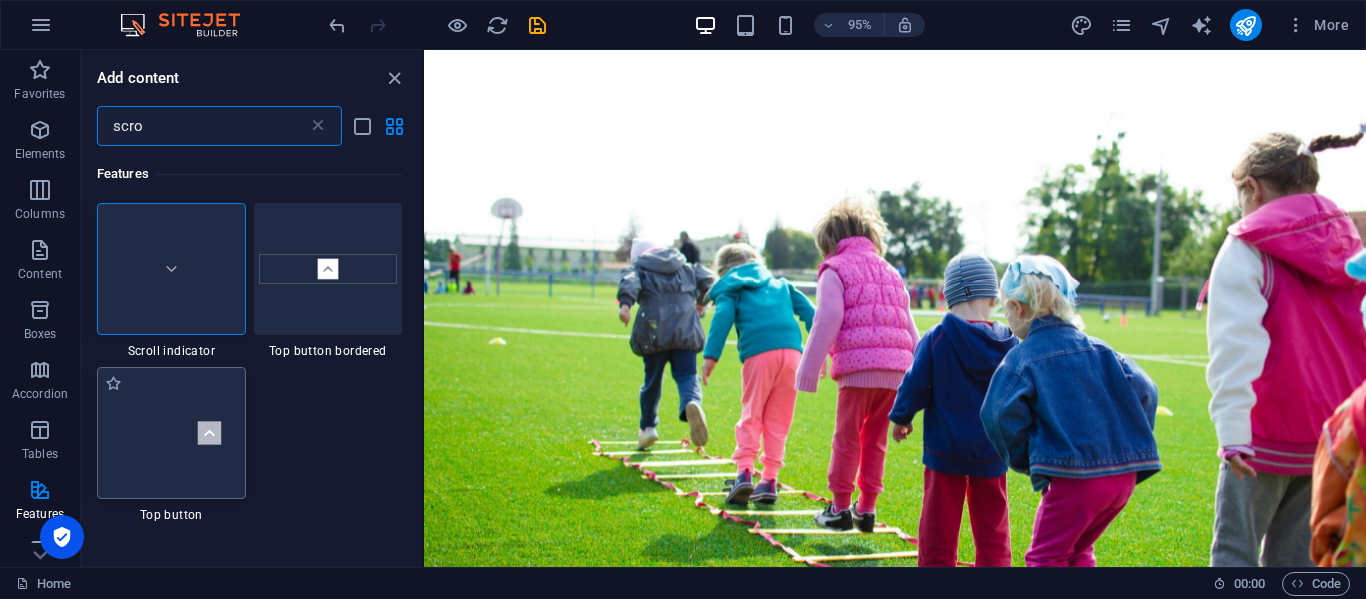 type on "scro" 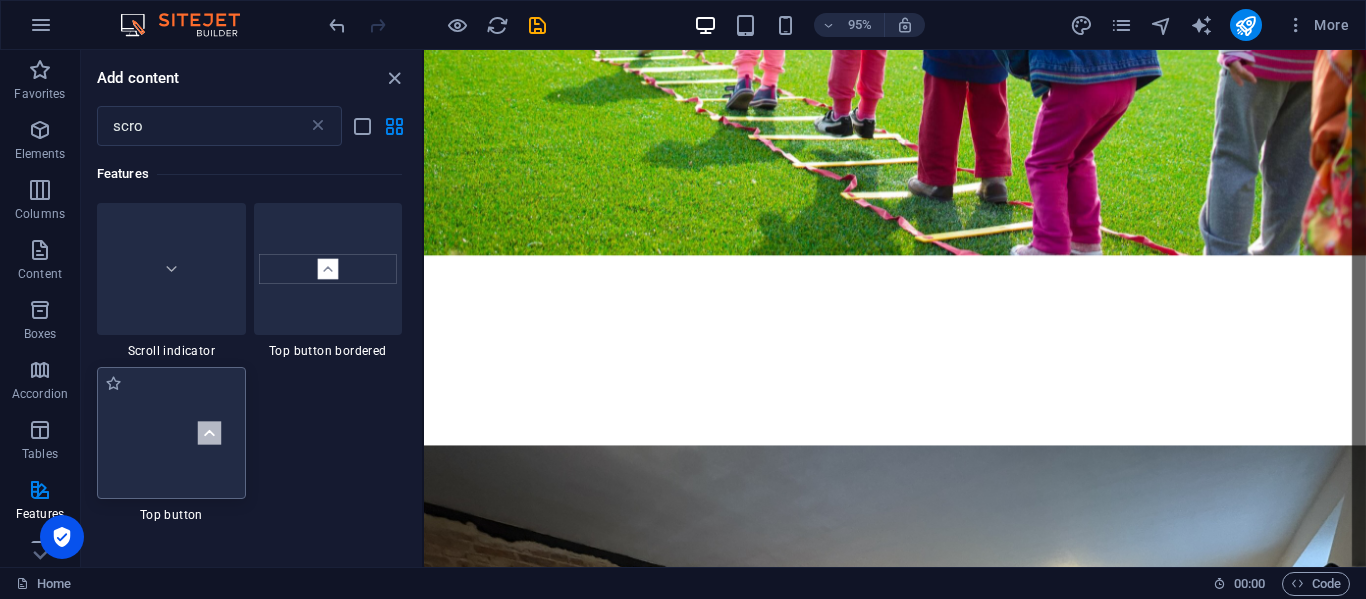 scroll, scrollTop: 449, scrollLeft: 0, axis: vertical 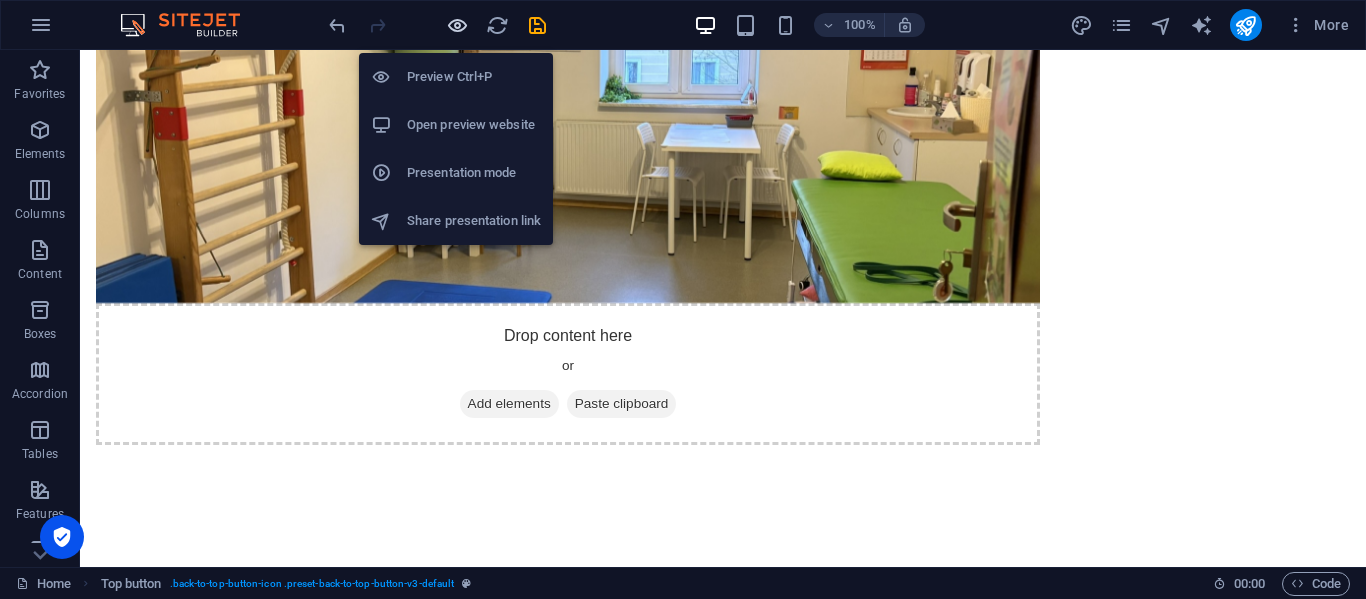 click at bounding box center [457, 25] 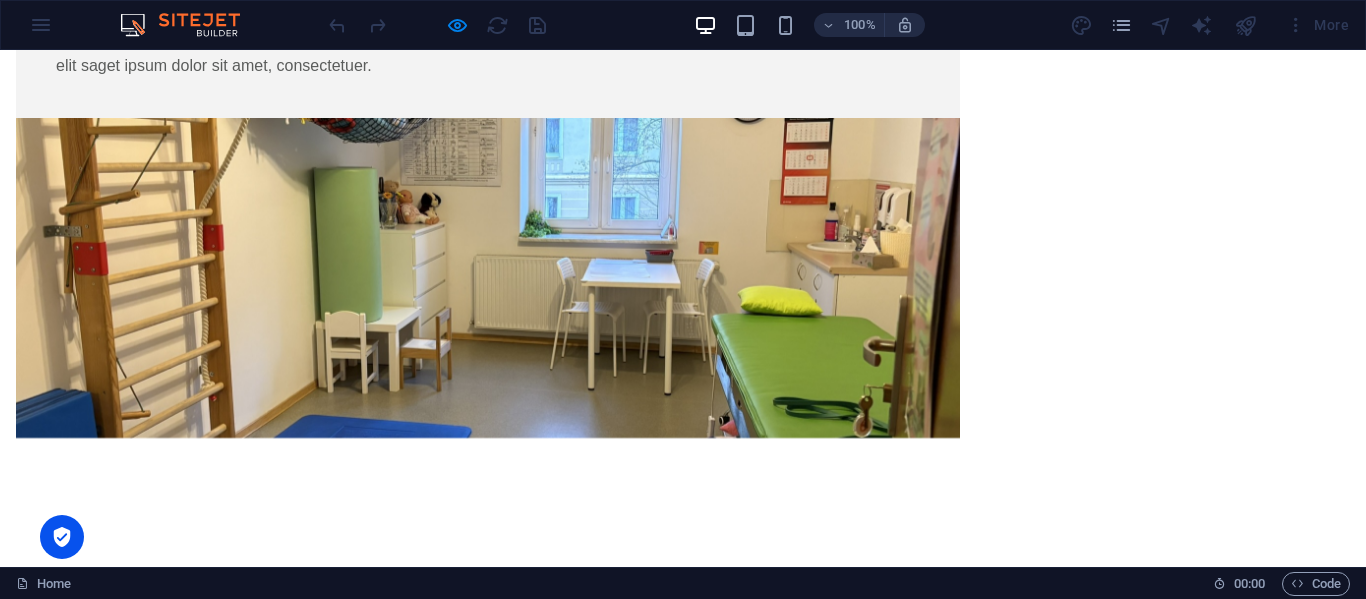 scroll, scrollTop: 2421, scrollLeft: 0, axis: vertical 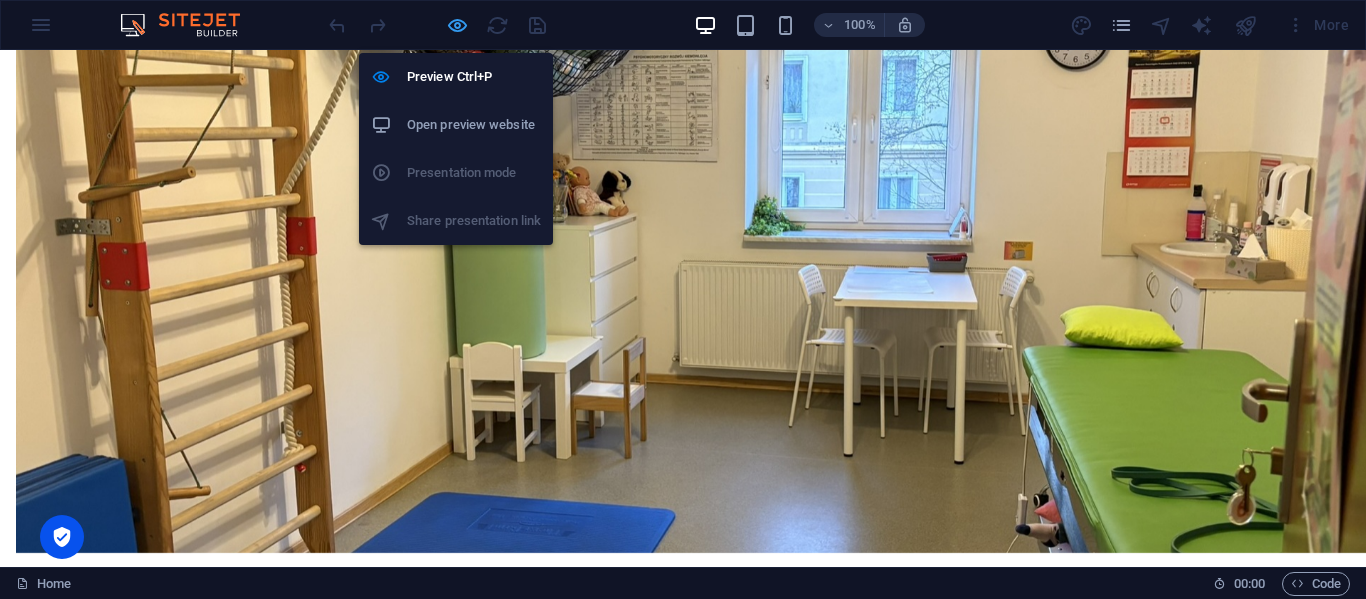 click at bounding box center [457, 25] 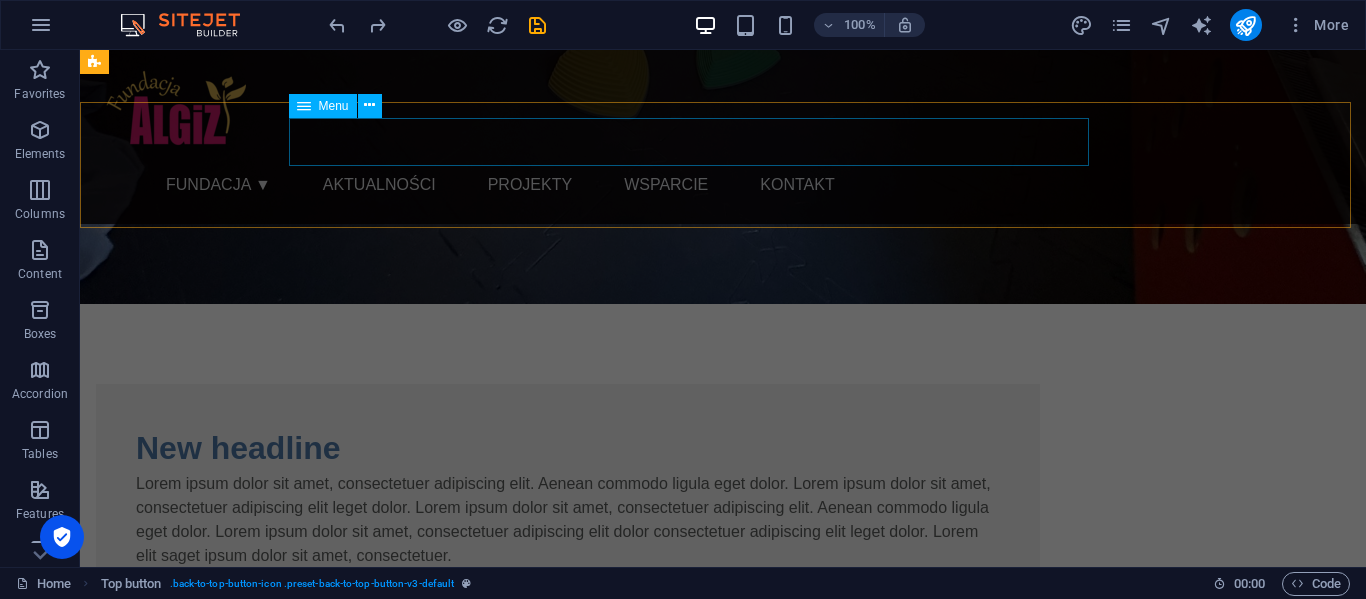 scroll, scrollTop: 1587, scrollLeft: 0, axis: vertical 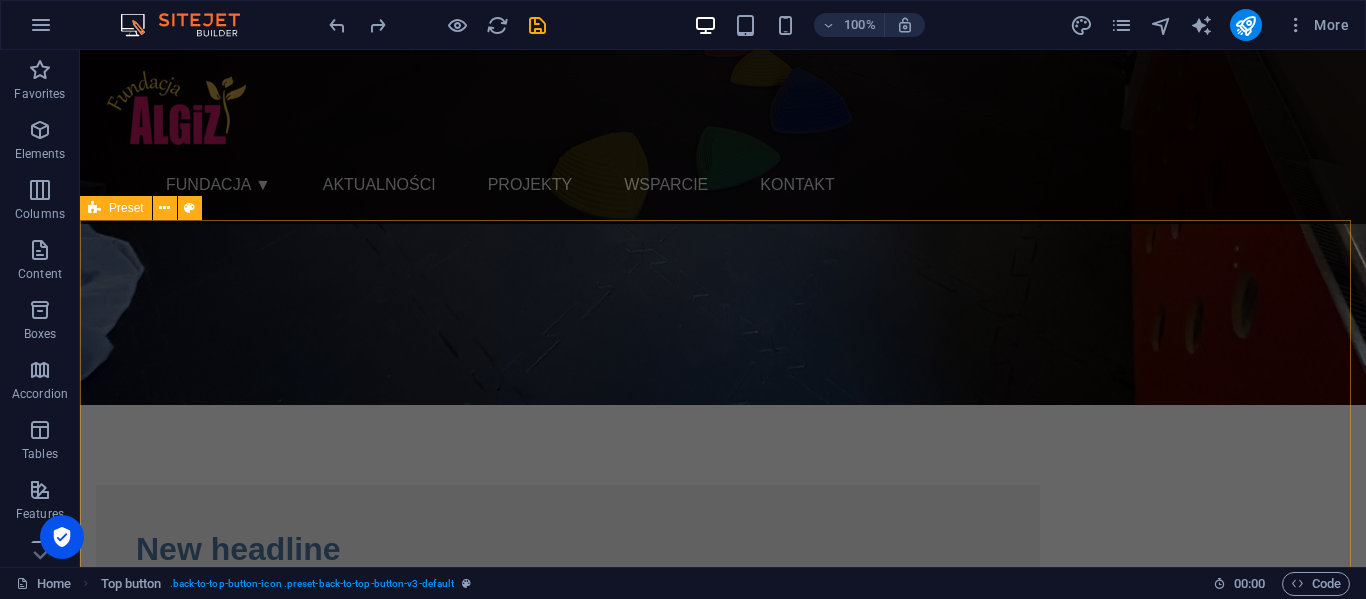click on "New headline Lorem ipsum dolor sit amet, consectetuer adipiscing elit. Aenean commodo ligula eget dolor. Lorem ipsum dolor sit amet, consectetuer adipiscing elit leget dolor. Lorem ipsum dolor sit amet, consectetuer adipiscing elit. Aenean commodo ligula eget dolor. Lorem ipsum dolor sit amet, consectetuer adipiscing elit dolor consectetuer adipiscing elit leget dolor. Lorem elit saget ipsum dolor sit amet, consectetuer. Drop content here or  Add elements  Paste clipboard" at bounding box center (723, 828) 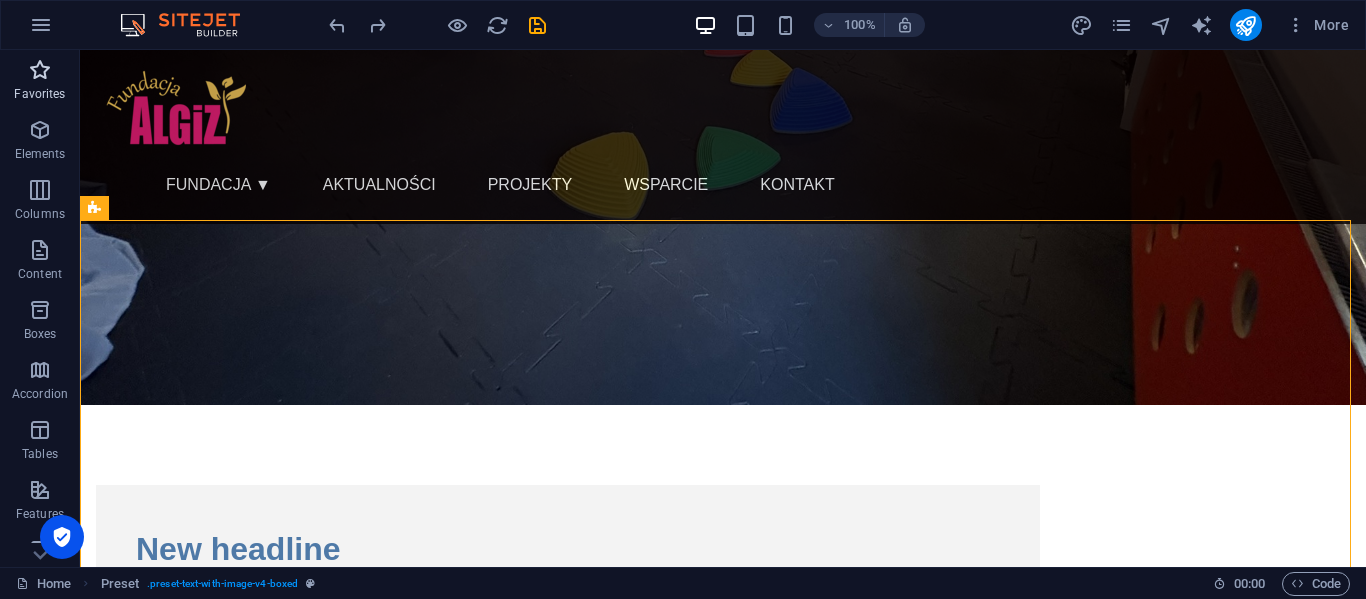 click at bounding box center [40, 70] 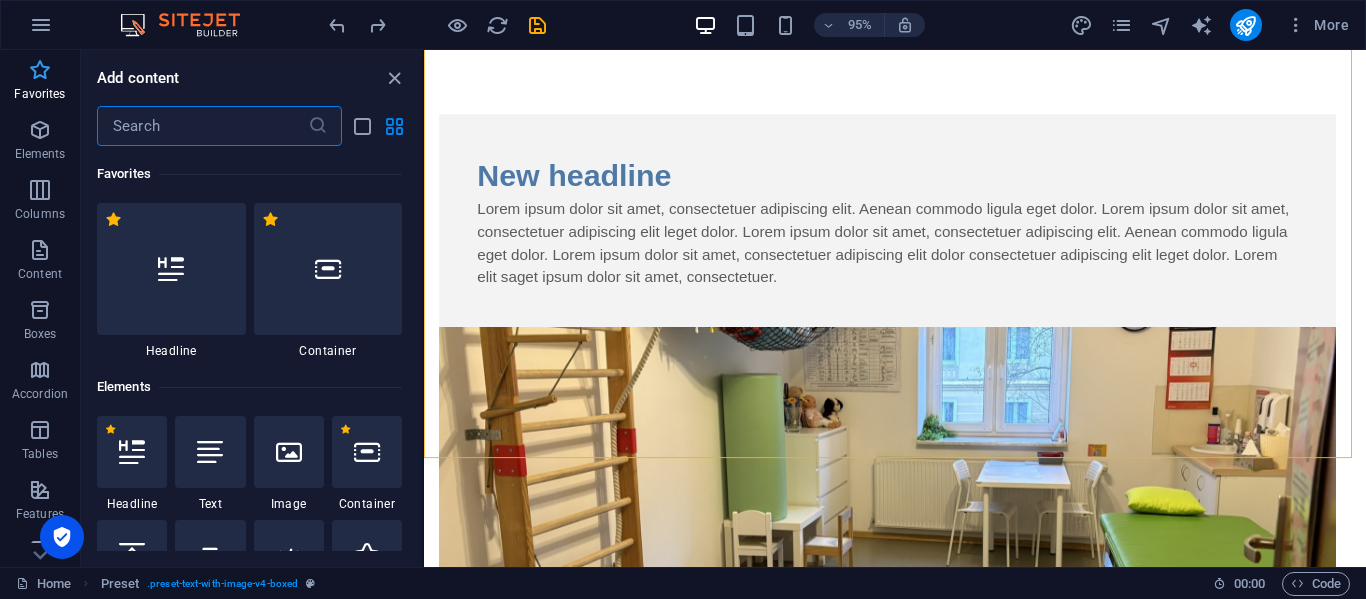 scroll, scrollTop: 1556, scrollLeft: 0, axis: vertical 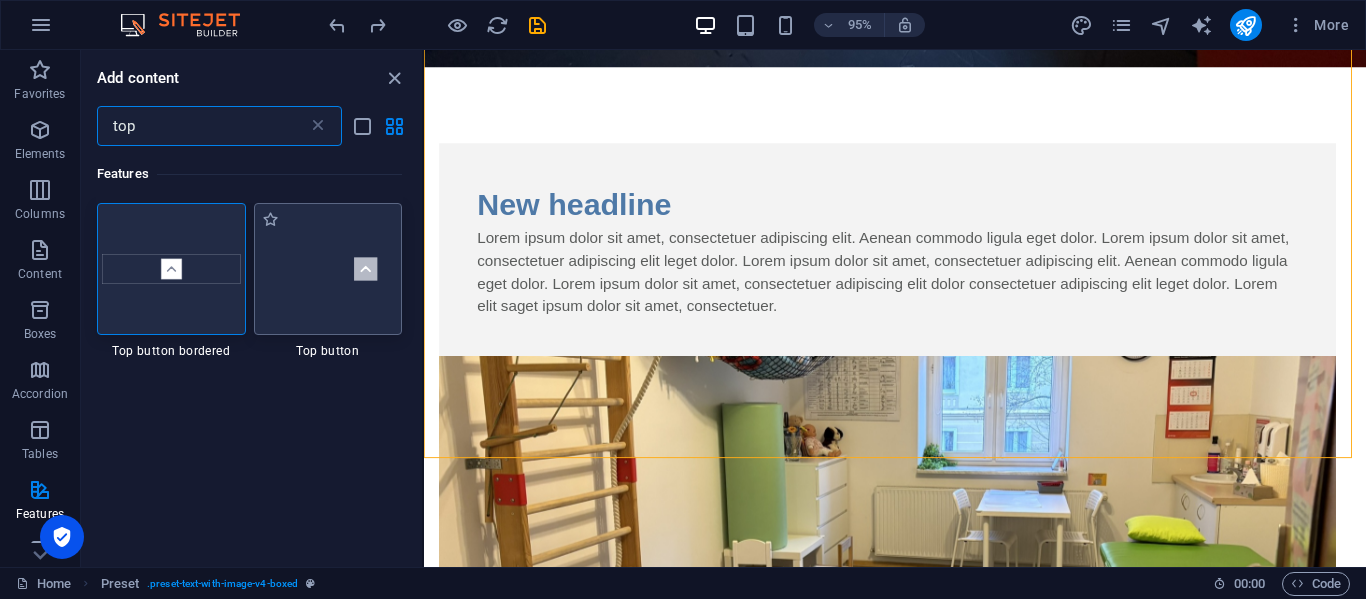 type on "top" 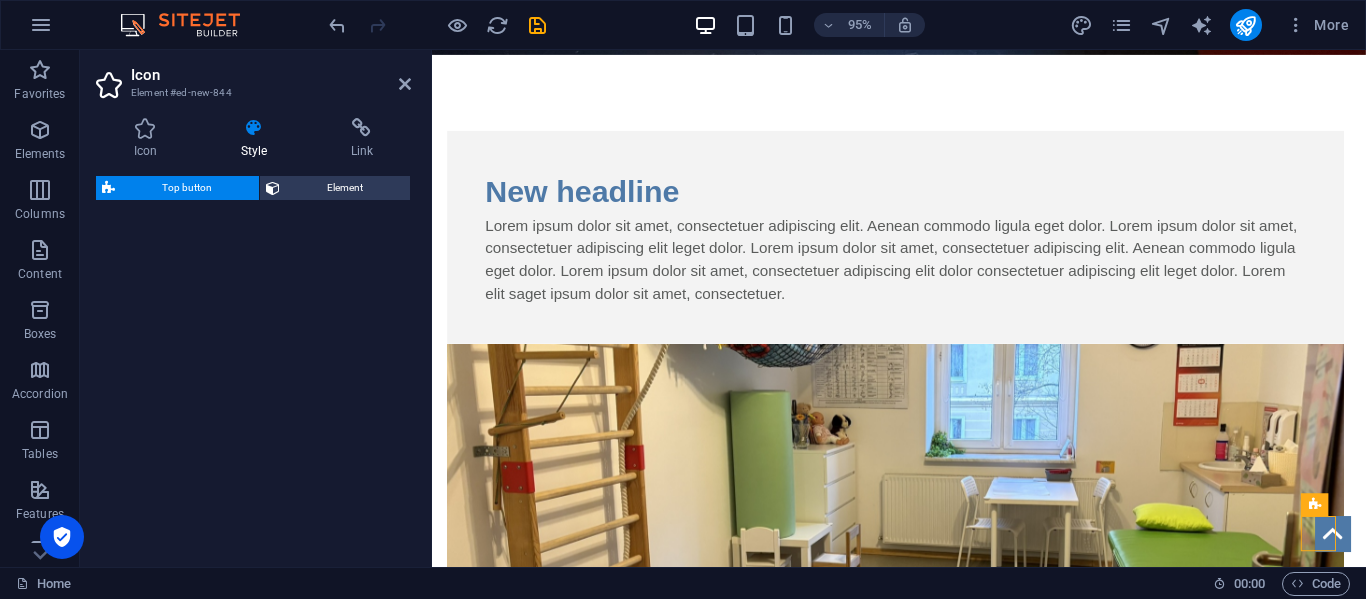 scroll, scrollTop: 1550, scrollLeft: 0, axis: vertical 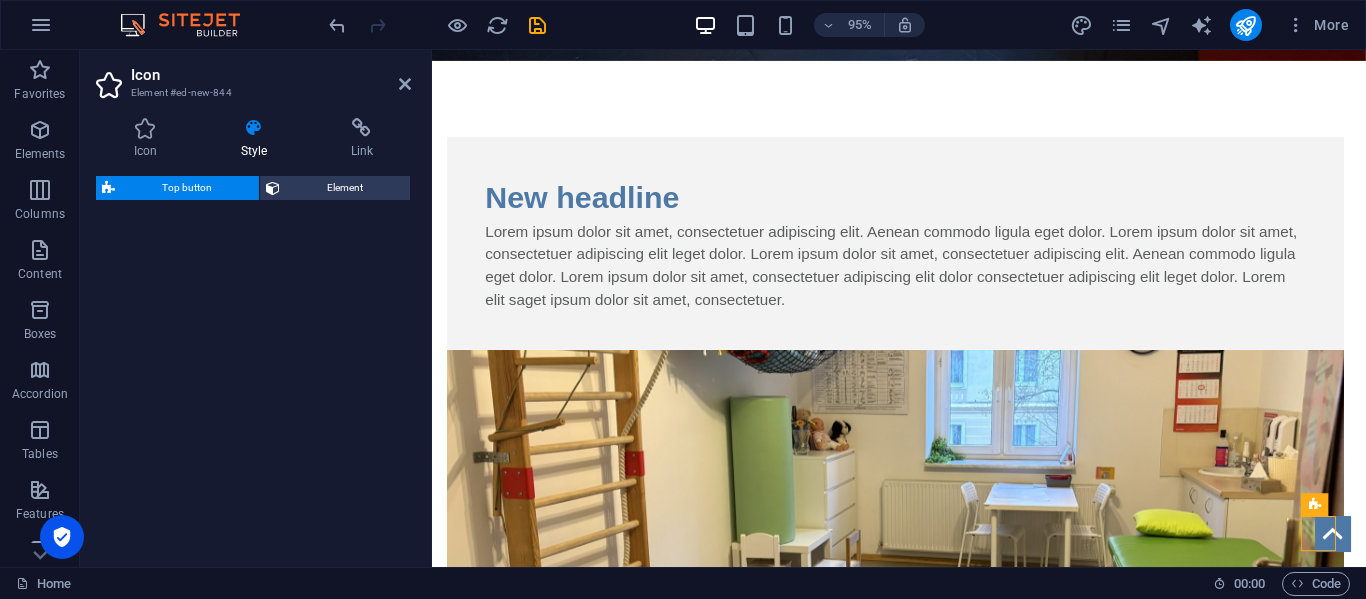 select on "rem" 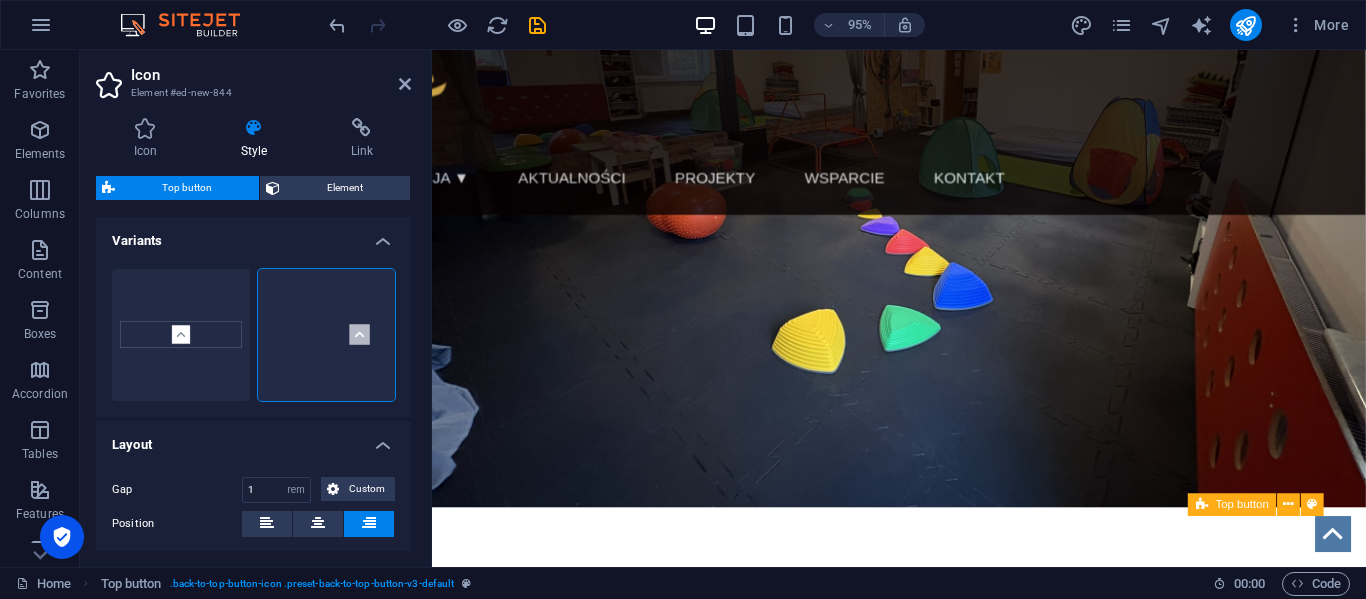 click at bounding box center (1380, 559) 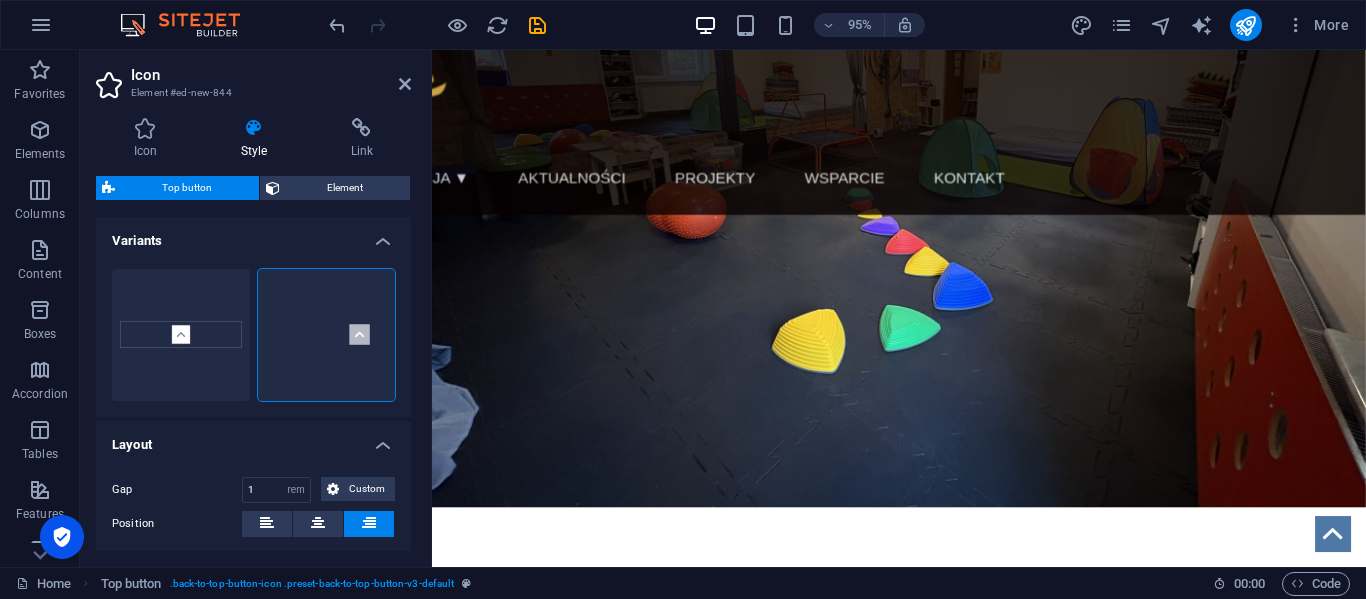 click at bounding box center (1380, 559) 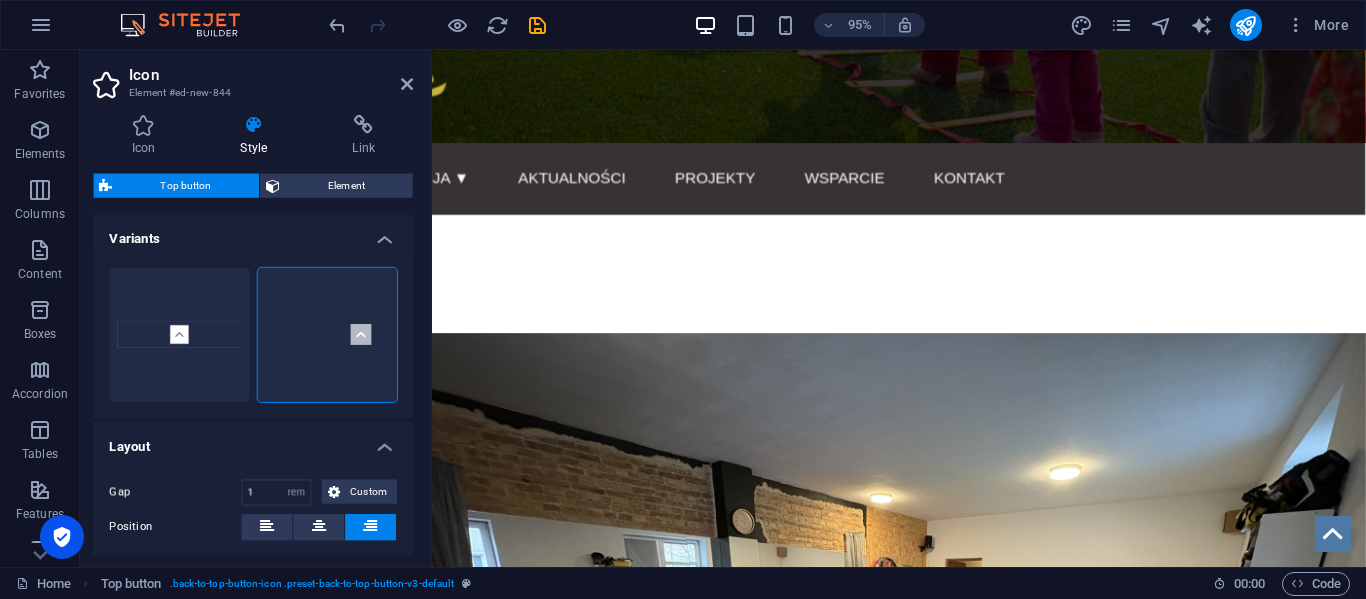 scroll, scrollTop: 0, scrollLeft: 0, axis: both 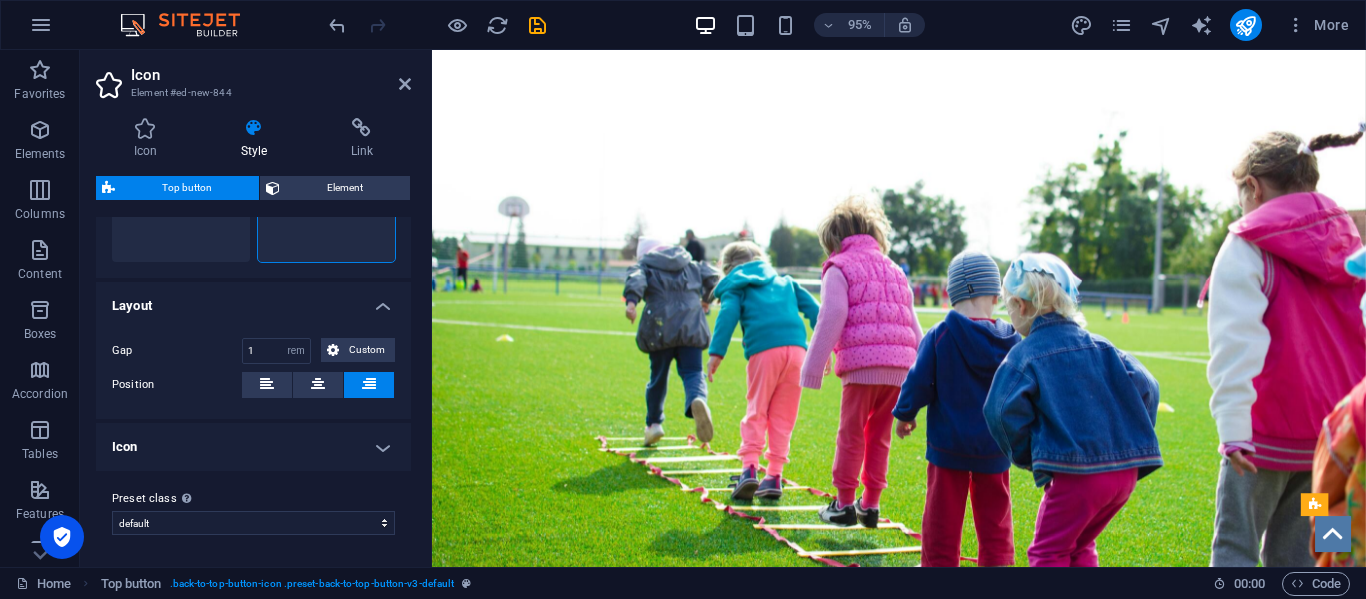 click on "Icon" at bounding box center [253, 447] 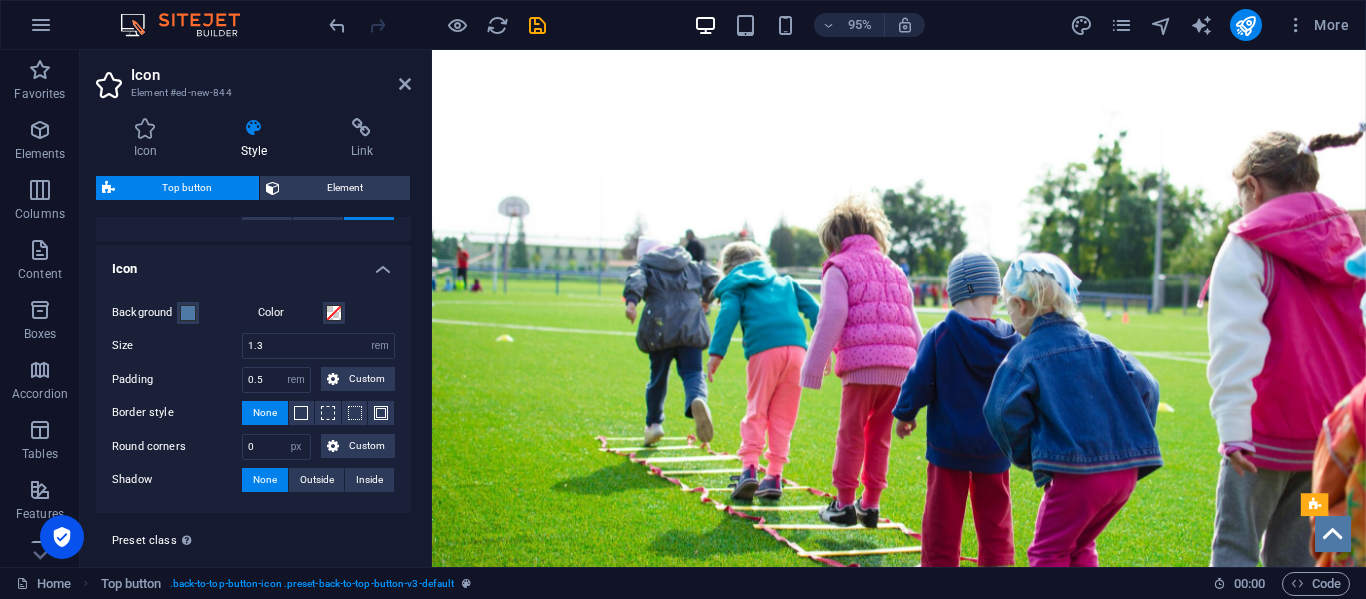 scroll, scrollTop: 359, scrollLeft: 0, axis: vertical 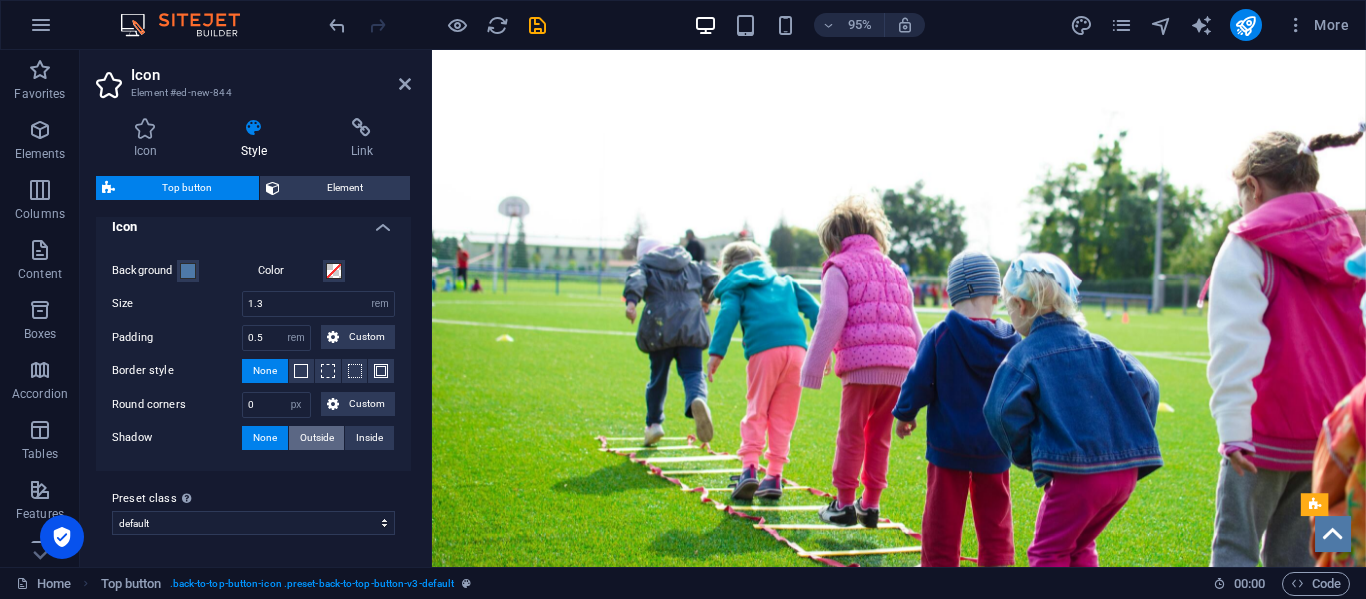 click on "Outside" at bounding box center [317, 438] 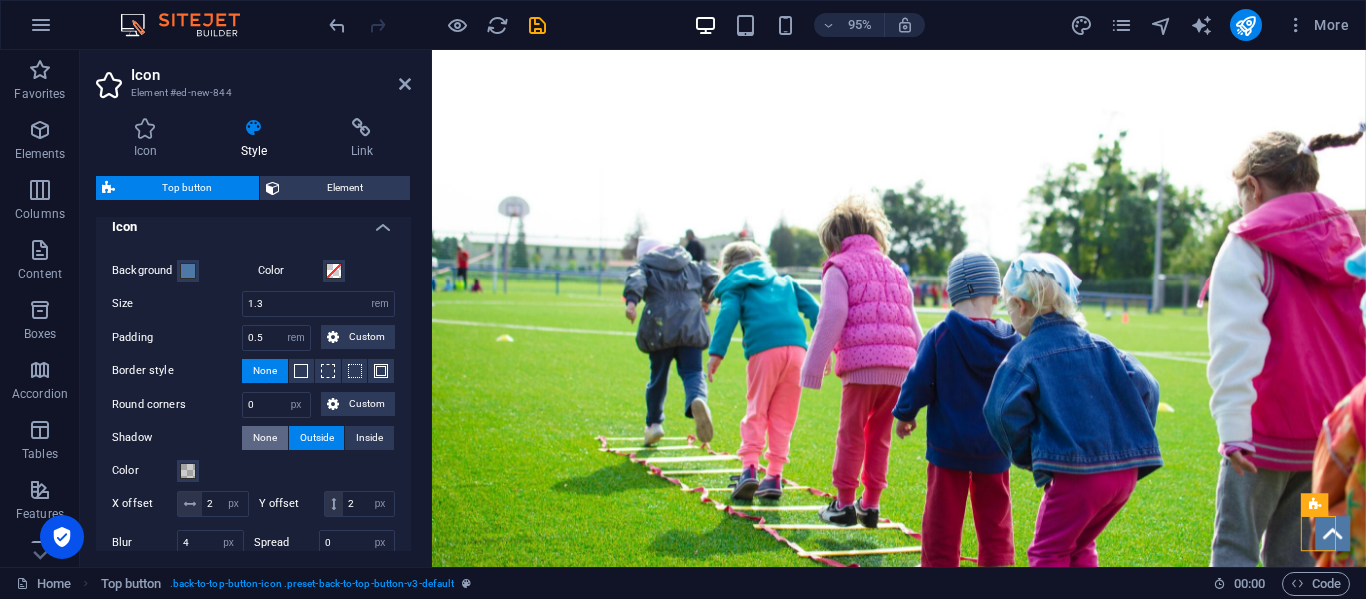 click on "None" at bounding box center (265, 438) 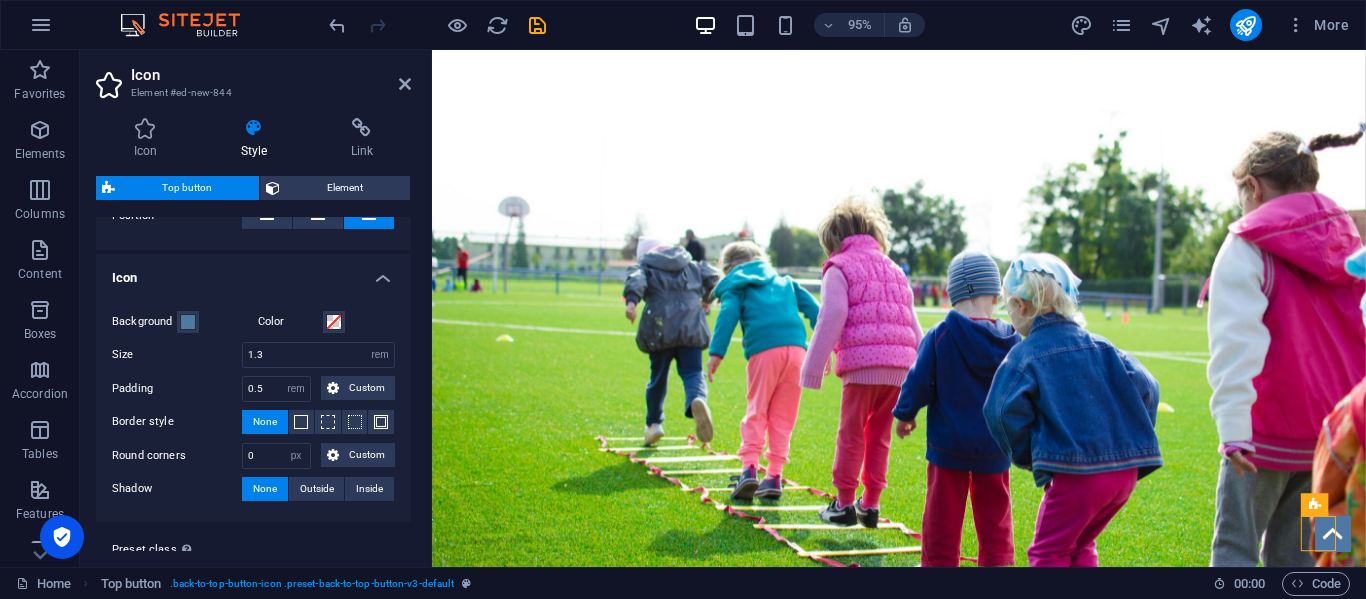 scroll, scrollTop: 0, scrollLeft: 0, axis: both 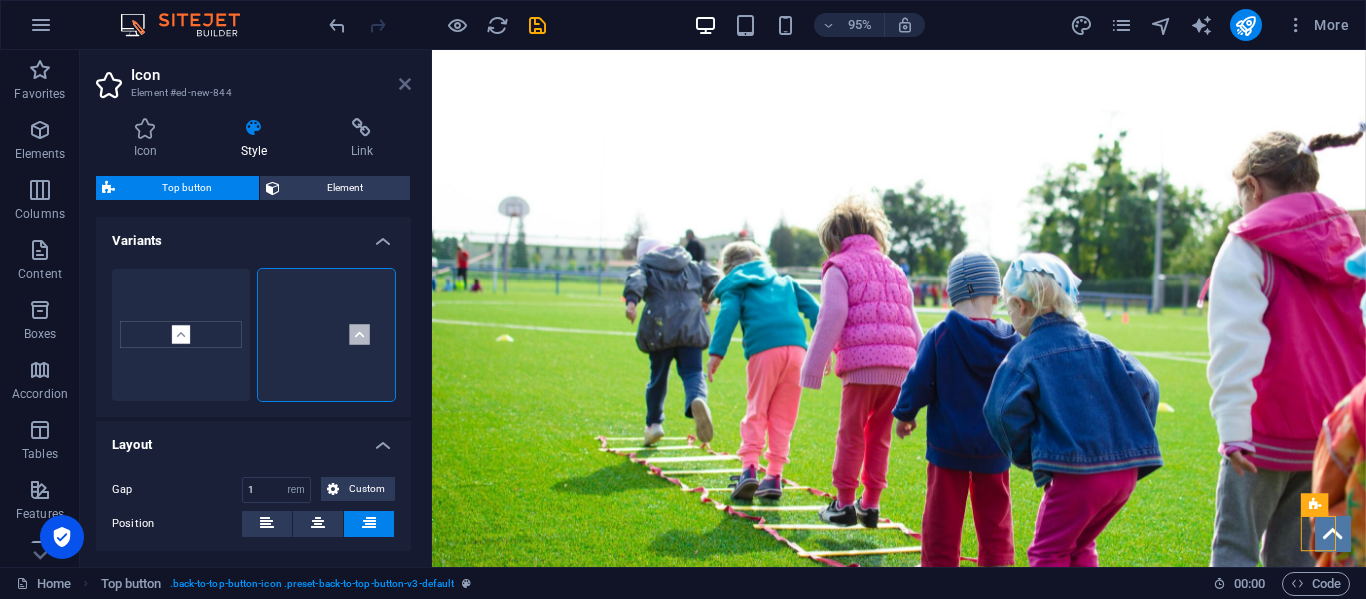 click at bounding box center (405, 84) 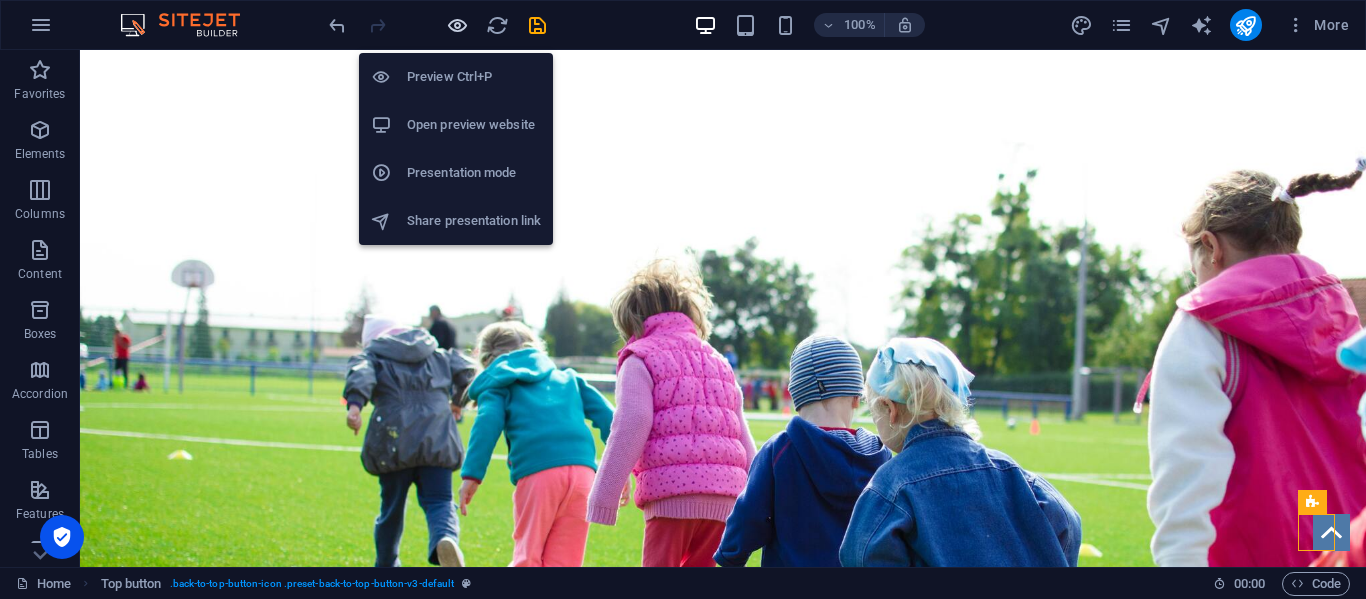 click at bounding box center (457, 25) 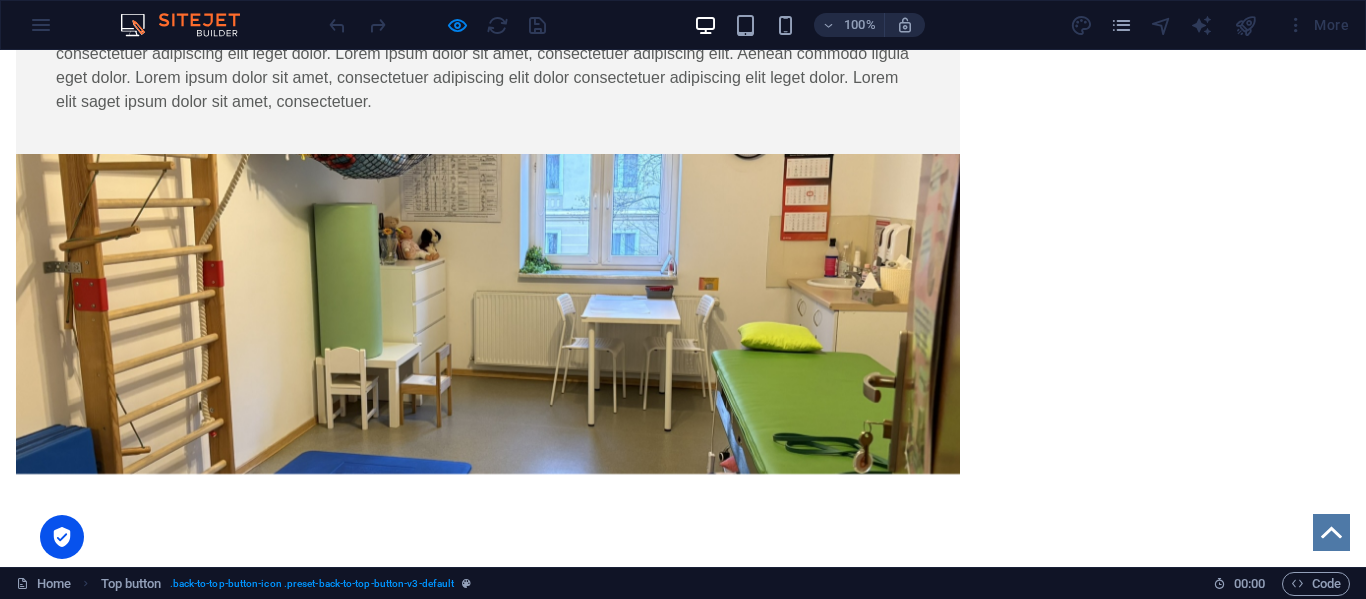 scroll, scrollTop: 2421, scrollLeft: 0, axis: vertical 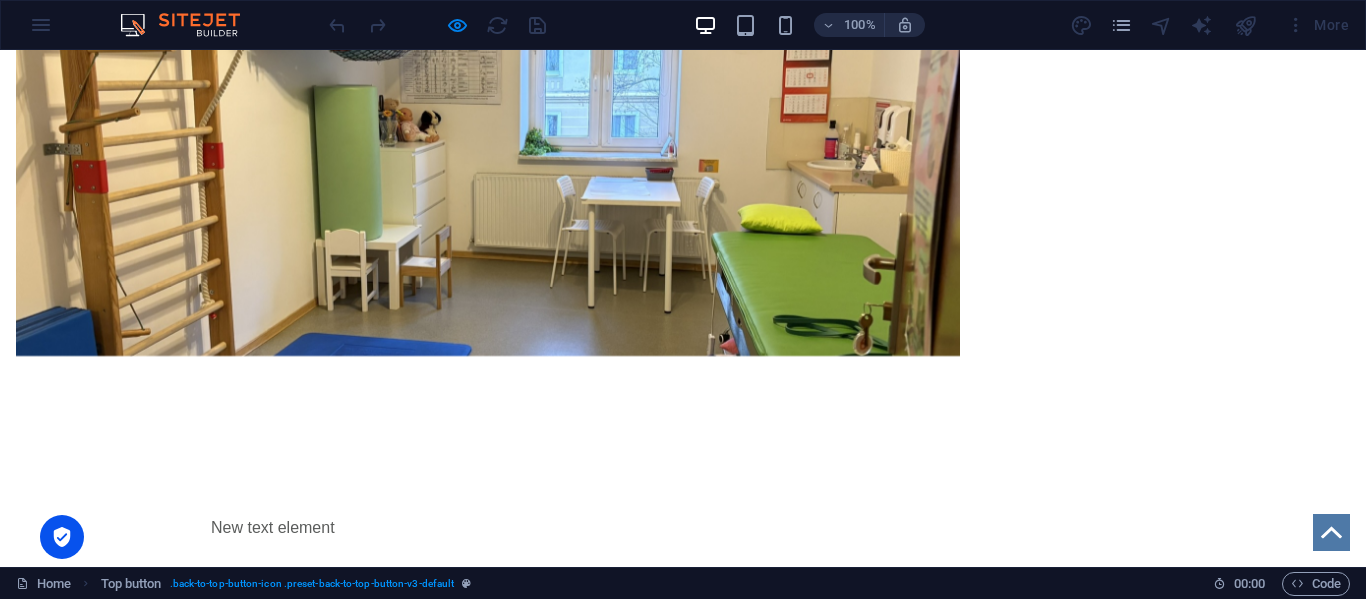 click 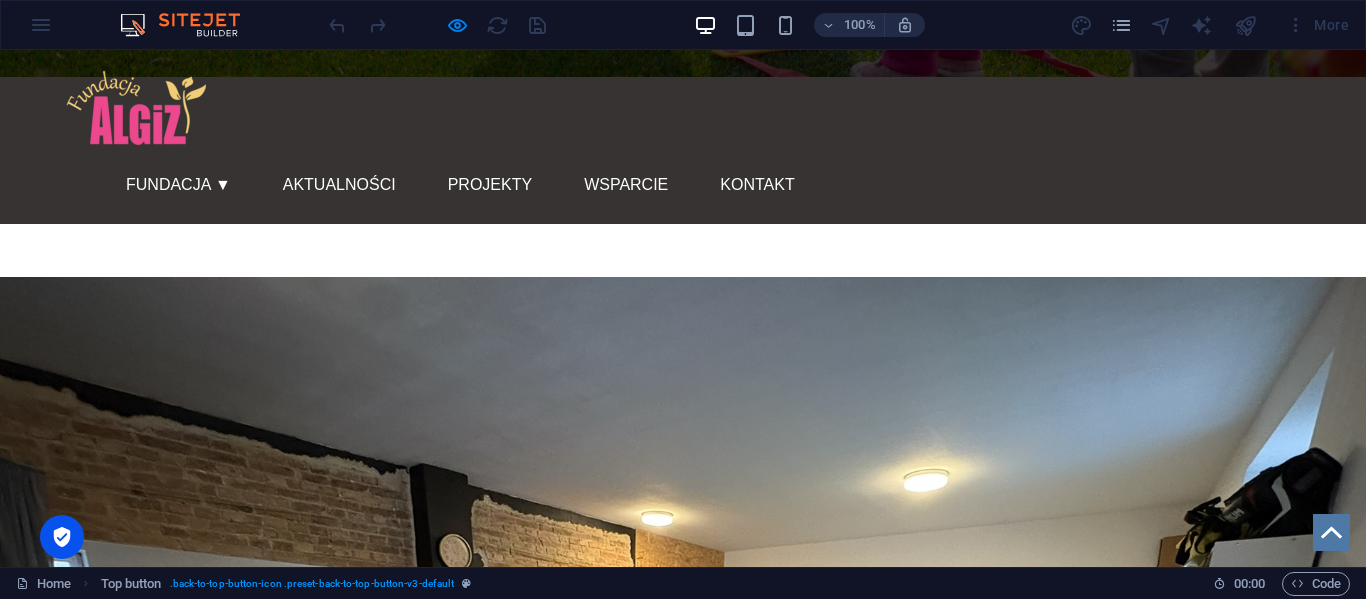 scroll, scrollTop: 378, scrollLeft: 0, axis: vertical 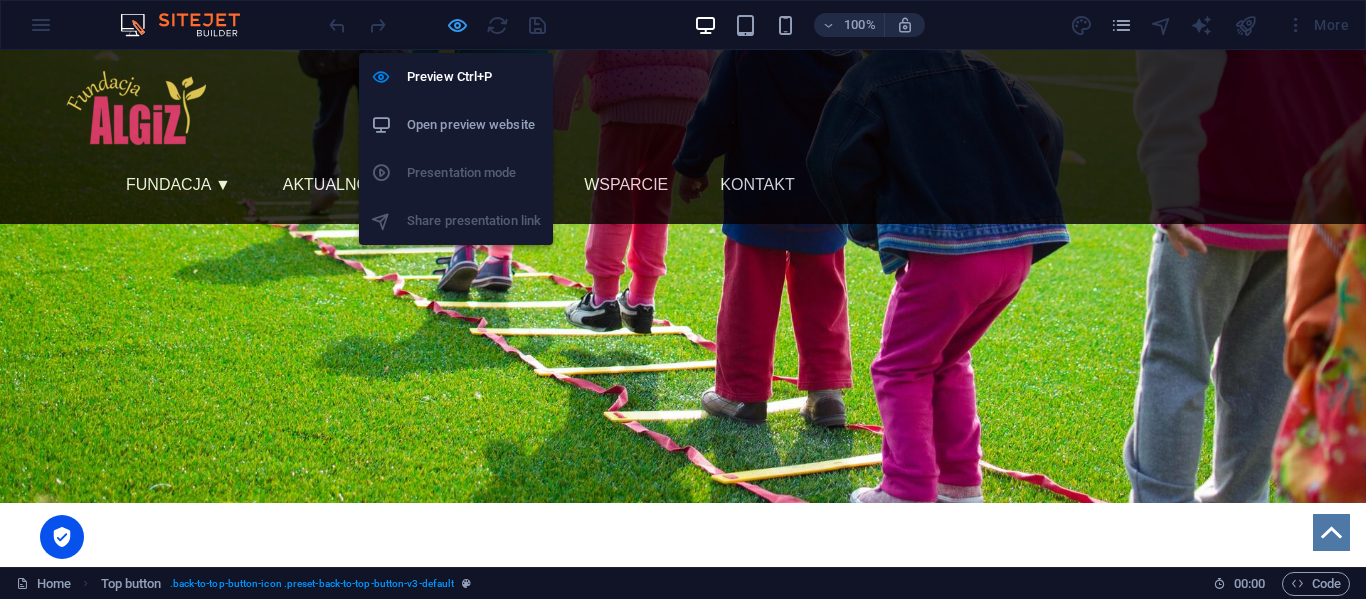 click at bounding box center (457, 25) 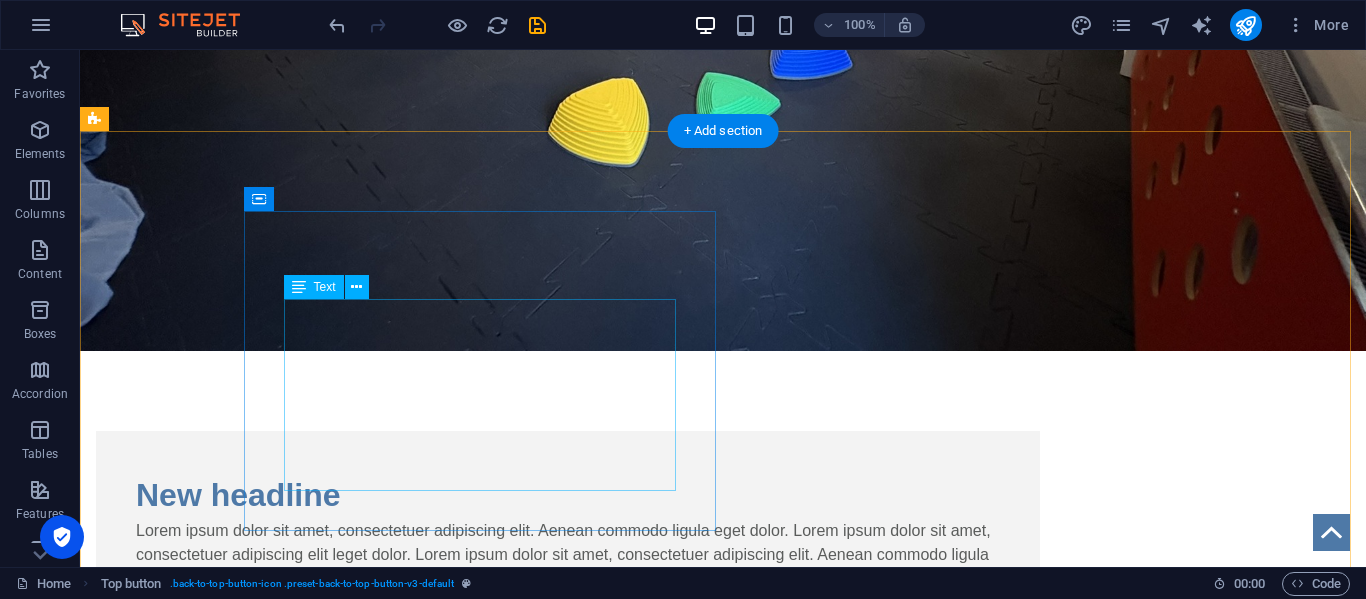 scroll, scrollTop: 1694, scrollLeft: 0, axis: vertical 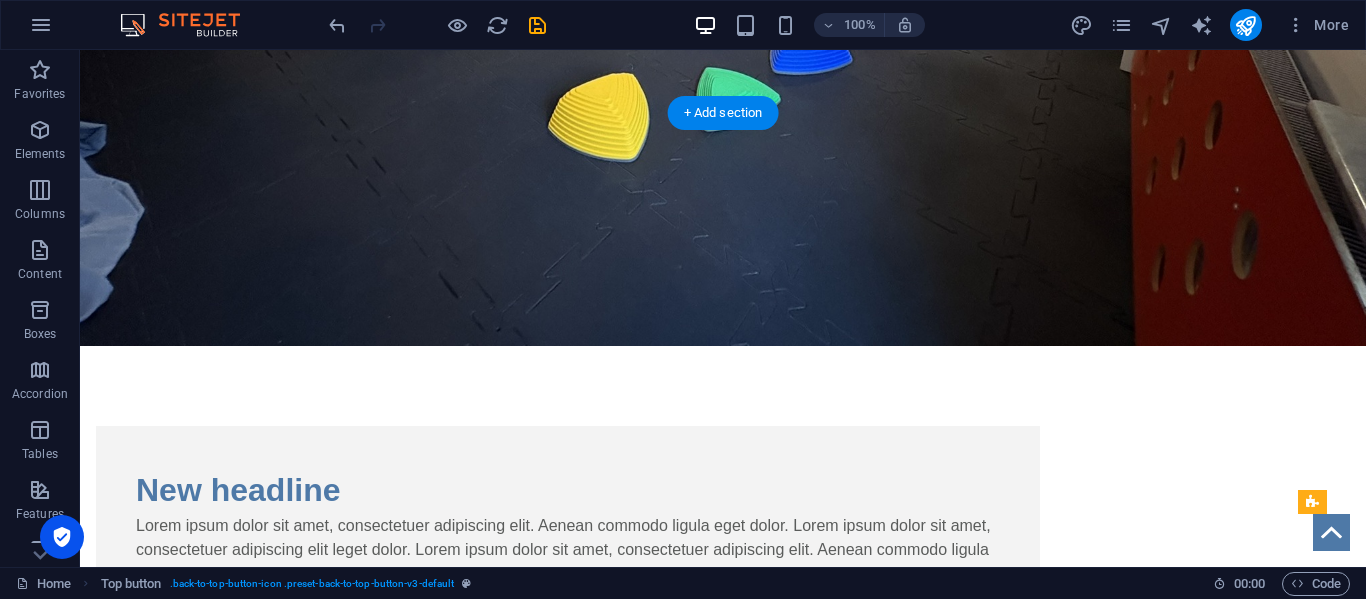 click at bounding box center (568, 810) 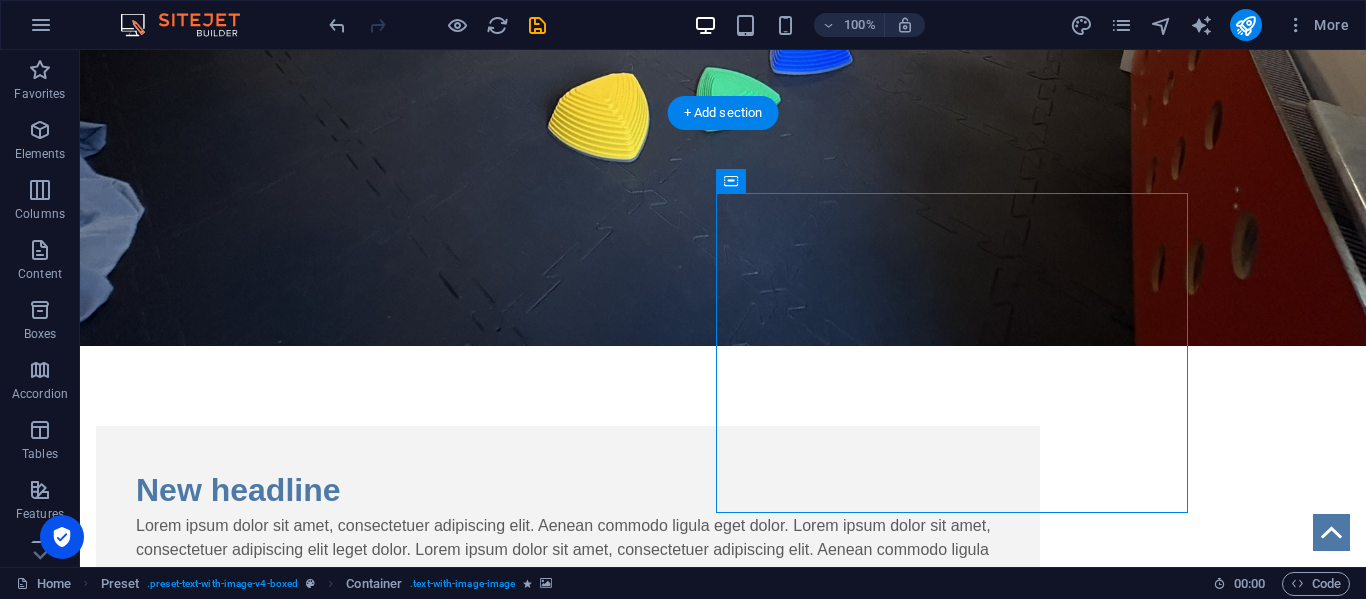 click at bounding box center (568, 810) 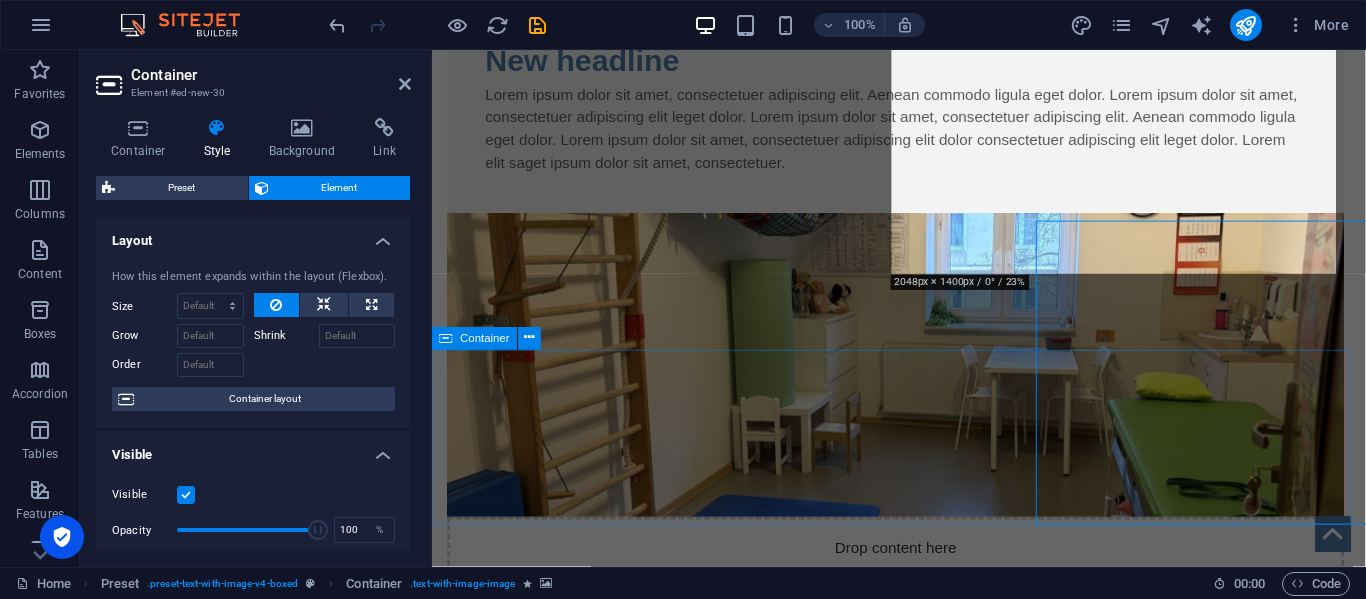 scroll, scrollTop: 1657, scrollLeft: 0, axis: vertical 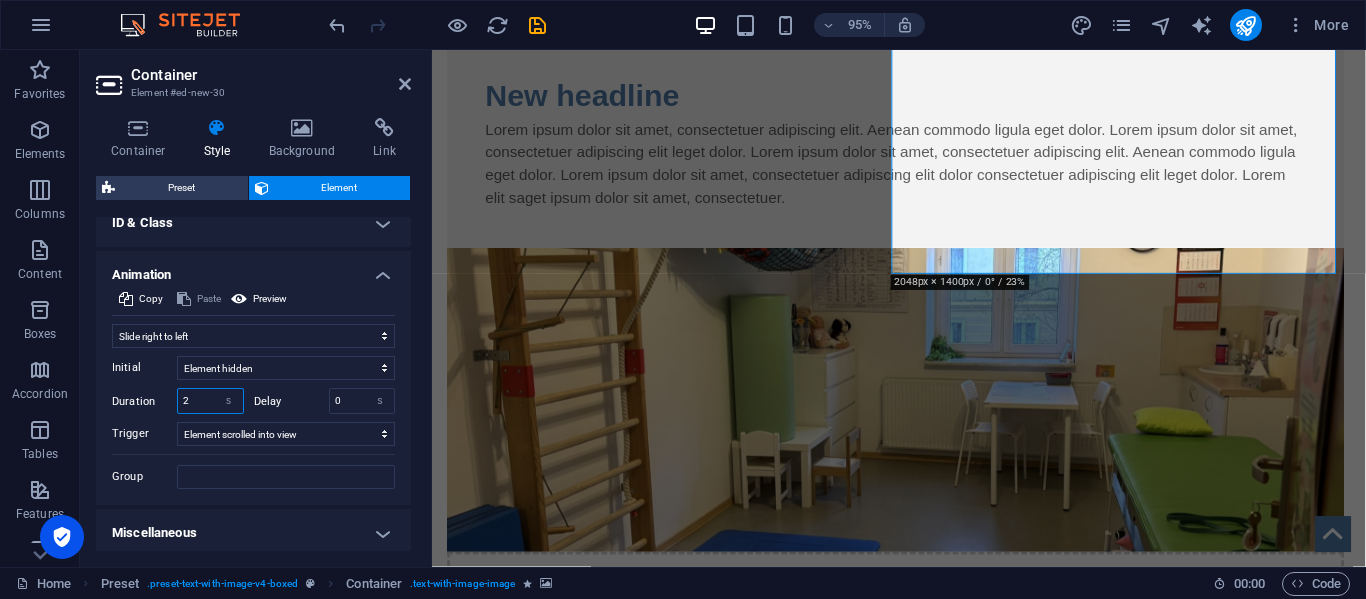 drag, startPoint x: 192, startPoint y: 408, endPoint x: 173, endPoint y: 411, distance: 19.235384 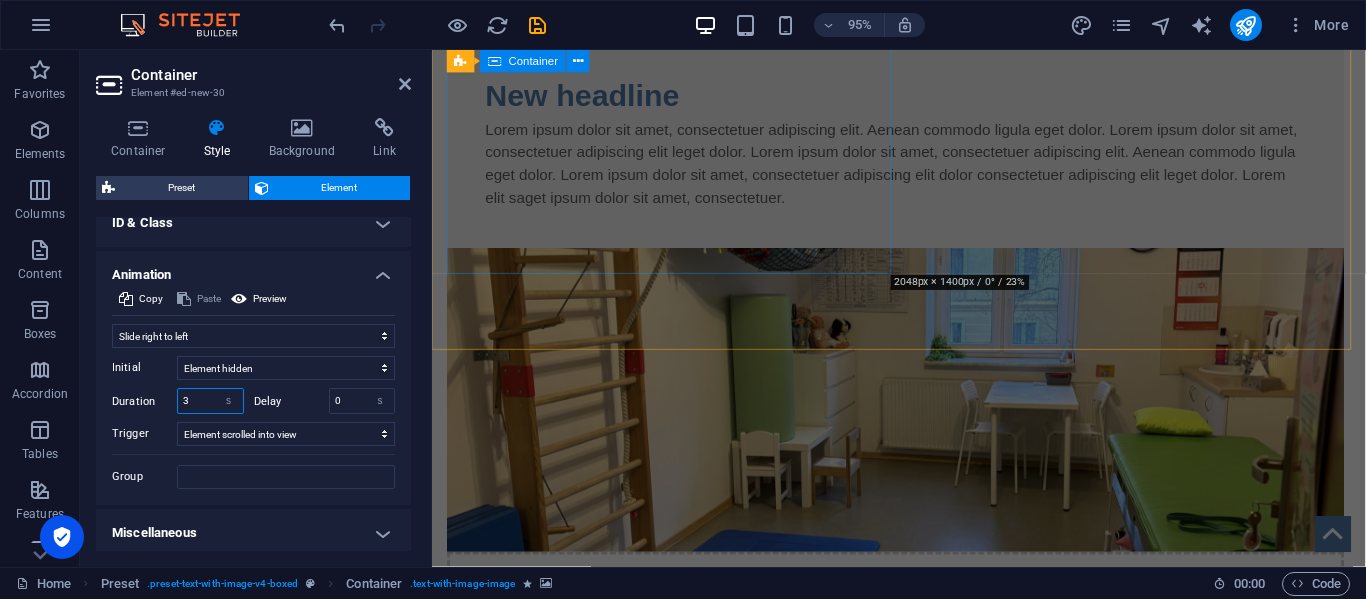 type on "3" 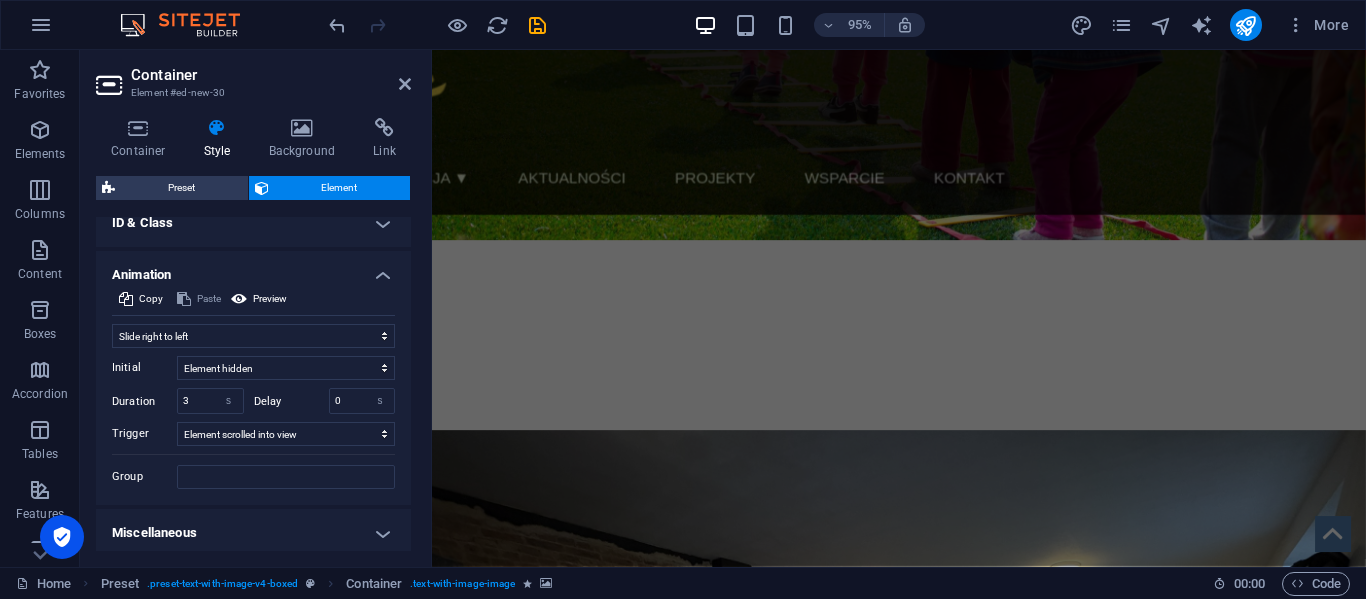 scroll, scrollTop: 0, scrollLeft: 0, axis: both 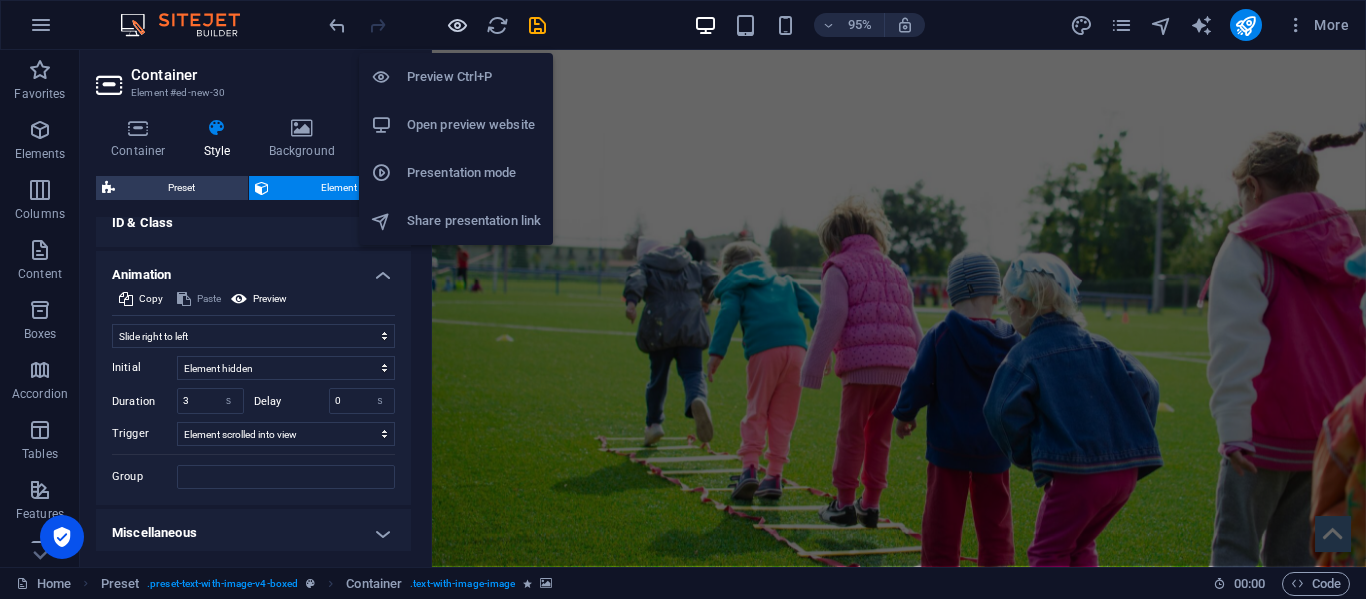 click at bounding box center (457, 25) 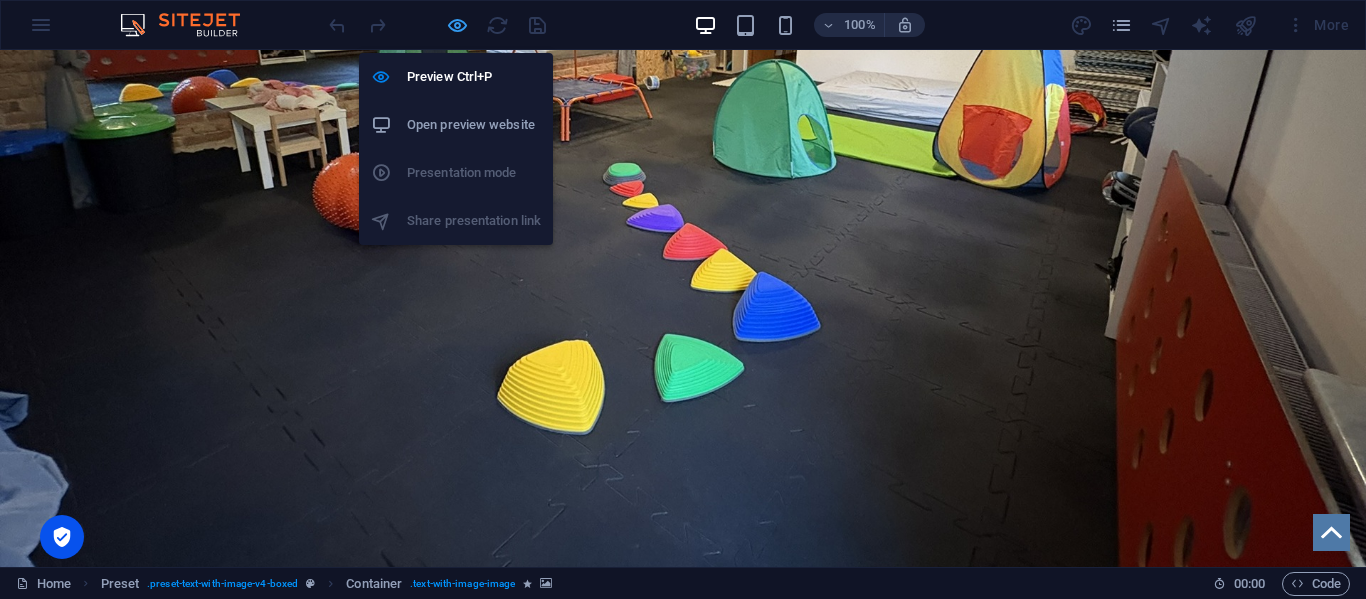 click at bounding box center [457, 25] 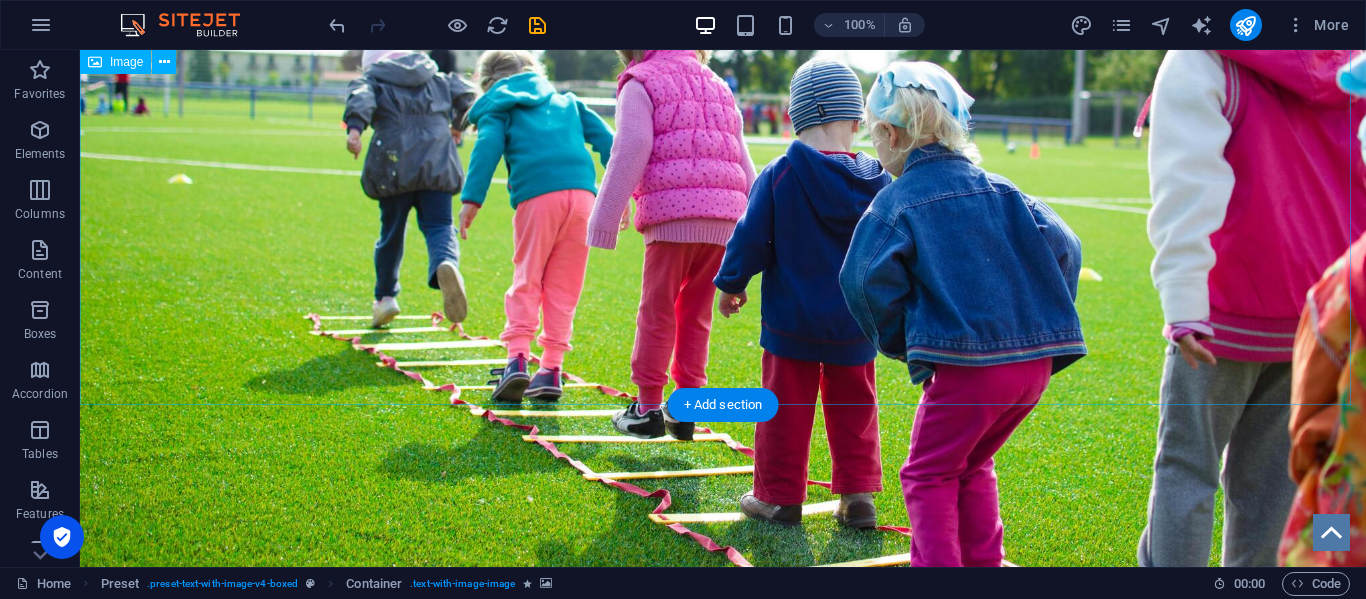 scroll, scrollTop: 0, scrollLeft: 0, axis: both 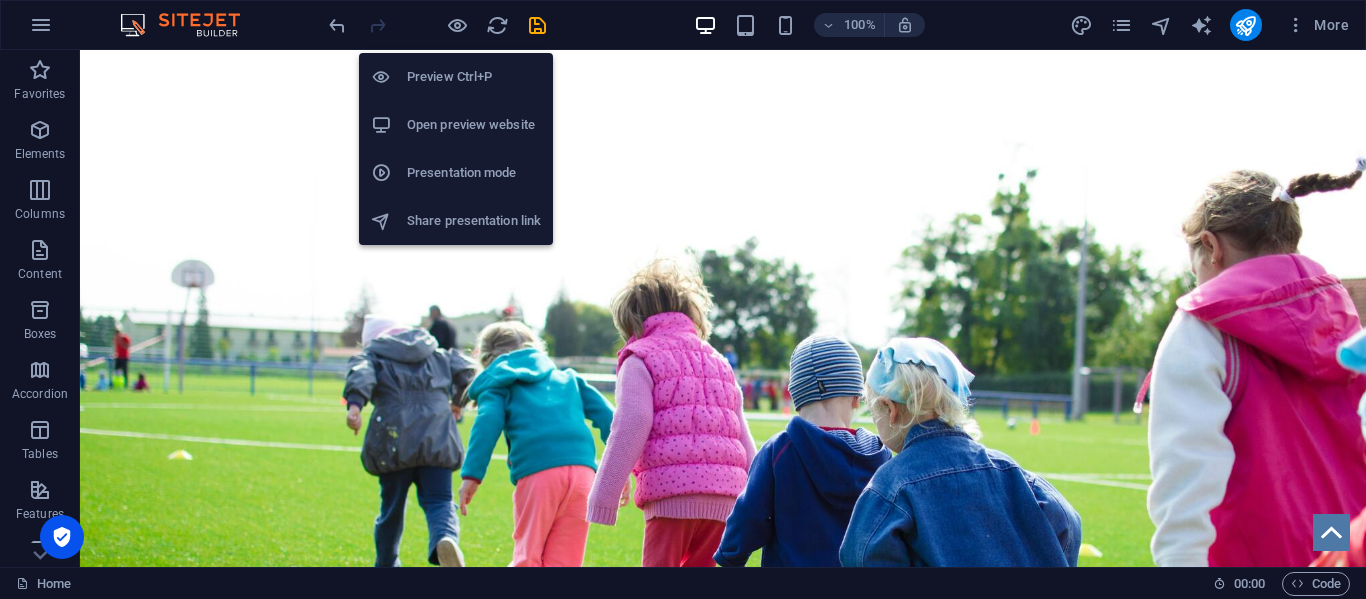 click on "Preview Ctrl+P" at bounding box center [474, 77] 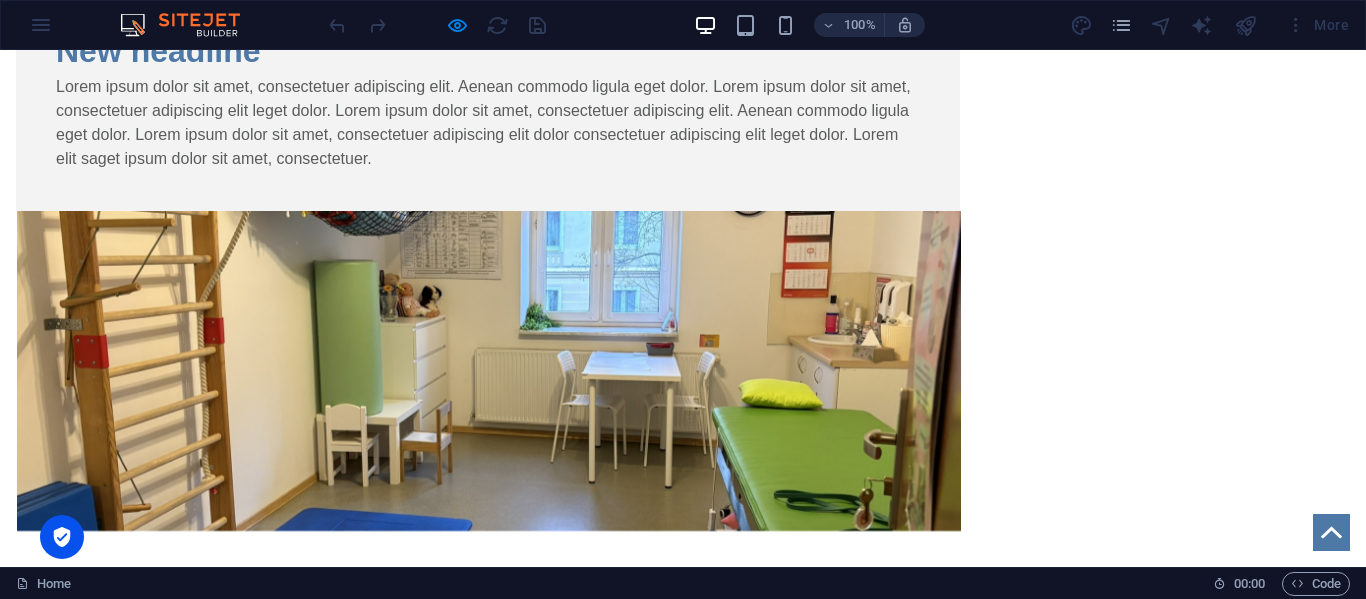 scroll, scrollTop: 2421, scrollLeft: 0, axis: vertical 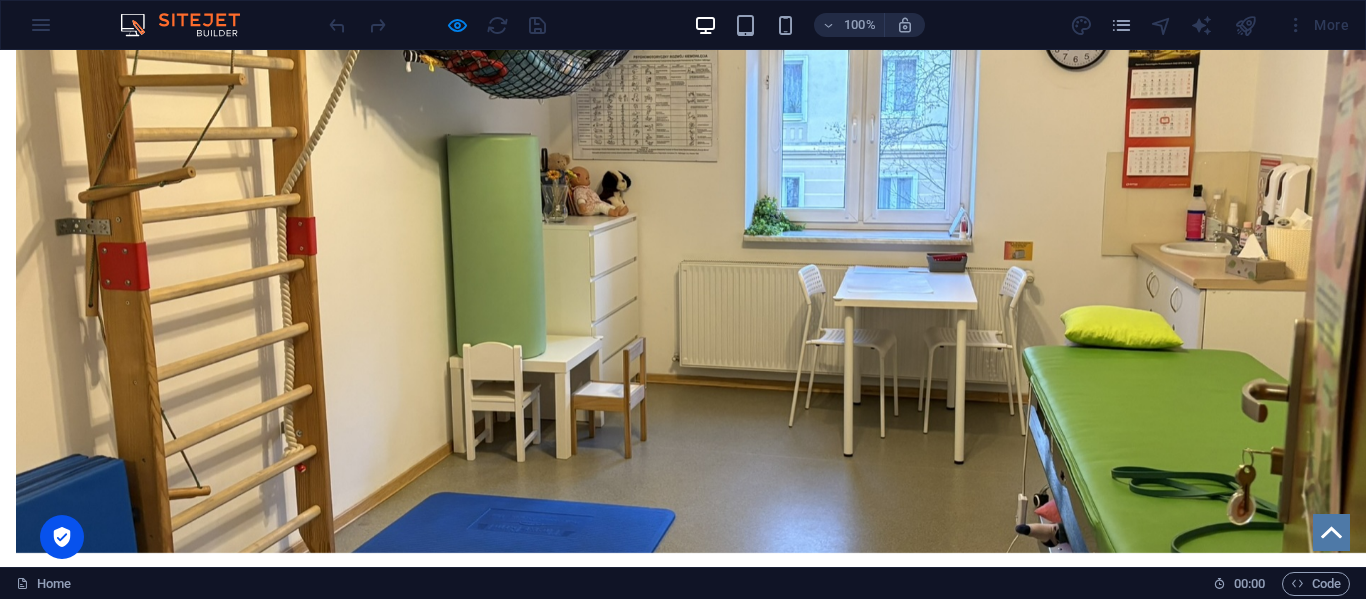 click 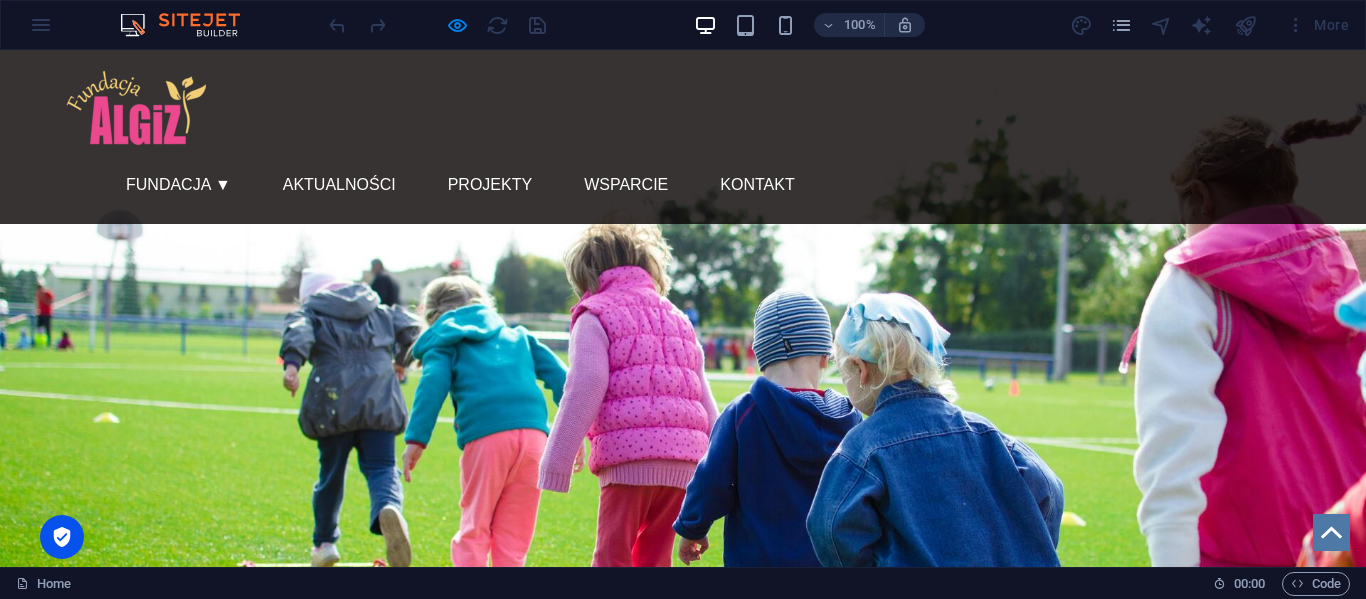 scroll, scrollTop: 0, scrollLeft: 0, axis: both 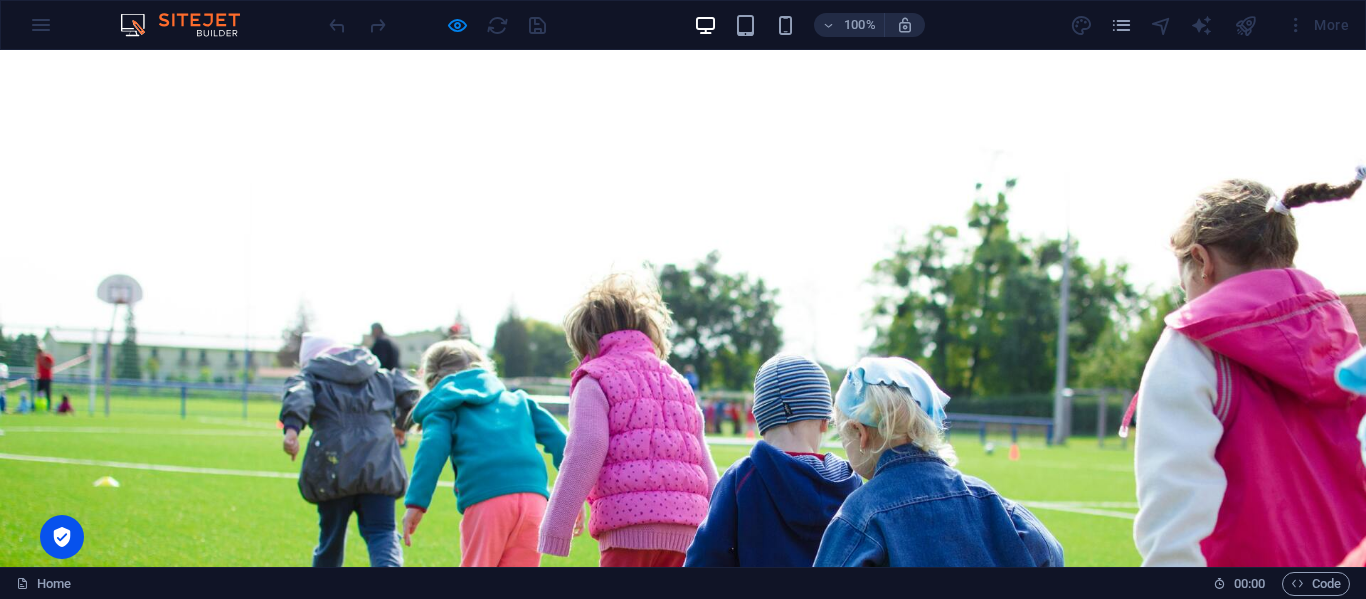 click on "Aktualności" at bounding box center (339, 185) 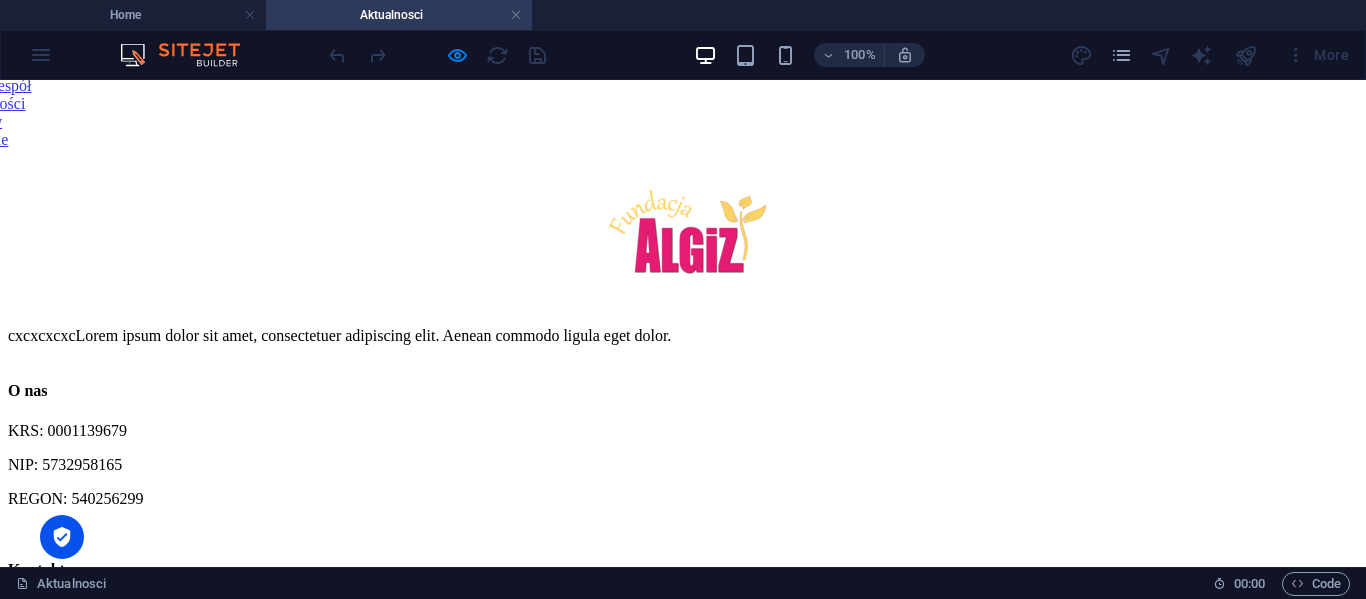 scroll, scrollTop: 0, scrollLeft: 0, axis: both 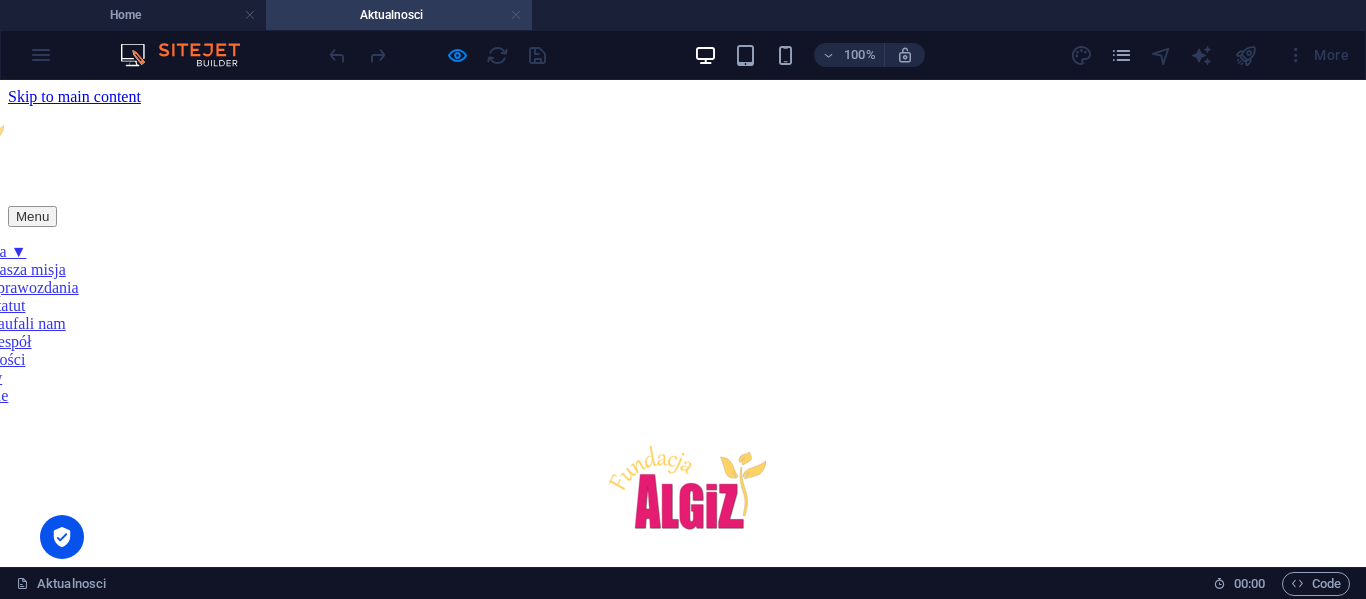 click at bounding box center (516, 15) 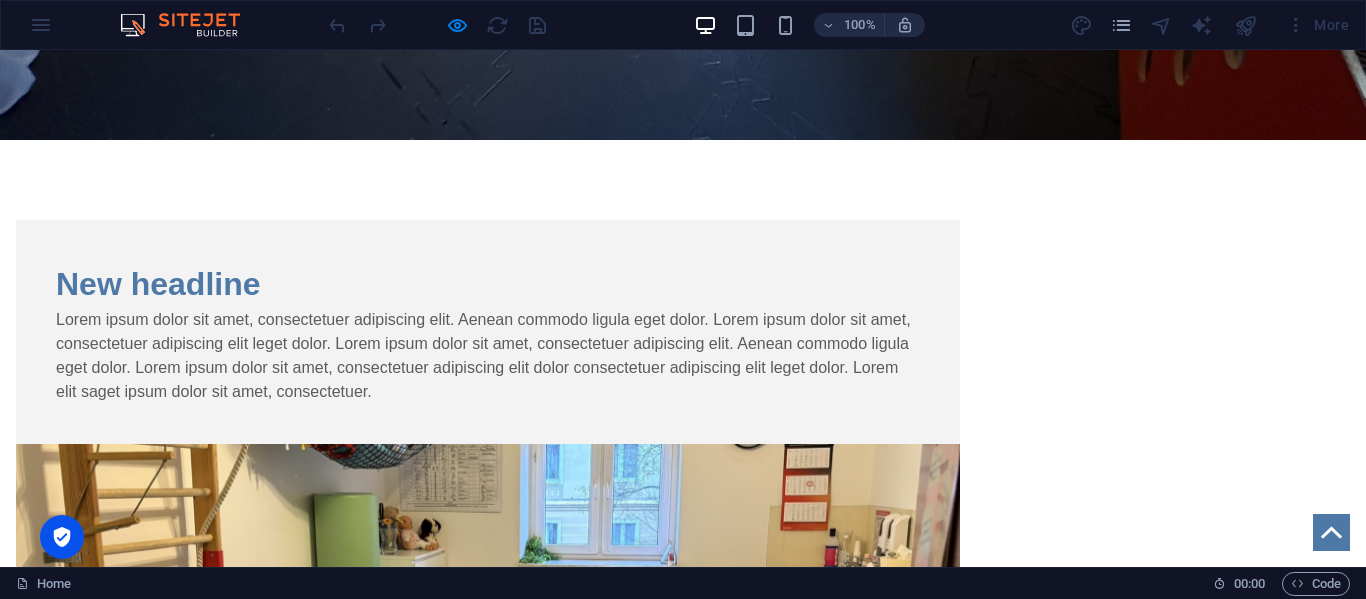 scroll, scrollTop: 2270, scrollLeft: 0, axis: vertical 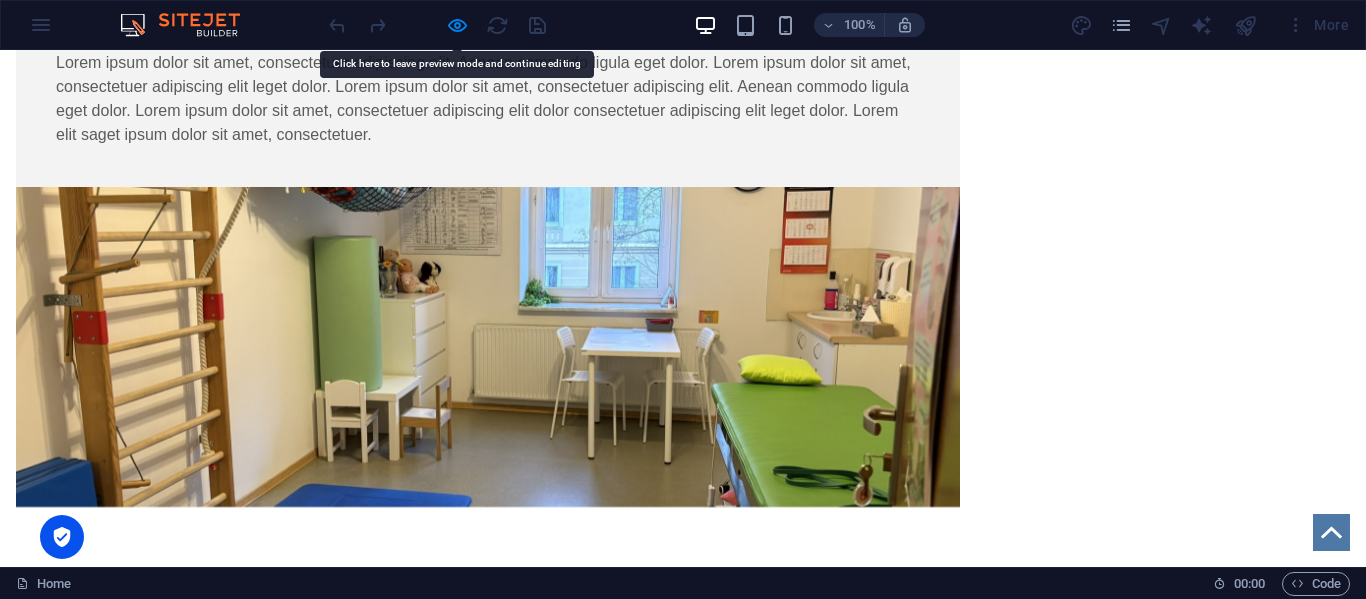 click 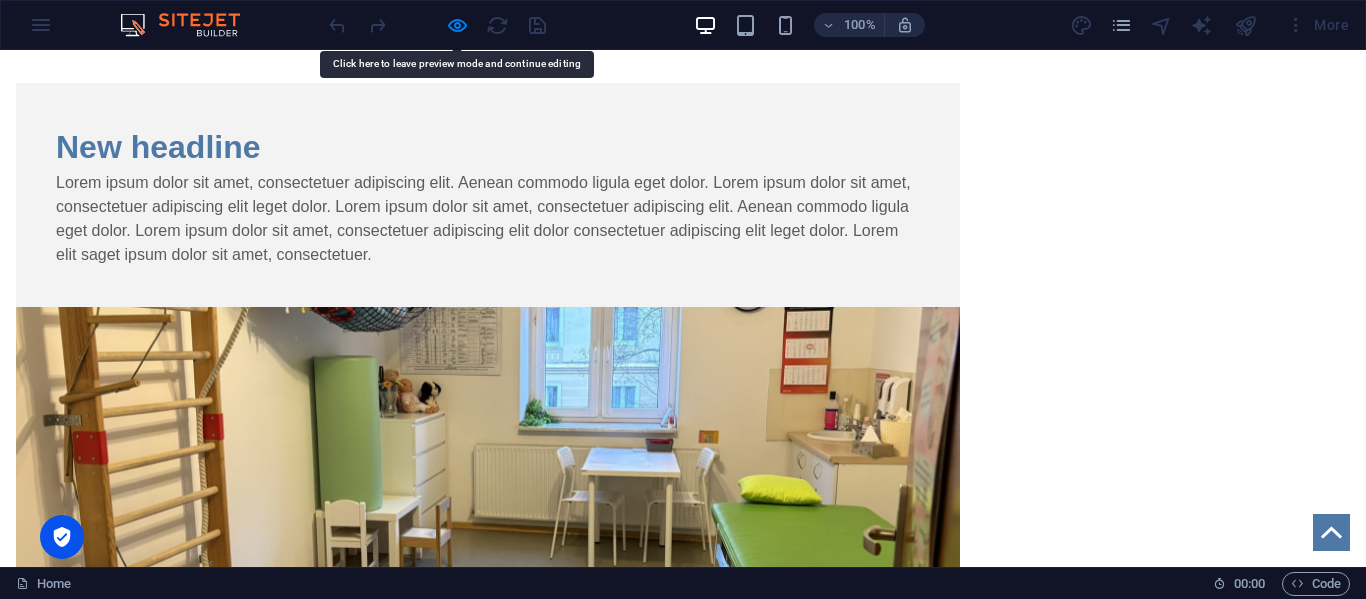 click 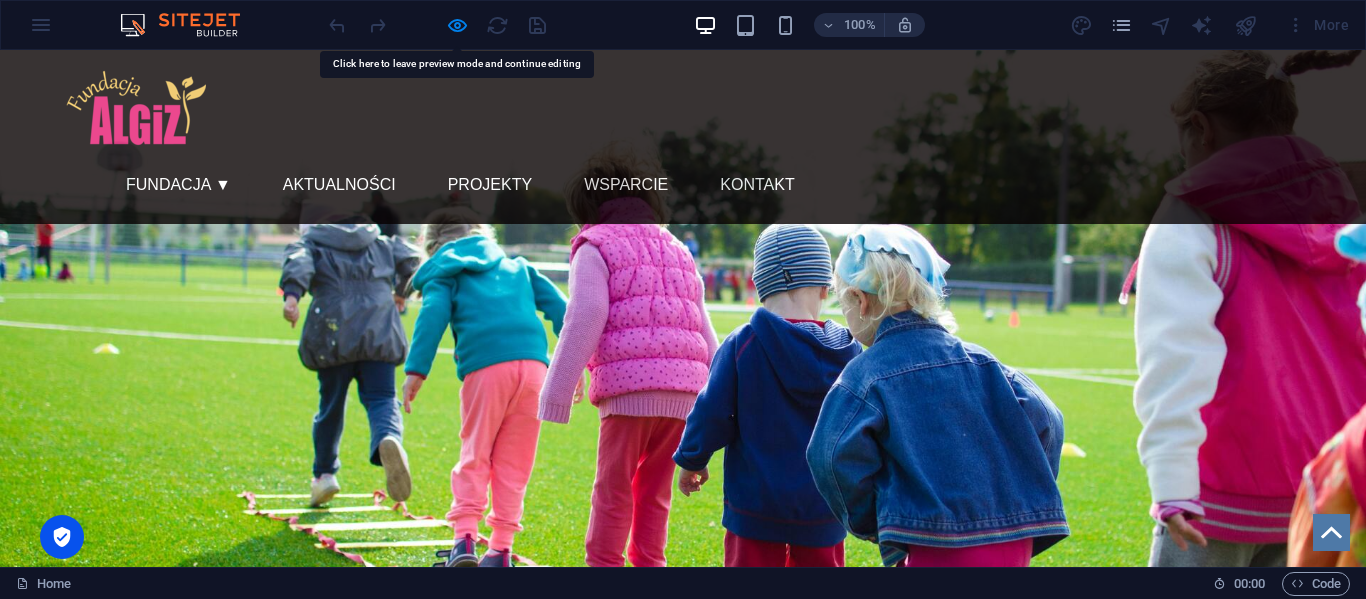 scroll, scrollTop: 0, scrollLeft: 0, axis: both 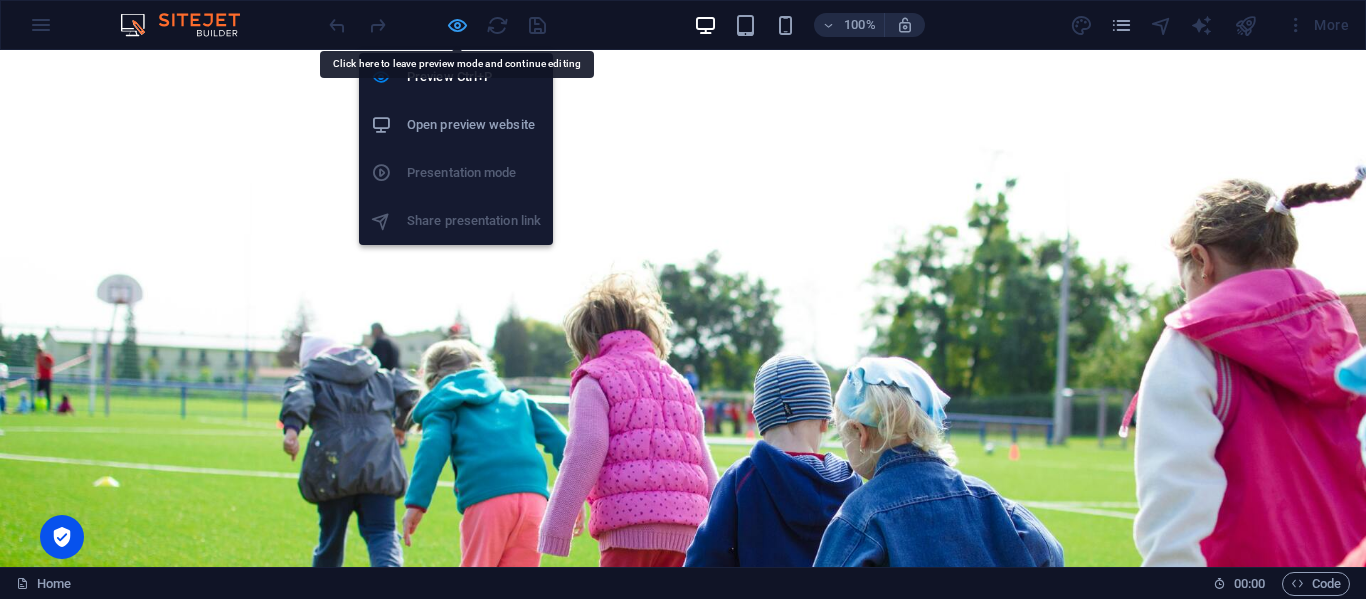 click at bounding box center [457, 25] 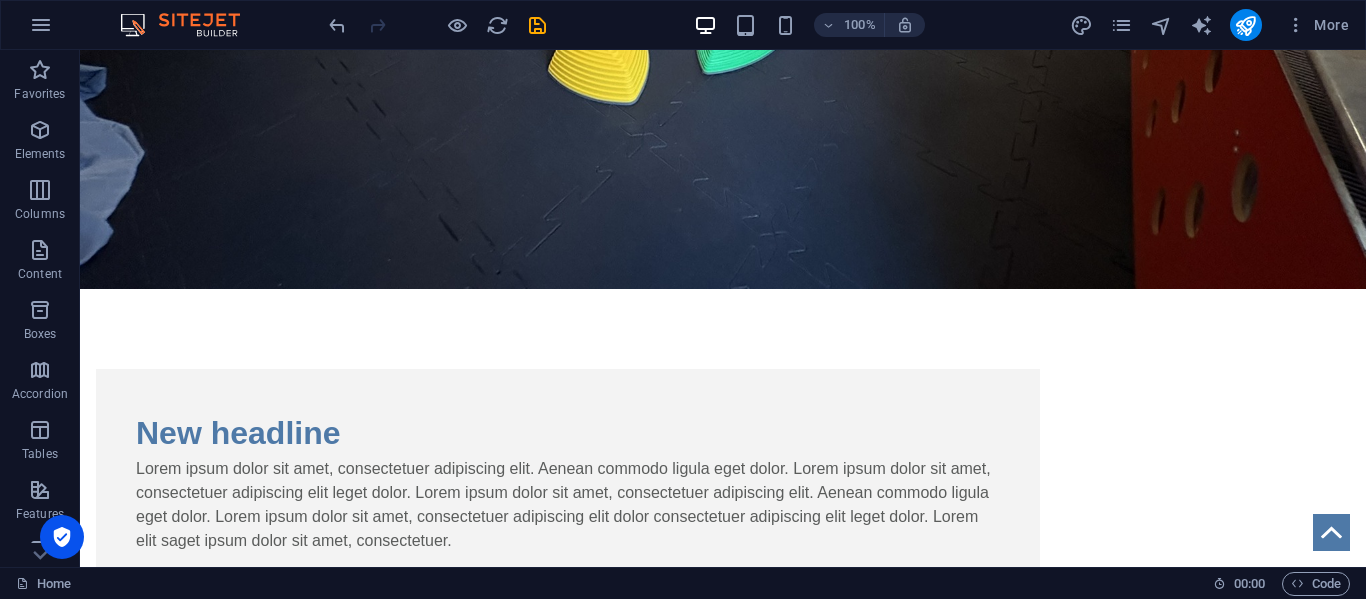 scroll, scrollTop: 2361, scrollLeft: 0, axis: vertical 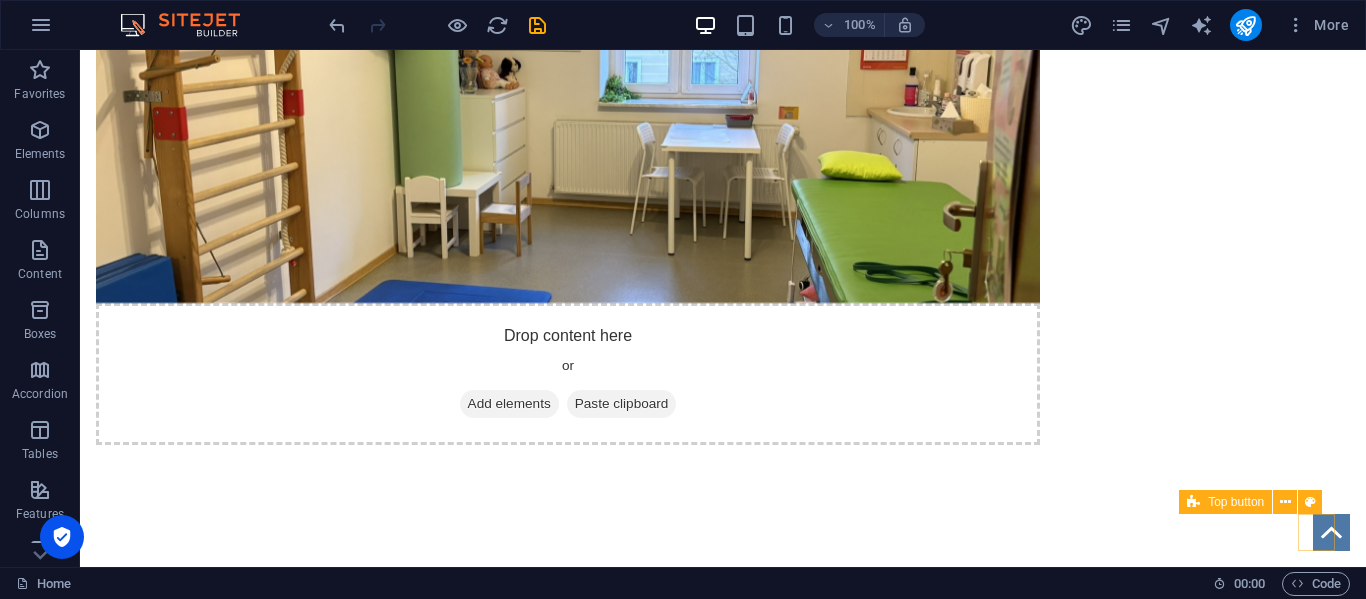 click at bounding box center (1331, 532) 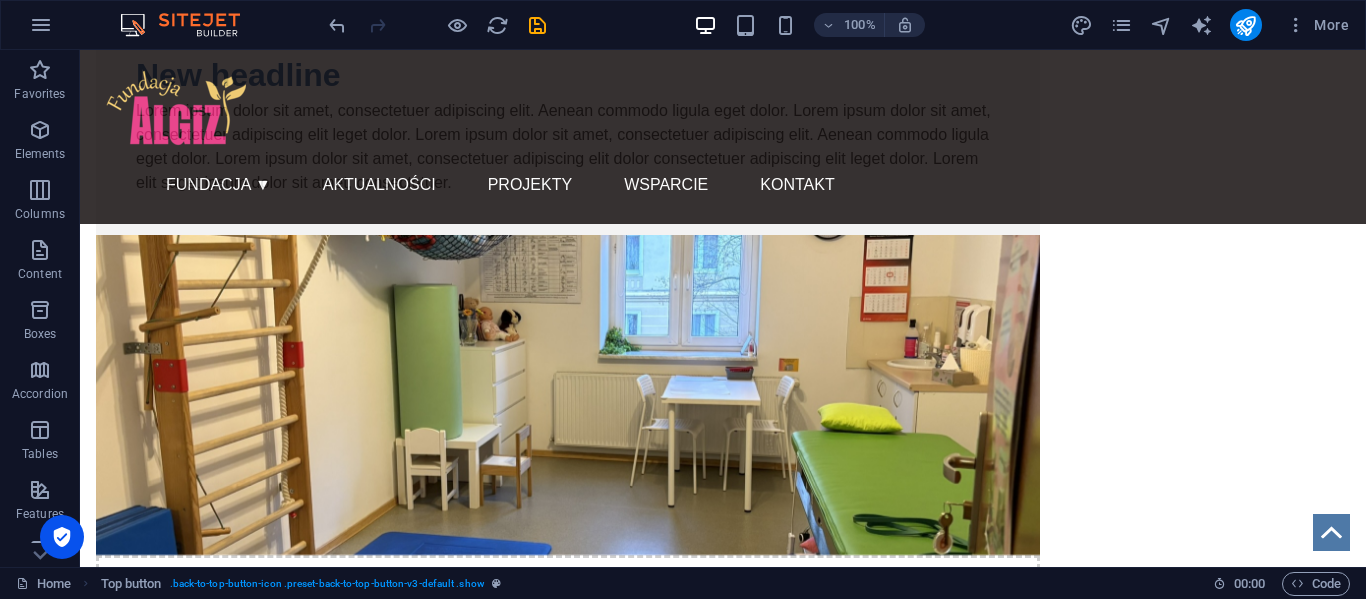 click at bounding box center [1331, 532] 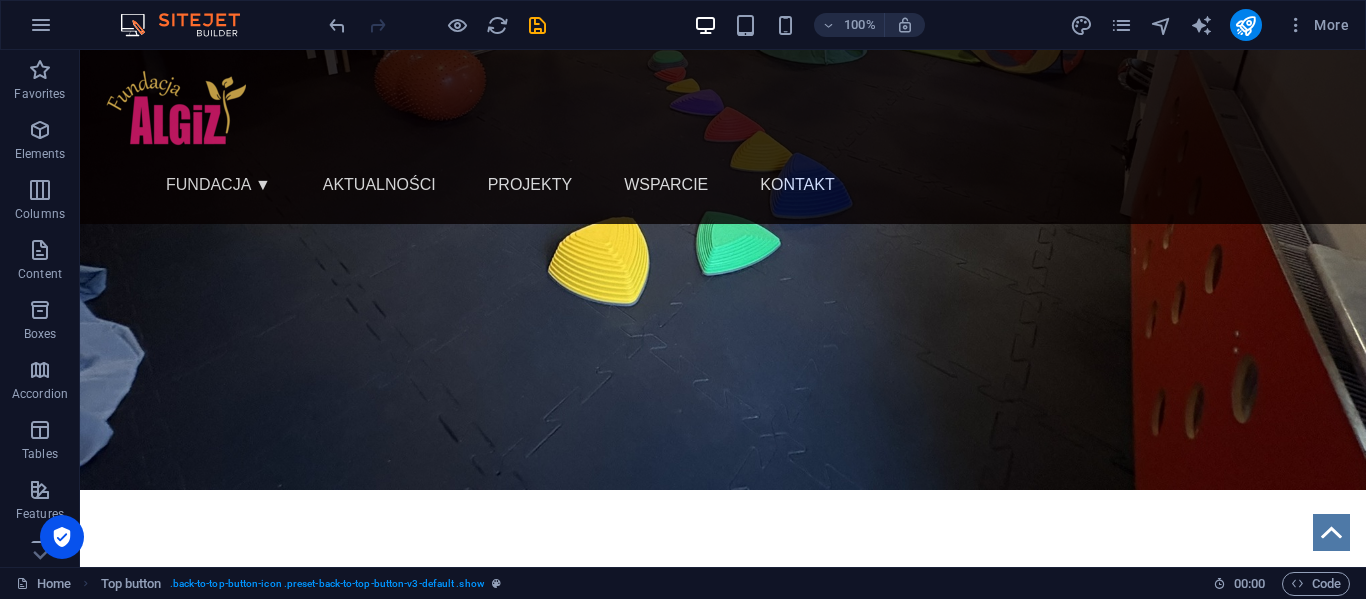 select on "rem" 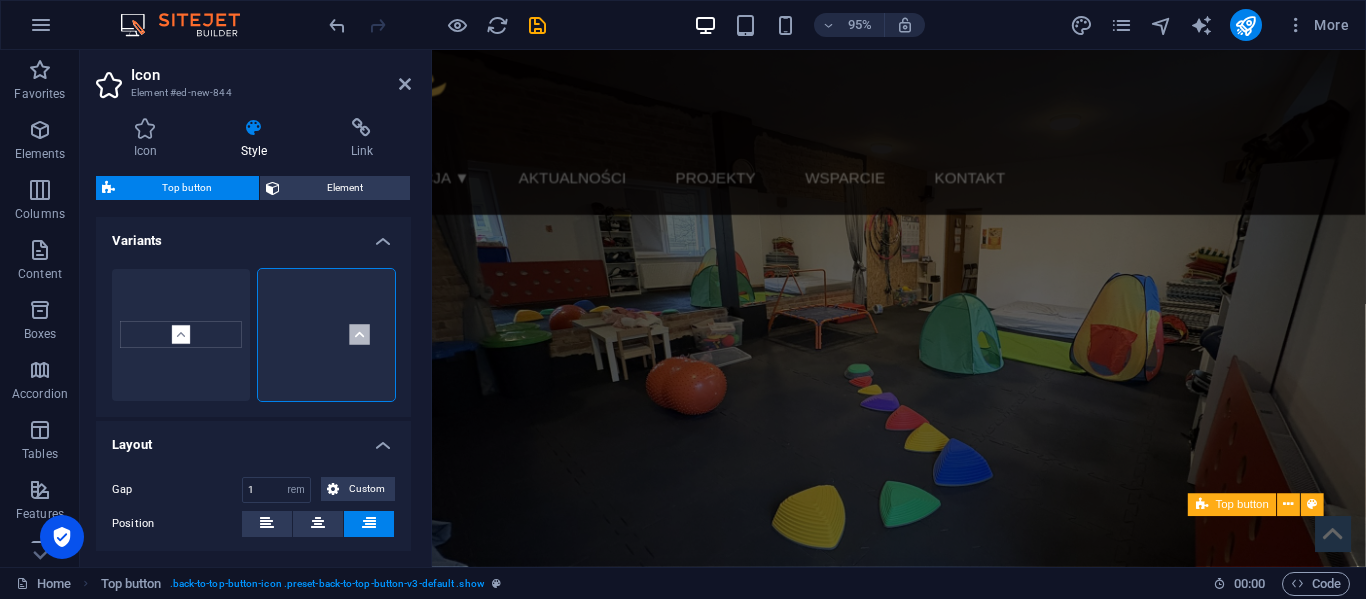 scroll, scrollTop: 0, scrollLeft: 0, axis: both 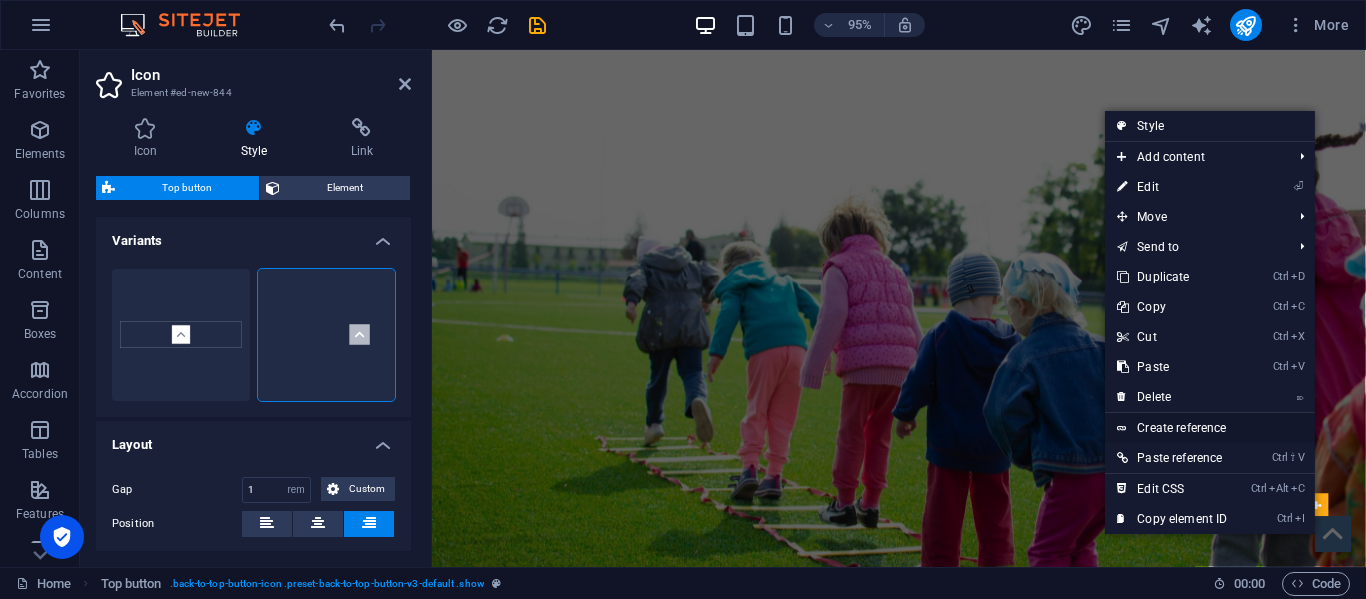click on "Create reference" at bounding box center [1209, 428] 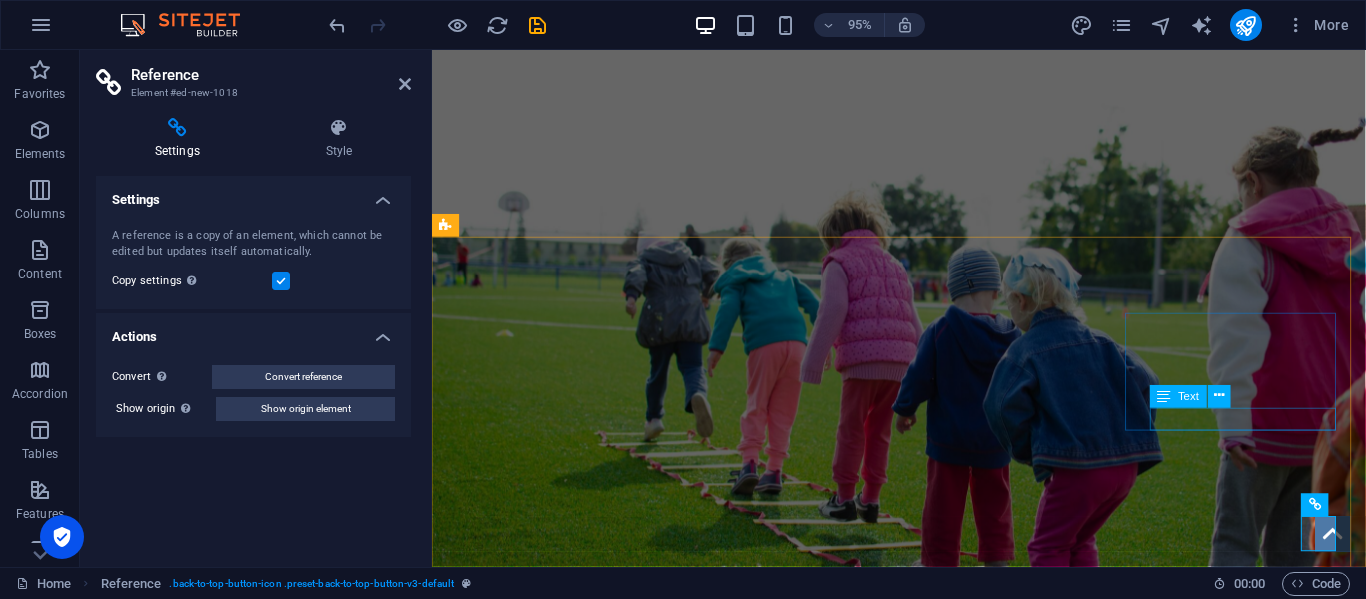 scroll, scrollTop: 1960, scrollLeft: 0, axis: vertical 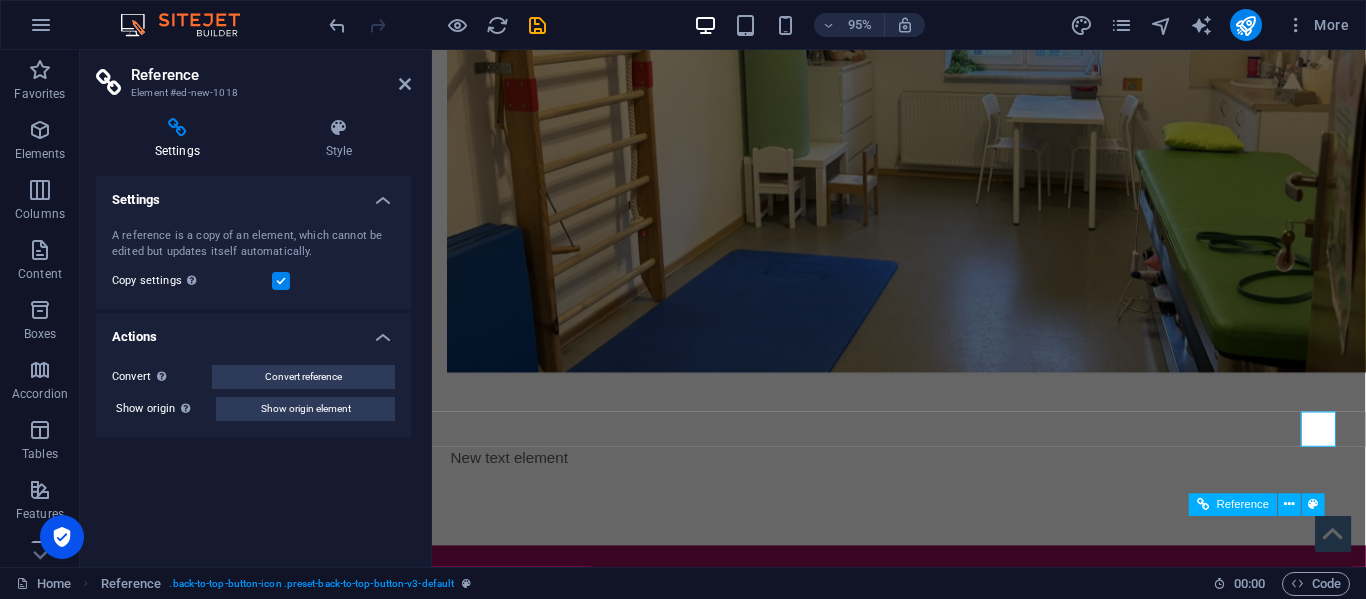 click at bounding box center (1380, 559) 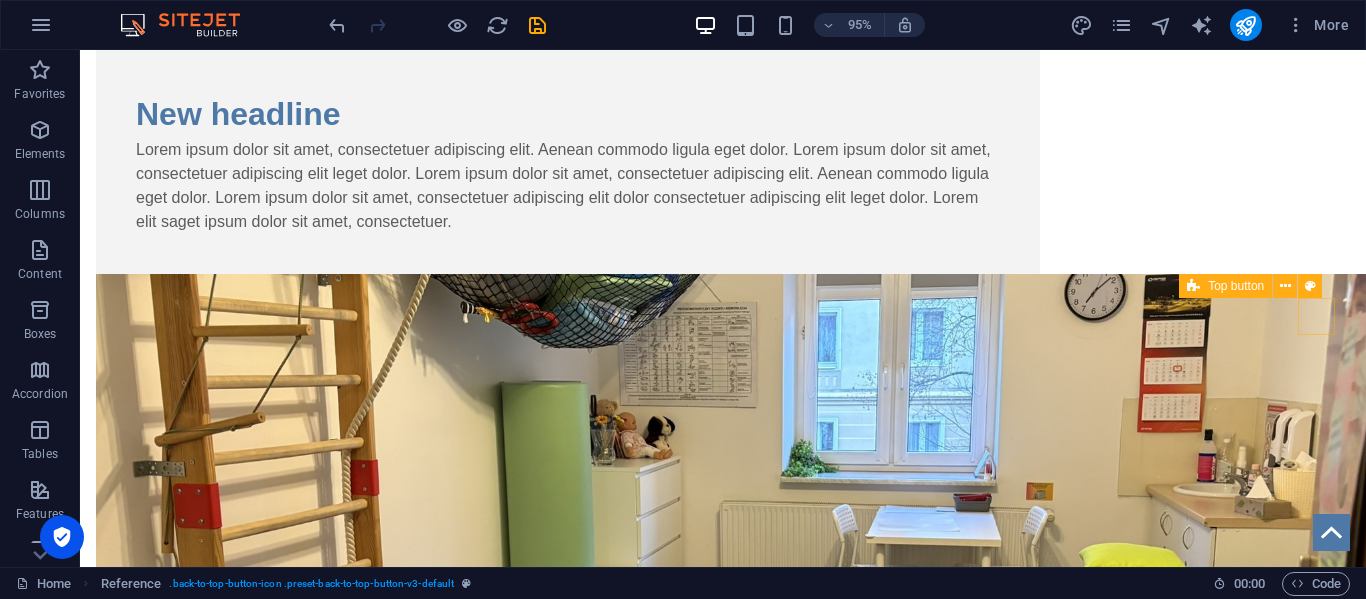 scroll, scrollTop: 2334, scrollLeft: 0, axis: vertical 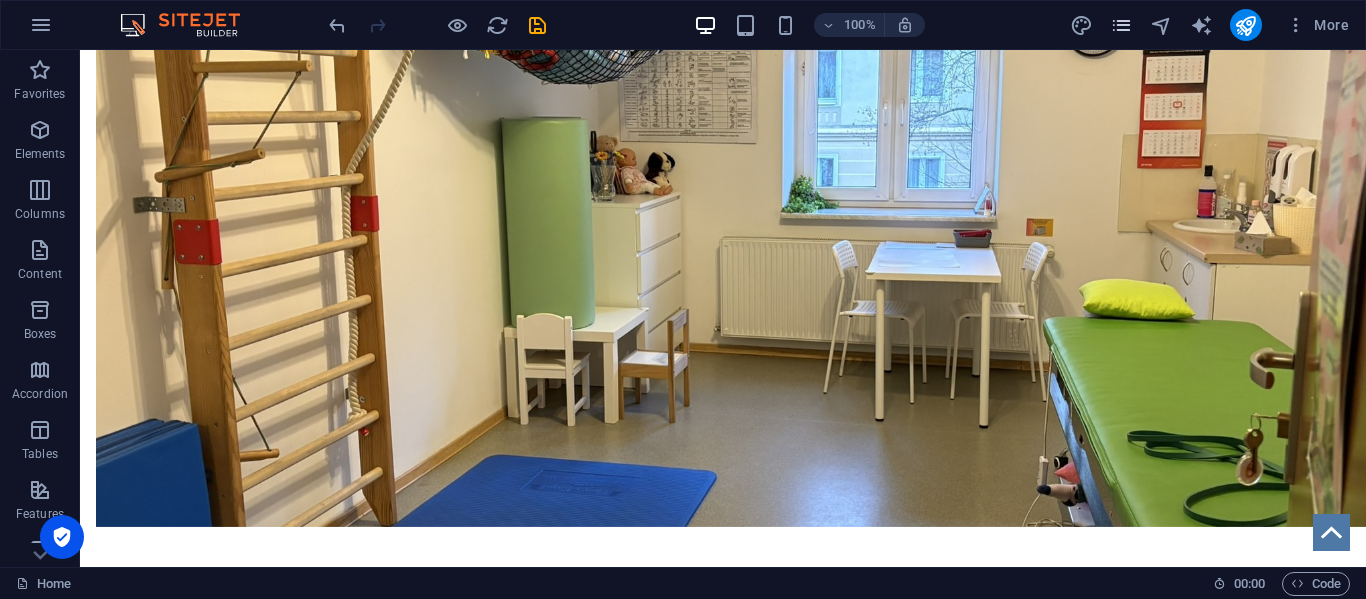 click at bounding box center (1121, 25) 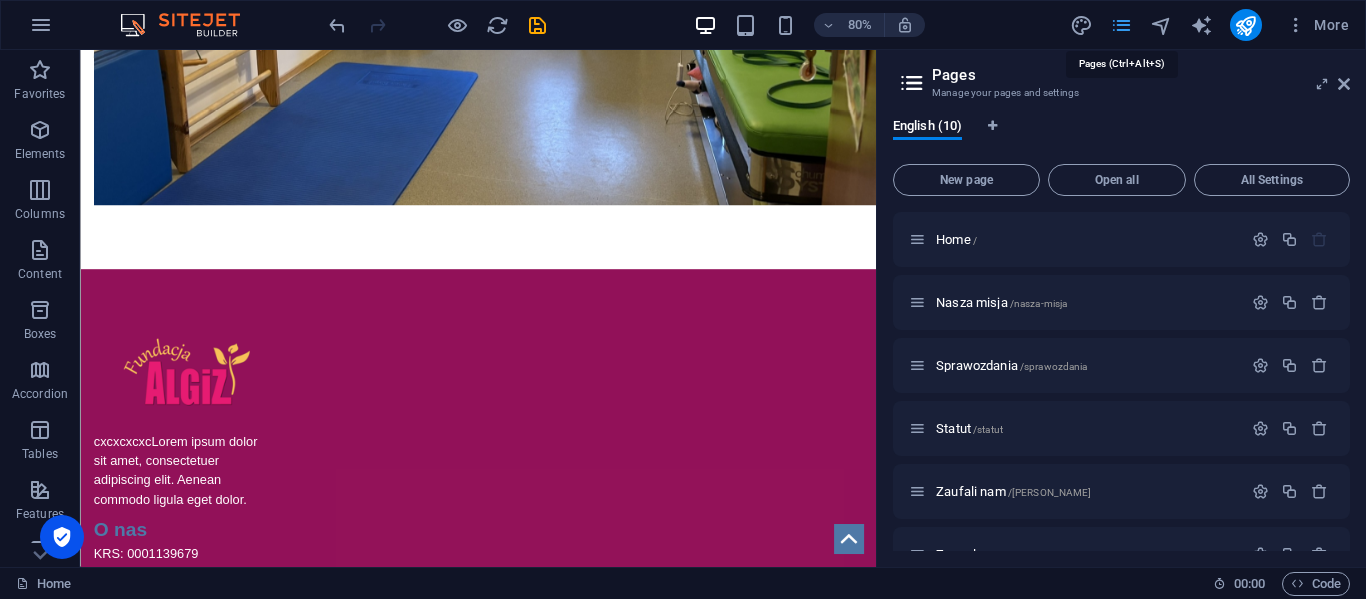 scroll, scrollTop: 1985, scrollLeft: 0, axis: vertical 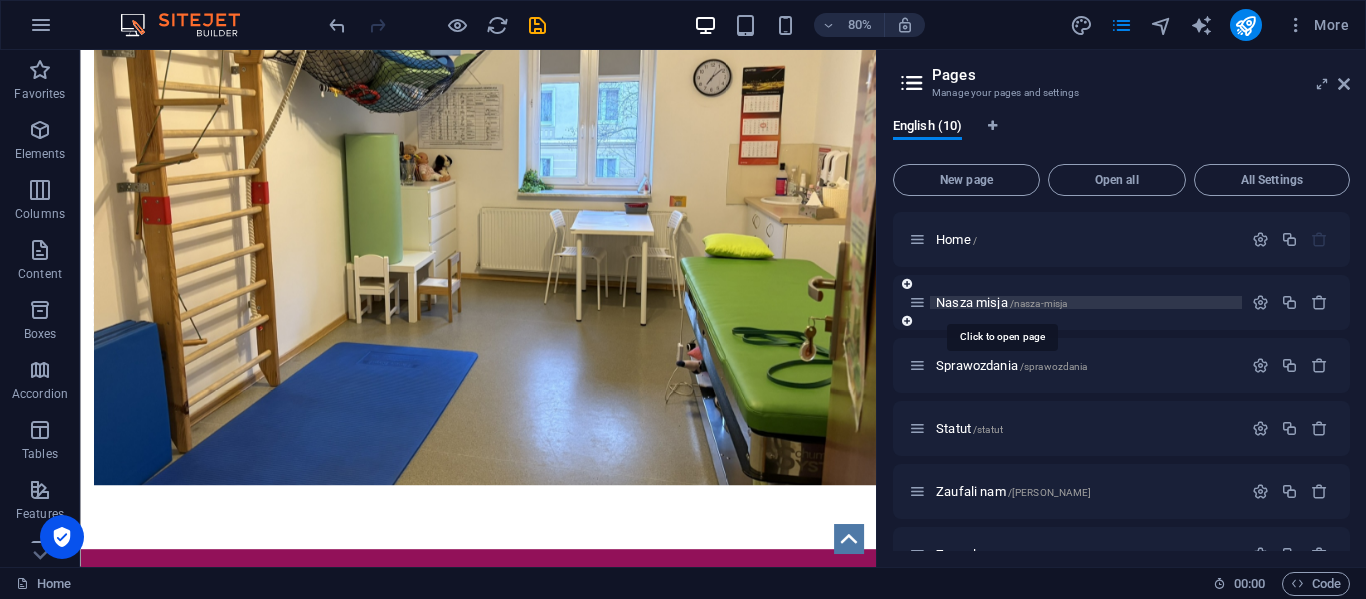 click on "Nasza misja /nasza-misja" at bounding box center [1001, 302] 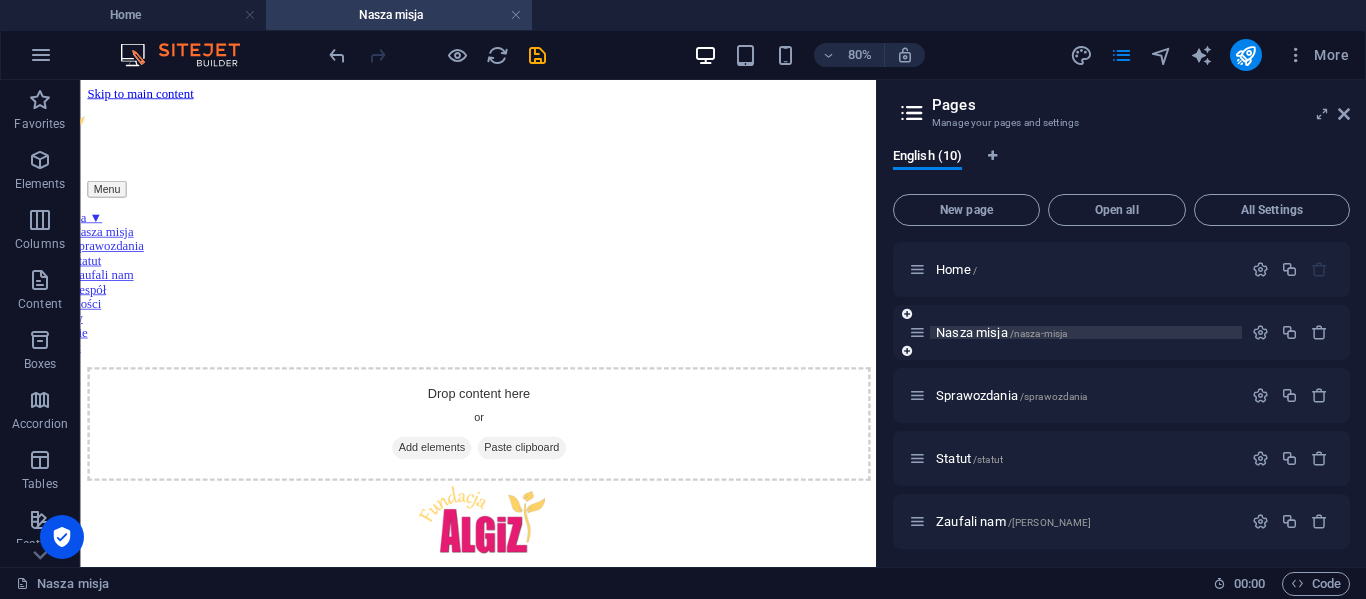 scroll, scrollTop: 0, scrollLeft: 0, axis: both 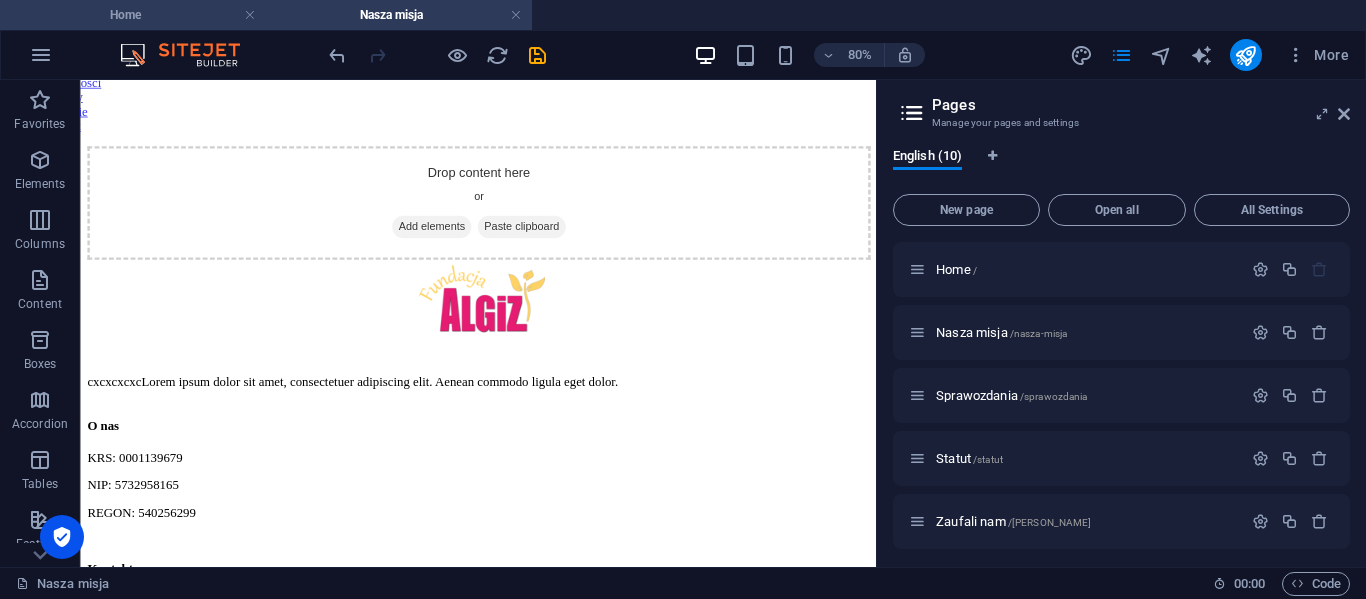 click on "Home" at bounding box center (133, 15) 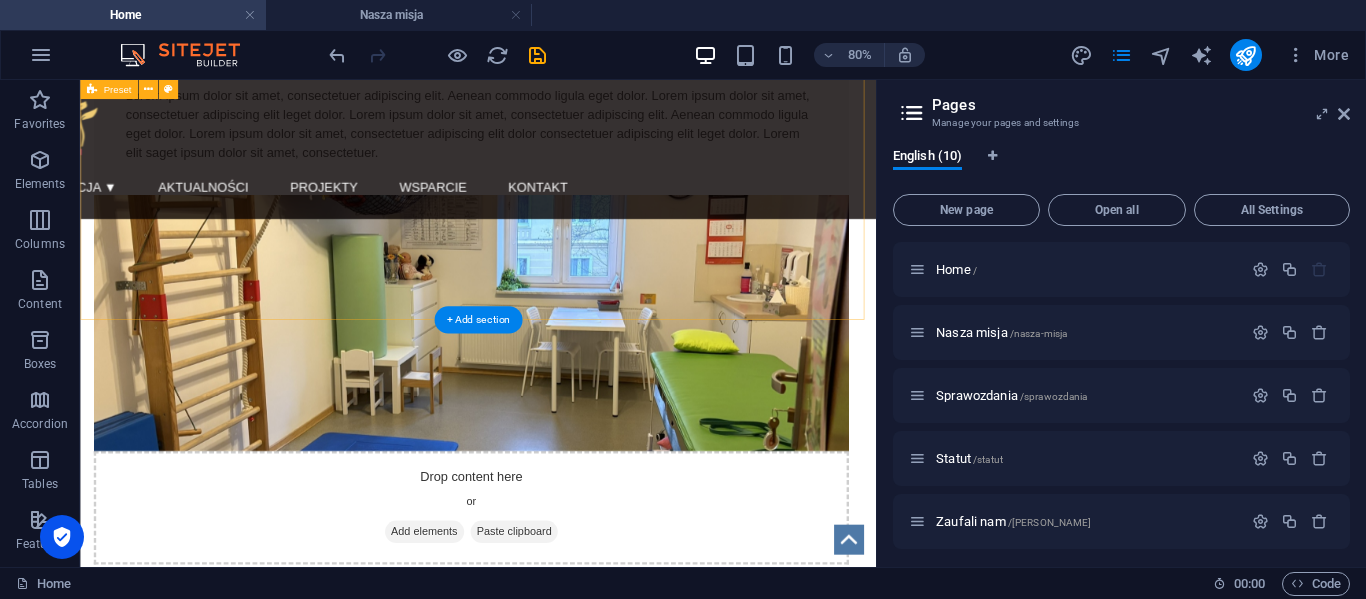 scroll, scrollTop: 1690, scrollLeft: 0, axis: vertical 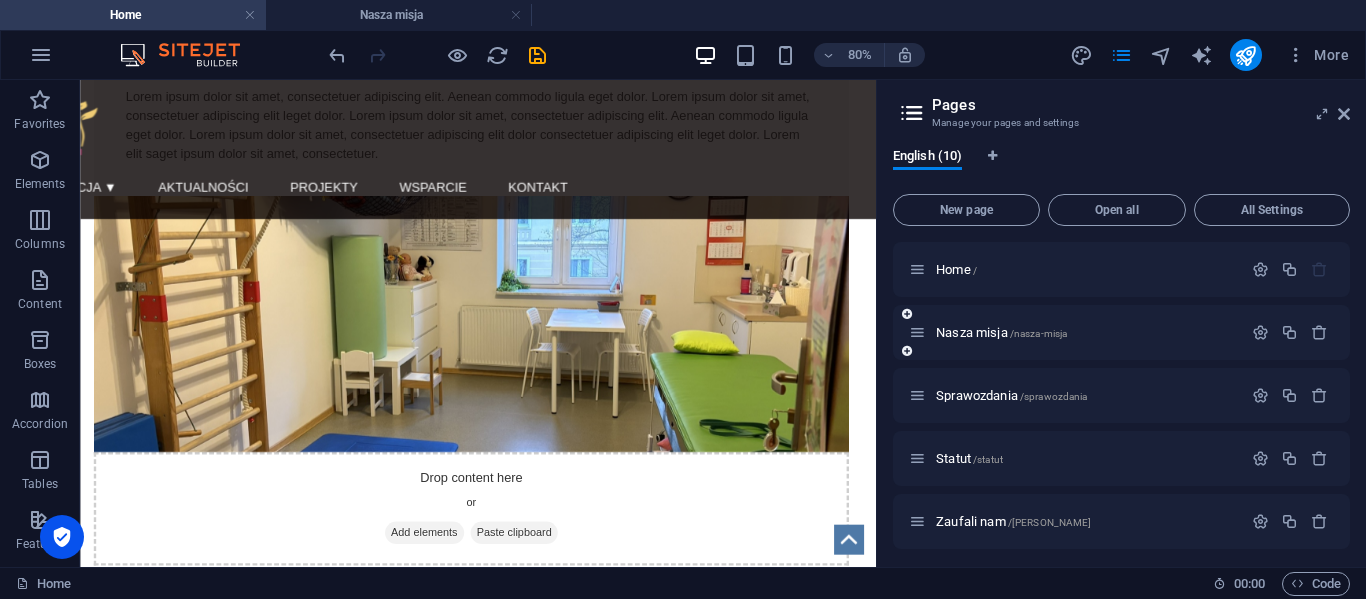 click on "Nasza misja /nasza-misja" at bounding box center [1075, 332] 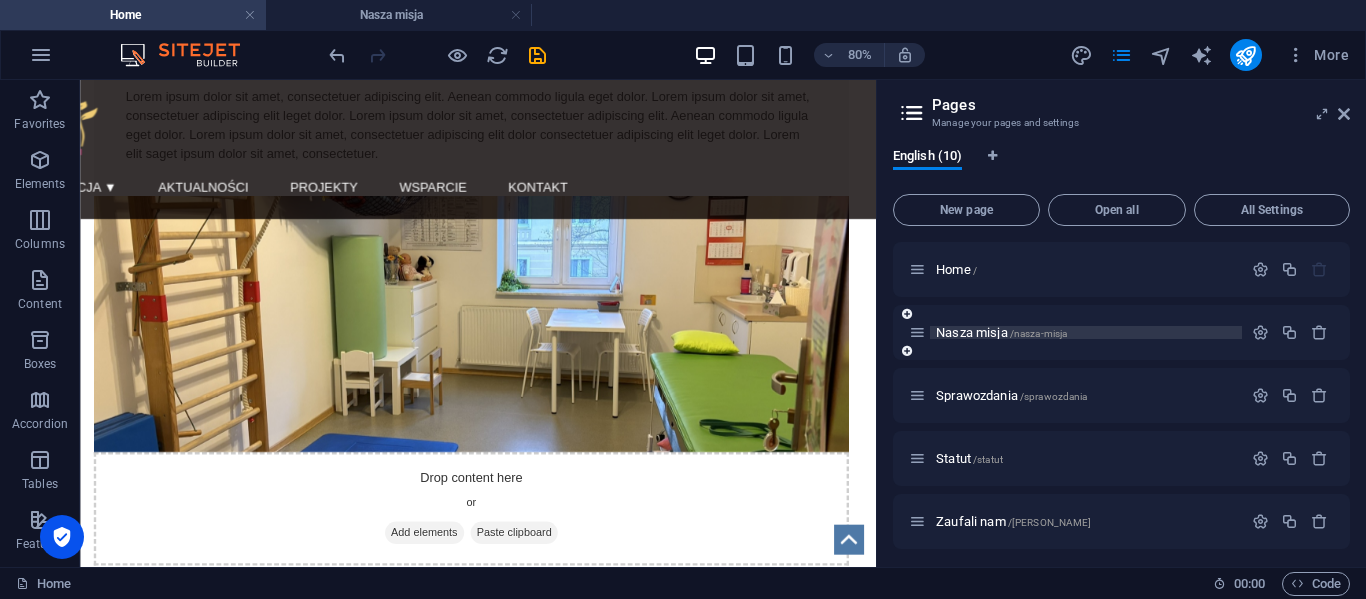 click on "Nasza misja /nasza-misja" at bounding box center [1001, 332] 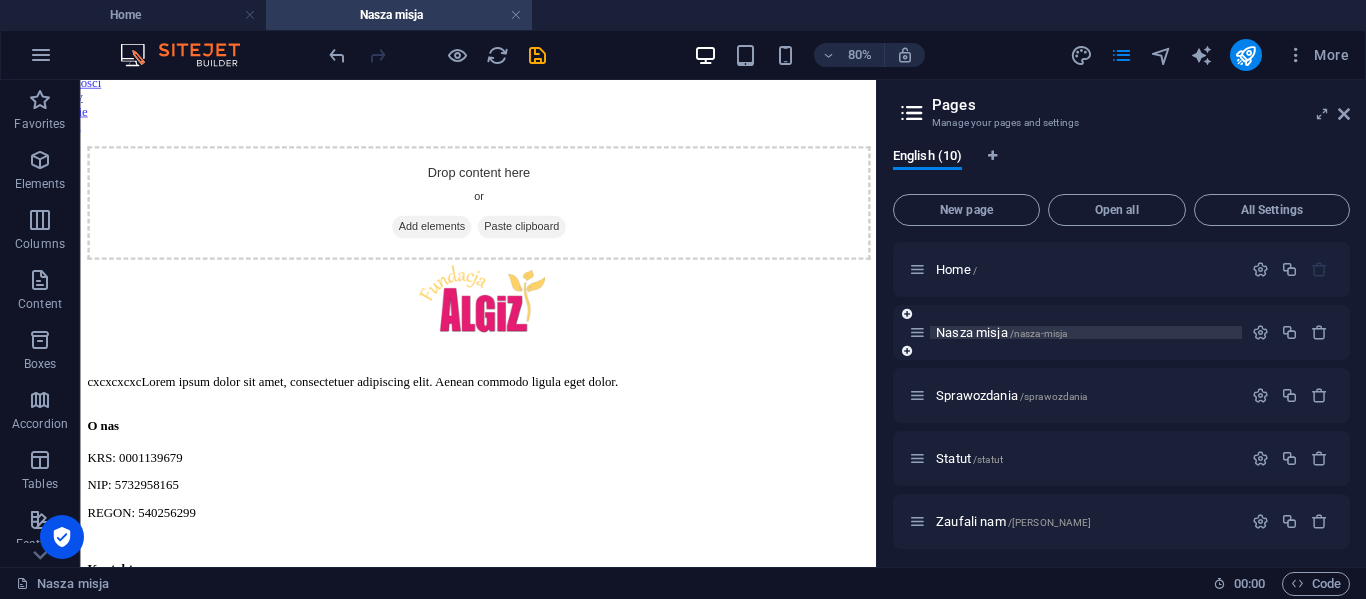 scroll, scrollTop: 0, scrollLeft: 0, axis: both 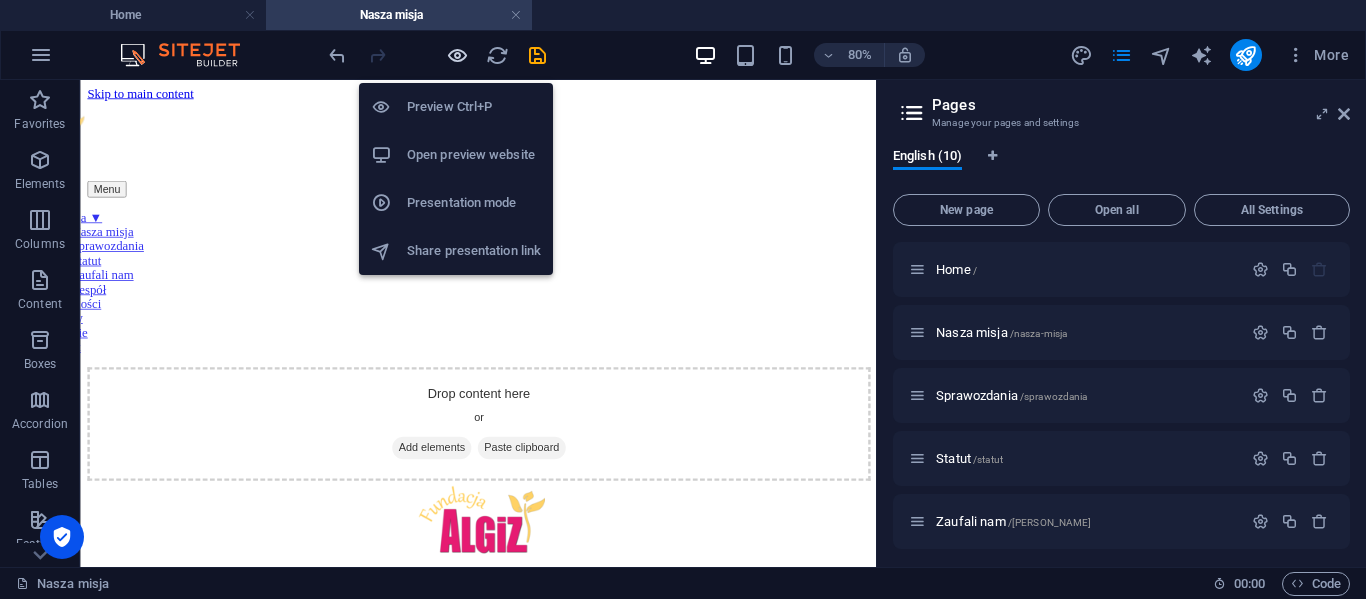click at bounding box center (457, 55) 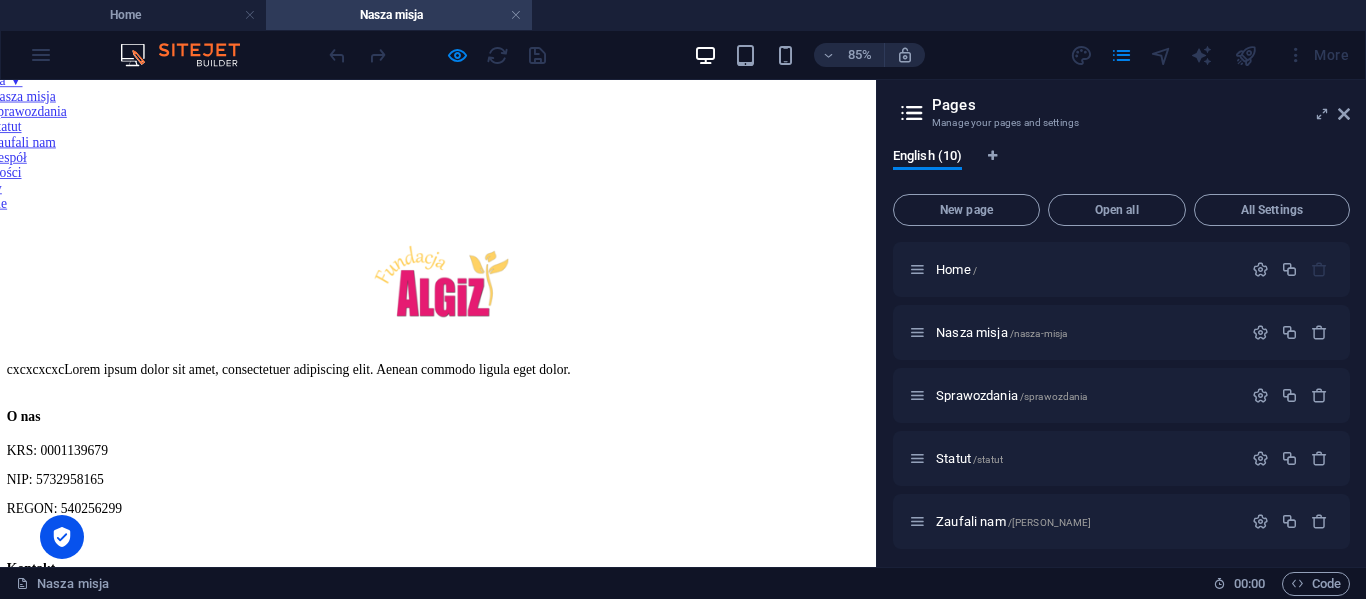 scroll, scrollTop: 0, scrollLeft: 0, axis: both 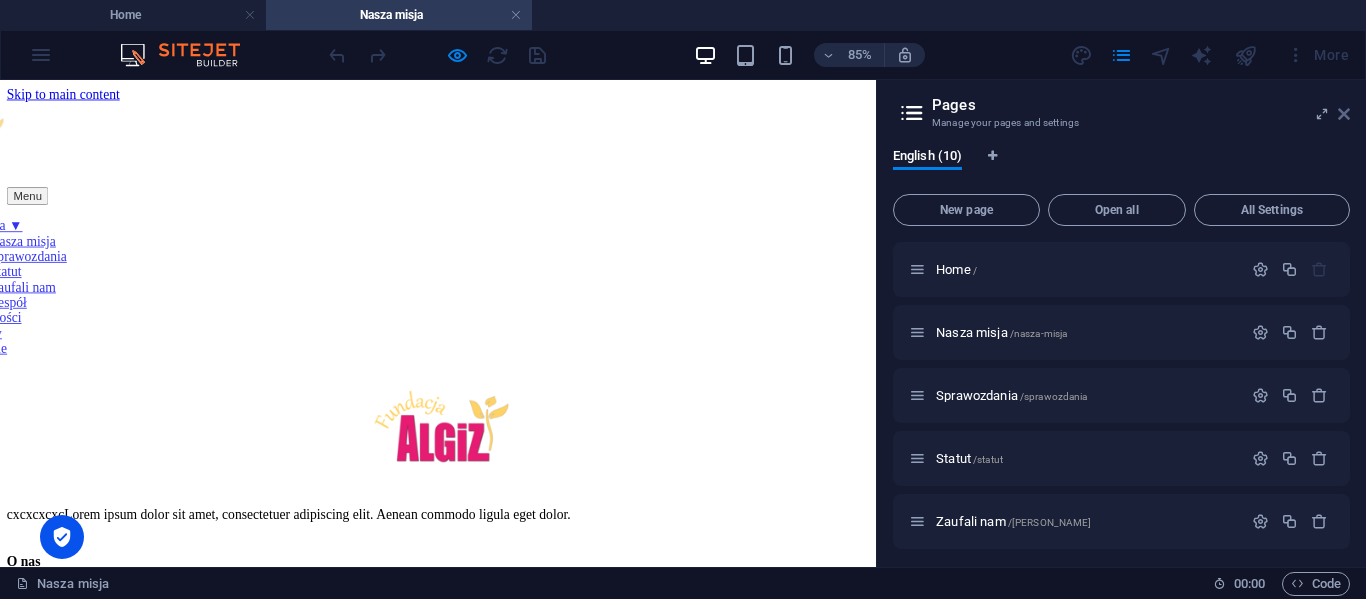 click at bounding box center (1344, 114) 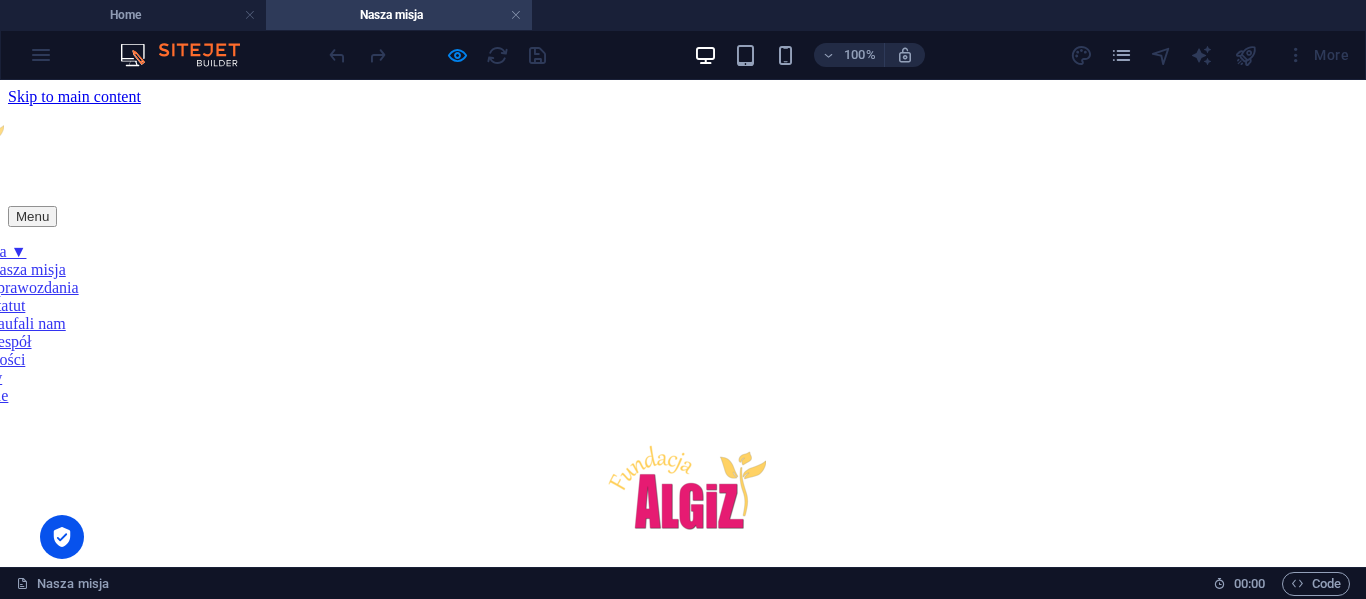 click on "100% More" at bounding box center (683, 55) 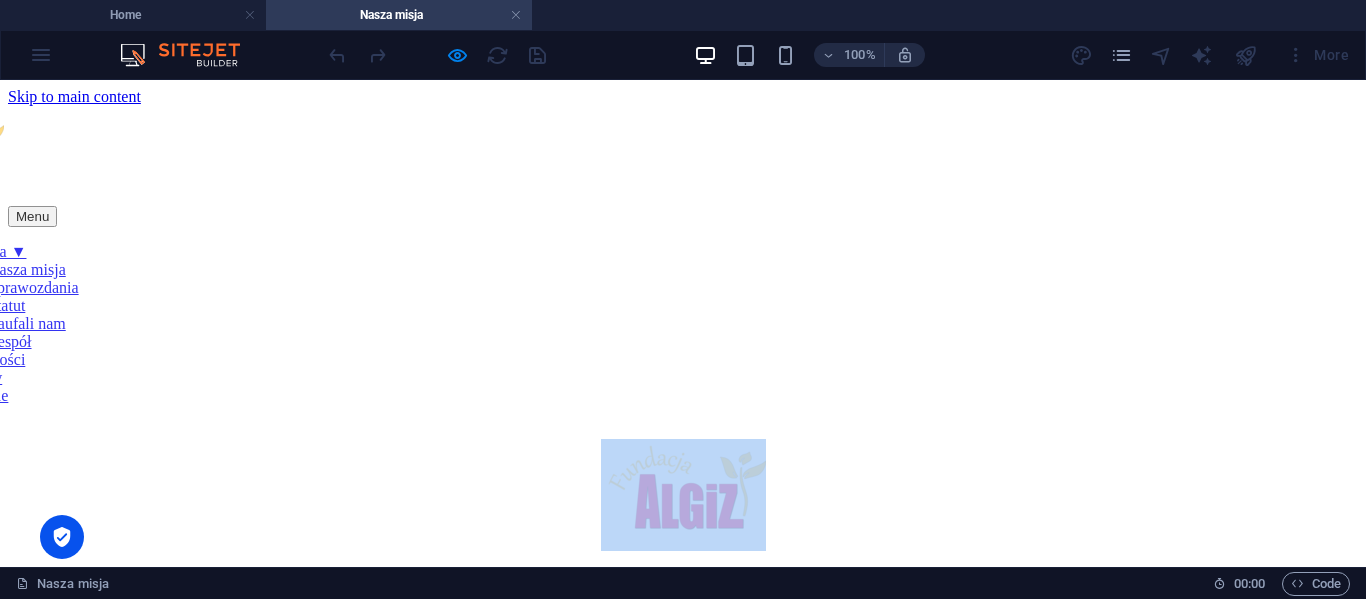 click on "Drop content here or  Add elements  Paste clipboard" at bounding box center (683, 439) 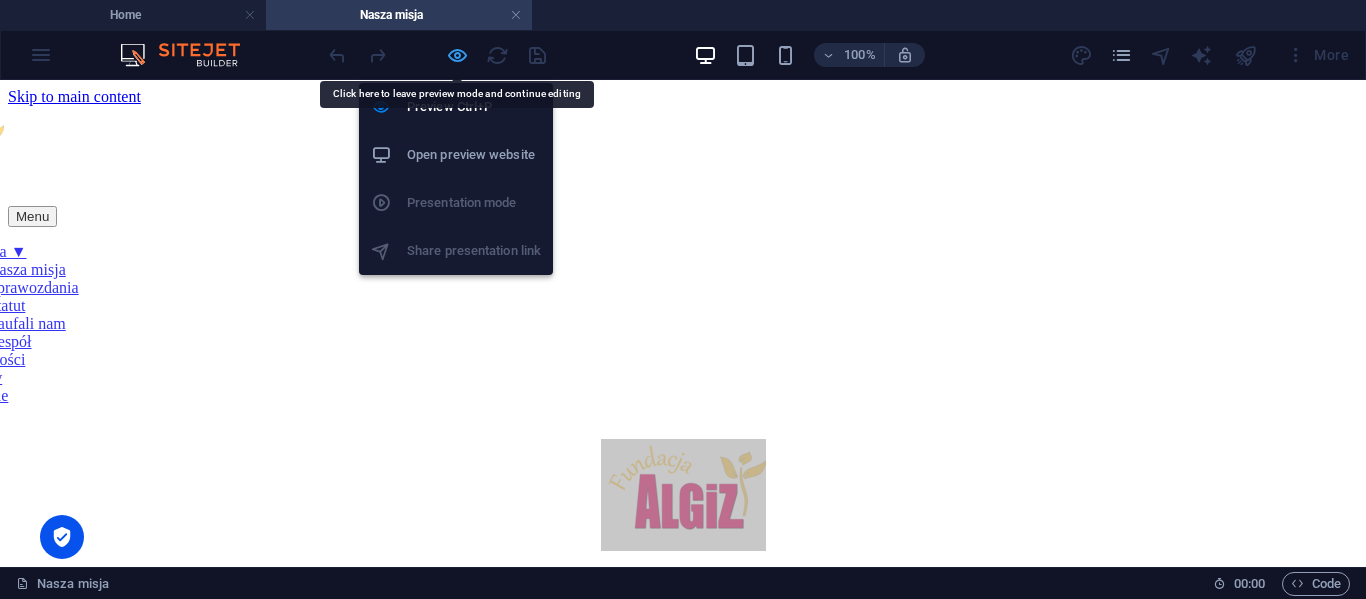 click at bounding box center [457, 55] 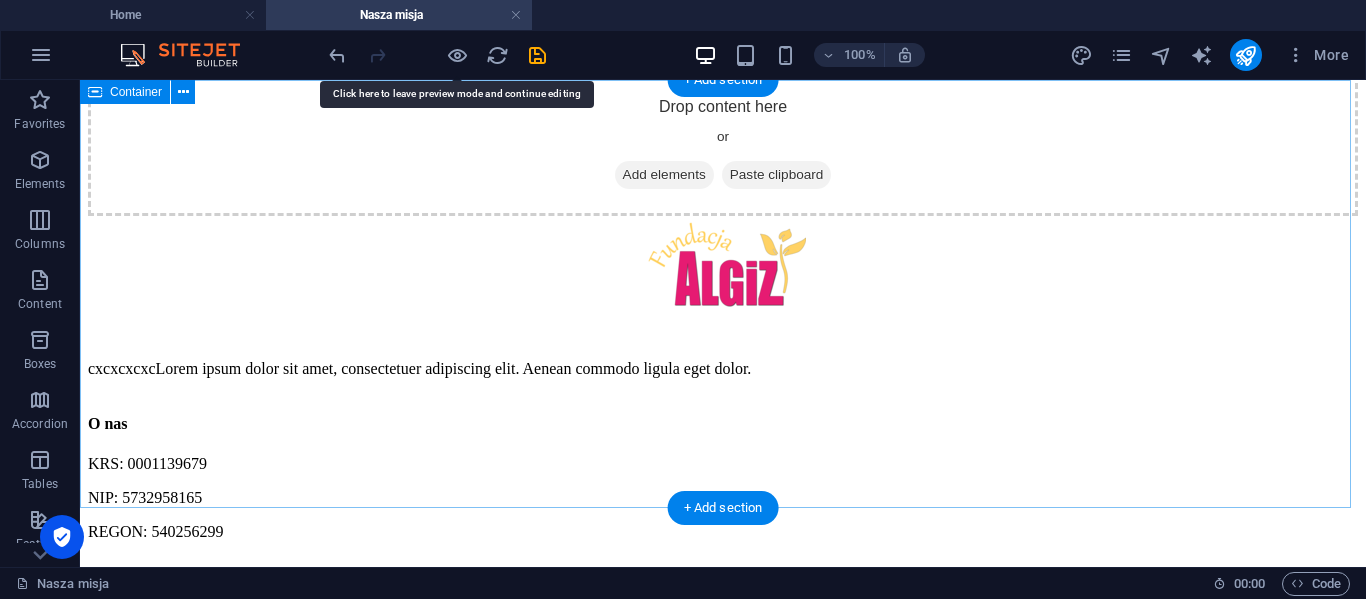 scroll, scrollTop: 0, scrollLeft: 0, axis: both 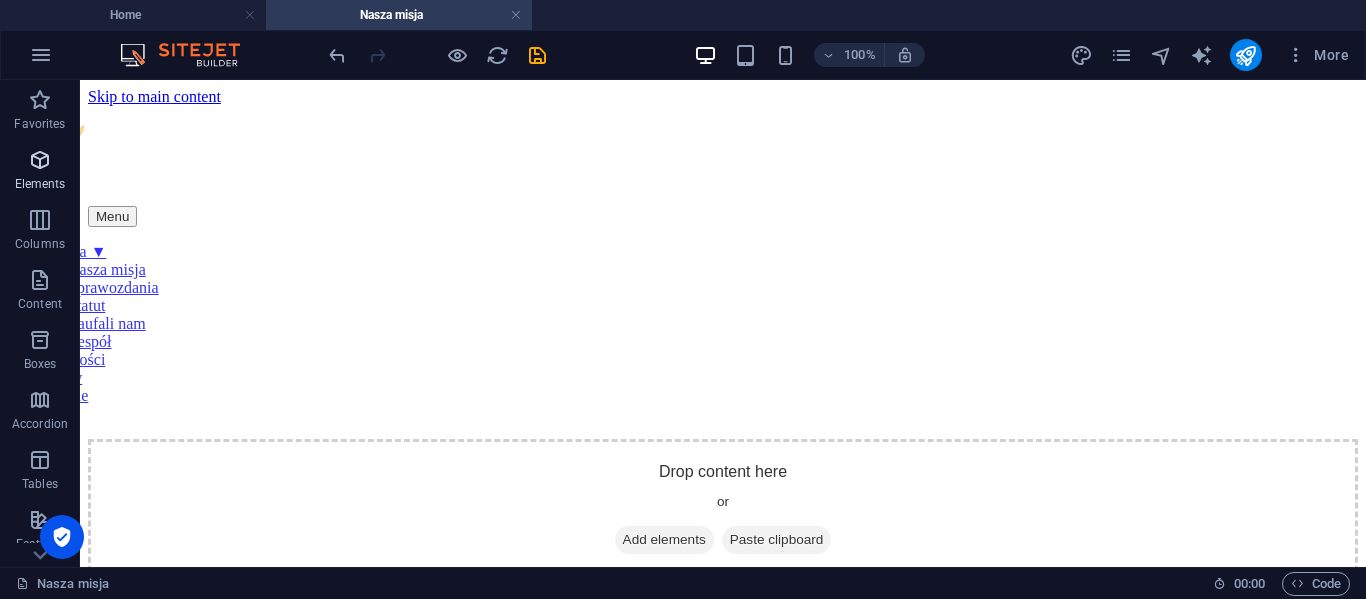 click at bounding box center [40, 160] 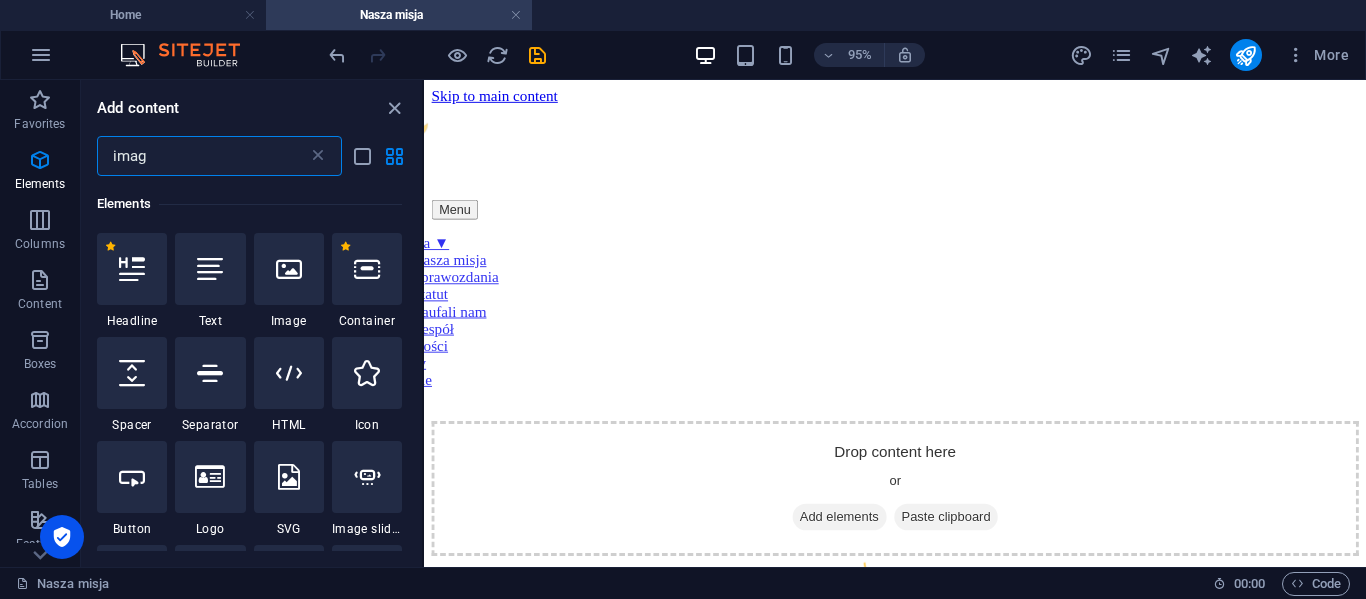 scroll, scrollTop: 0, scrollLeft: 0, axis: both 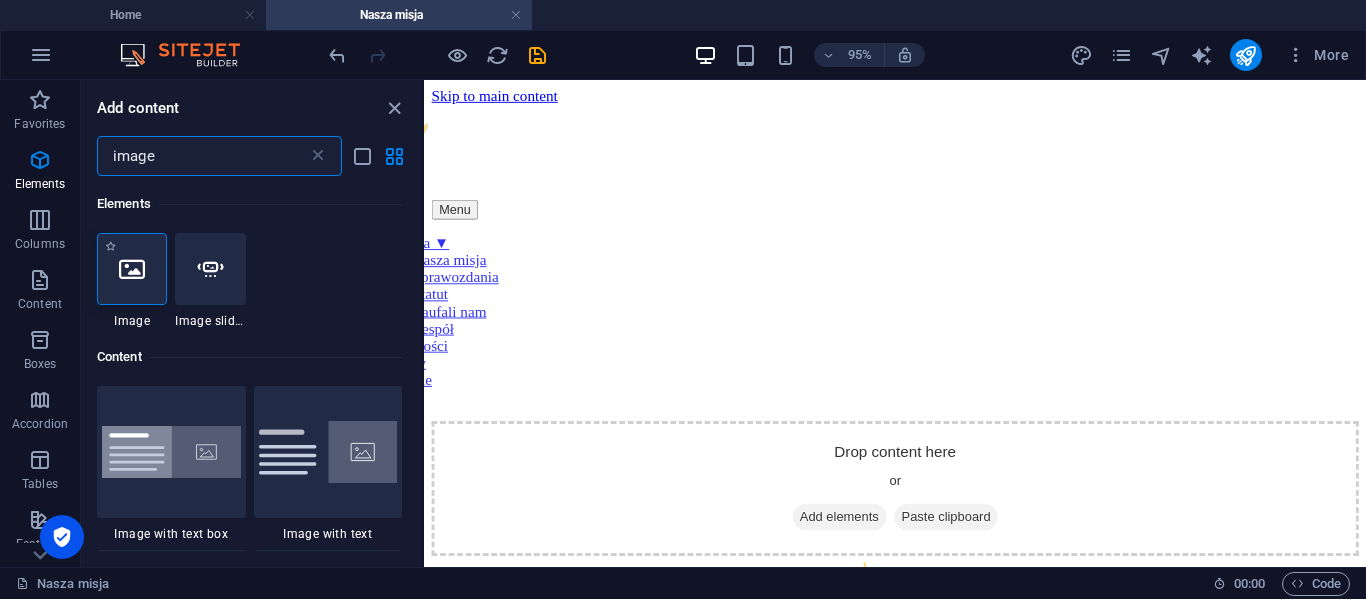 type on "image" 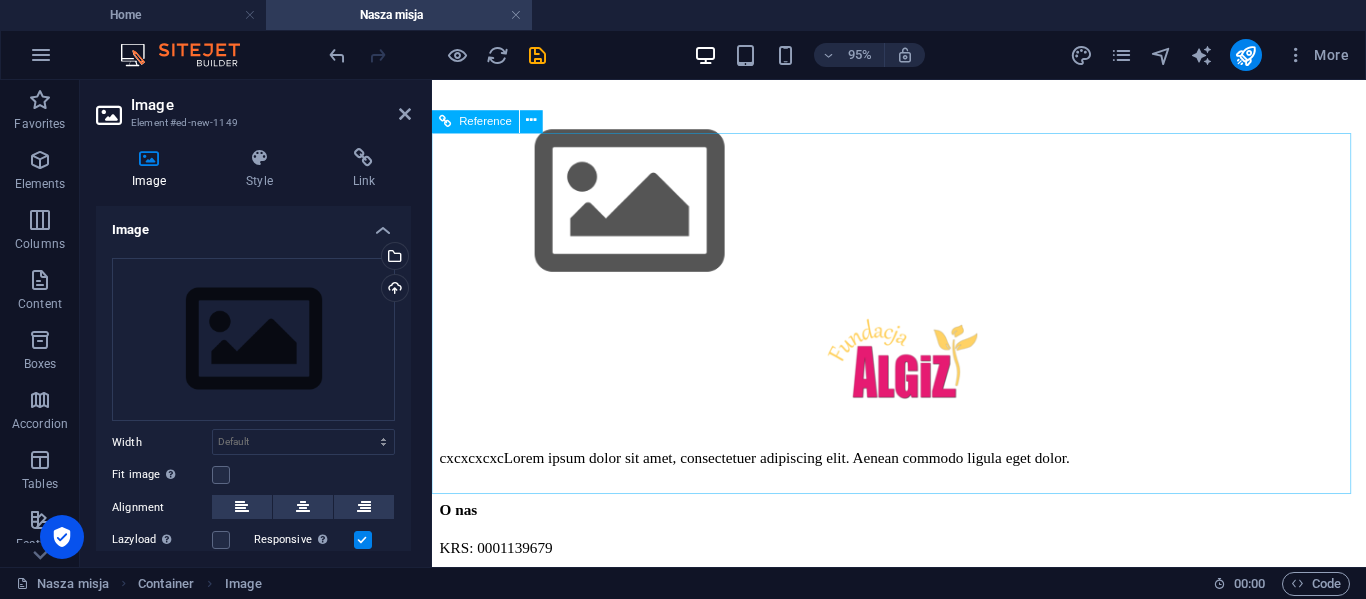 scroll, scrollTop: 0, scrollLeft: 0, axis: both 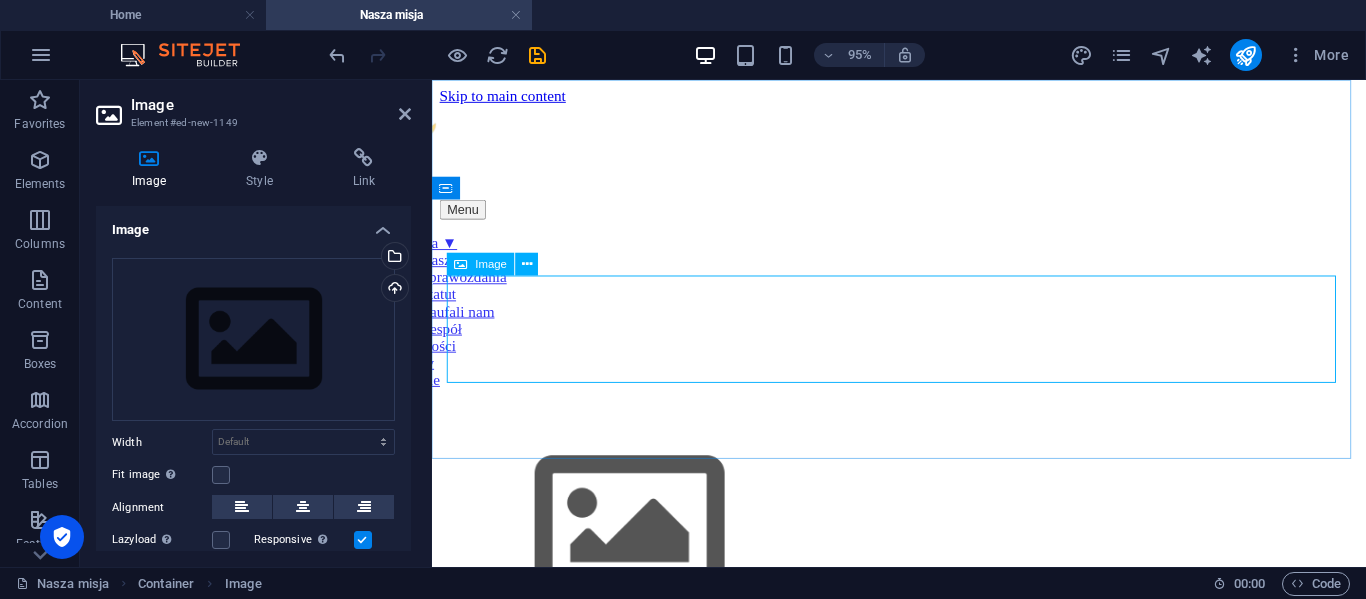 click at bounding box center (923, 553) 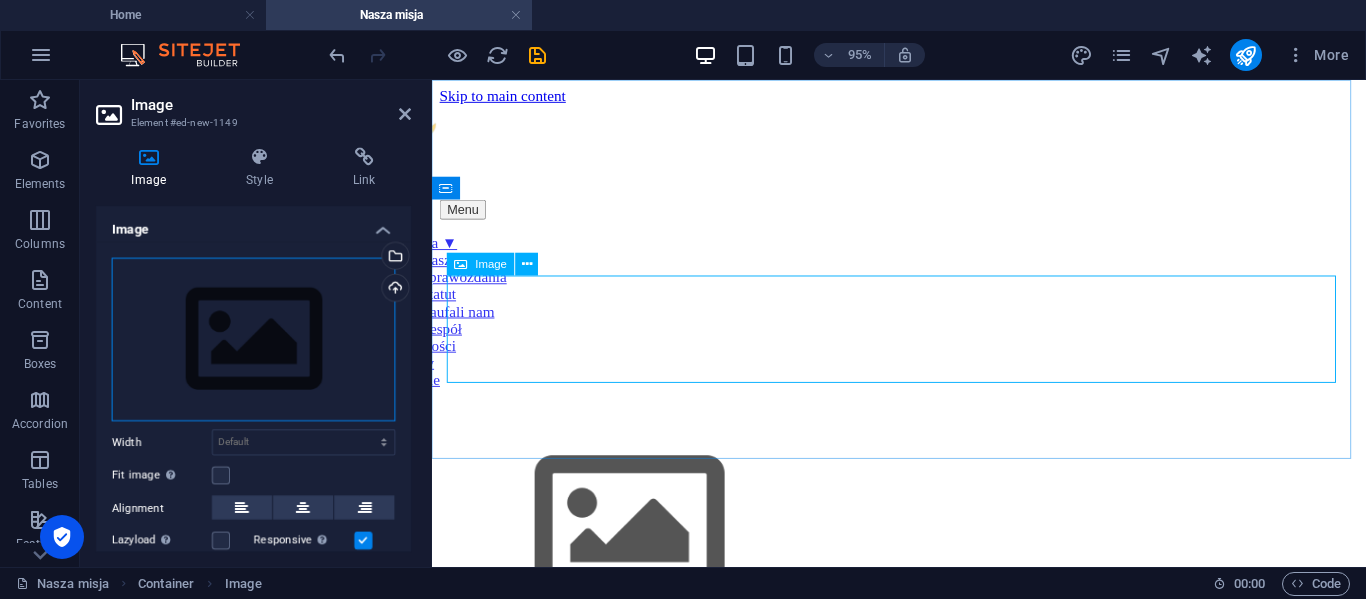 click on "Drag files here, click to choose files or select files from Files or our free stock photos & videos" at bounding box center (253, 340) 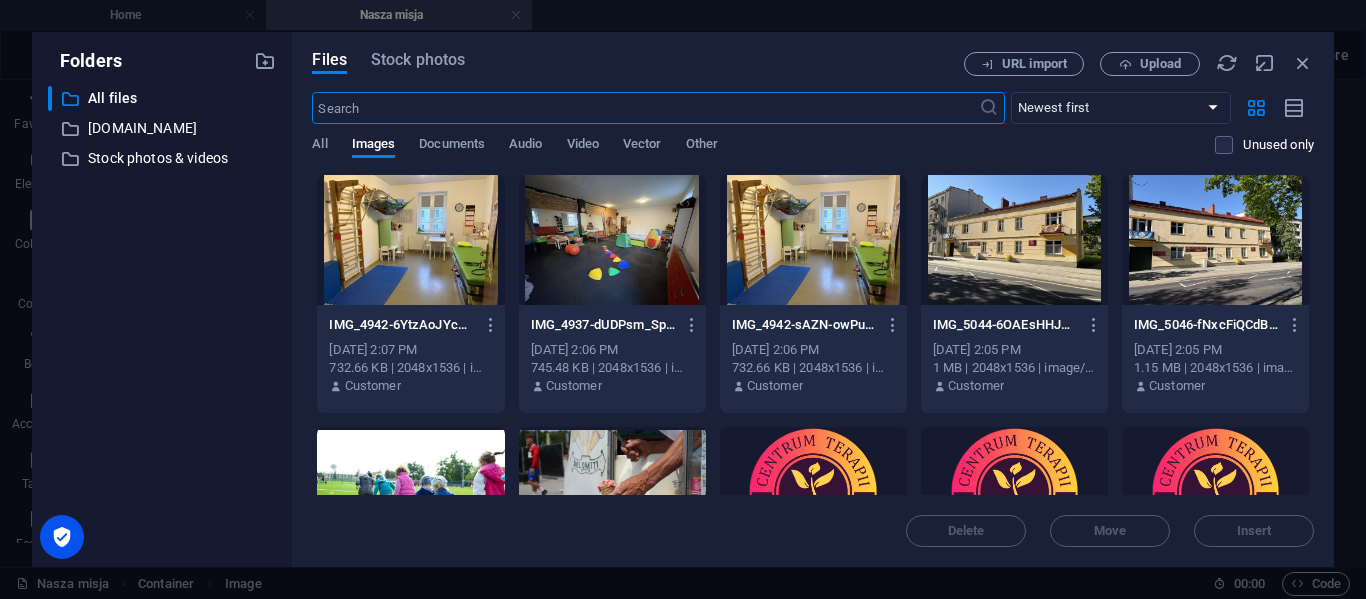 click at bounding box center [612, 240] 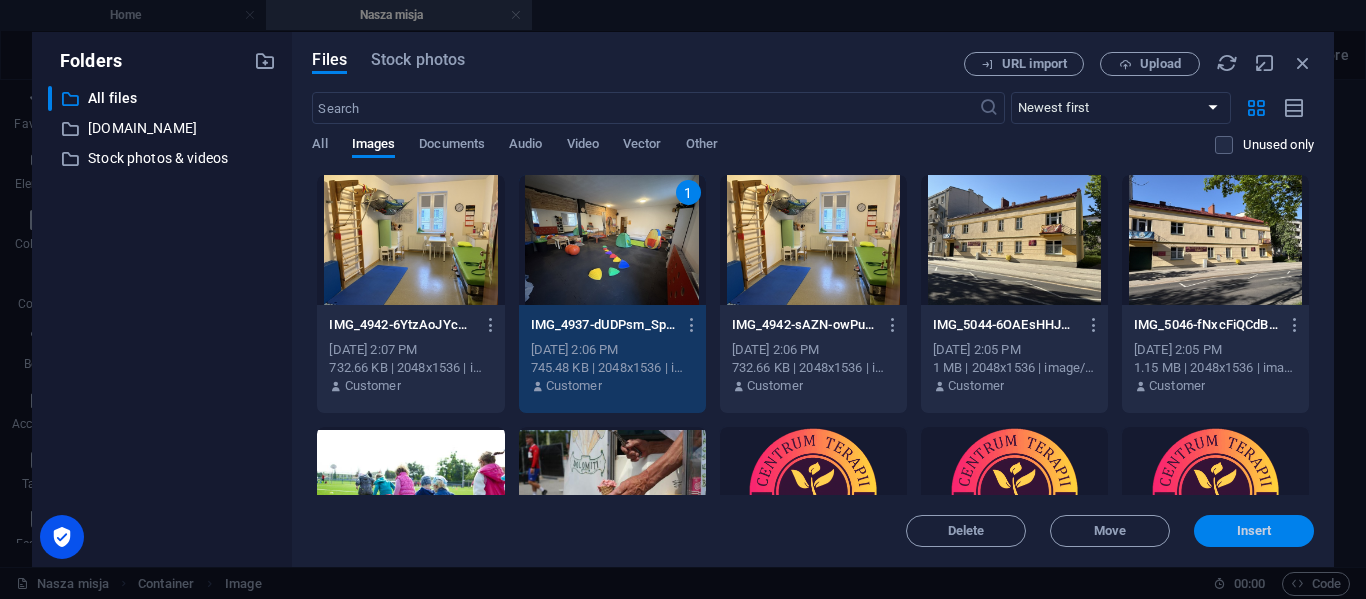 click on "Insert" at bounding box center [1254, 531] 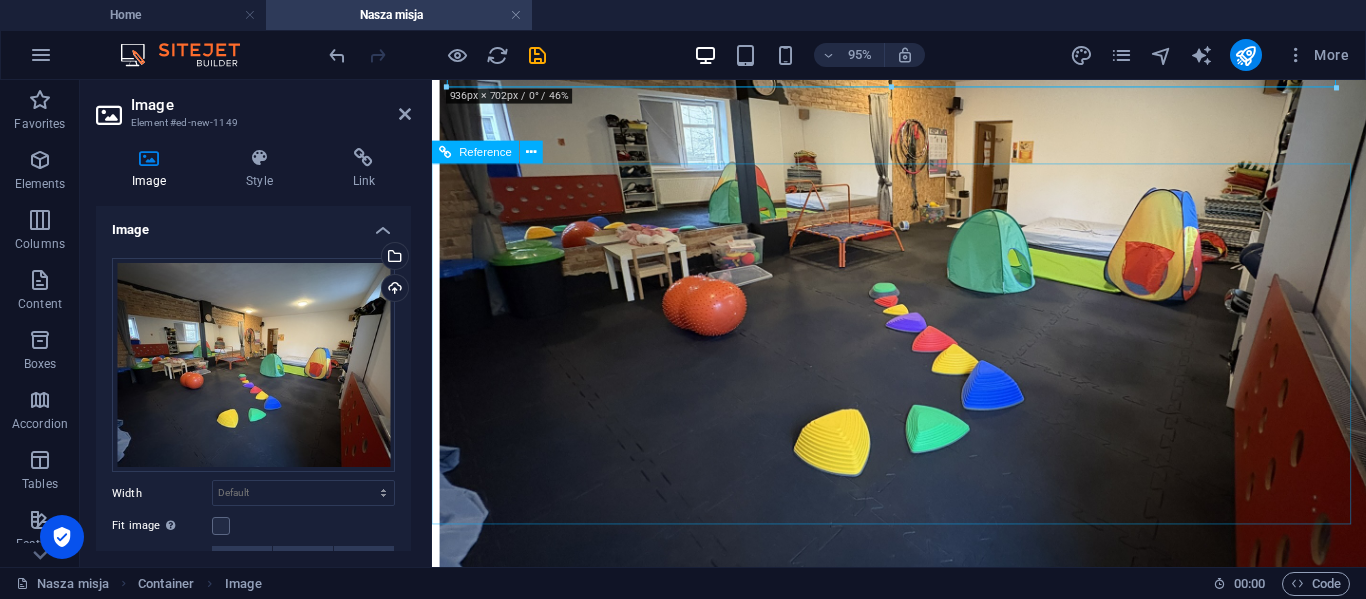 scroll, scrollTop: 932, scrollLeft: 0, axis: vertical 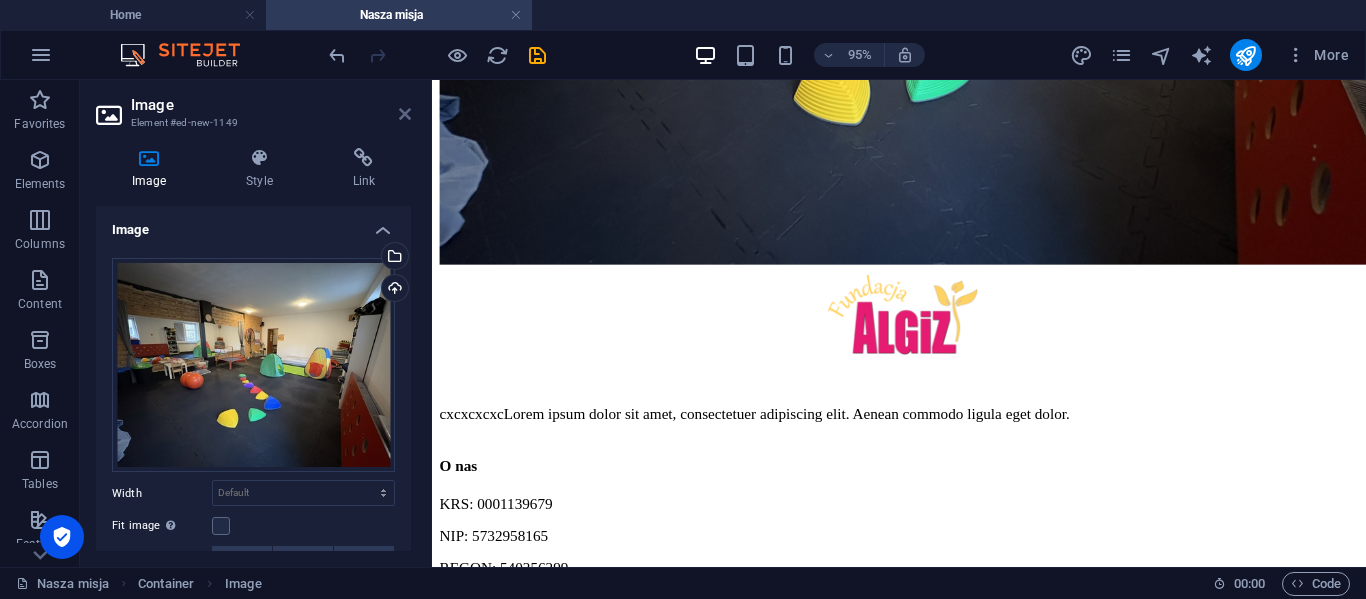 click at bounding box center (405, 114) 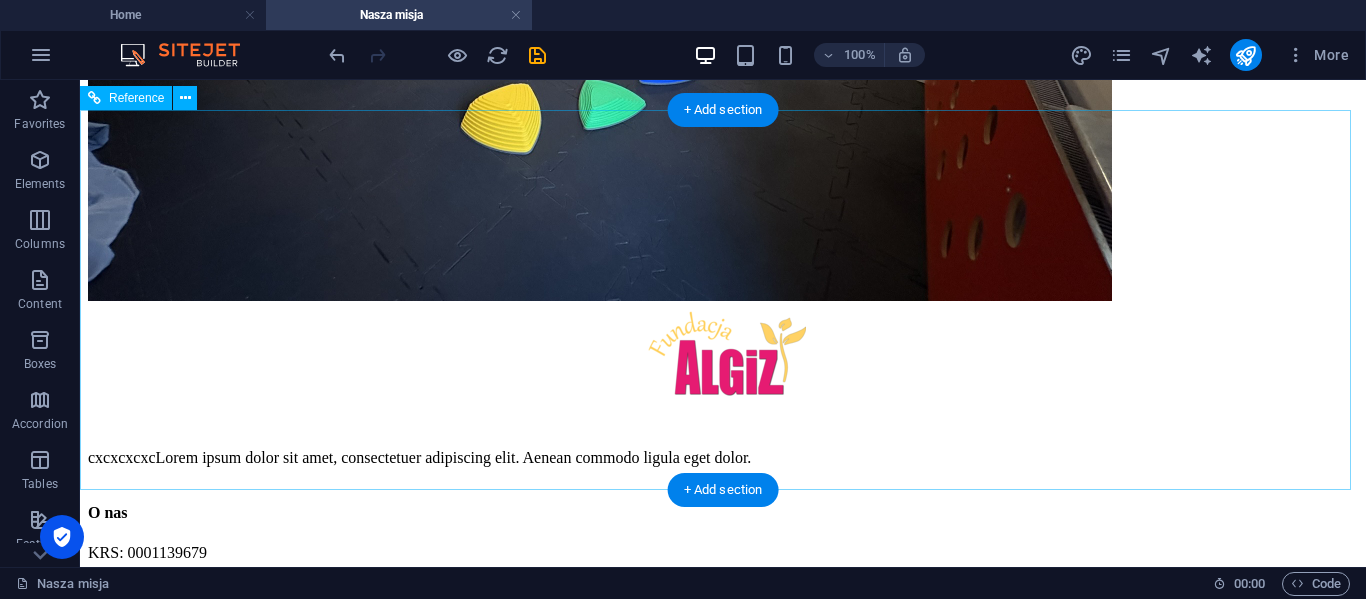 scroll, scrollTop: 964, scrollLeft: 0, axis: vertical 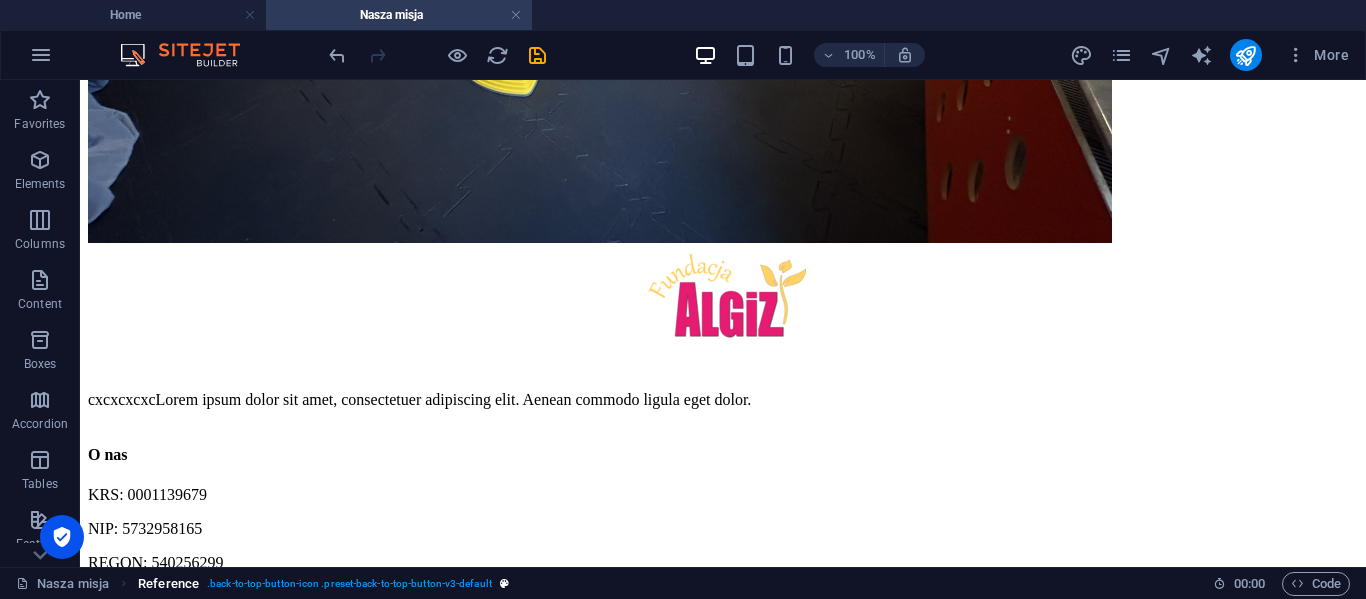 click on ". back-to-top-button-icon .preset-back-to-top-button-v3-default" at bounding box center (349, 584) 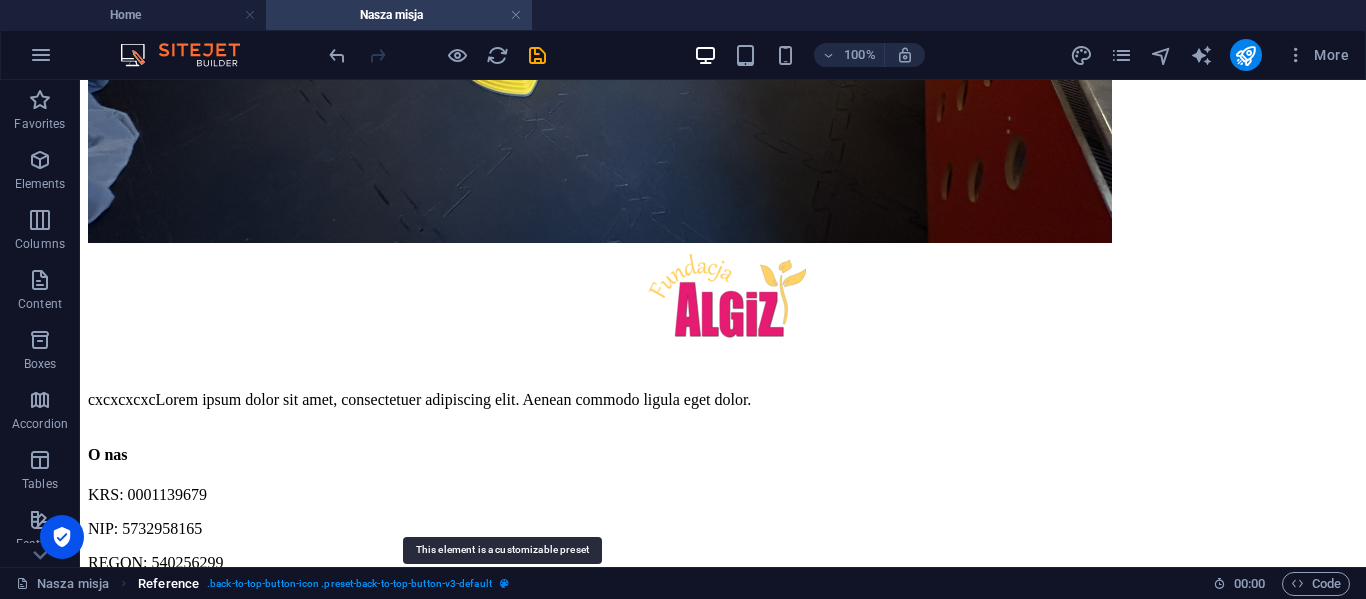 click at bounding box center (504, 583) 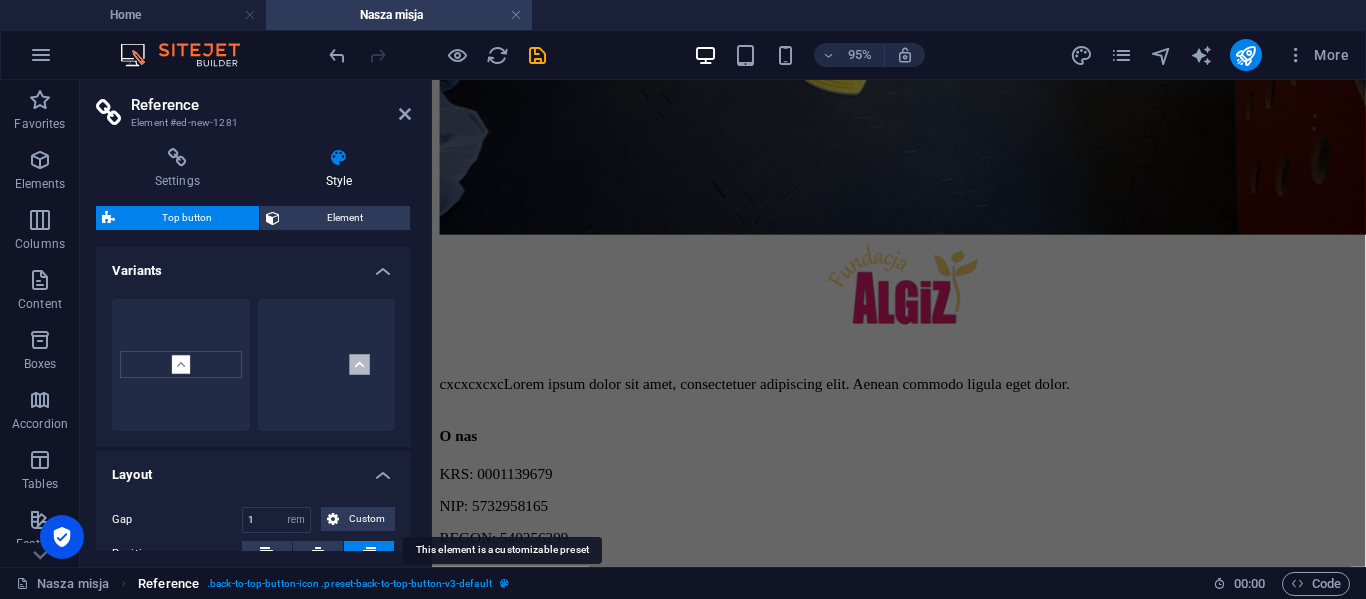 scroll, scrollTop: 932, scrollLeft: 0, axis: vertical 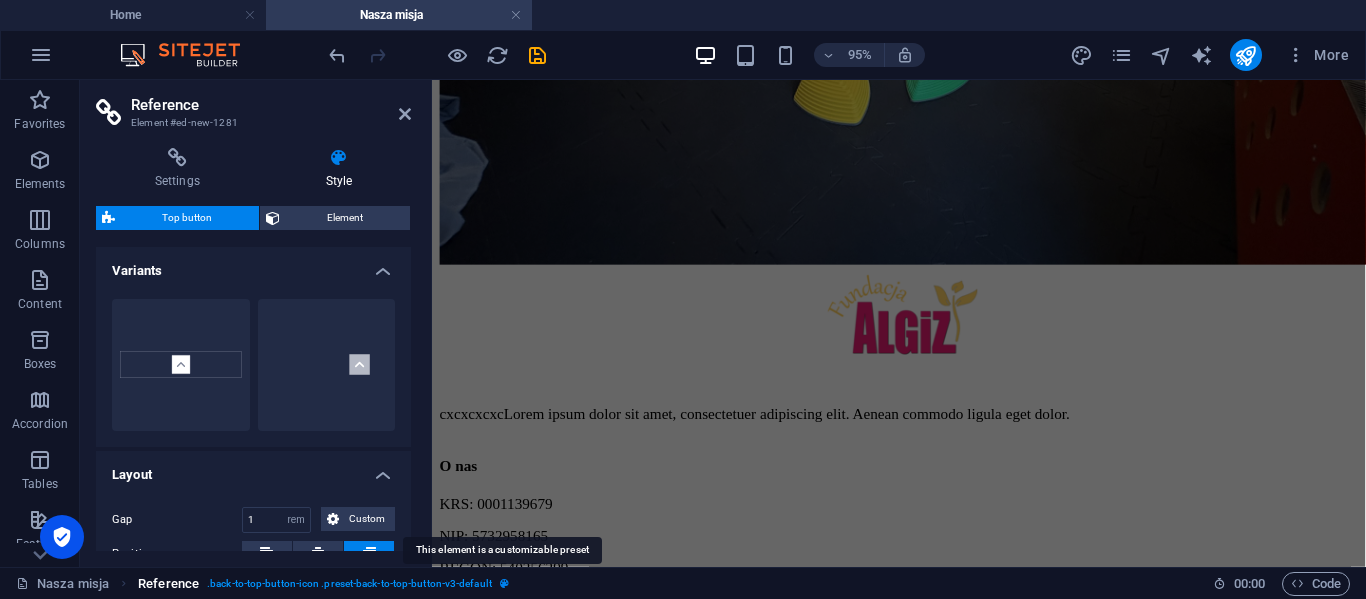 click at bounding box center [504, 583] 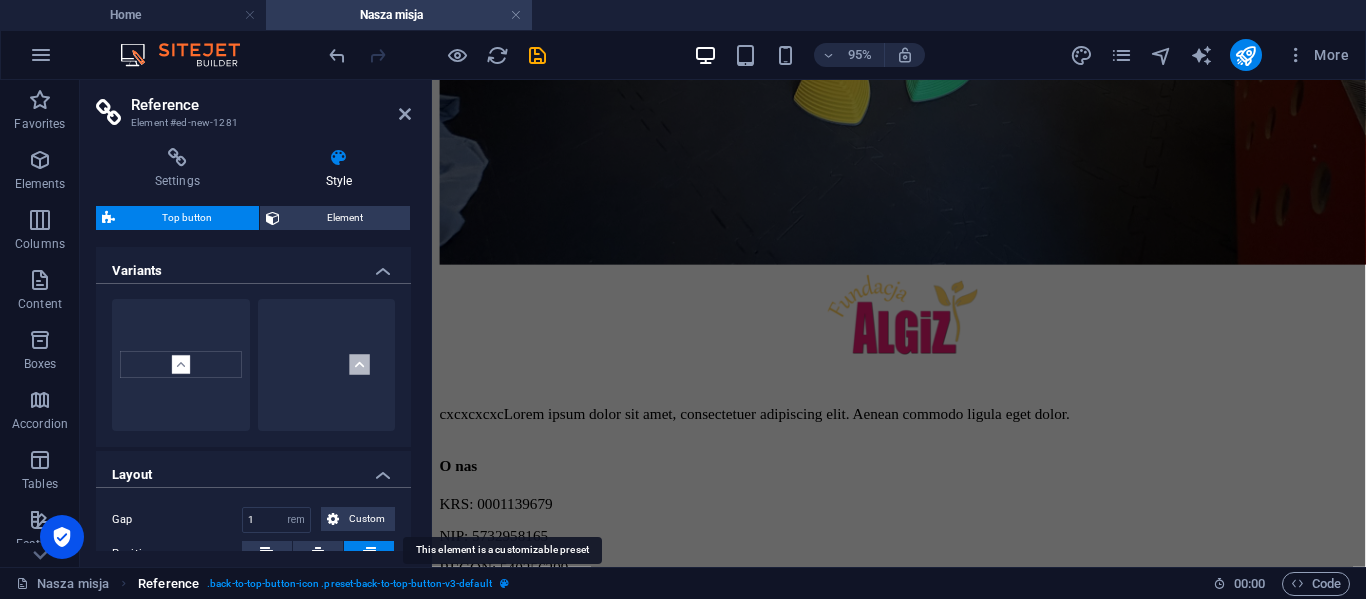 click at bounding box center (504, 583) 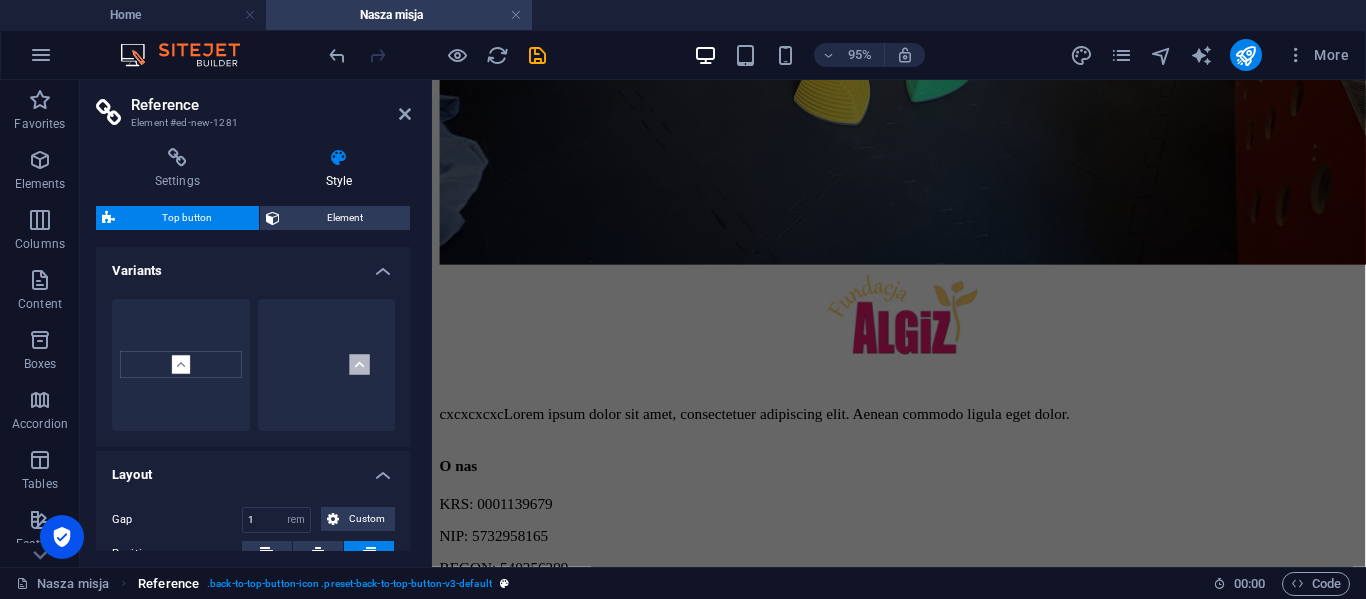 click on ". back-to-top-button-icon .preset-back-to-top-button-v3-default" at bounding box center [349, 584] 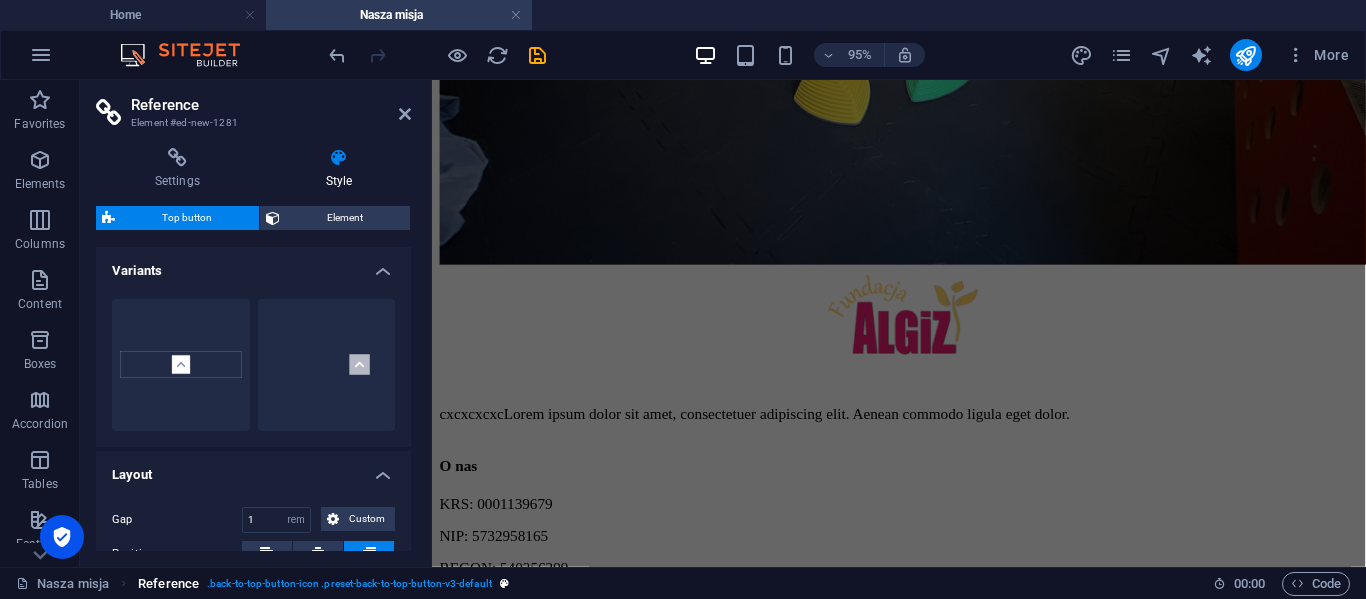 click on ". back-to-top-button-icon .preset-back-to-top-button-v3-default" at bounding box center (349, 584) 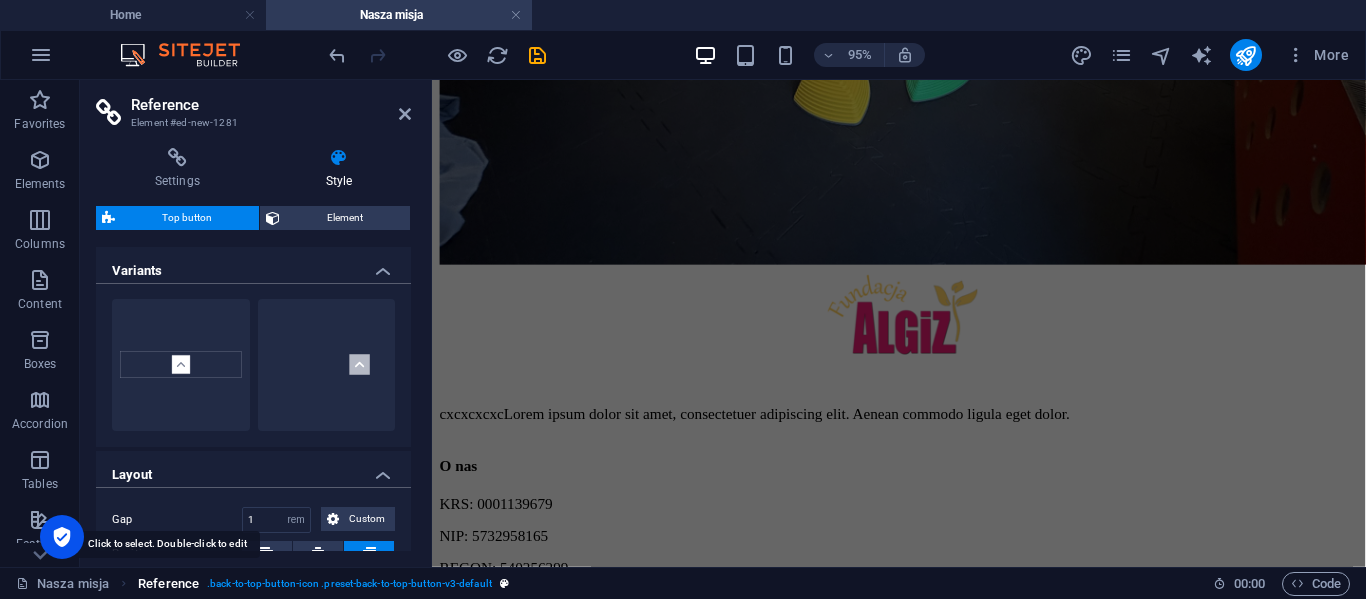 click on "Reference" at bounding box center [168, 584] 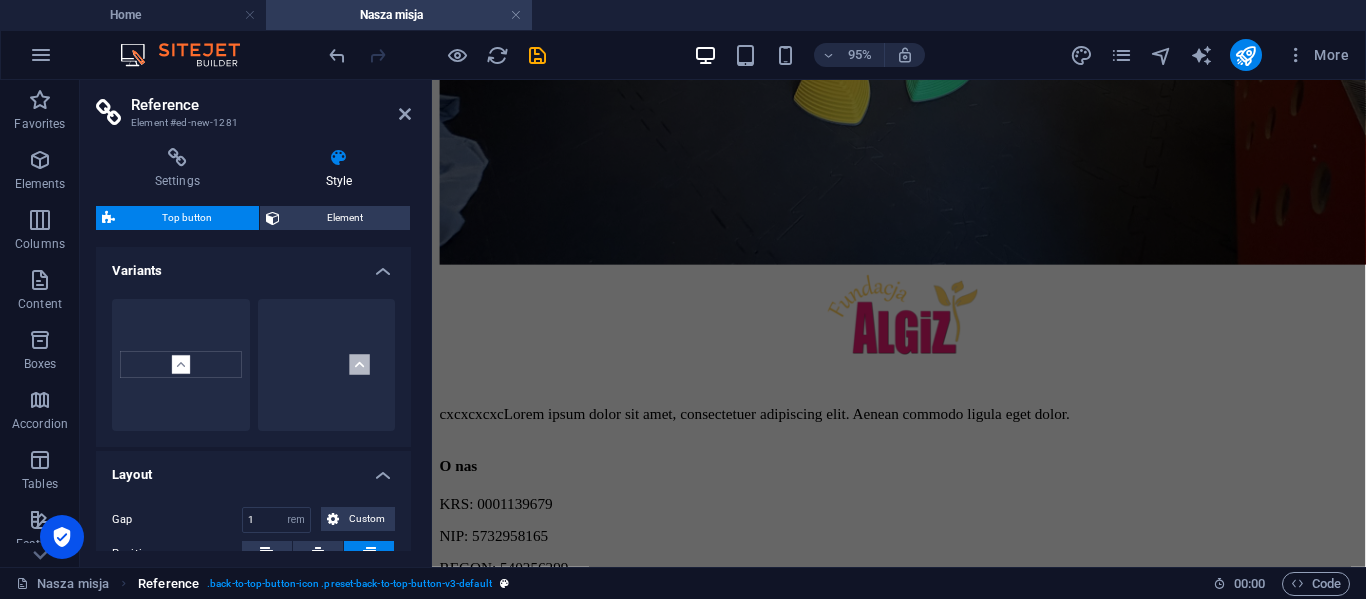 click on ". back-to-top-button-icon .preset-back-to-top-button-v3-default" at bounding box center [349, 584] 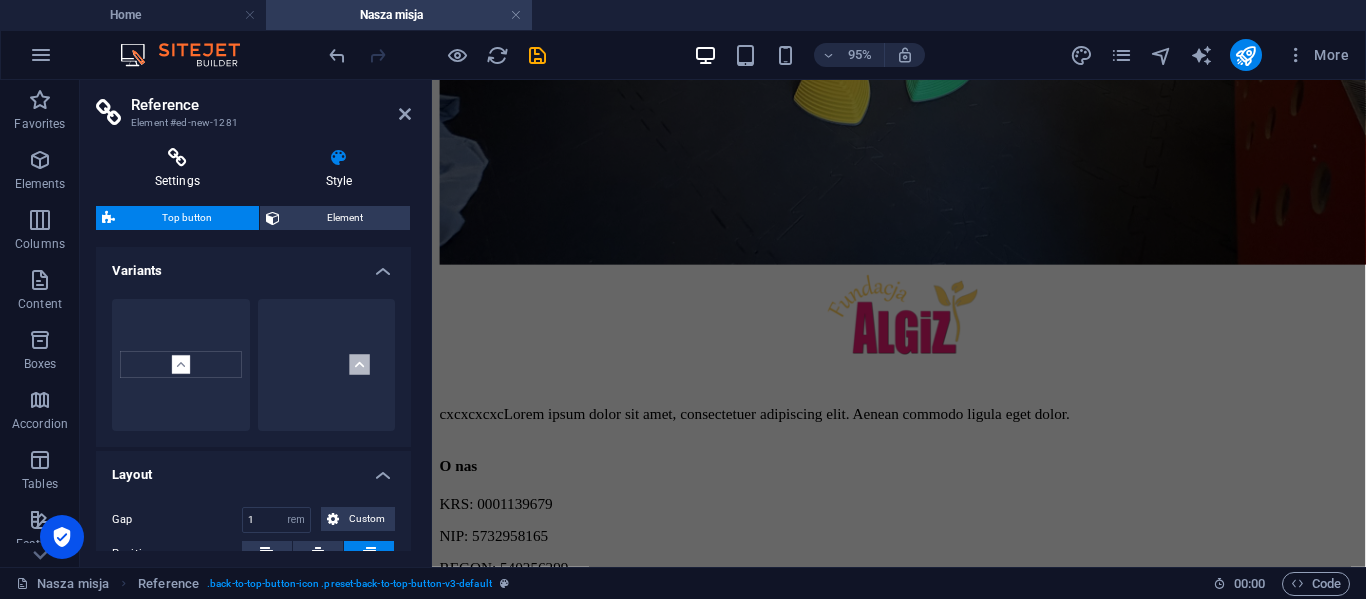 click at bounding box center (177, 158) 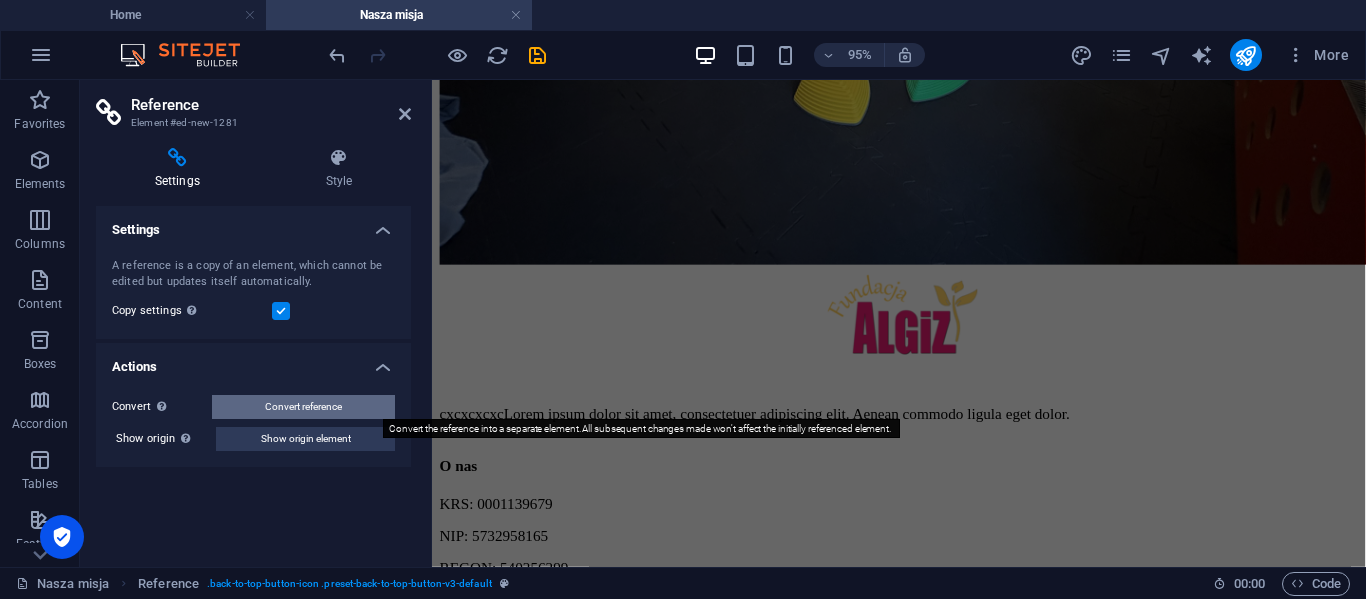 click on "Convert reference" at bounding box center [303, 407] 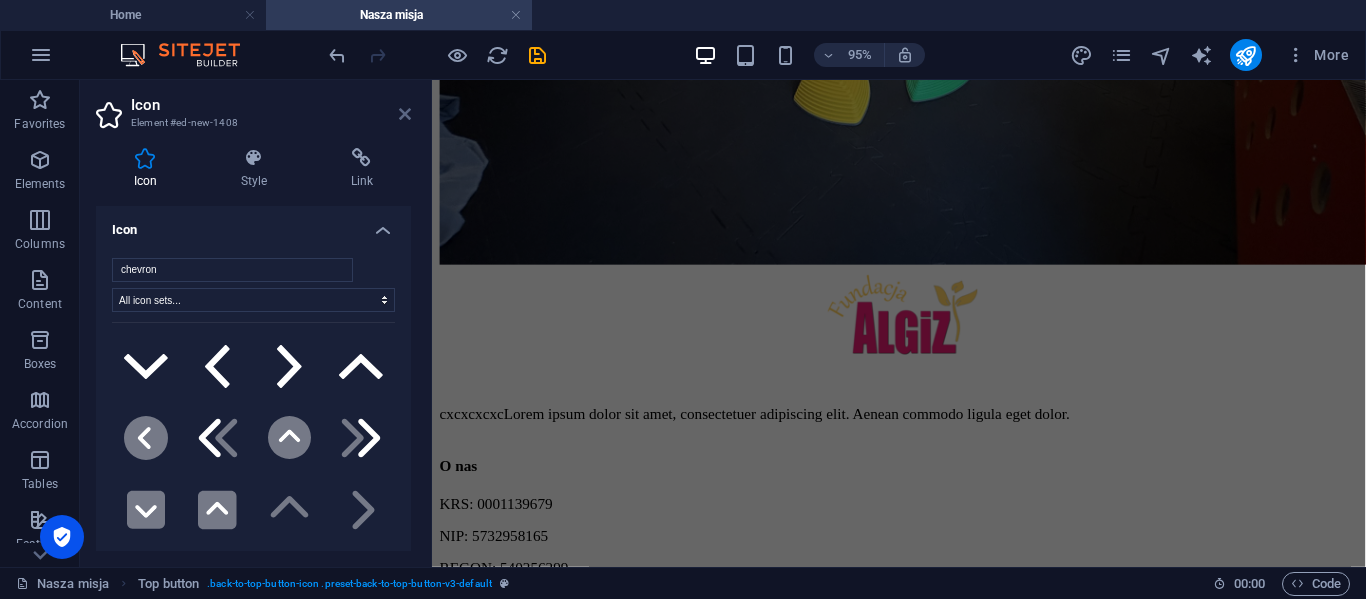 click at bounding box center (405, 114) 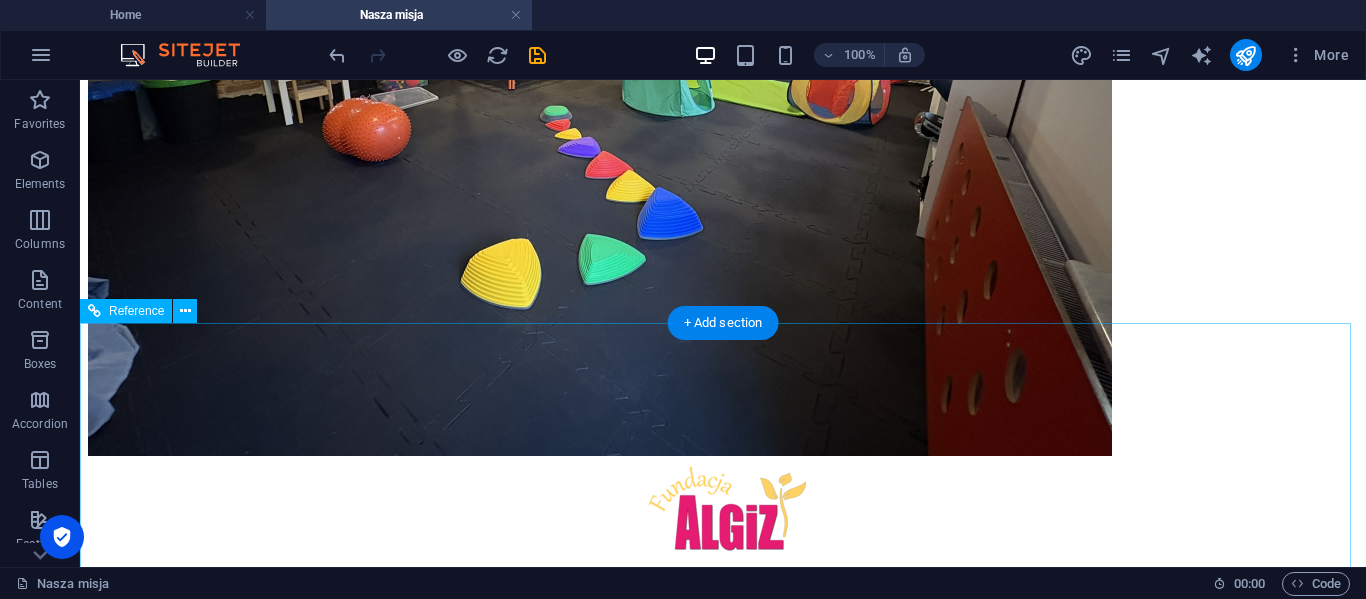 scroll, scrollTop: 964, scrollLeft: 0, axis: vertical 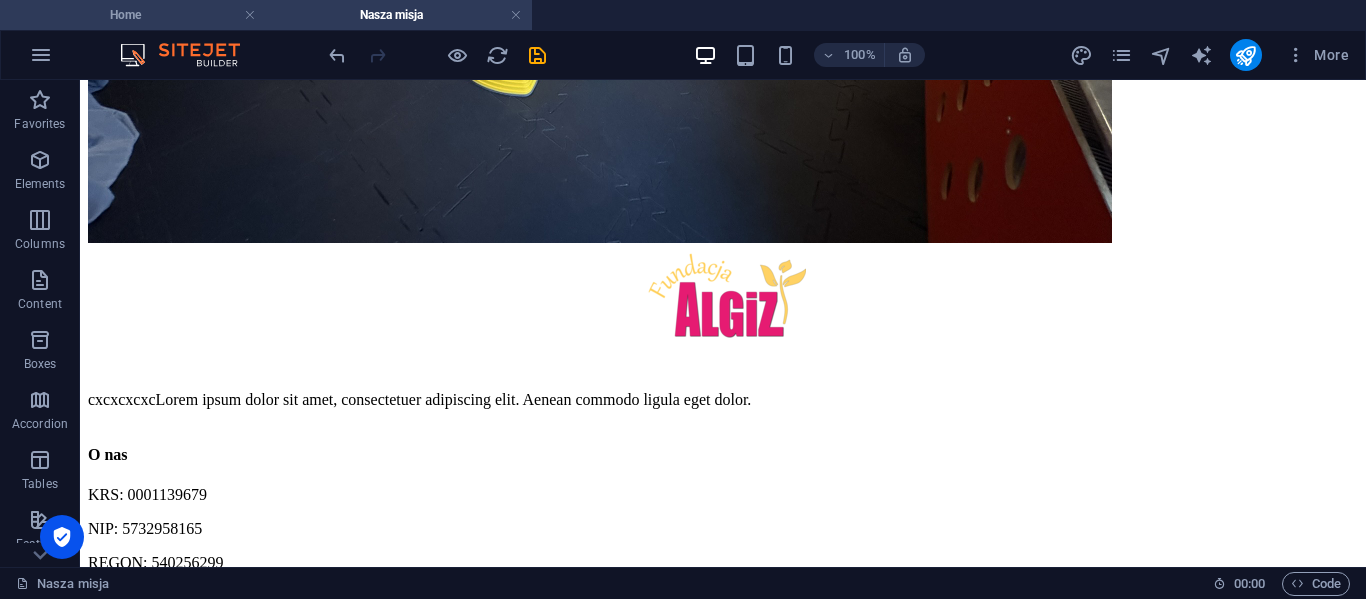 click on "Home" at bounding box center (133, 15) 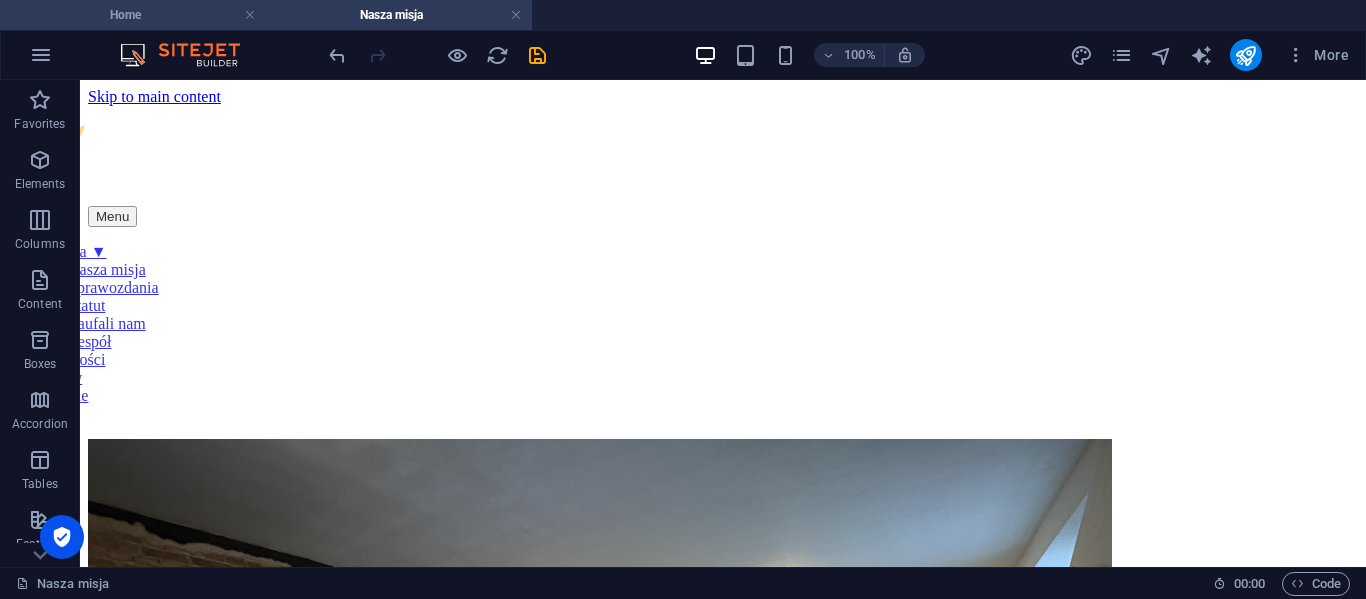 scroll, scrollTop: 1690, scrollLeft: 0, axis: vertical 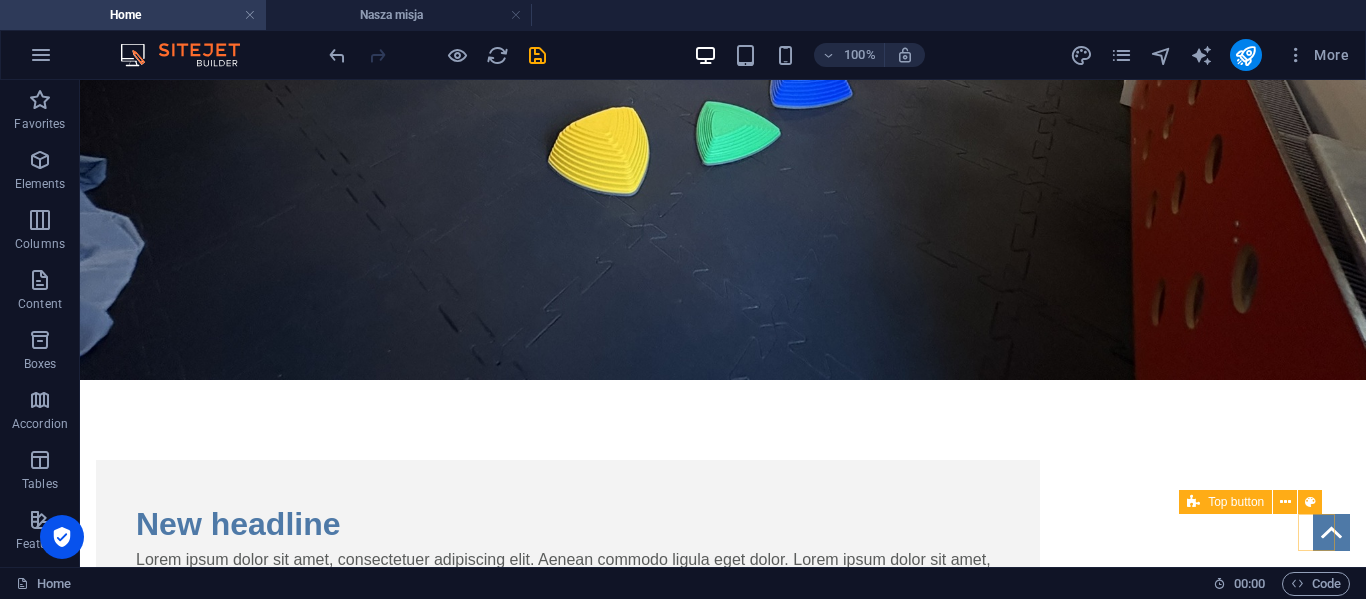 click at bounding box center (1331, 532) 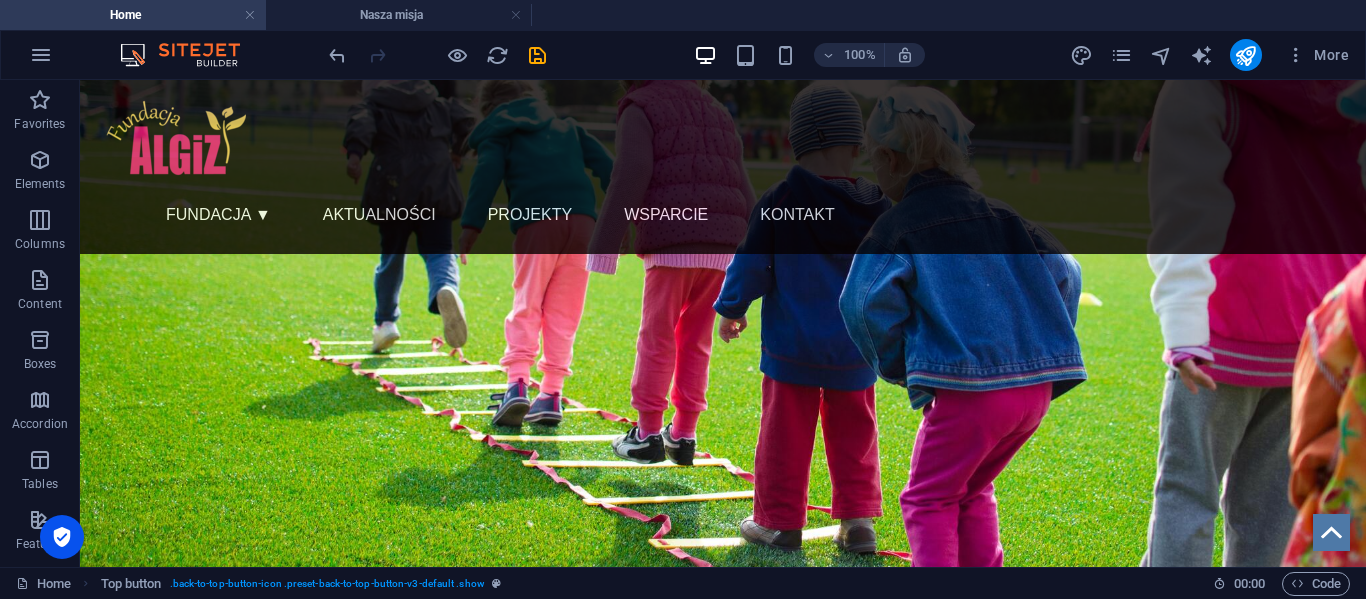 scroll, scrollTop: 0, scrollLeft: 0, axis: both 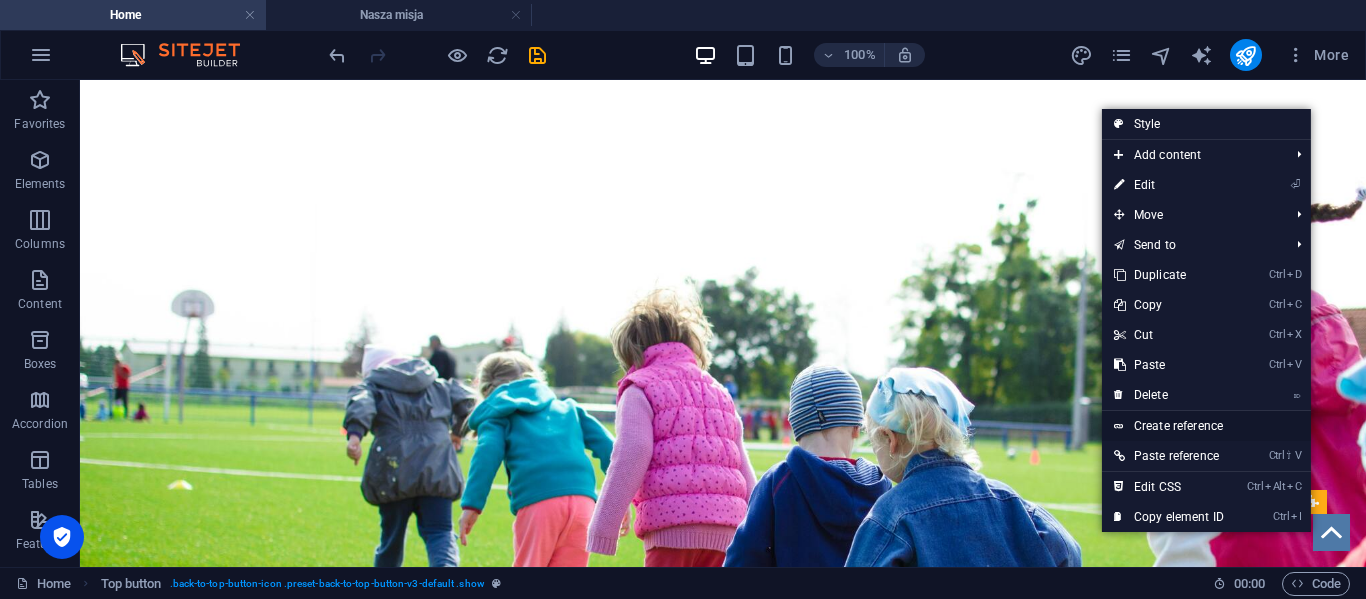 click on "Create reference" at bounding box center (1206, 426) 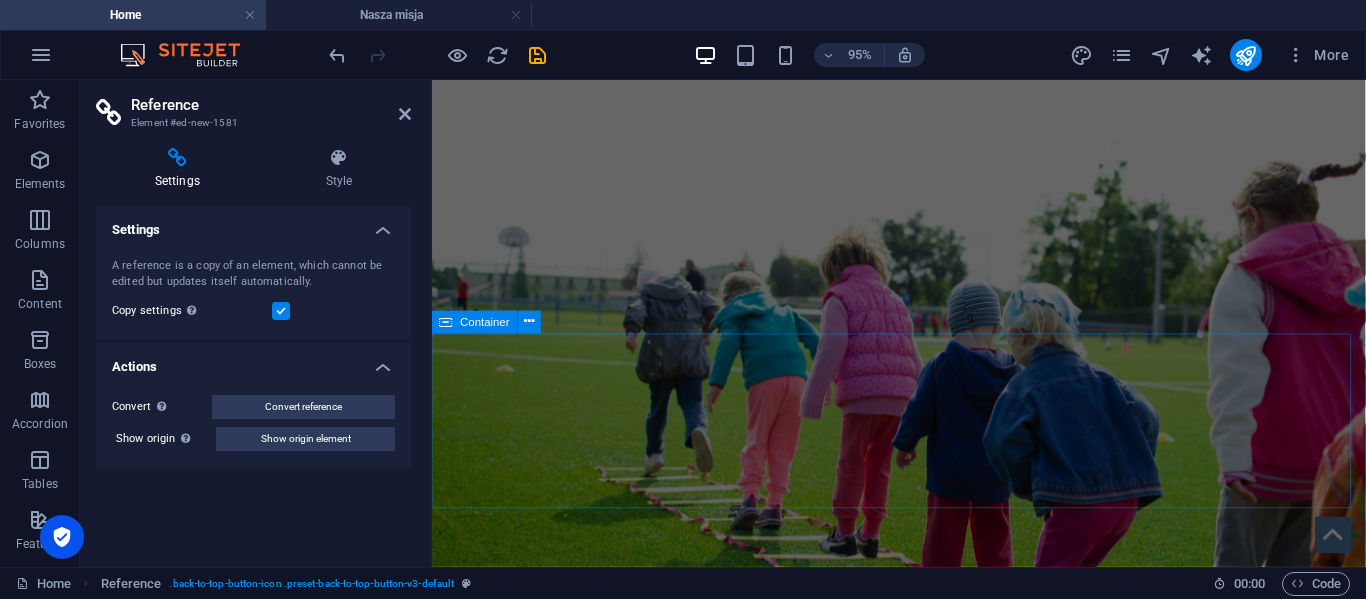 scroll, scrollTop: 1939, scrollLeft: 0, axis: vertical 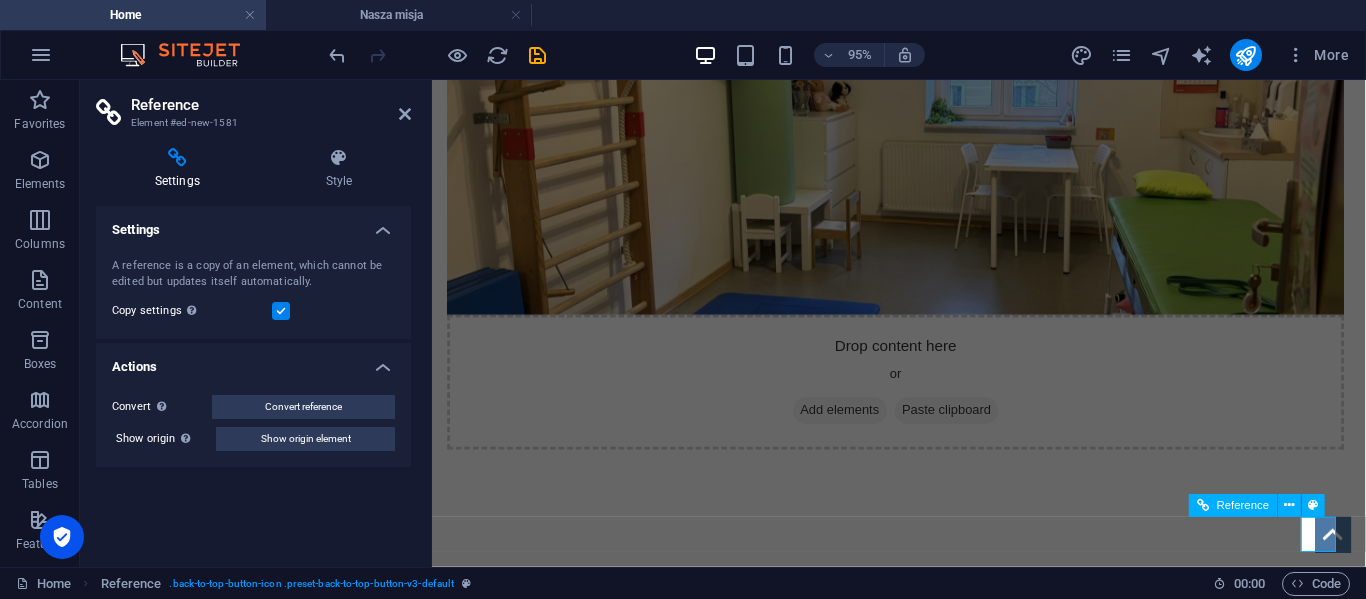 click at bounding box center [1380, 558] 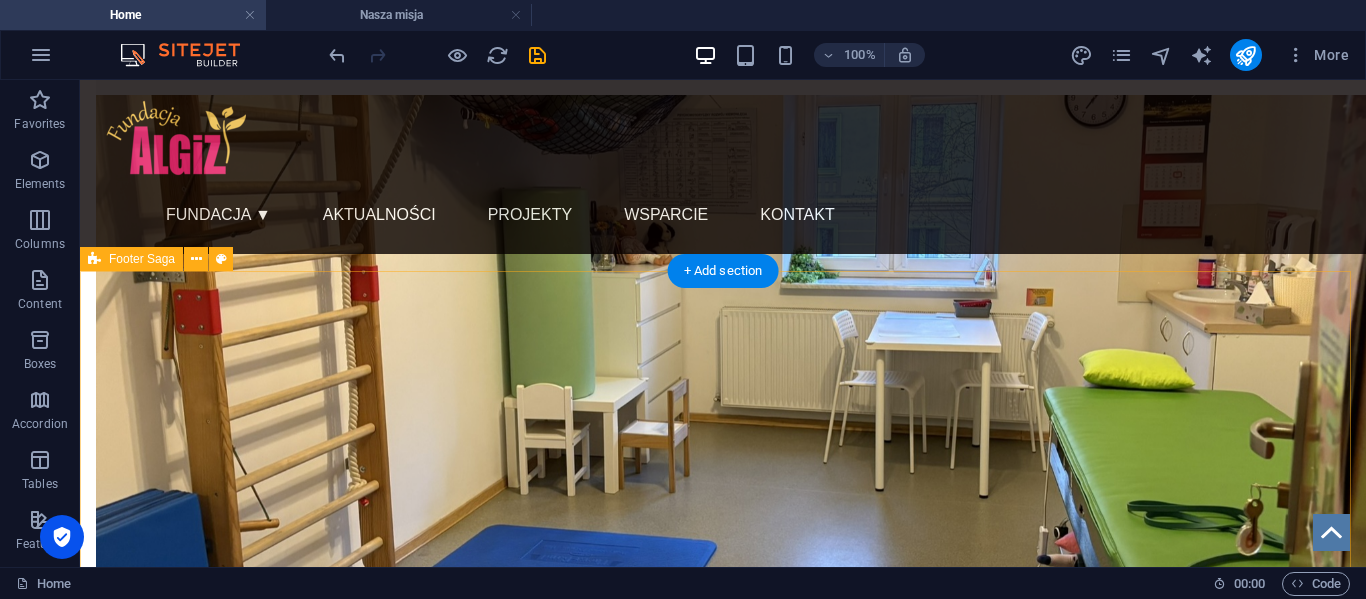 scroll, scrollTop: 2391, scrollLeft: 0, axis: vertical 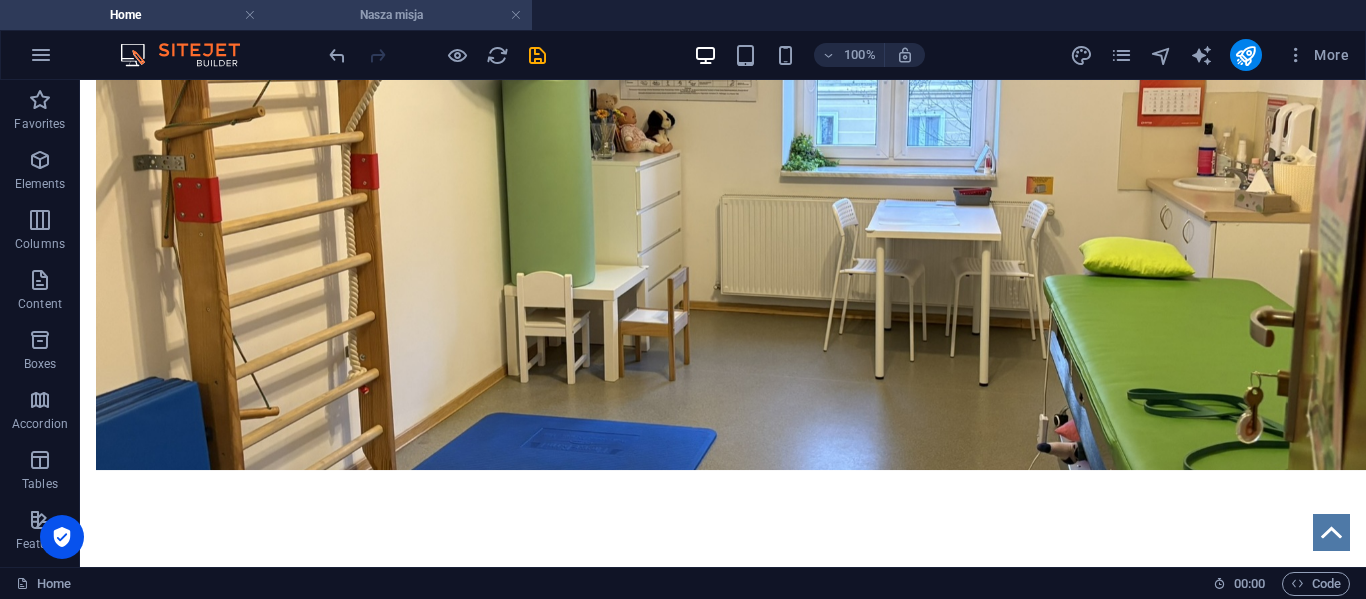 click on "Nasza misja" at bounding box center (399, 15) 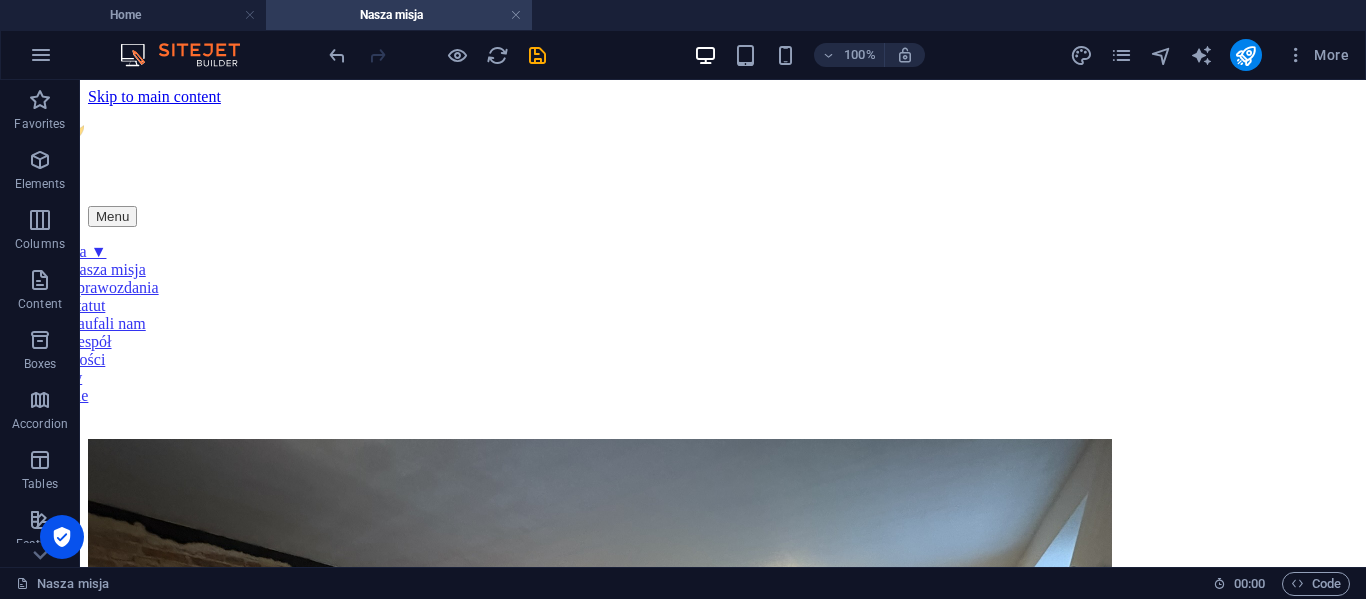 scroll, scrollTop: 964, scrollLeft: 0, axis: vertical 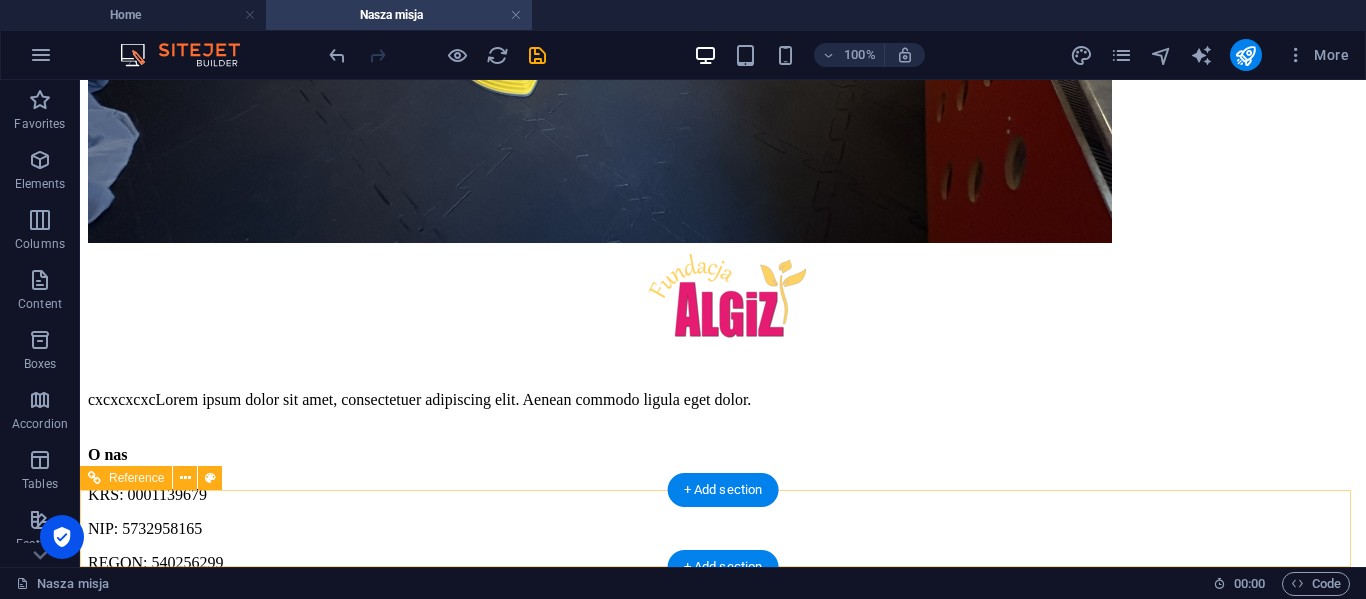 click on "Copyrights 2025 Fundacja Algiz - All Rights Reserved" at bounding box center (723, 4903) 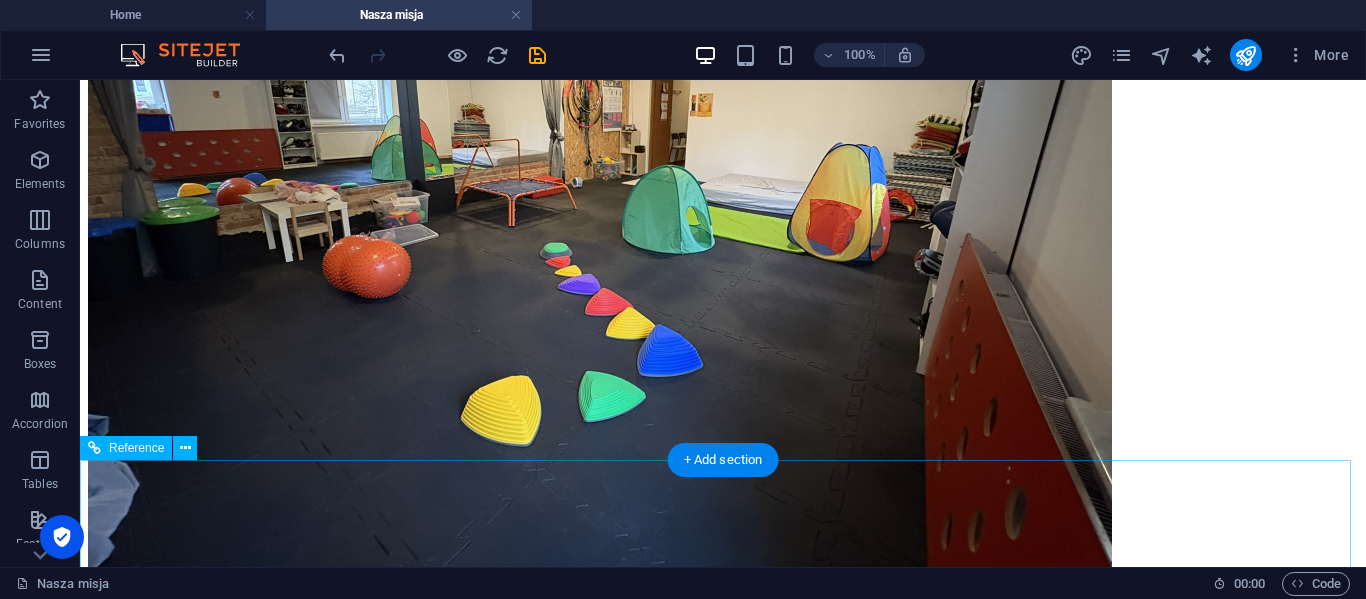 scroll, scrollTop: 616, scrollLeft: 0, axis: vertical 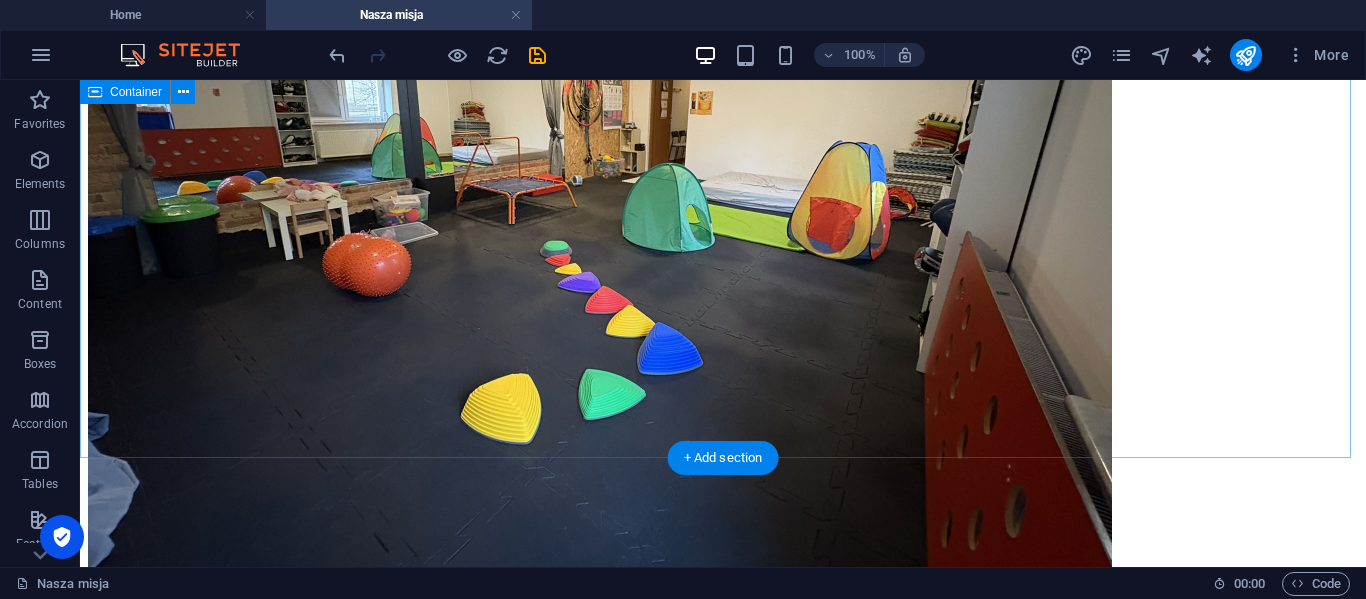 click at bounding box center (723, 209) 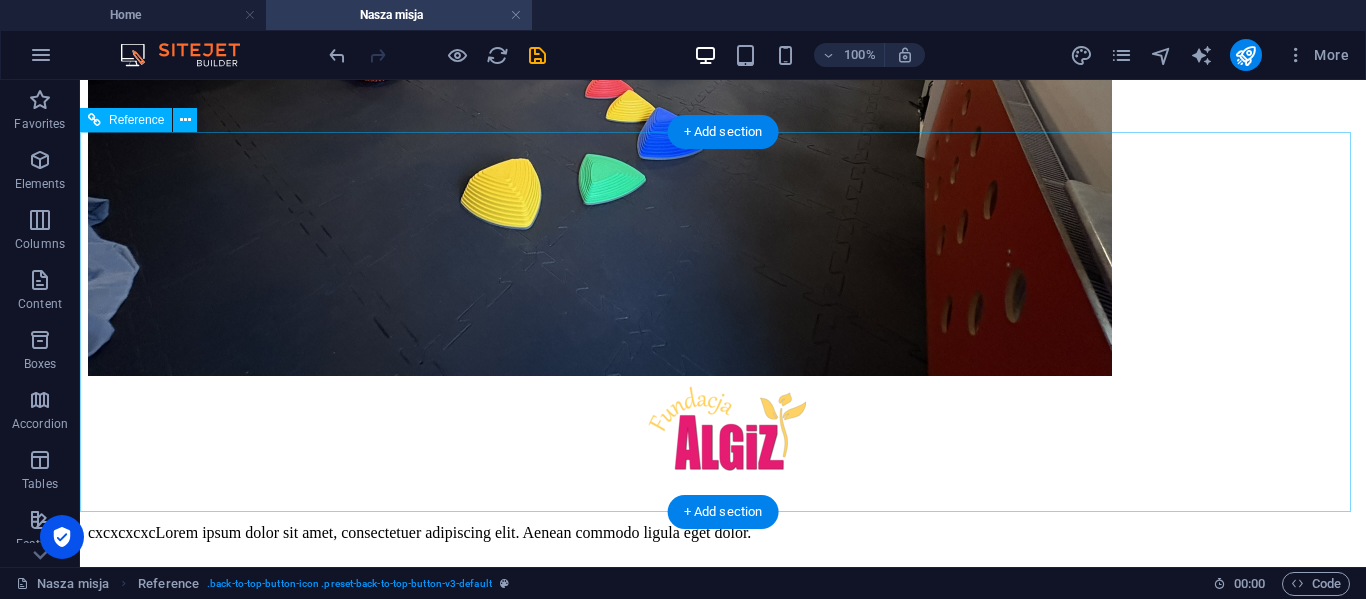 scroll, scrollTop: 964, scrollLeft: 0, axis: vertical 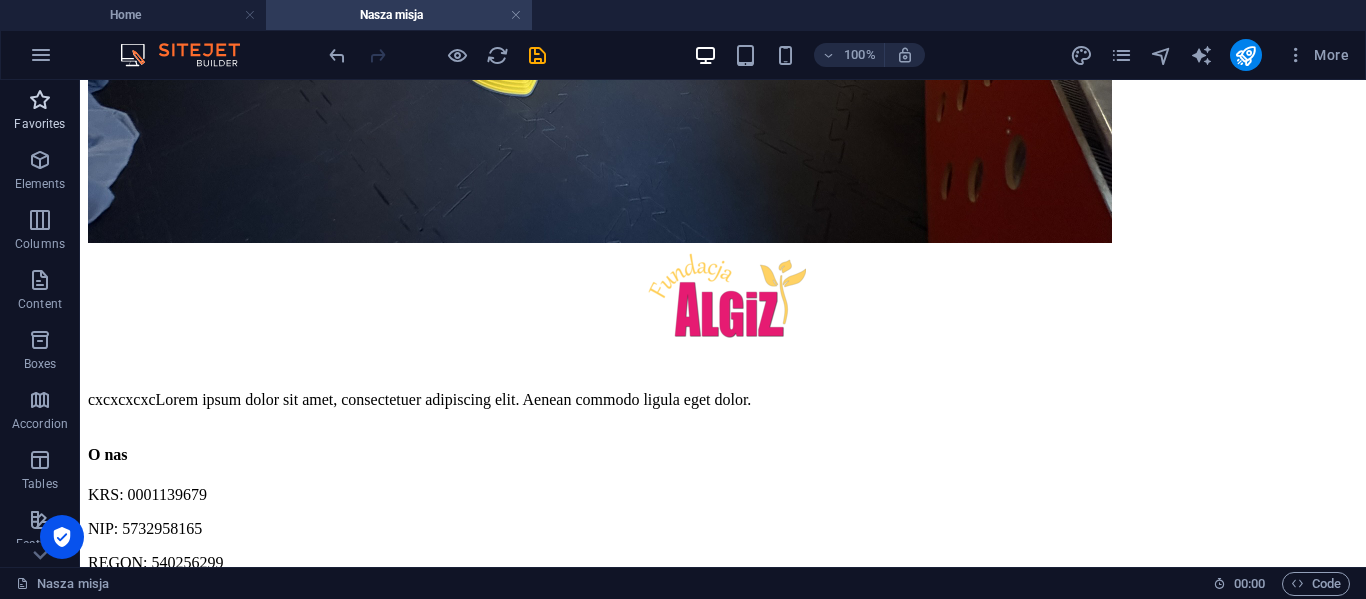 click at bounding box center [40, 100] 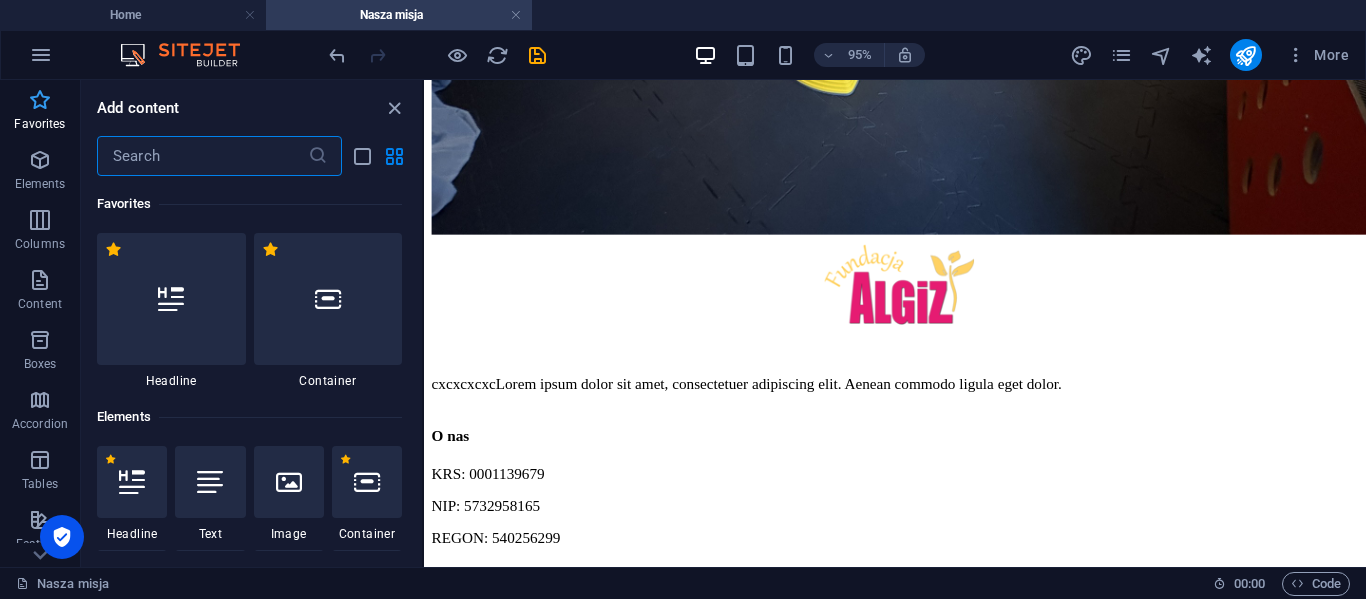 scroll, scrollTop: 938, scrollLeft: 0, axis: vertical 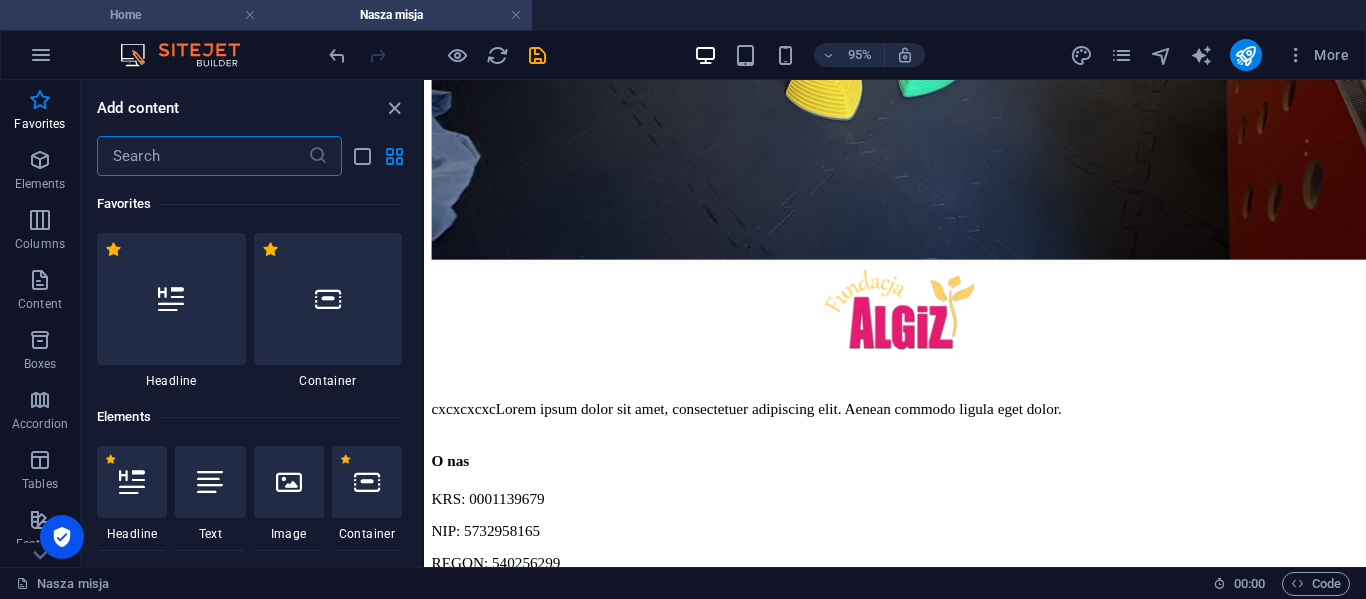 click on "Home" at bounding box center [133, 15] 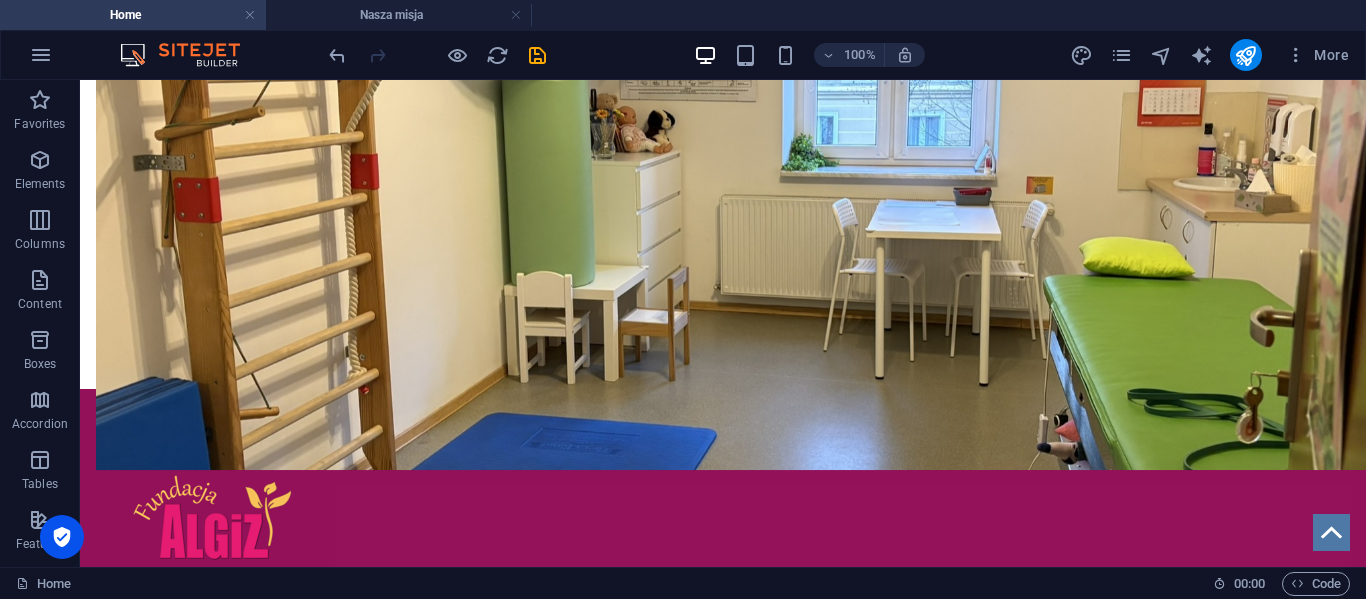 scroll, scrollTop: 0, scrollLeft: 0, axis: both 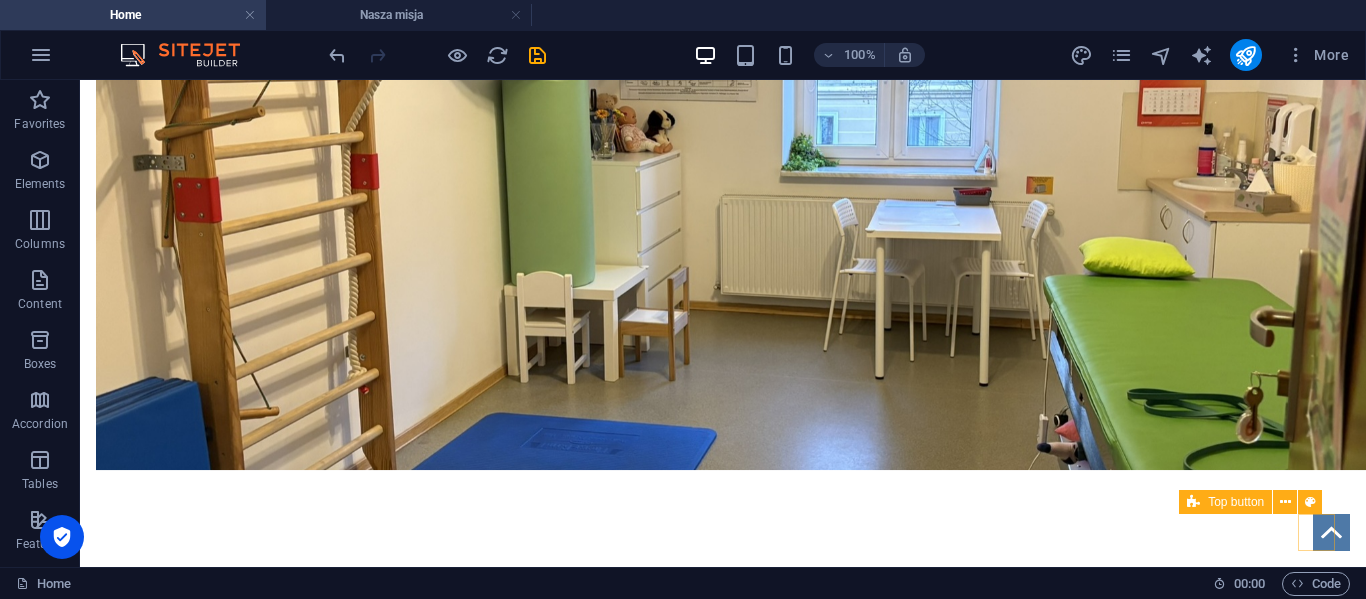 click at bounding box center (1331, 532) 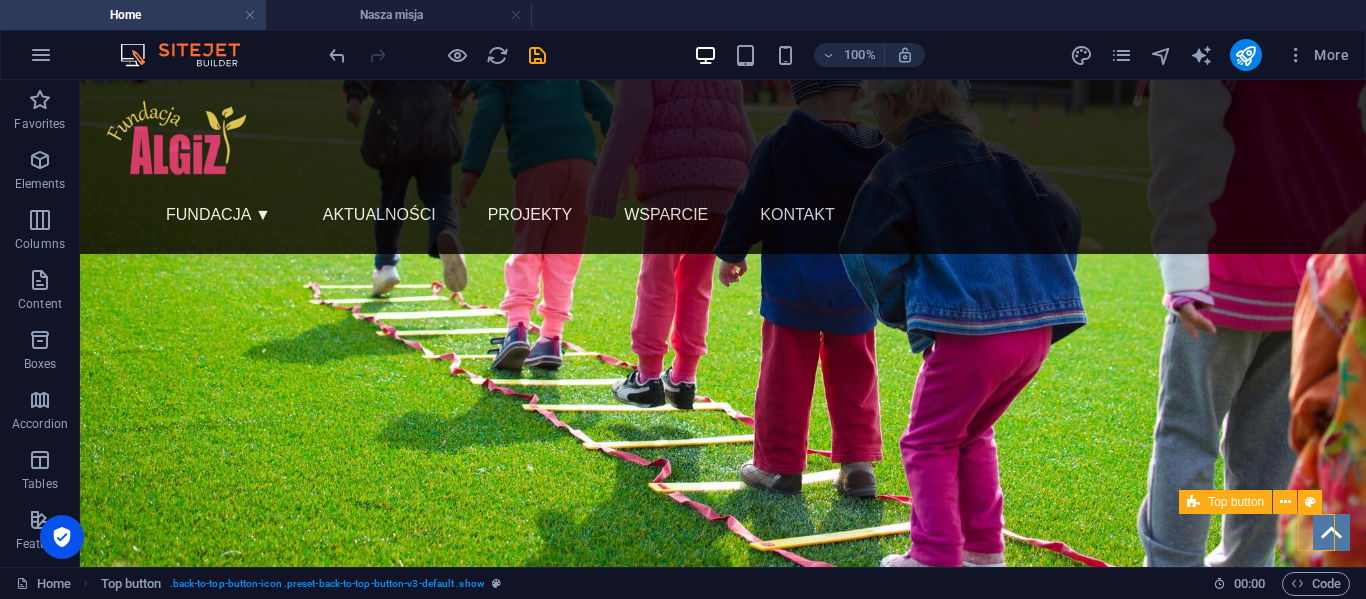 scroll, scrollTop: 0, scrollLeft: 0, axis: both 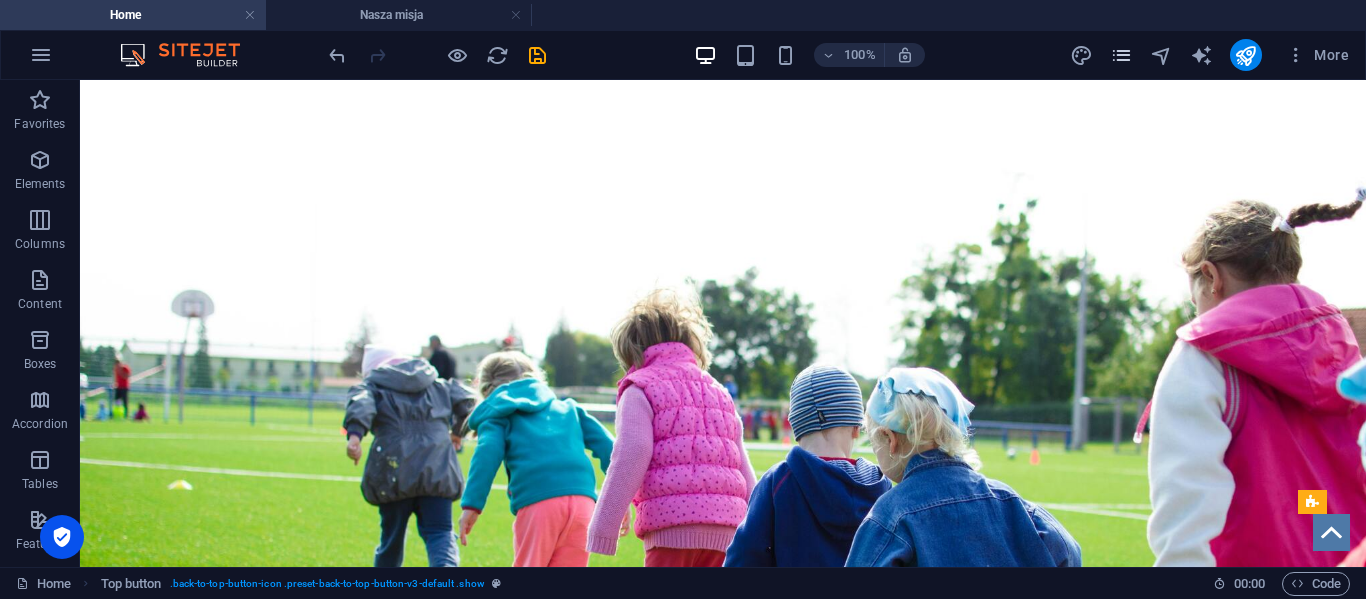 click at bounding box center [1121, 55] 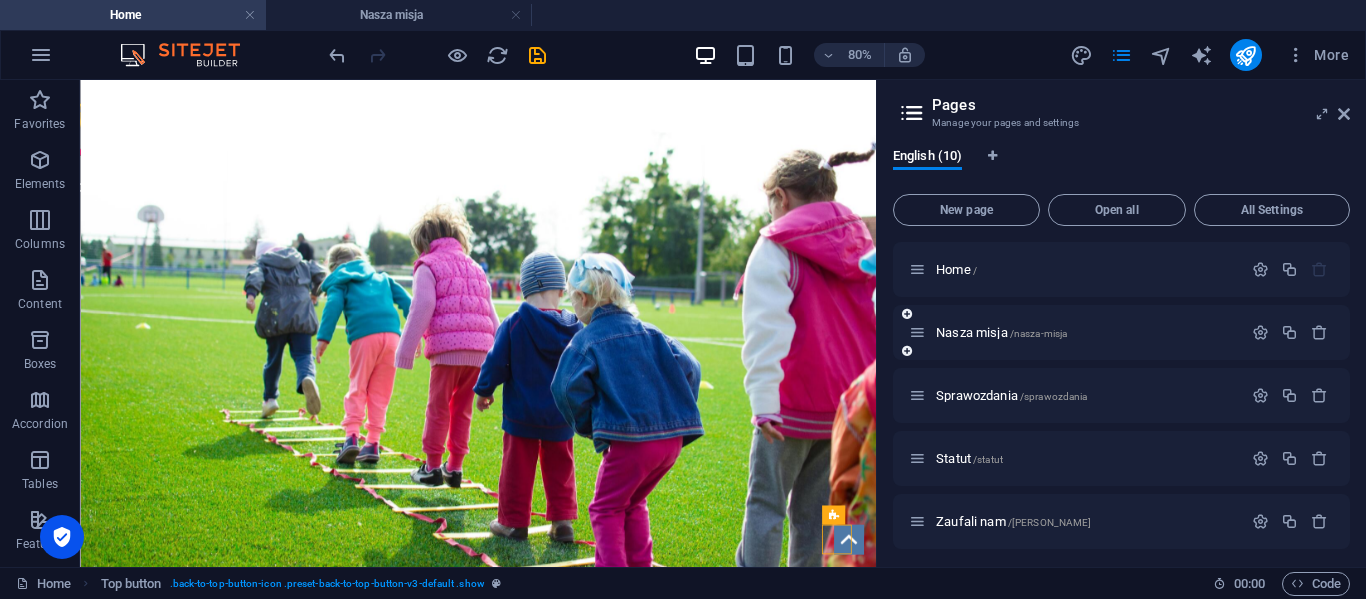 type 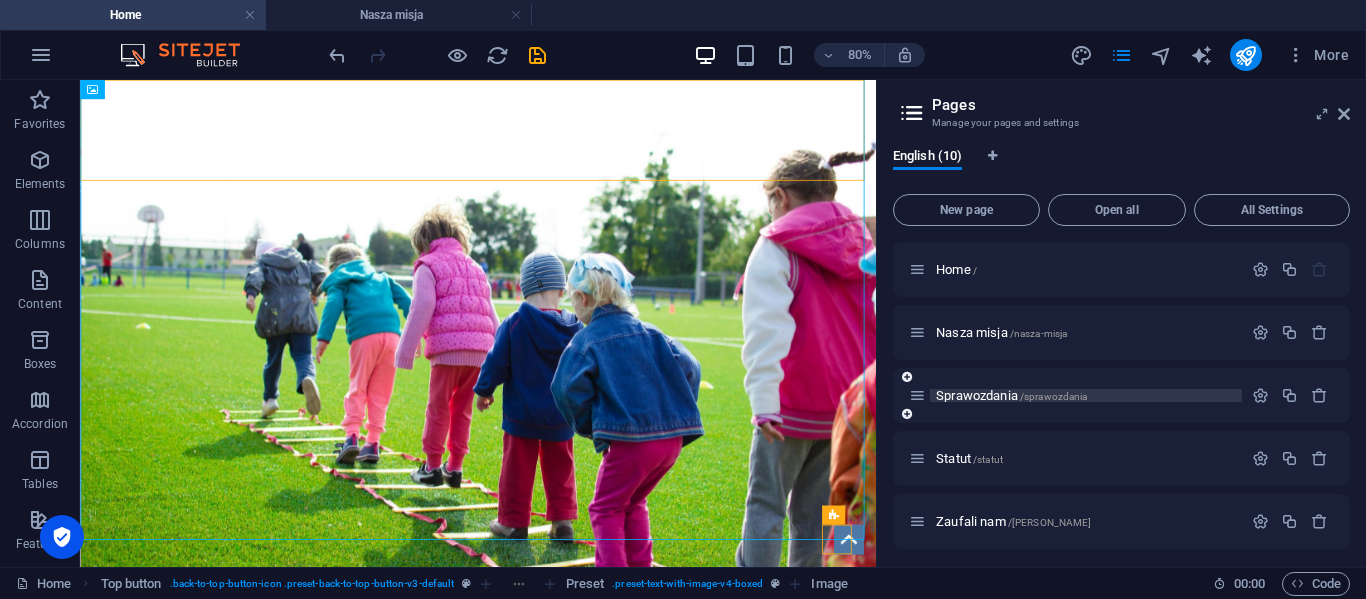click on "Sprawozdania /sprawozdania" at bounding box center (1011, 395) 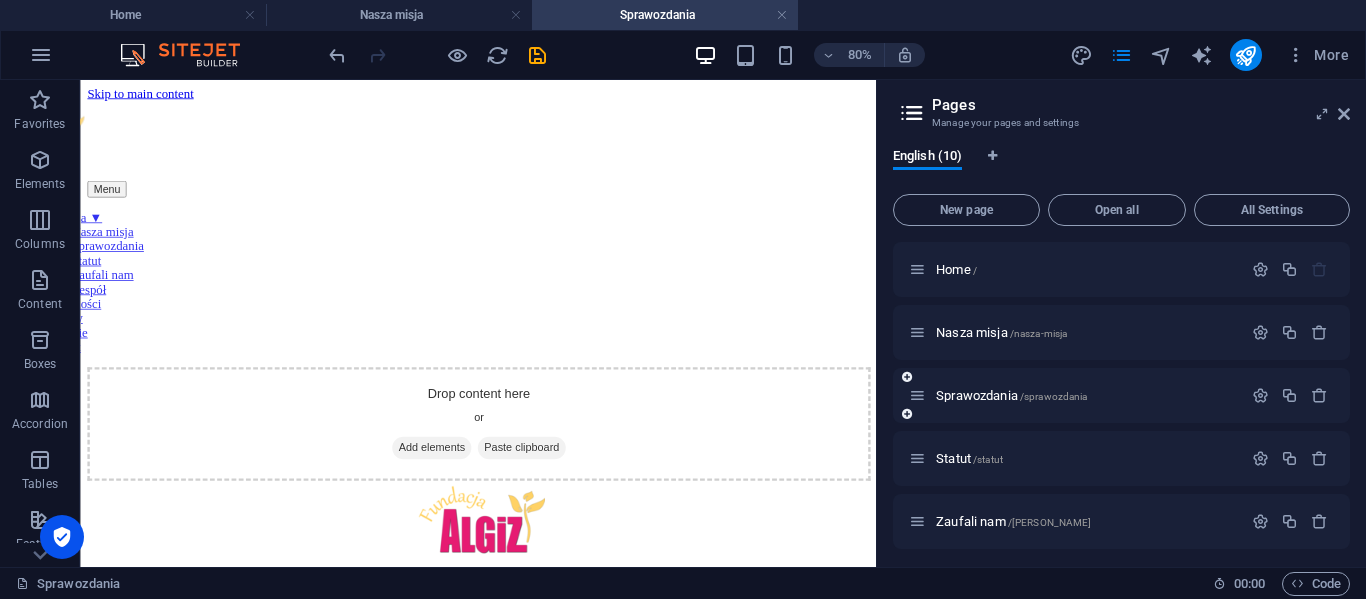 scroll, scrollTop: 0, scrollLeft: 0, axis: both 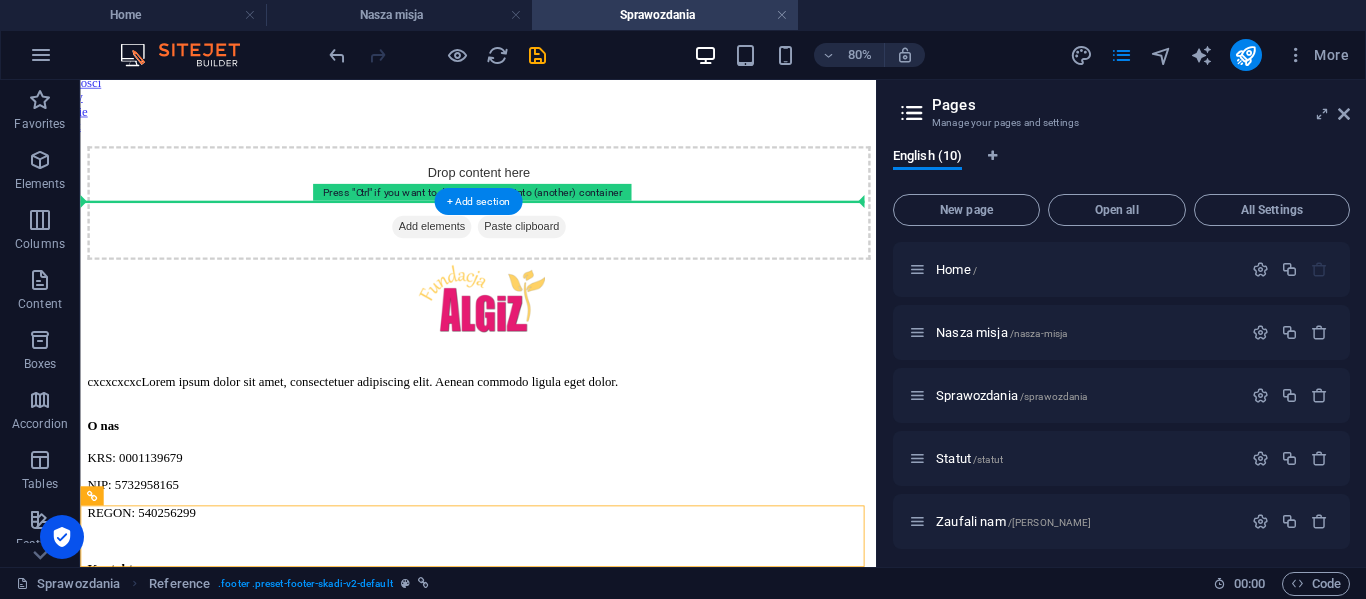 drag, startPoint x: 922, startPoint y: 643, endPoint x: 872, endPoint y: 177, distance: 468.6747 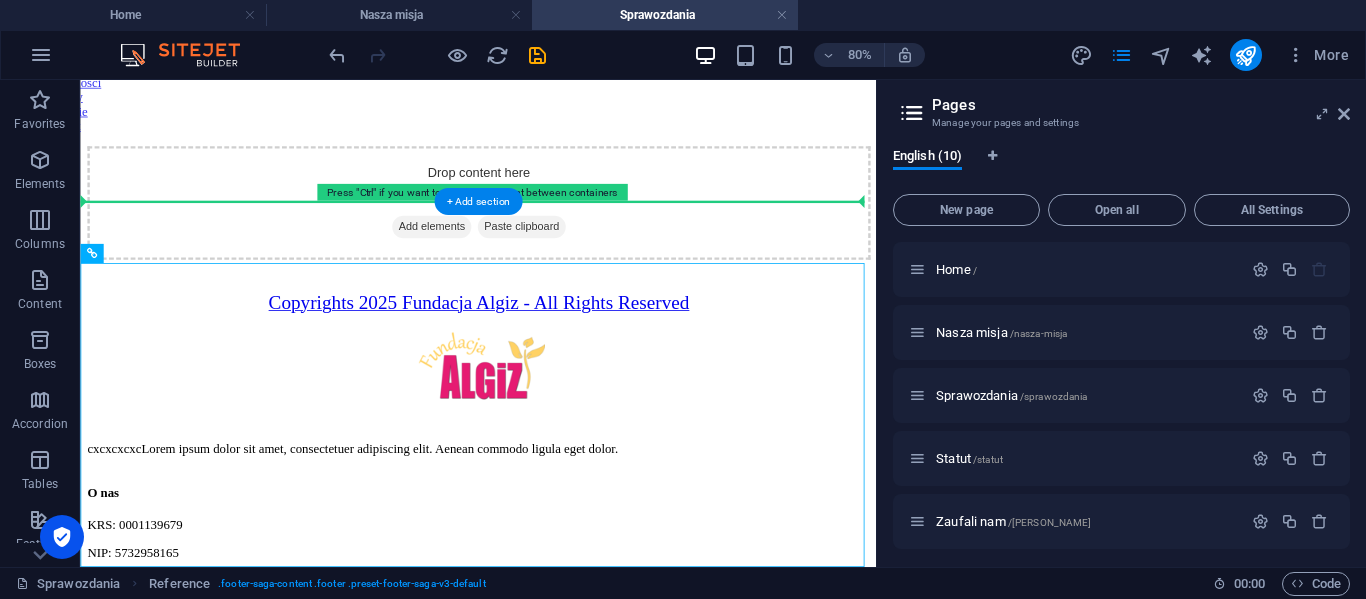 drag, startPoint x: 920, startPoint y: 355, endPoint x: 885, endPoint y: 170, distance: 188.28171 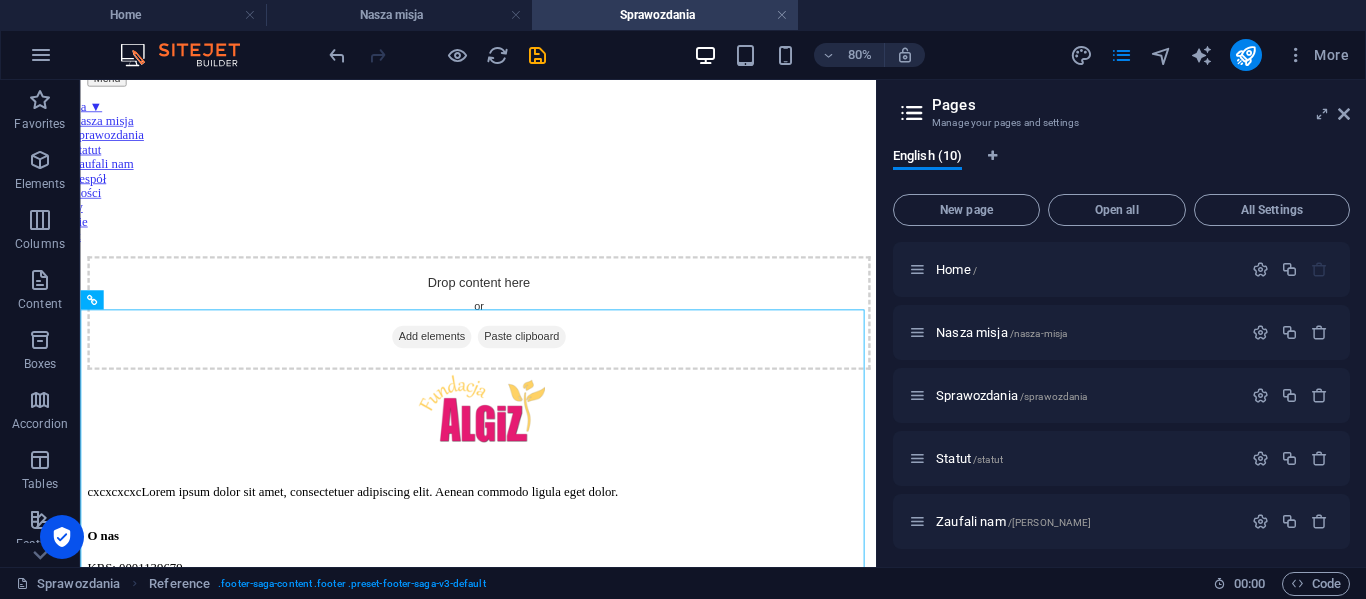 scroll, scrollTop: 276, scrollLeft: 0, axis: vertical 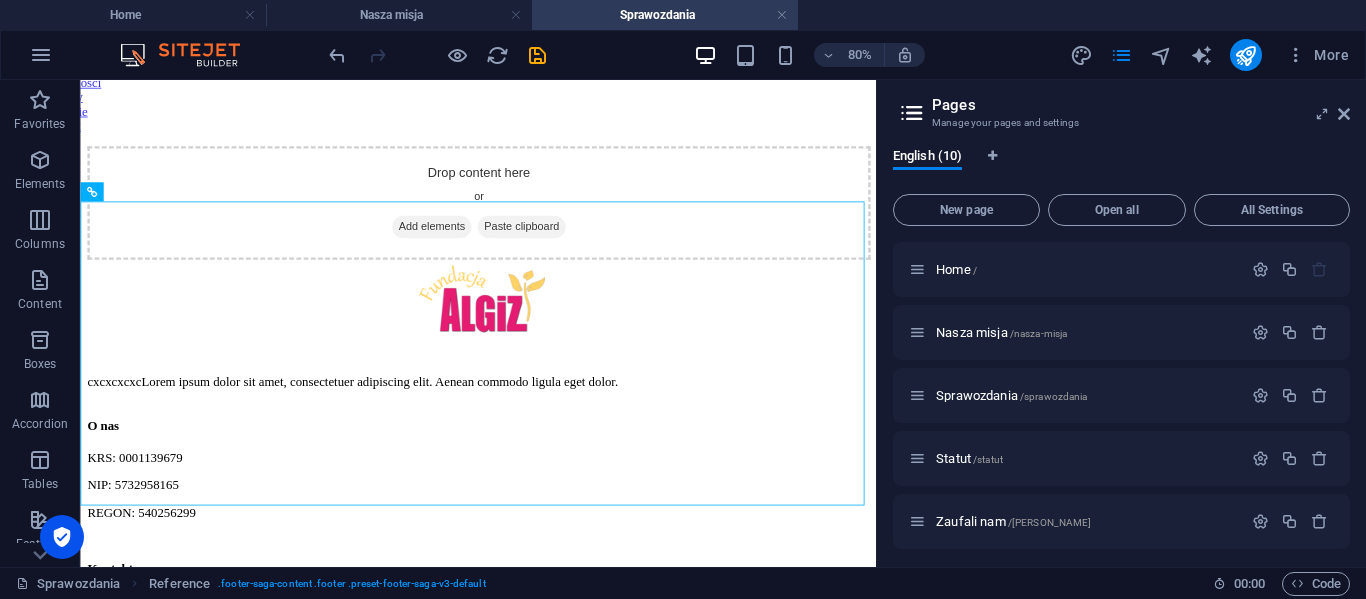 drag, startPoint x: 1066, startPoint y: 508, endPoint x: 966, endPoint y: 584, distance: 125.60255 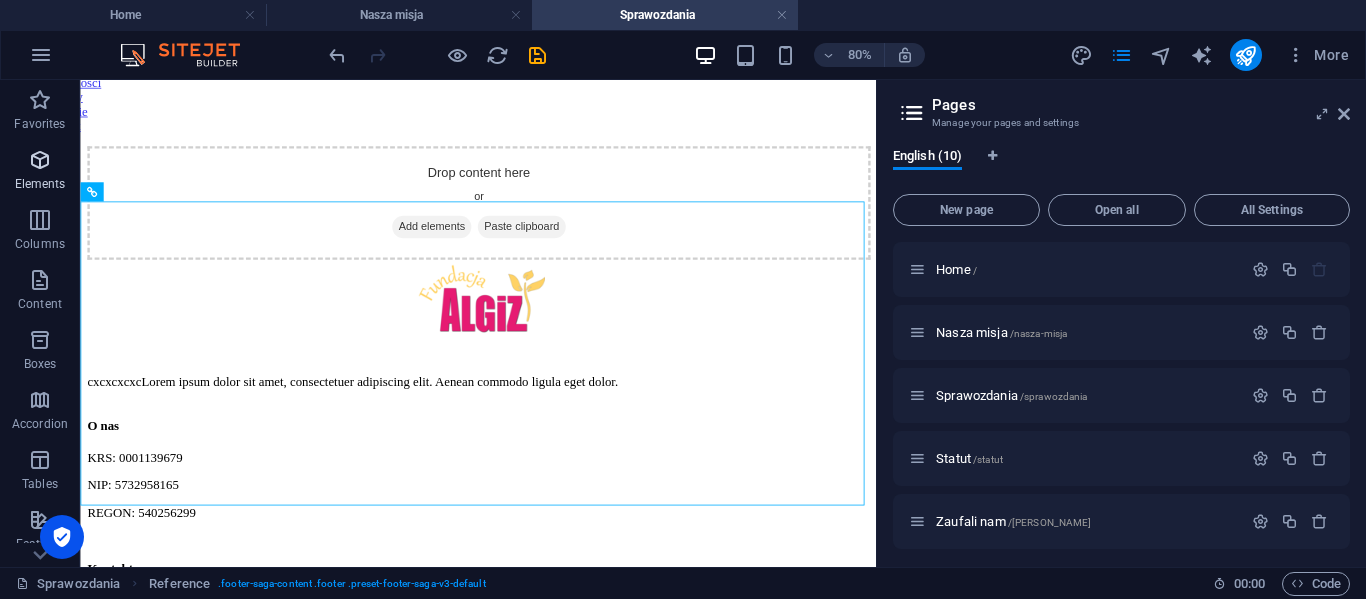 click at bounding box center (40, 160) 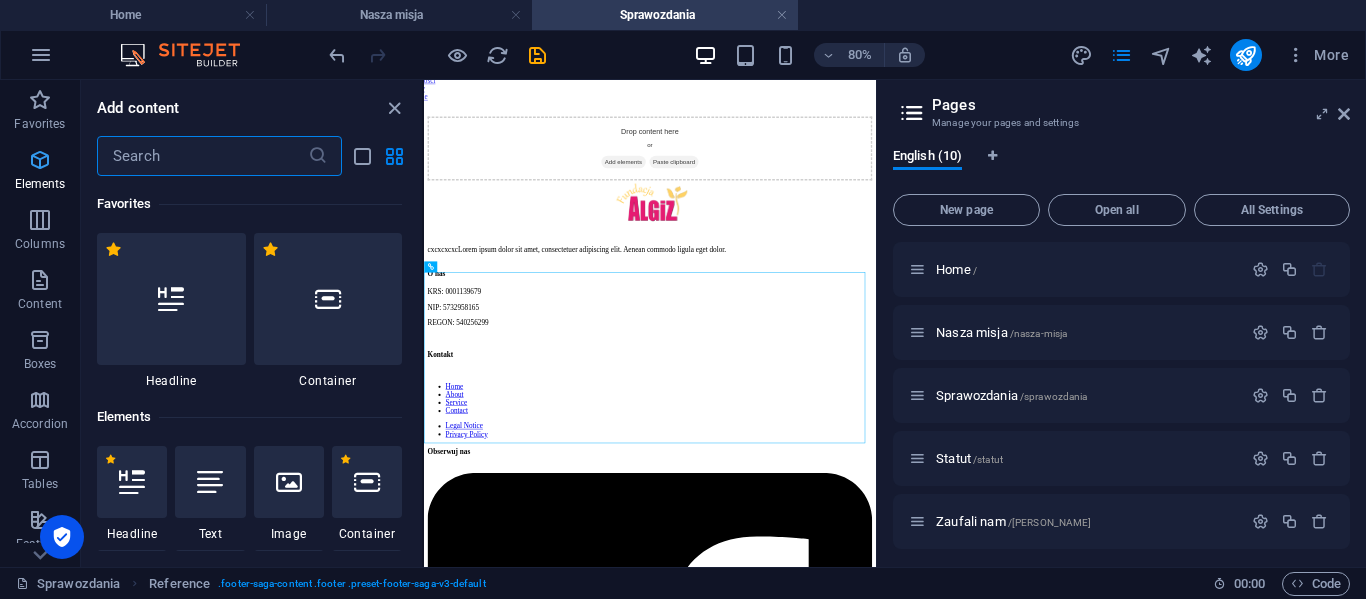 scroll, scrollTop: 0, scrollLeft: 0, axis: both 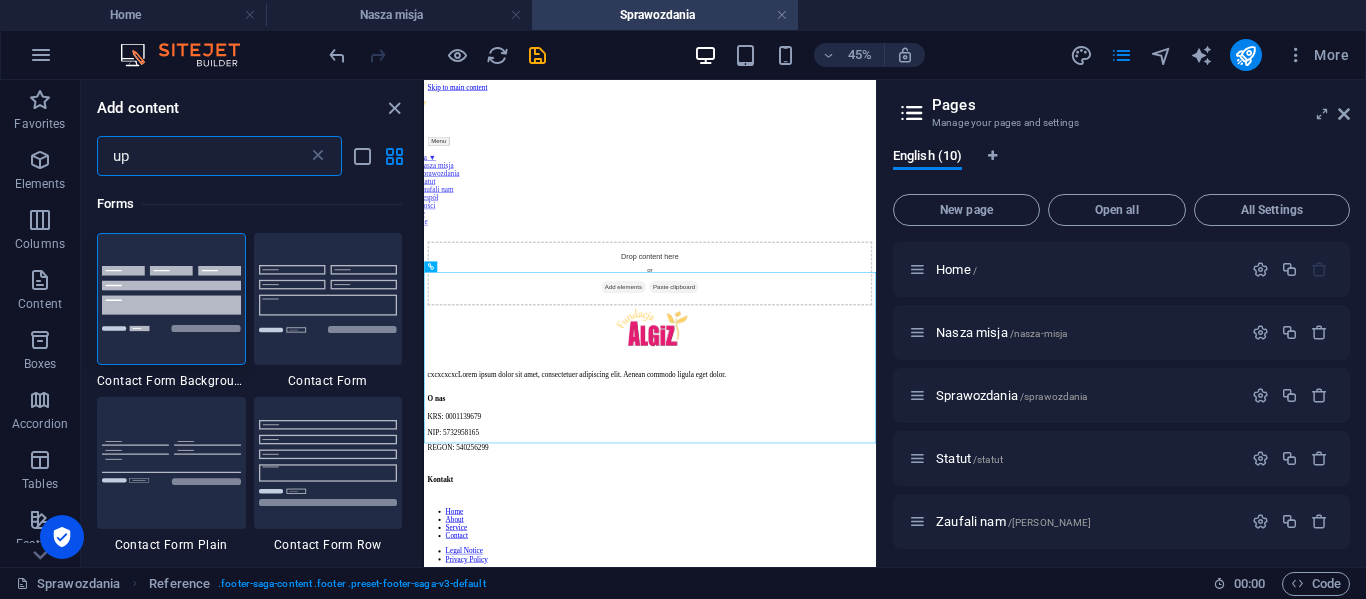 type on "u" 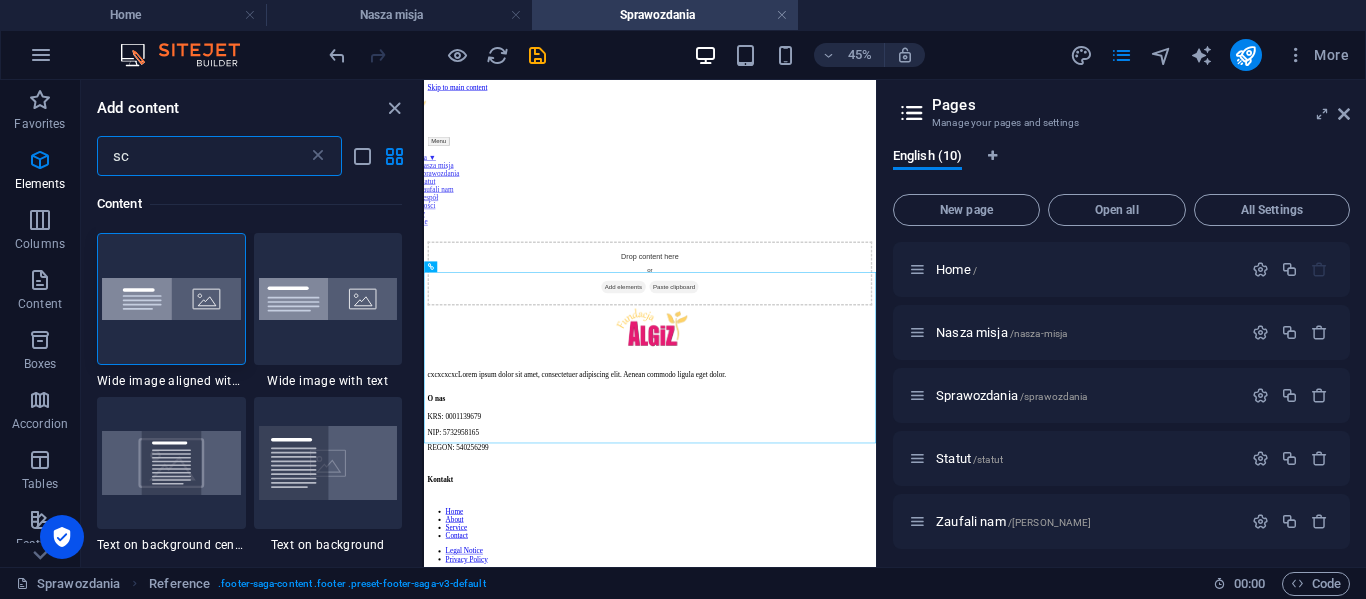 type on "s" 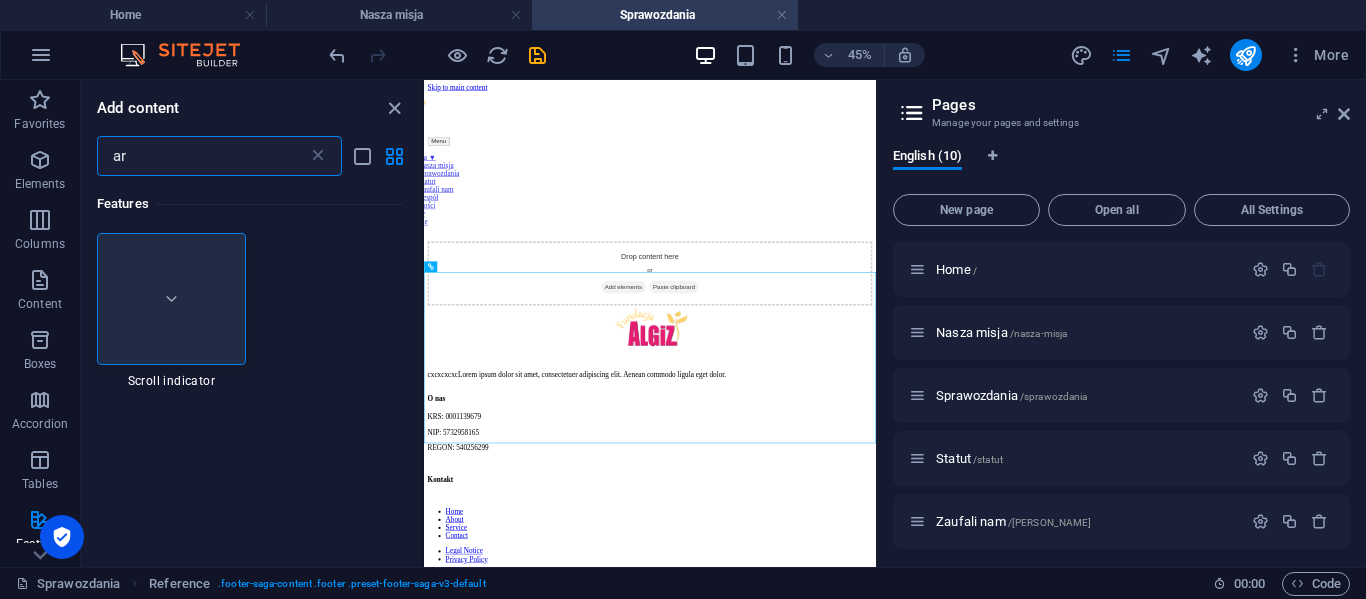 type on "a" 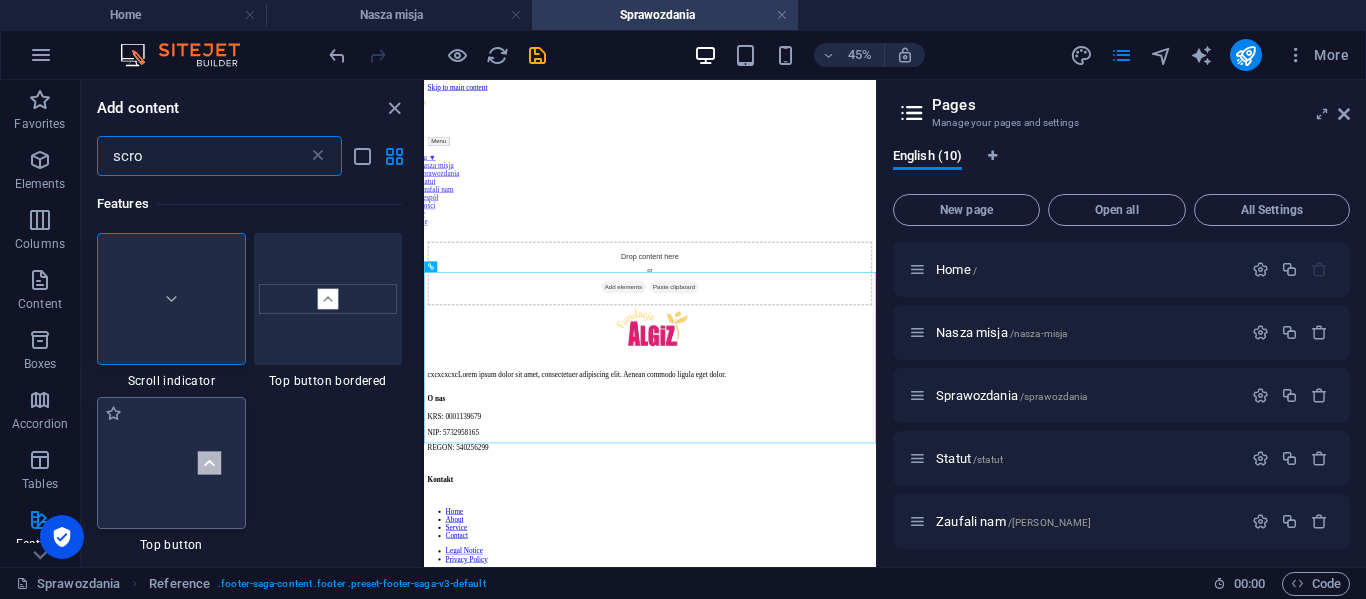 type on "scro" 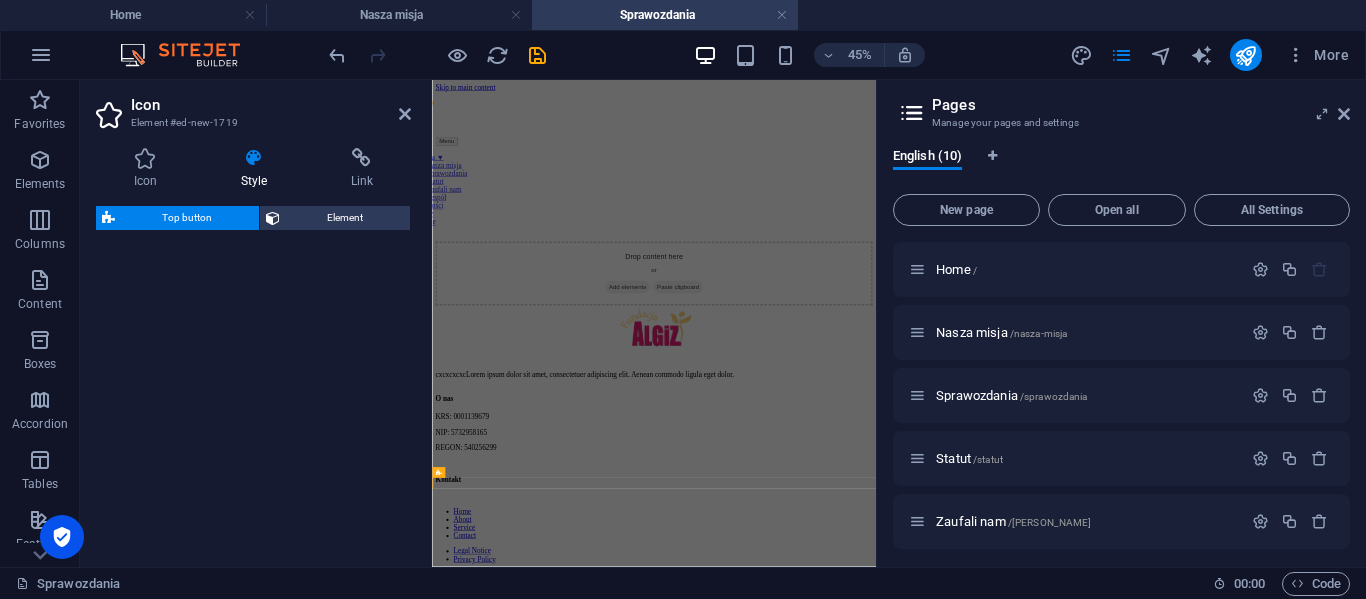 select on "rem" 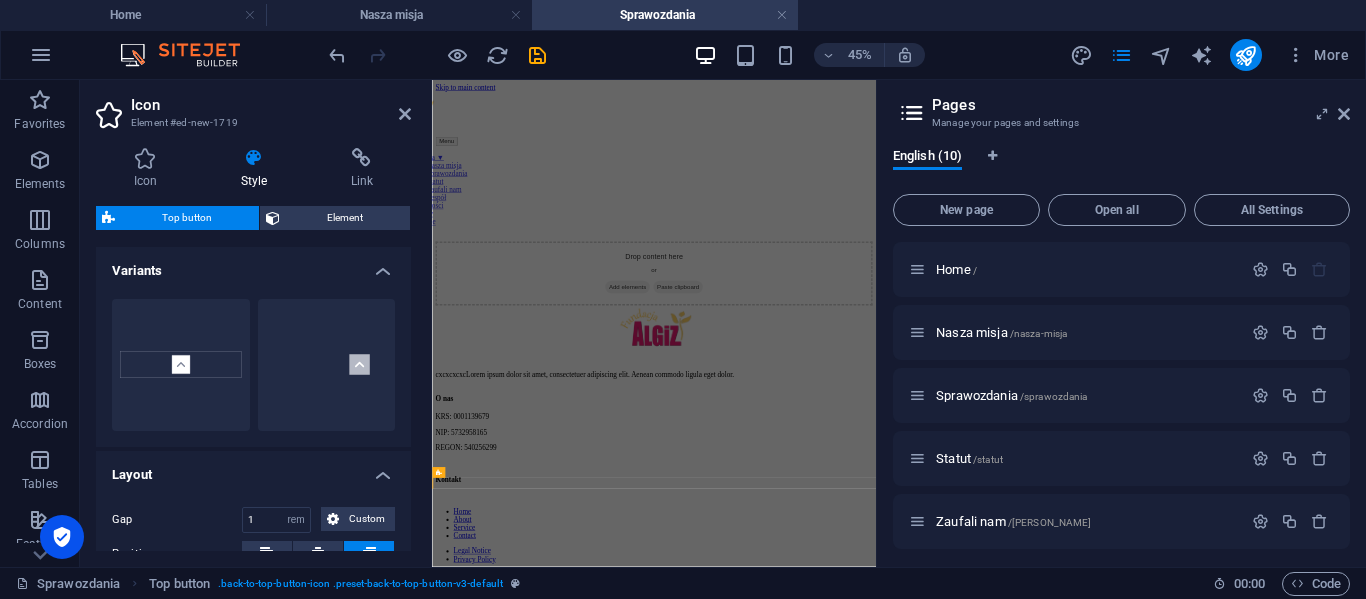 click on "Skip to main content
Menu Fundacja ▼ Nasza misja Sprawozdania Statut Zaufali nam Zespół Aktualności Projekty Wsparcie Kontakt Drop content here or  Add elements  Paste clipboard cxcxcxcxcLorem ipsum dolor sit amet, consectetuer adipiscing elit. Aenean commodo ligula eget dolor. O nas KRS: 0001139679 NIP: 5732958165 REGON: 540256299 Kontakt Home About Service Contact Legal Notice Privacy Policy Obserwuj nas Facebook Twitter Instagram Copyrights 2025 Fundacja Algiz - All Rights Reserved" at bounding box center (925, 2235) 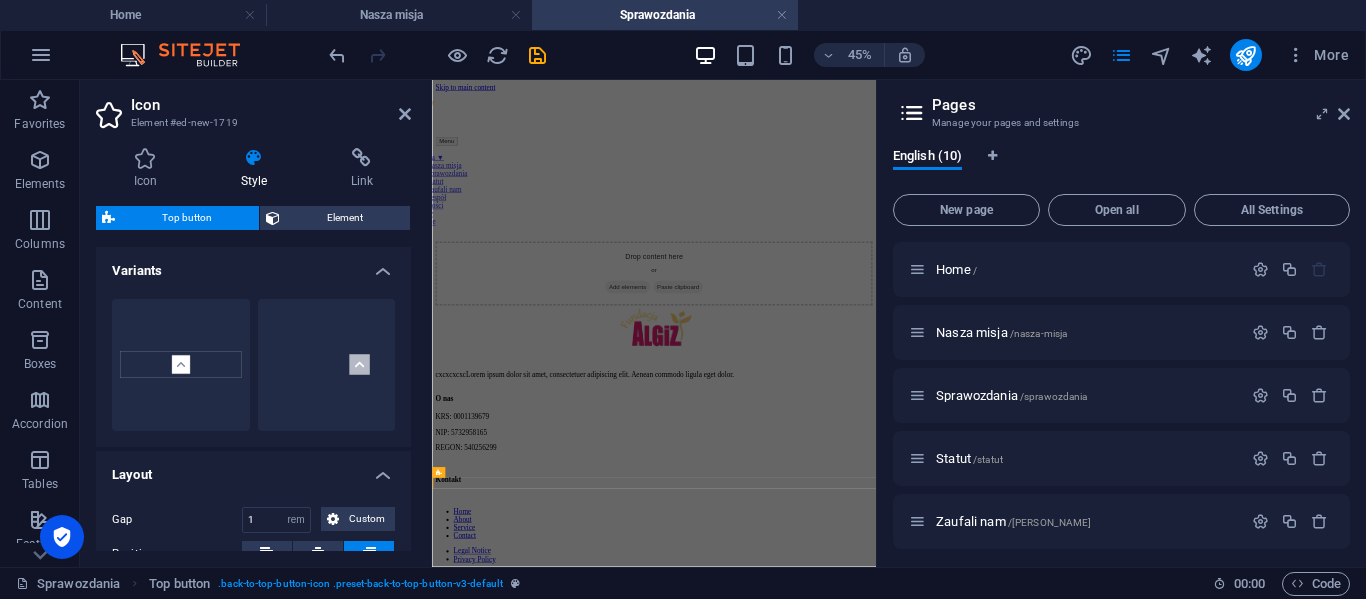 click on "Icon Element #ed-new-1719" at bounding box center (253, 106) 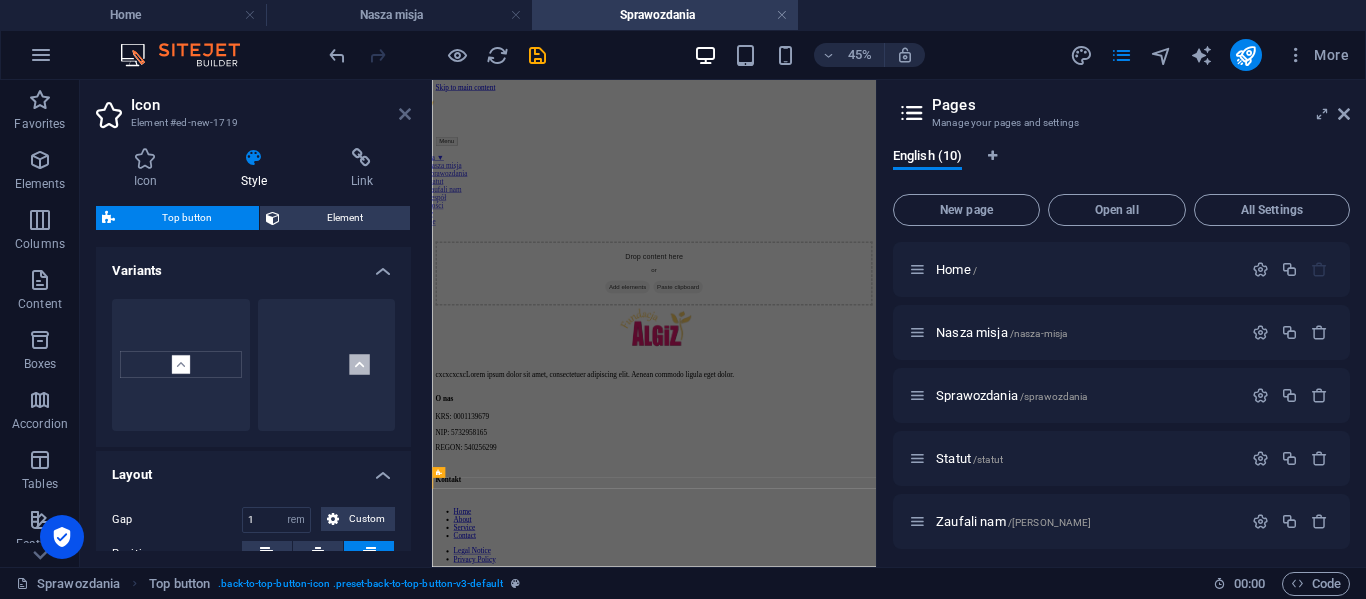 click at bounding box center [405, 114] 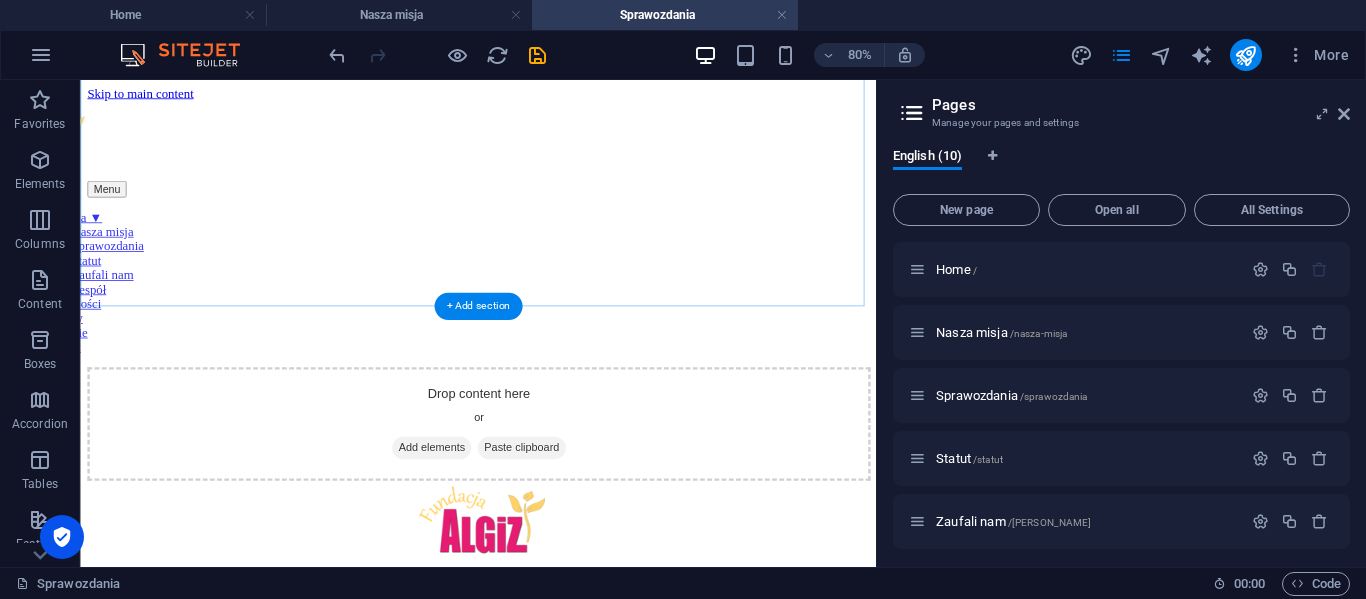 scroll, scrollTop: 276, scrollLeft: 0, axis: vertical 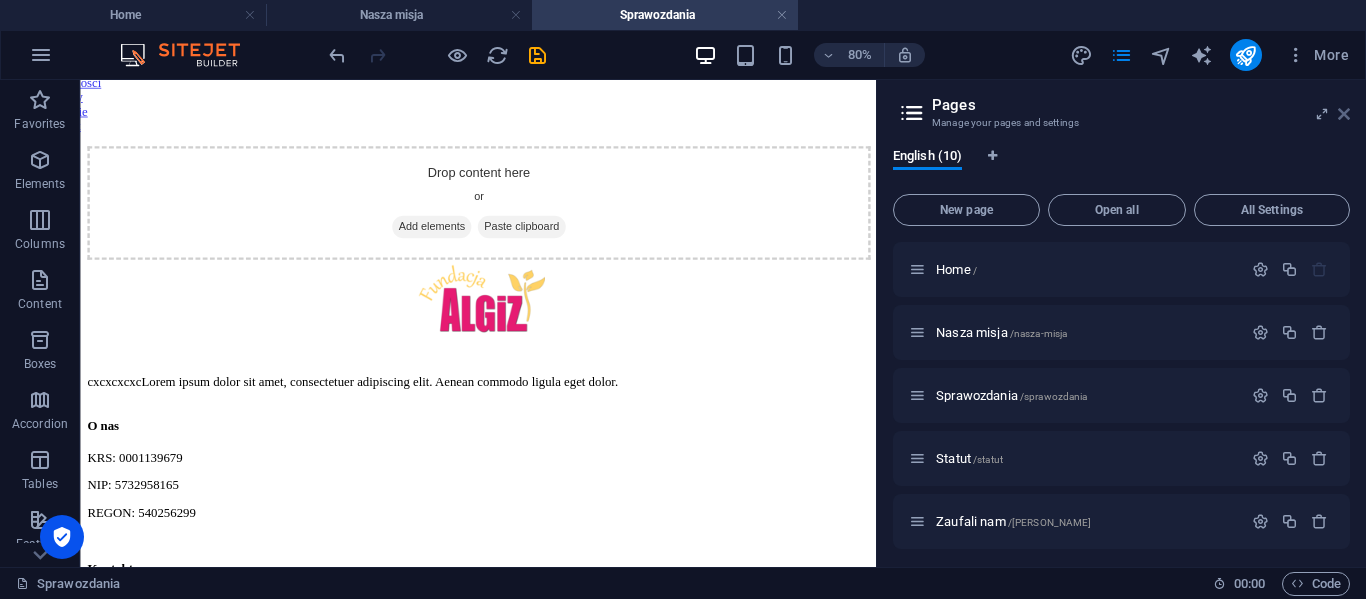 click at bounding box center (1344, 114) 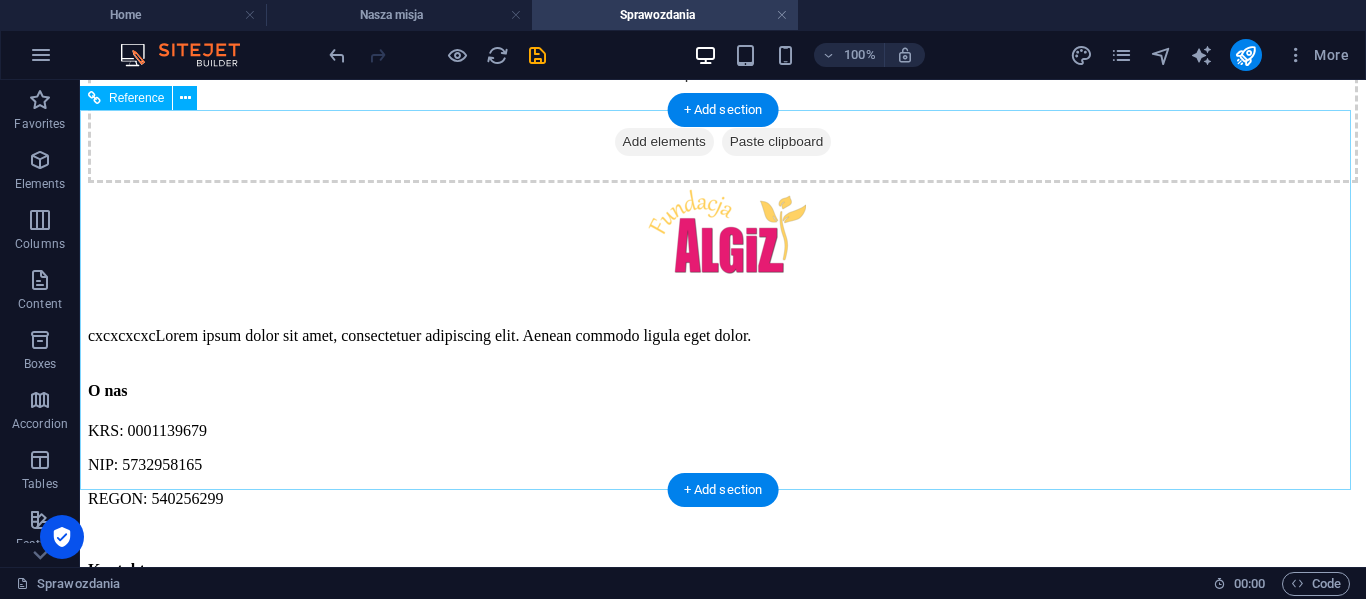 scroll, scrollTop: 0, scrollLeft: 0, axis: both 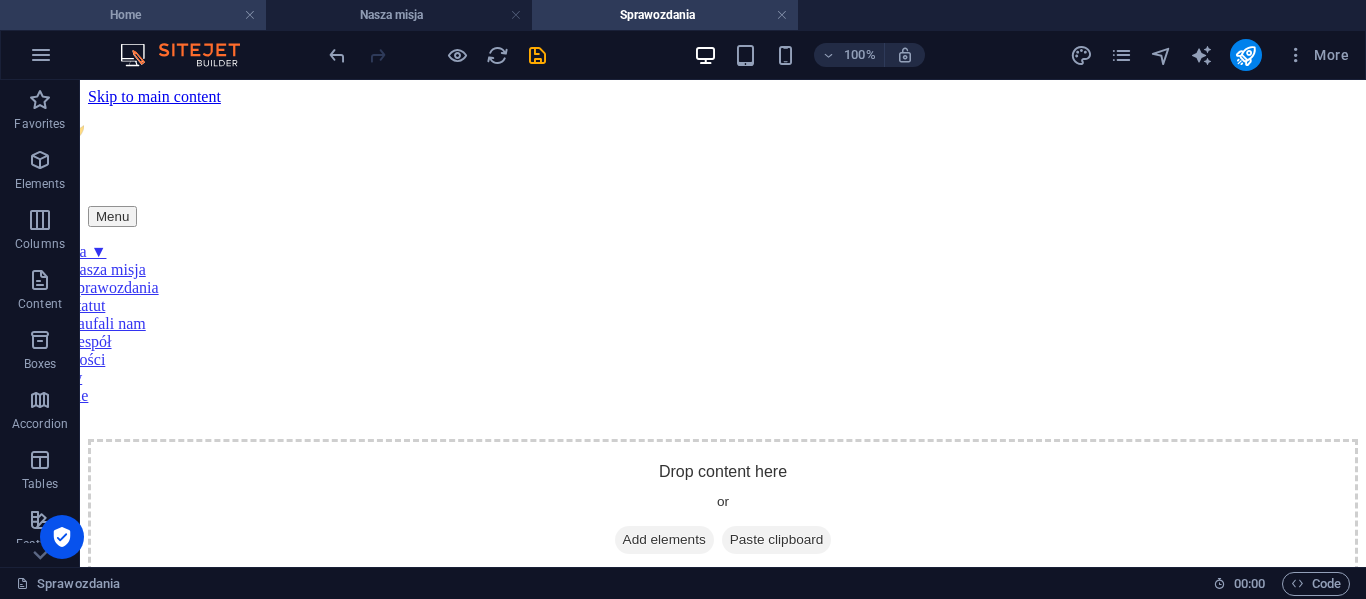 click on "Home" at bounding box center (133, 15) 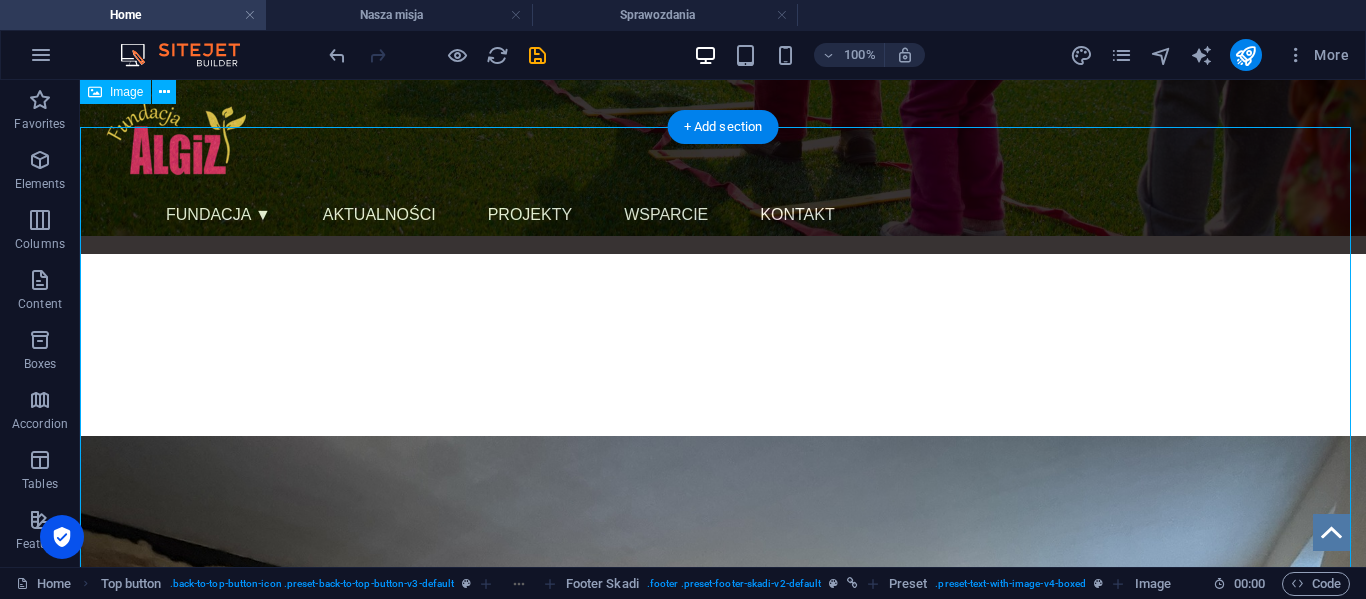 scroll, scrollTop: 0, scrollLeft: 0, axis: both 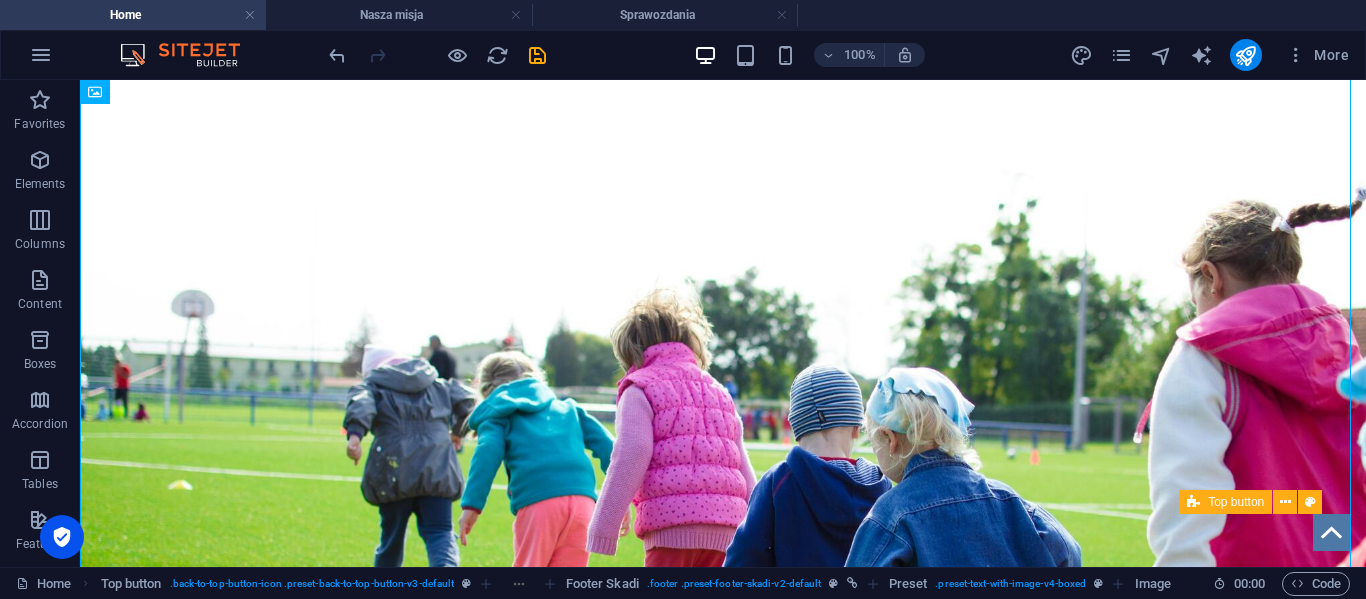 click at bounding box center (1331, 532) 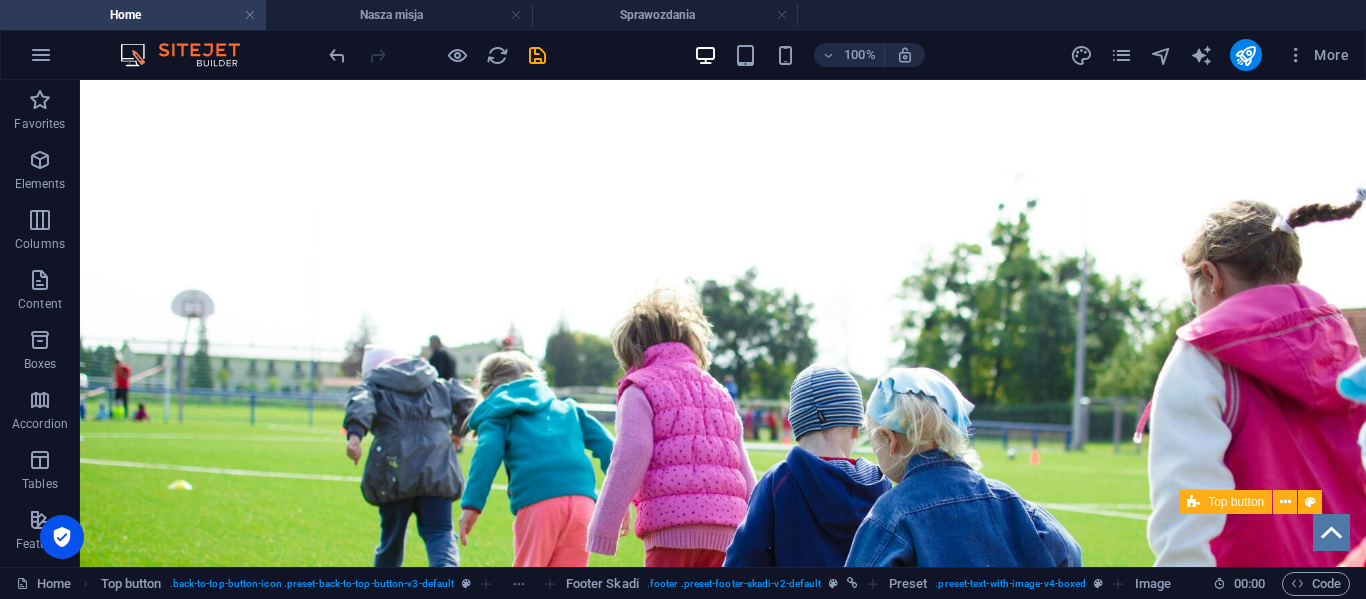 click at bounding box center (1331, 532) 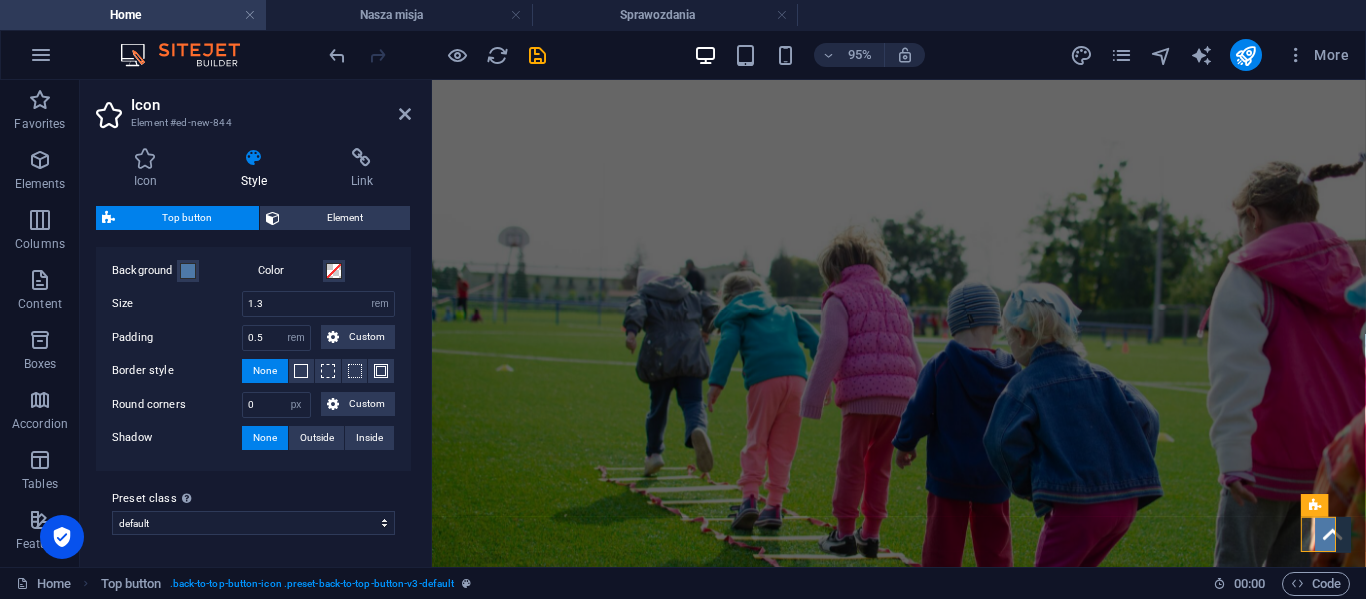 scroll, scrollTop: 0, scrollLeft: 0, axis: both 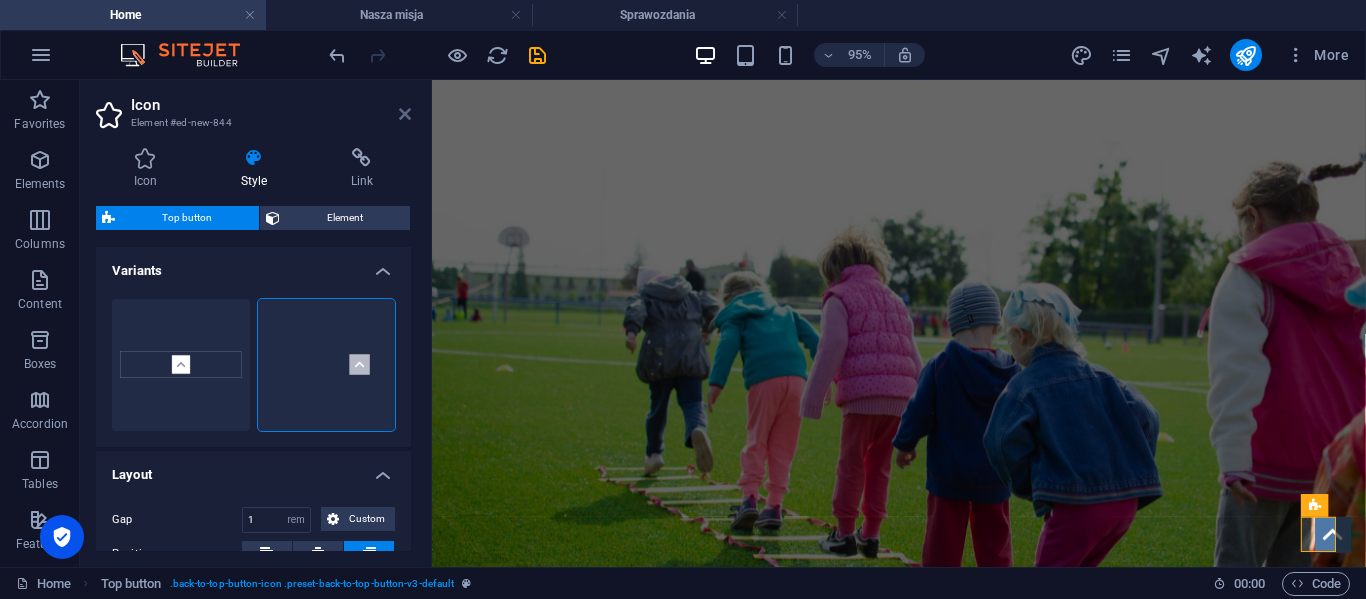 click at bounding box center (405, 114) 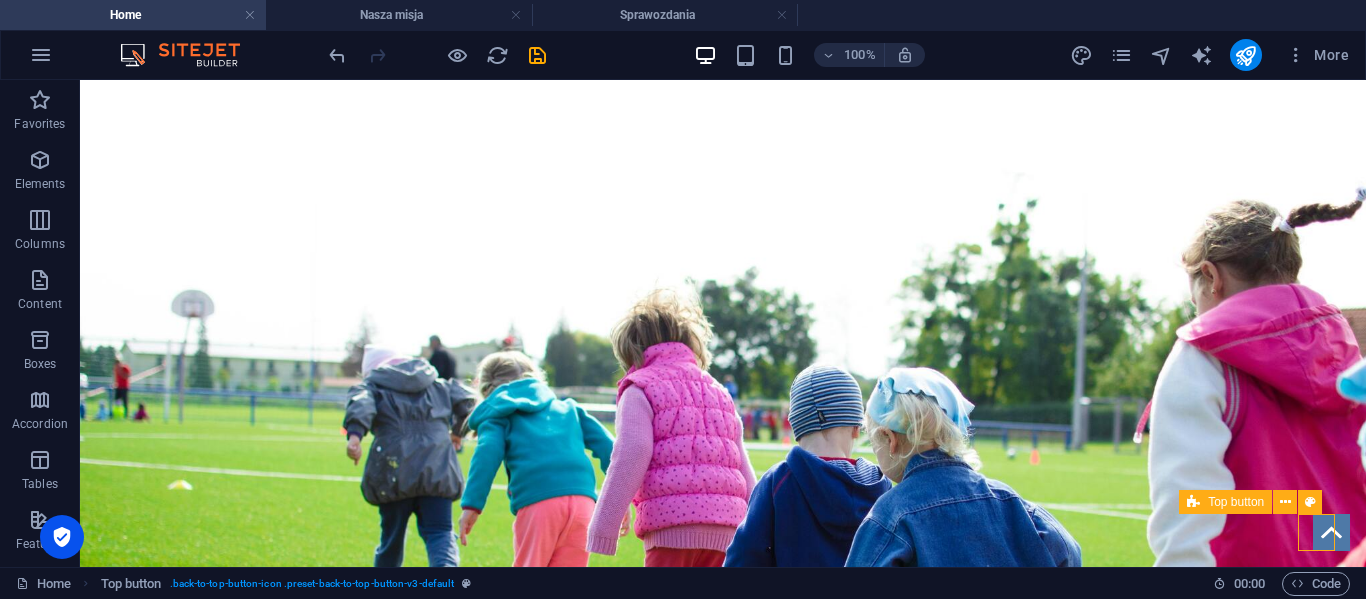 click at bounding box center (1331, 532) 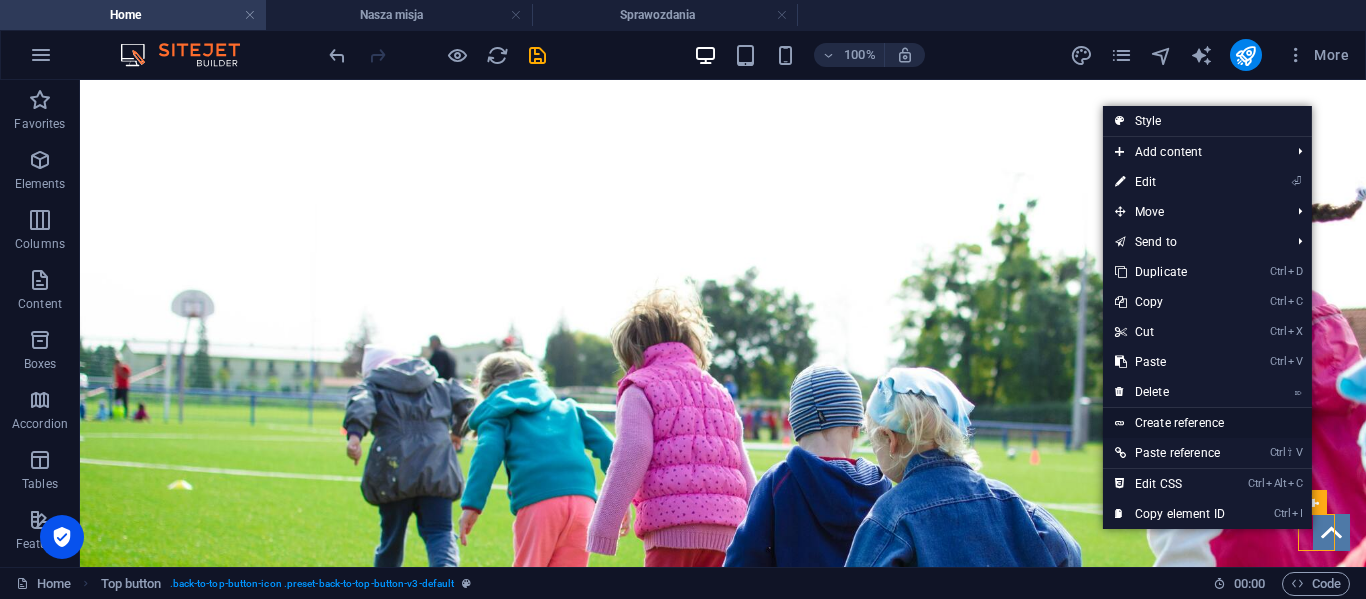 click on "Create reference" at bounding box center (1207, 423) 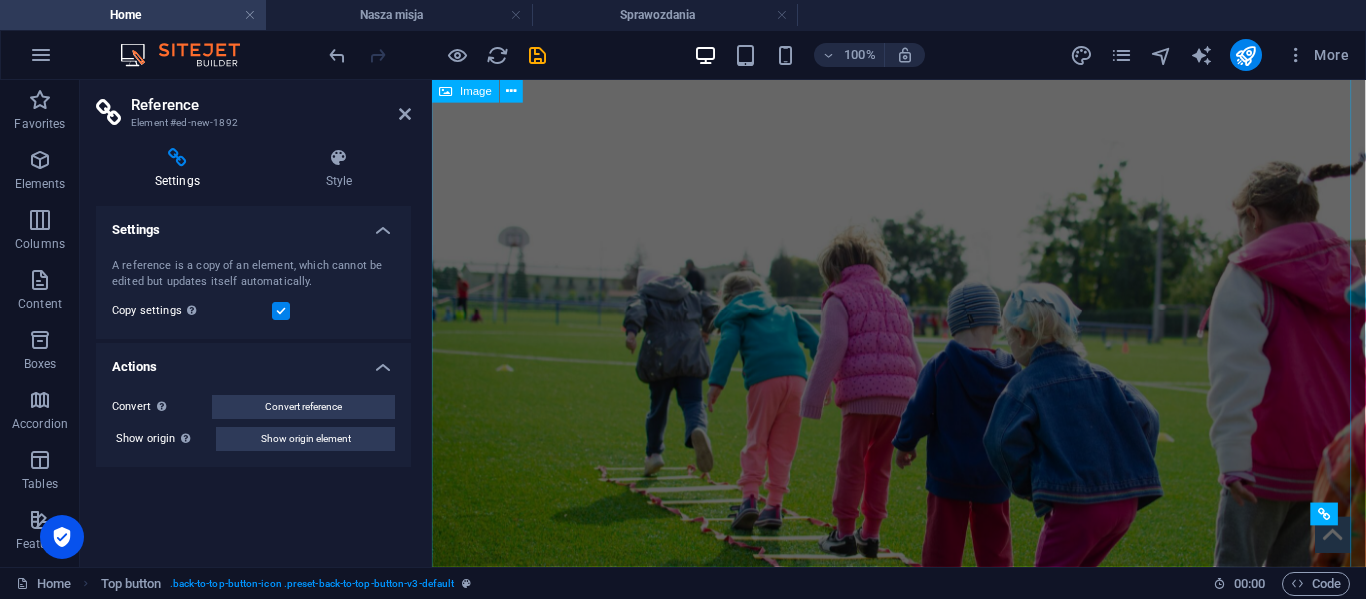 scroll, scrollTop: 1958, scrollLeft: 0, axis: vertical 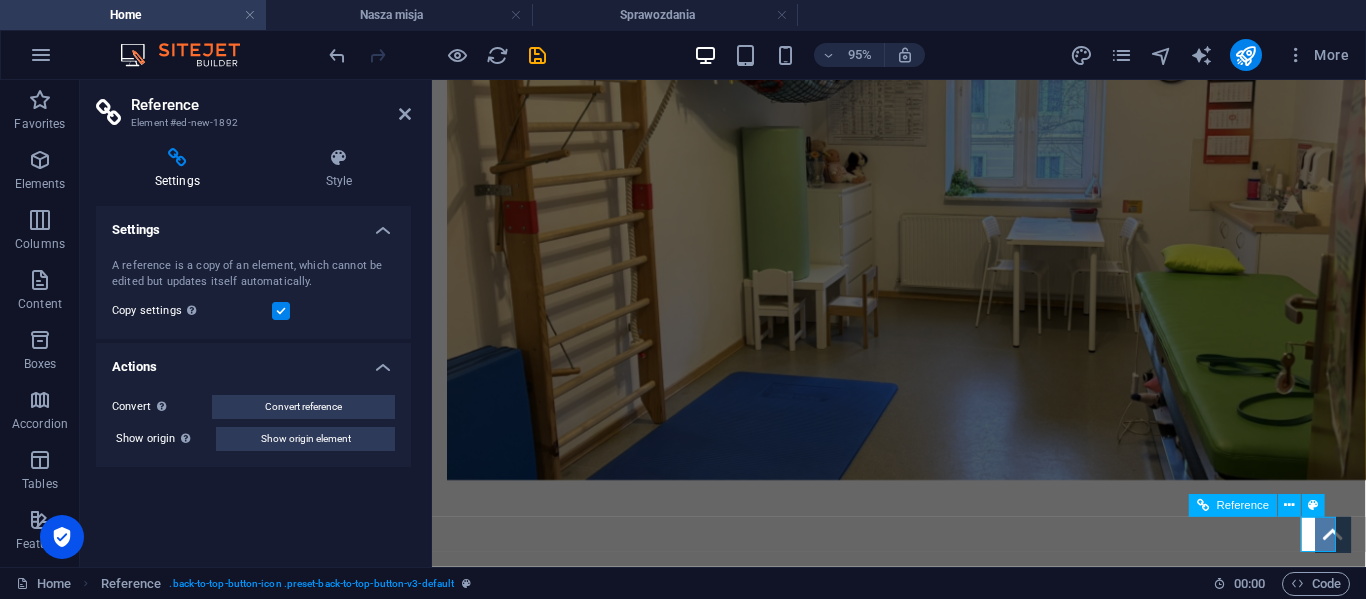 click at bounding box center (1380, 558) 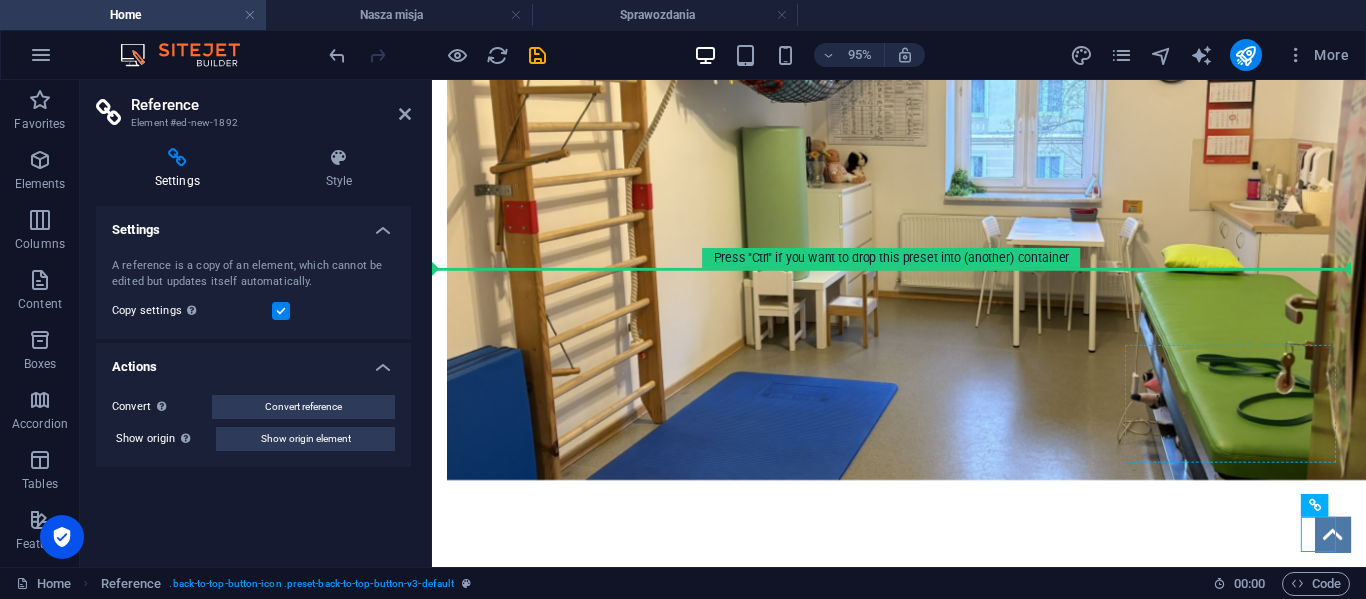 drag, startPoint x: 1370, startPoint y: 561, endPoint x: 1338, endPoint y: 455, distance: 110.724884 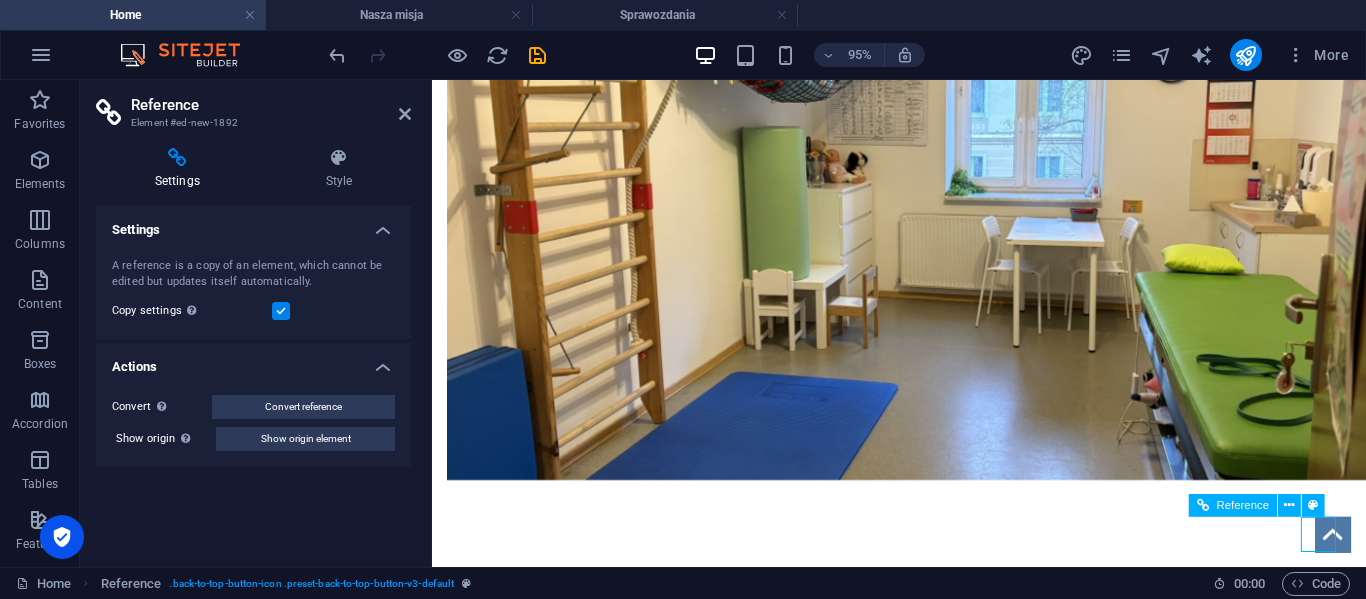click at bounding box center (1380, 558) 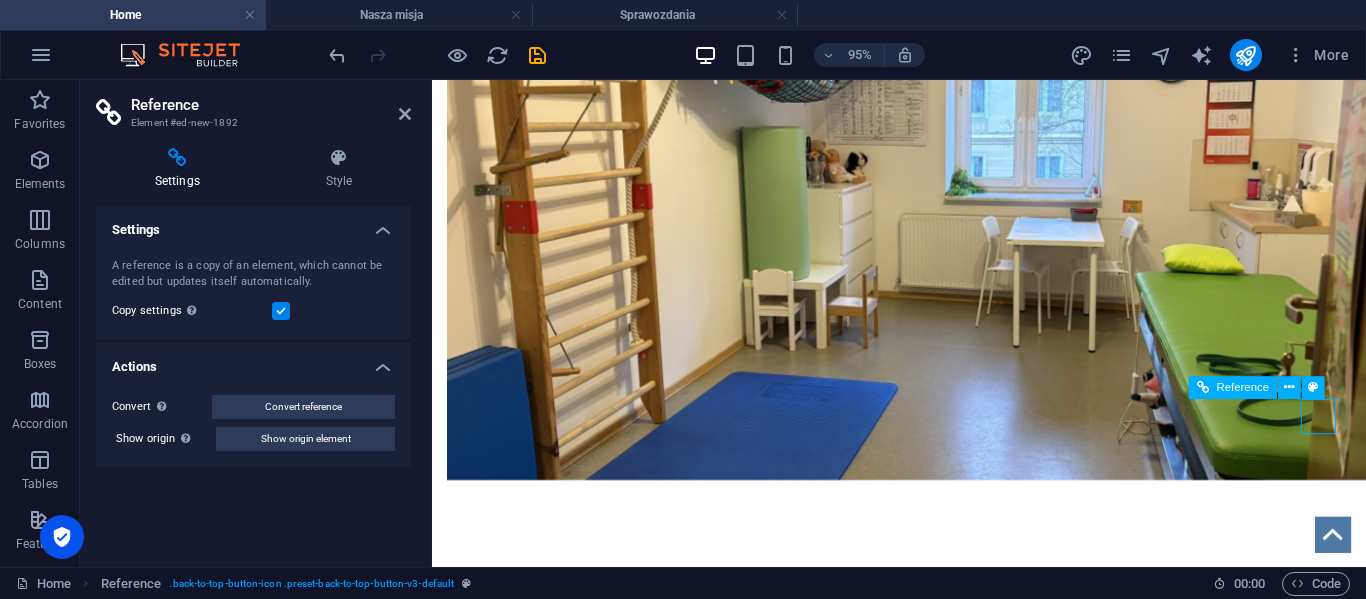 scroll, scrollTop: 2101, scrollLeft: 0, axis: vertical 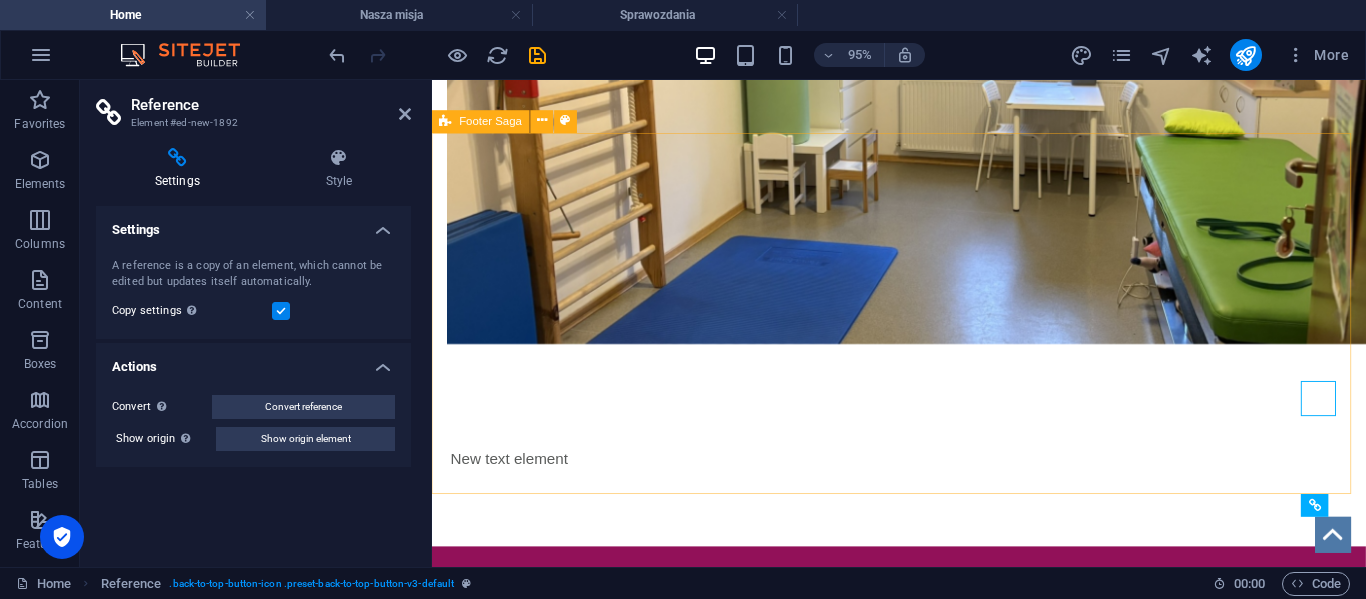 click on "cxcxcxcxcLorem ipsum dolor sit amet, consectetuer adipiscing elit. Aenean commodo ligula eget dolor. O nas KRS: 0001139679 NIP: 5732958165 REGON: 540256299 Kontakt Home About Service Contact Legal Notice Privacy Policy Obserwuj nas Facebook Twitter Instagram" at bounding box center [923, 1031] 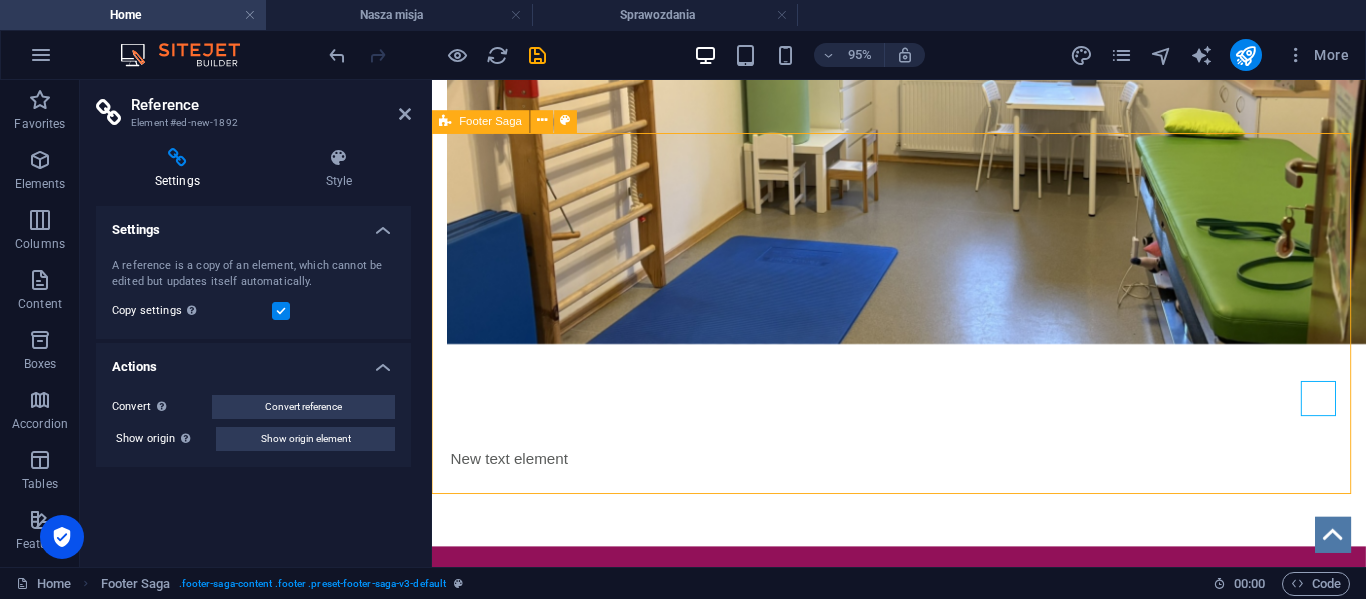 scroll, scrollTop: 2365, scrollLeft: 0, axis: vertical 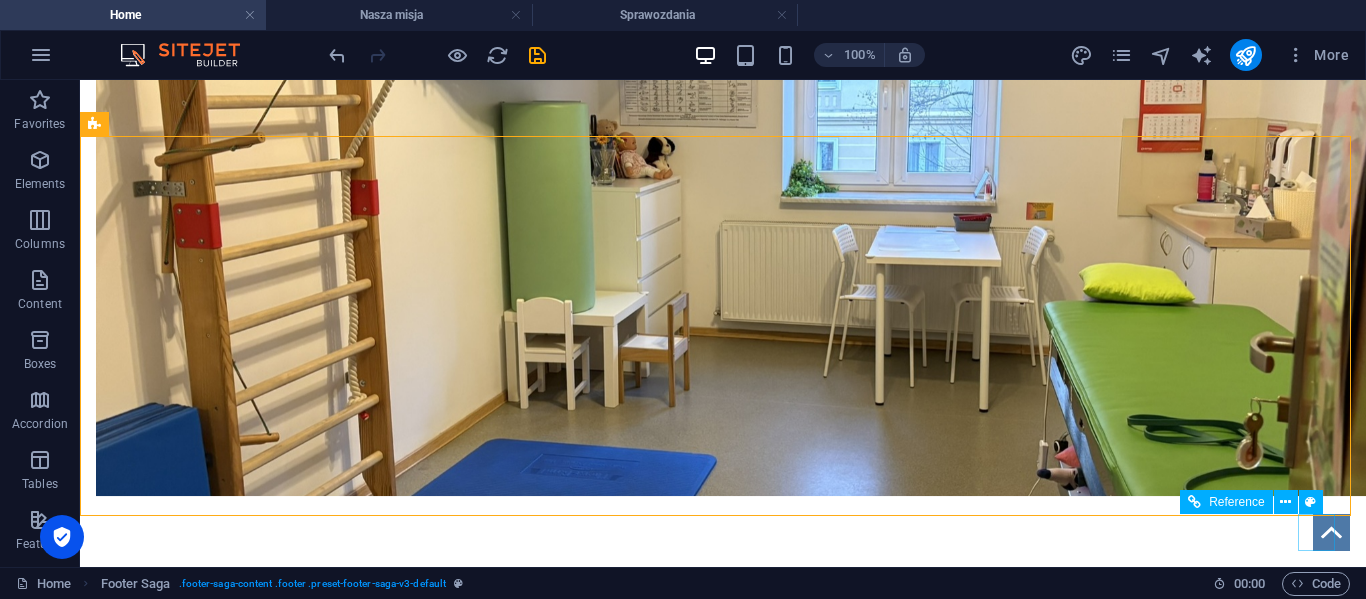 click at bounding box center [1331, 532] 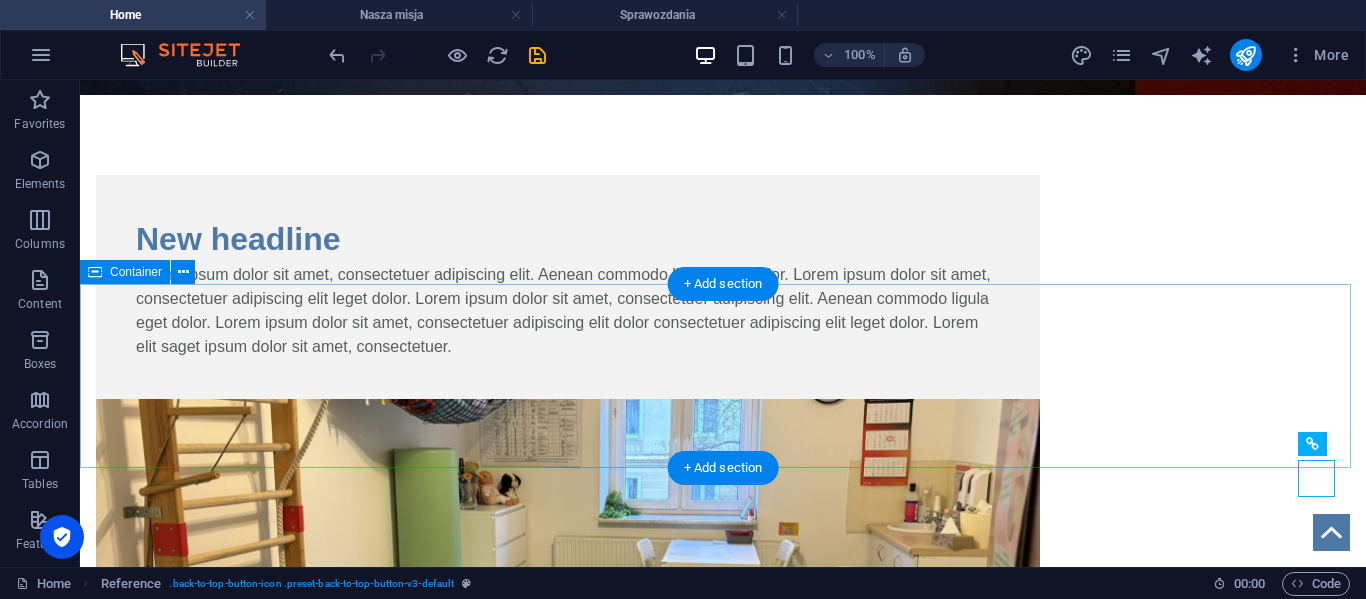 scroll, scrollTop: 2391, scrollLeft: 0, axis: vertical 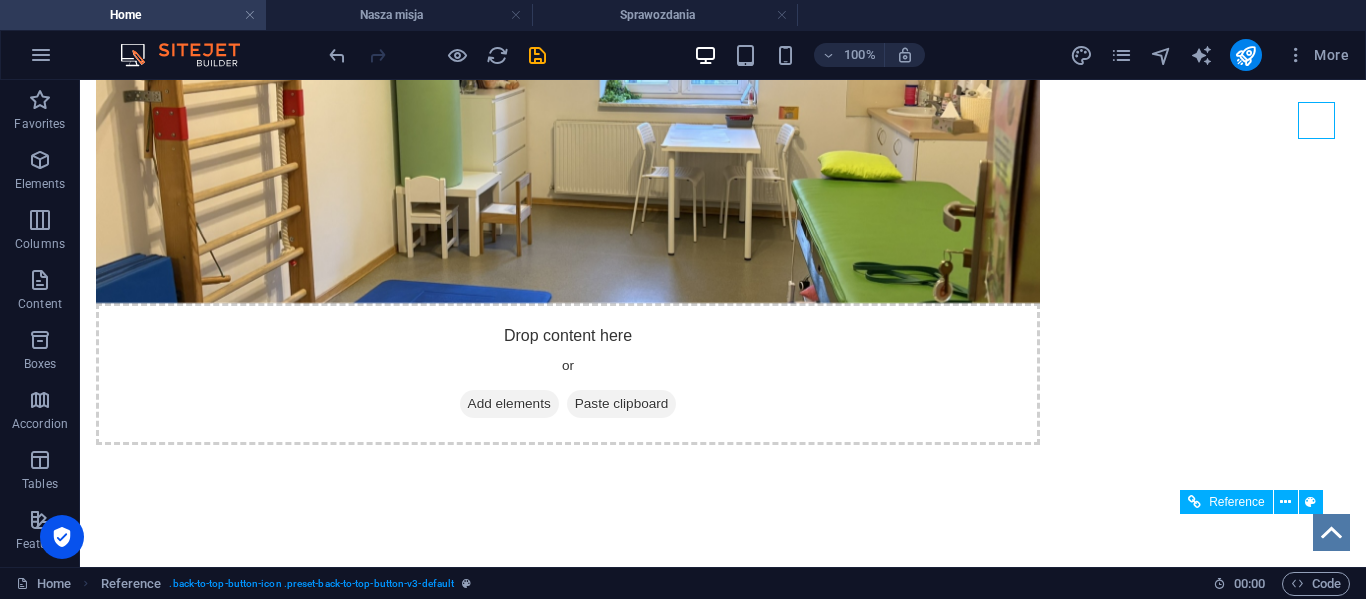 click at bounding box center (1331, 532) 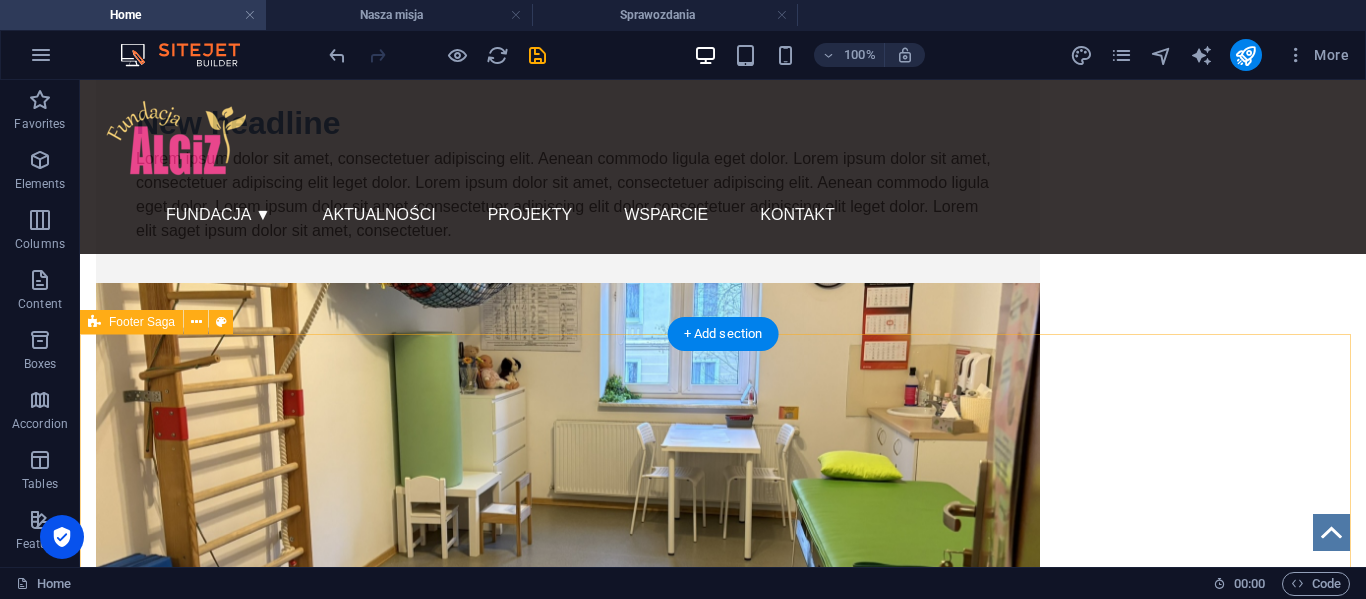 scroll, scrollTop: 2391, scrollLeft: 0, axis: vertical 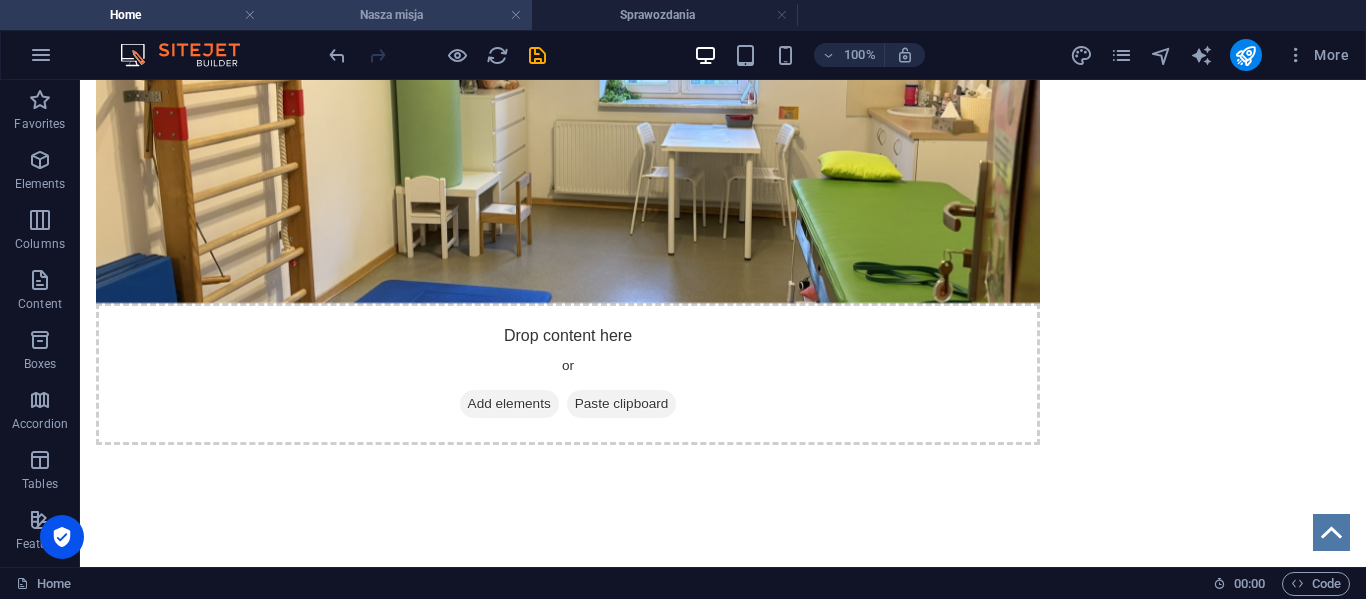 click on "Nasza misja" at bounding box center (399, 15) 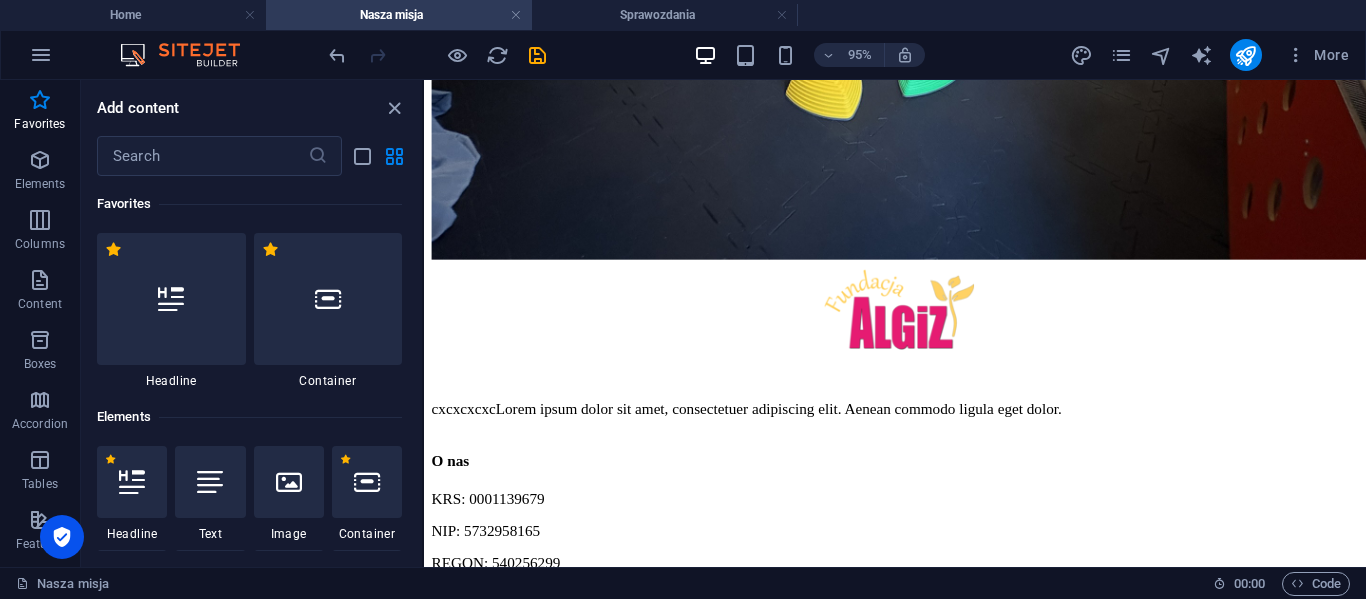 scroll, scrollTop: 0, scrollLeft: 0, axis: both 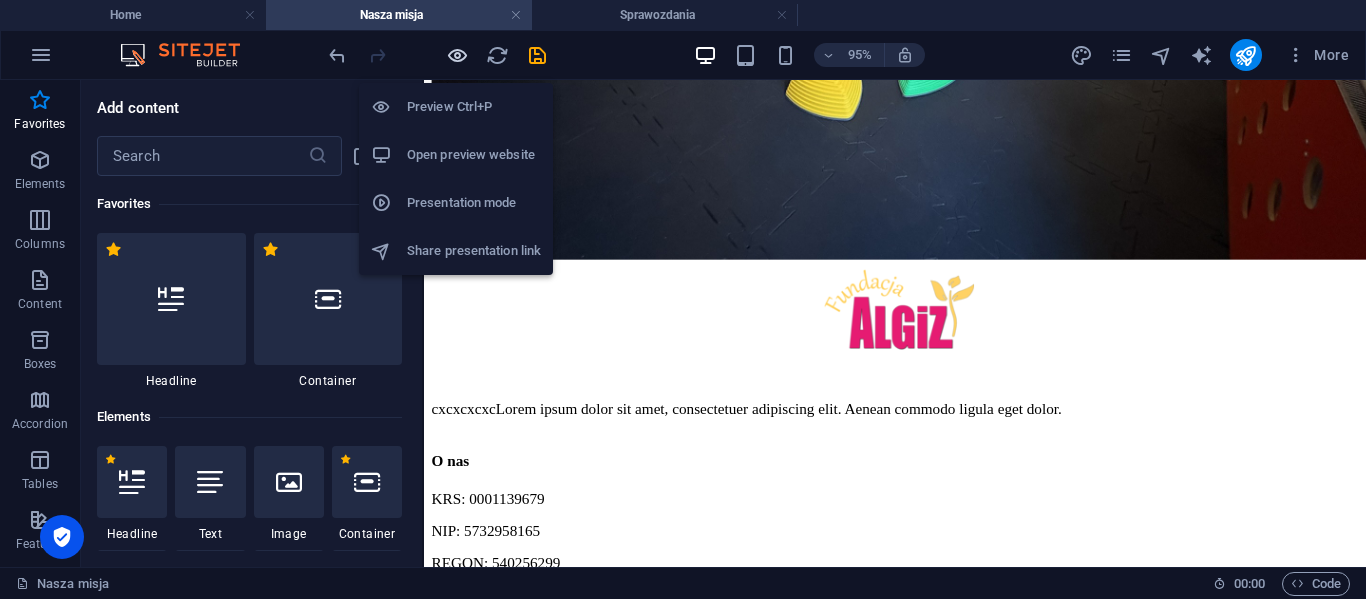 click at bounding box center [457, 55] 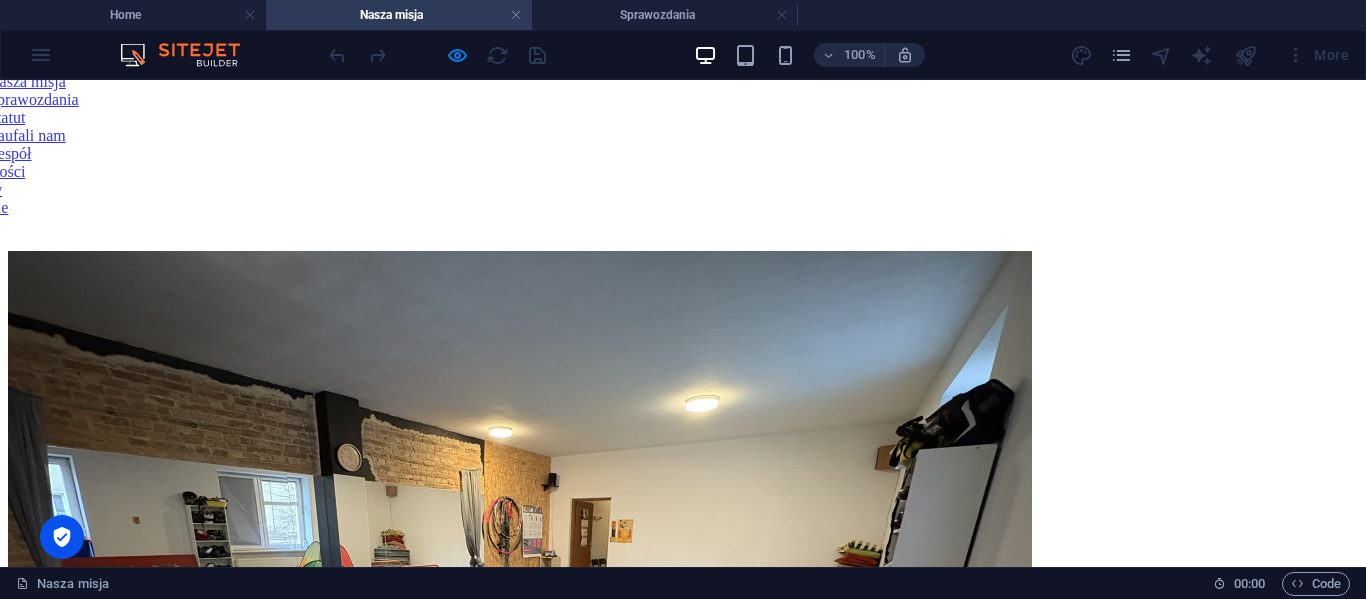 scroll, scrollTop: 0, scrollLeft: 0, axis: both 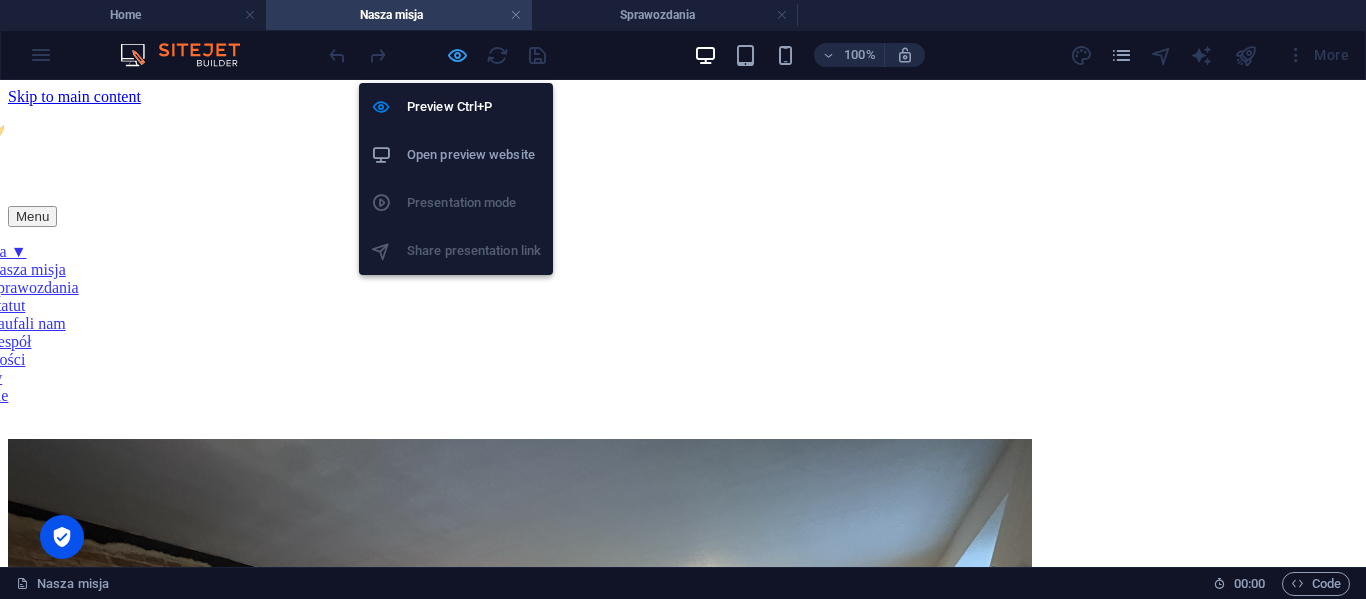 click at bounding box center (457, 55) 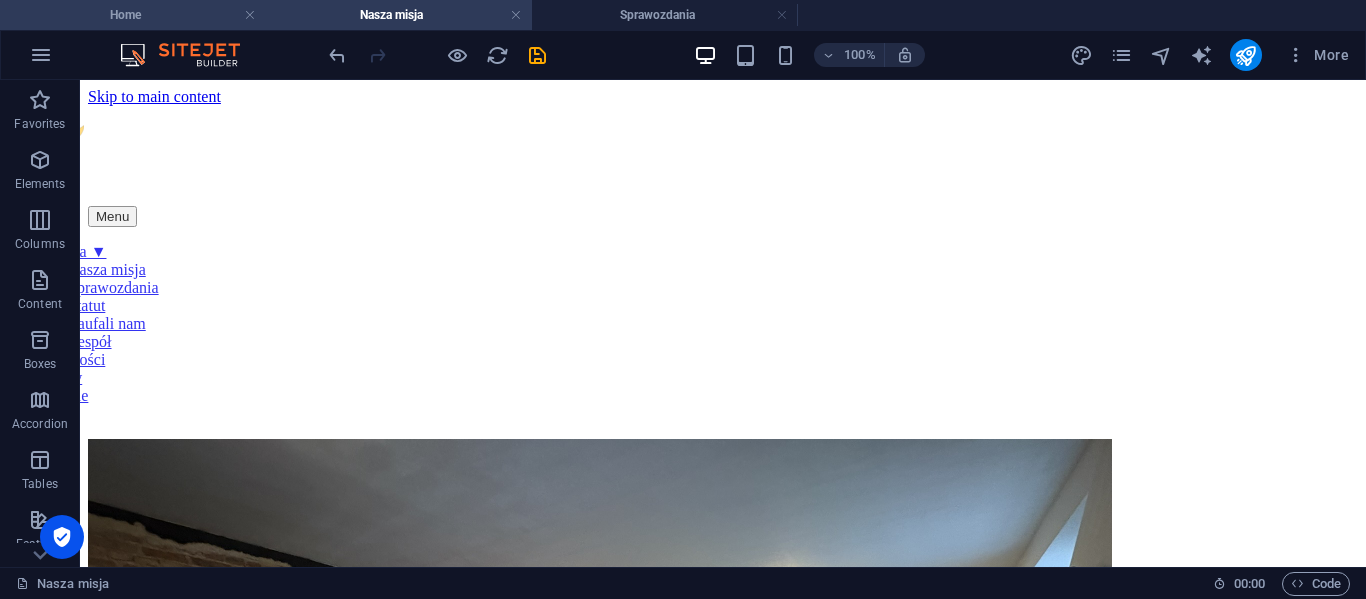 click on "Home" at bounding box center [133, 15] 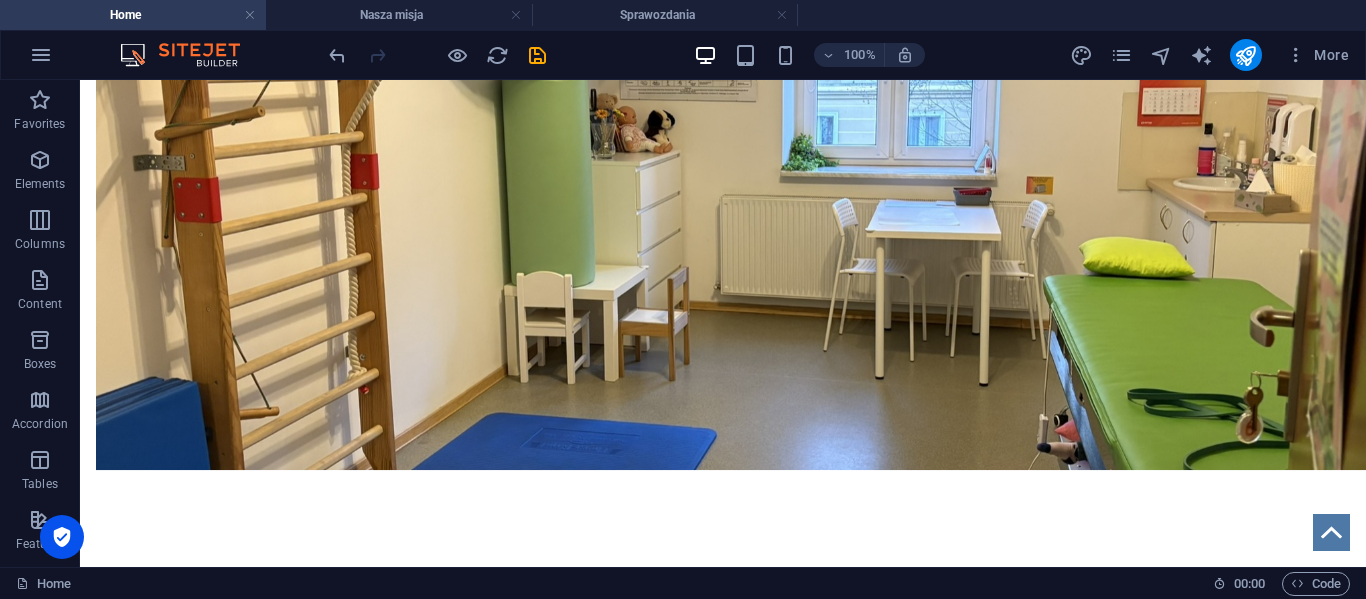click on "100%" at bounding box center [809, 55] 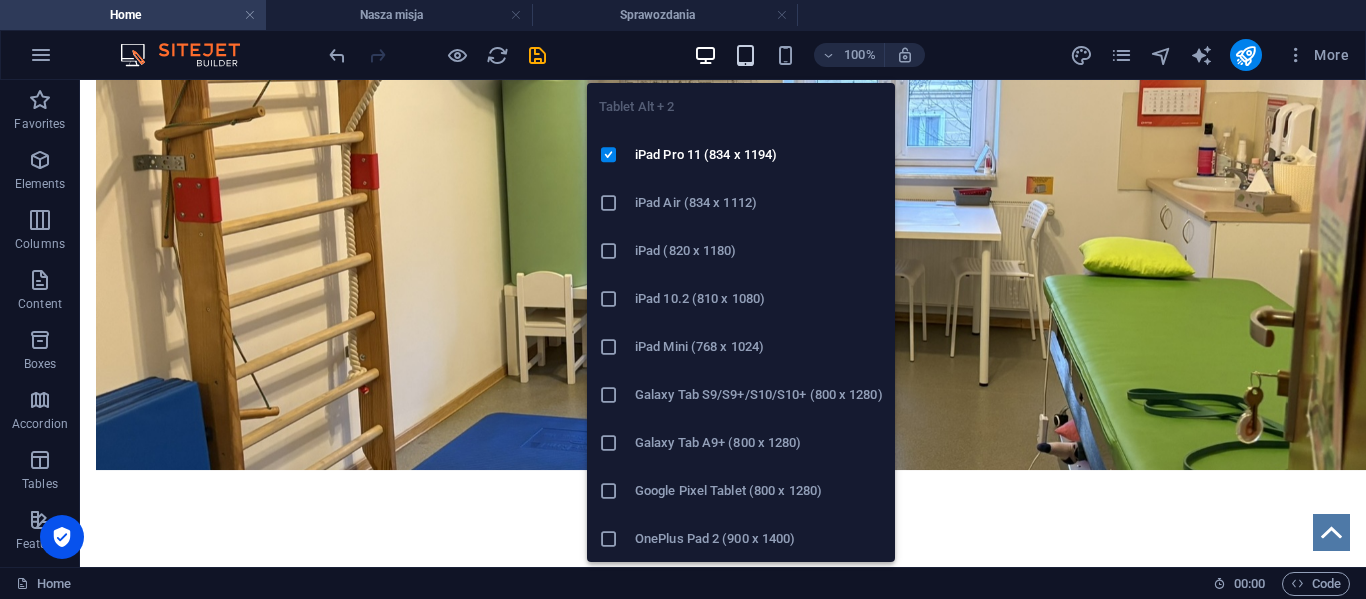 click at bounding box center (745, 55) 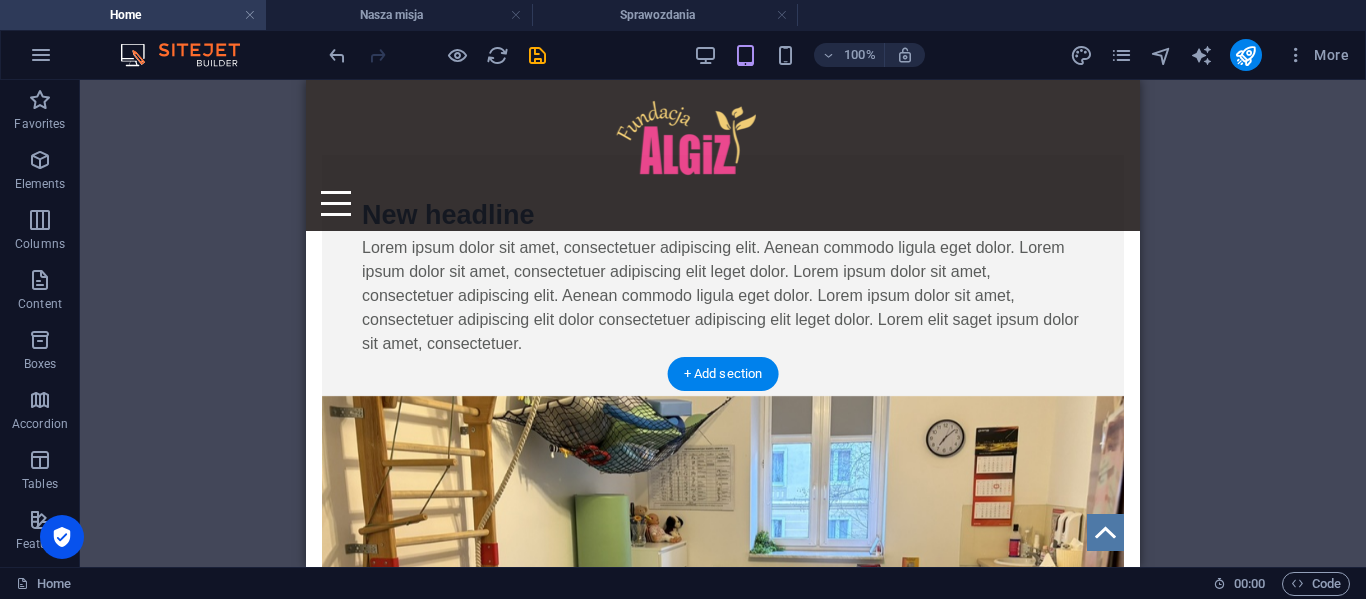 scroll, scrollTop: 1060, scrollLeft: 0, axis: vertical 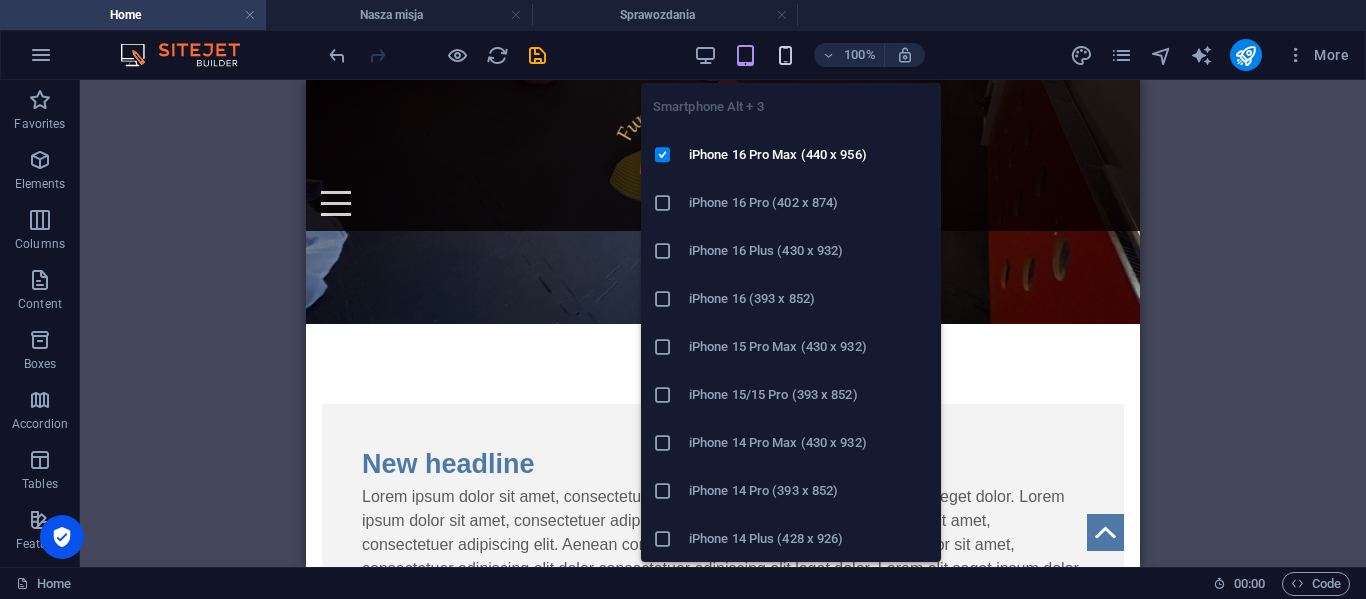 click at bounding box center [785, 55] 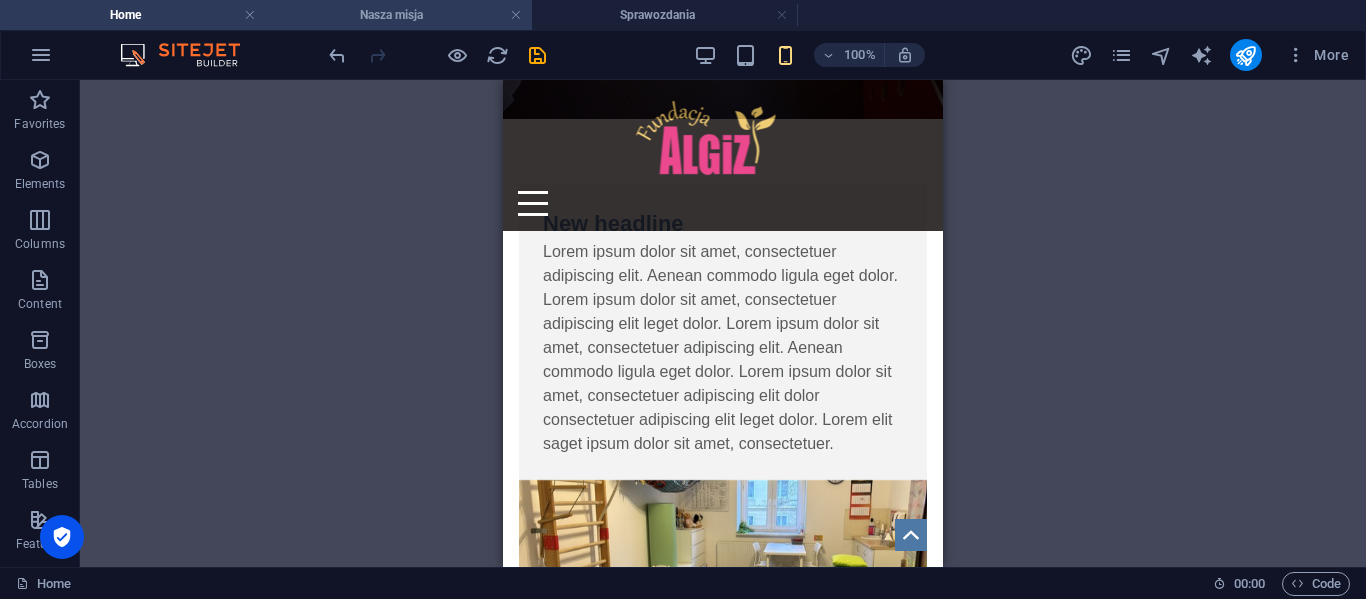 scroll, scrollTop: 693, scrollLeft: 0, axis: vertical 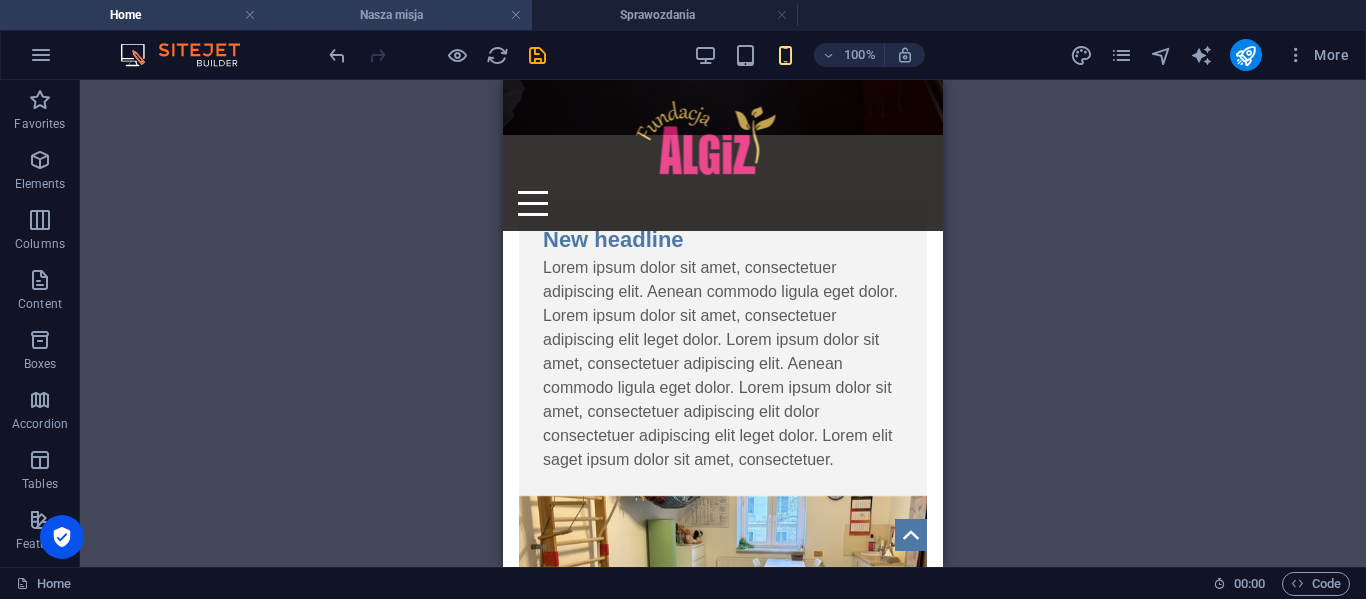 click on "Nasza misja" at bounding box center [399, 15] 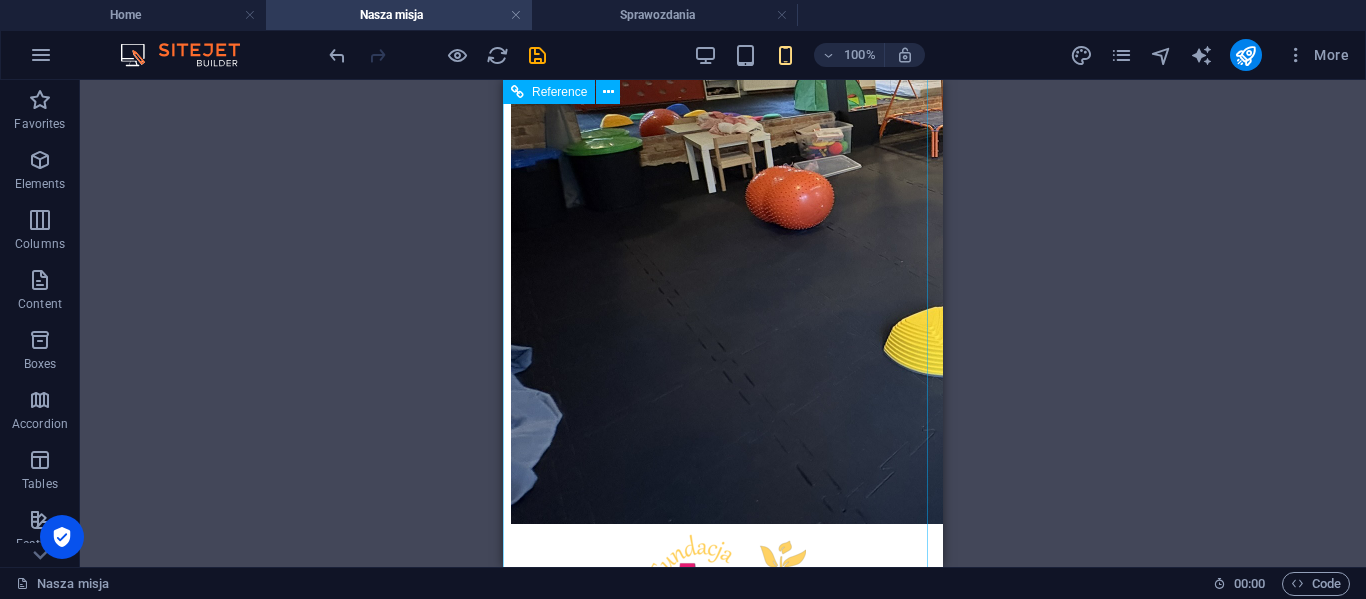 scroll, scrollTop: 940, scrollLeft: 0, axis: vertical 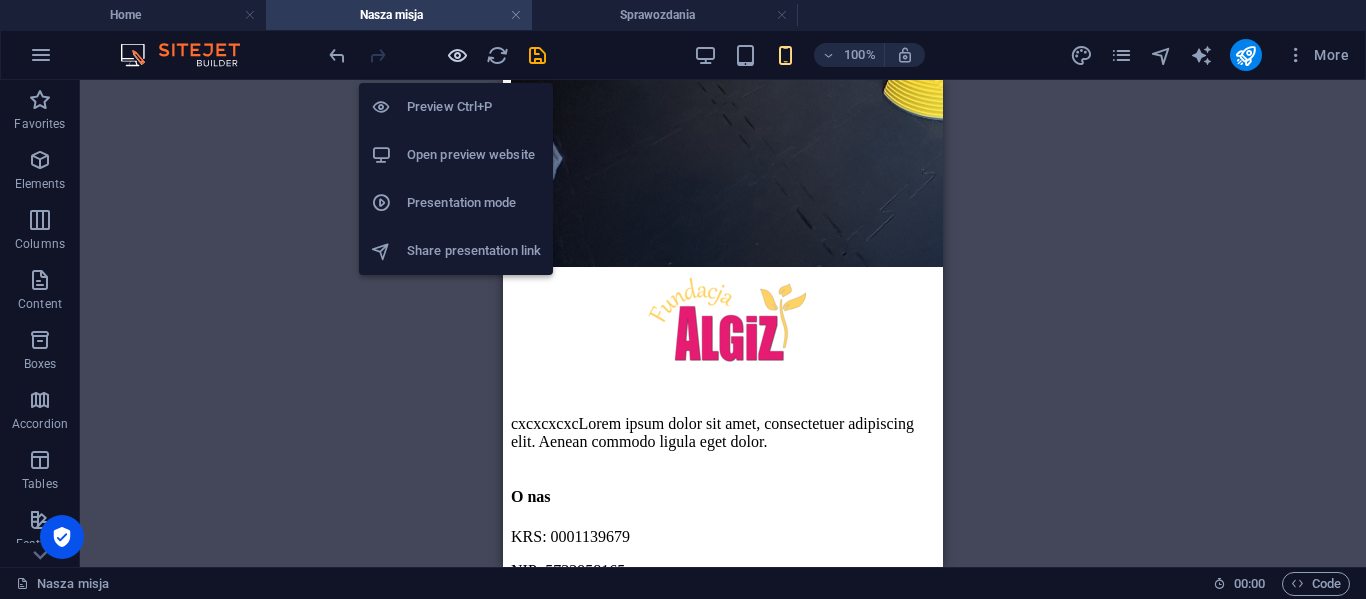 click at bounding box center [457, 55] 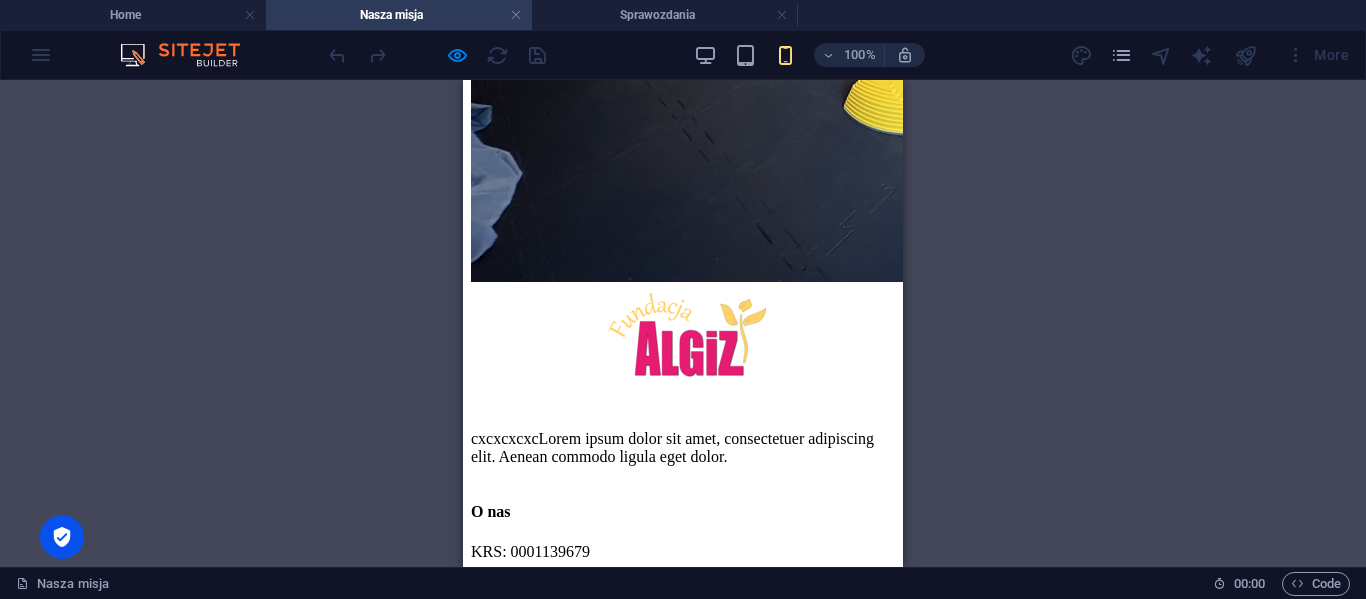 scroll, scrollTop: 930, scrollLeft: 0, axis: vertical 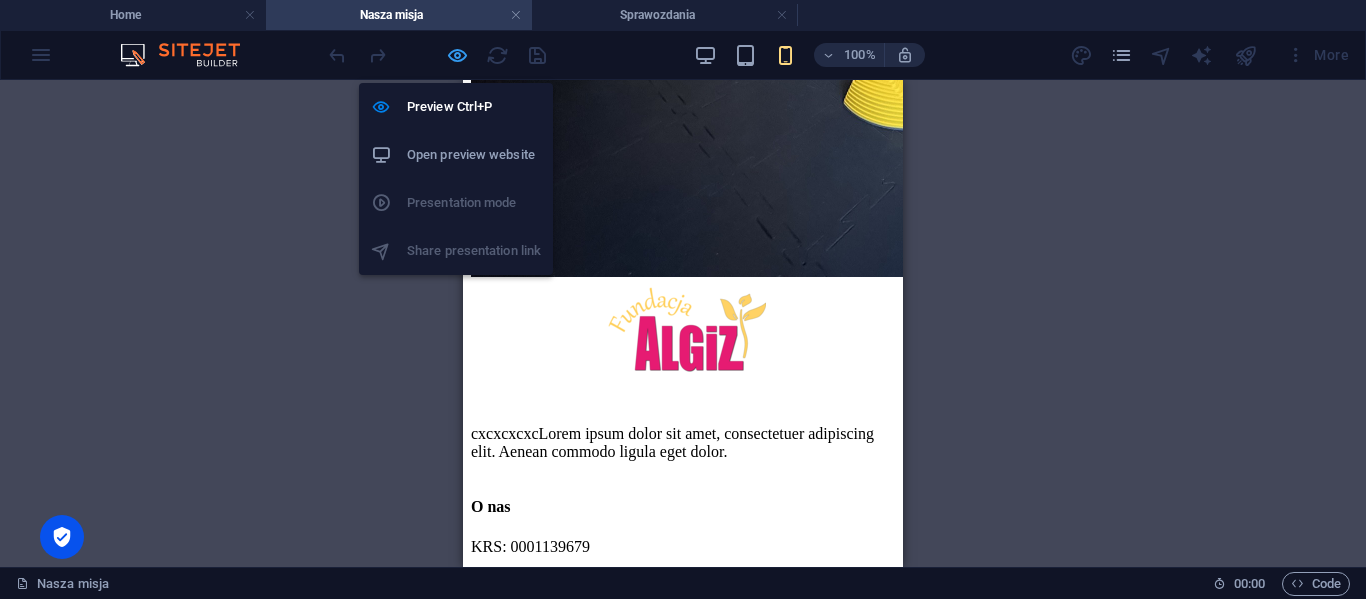 click at bounding box center [457, 55] 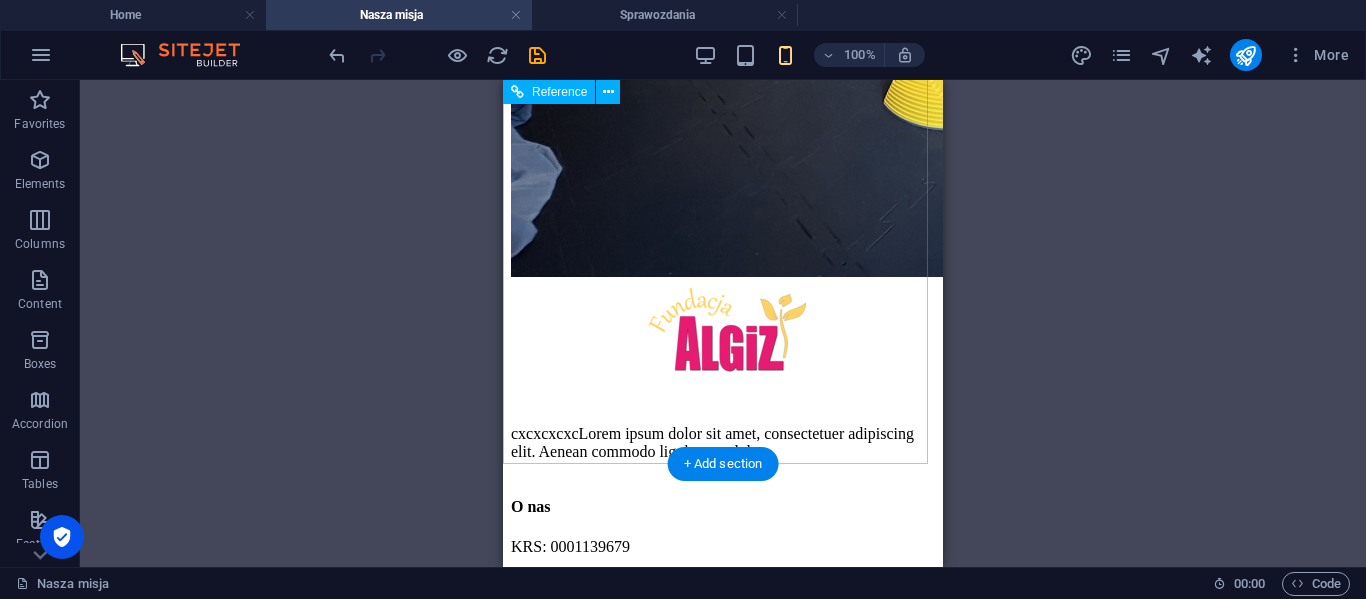 scroll, scrollTop: 940, scrollLeft: 0, axis: vertical 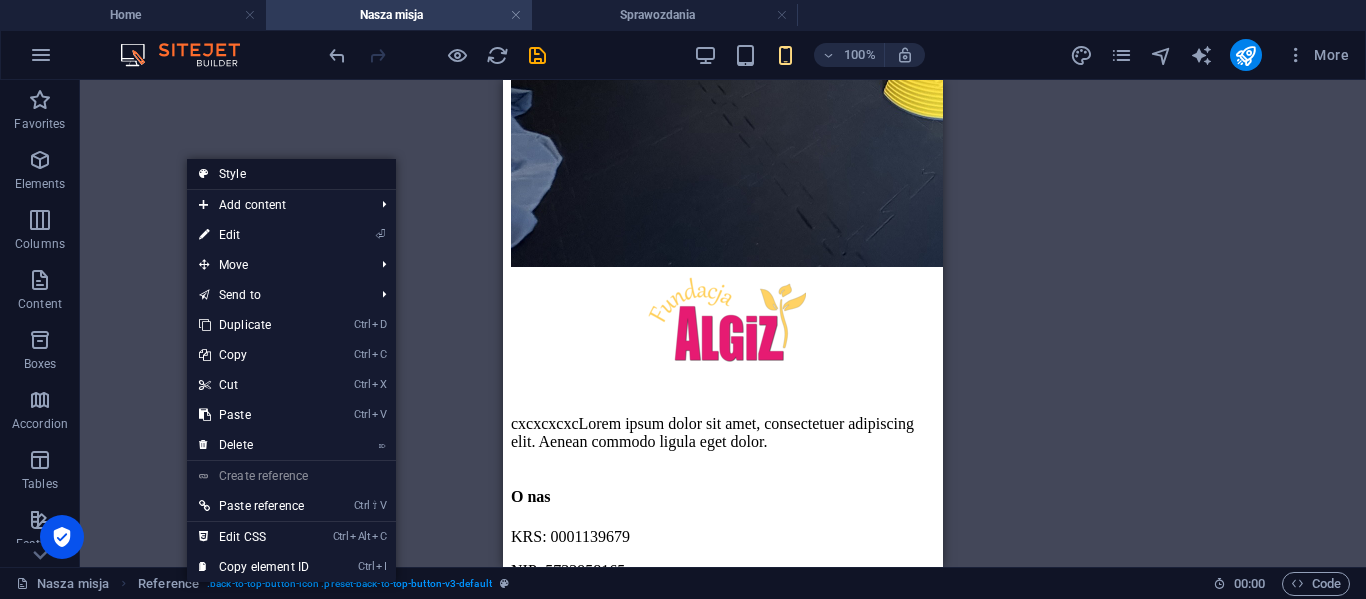 click on "Style" at bounding box center [291, 174] 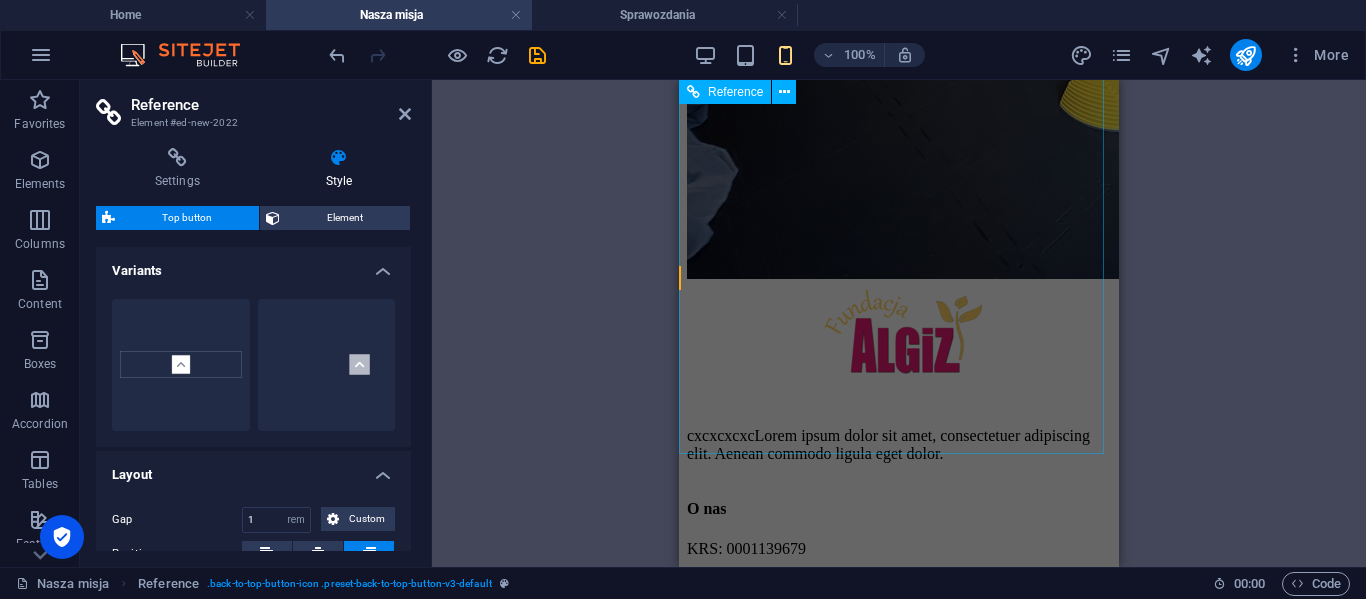 scroll, scrollTop: 940, scrollLeft: 0, axis: vertical 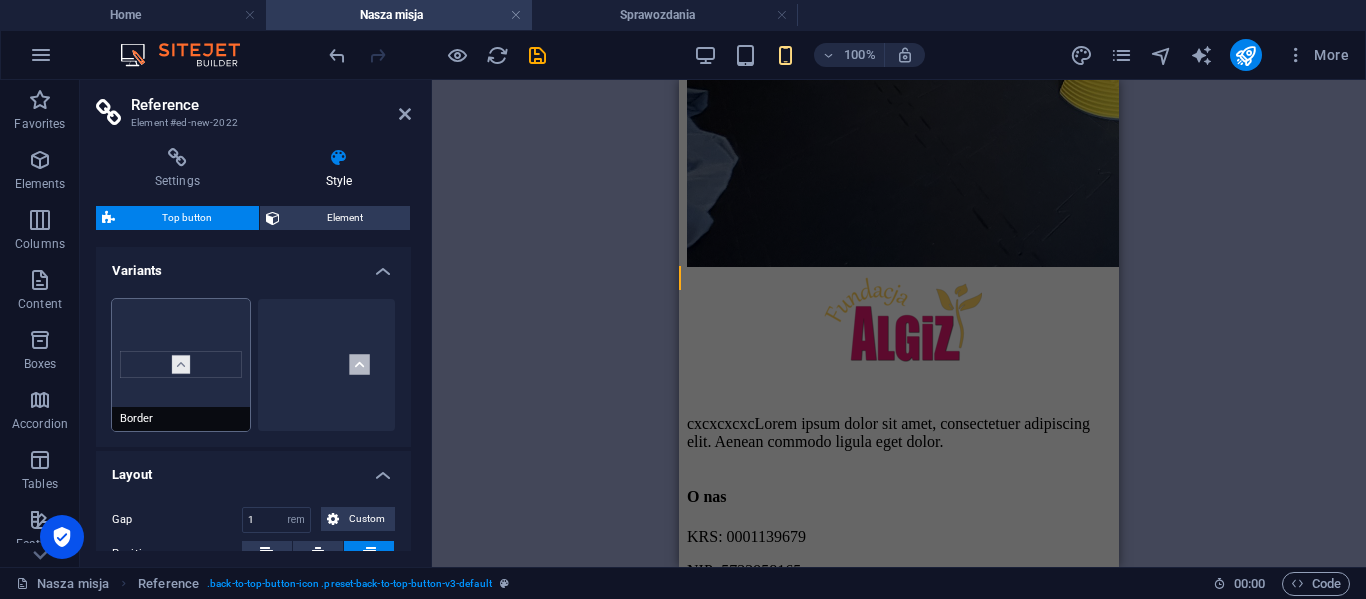 click on "Border" at bounding box center (181, 365) 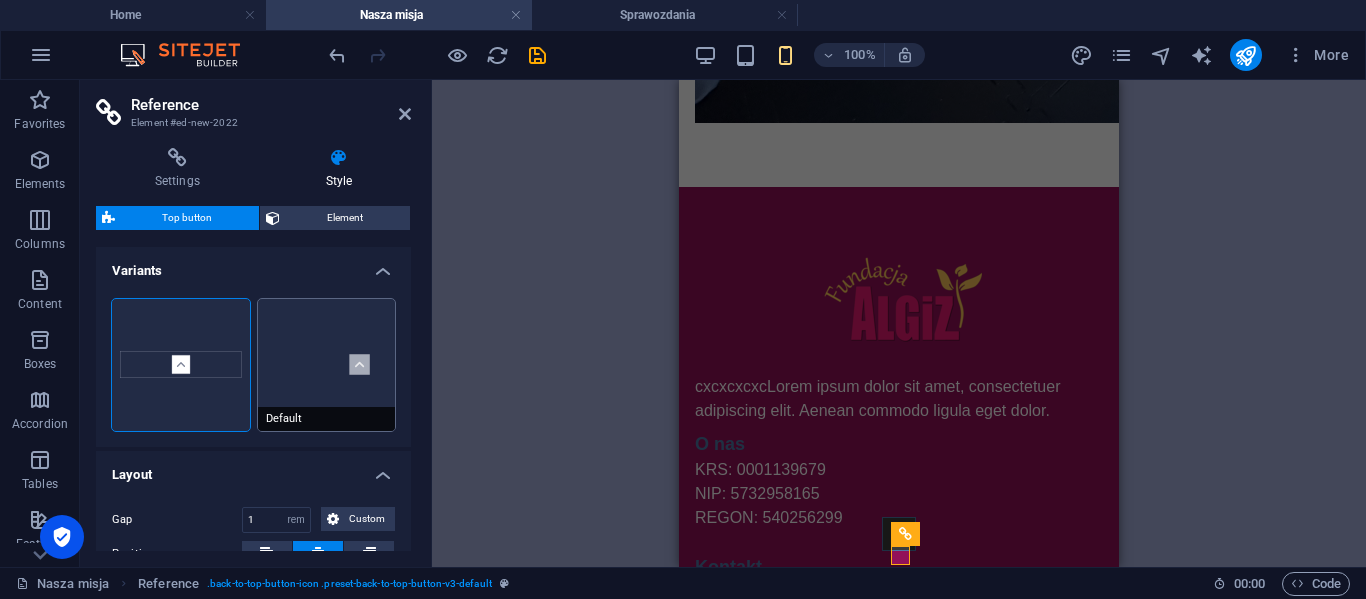 click on "Default" at bounding box center [327, 365] 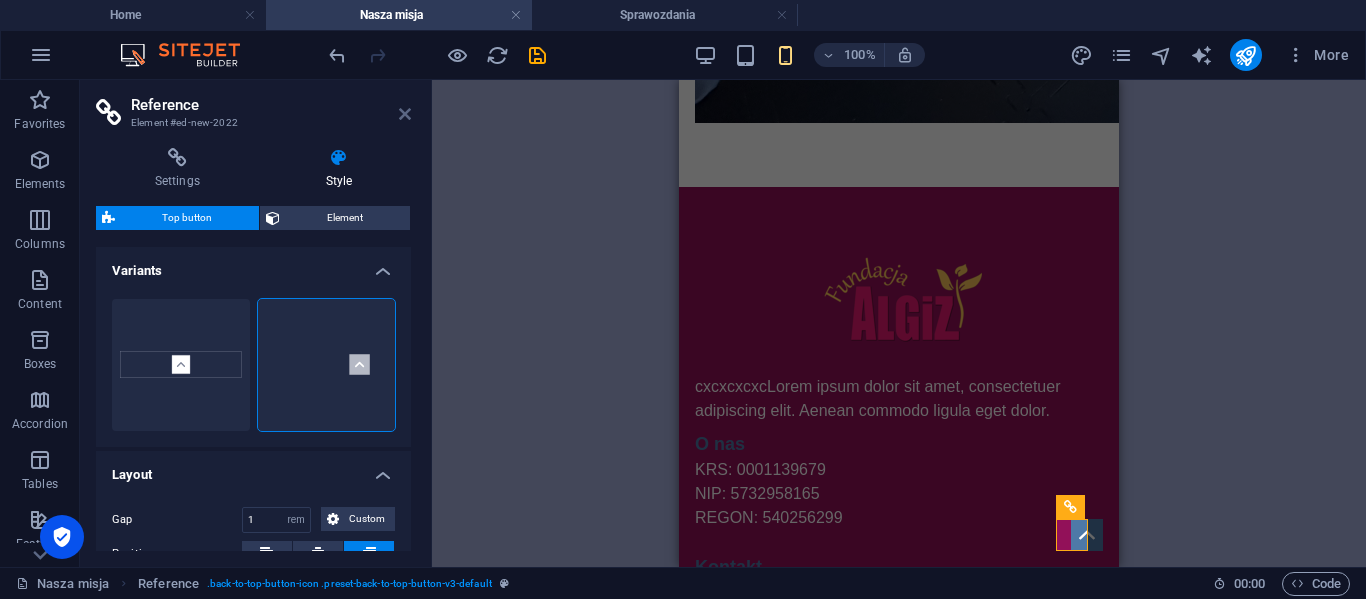 click at bounding box center (405, 114) 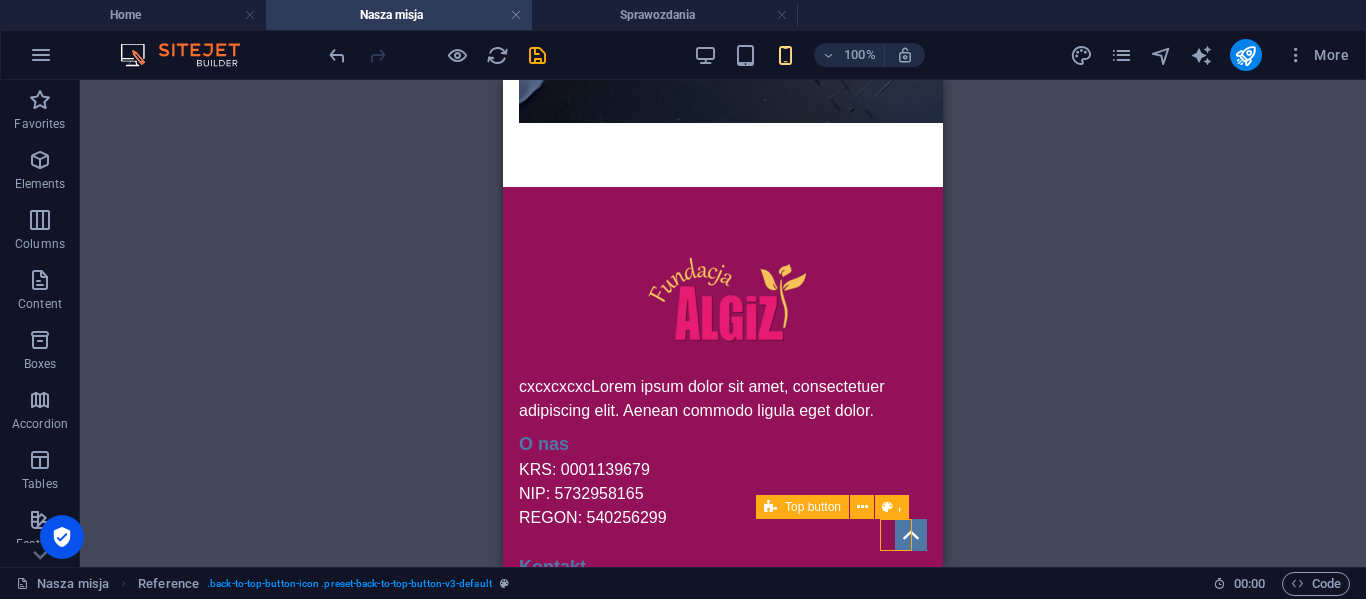 click at bounding box center (911, 535) 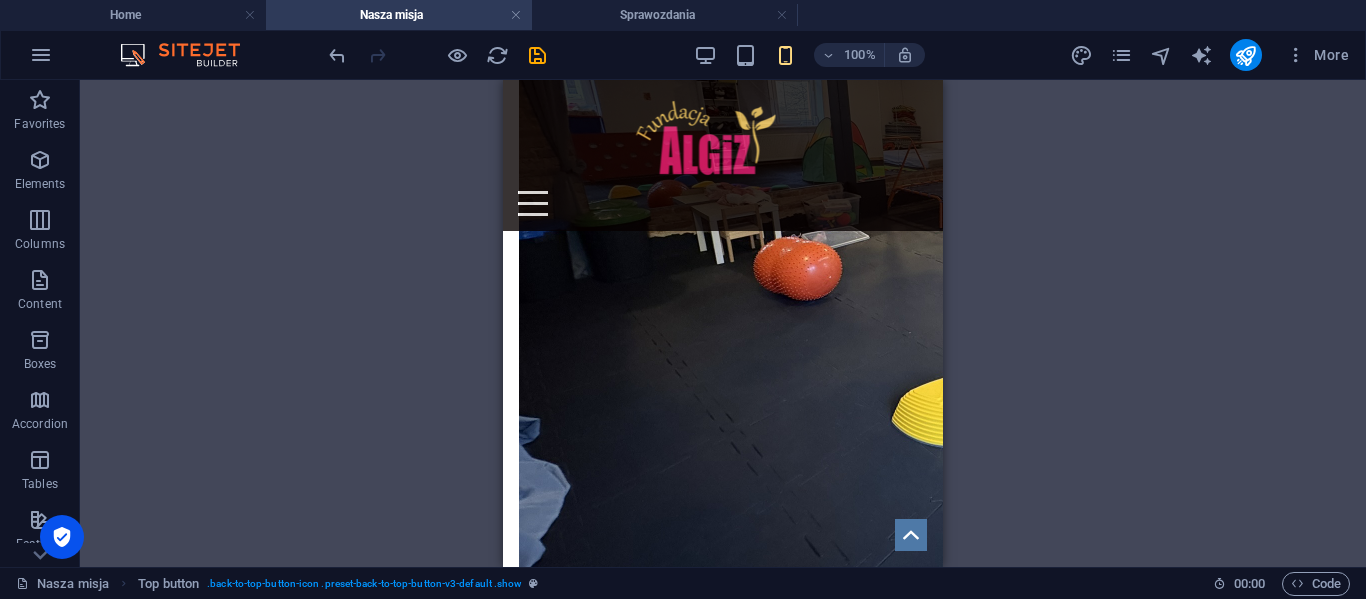 scroll, scrollTop: 0, scrollLeft: 0, axis: both 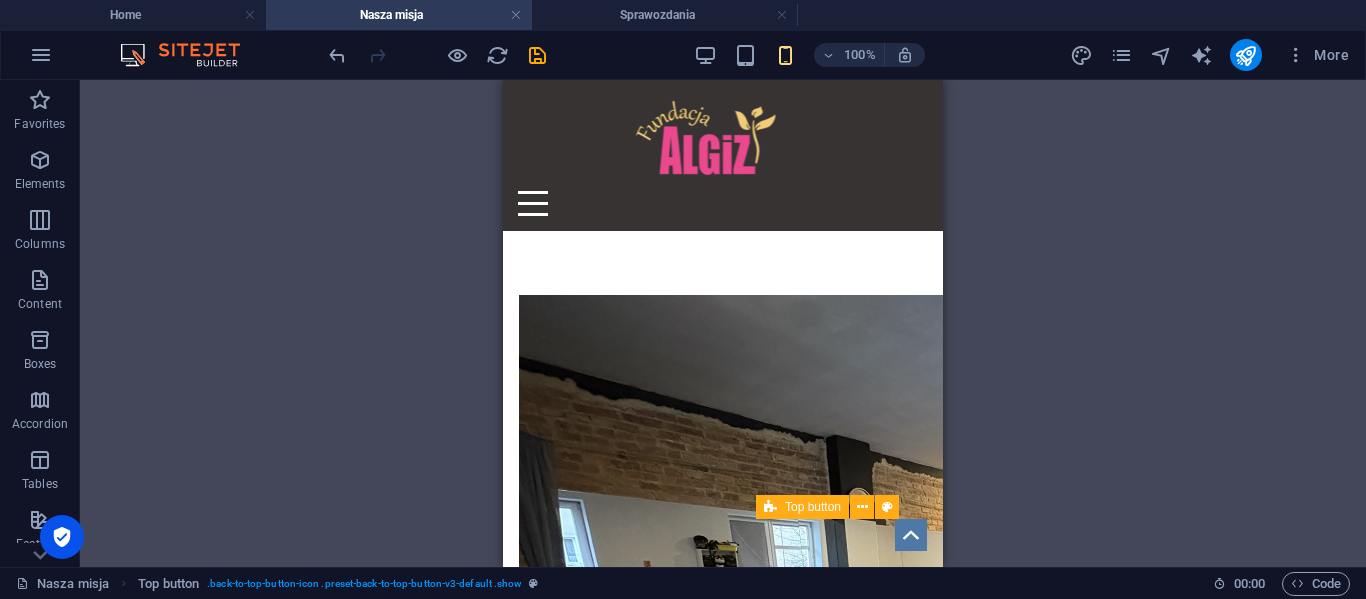 click at bounding box center [911, 535] 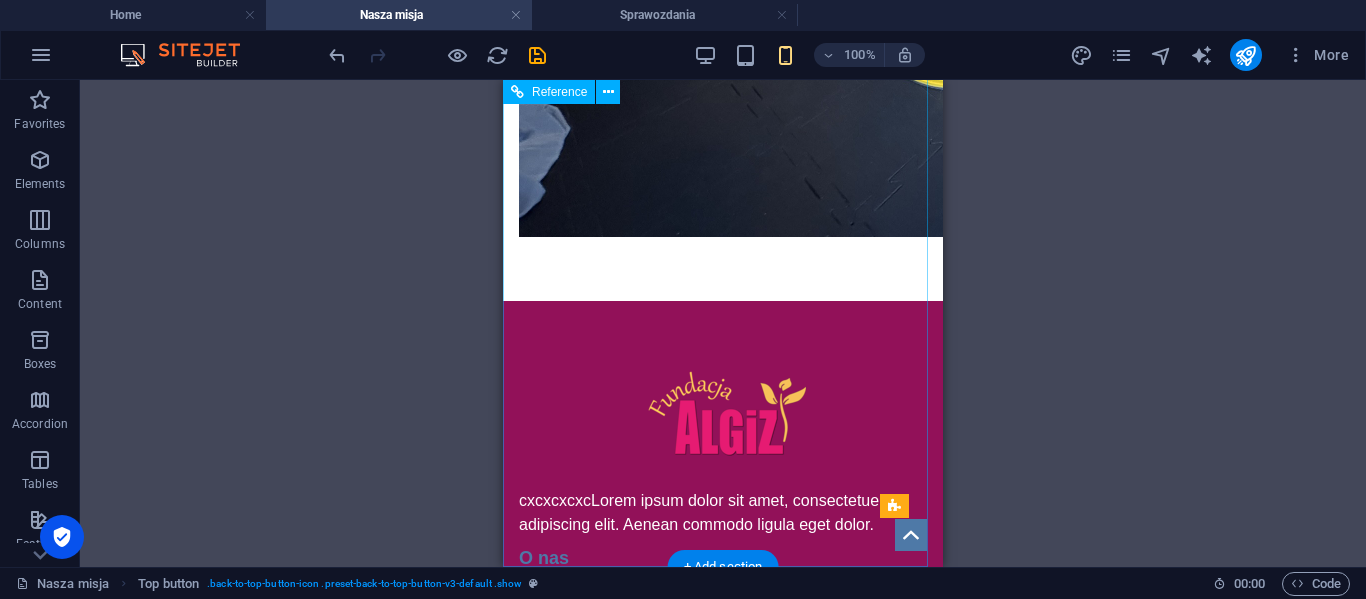 scroll, scrollTop: 940, scrollLeft: 0, axis: vertical 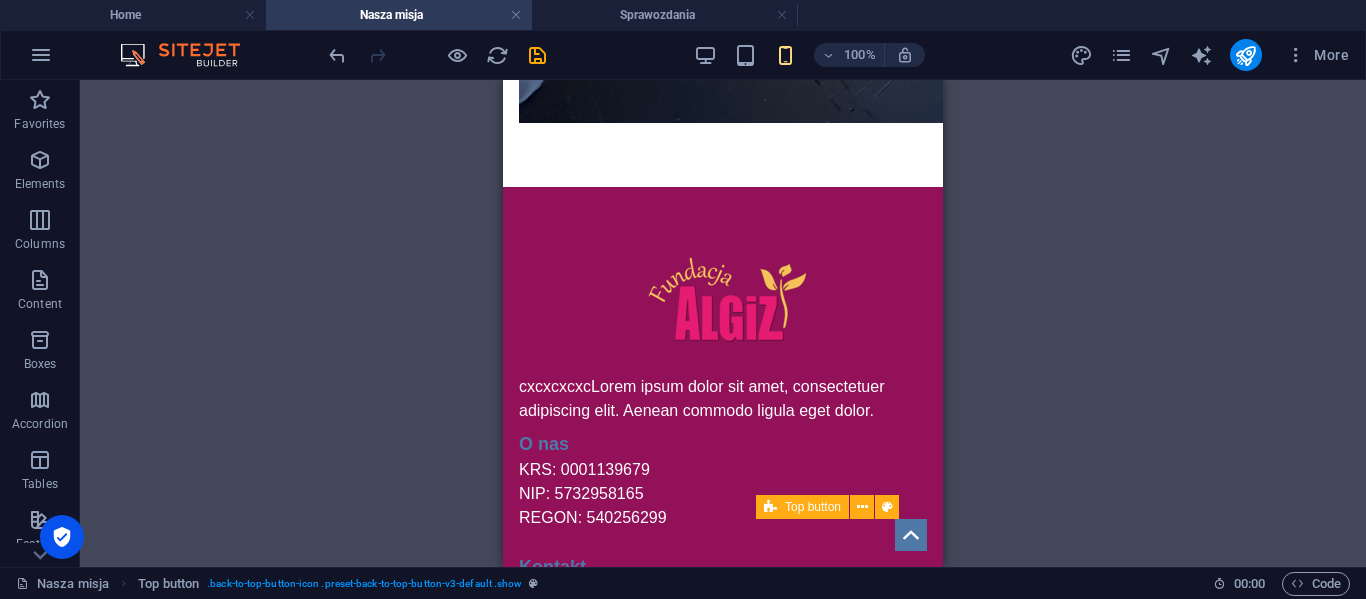 click at bounding box center [911, 535] 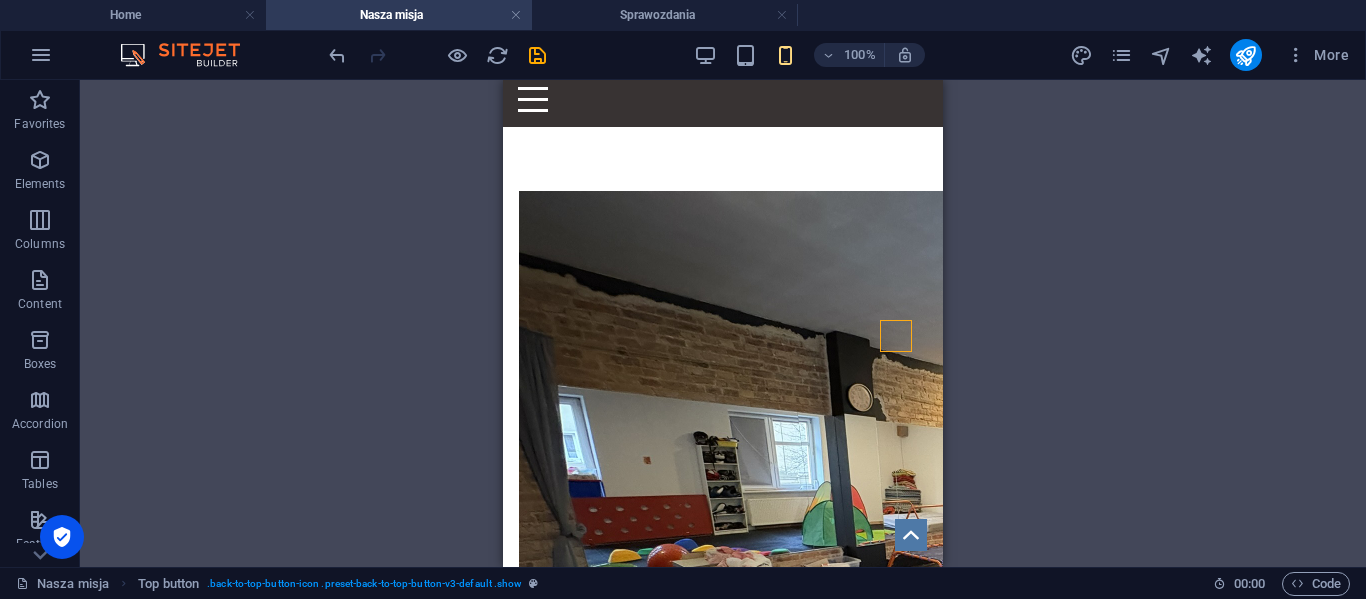 scroll, scrollTop: 0, scrollLeft: 0, axis: both 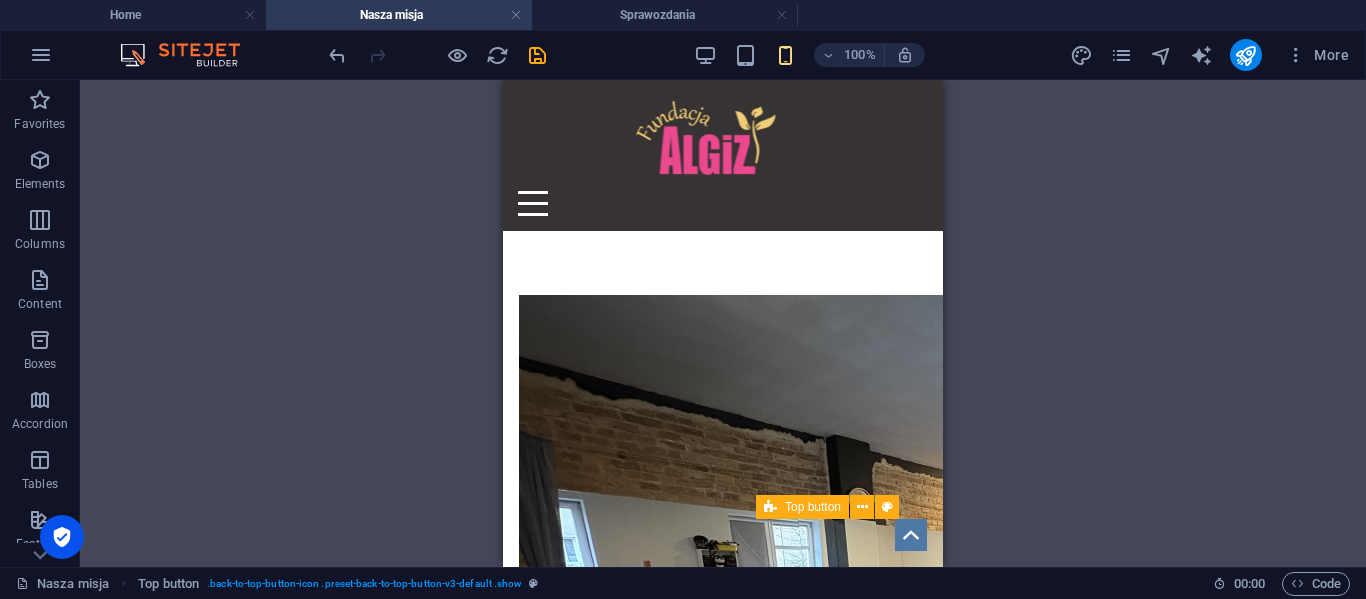 click at bounding box center (911, 535) 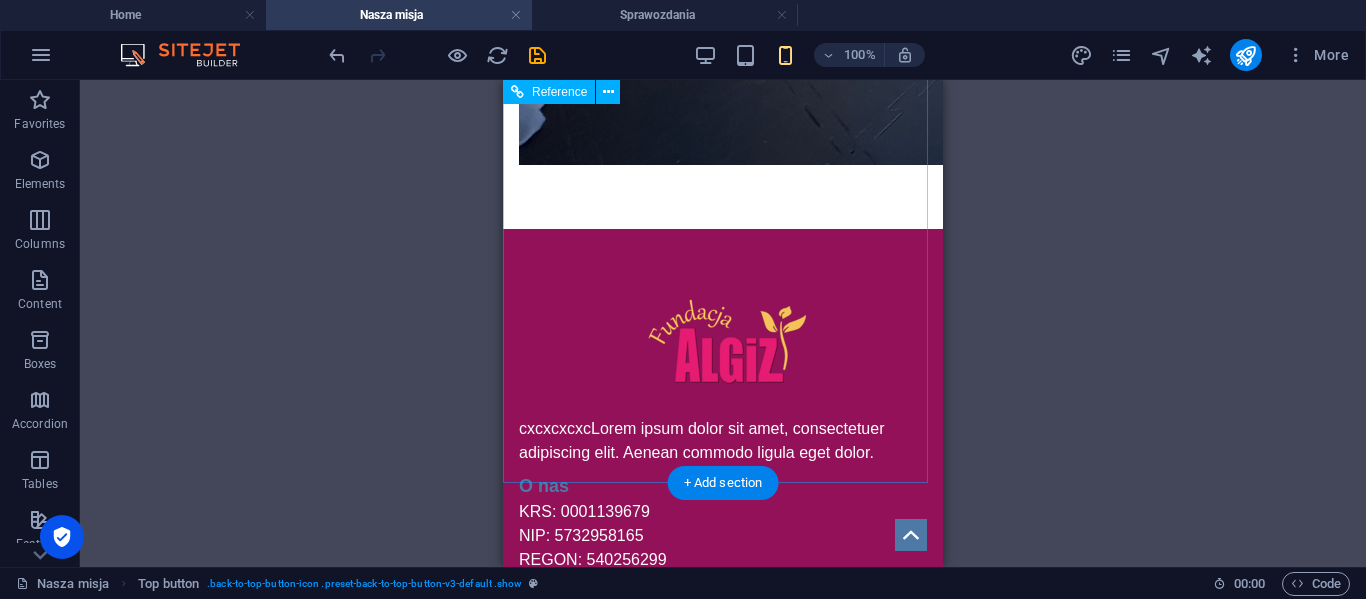 scroll, scrollTop: 940, scrollLeft: 0, axis: vertical 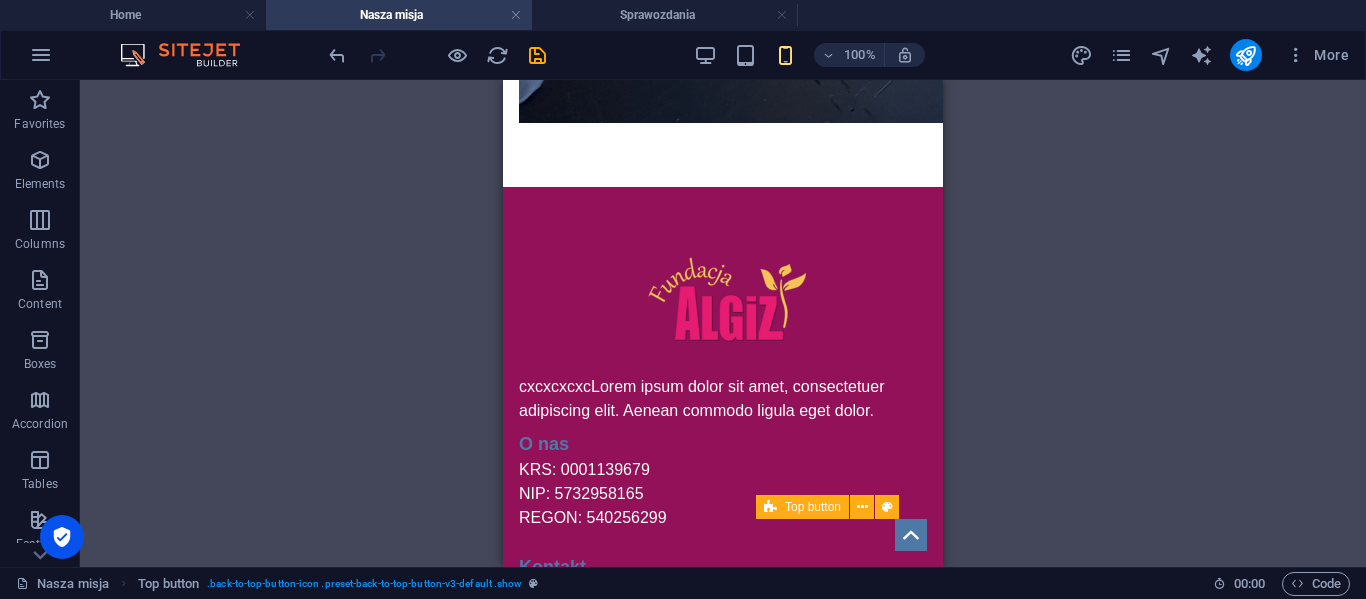click at bounding box center [911, 535] 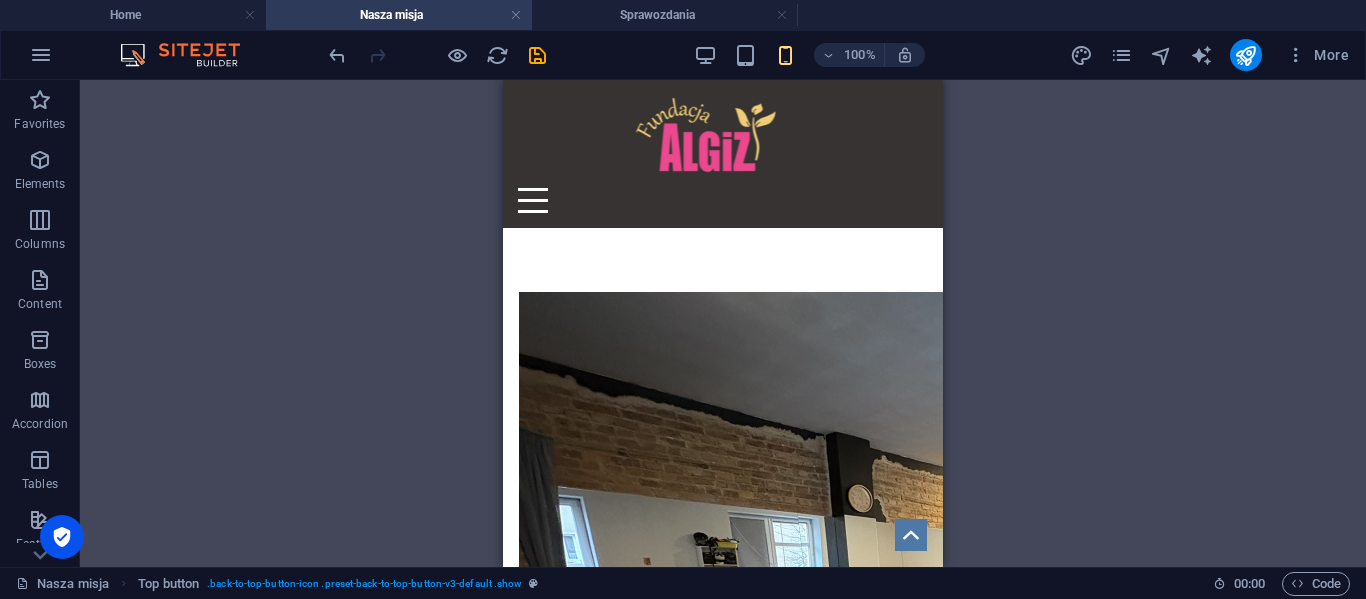 scroll, scrollTop: 0, scrollLeft: 0, axis: both 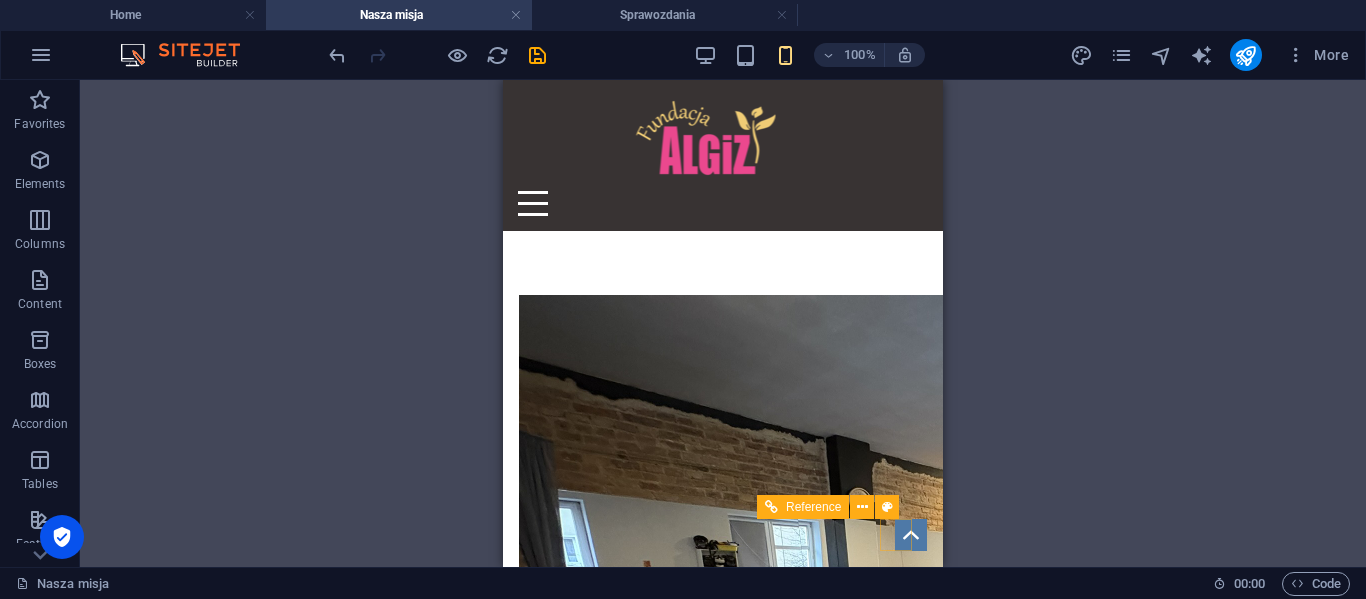 click at bounding box center (911, 535) 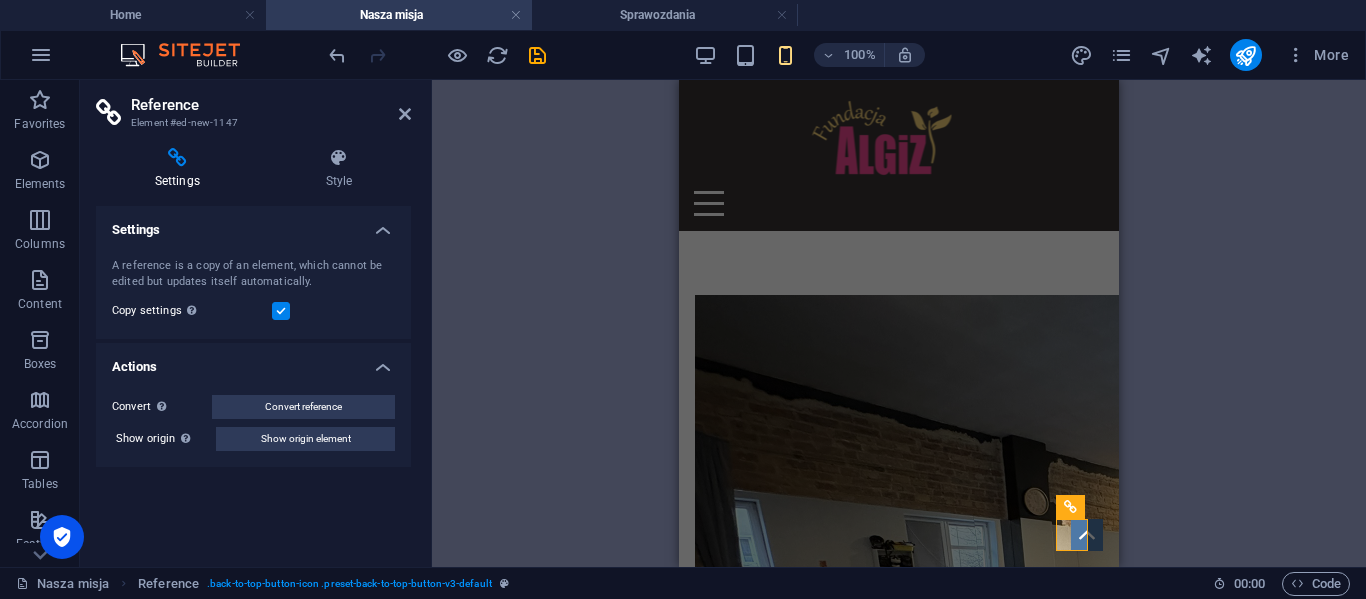 click on "Placeholder   Container   Reference   Reference   Reference   Reference   Reference   Image   Reference   Top button   Reference   Reference   Reference   Reference   Reference   Reference   Reference" at bounding box center [899, 323] 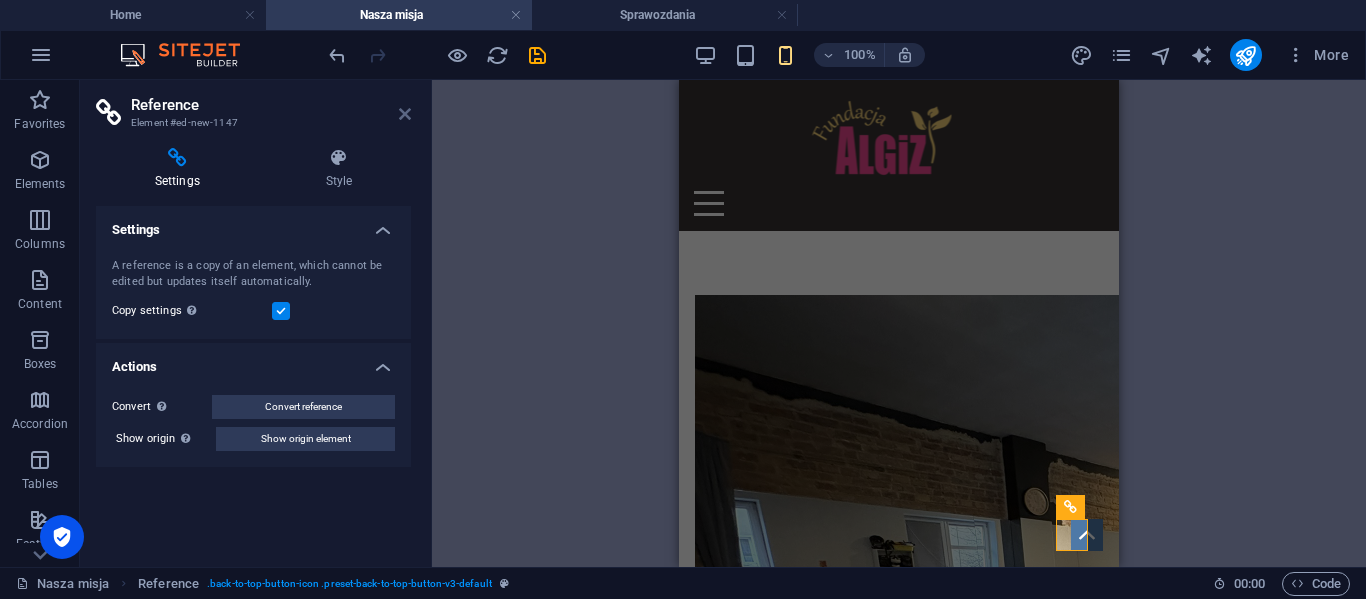 click at bounding box center (405, 114) 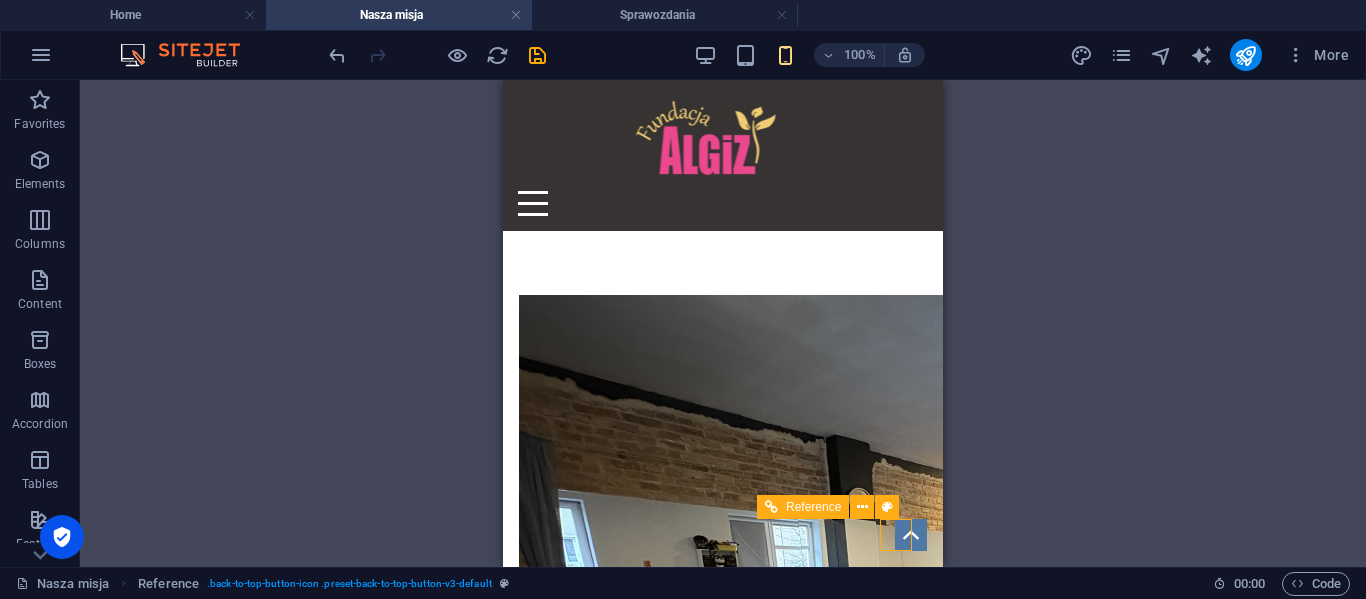 click at bounding box center [911, 535] 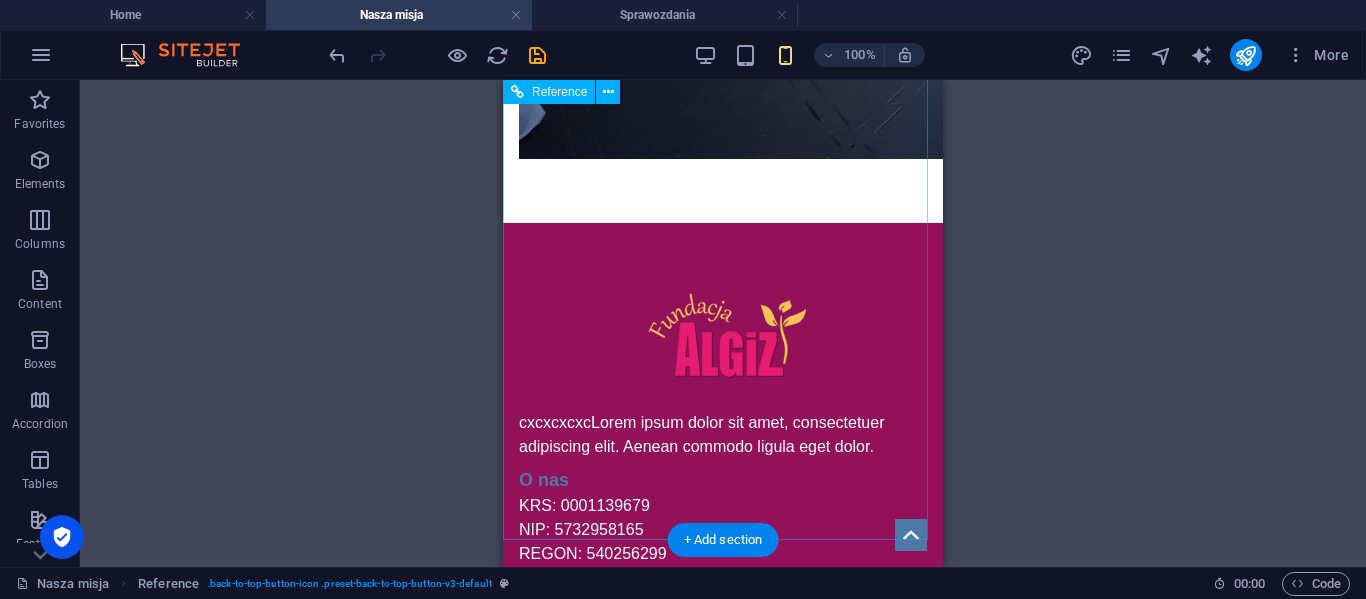 scroll, scrollTop: 940, scrollLeft: 0, axis: vertical 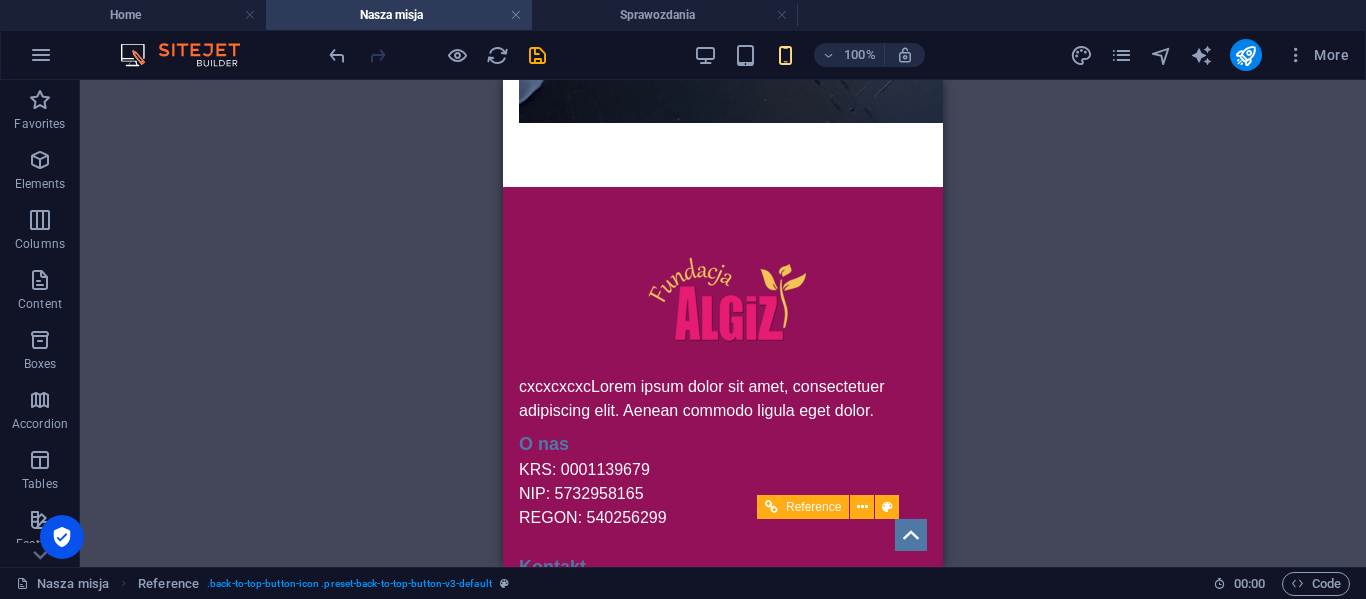 click at bounding box center [911, 535] 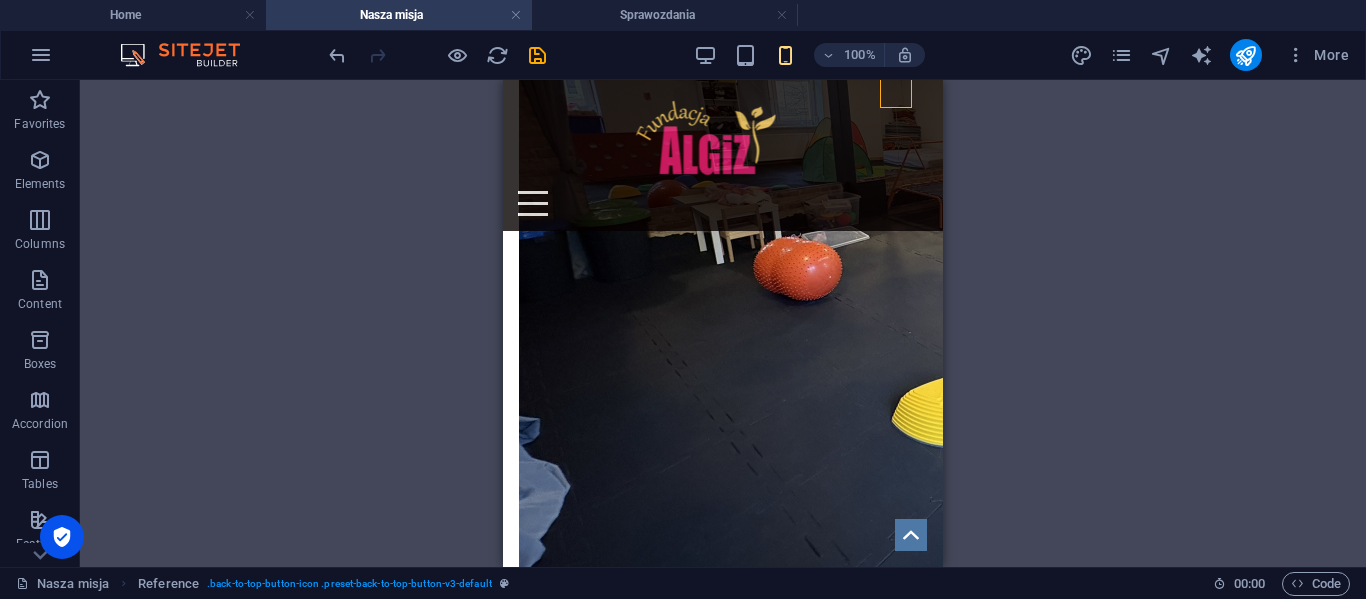 scroll, scrollTop: 0, scrollLeft: 0, axis: both 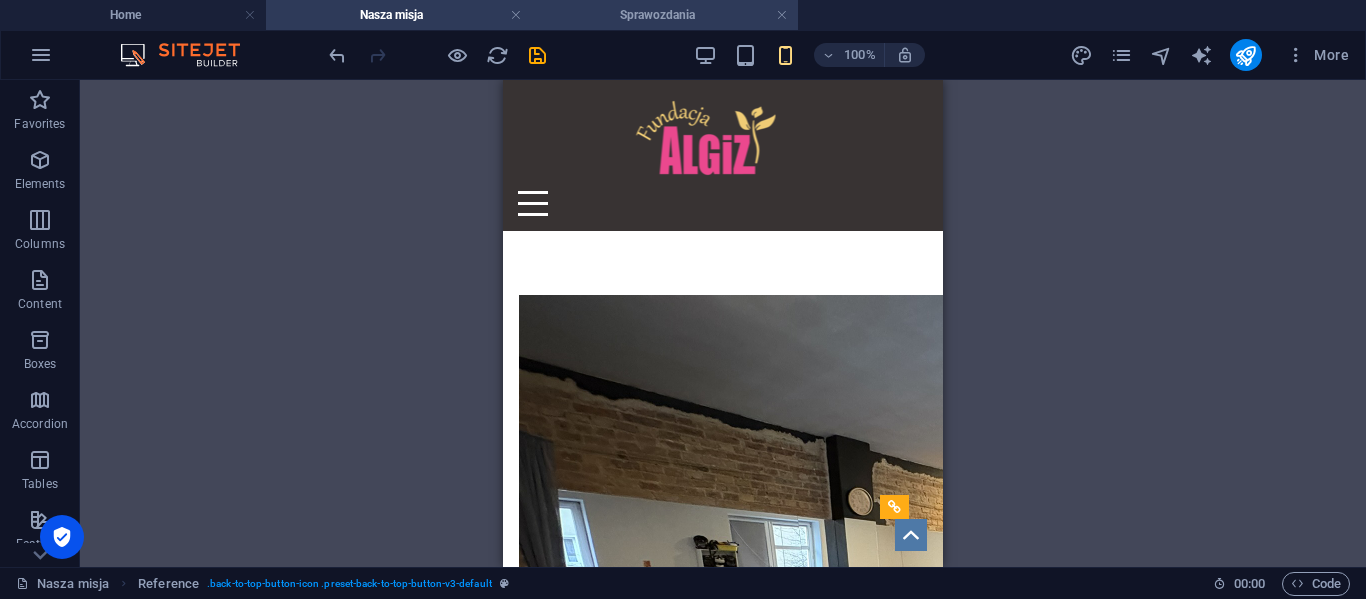 click on "Sprawozdania" at bounding box center [665, 15] 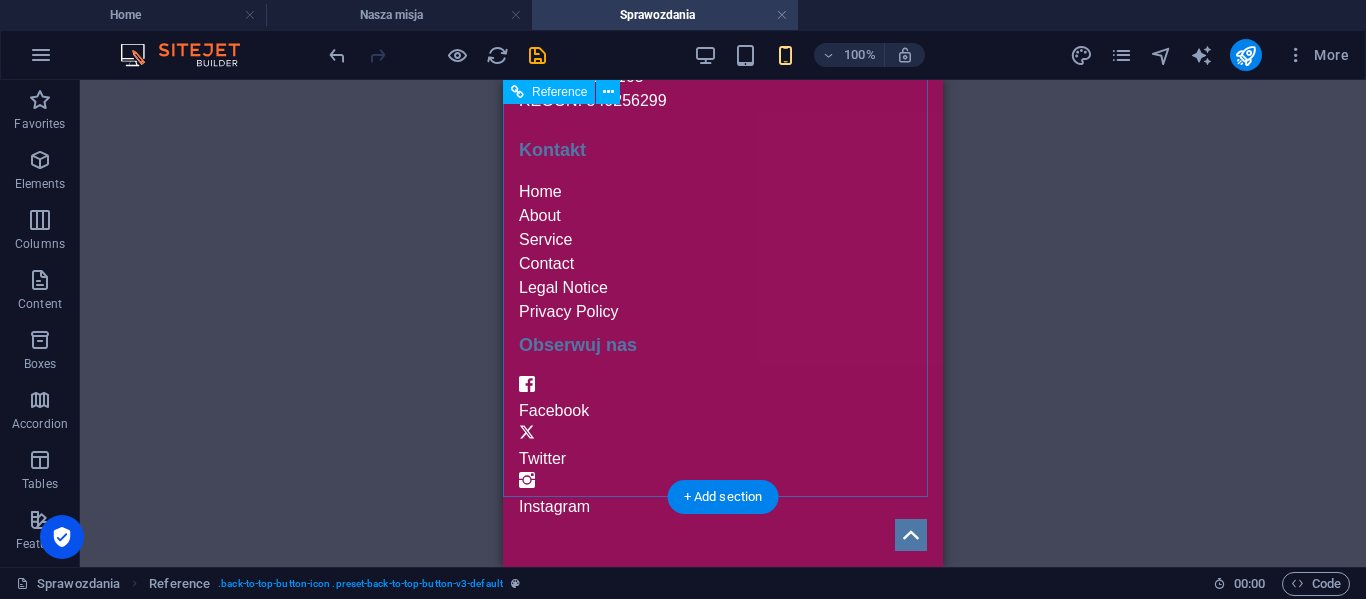 scroll, scrollTop: 787, scrollLeft: 0, axis: vertical 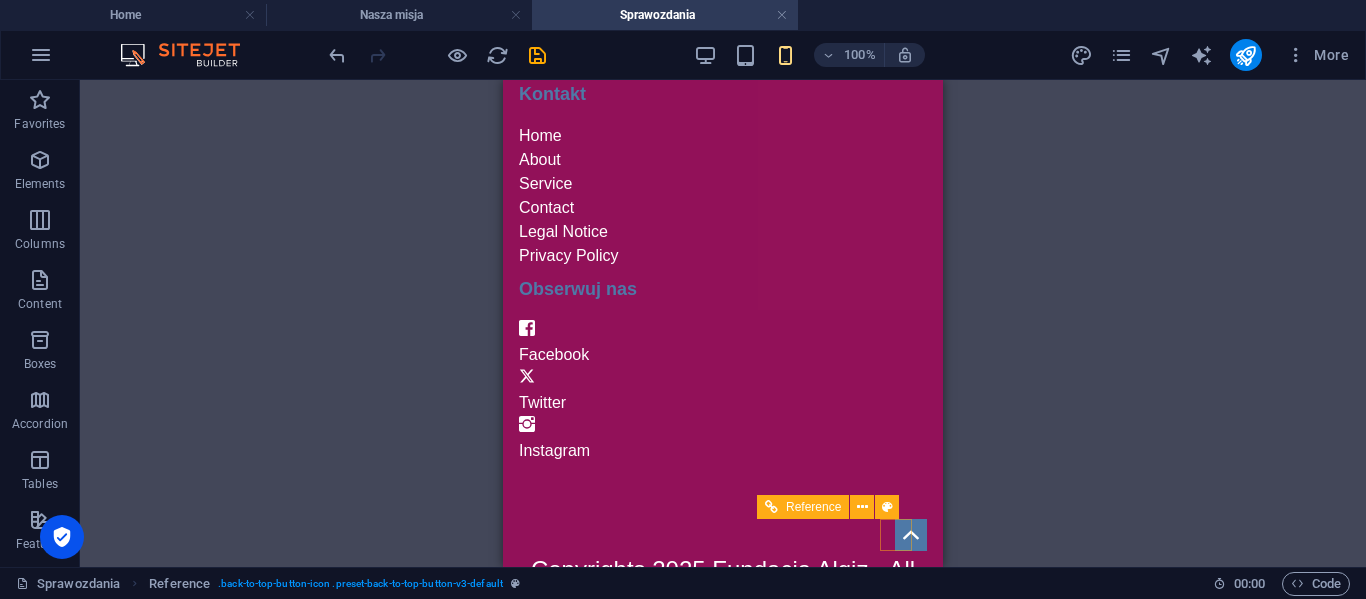 click at bounding box center (911, 535) 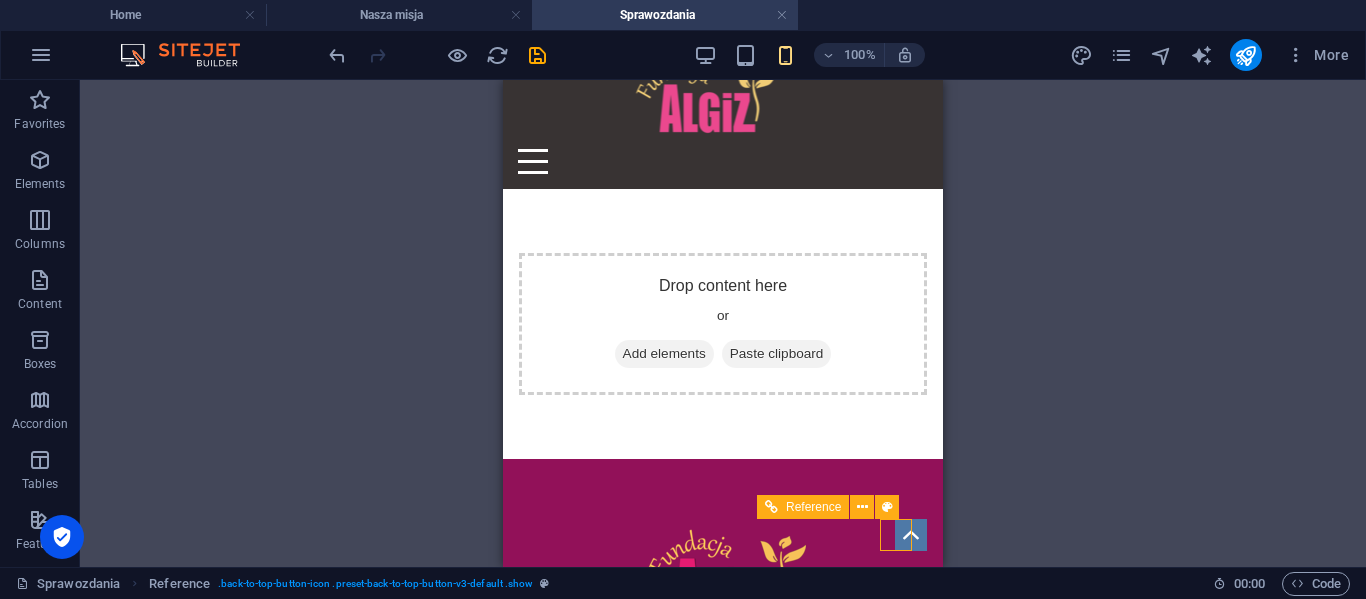scroll, scrollTop: 0, scrollLeft: 0, axis: both 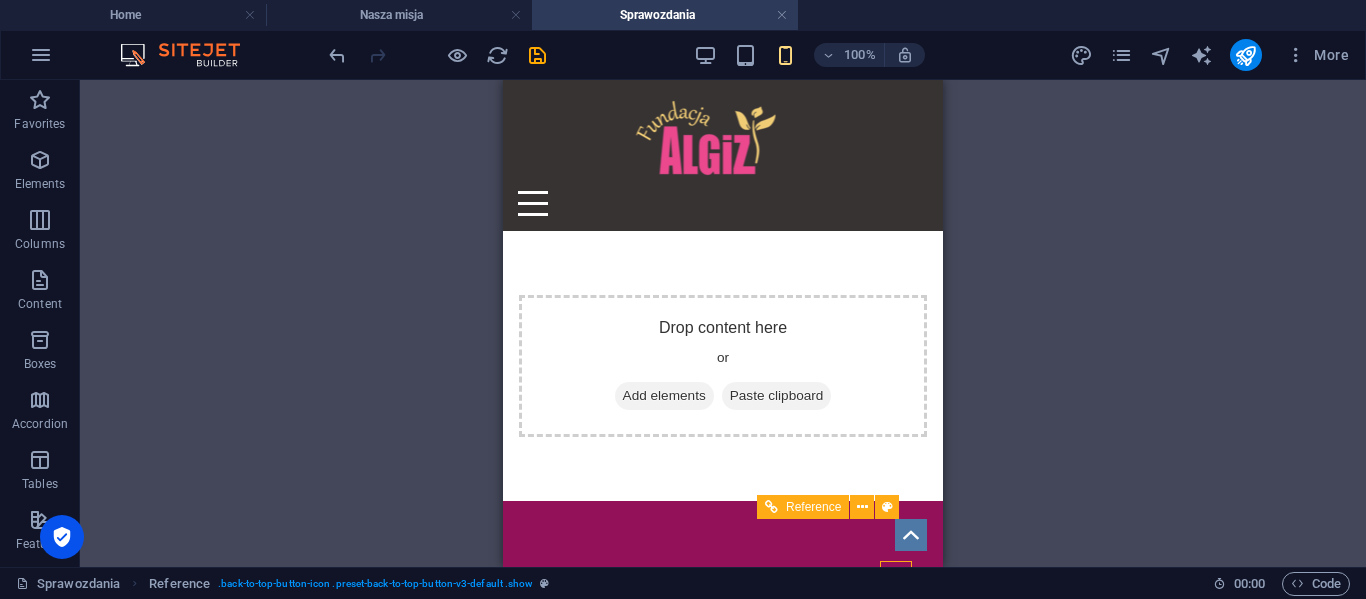 click at bounding box center (911, 535) 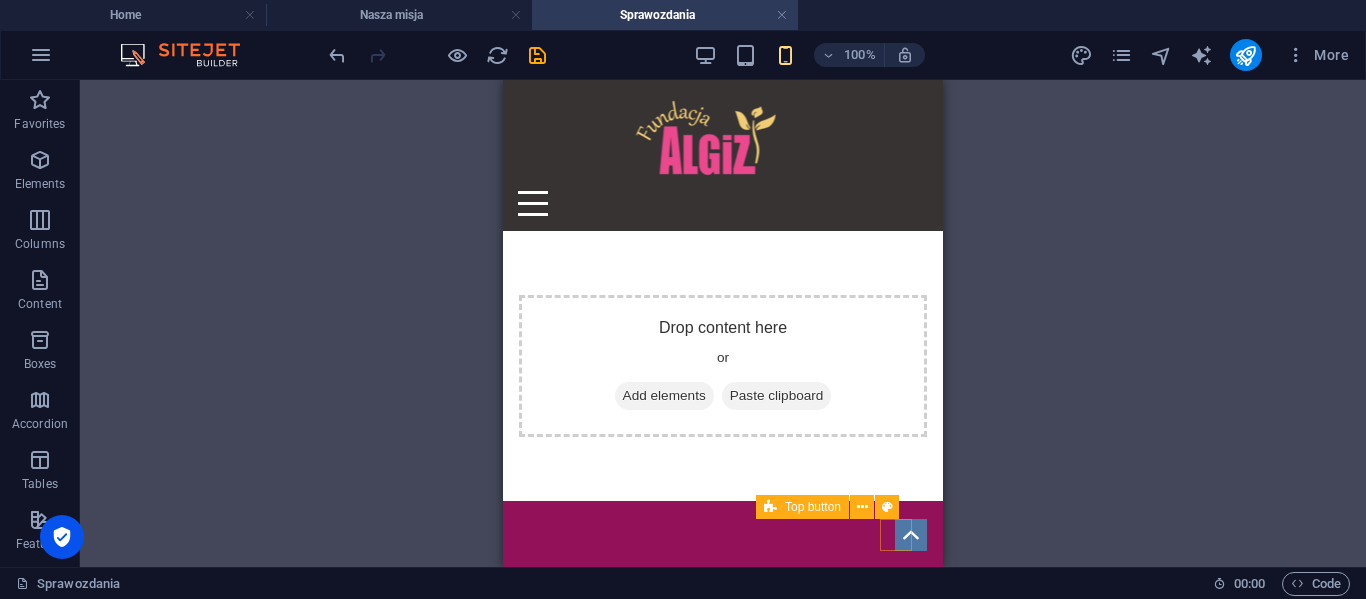 click at bounding box center (911, 535) 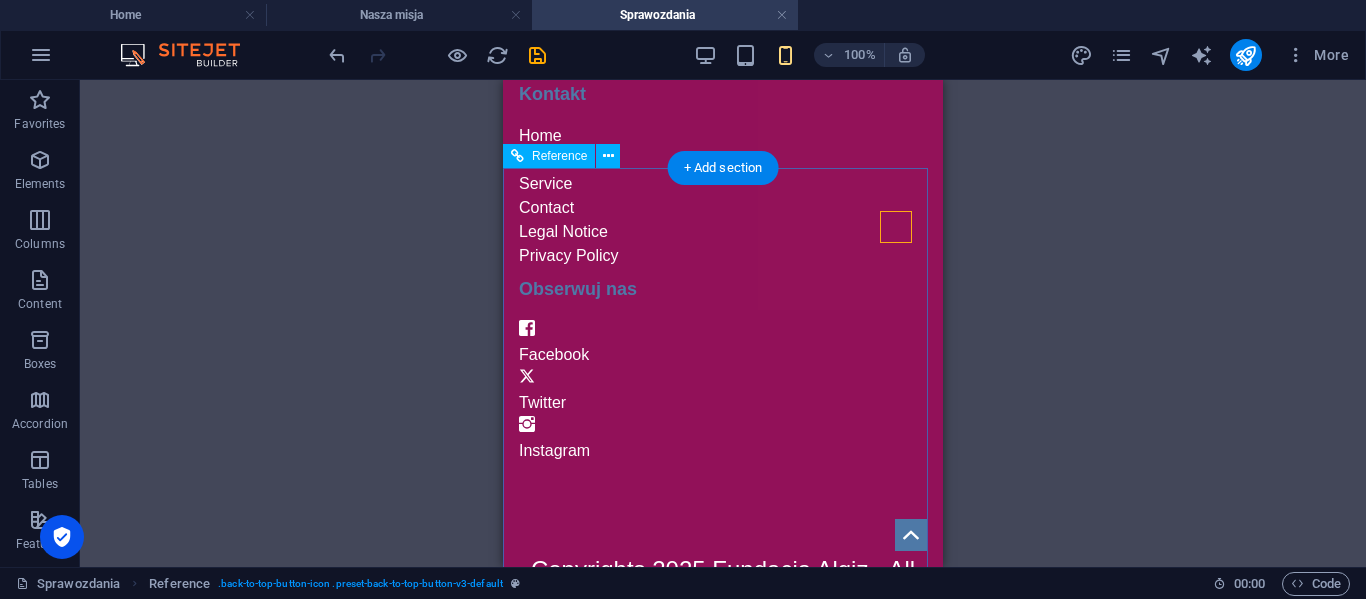 scroll, scrollTop: 0, scrollLeft: 0, axis: both 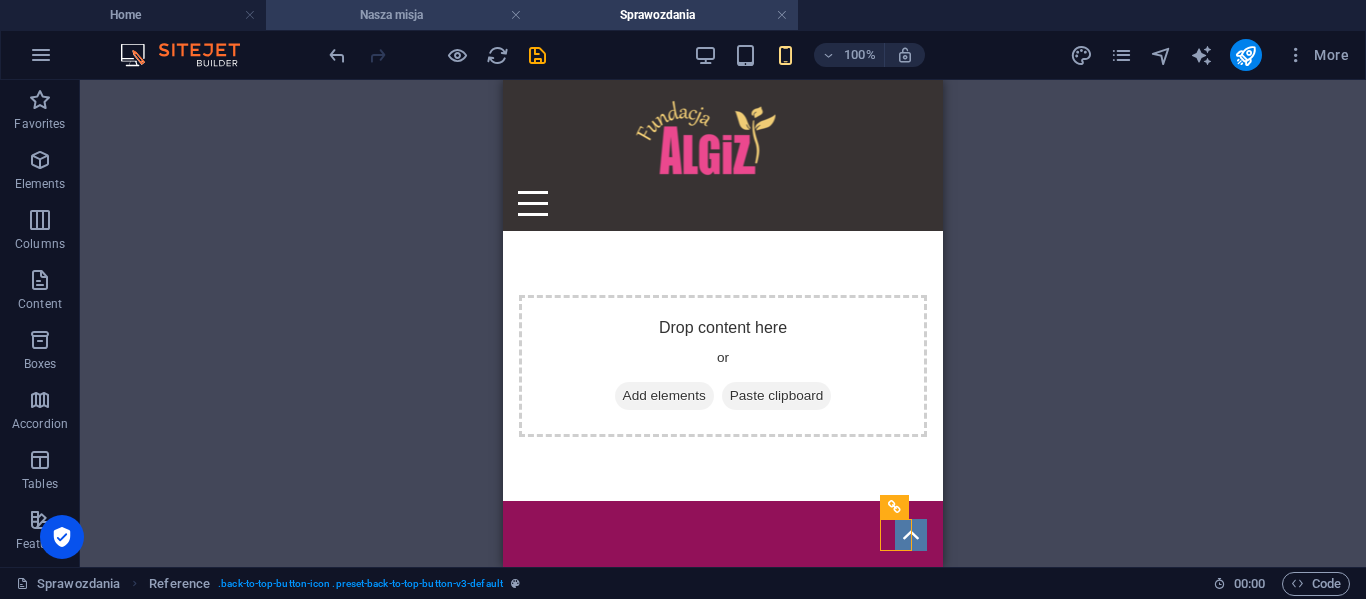 click on "Nasza misja" at bounding box center (399, 15) 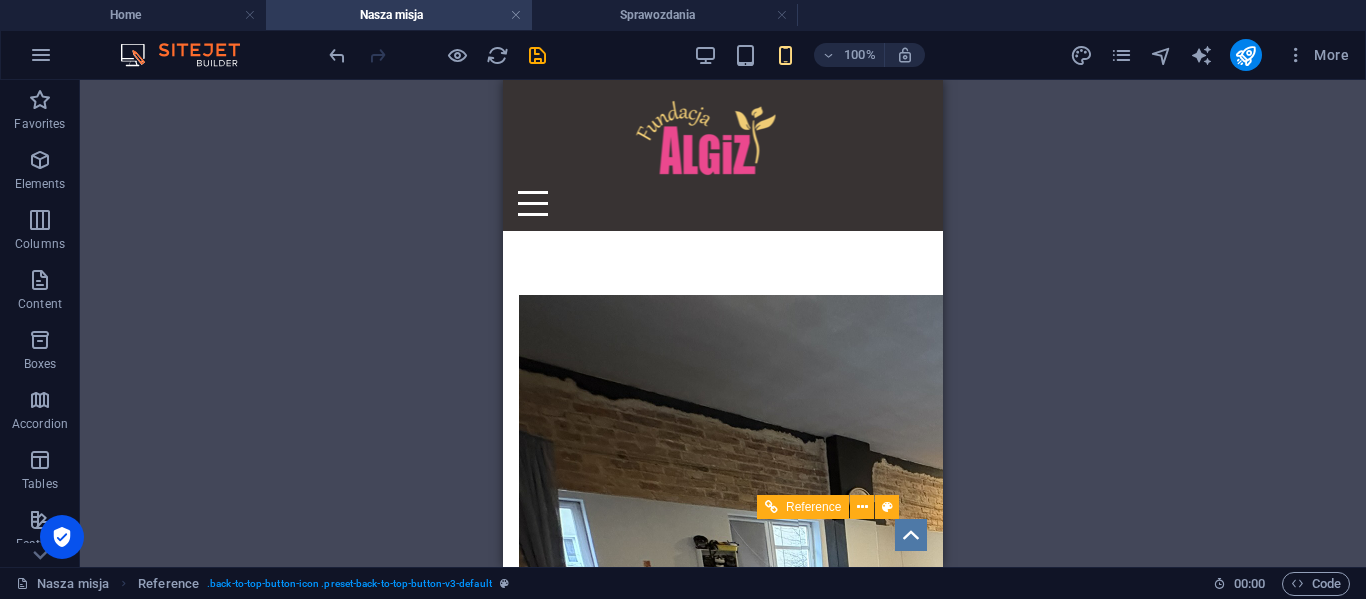 click at bounding box center (911, 535) 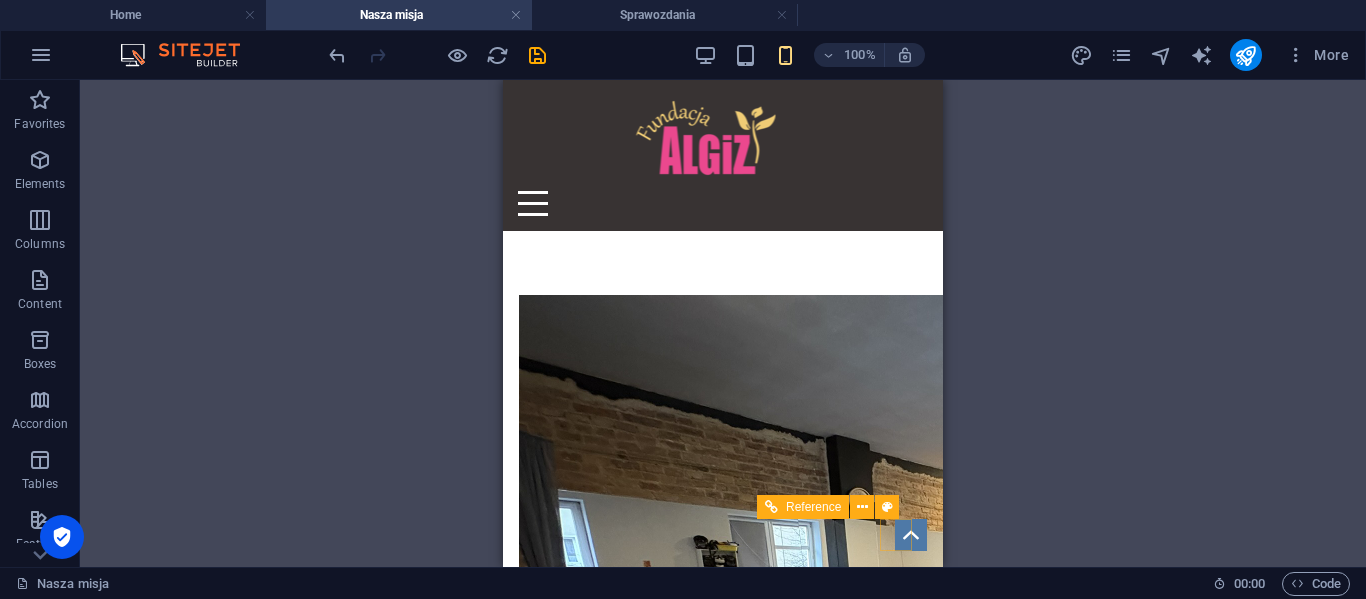 click at bounding box center (911, 535) 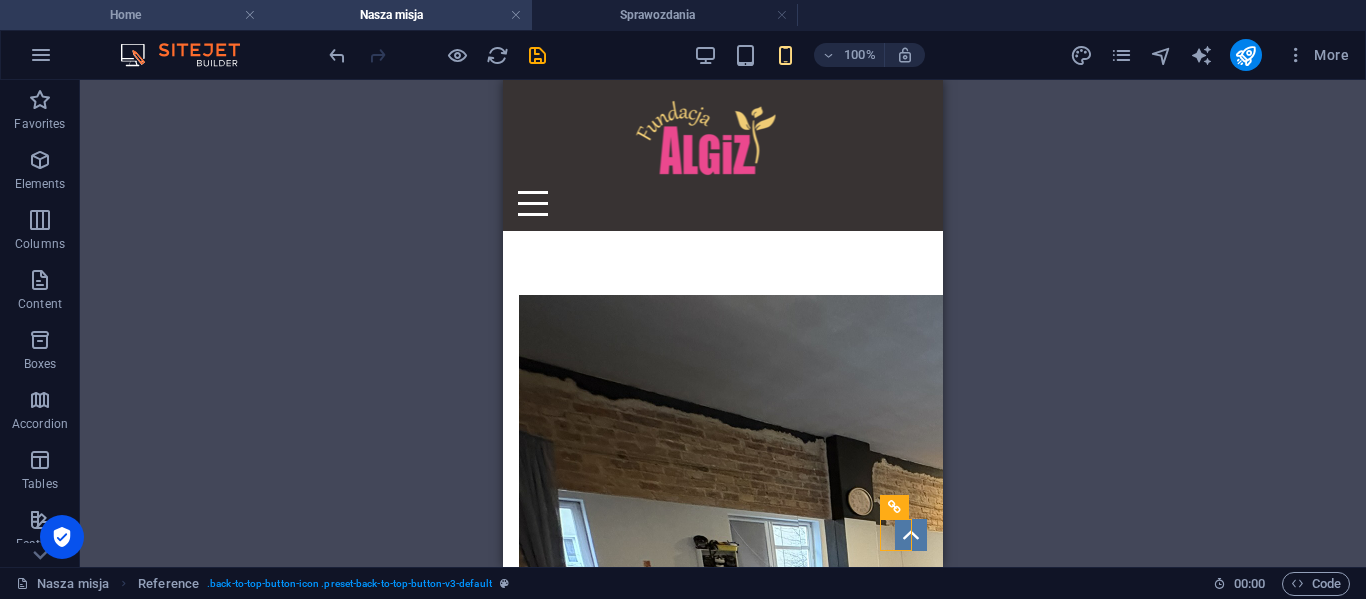 click on "Home" at bounding box center [133, 15] 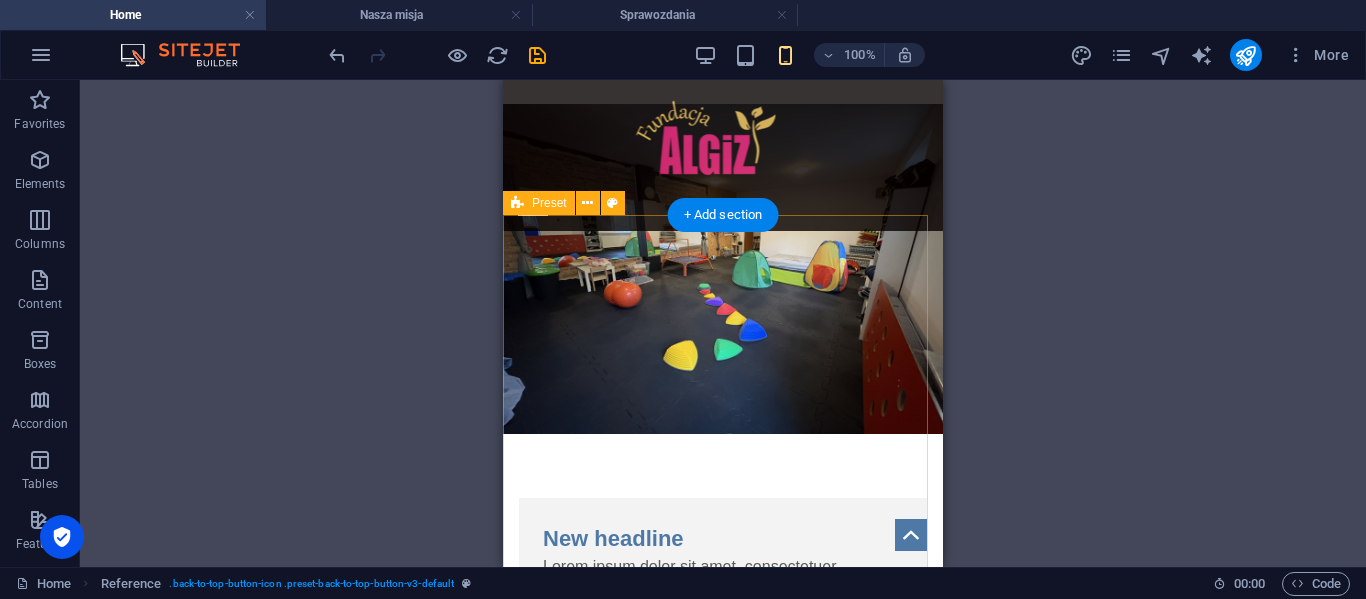 scroll, scrollTop: 0, scrollLeft: 0, axis: both 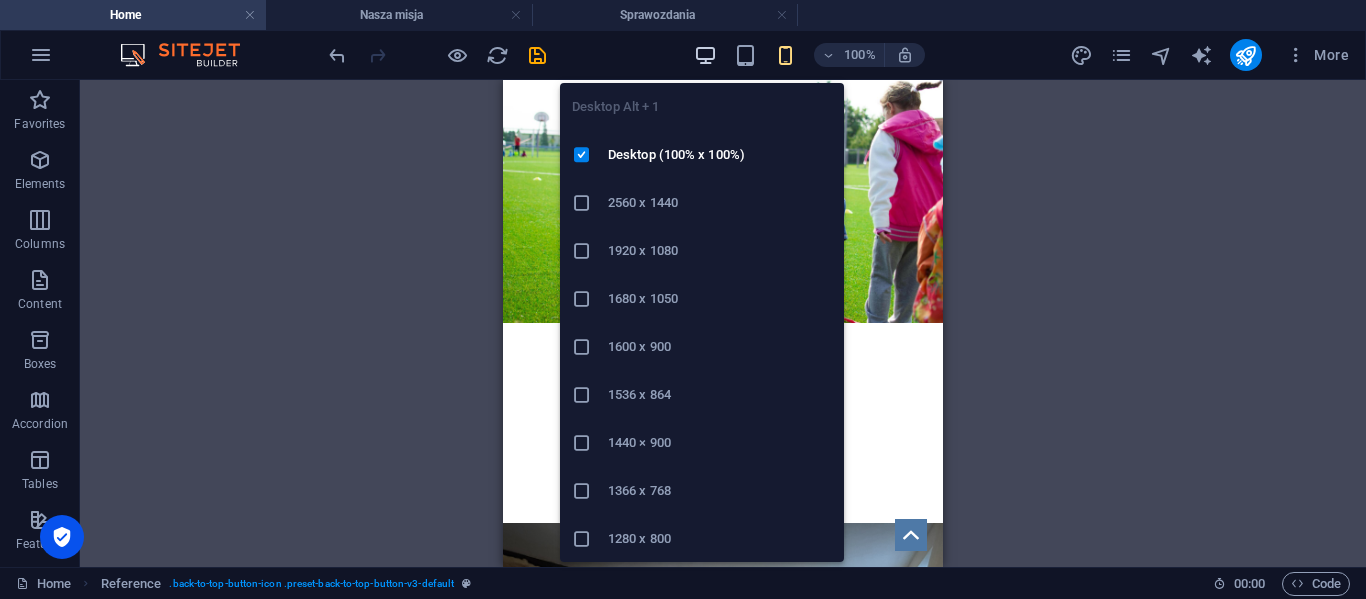 click at bounding box center [705, 55] 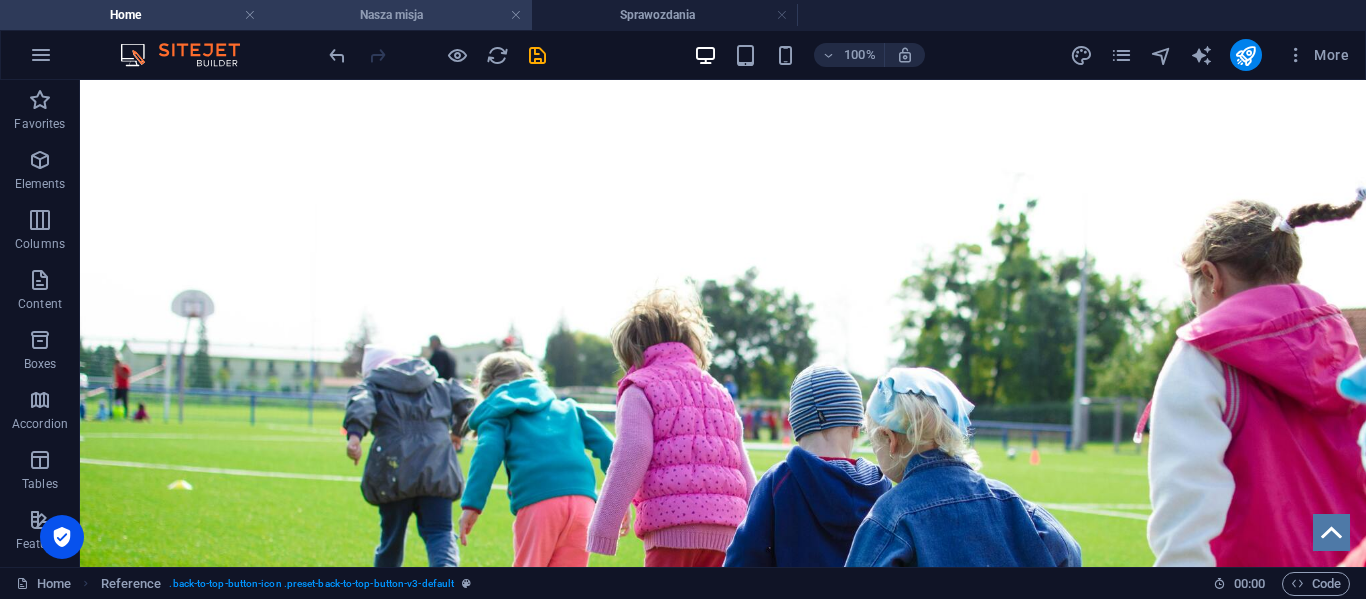 click on "Nasza misja" at bounding box center [399, 15] 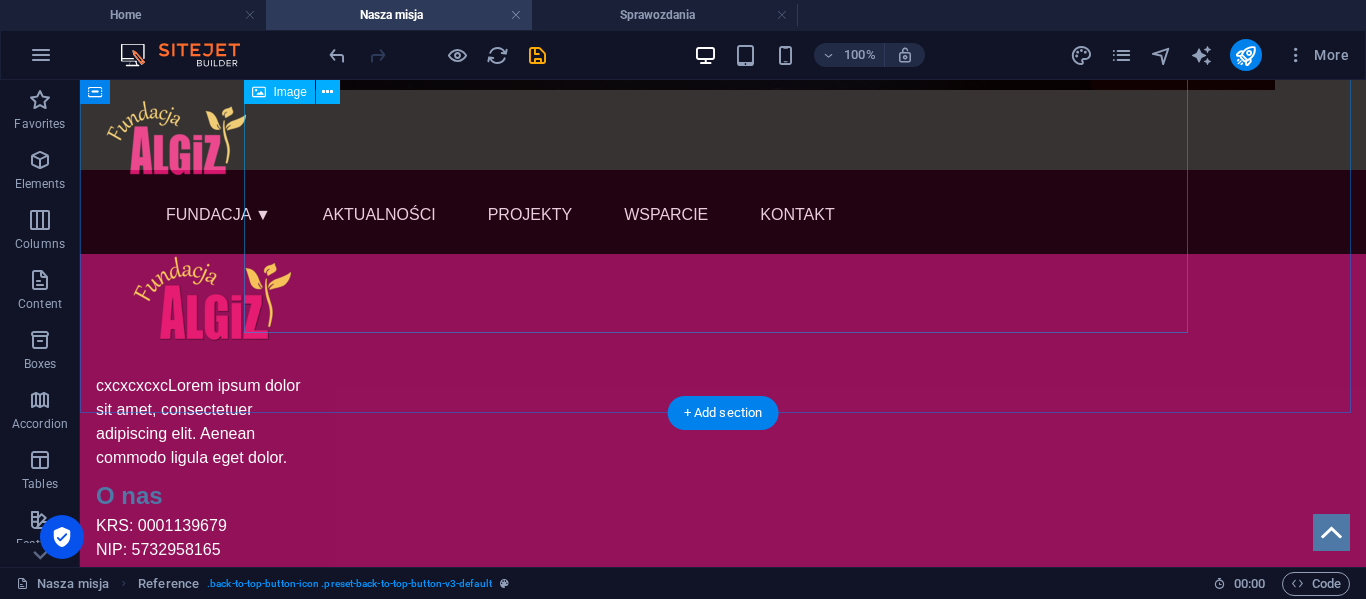 scroll, scrollTop: 0, scrollLeft: 0, axis: both 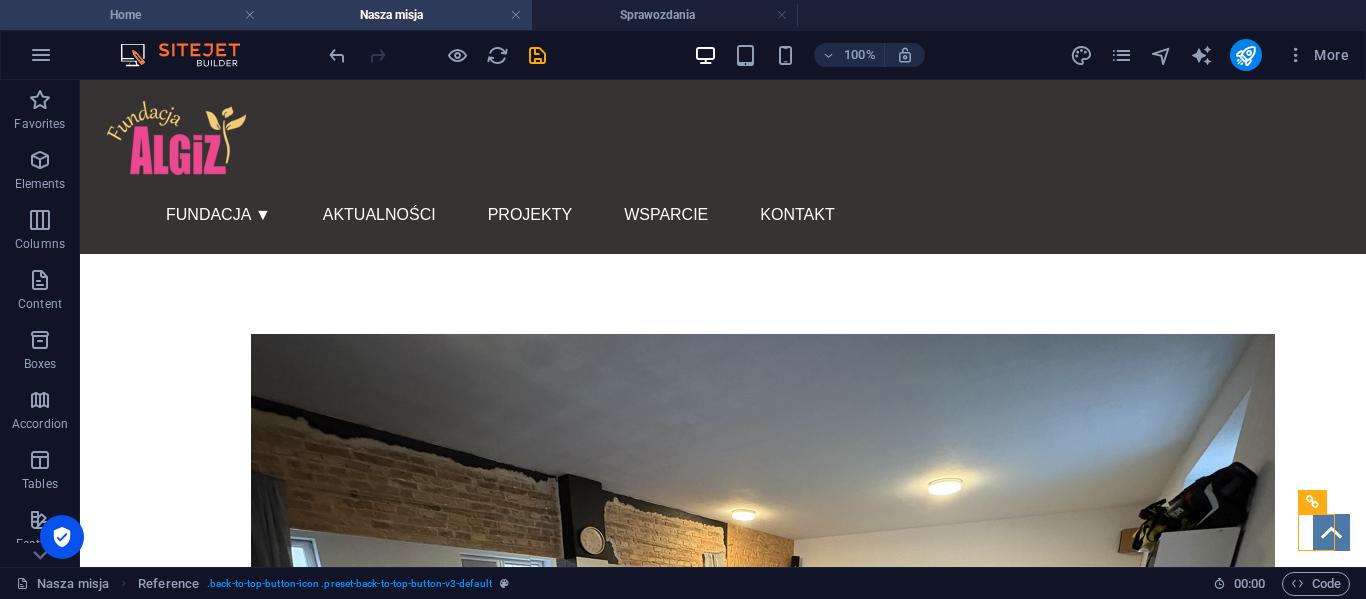 click on "Home" at bounding box center (133, 15) 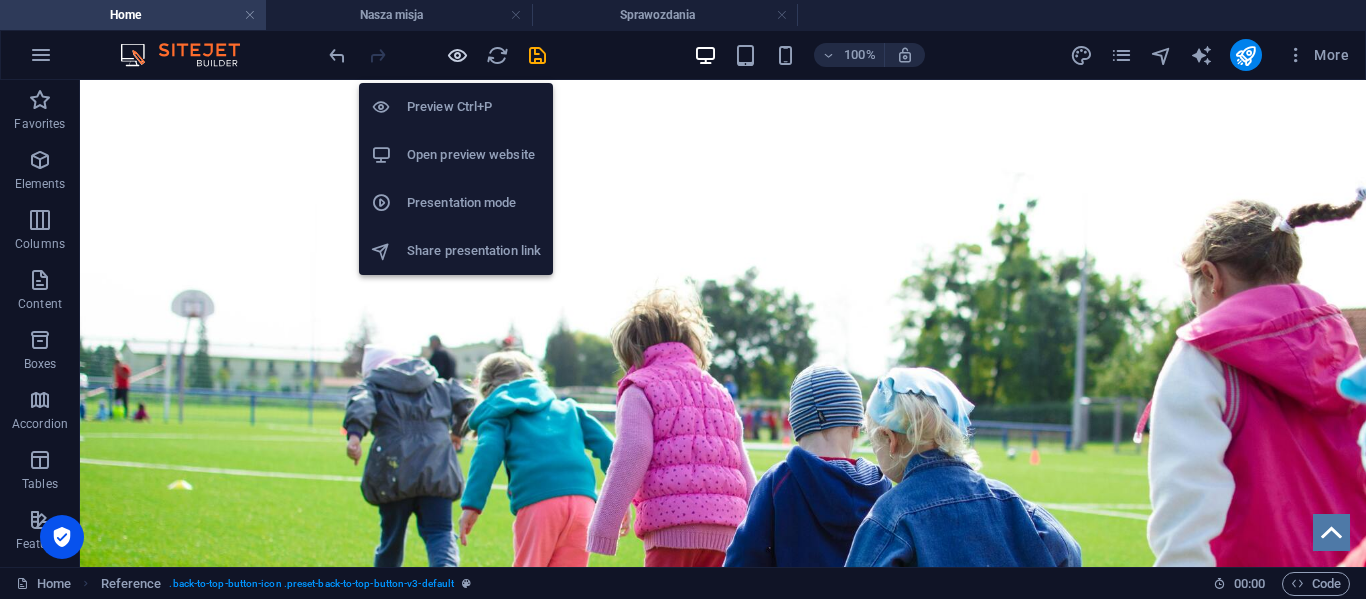 click at bounding box center (457, 55) 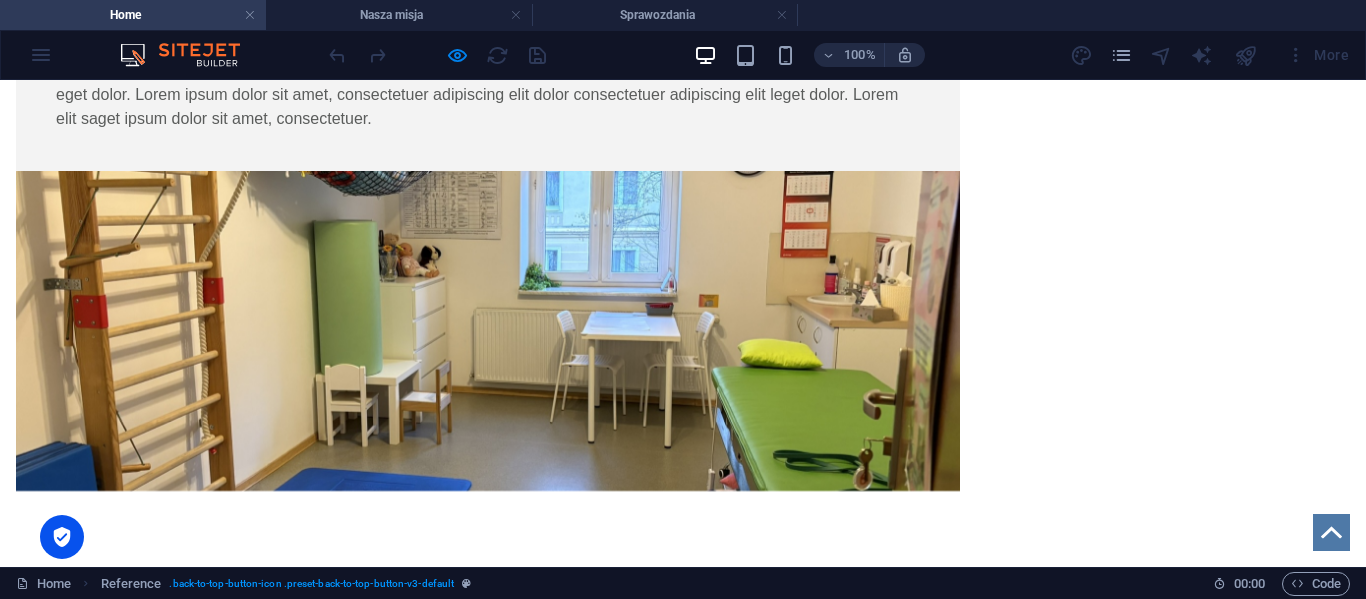 scroll, scrollTop: 2451, scrollLeft: 0, axis: vertical 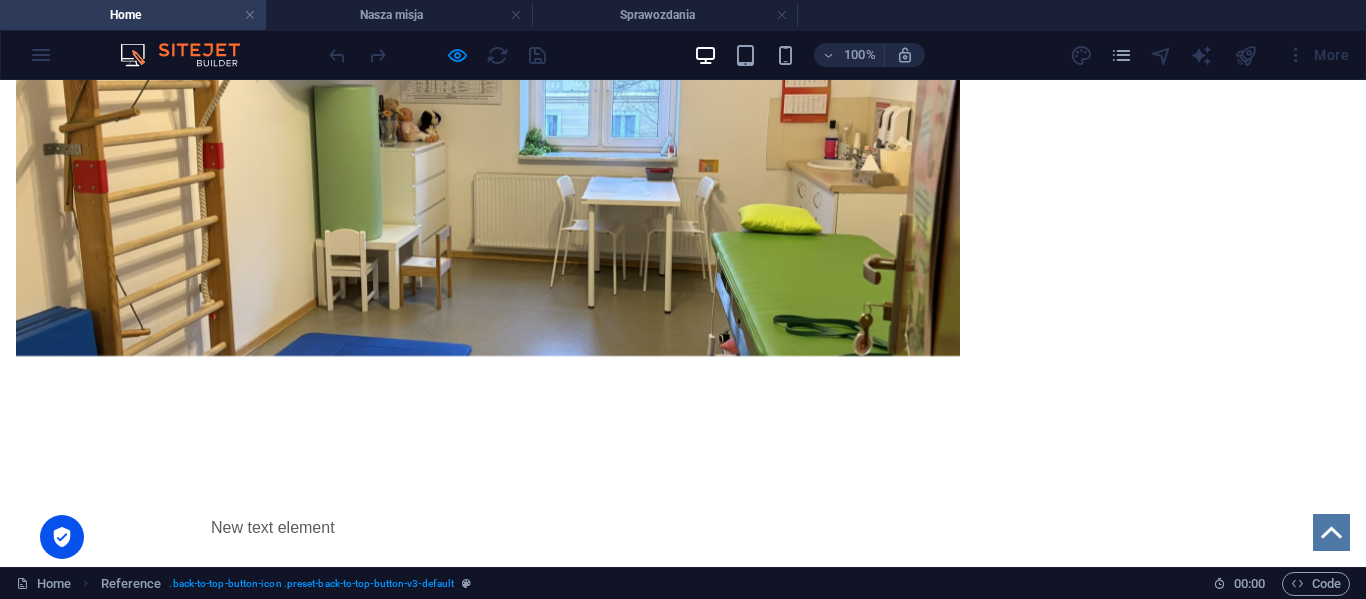 click 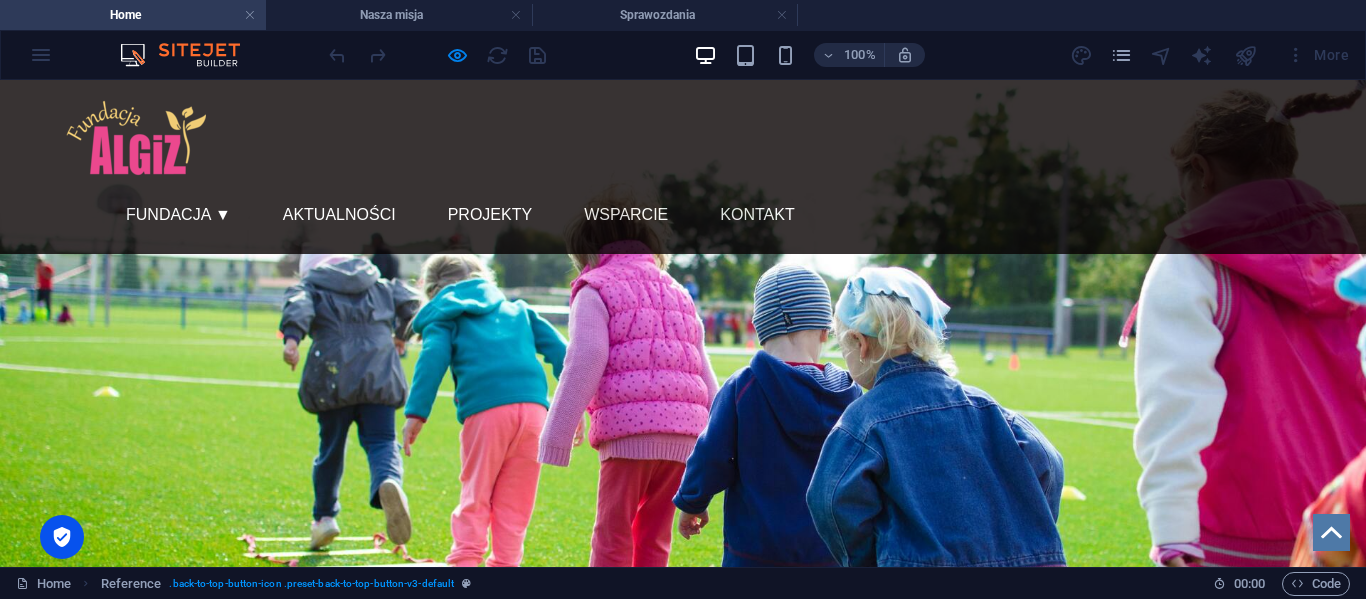 scroll, scrollTop: 0, scrollLeft: 0, axis: both 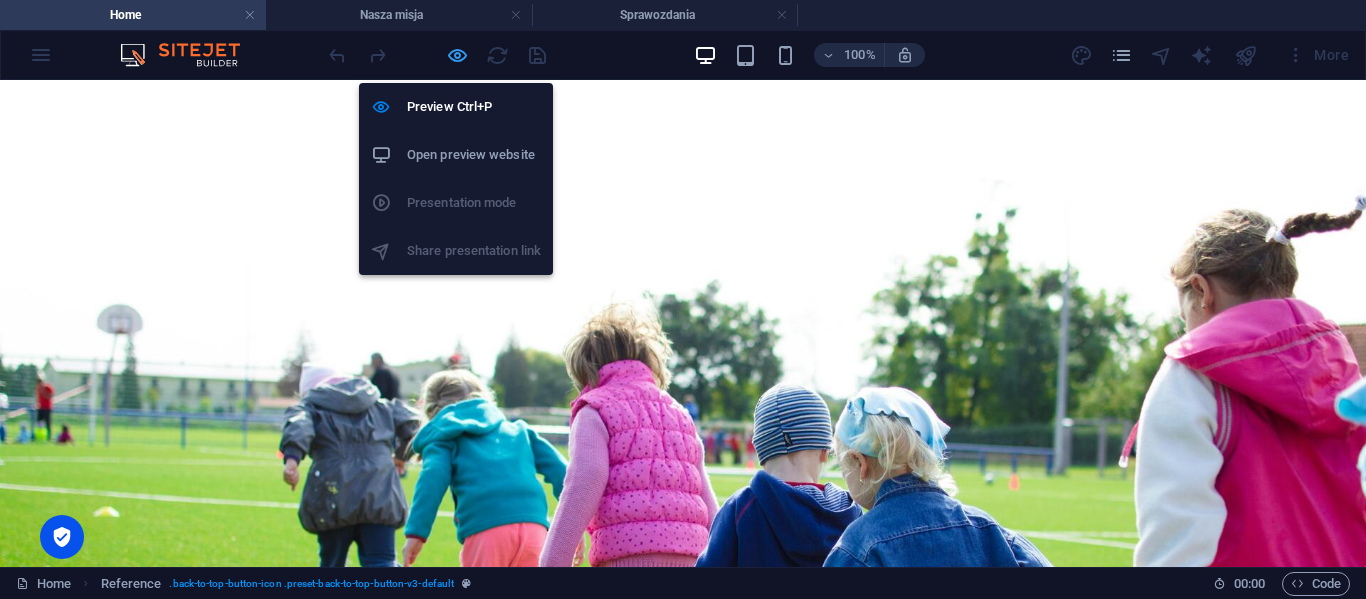 click at bounding box center (457, 55) 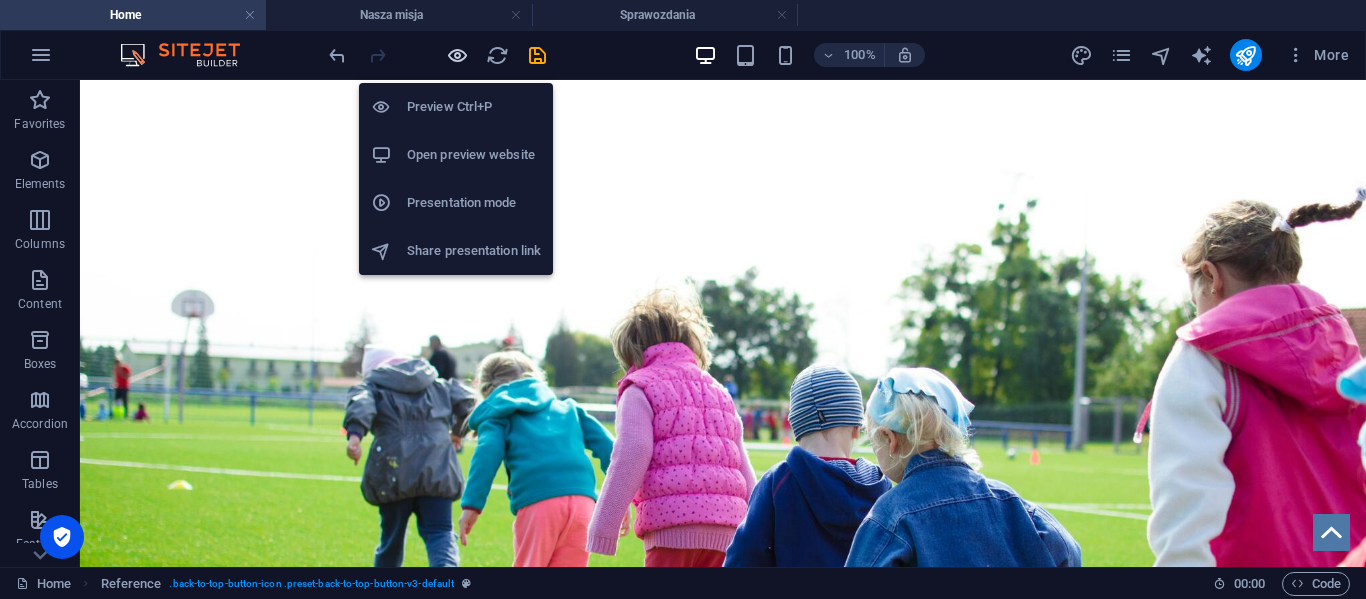 click at bounding box center (457, 55) 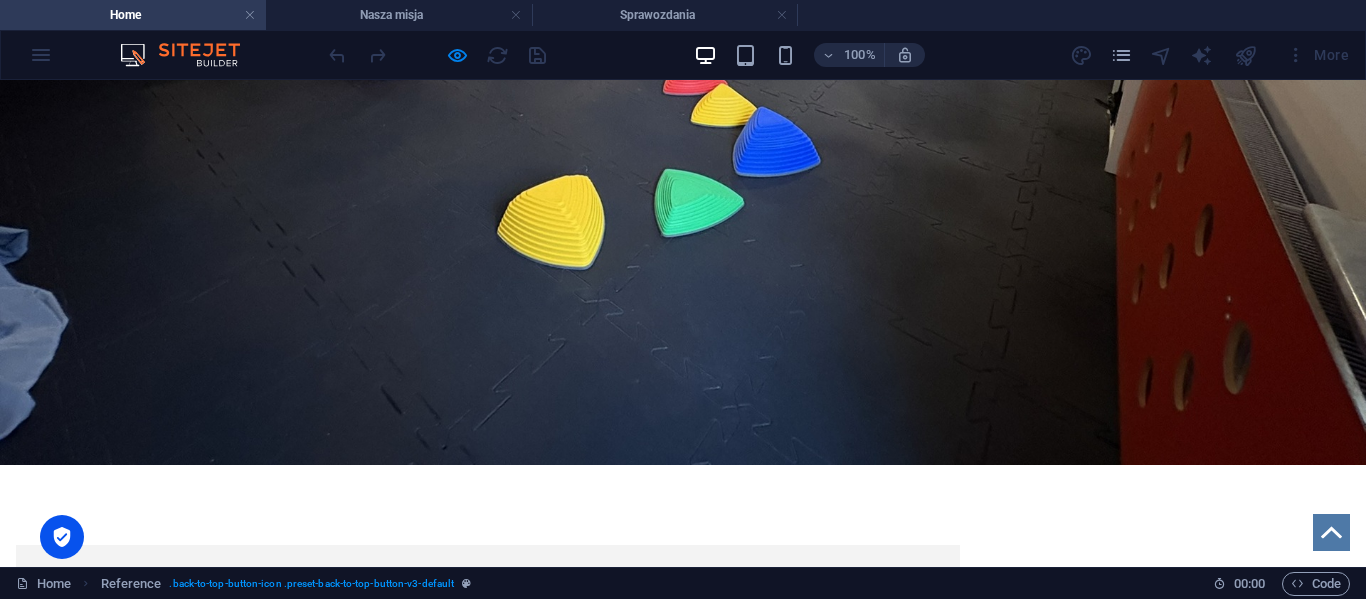 scroll, scrollTop: 1719, scrollLeft: 0, axis: vertical 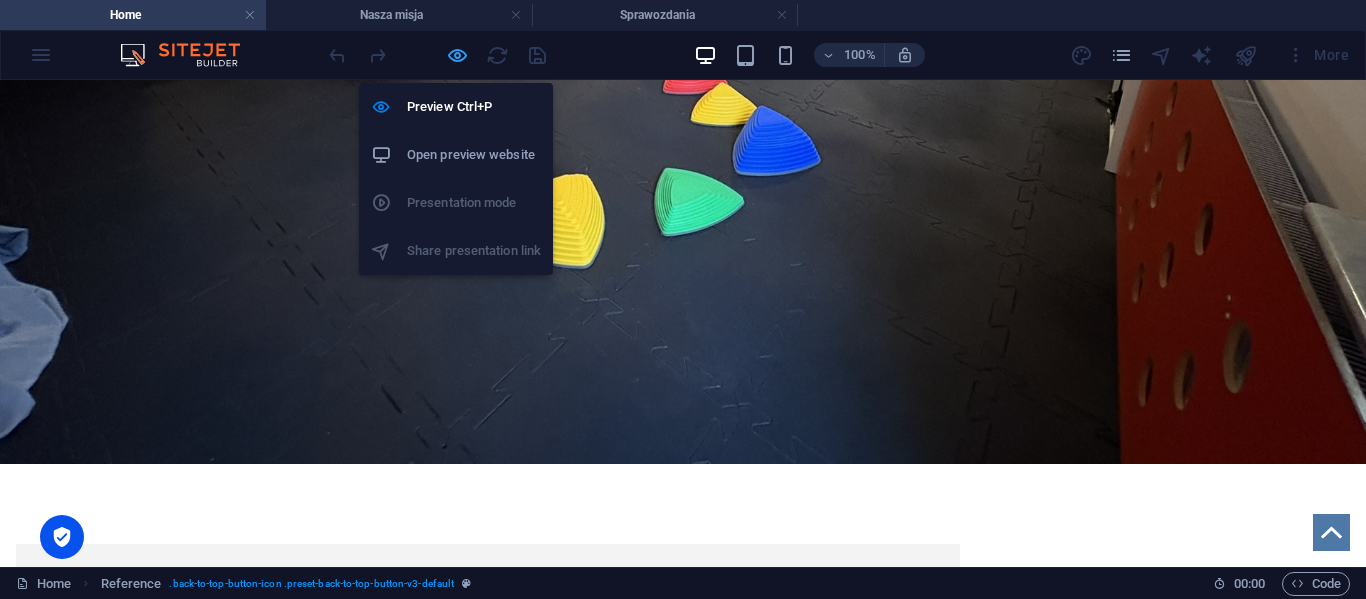 click at bounding box center [457, 55] 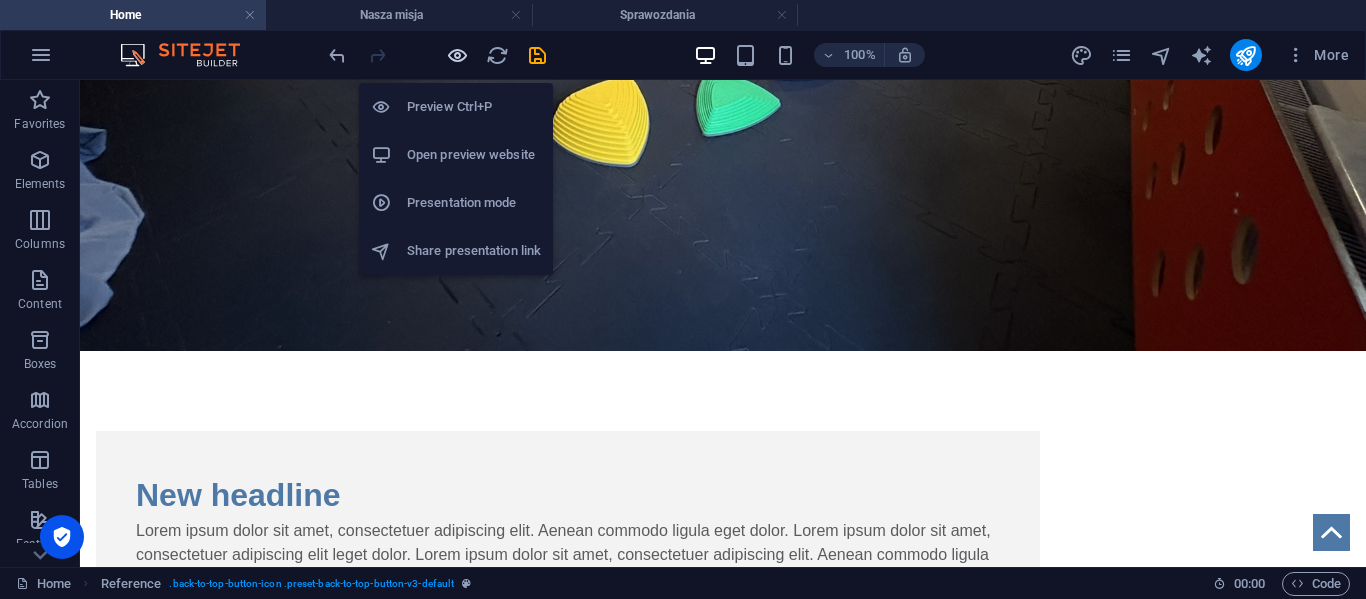 click at bounding box center [457, 55] 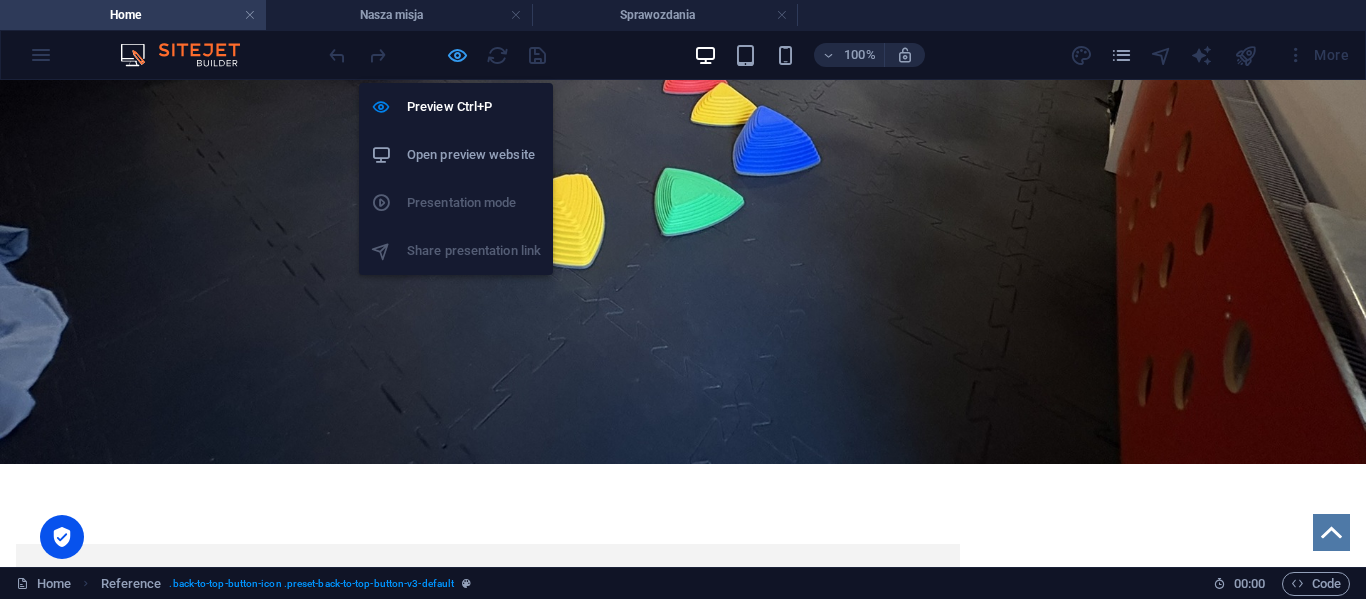 click at bounding box center (457, 55) 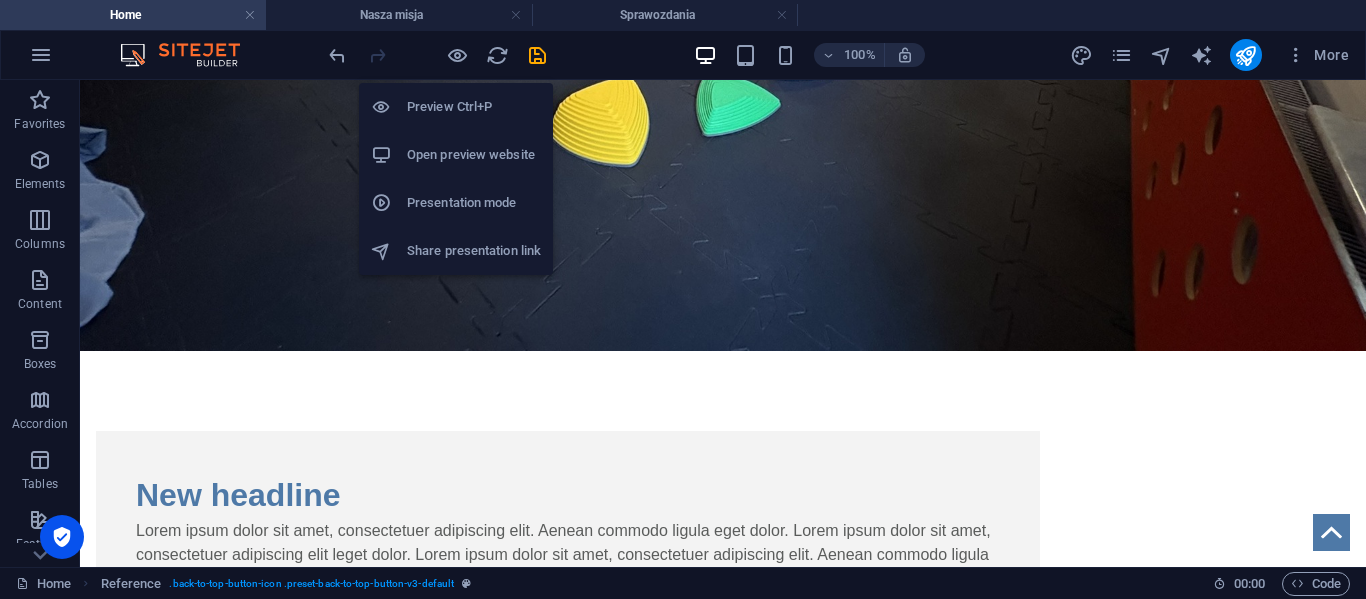 click on "Open preview website" at bounding box center (456, 155) 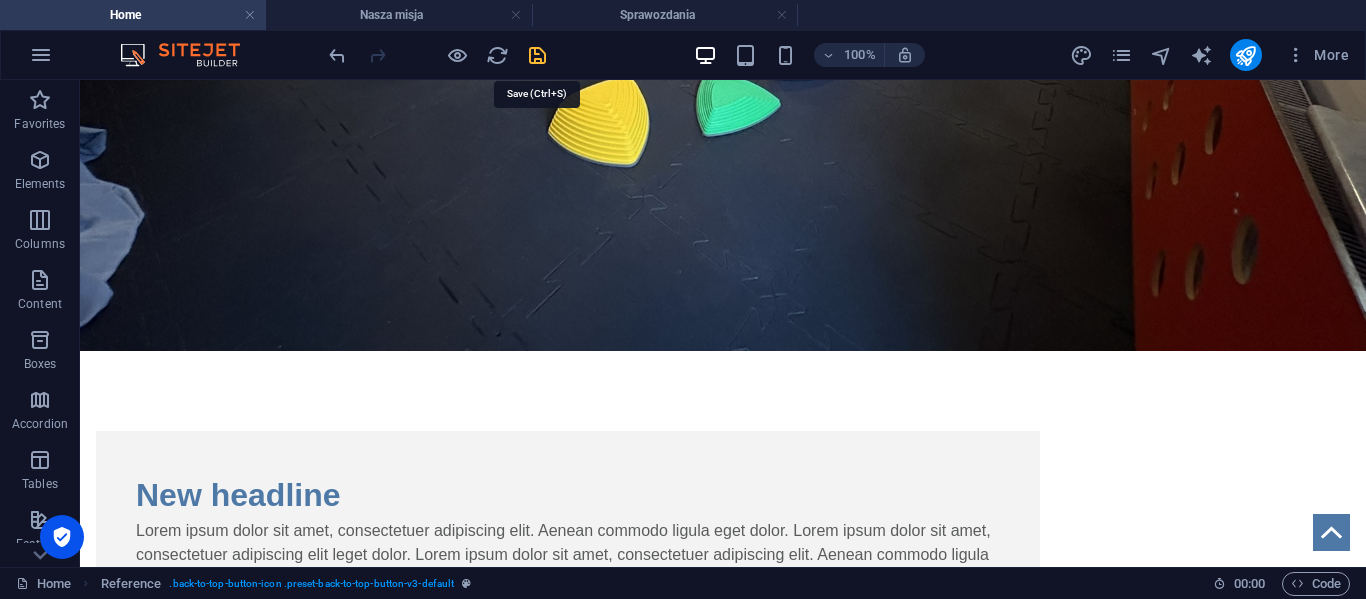 click at bounding box center [537, 55] 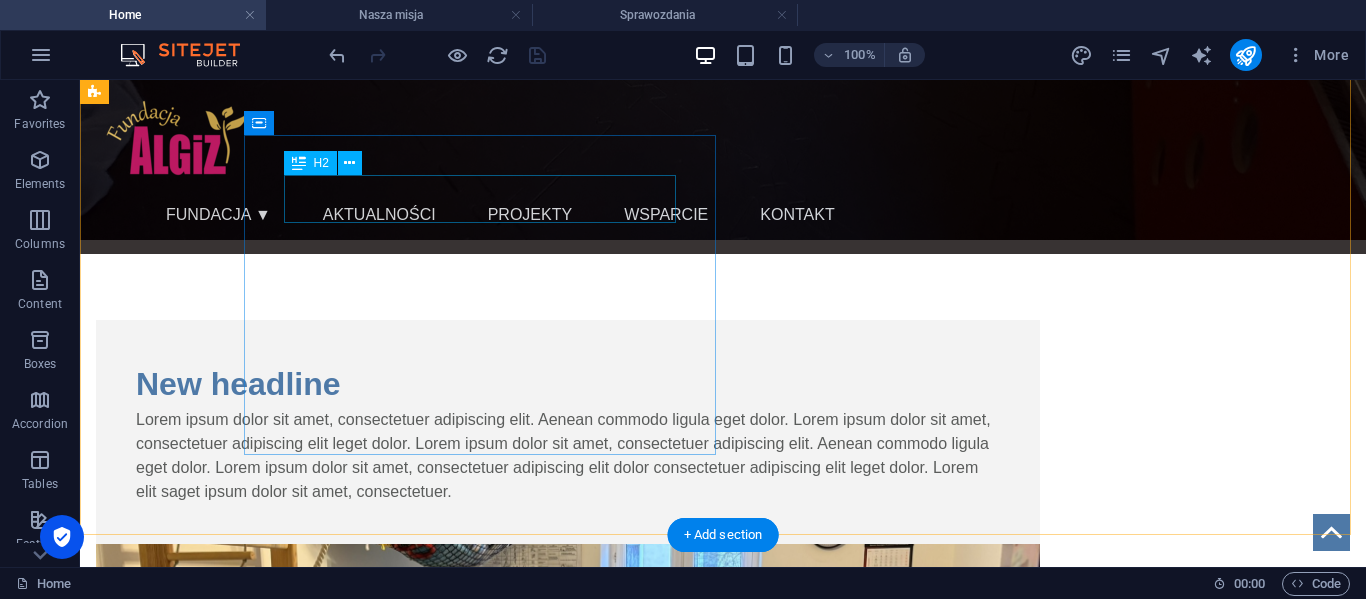 scroll, scrollTop: 1750, scrollLeft: 0, axis: vertical 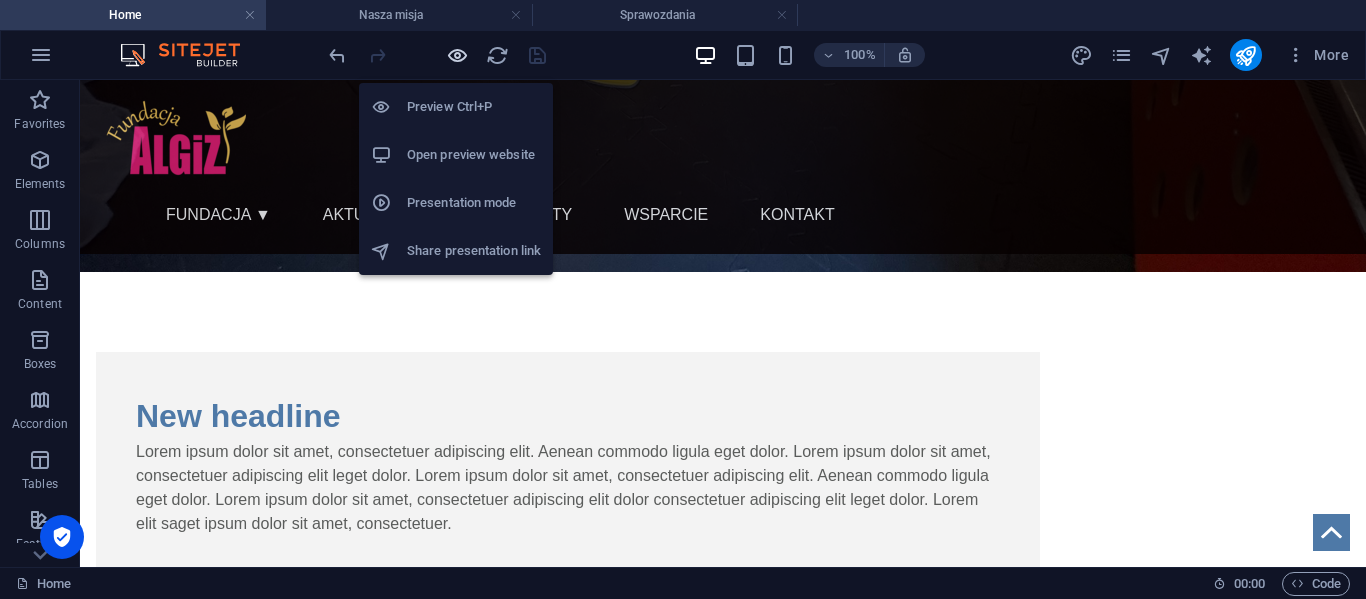 click at bounding box center [457, 55] 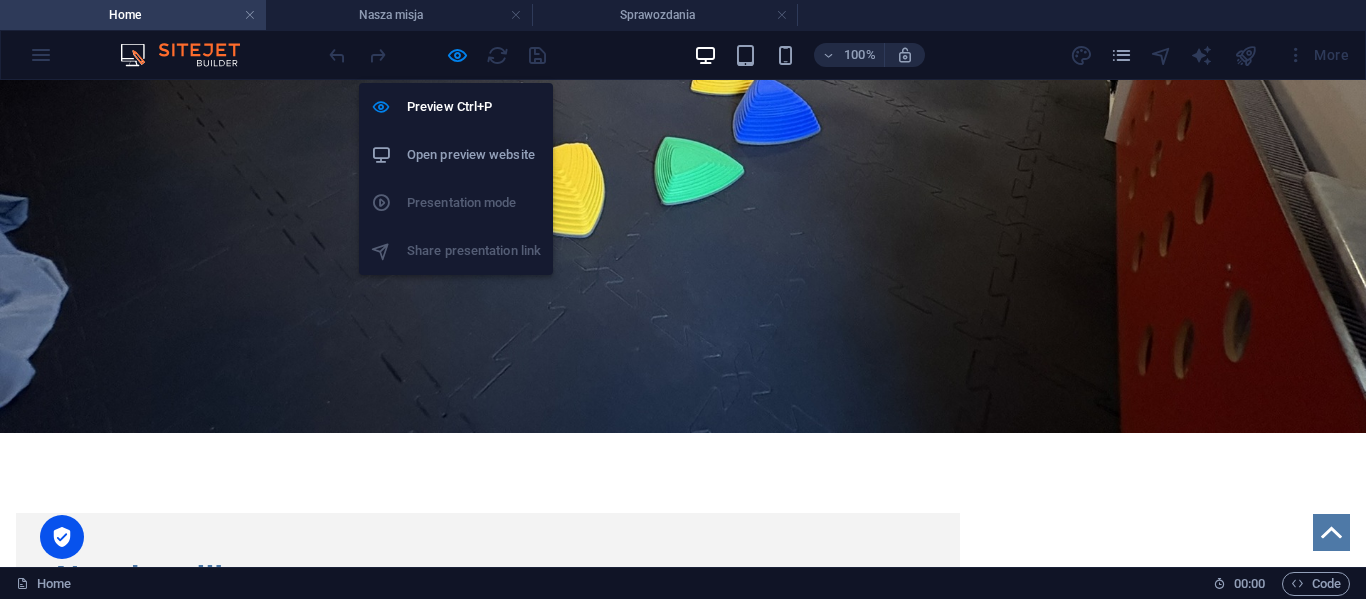 click on "Open preview website" at bounding box center [456, 155] 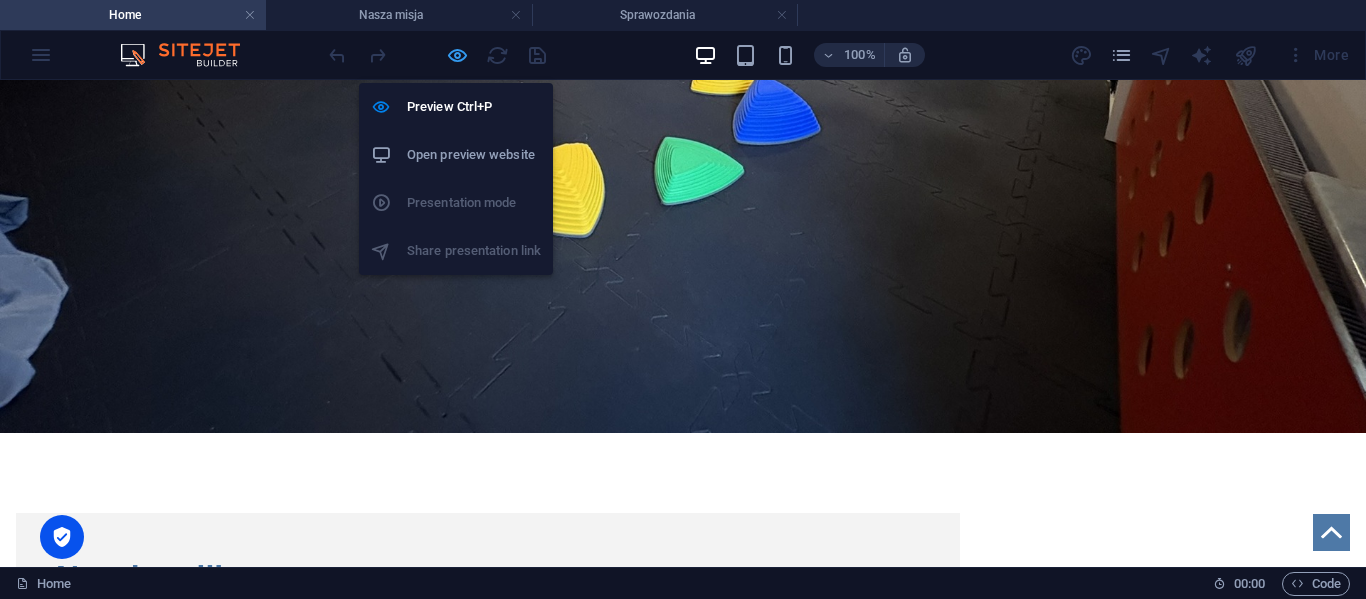 click at bounding box center [457, 55] 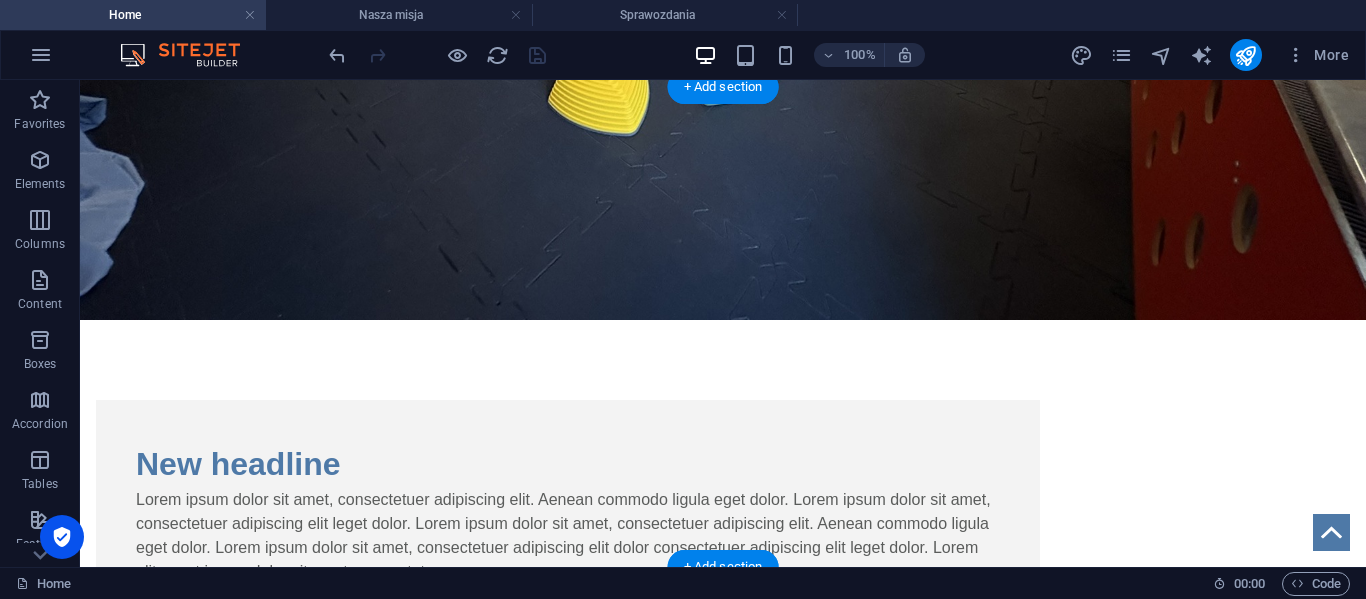 click at bounding box center (568, 784) 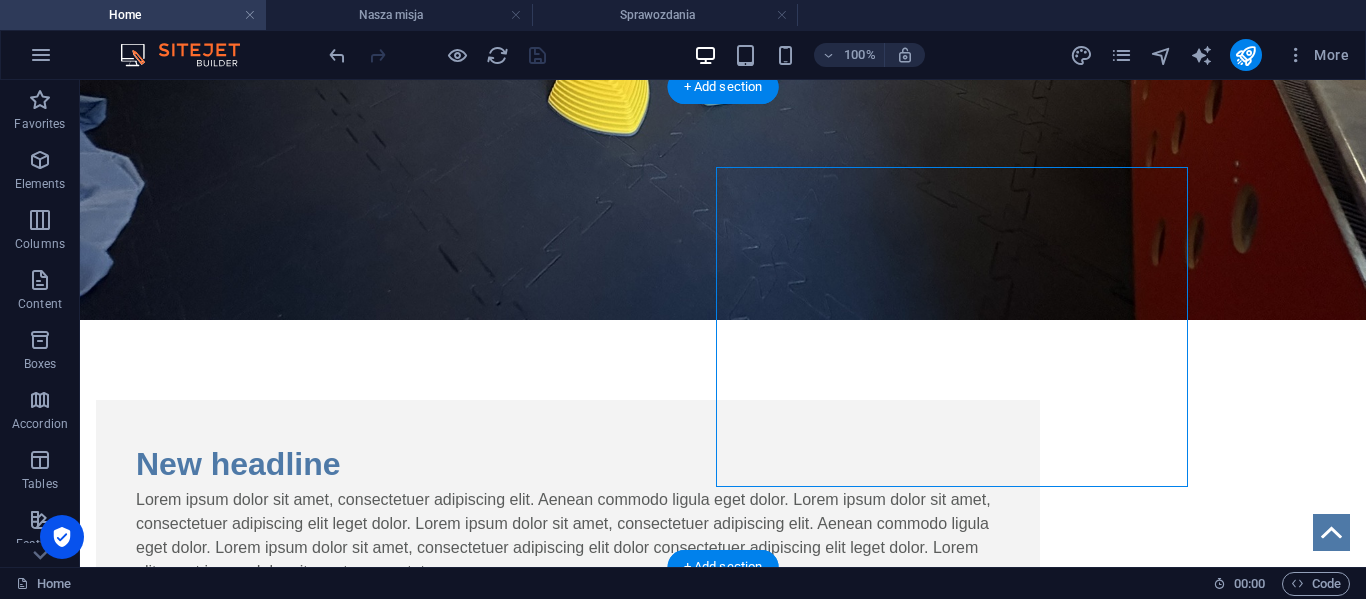 click at bounding box center [568, 784] 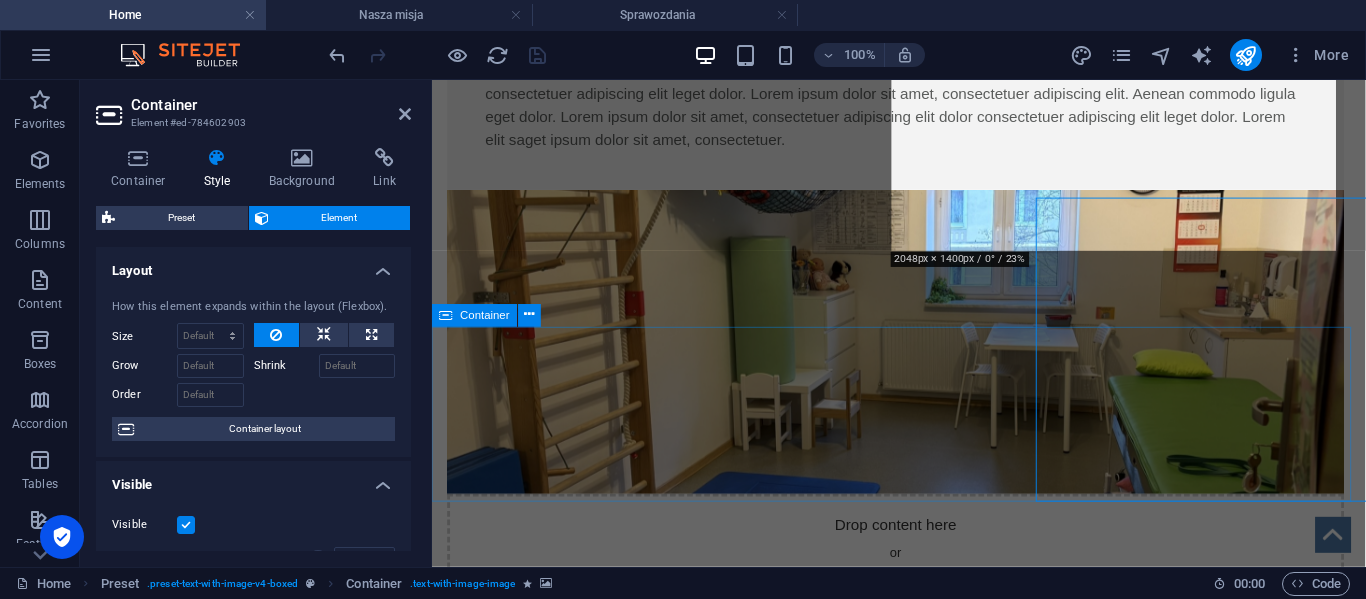 scroll, scrollTop: 1713, scrollLeft: 0, axis: vertical 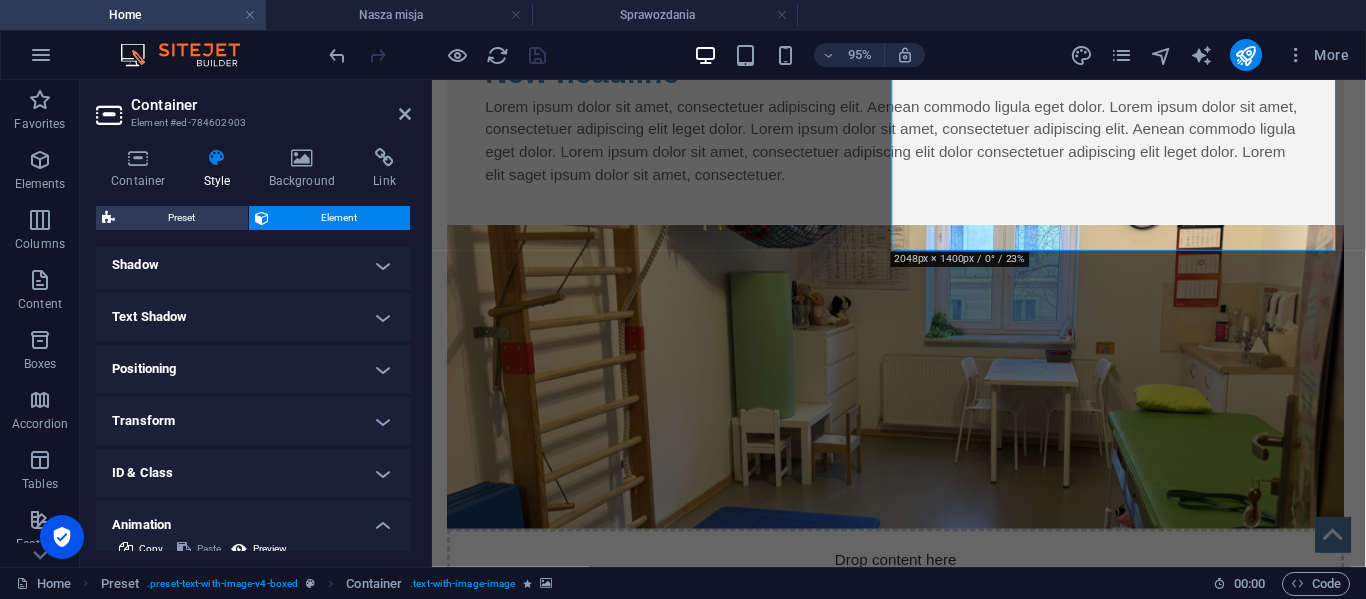 click on "Transform" at bounding box center [253, 421] 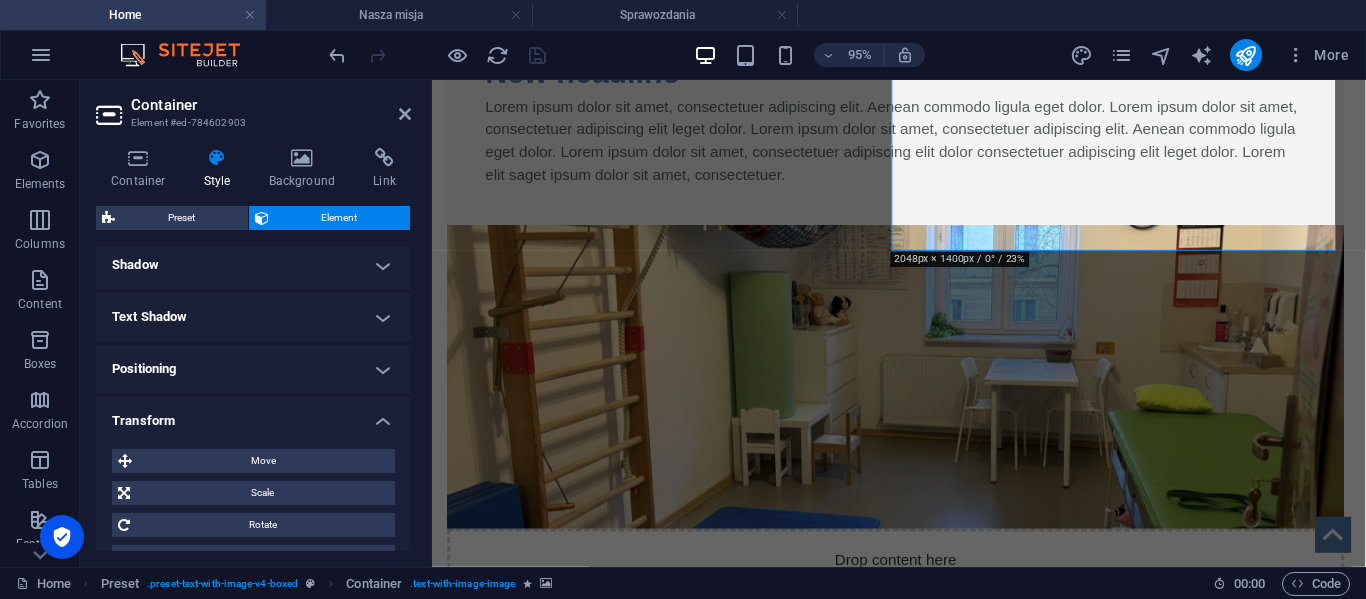 click on "Transform" at bounding box center [253, 415] 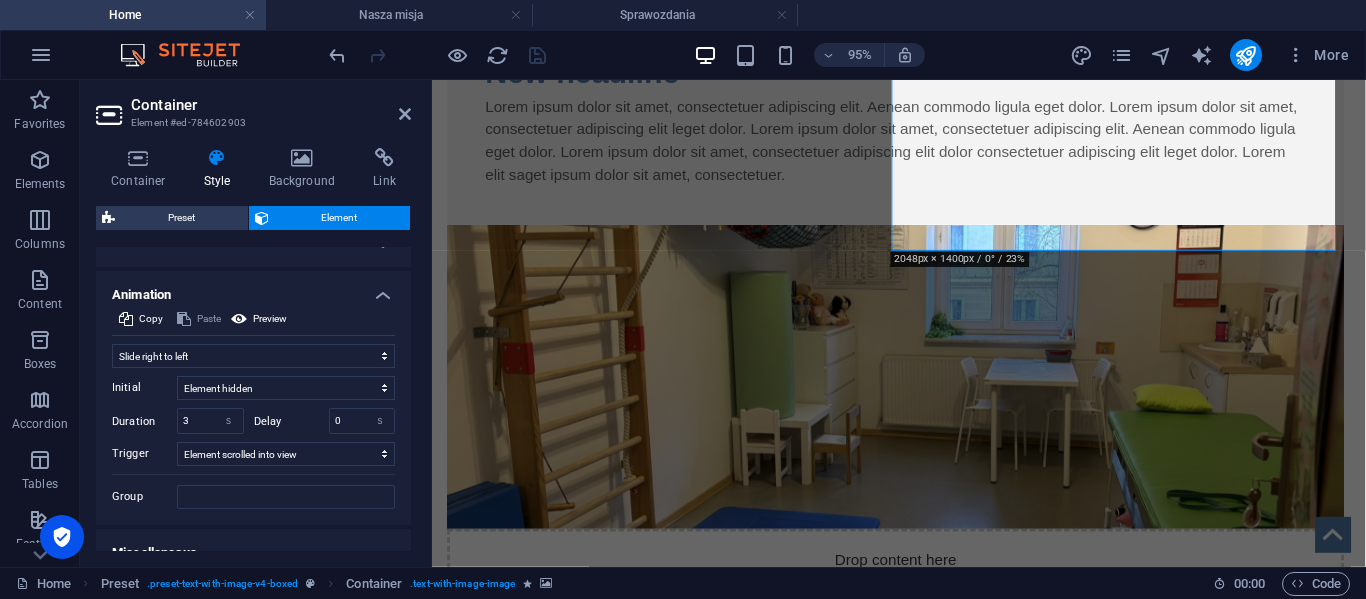 scroll, scrollTop: 721, scrollLeft: 0, axis: vertical 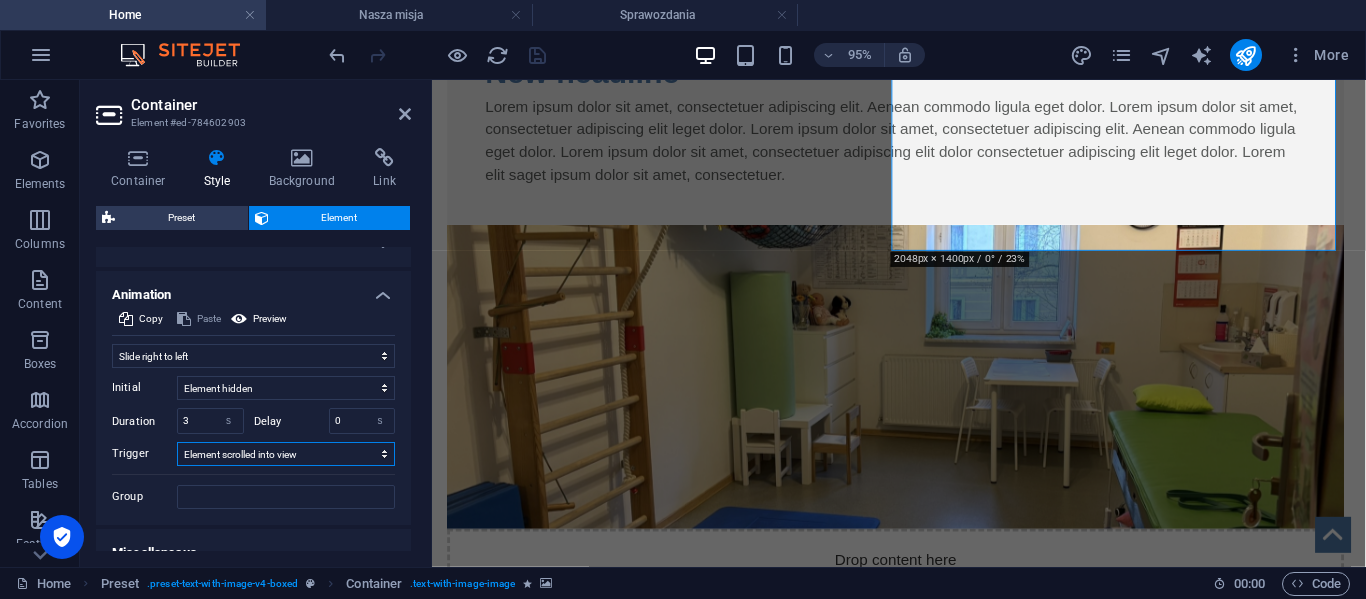 click on "No automatic trigger On page load Element scrolled into view" at bounding box center [286, 454] 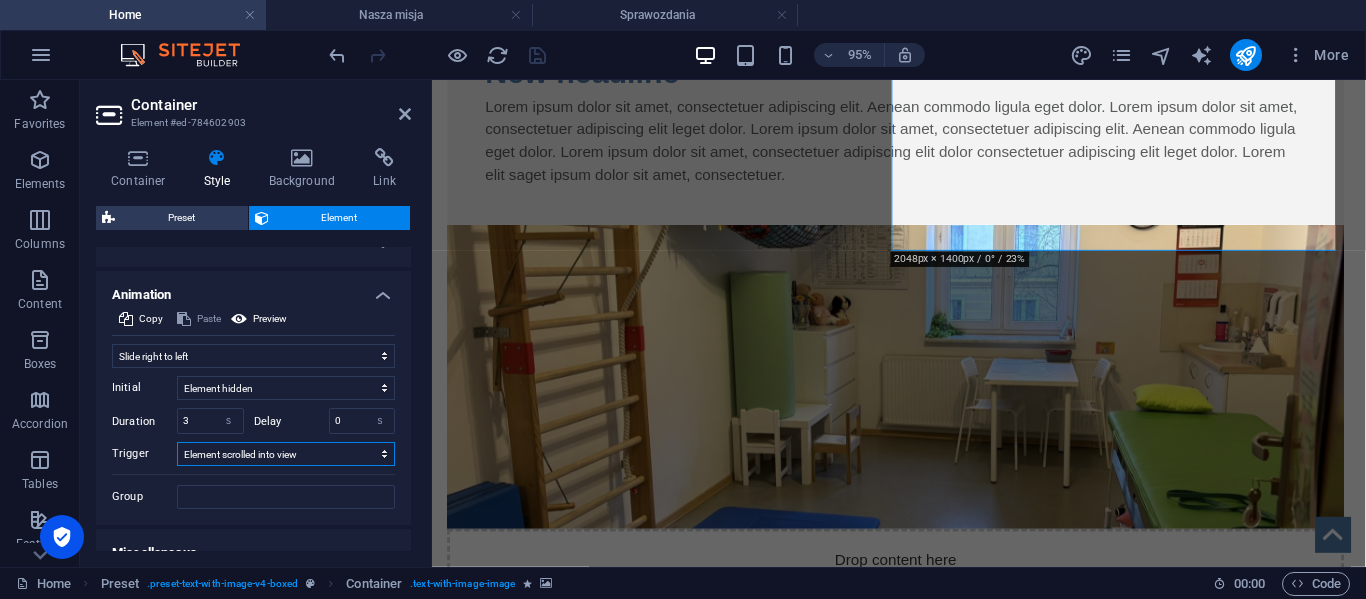 click on "No automatic trigger On page load Element scrolled into view" at bounding box center [286, 454] 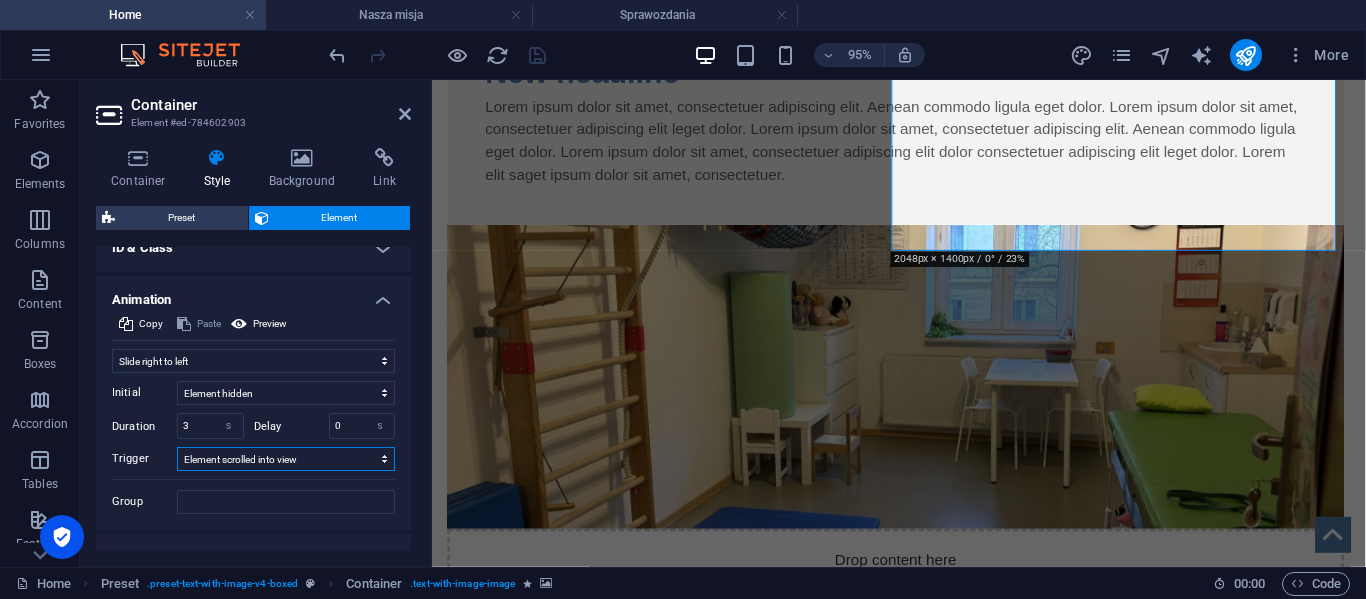 scroll, scrollTop: 718, scrollLeft: 0, axis: vertical 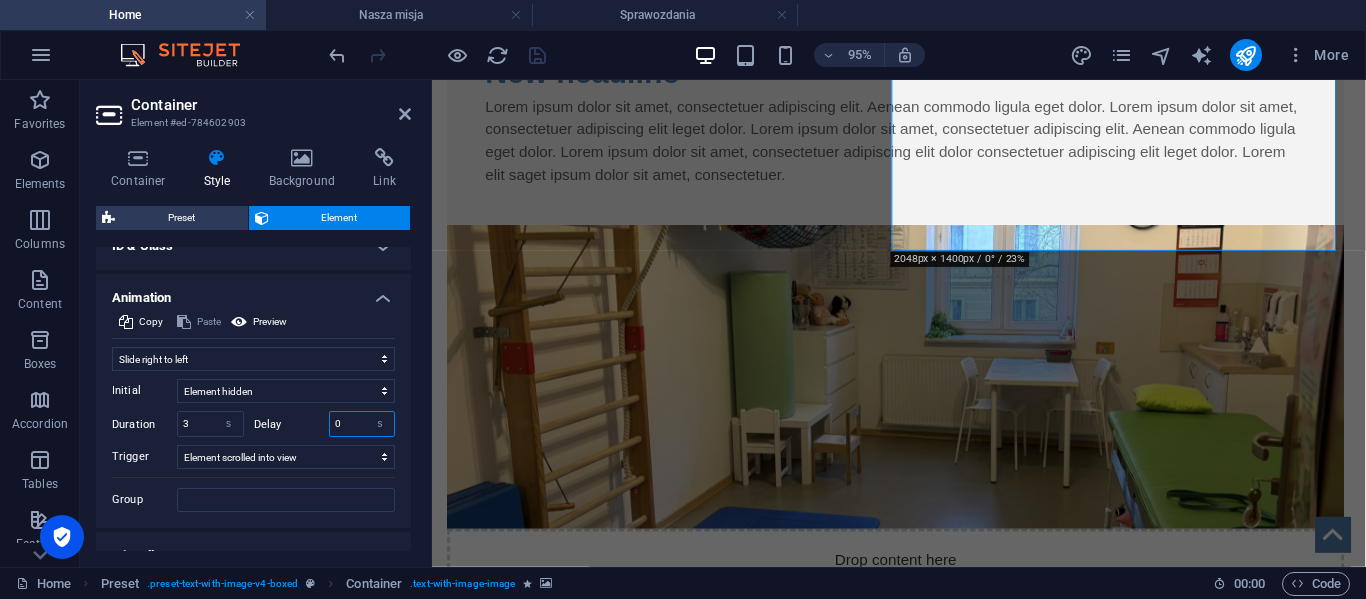 drag, startPoint x: 348, startPoint y: 425, endPoint x: 320, endPoint y: 429, distance: 28.284271 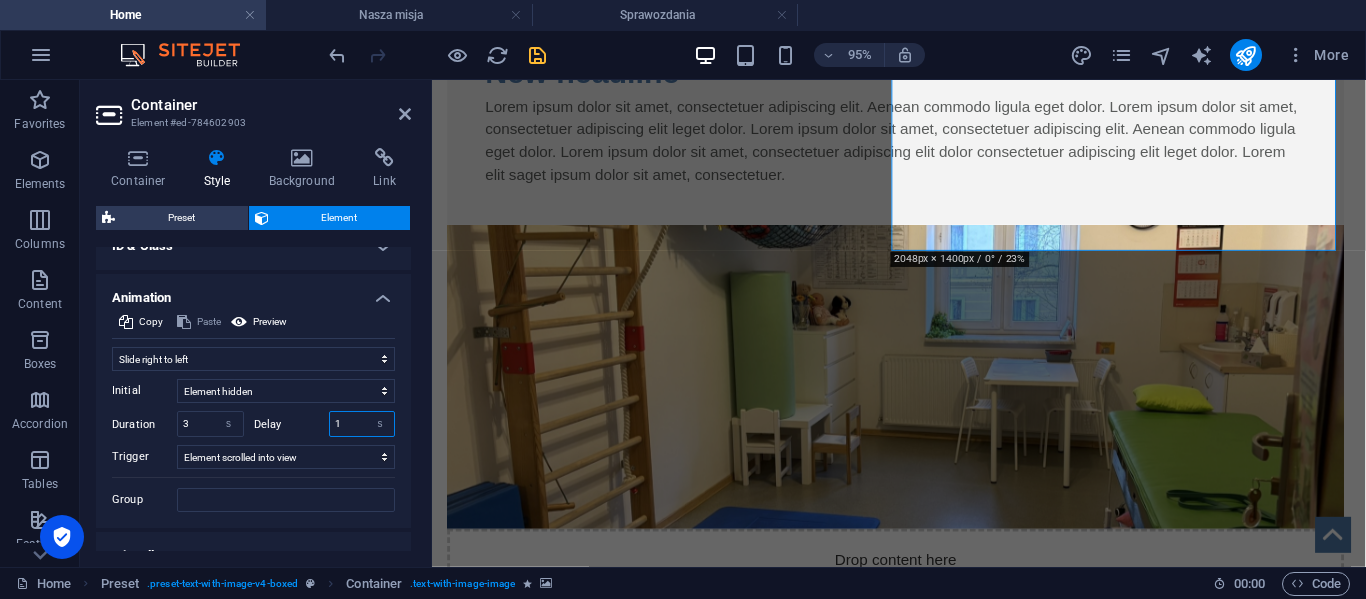 type on "1" 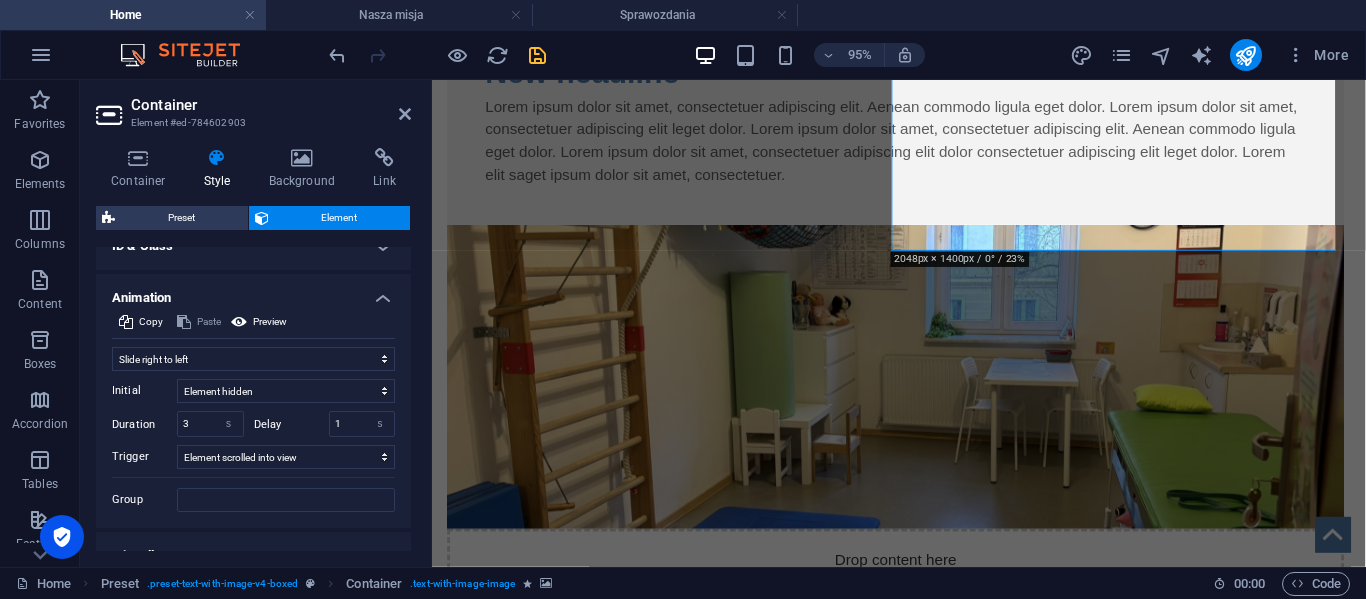 click on "Copy Paste Preview Don't animate Show / Hide Slide up/down Zoom in/out Slide left to right Slide right to left Slide top to bottom Slide bottom to top Pulse Blink Open as overlay Initial Element hidden Element shown Duration 3 s [PERSON_NAME] 1 s ms Width auto px % Trigger No automatic trigger On page load Element scrolled into view Close This label appears when hovering over the close button, indicating its function. Group Show Don't alter this element Hide this element Show this element Hide Don't alter this element Hide this element Show this element" at bounding box center [253, 419] 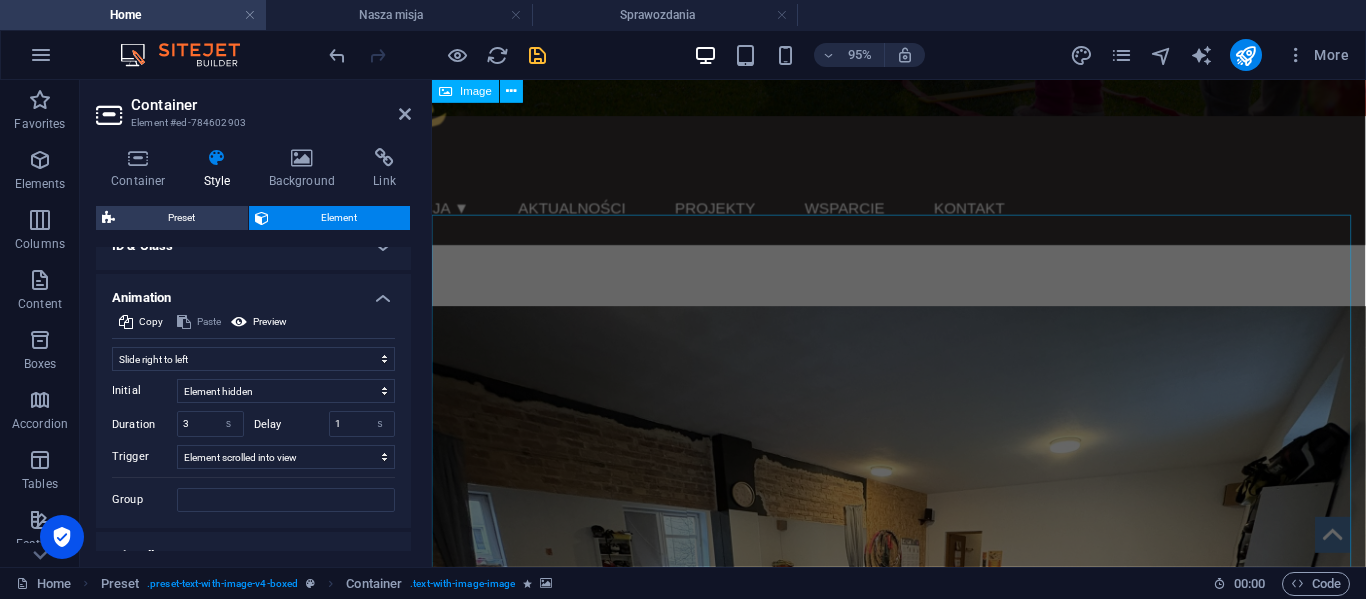 scroll, scrollTop: 376, scrollLeft: 0, axis: vertical 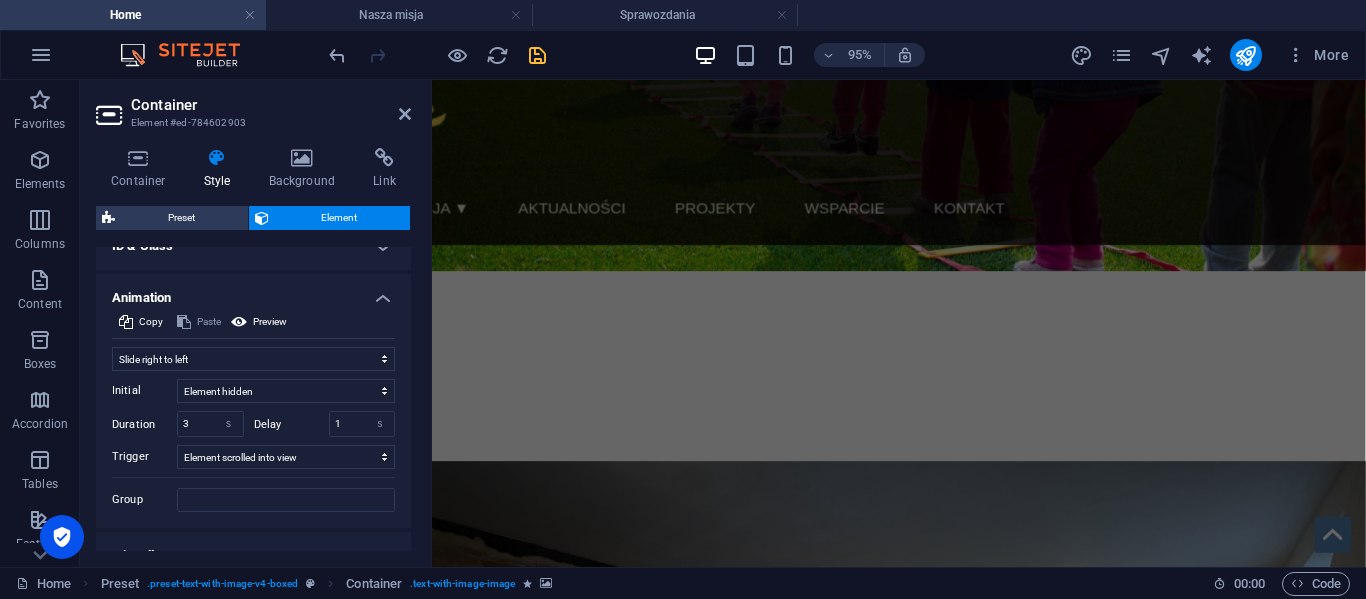 click at bounding box center (437, 55) 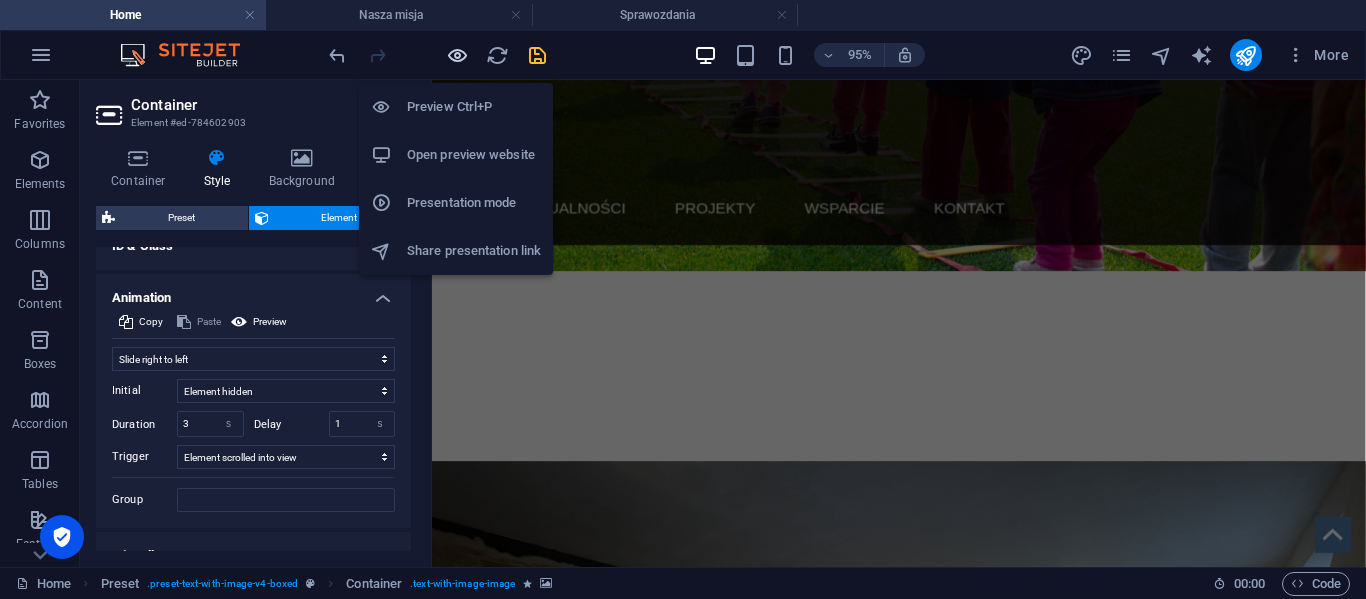 click at bounding box center [457, 55] 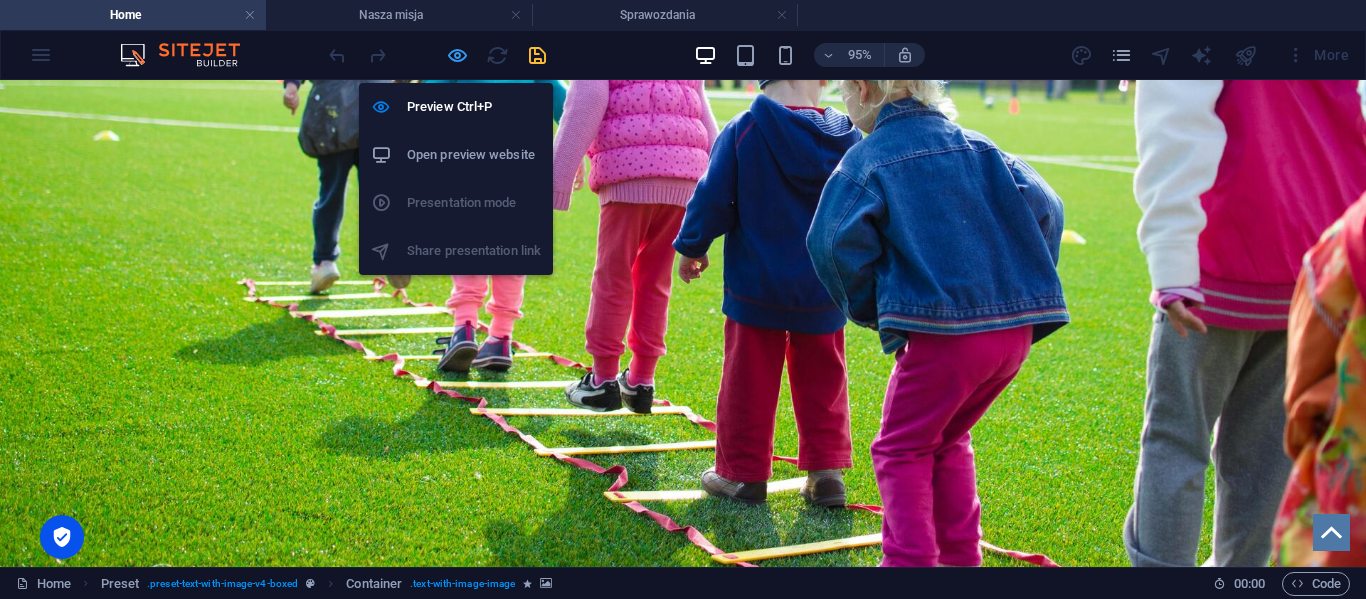 scroll, scrollTop: 1538, scrollLeft: 0, axis: vertical 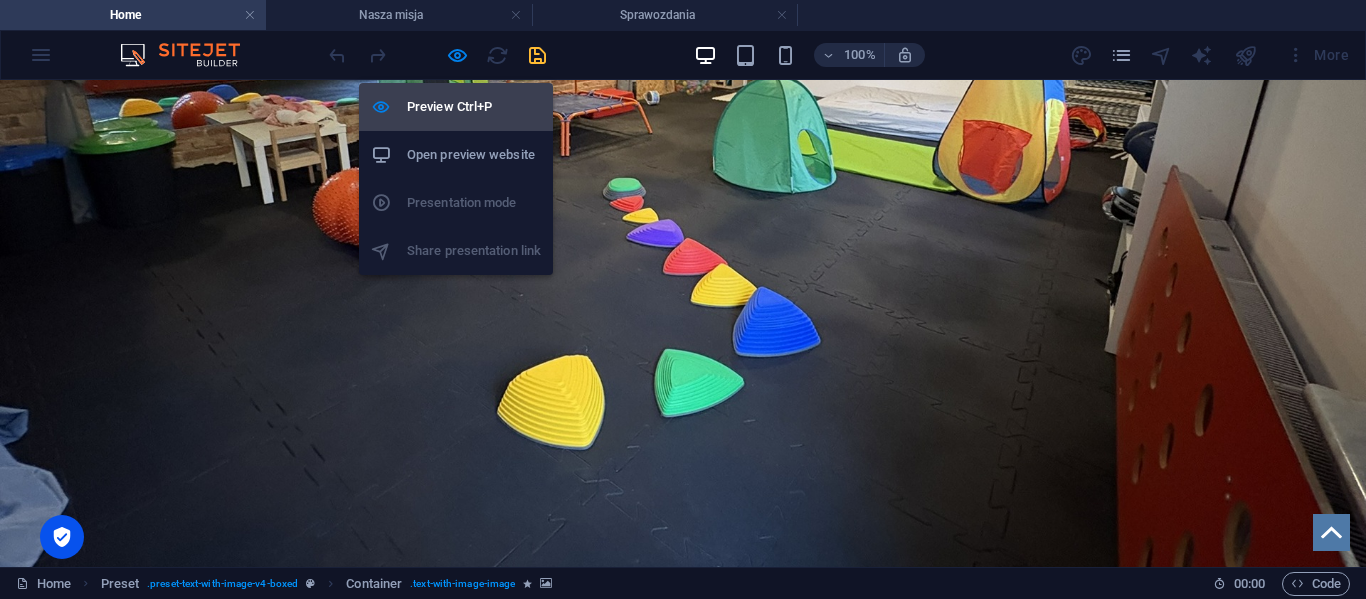 click on "Preview Ctrl+P" at bounding box center [474, 107] 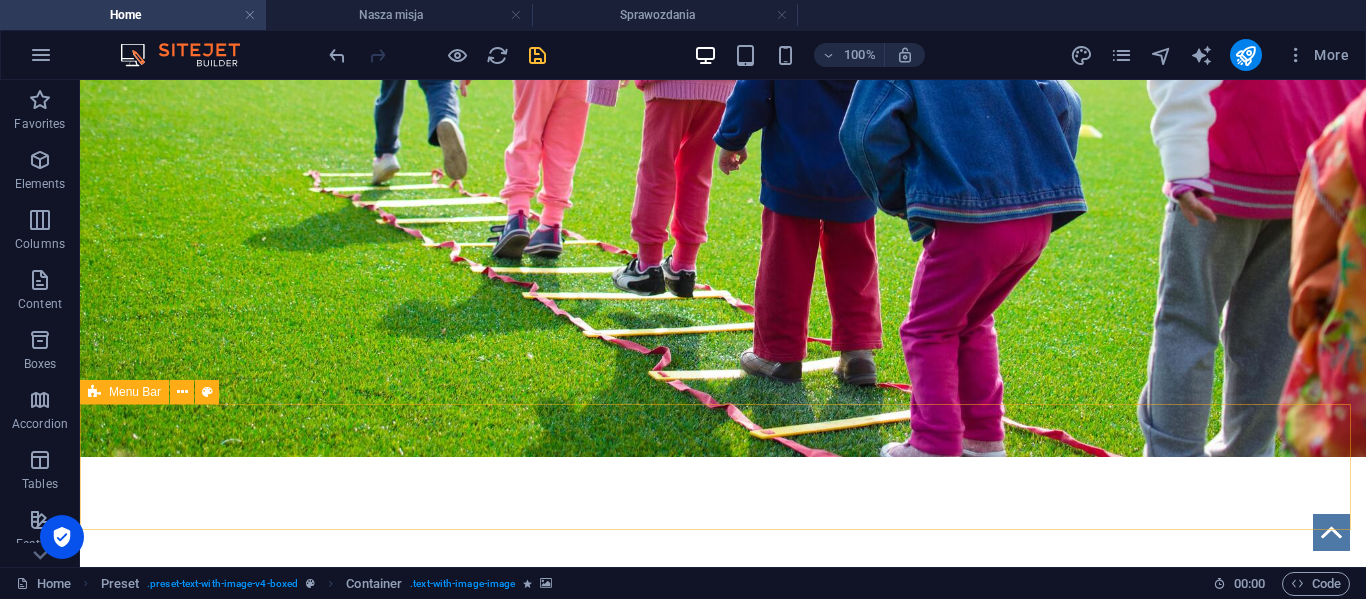 scroll, scrollTop: 0, scrollLeft: 0, axis: both 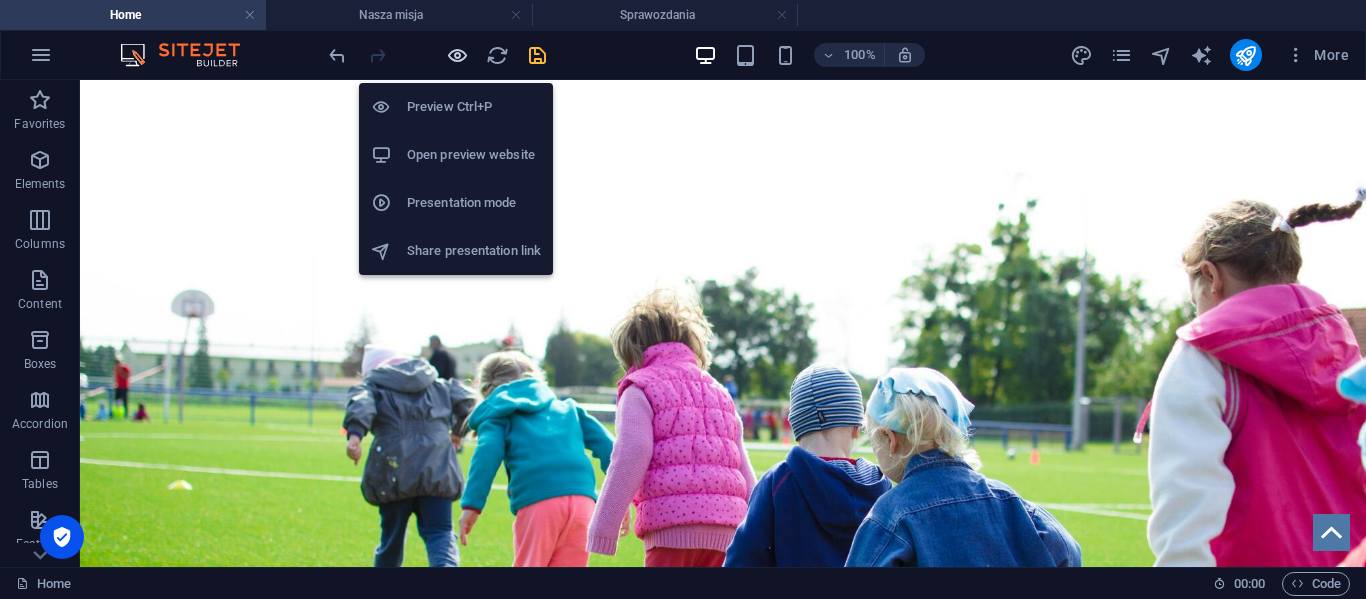 click at bounding box center [457, 55] 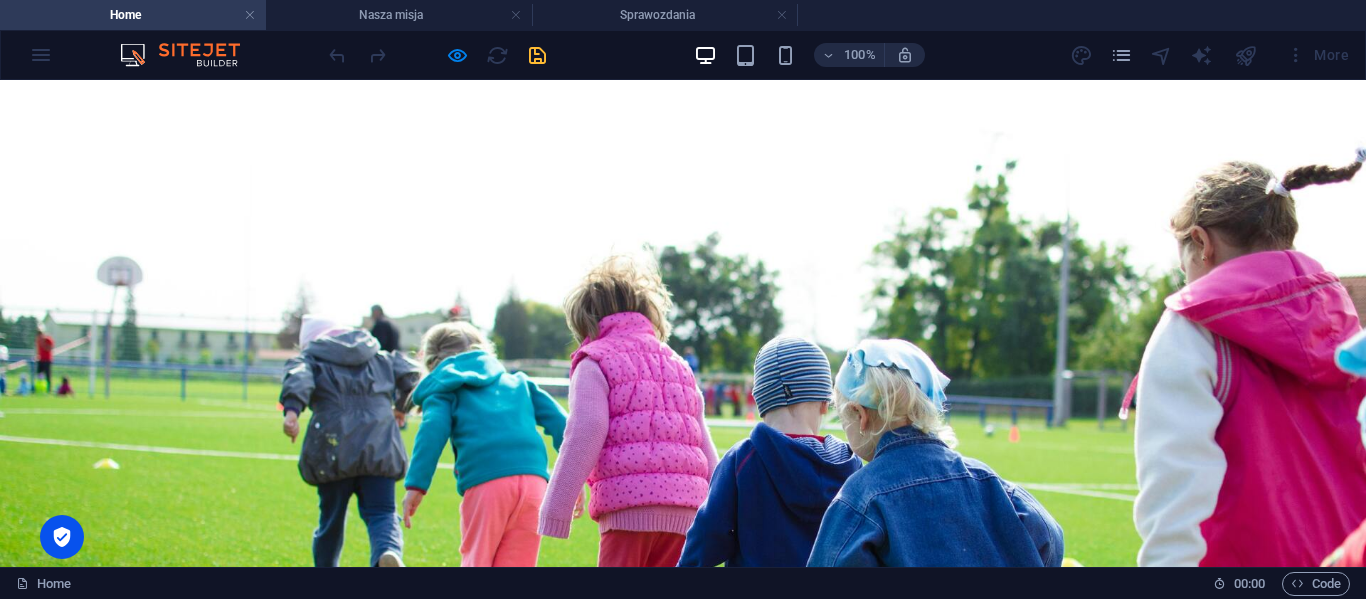 scroll, scrollTop: 0, scrollLeft: 0, axis: both 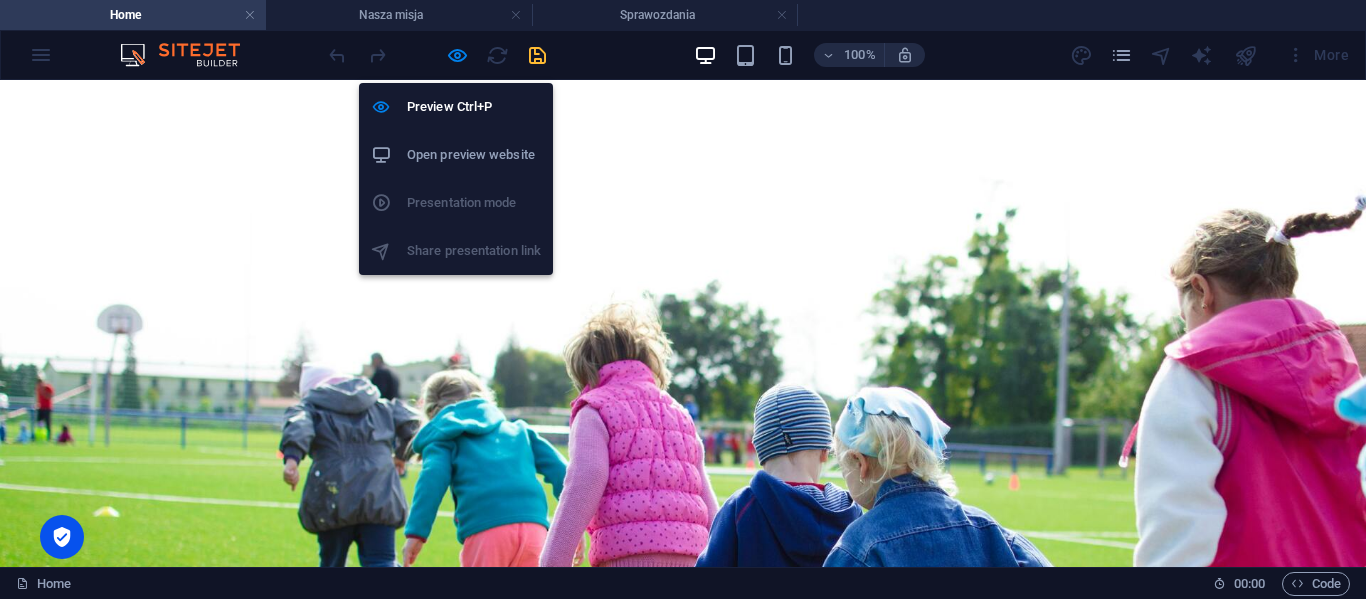 click on "Preview Ctrl+P Open preview website Presentation mode Share presentation link" at bounding box center [456, 179] 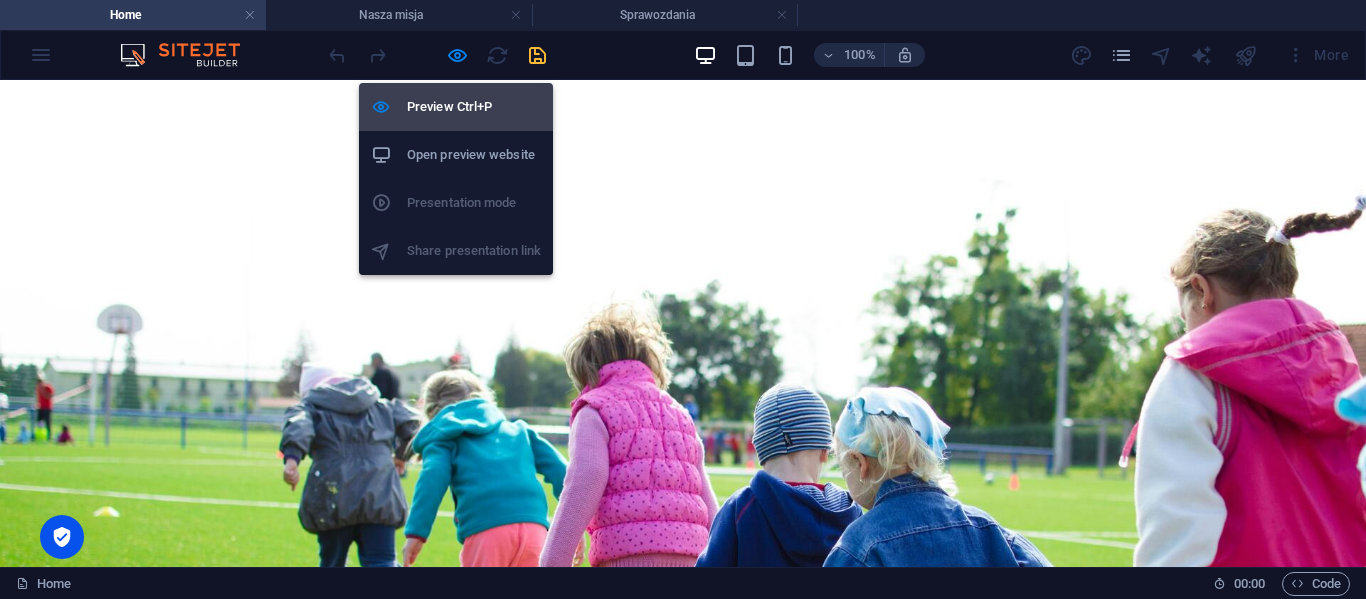 click on "Preview Ctrl+P" at bounding box center [474, 107] 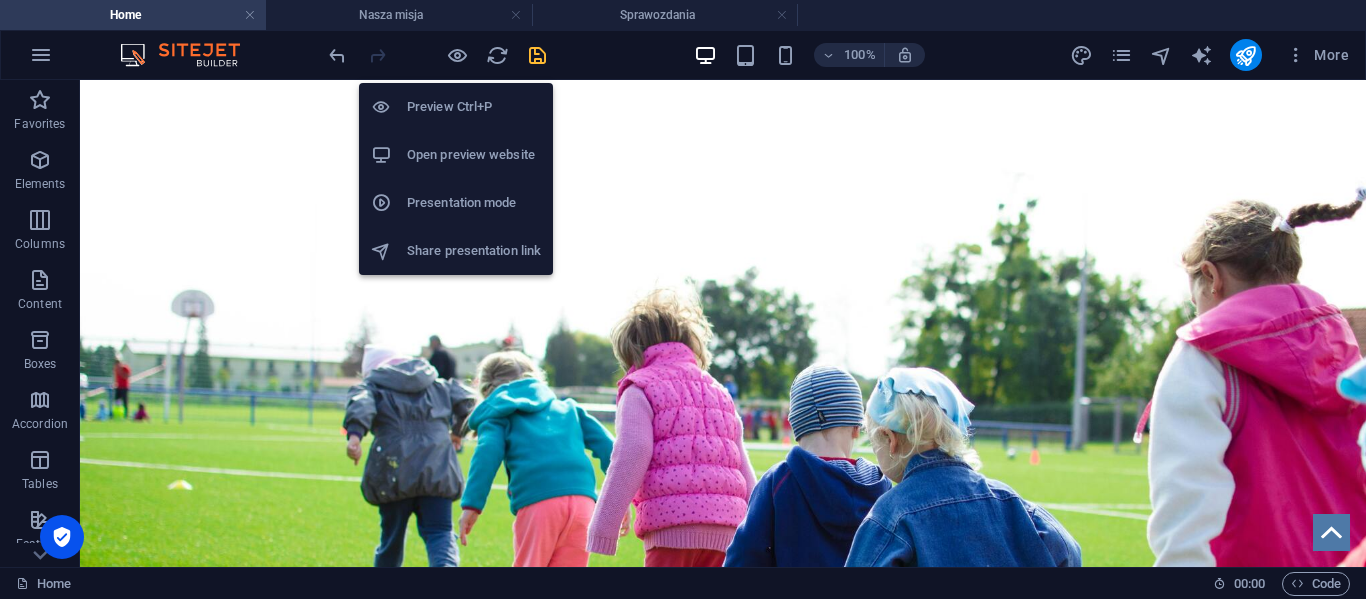 click on "Presentation mode" at bounding box center [474, 203] 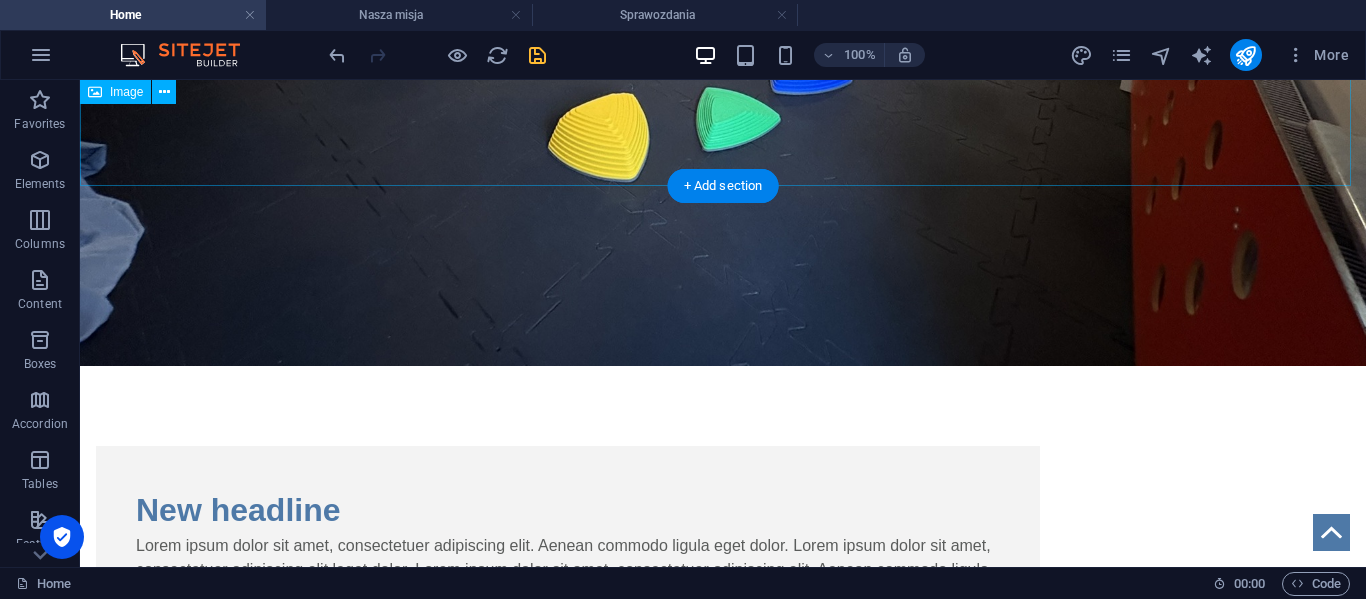 scroll, scrollTop: 1845, scrollLeft: 0, axis: vertical 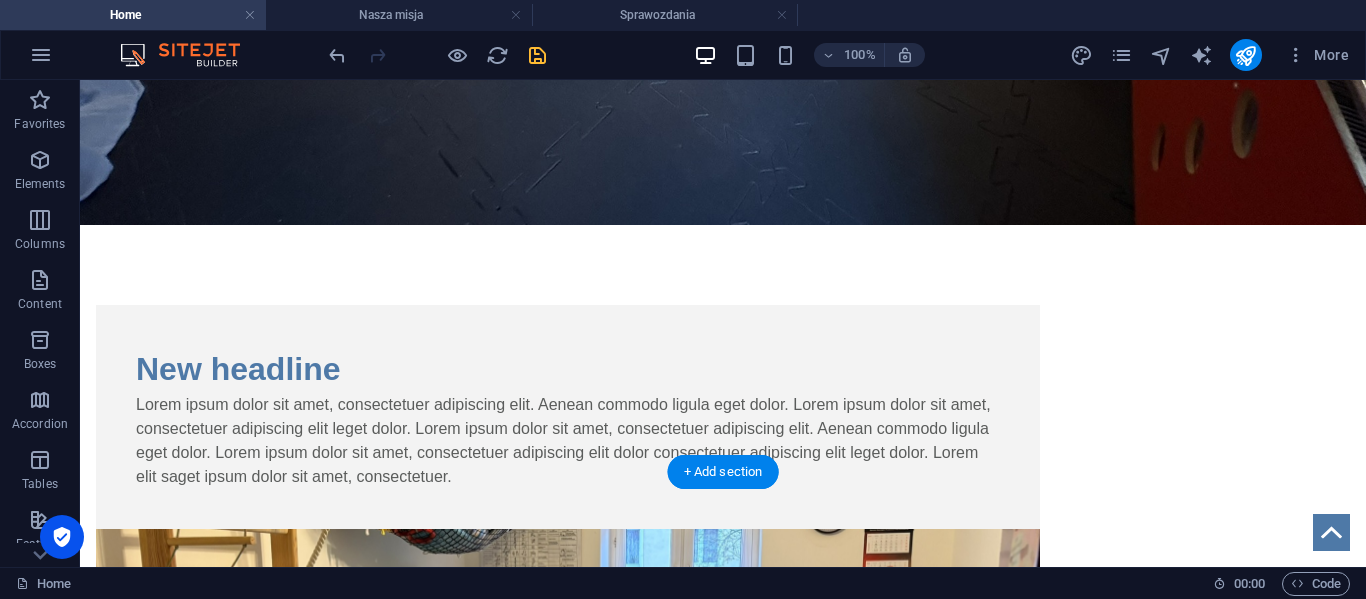click at bounding box center [568, 689] 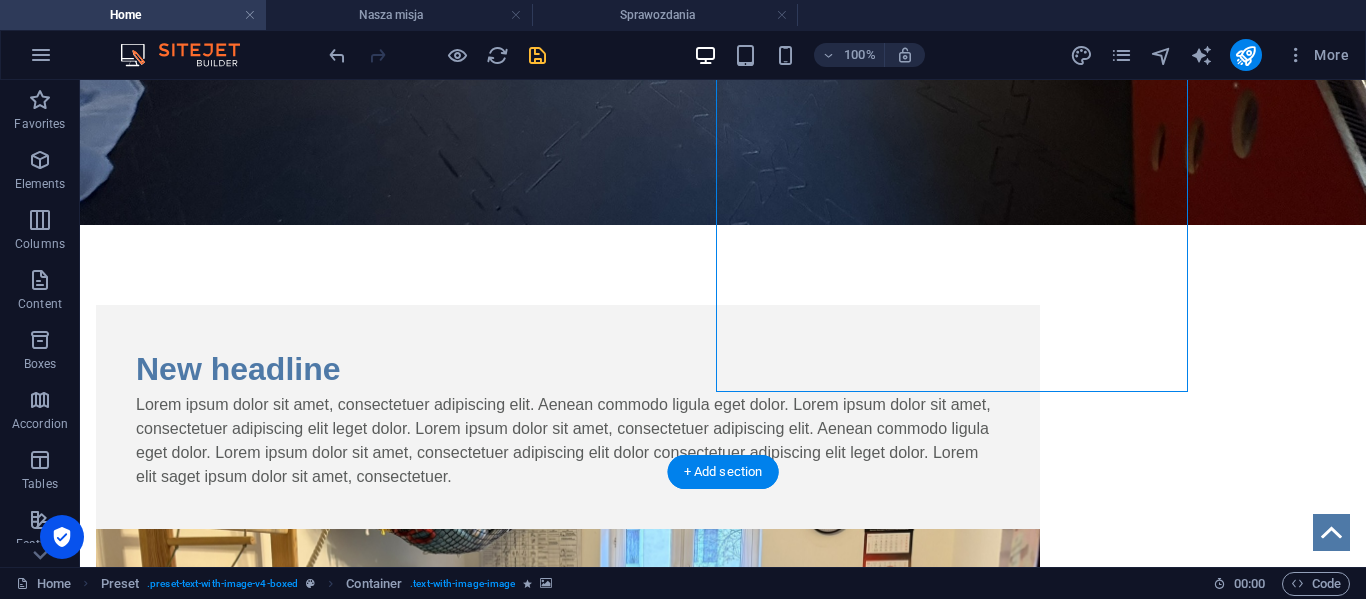 click at bounding box center [568, 689] 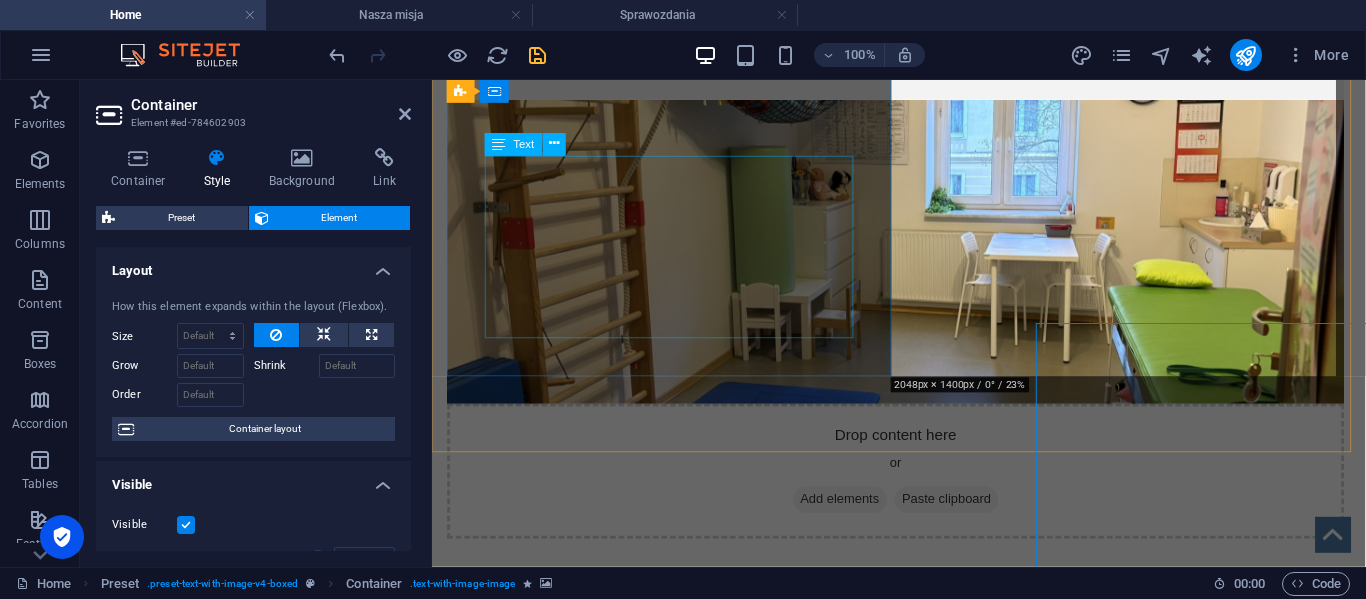 scroll, scrollTop: 1581, scrollLeft: 0, axis: vertical 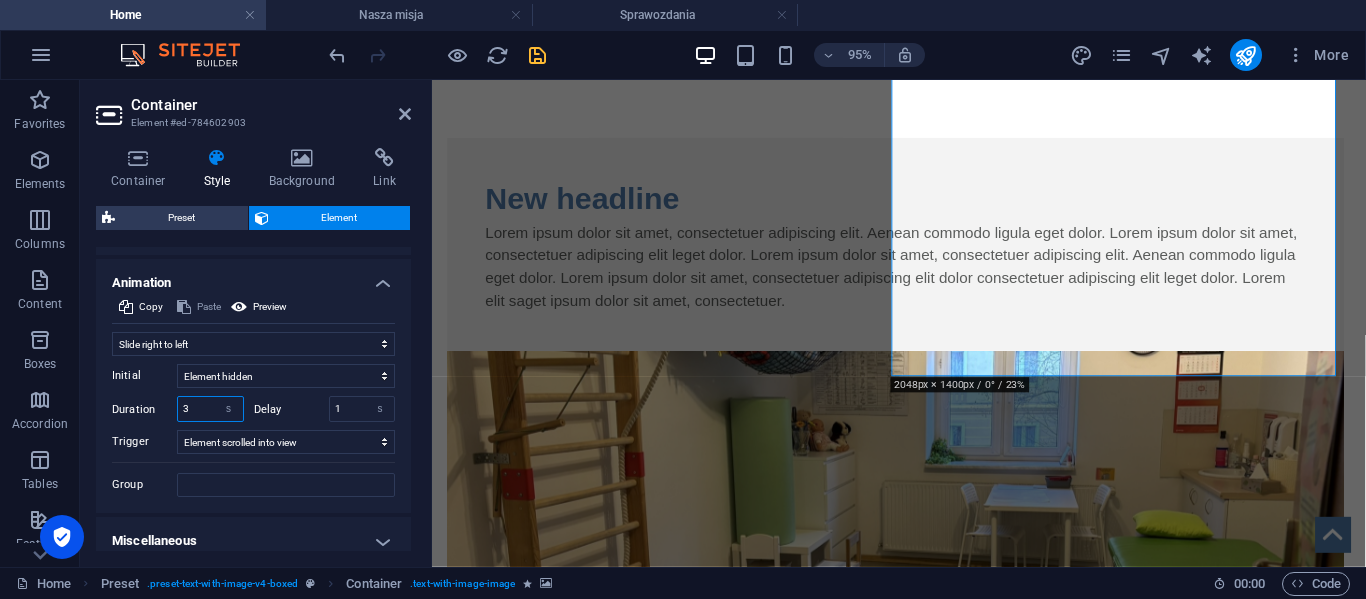 drag, startPoint x: 202, startPoint y: 411, endPoint x: 175, endPoint y: 415, distance: 27.294687 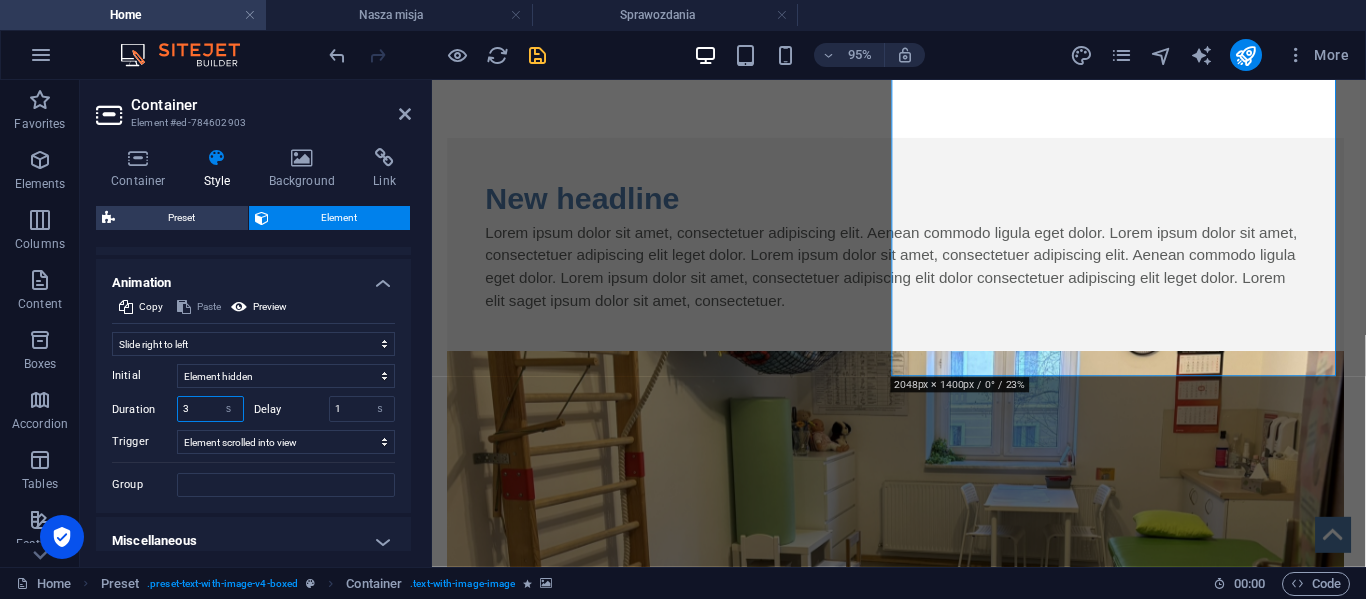 click on "Duration 3 s ms" at bounding box center [178, 409] 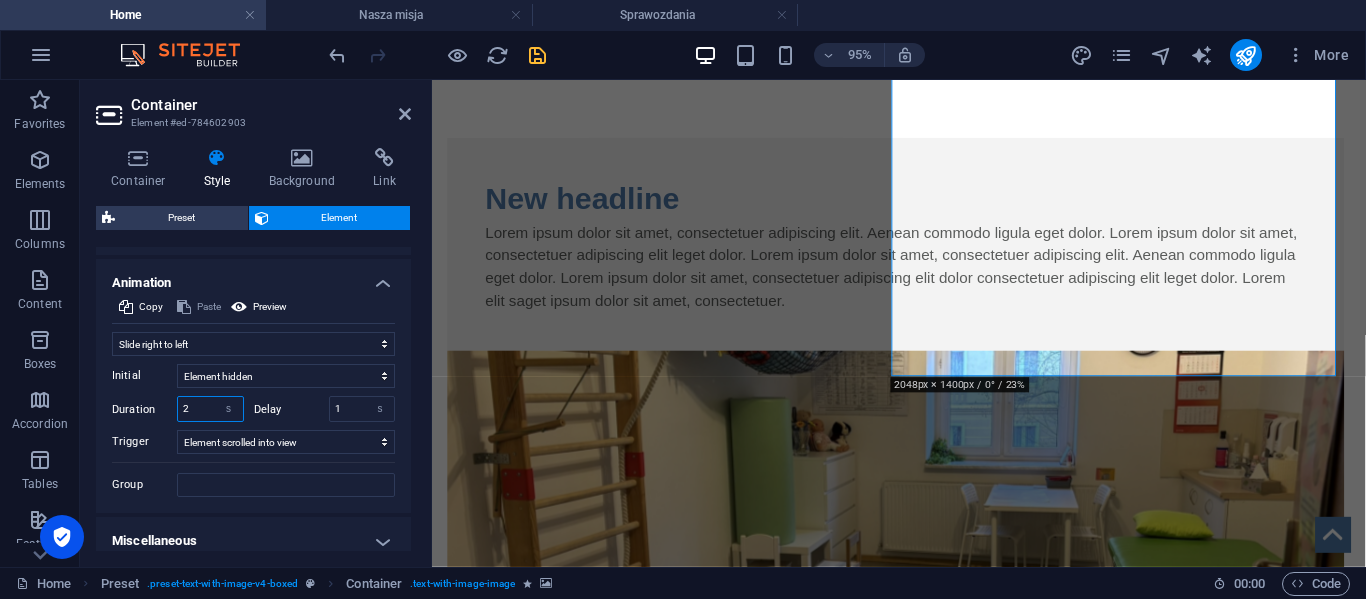 type on "2" 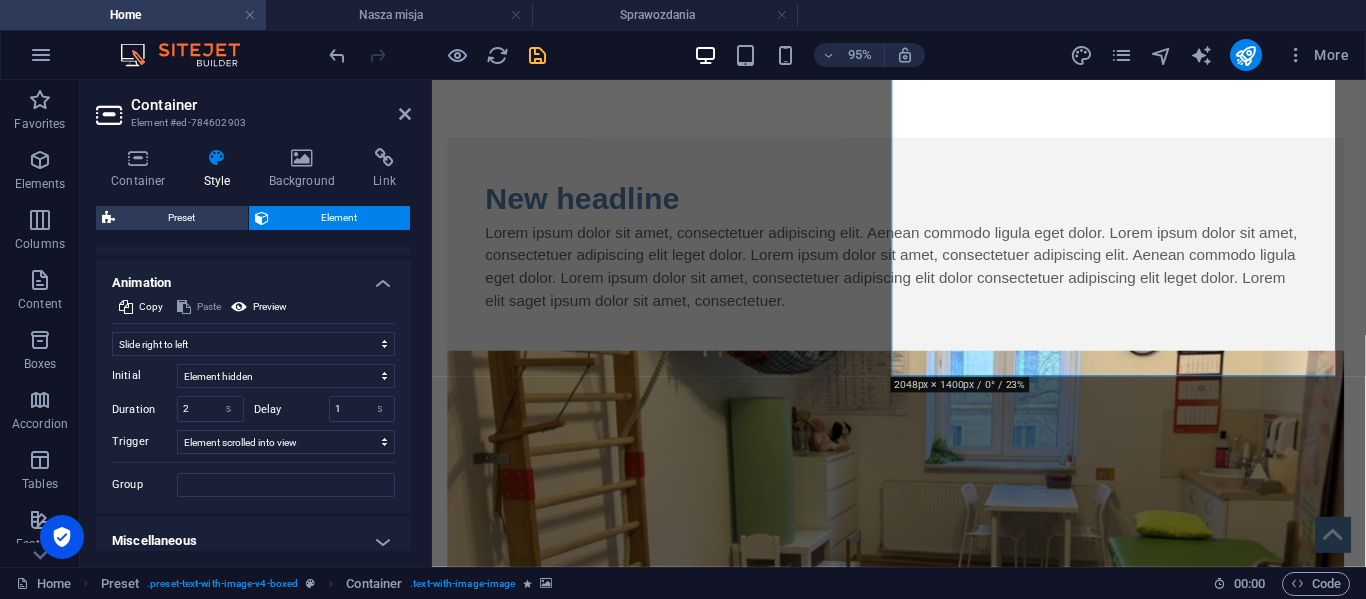 click on "Container Style Background Link Size Height Default px rem % vh vw Min. height None px rem % vh vw Width Default px rem % em vh vw Min. width None px rem % vh vw Content width Default Custom width Width Default px rem % em vh vw Min. width None px rem % vh vw Default padding Custom spacing Default content width and padding can be changed under Design. Edit design Layout (Flexbox) Alignment Determines the flex direction. Default Main axis Determine how elements should behave along the main axis inside this container (justify content). Default Side axis Control the vertical direction of the element inside of the container (align items). Default Wrap Default On Off Fill Controls the distances and direction of elements on the y-axis across several lines (align content). Default Accessibility ARIA helps assistive technologies (like screen readers) to understand the role, state, and behavior of web elements Role The ARIA role defines the purpose of an element.  None Alert Article Banner Comment Fan" at bounding box center [253, 349] 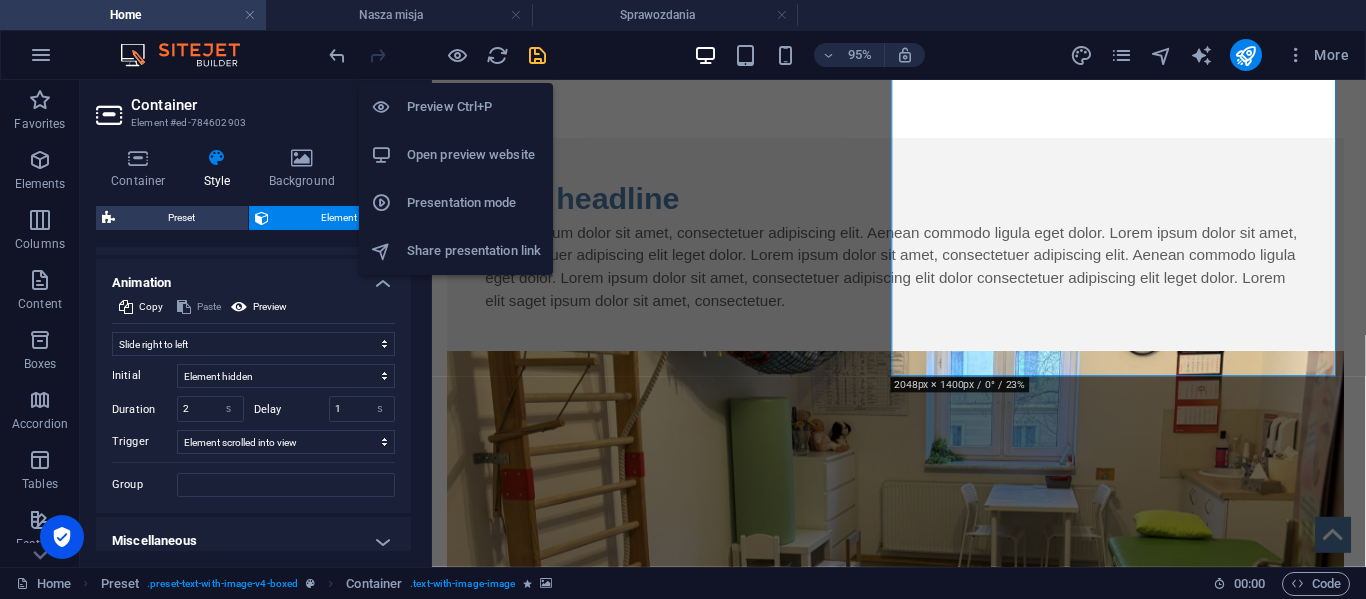 click on "Presentation mode" at bounding box center (474, 203) 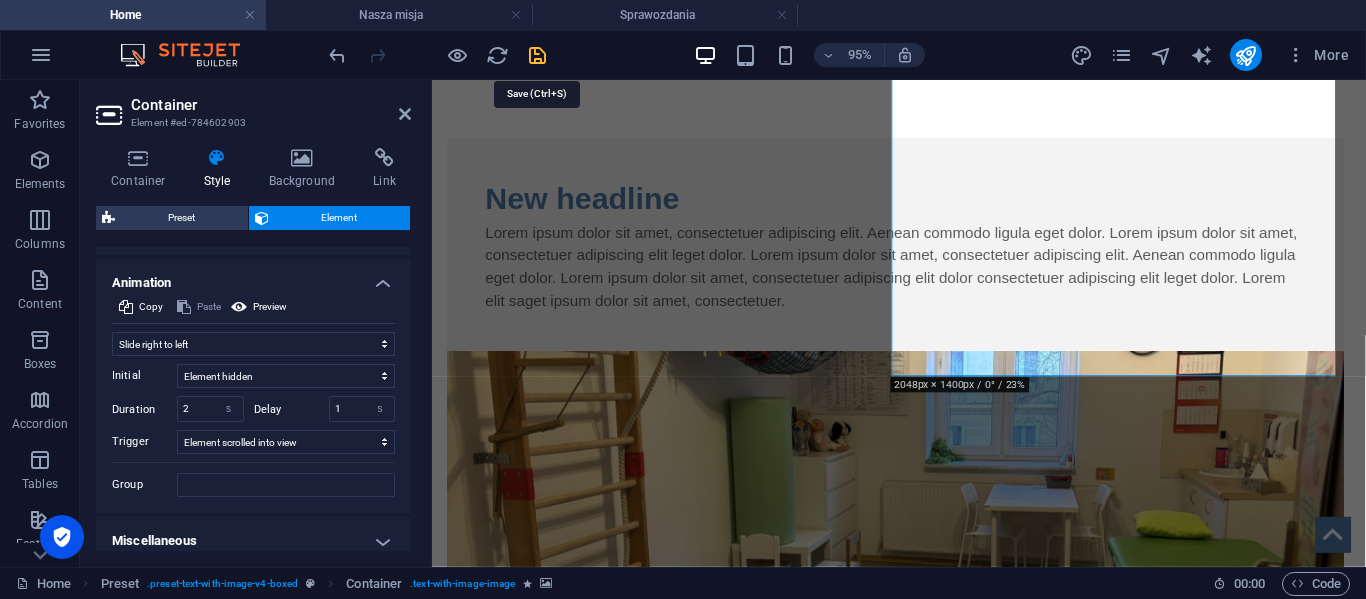 click at bounding box center [537, 55] 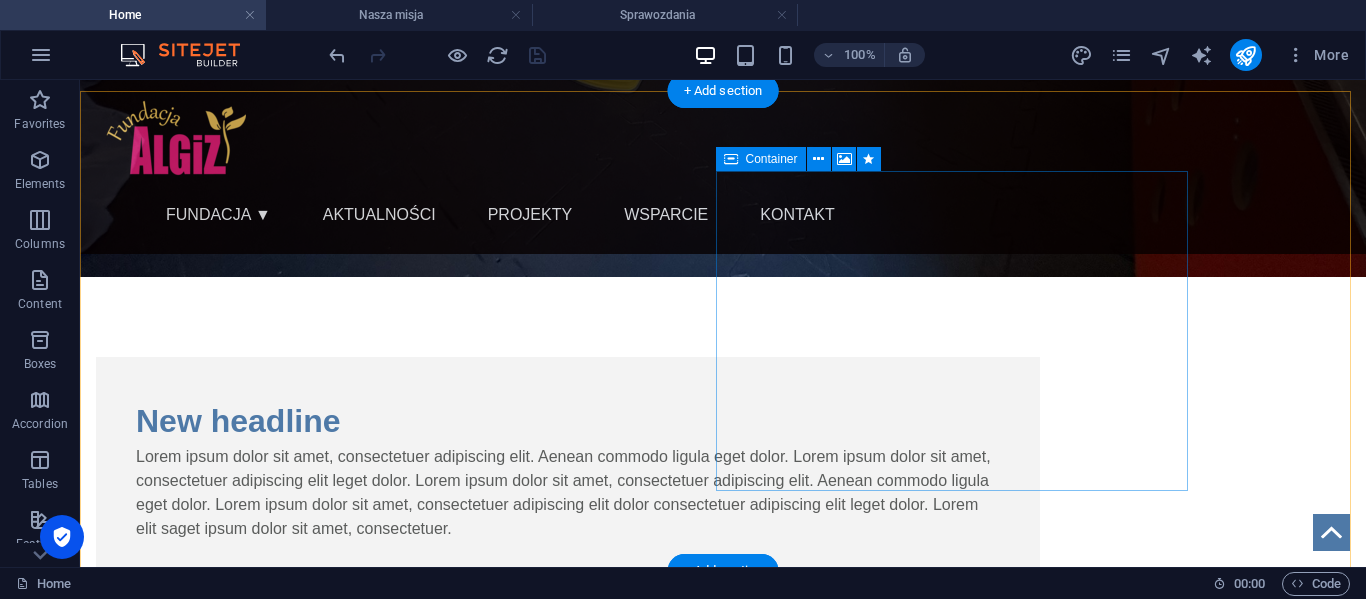 scroll, scrollTop: 1746, scrollLeft: 0, axis: vertical 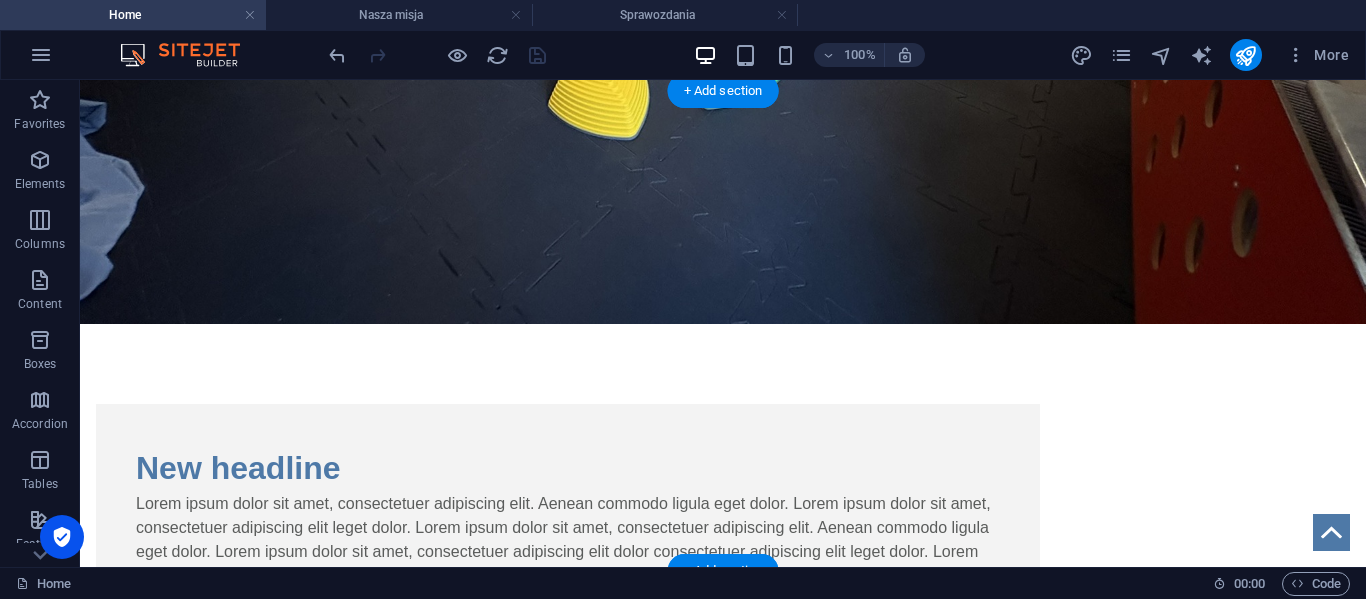 click at bounding box center (568, 788) 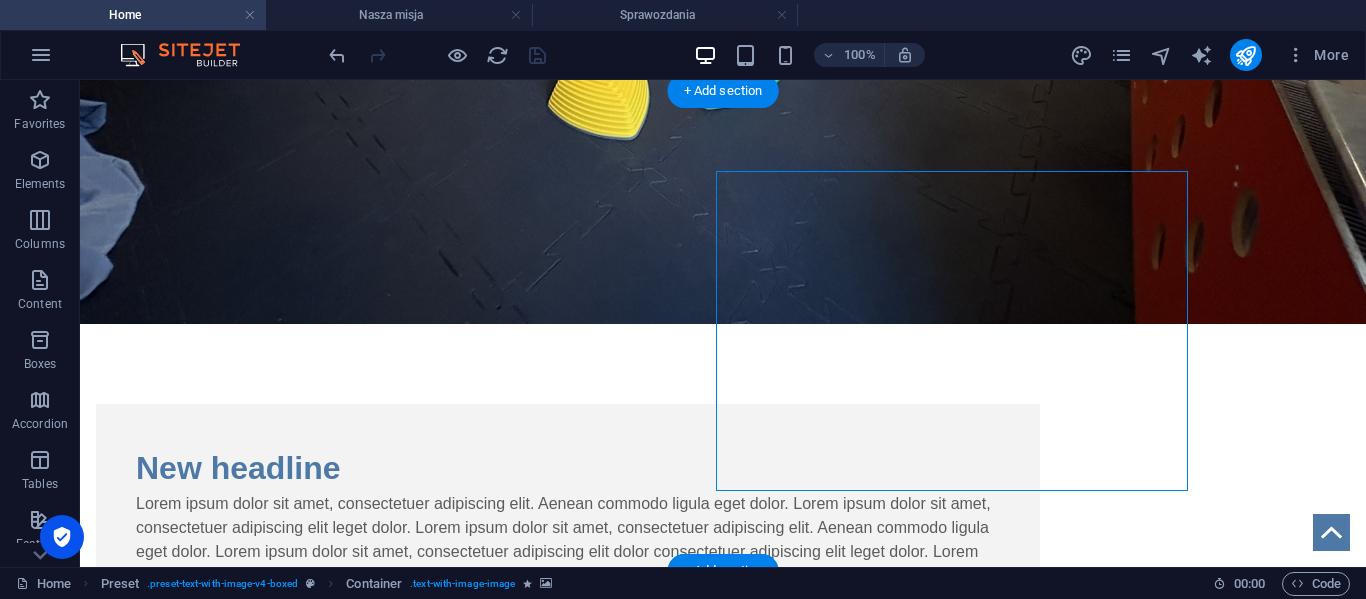 click at bounding box center [568, 788] 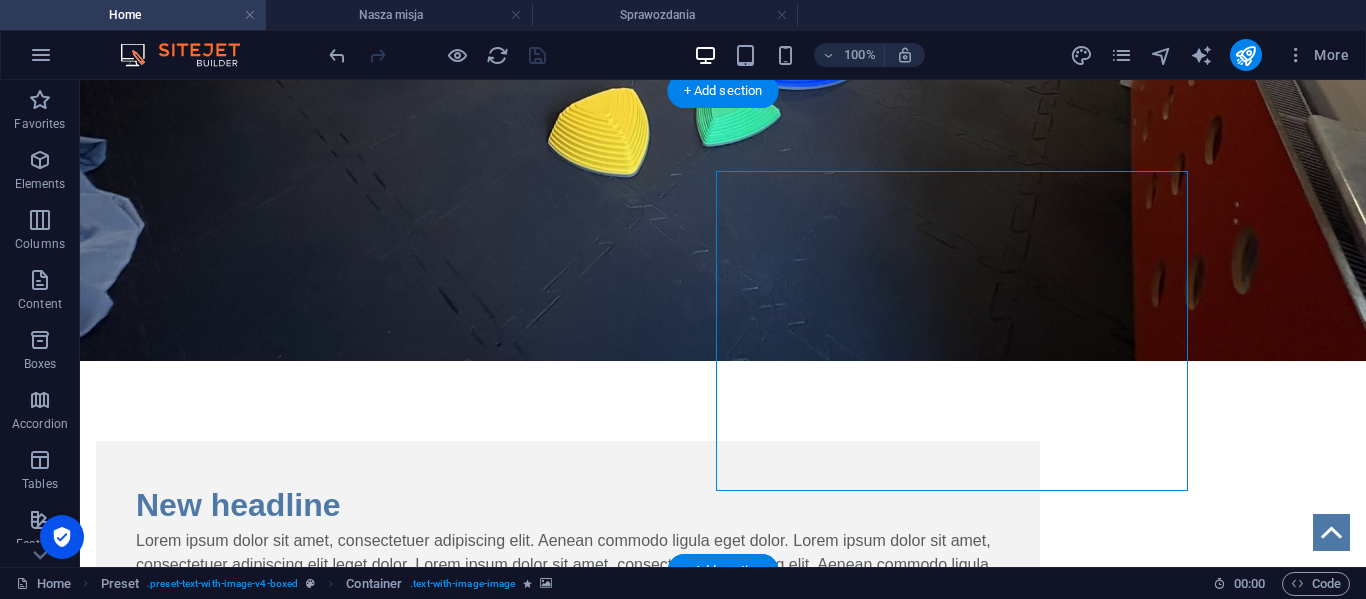 select on "move-right-to-left" 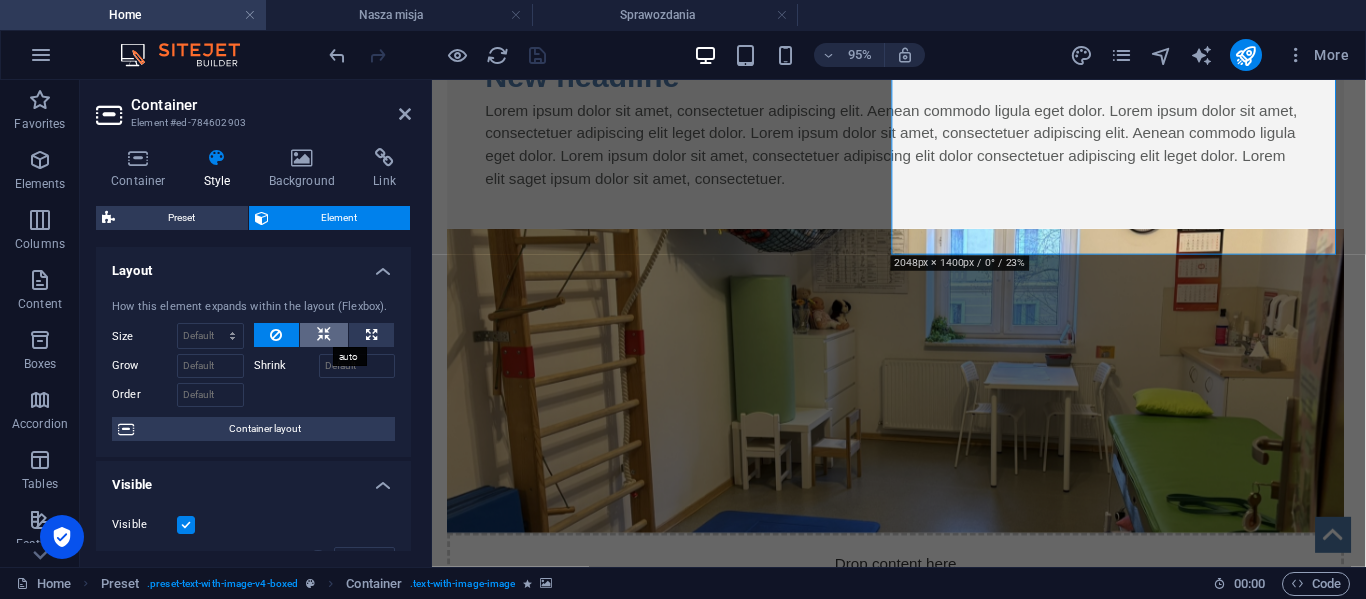 click at bounding box center (324, 335) 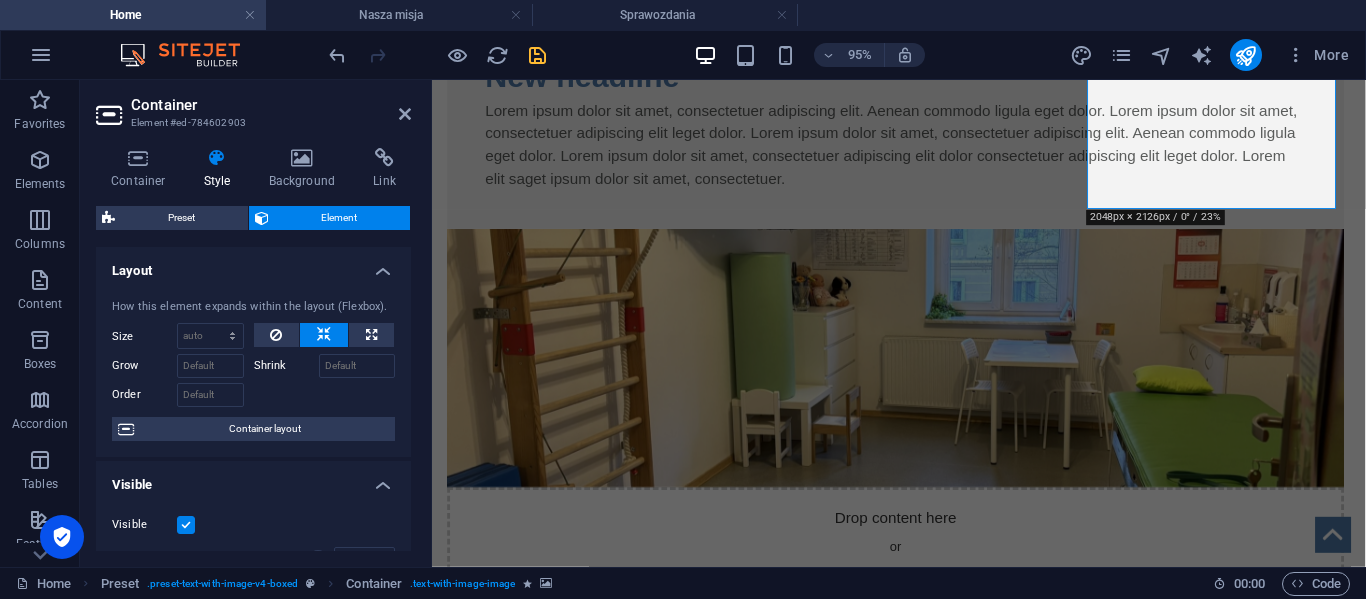 click at bounding box center (324, 335) 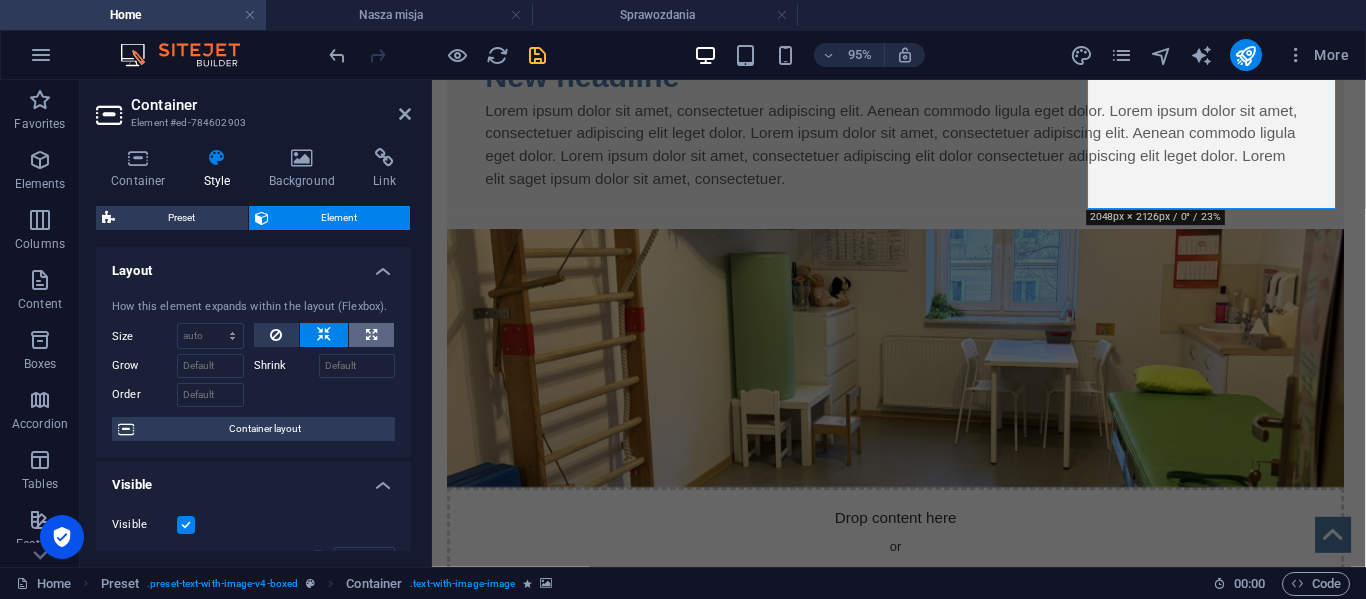 click at bounding box center [371, 335] 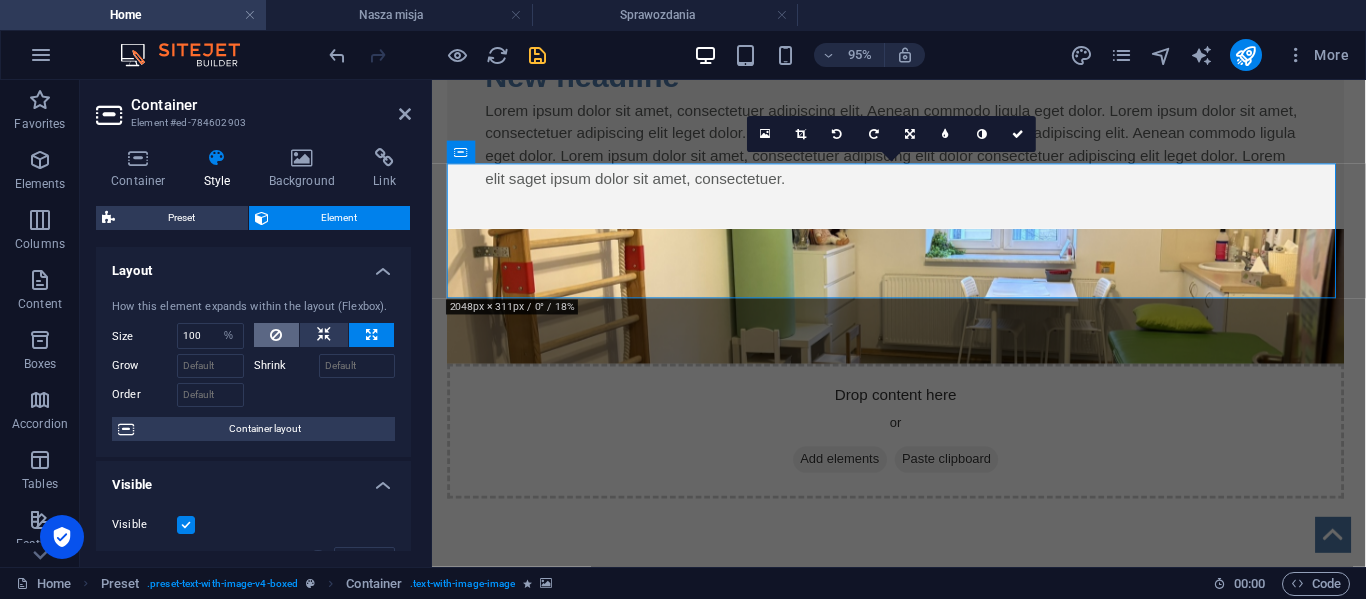 click at bounding box center (276, 335) 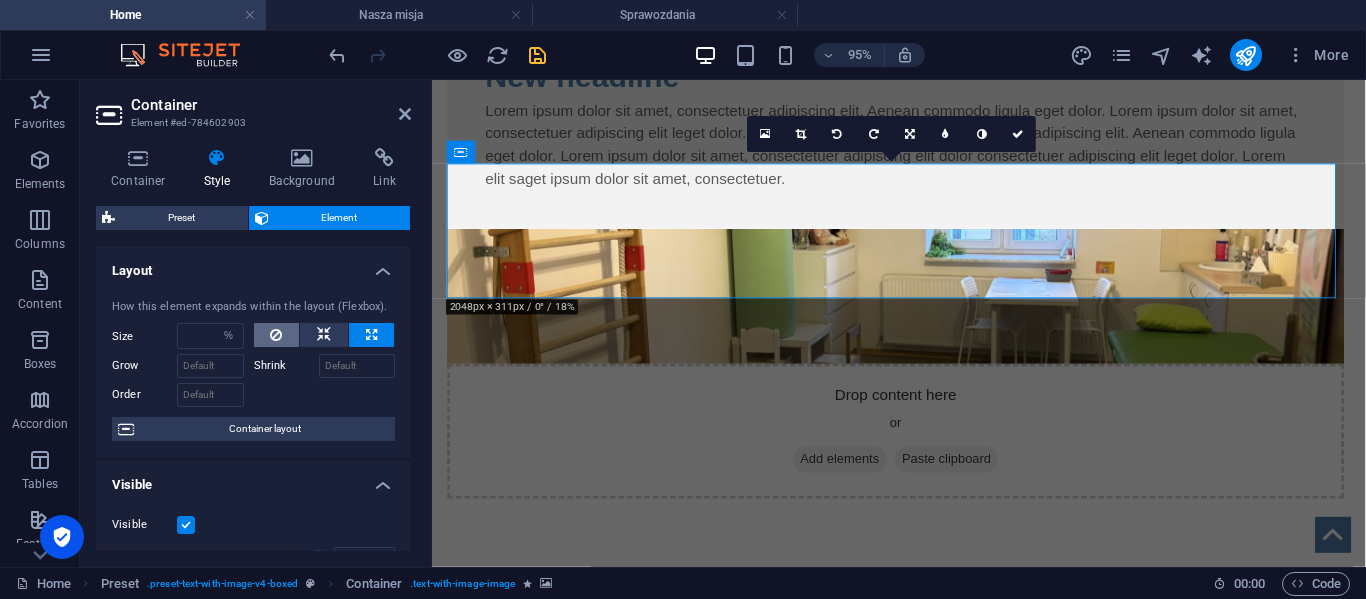 select on "DISABLED_OPTION_VALUE" 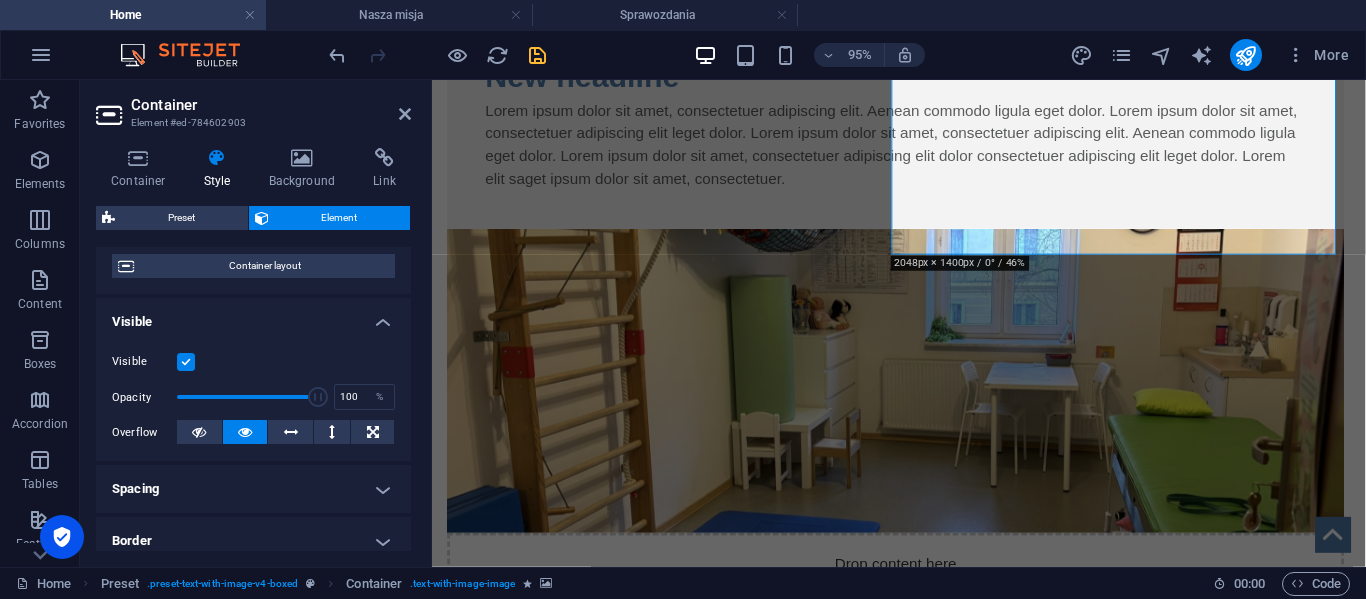 scroll, scrollTop: 166, scrollLeft: 0, axis: vertical 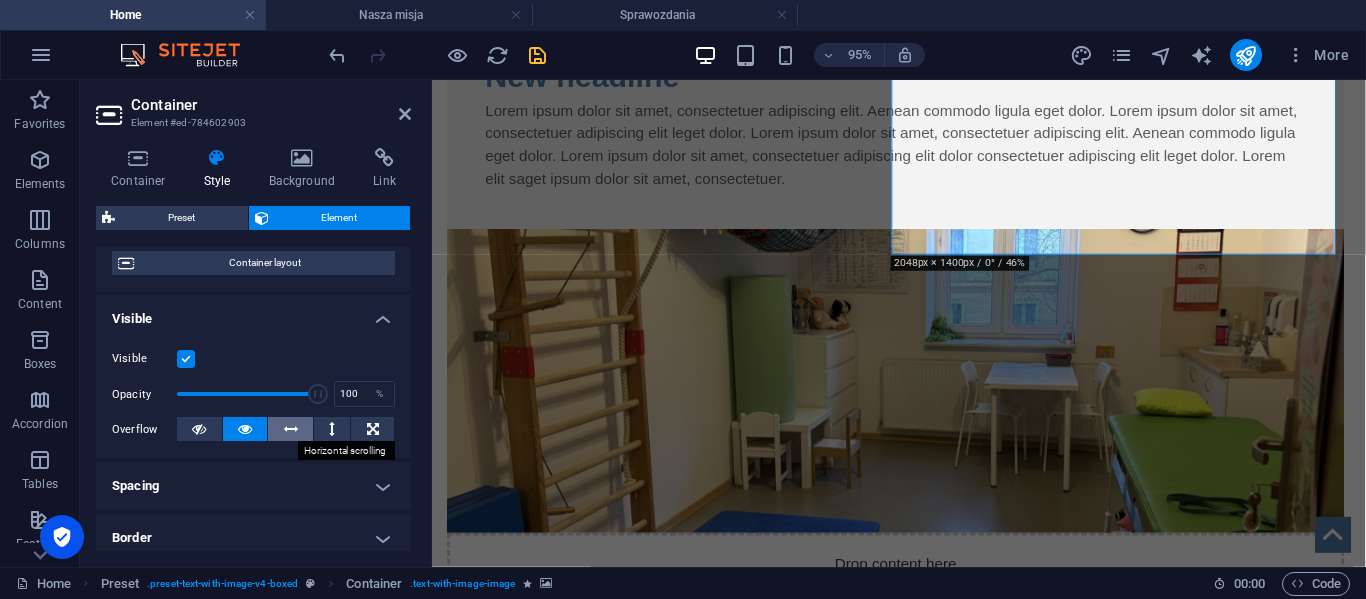 click at bounding box center [291, 429] 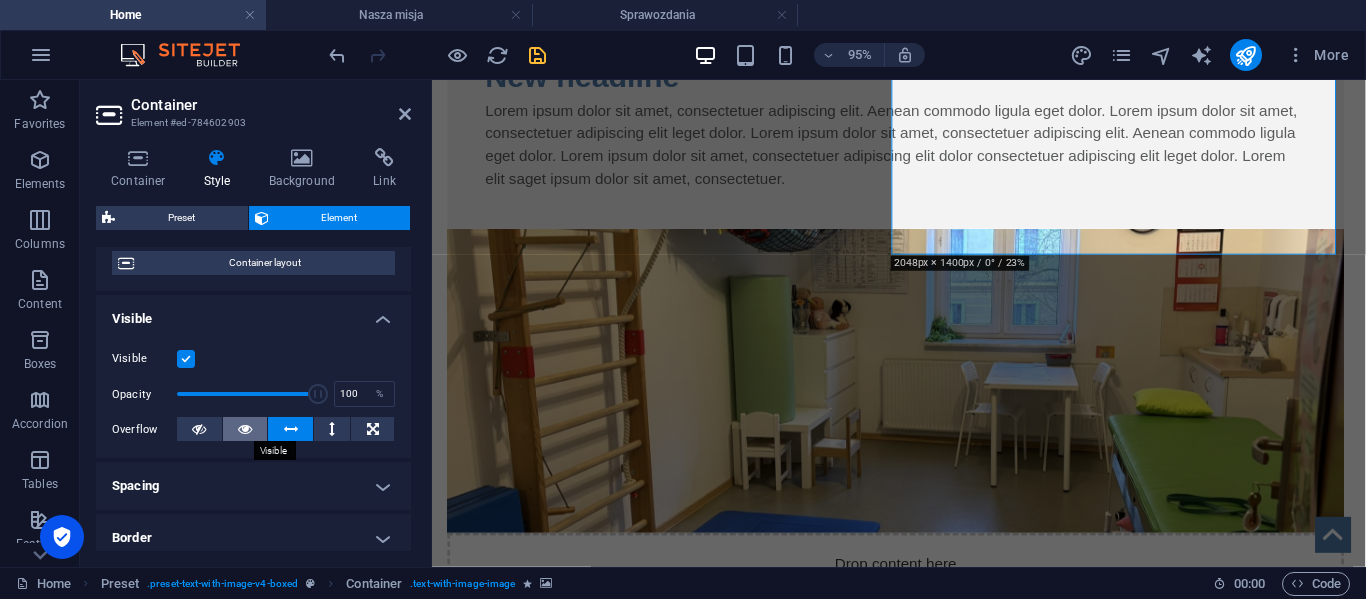 click at bounding box center [245, 429] 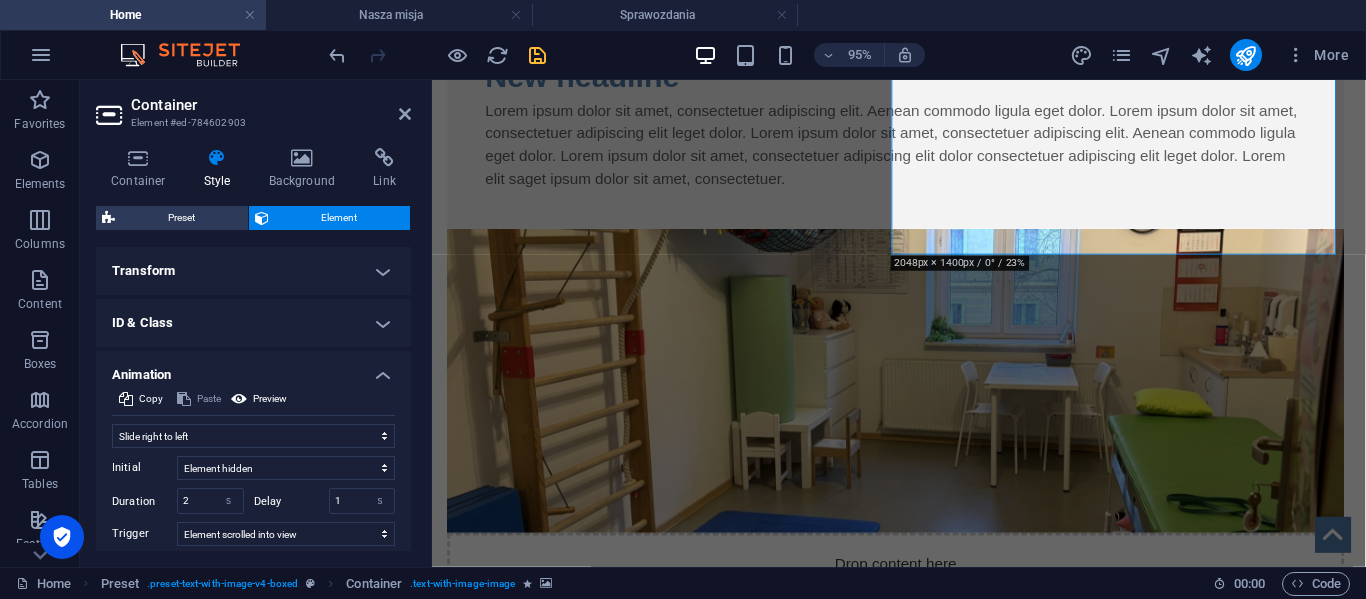 scroll, scrollTop: 642, scrollLeft: 0, axis: vertical 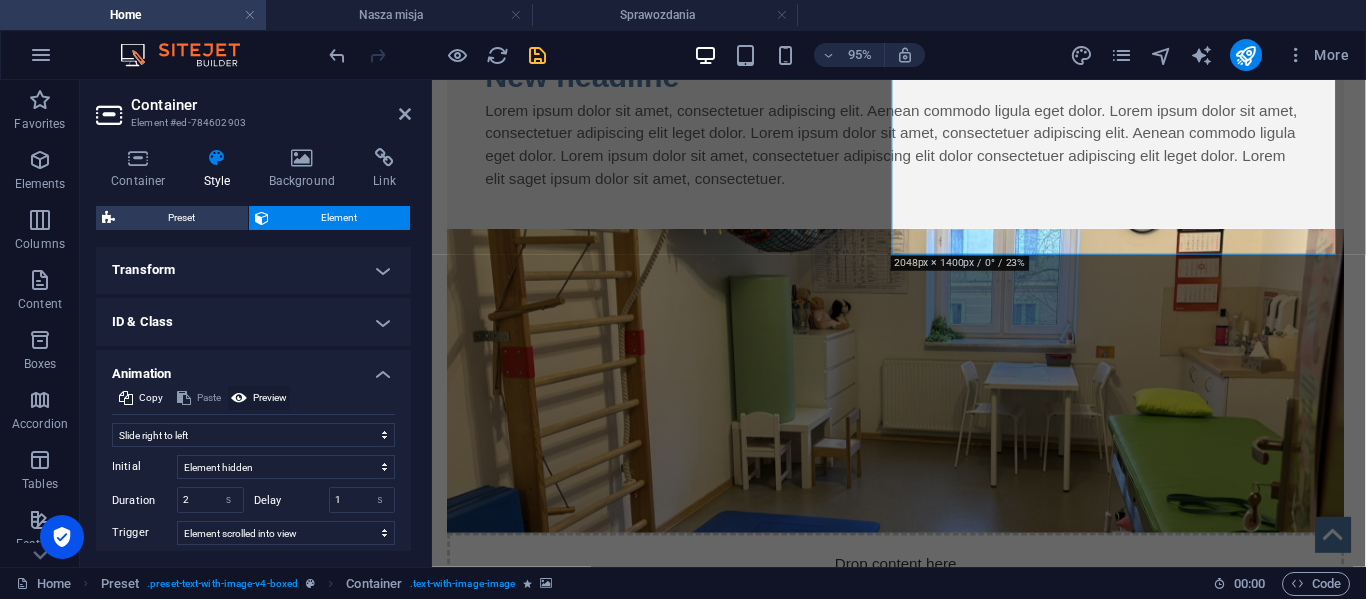 click on "Preview" at bounding box center (270, 398) 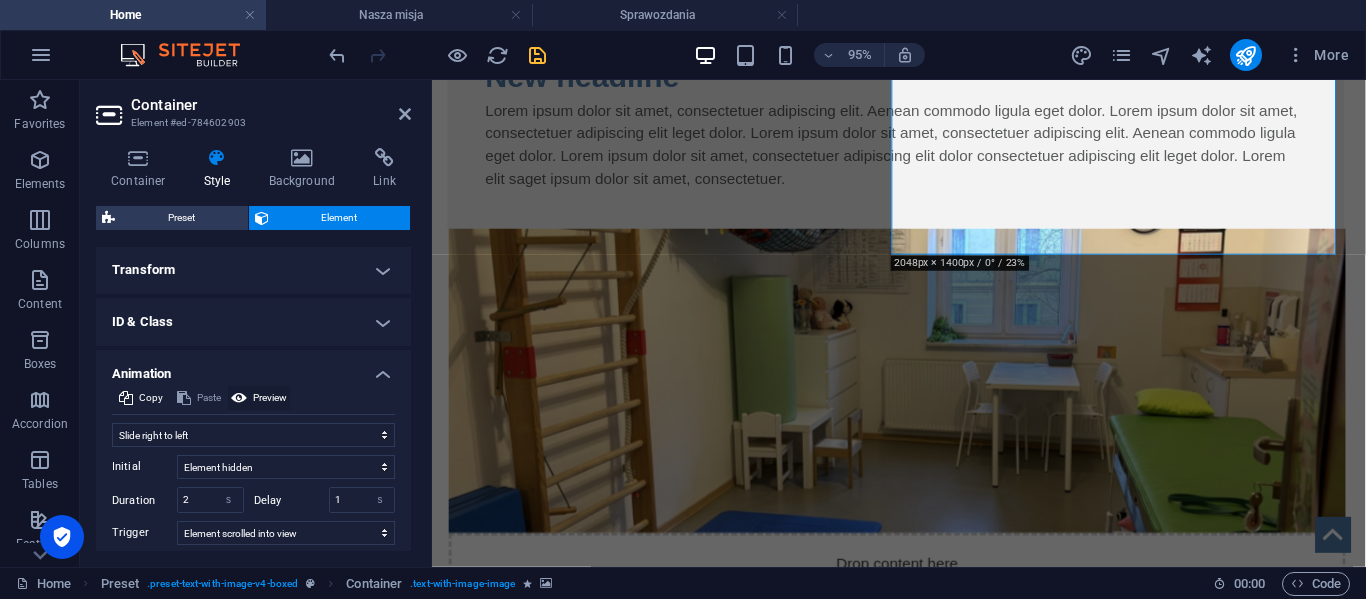 click on "Preview" at bounding box center [270, 398] 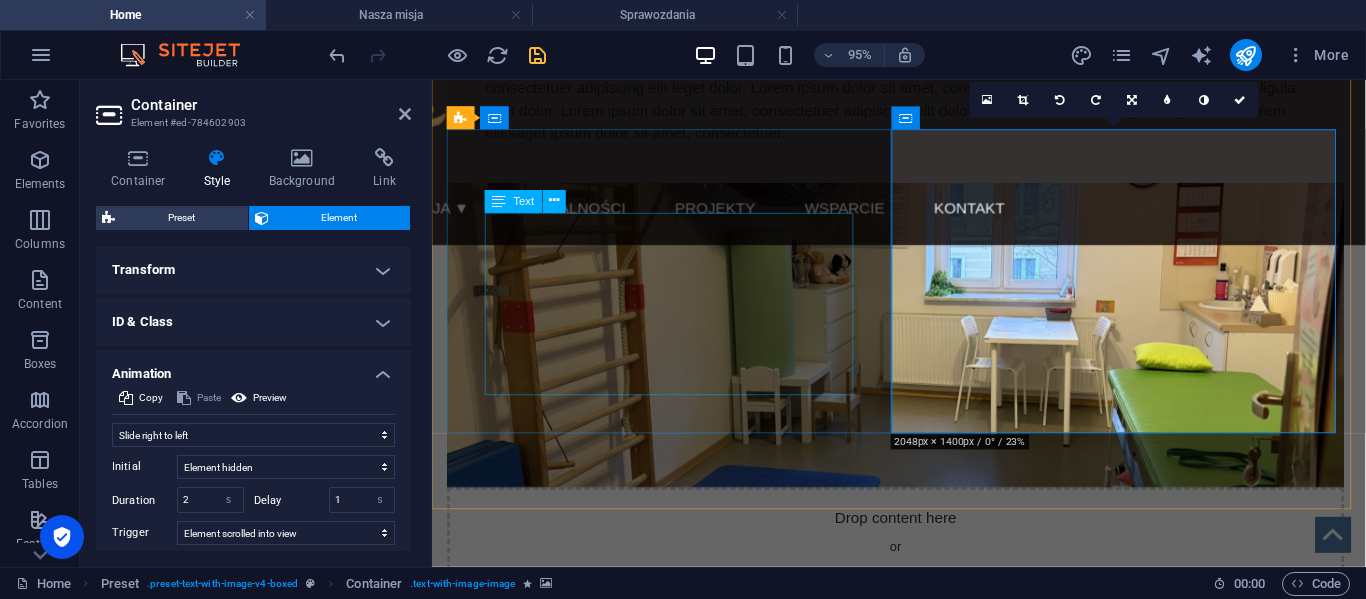scroll, scrollTop: 1509, scrollLeft: 0, axis: vertical 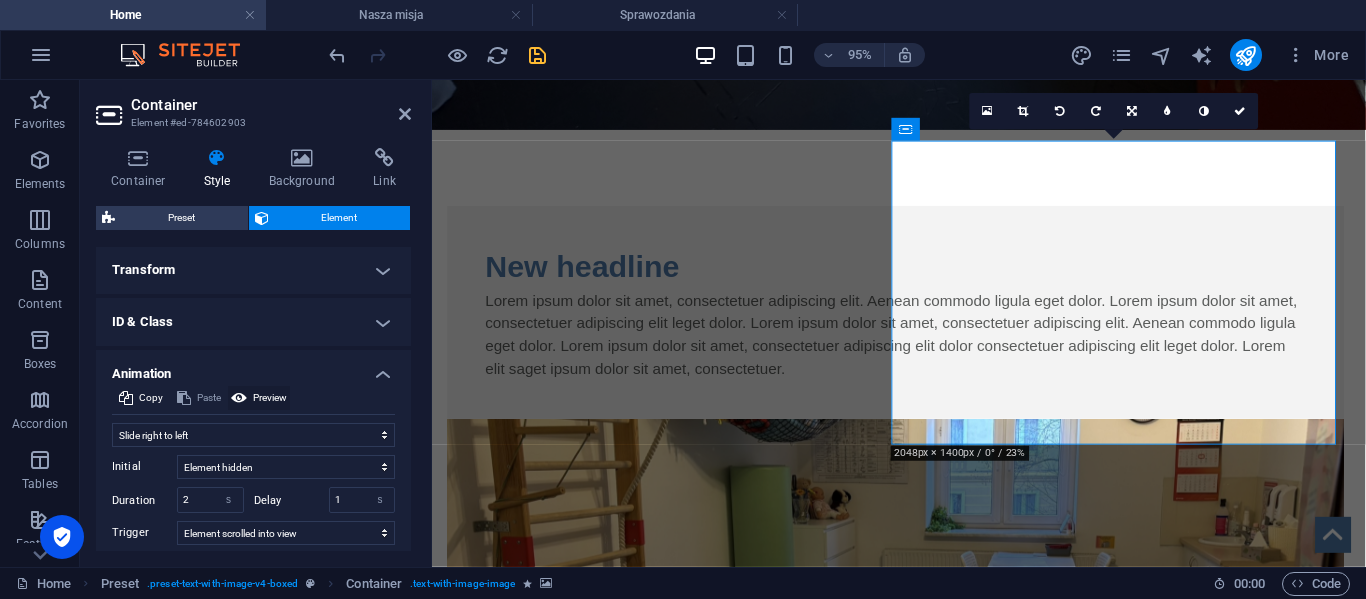 click on "Preview" at bounding box center (270, 398) 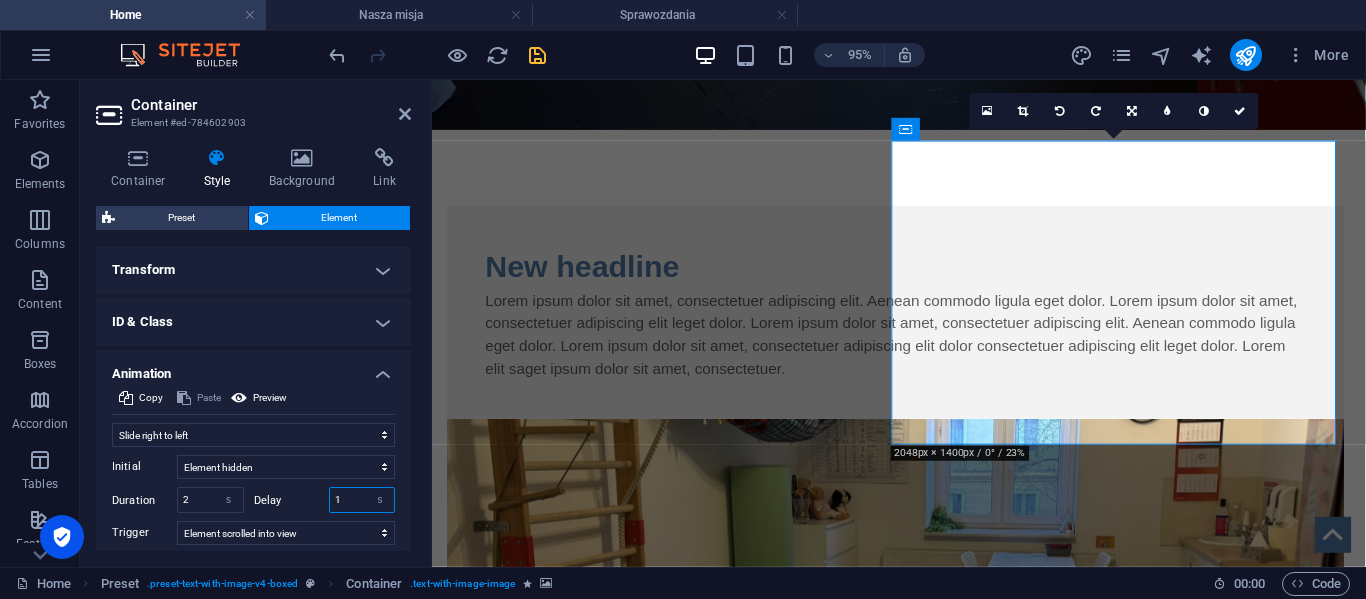 click on "1" at bounding box center (362, 500) 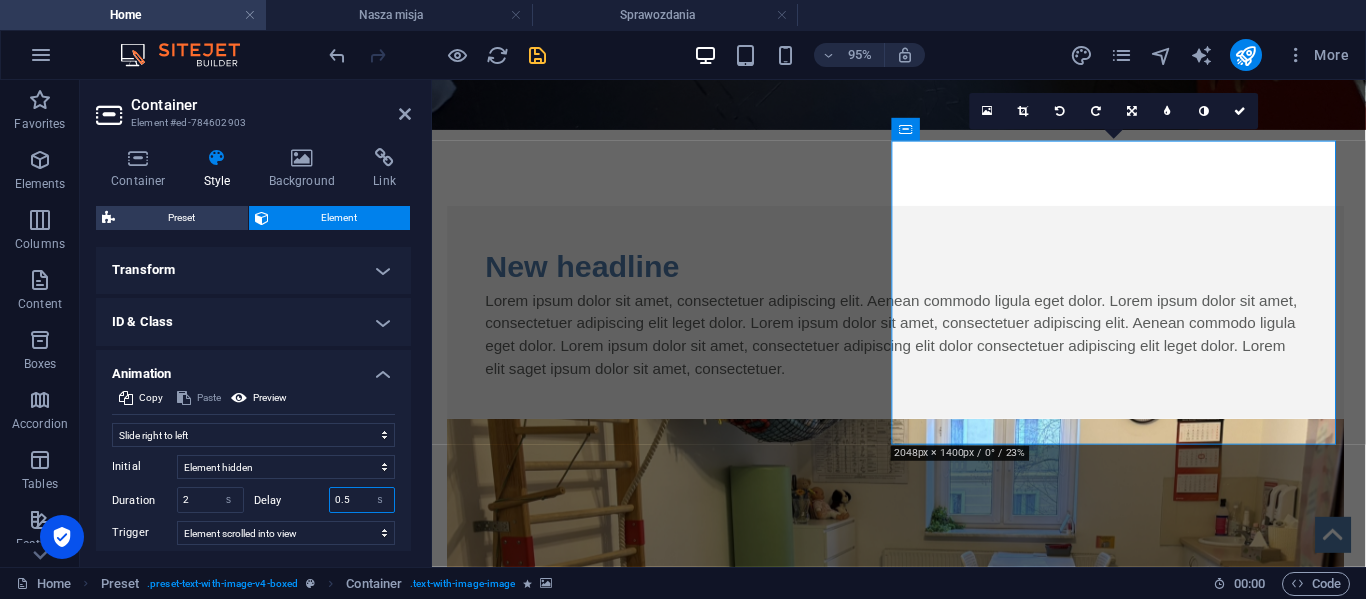scroll, scrollTop: 644, scrollLeft: 0, axis: vertical 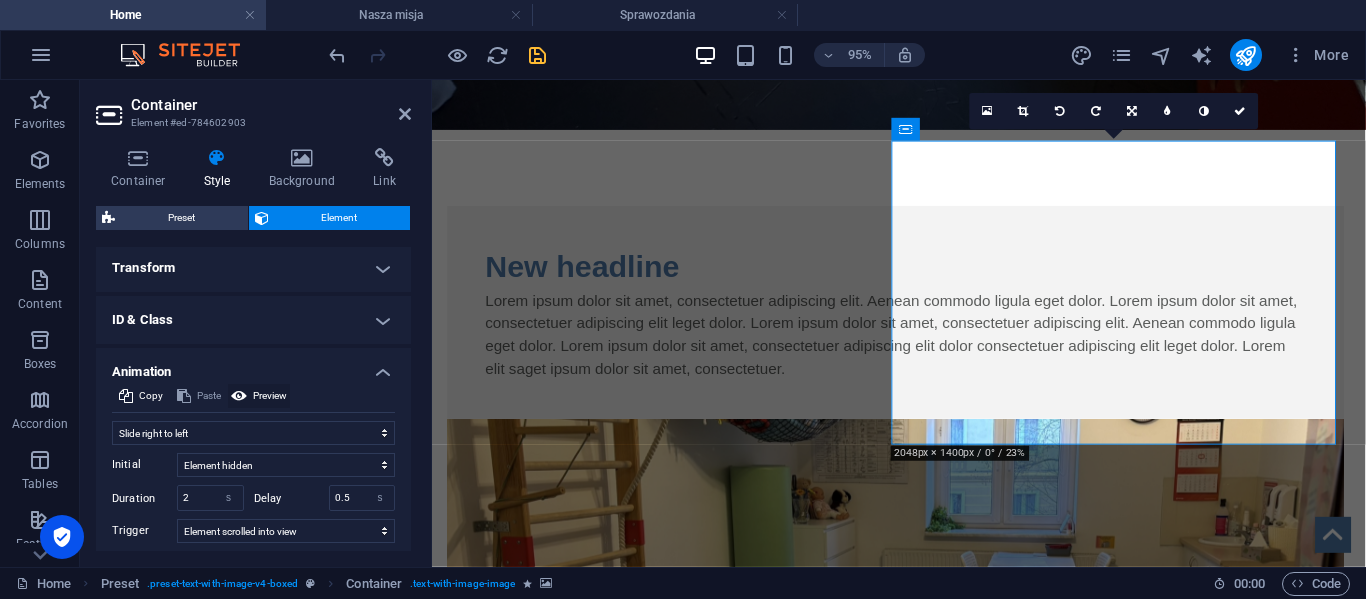 click on "Preview" at bounding box center [270, 396] 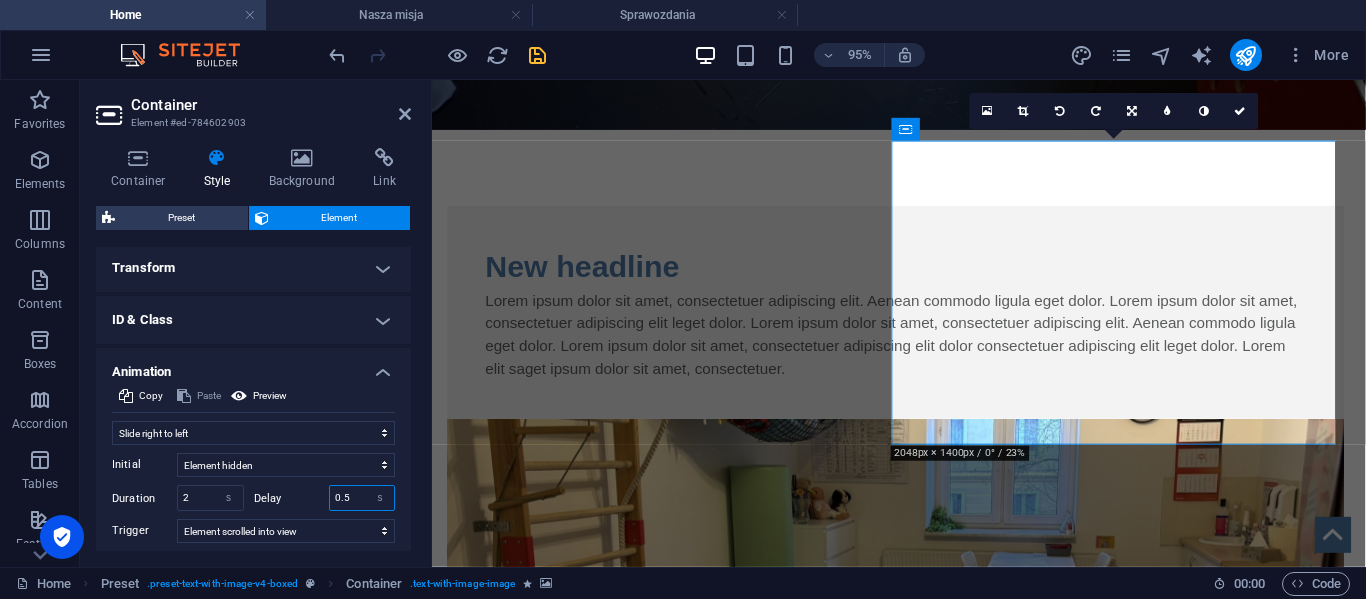 drag, startPoint x: 356, startPoint y: 501, endPoint x: 323, endPoint y: 502, distance: 33.01515 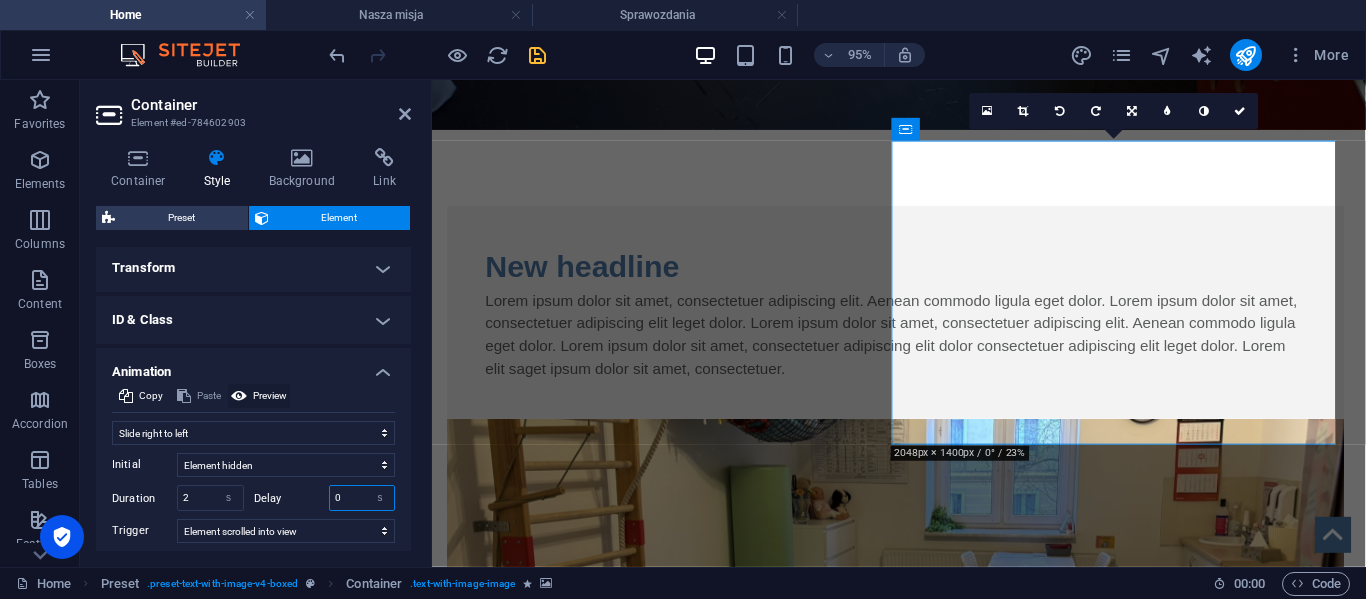 type on "0" 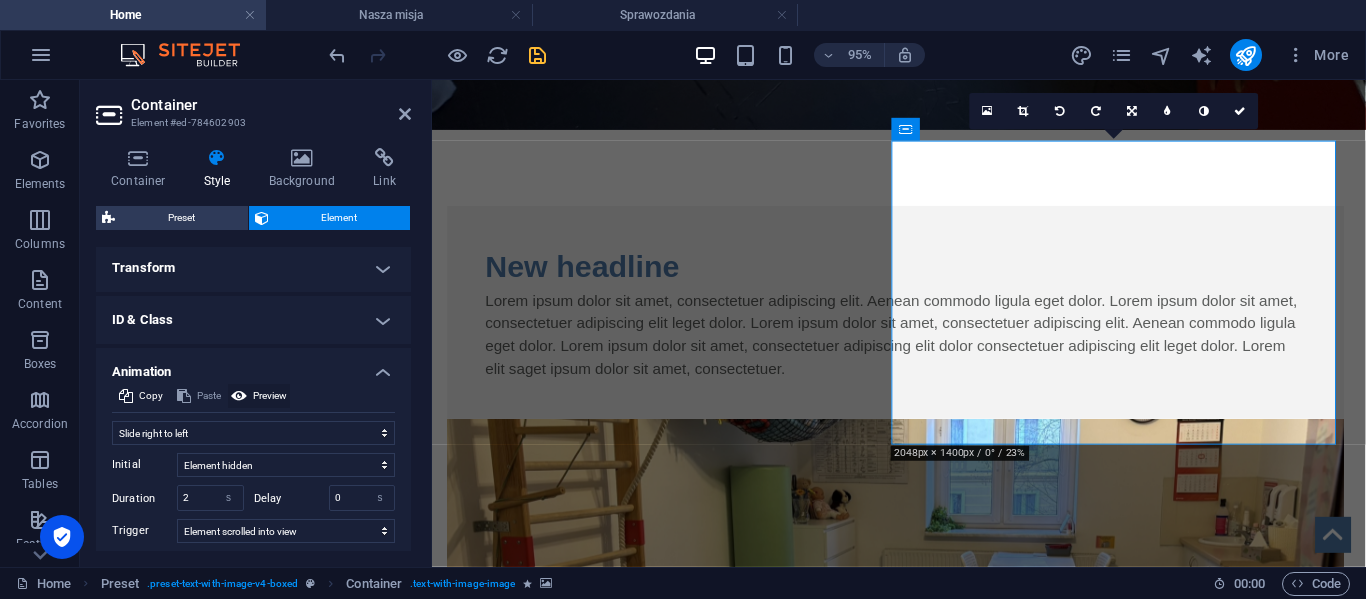 click on "Preview" at bounding box center [270, 396] 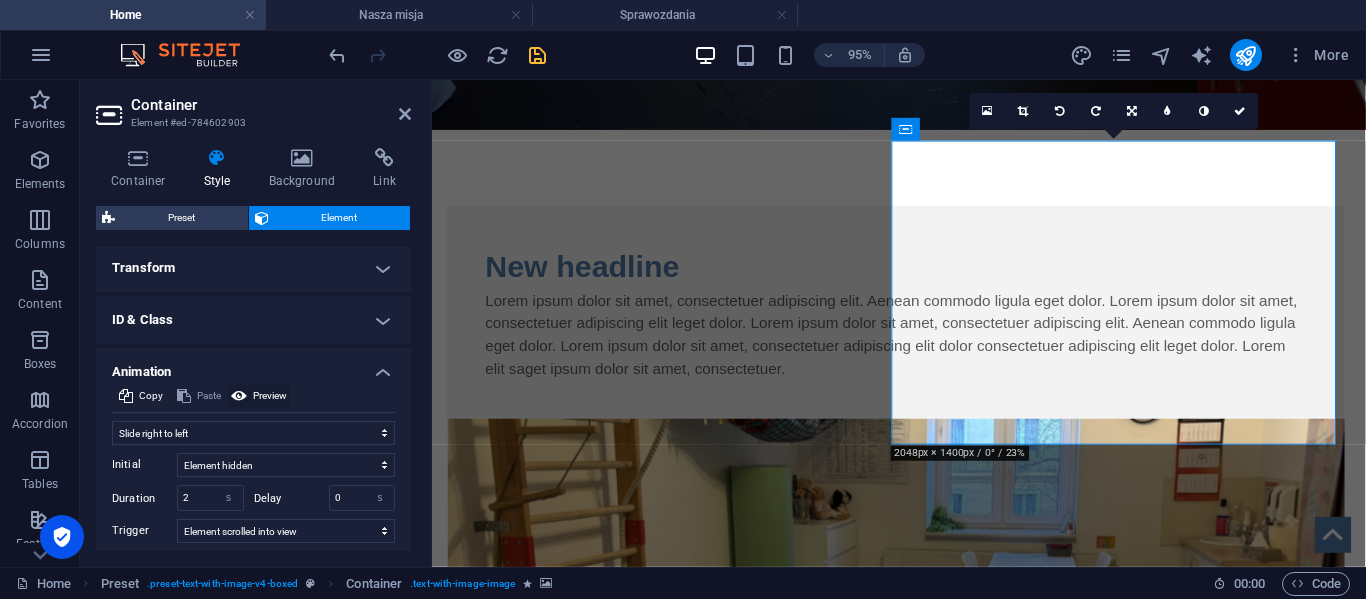 click on "Preview" at bounding box center (270, 396) 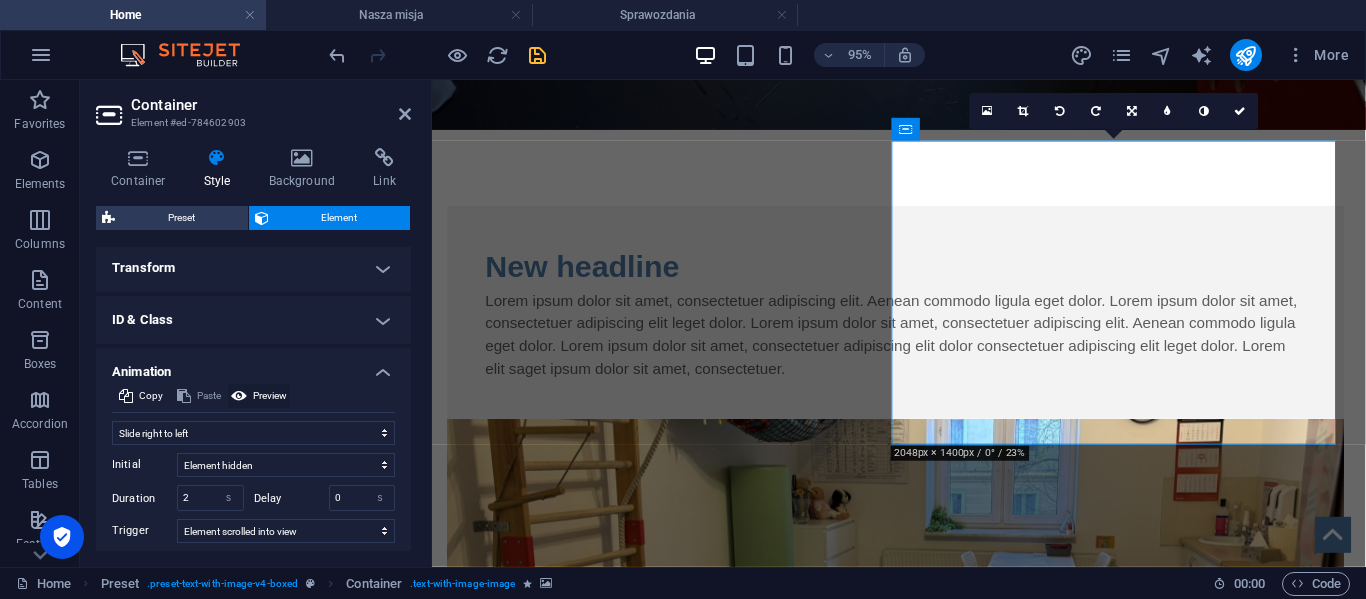 click on "Preview" at bounding box center [270, 396] 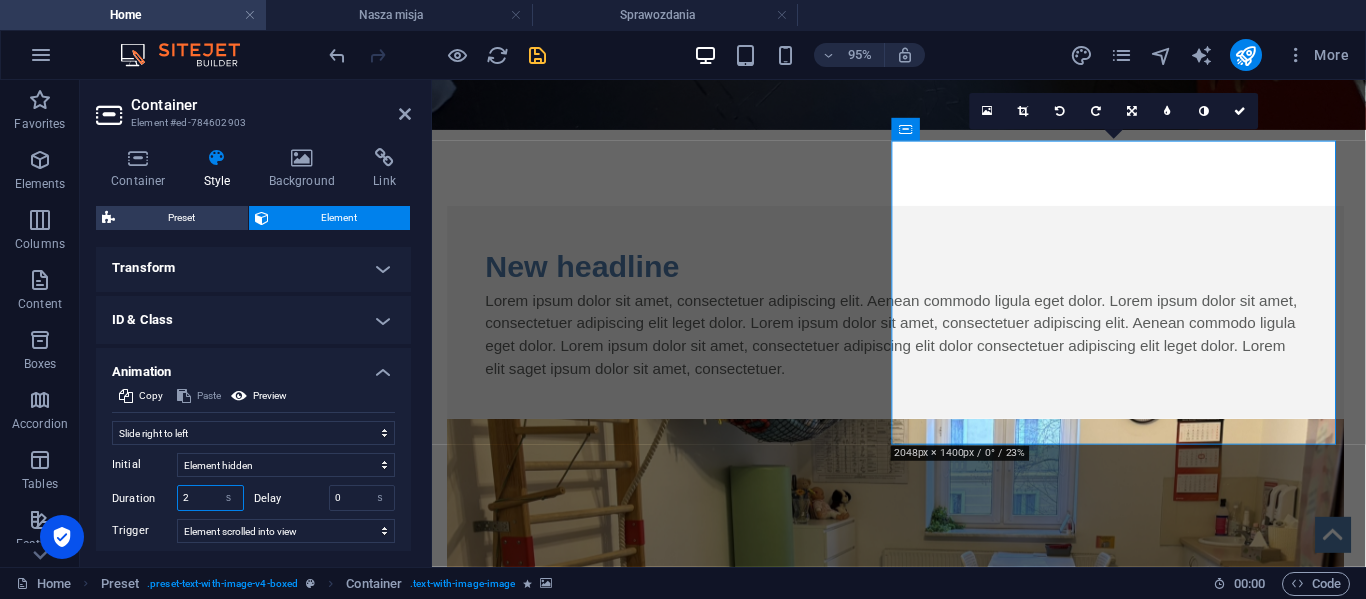 drag, startPoint x: 199, startPoint y: 495, endPoint x: 170, endPoint y: 500, distance: 29.427877 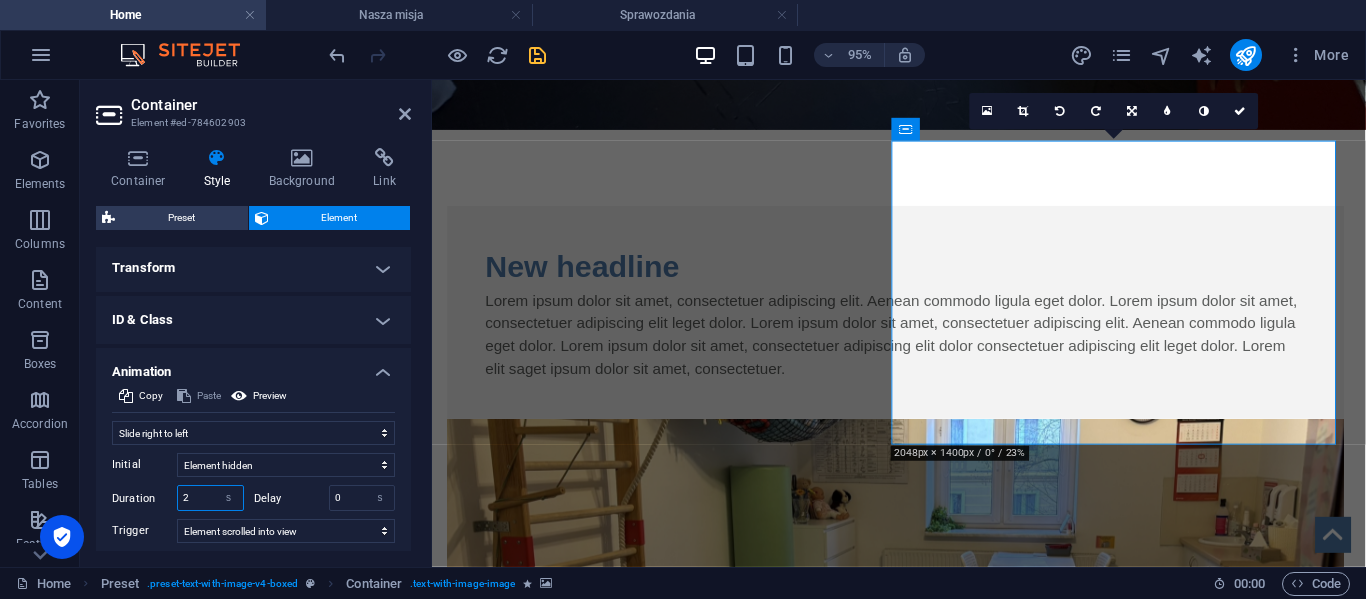 click on "Duration 2 s ms" at bounding box center [178, 498] 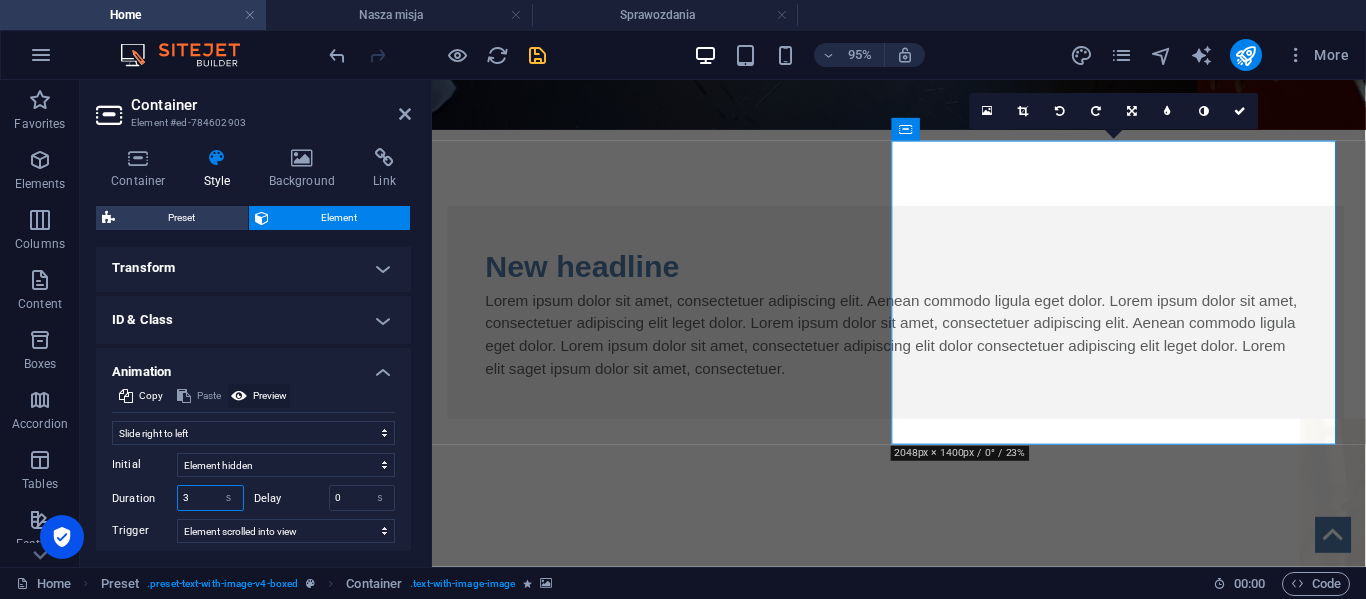 type on "3" 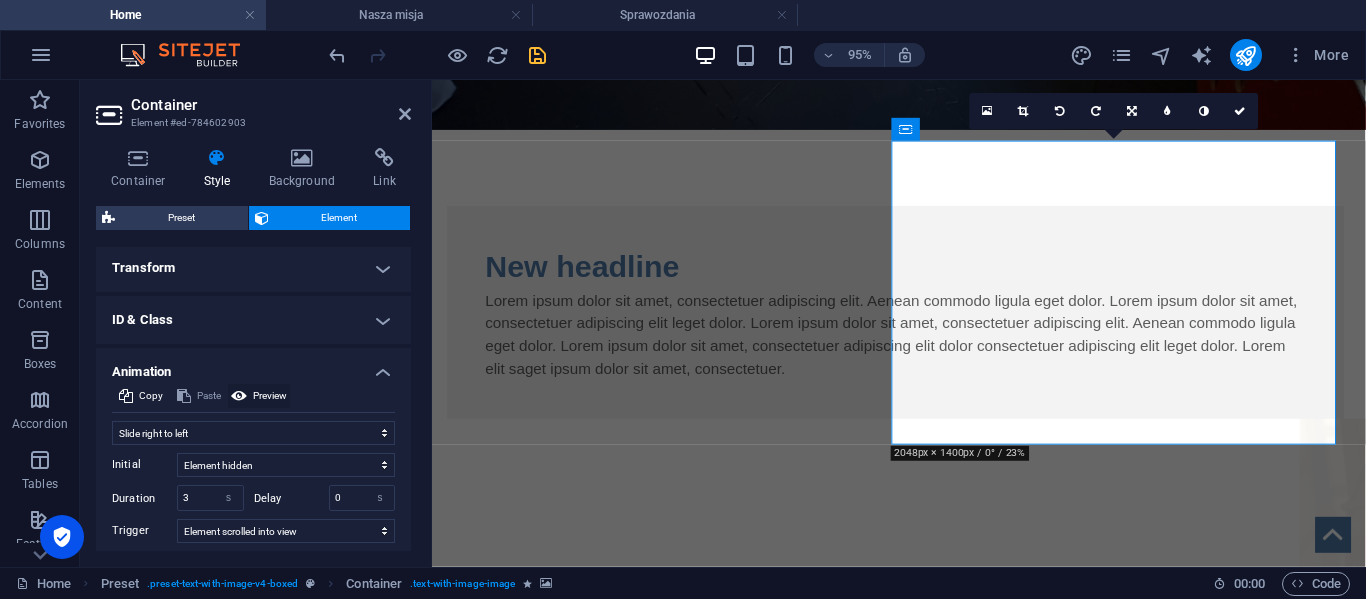 click on "Preview" at bounding box center [270, 396] 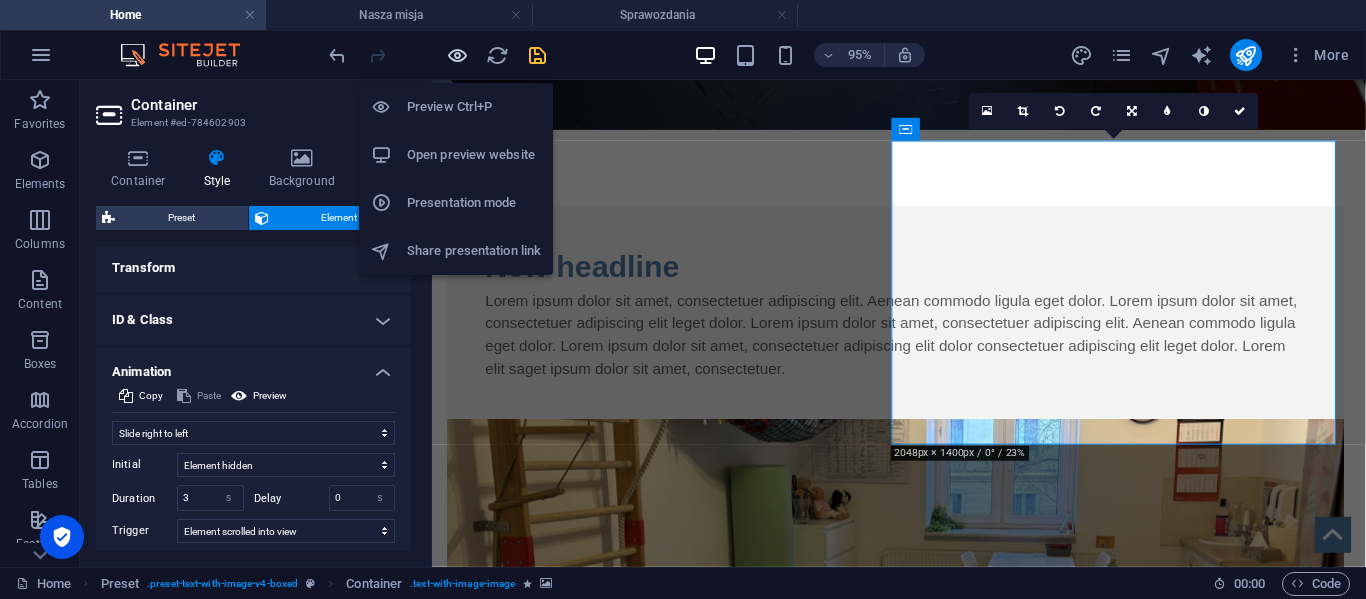 click at bounding box center [457, 55] 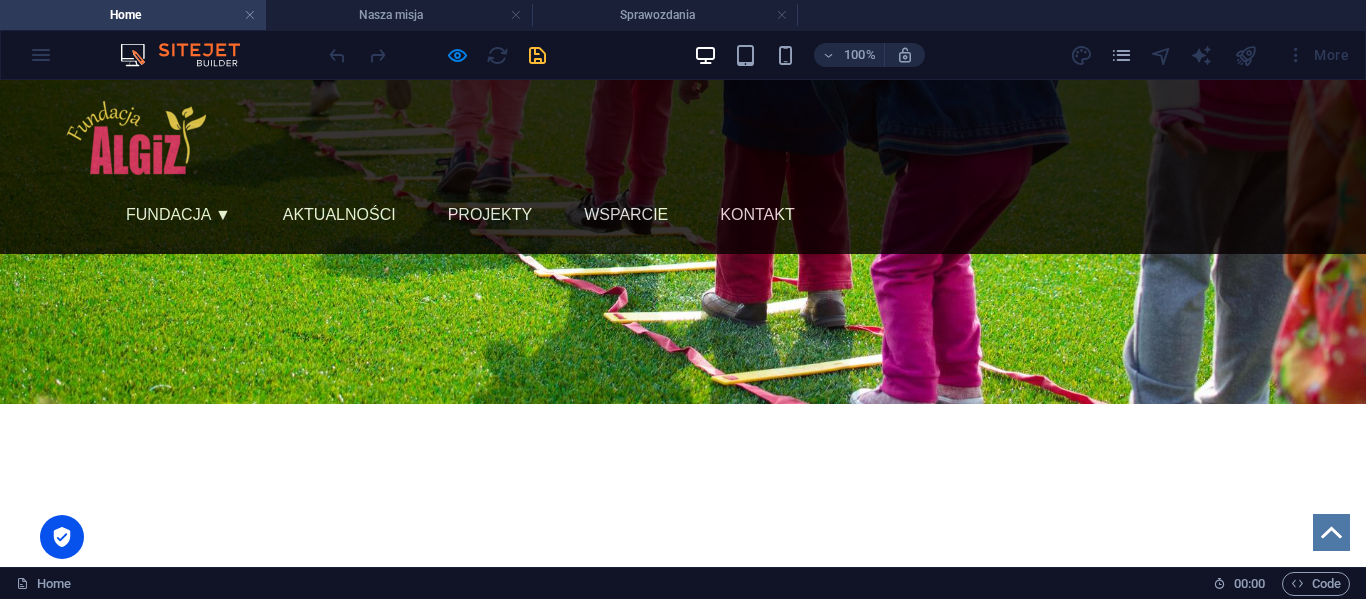 scroll, scrollTop: 0, scrollLeft: 0, axis: both 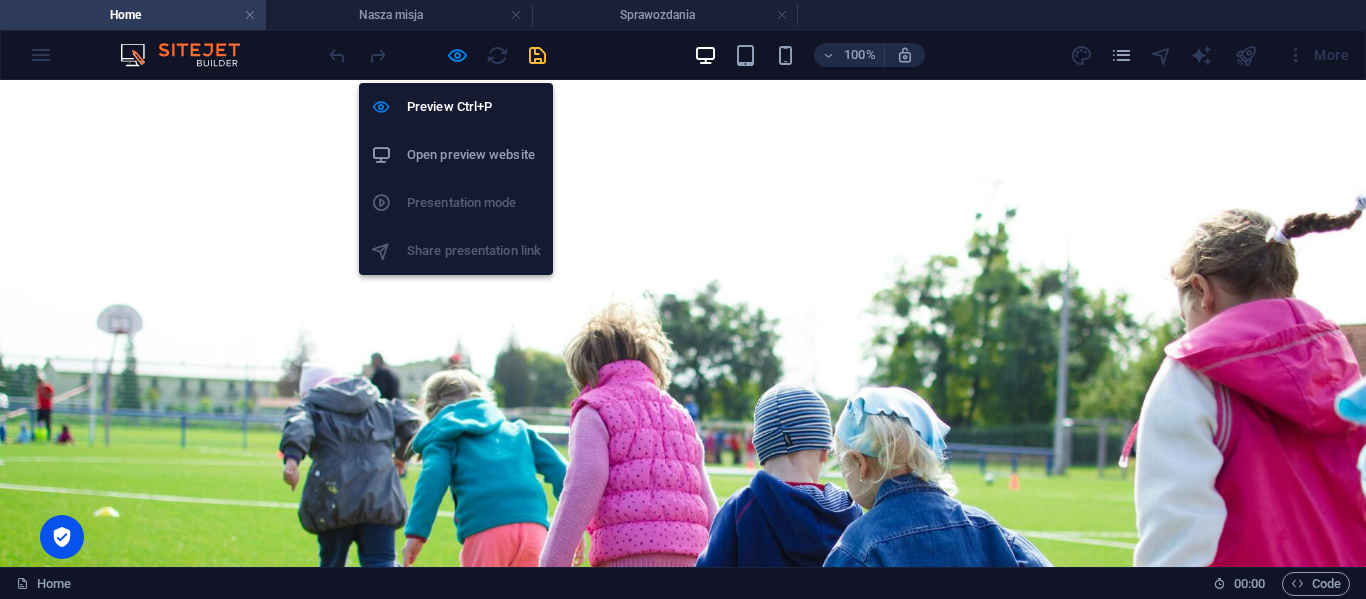 click on "Open preview website" at bounding box center [474, 155] 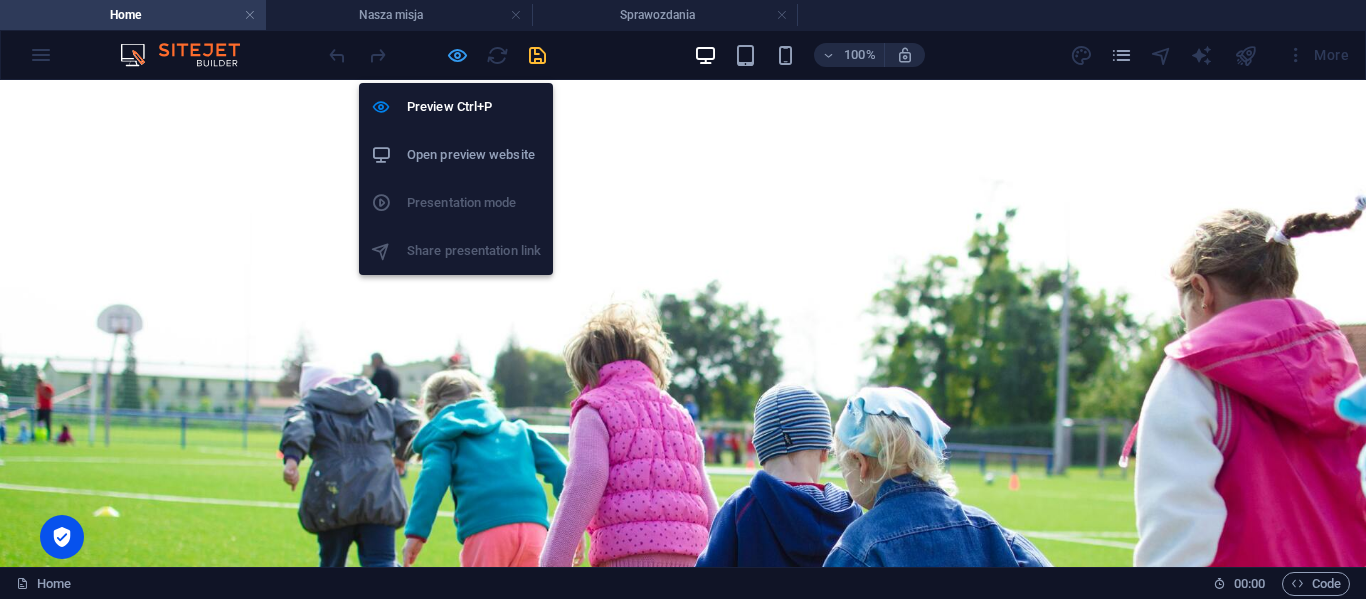 click at bounding box center (457, 55) 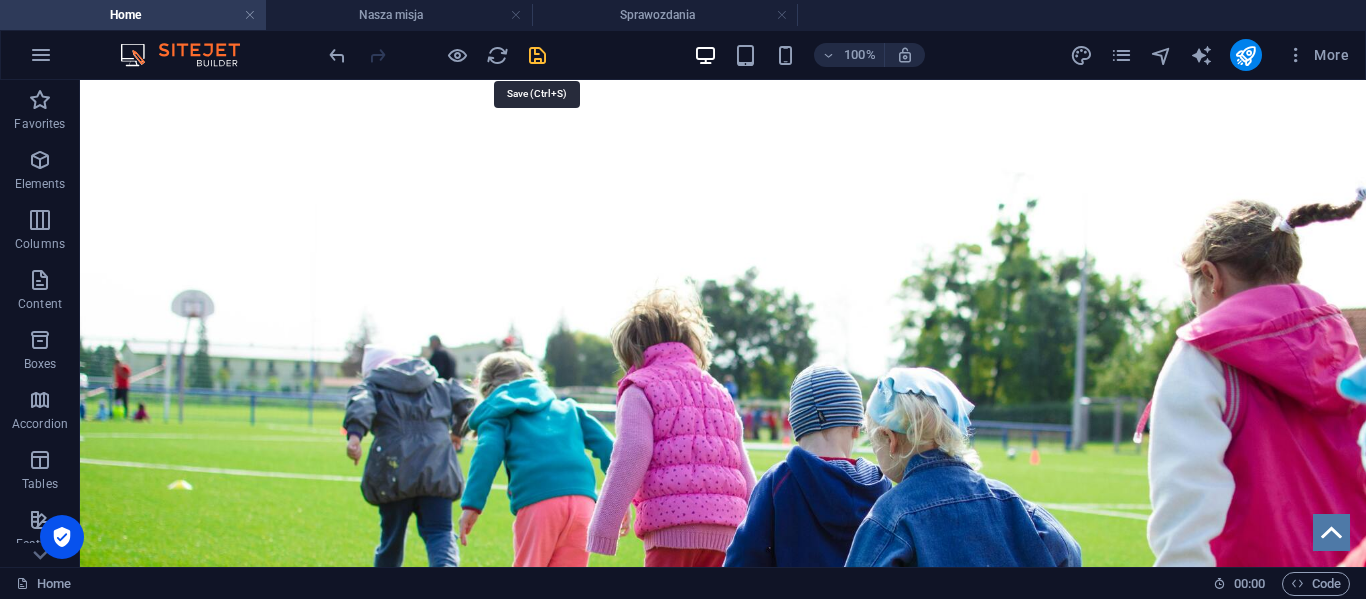 click at bounding box center (537, 55) 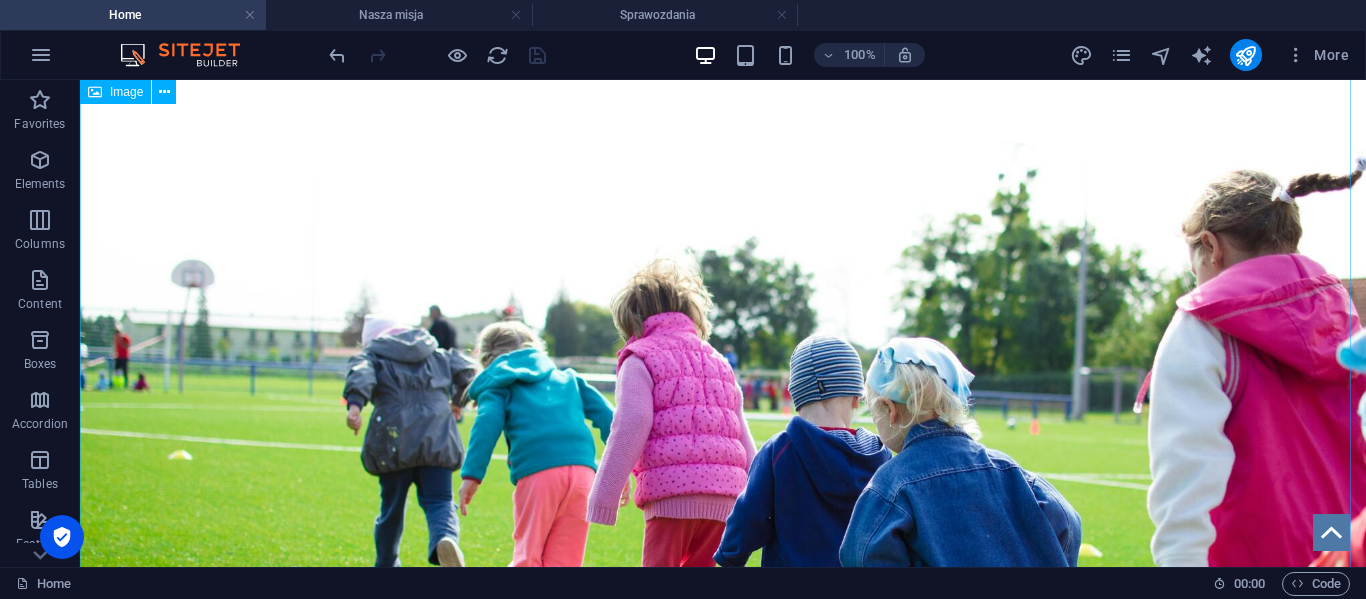 scroll, scrollTop: 0, scrollLeft: 0, axis: both 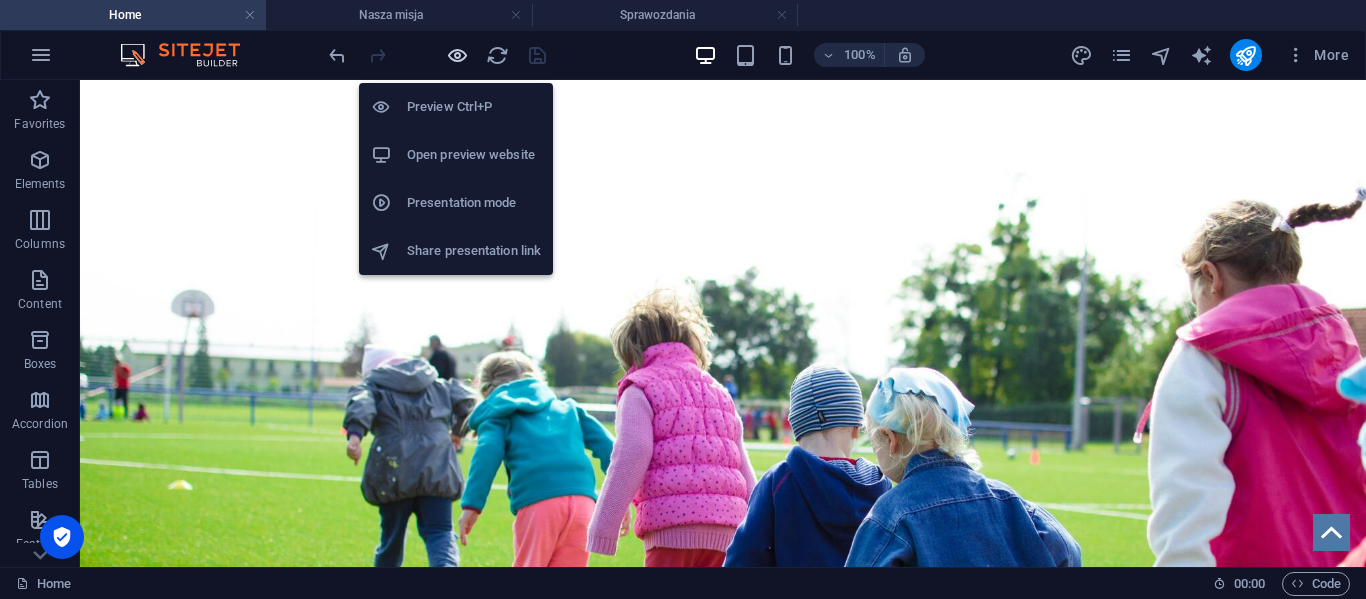 click at bounding box center [457, 55] 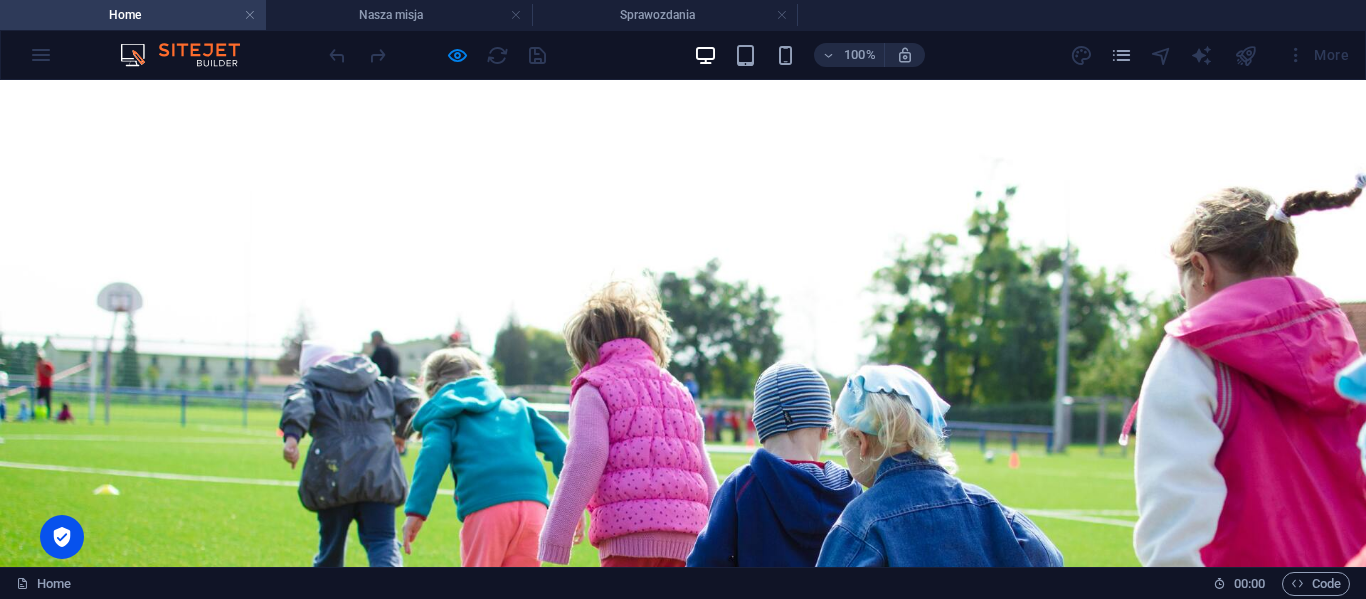 scroll, scrollTop: 0, scrollLeft: 0, axis: both 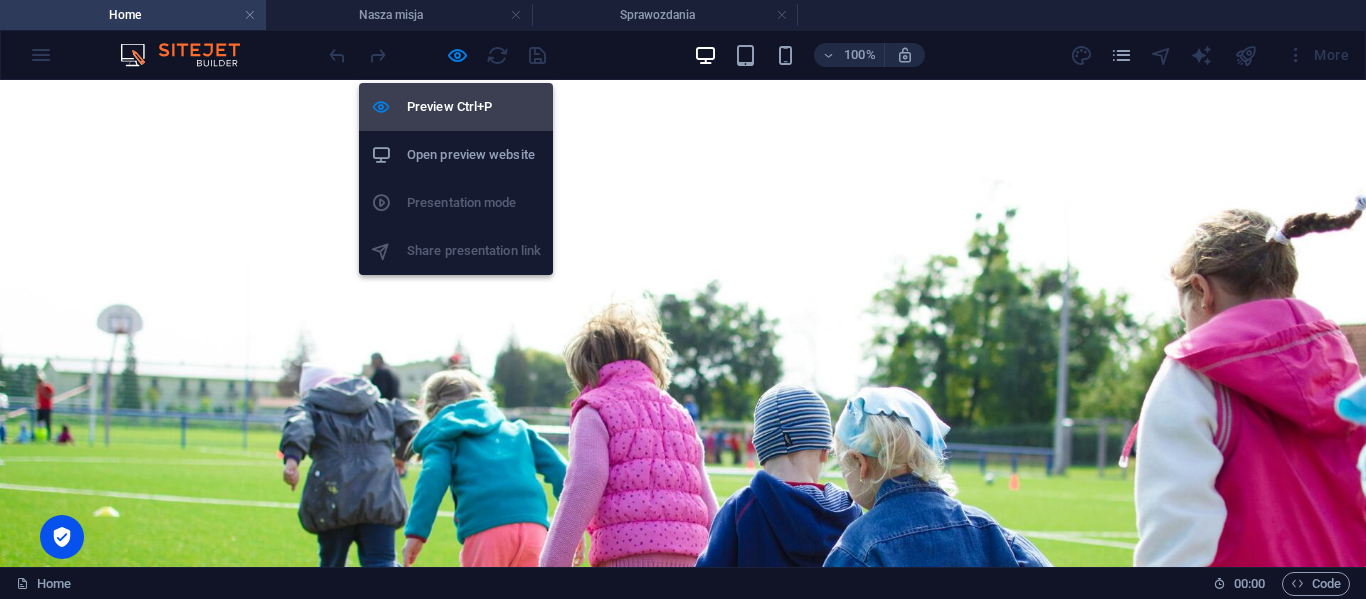click on "Preview Ctrl+P" at bounding box center [474, 107] 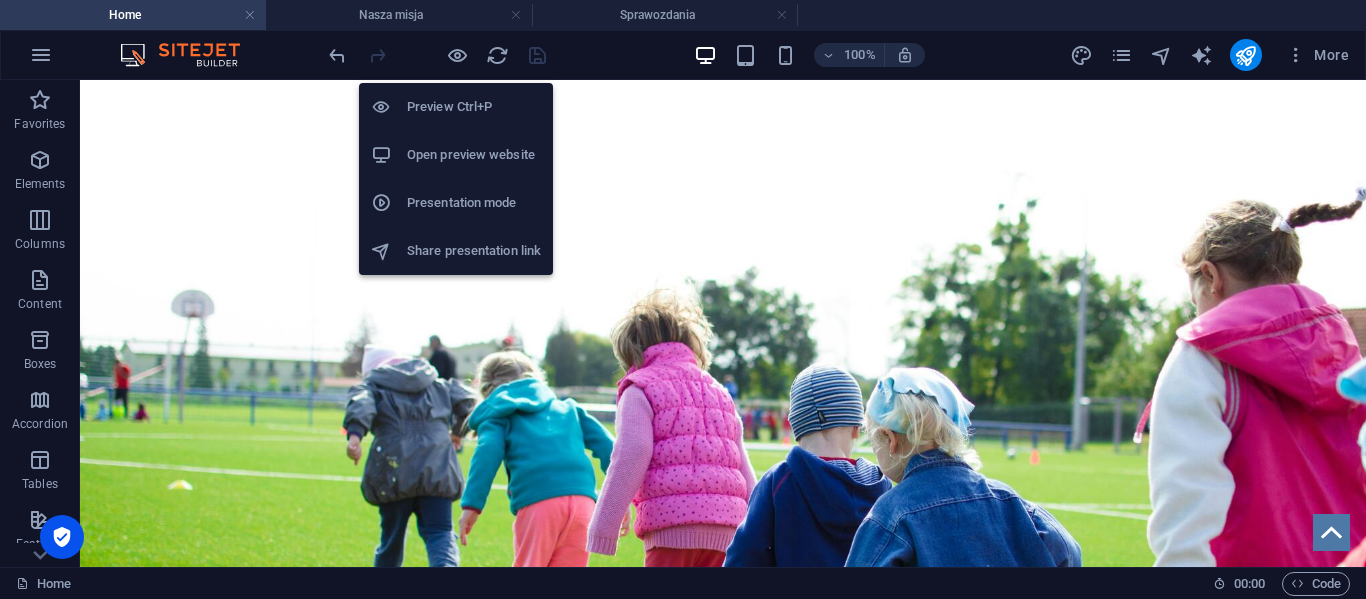 click on "Presentation mode" at bounding box center (474, 203) 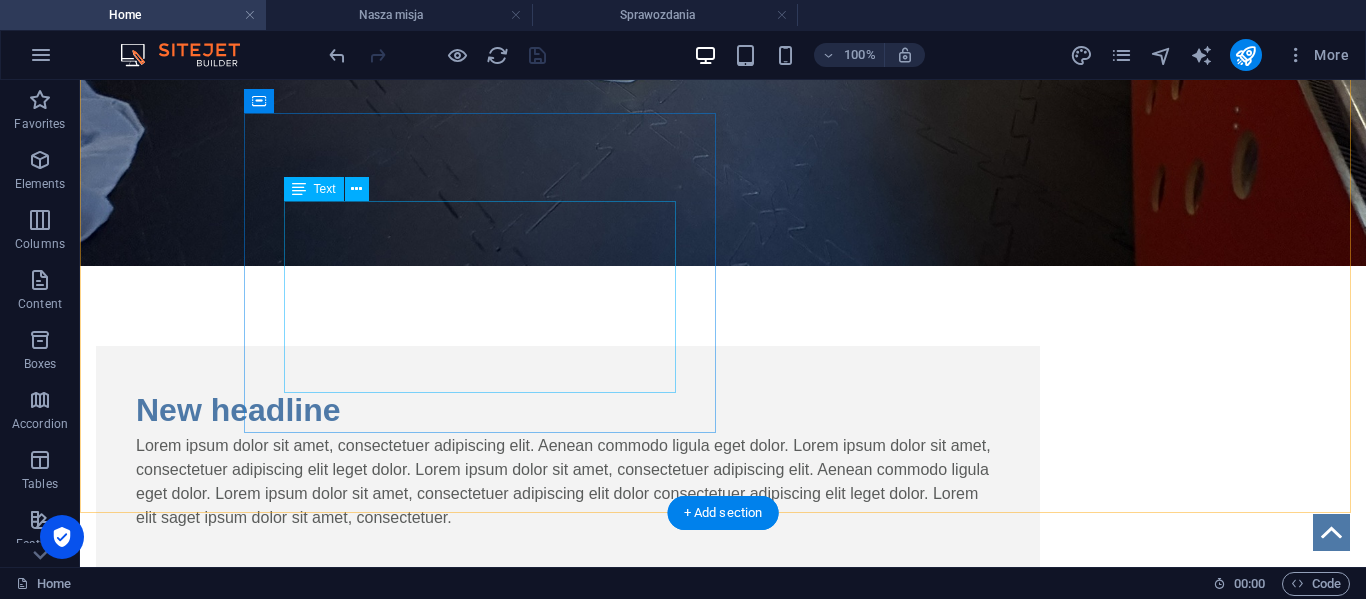 scroll, scrollTop: 1809, scrollLeft: 0, axis: vertical 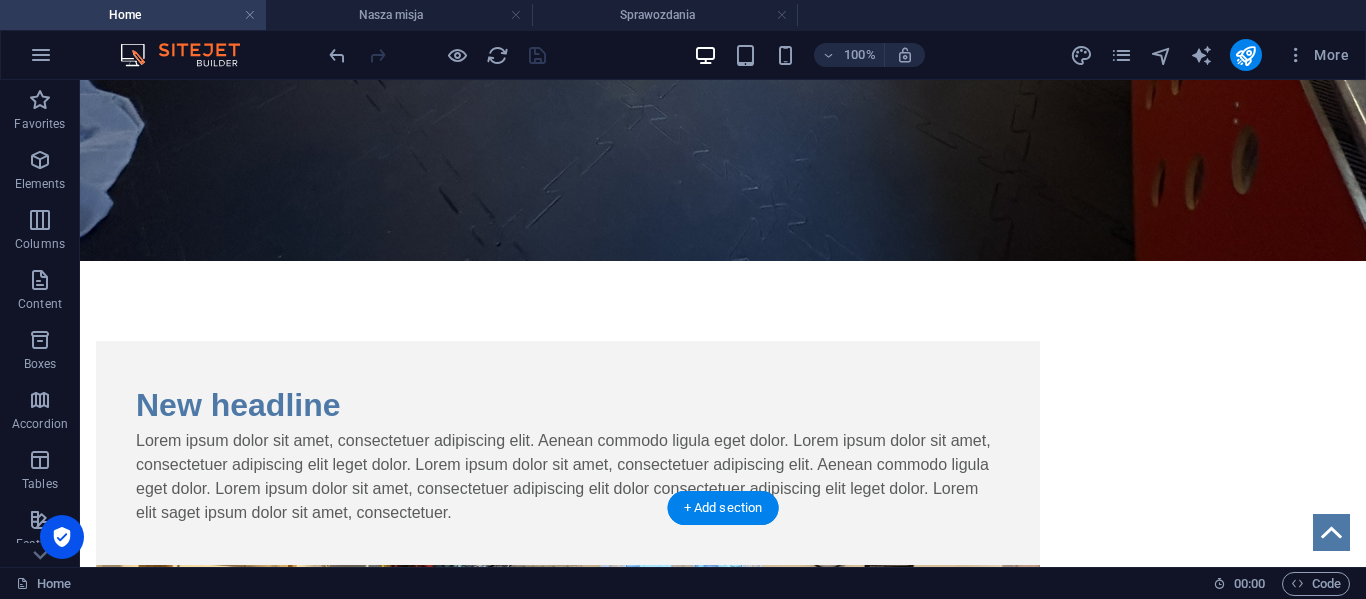 click at bounding box center [568, 725] 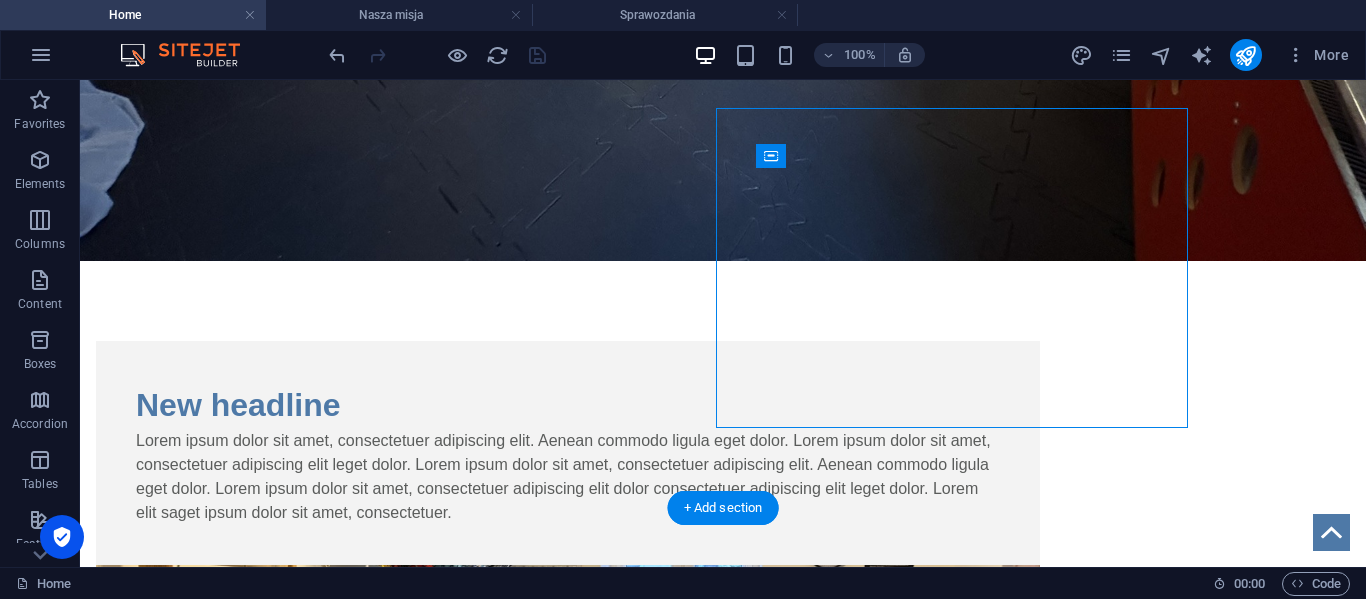click at bounding box center (568, 725) 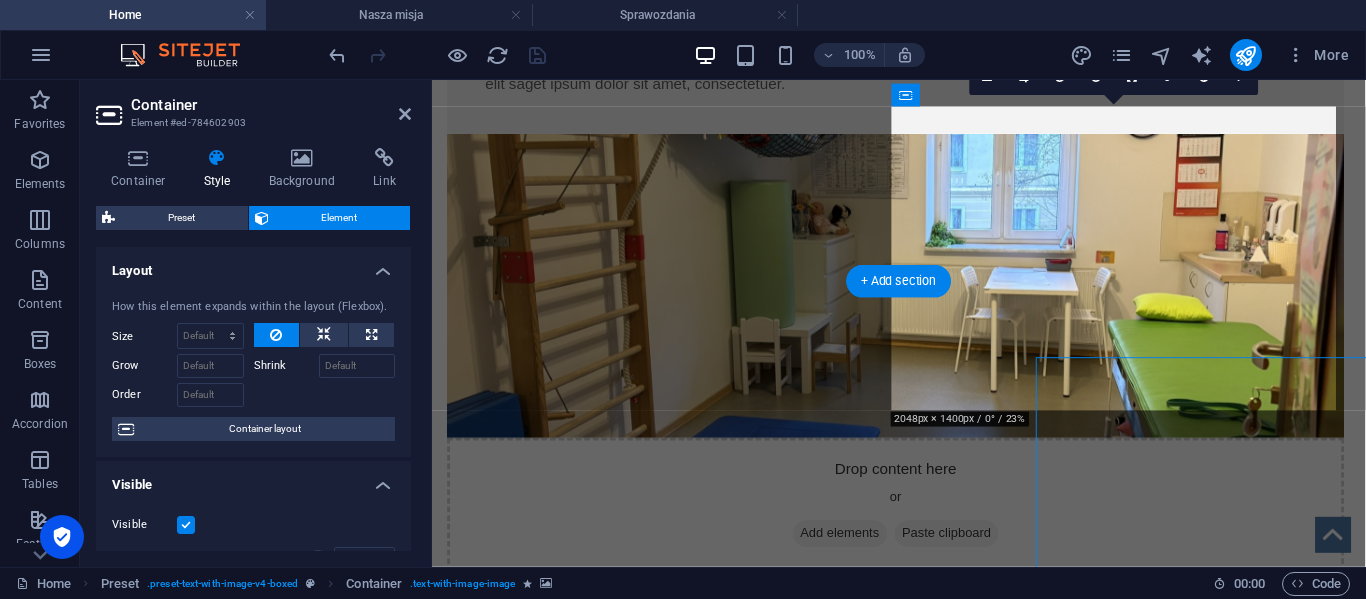scroll, scrollTop: 1545, scrollLeft: 0, axis: vertical 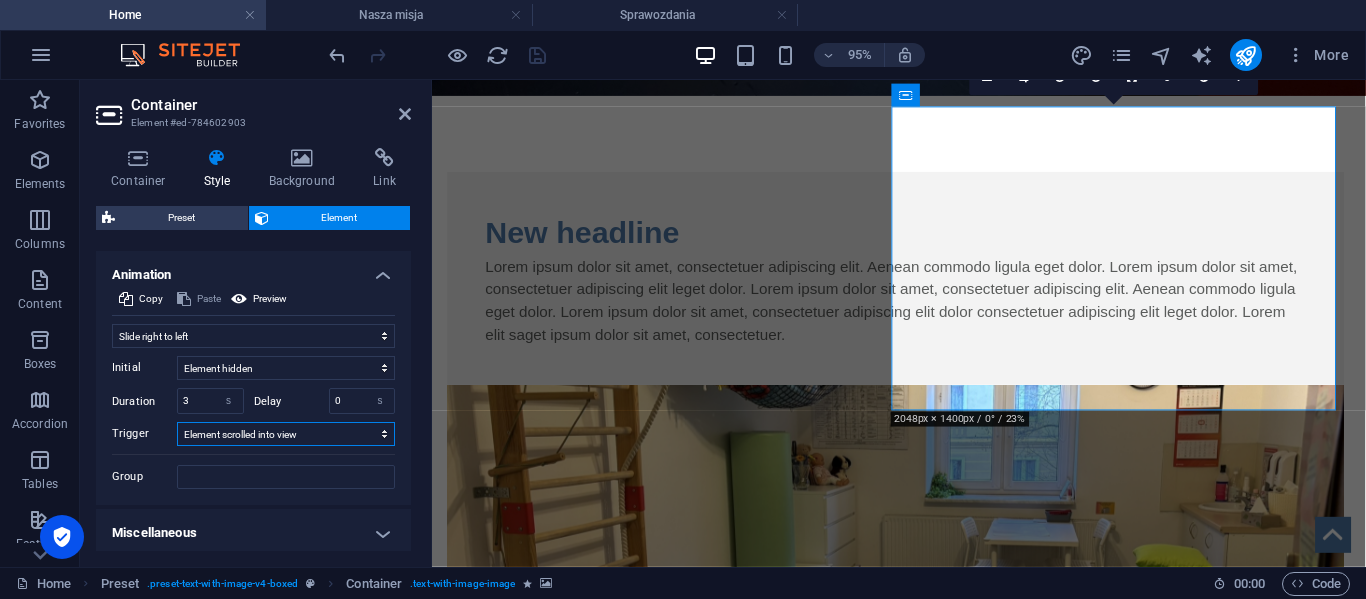 click on "No automatic trigger On page load Element scrolled into view" at bounding box center (286, 434) 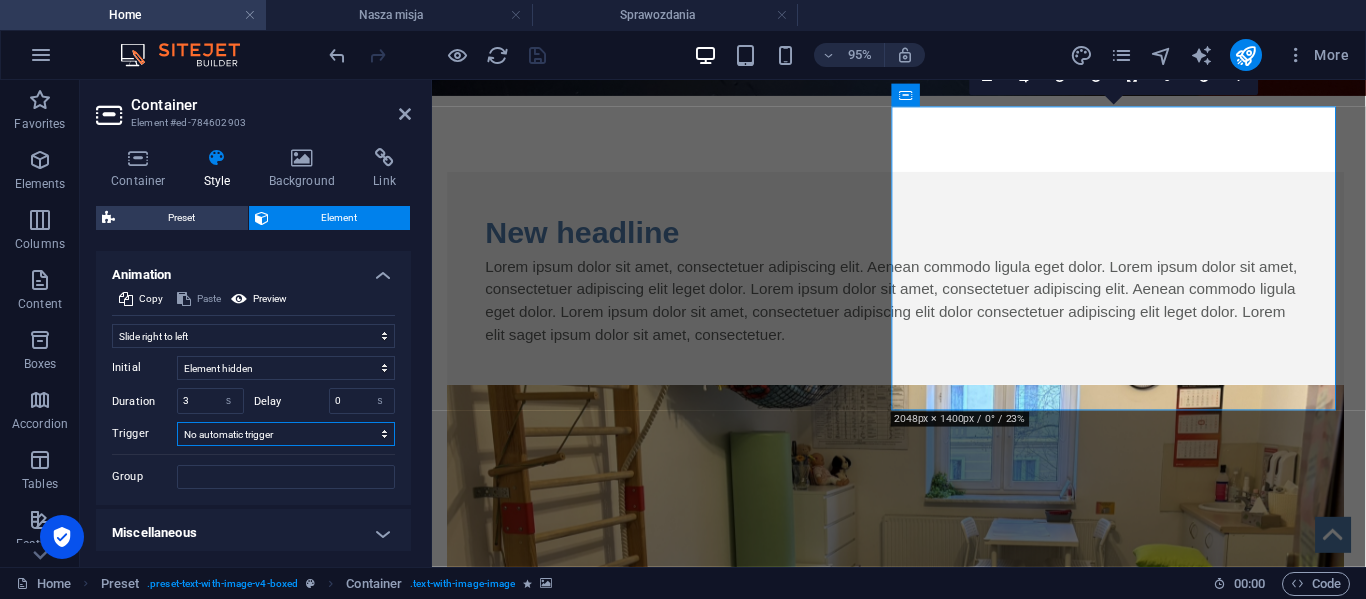 click on "No automatic trigger On page load Element scrolled into view" at bounding box center (286, 434) 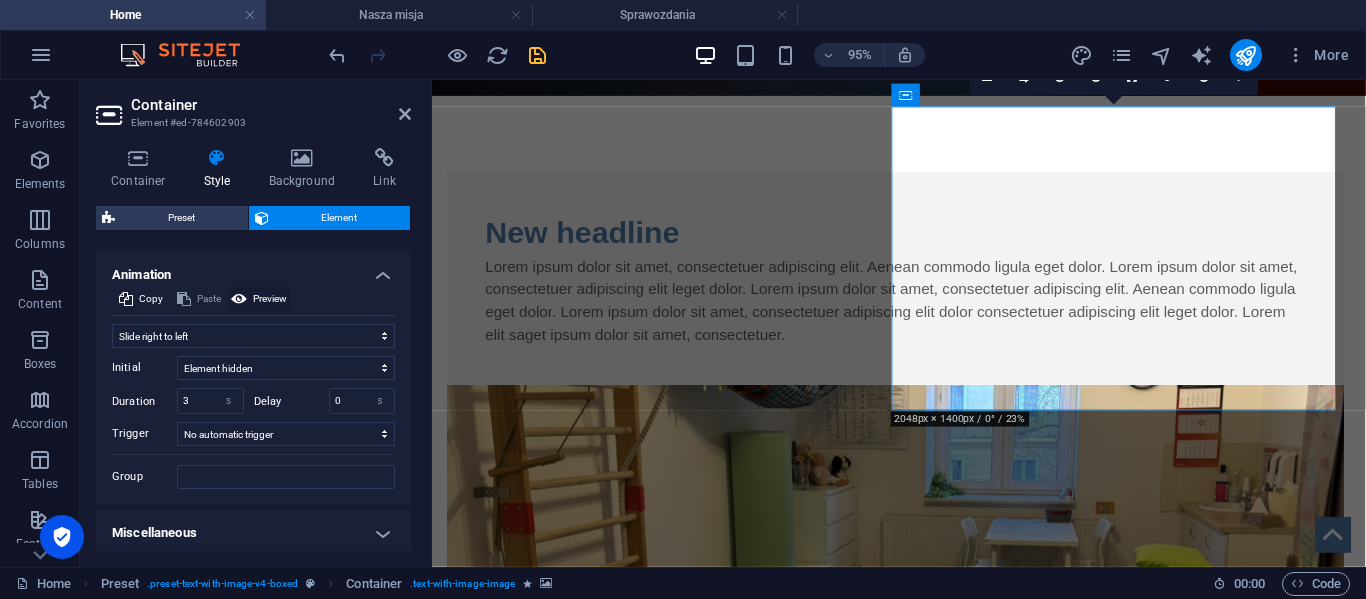 click on "Preview" at bounding box center (270, 299) 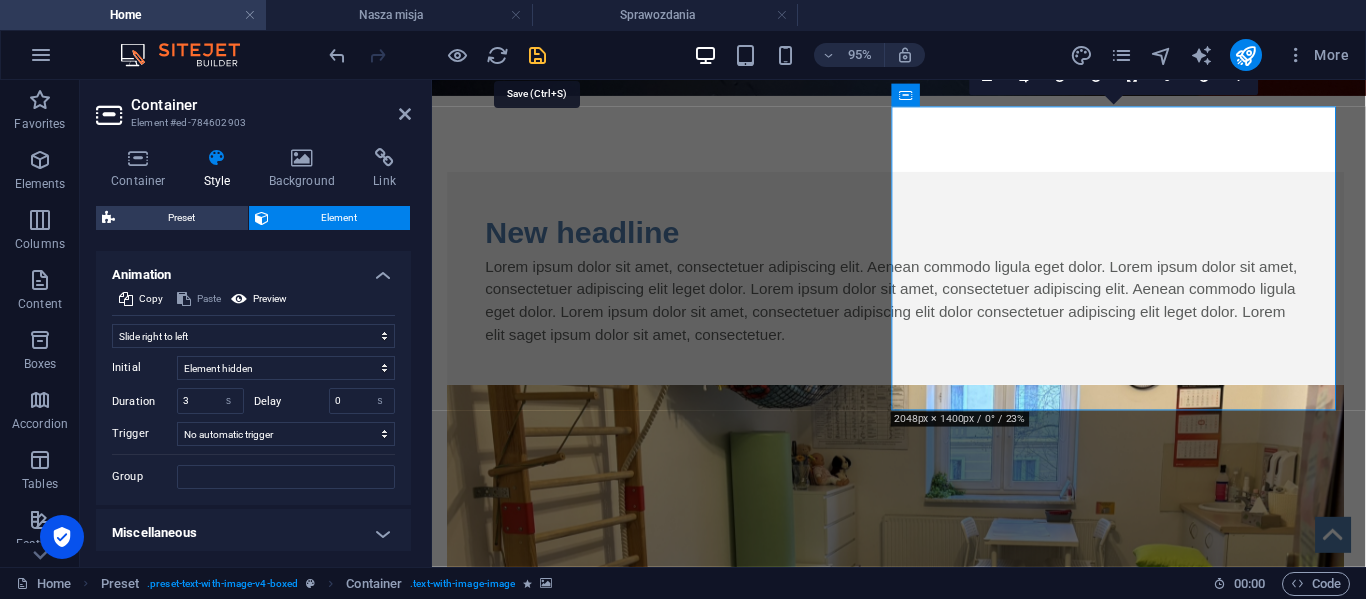 click at bounding box center (537, 55) 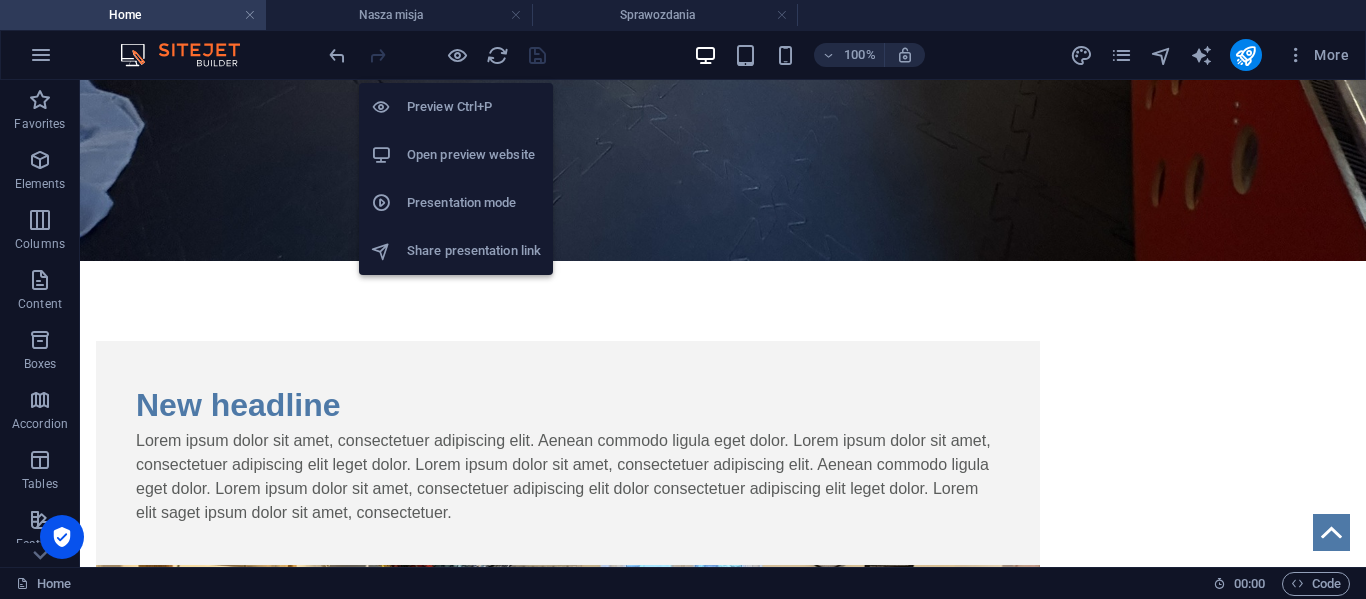 click on "Preview Ctrl+P" at bounding box center (474, 107) 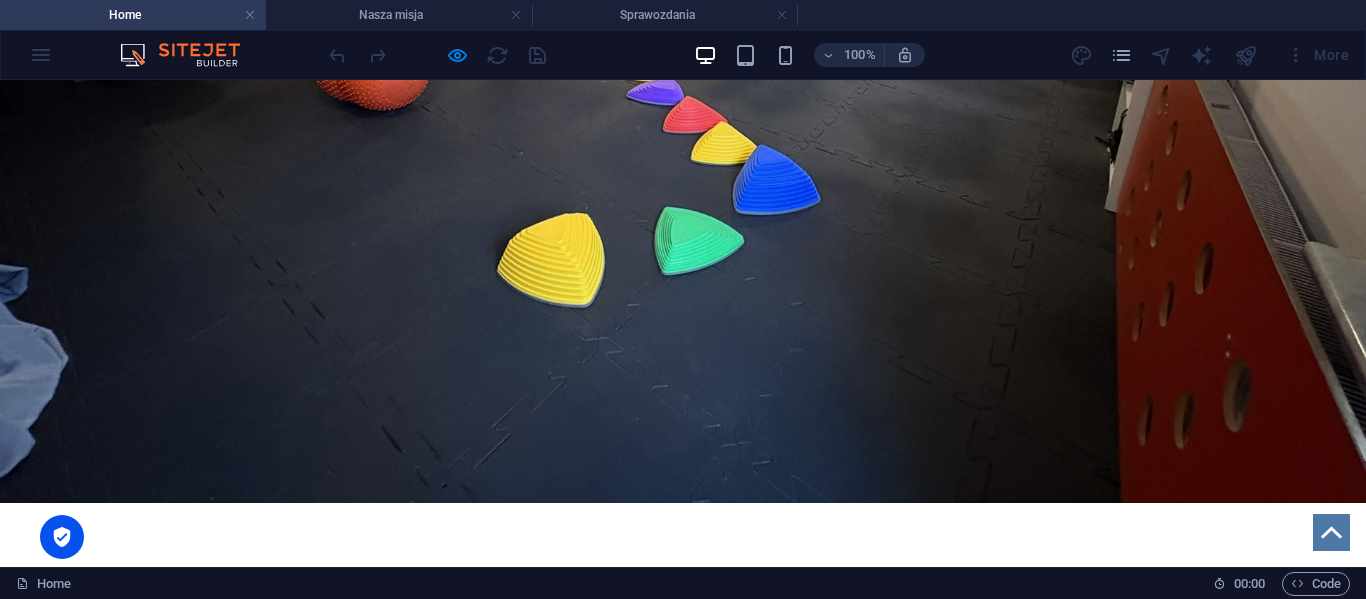 scroll, scrollTop: 1866, scrollLeft: 0, axis: vertical 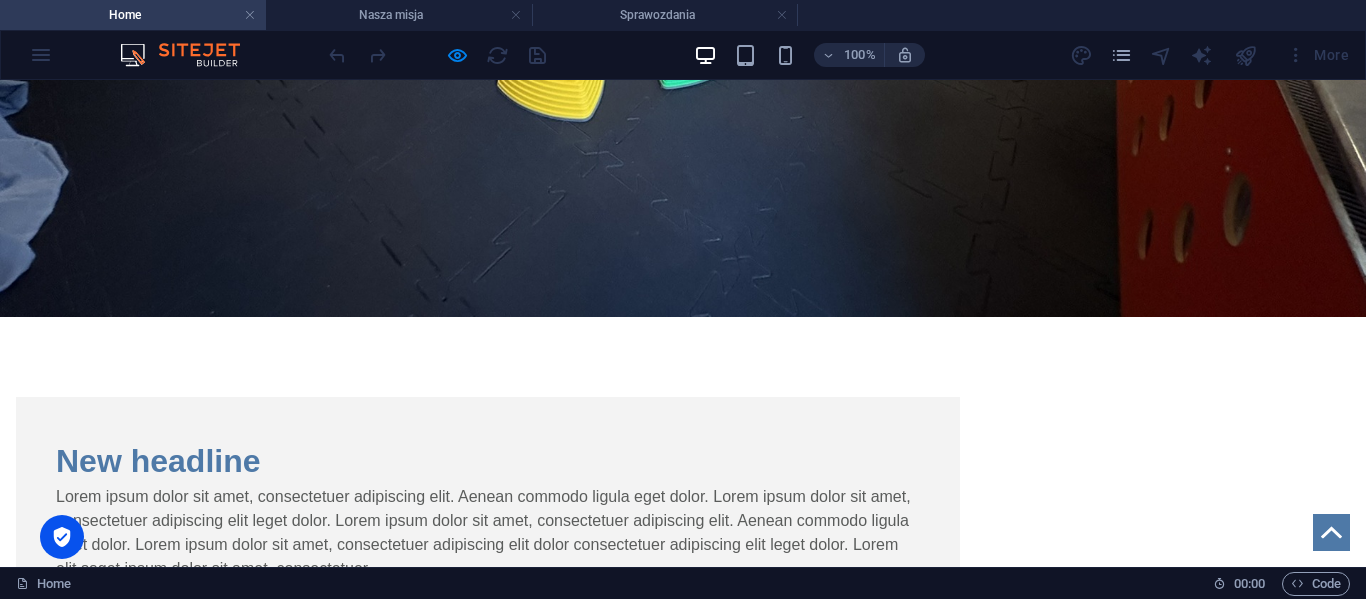 click on "New headline Lorem ipsum dolor sit amet, consectetuer adipiscing elit. Aenean commodo ligula eget dolor. Lorem ipsum dolor sit amet, consectetuer adipiscing elit leget dolor. Lorem ipsum dolor sit amet, consectetuer adipiscing elit. Aenean commodo ligula eget dolor. Lorem ipsum dolor sit amet, consectetuer adipiscing elit dolor consectetuer adipiscing elit leget dolor. Lorem elit saget ipsum dolor sit amet, consectetuer. Drop content here or  Add elements  Paste clipboard" at bounding box center (683, 669) 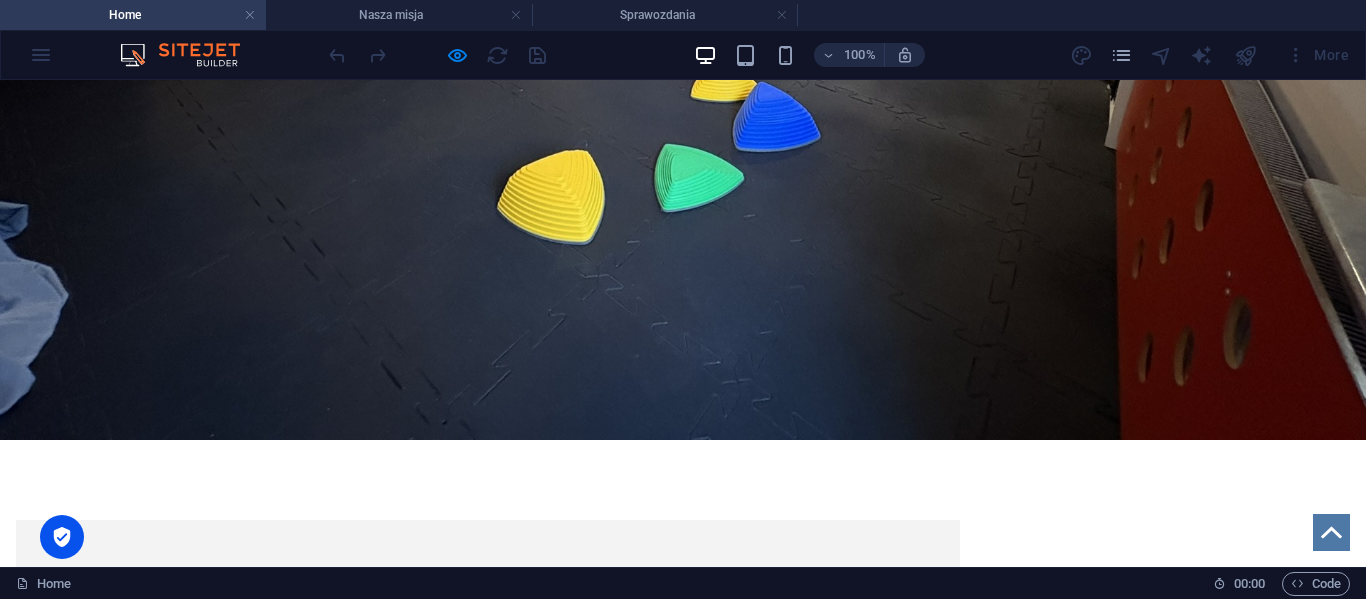 scroll, scrollTop: 1750, scrollLeft: 0, axis: vertical 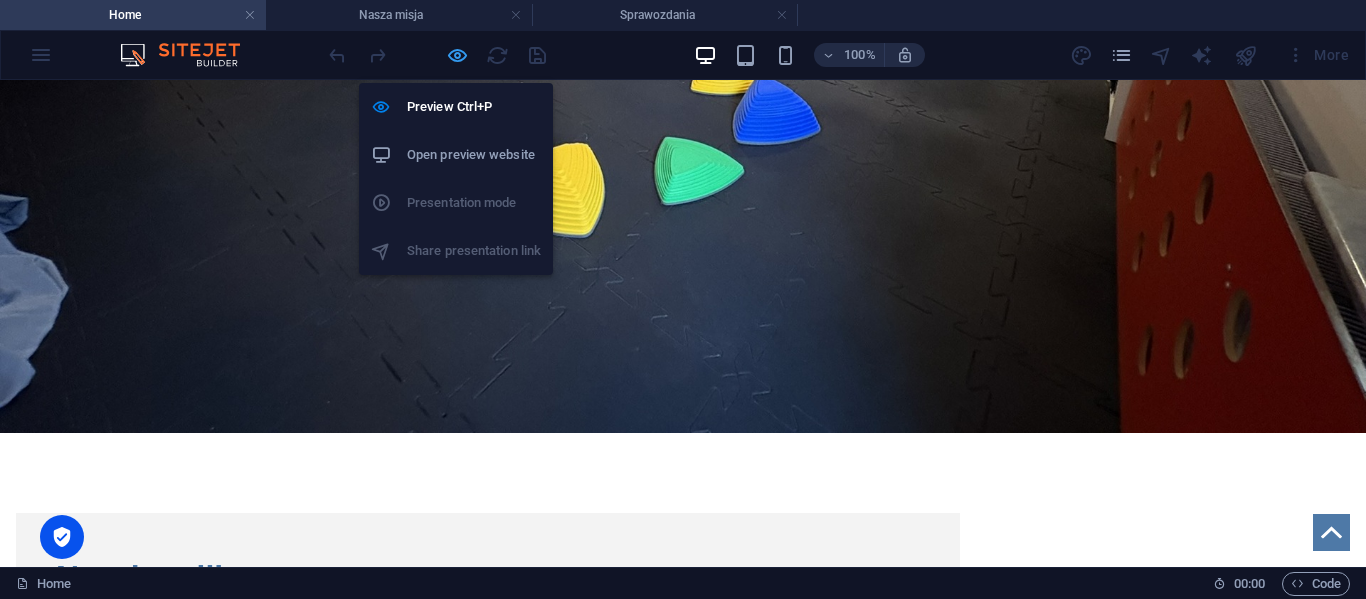 click at bounding box center [457, 55] 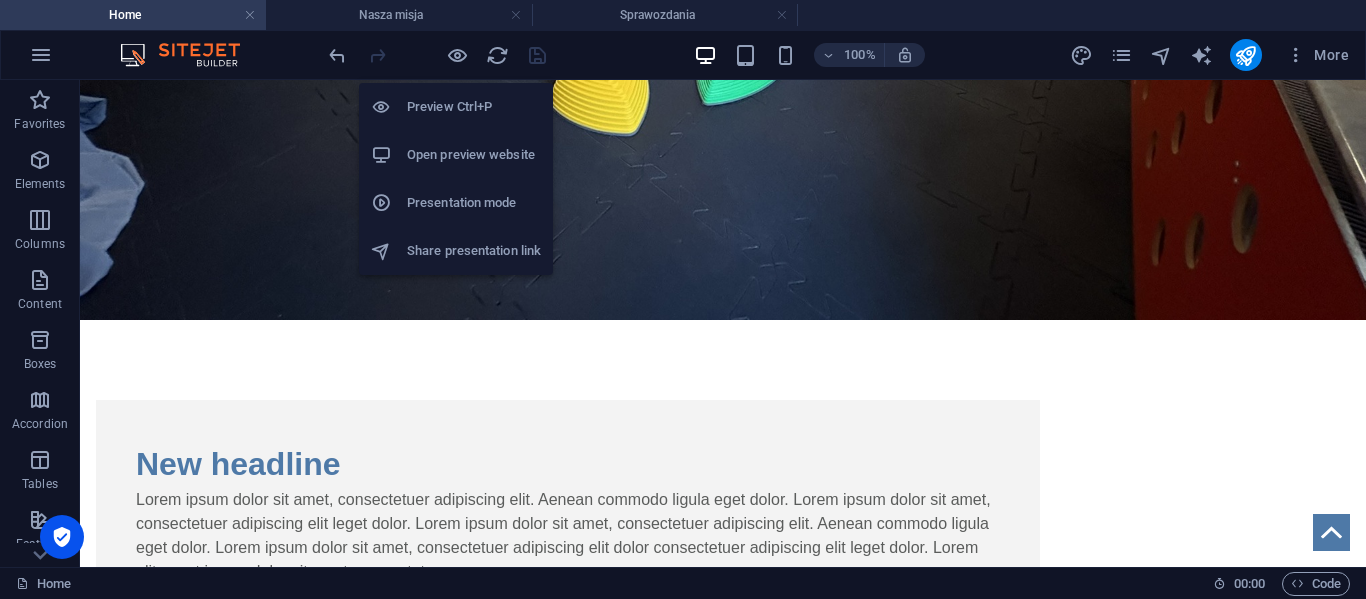 click on "Presentation mode" at bounding box center (474, 203) 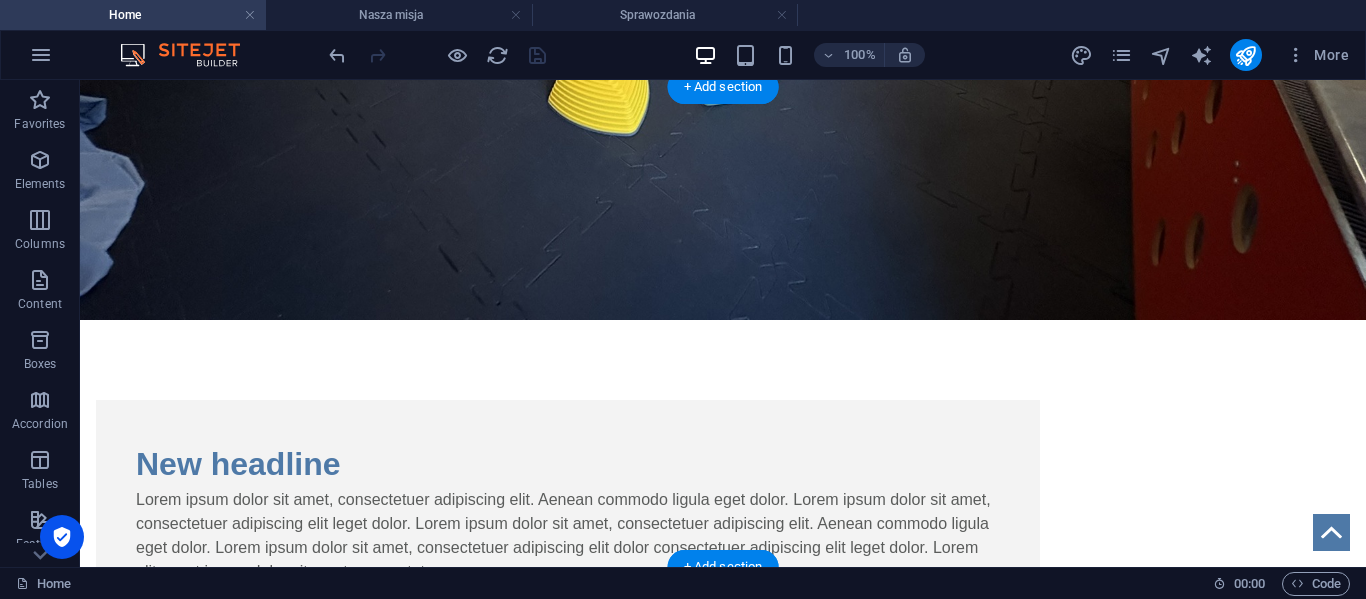 click at bounding box center (568, 784) 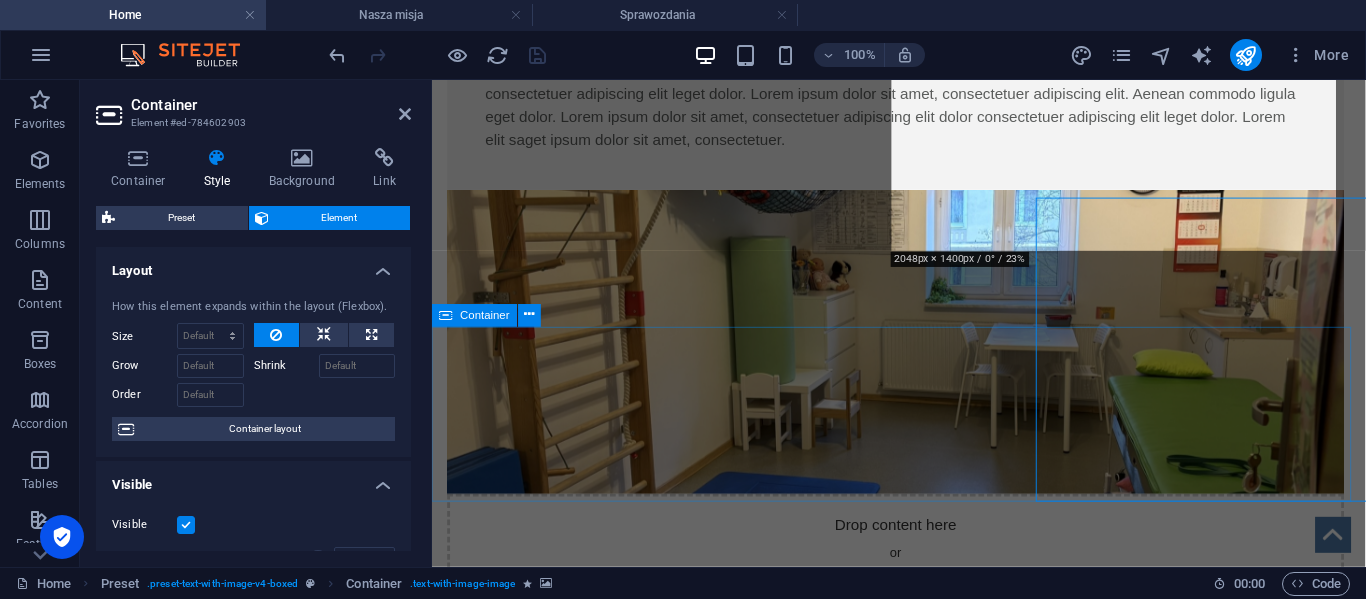 scroll, scrollTop: 1713, scrollLeft: 0, axis: vertical 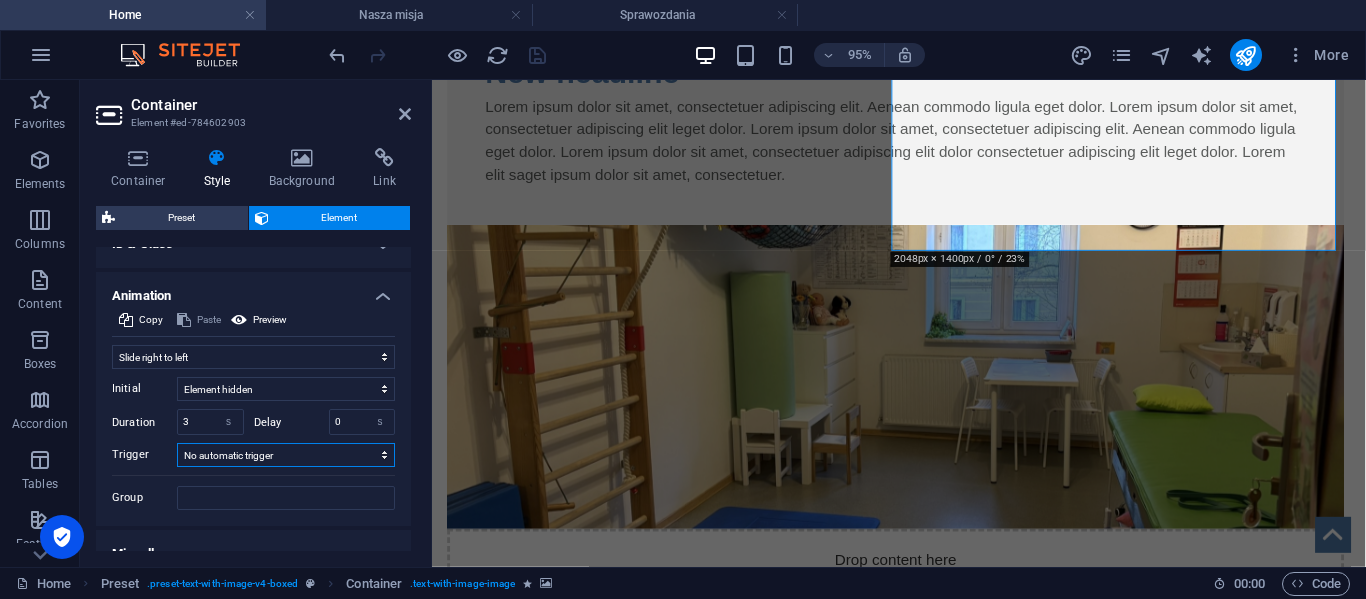 click on "No automatic trigger On page load Element scrolled into view" at bounding box center (286, 455) 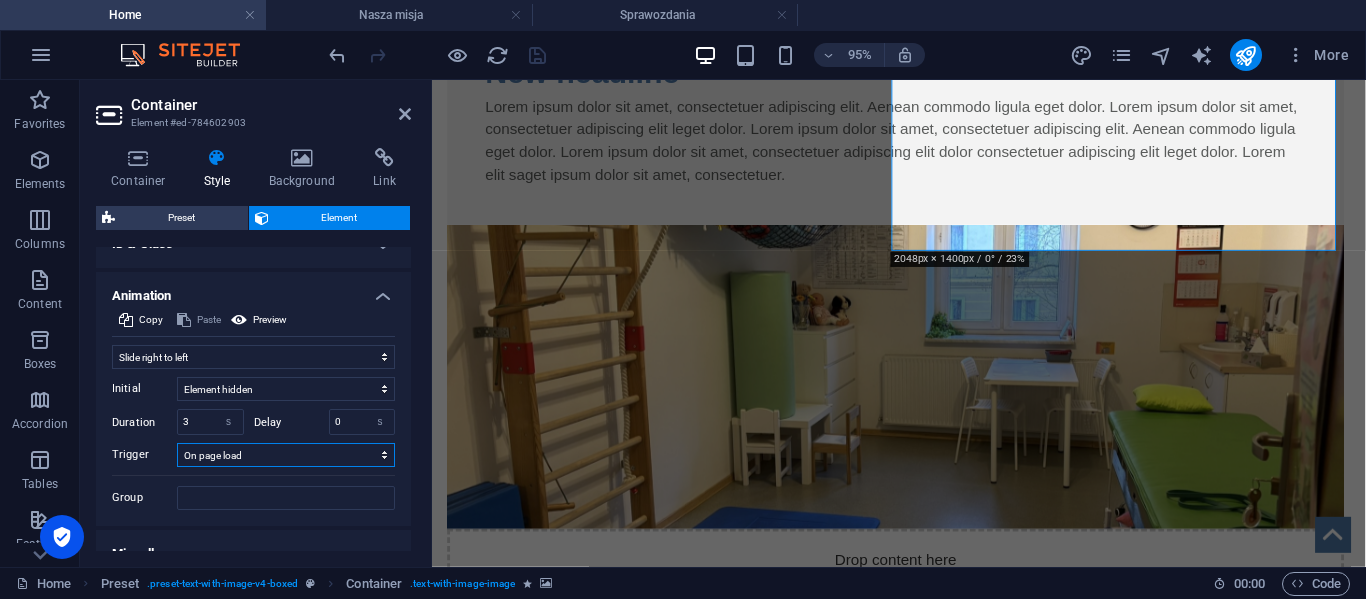 click on "No automatic trigger On page load Element scrolled into view" at bounding box center (286, 455) 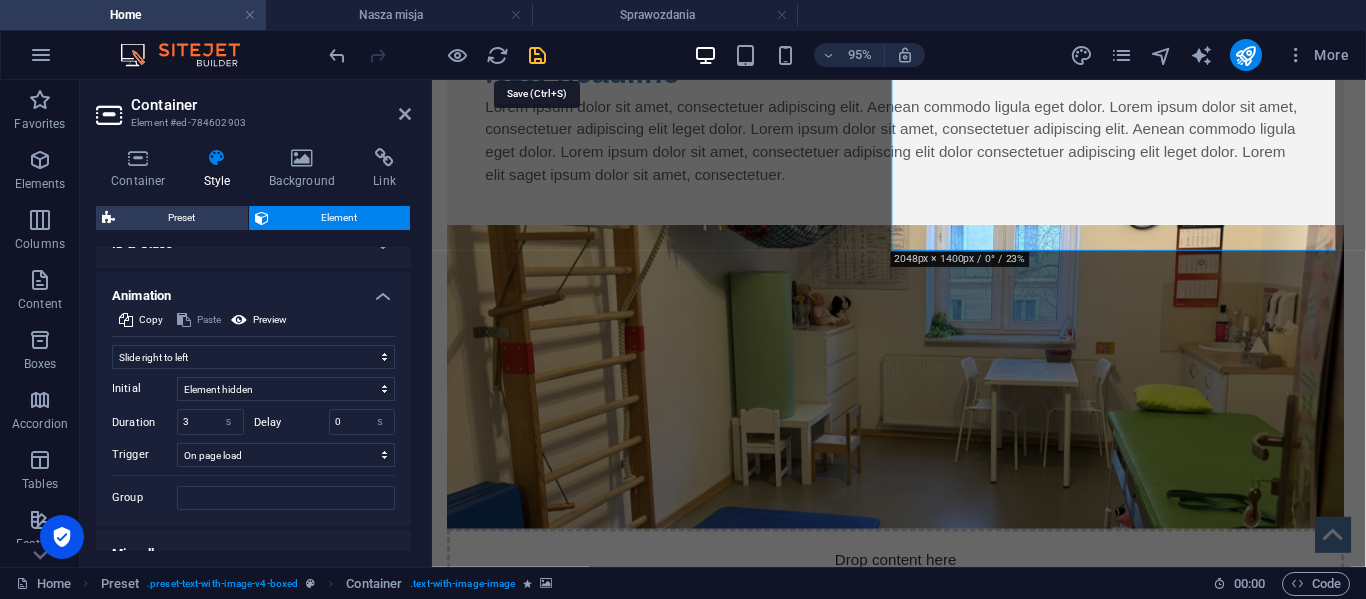 click at bounding box center [537, 55] 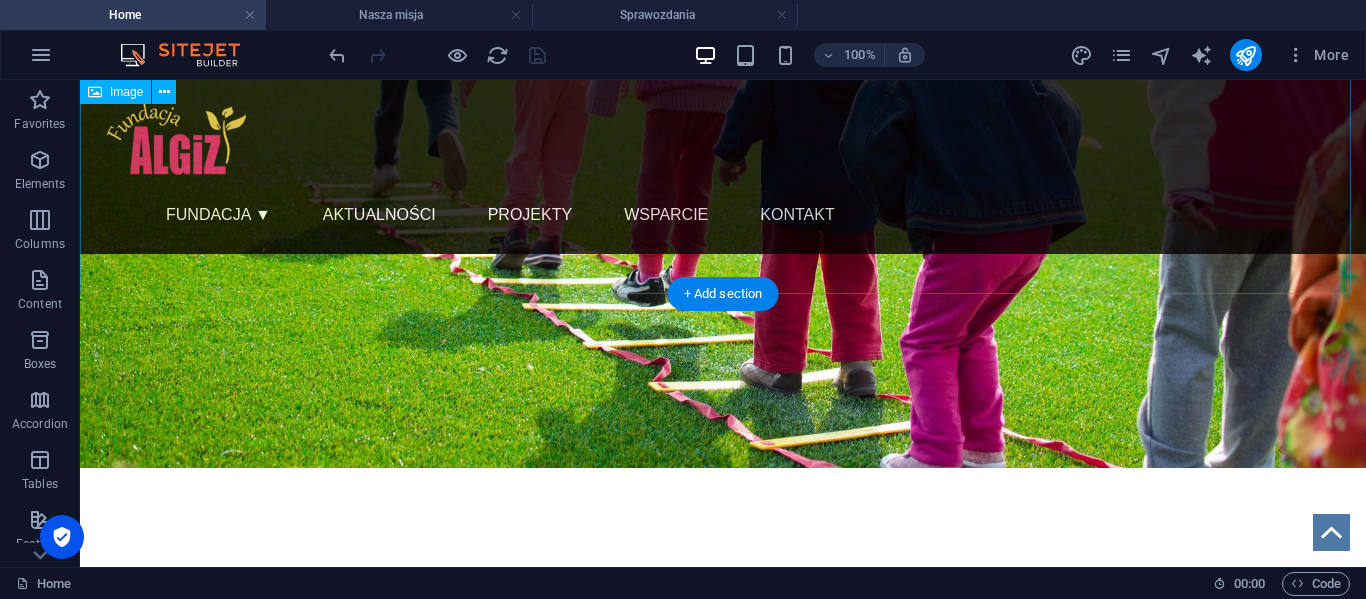 scroll, scrollTop: 319, scrollLeft: 0, axis: vertical 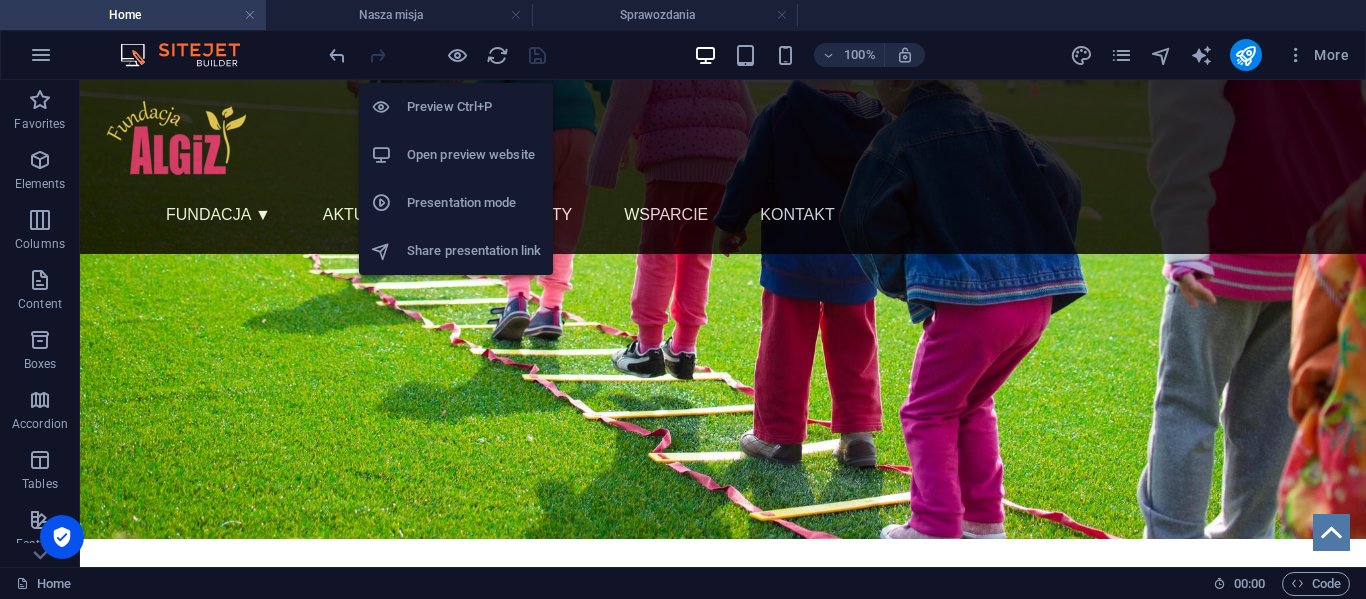 click on "Preview Ctrl+P" at bounding box center [474, 107] 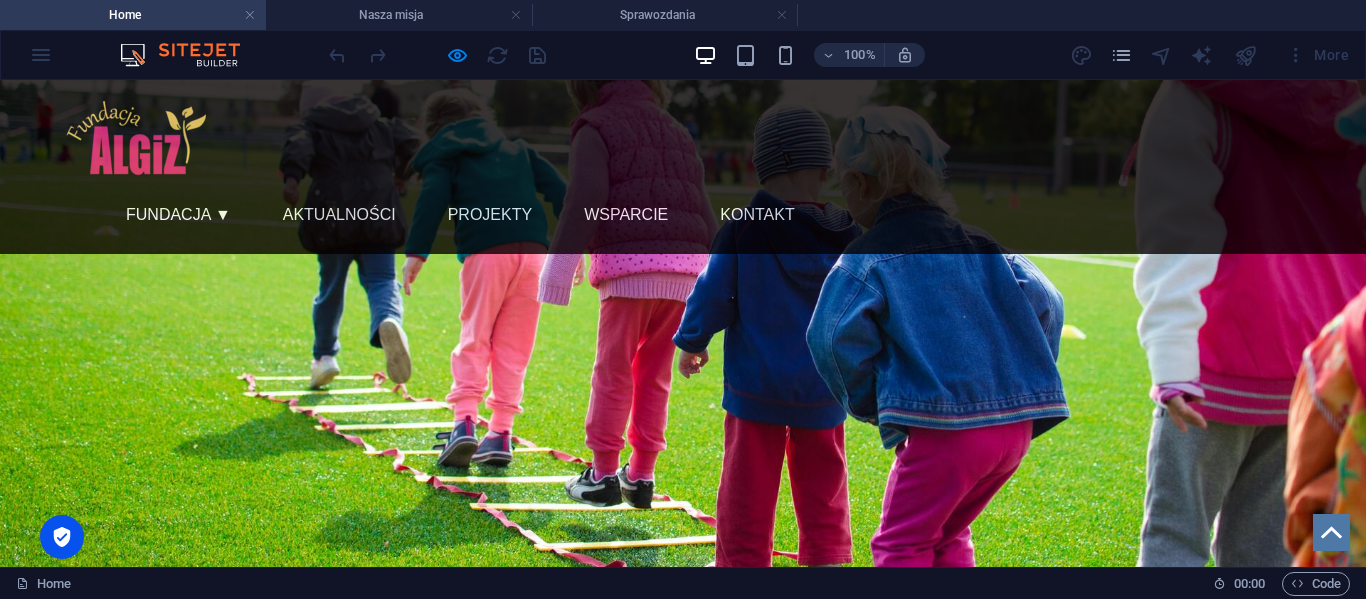scroll, scrollTop: 0, scrollLeft: 0, axis: both 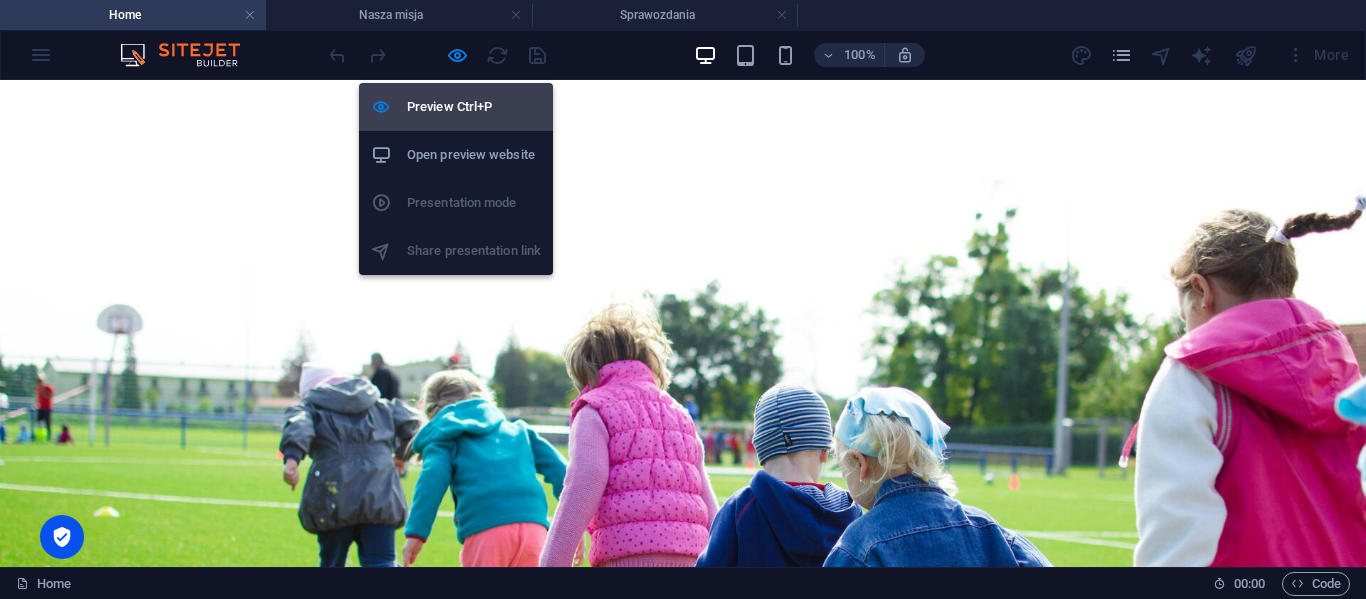 click on "Preview Ctrl+P" at bounding box center [474, 107] 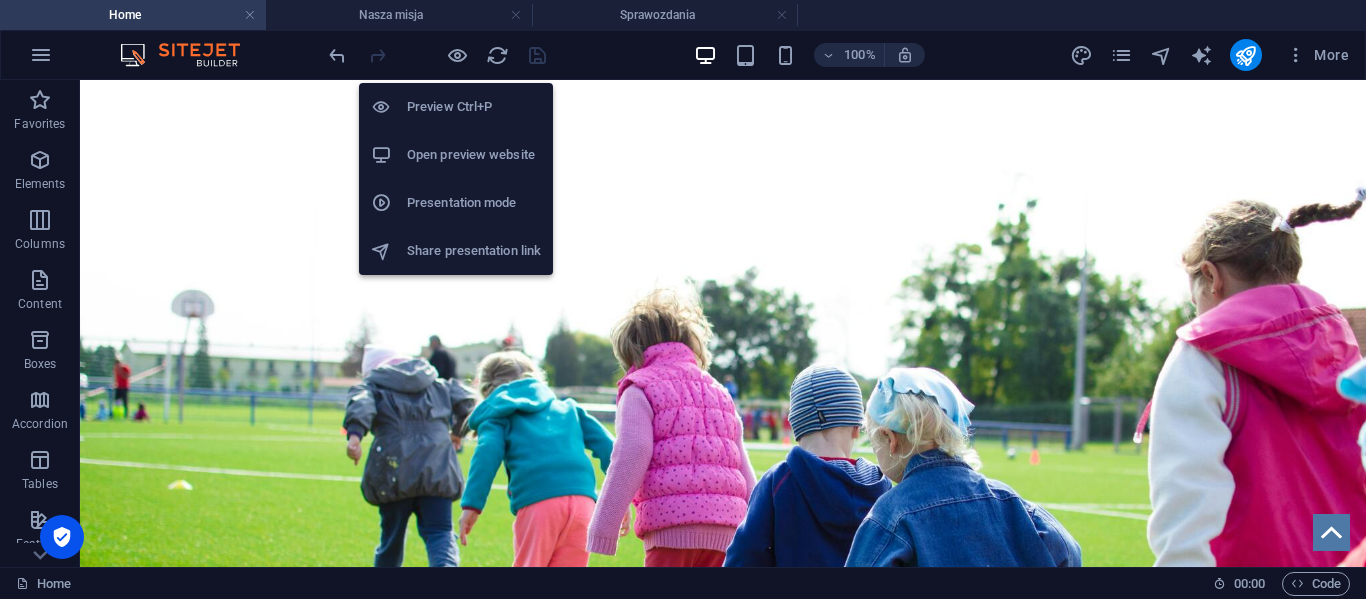 click on "Presentation mode" at bounding box center [474, 203] 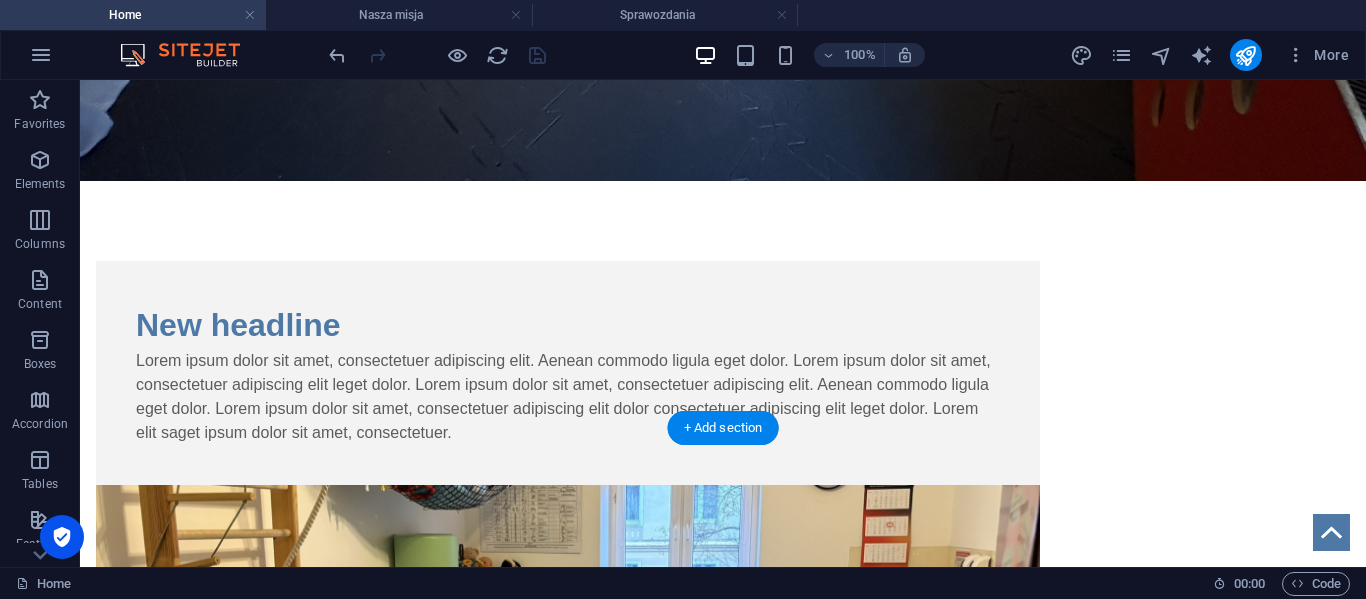 click at bounding box center [568, 645] 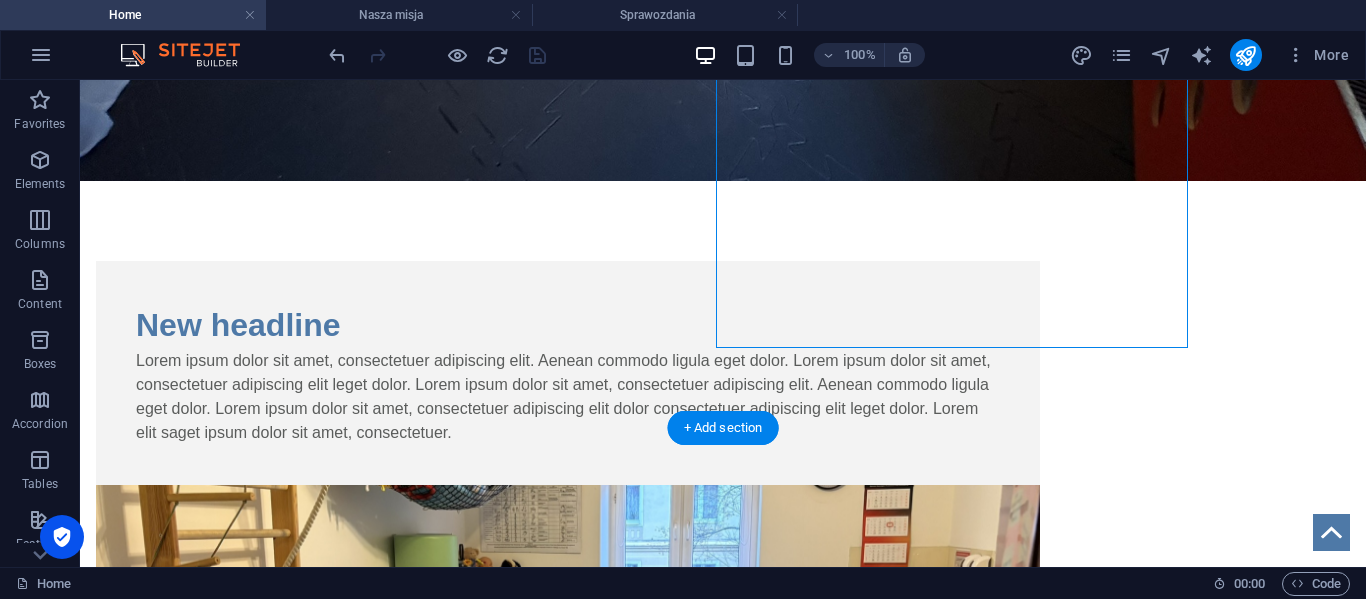 click at bounding box center (568, 645) 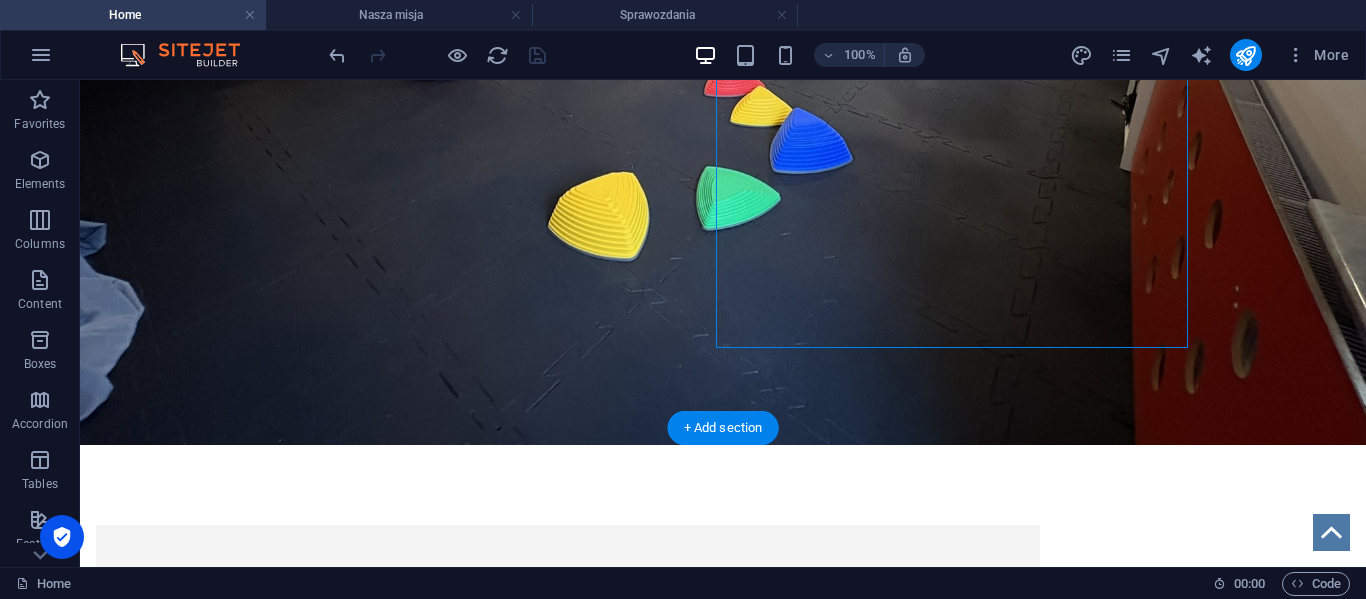 select on "move-right-to-left" 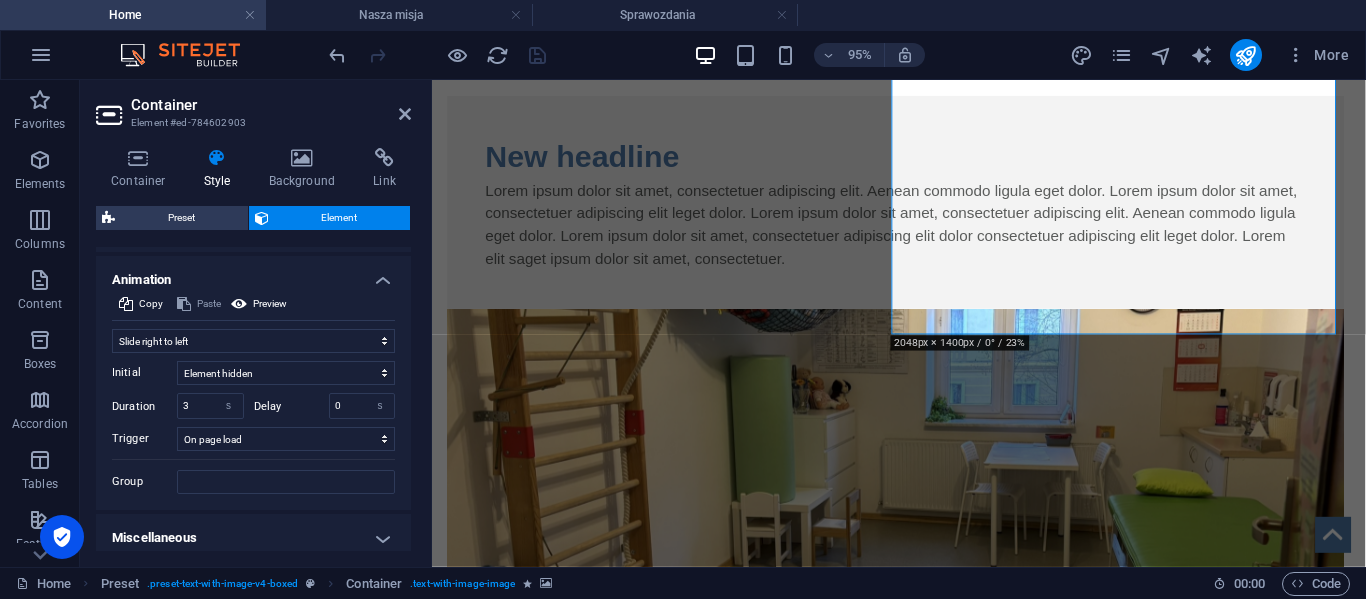 scroll, scrollTop: 747, scrollLeft: 0, axis: vertical 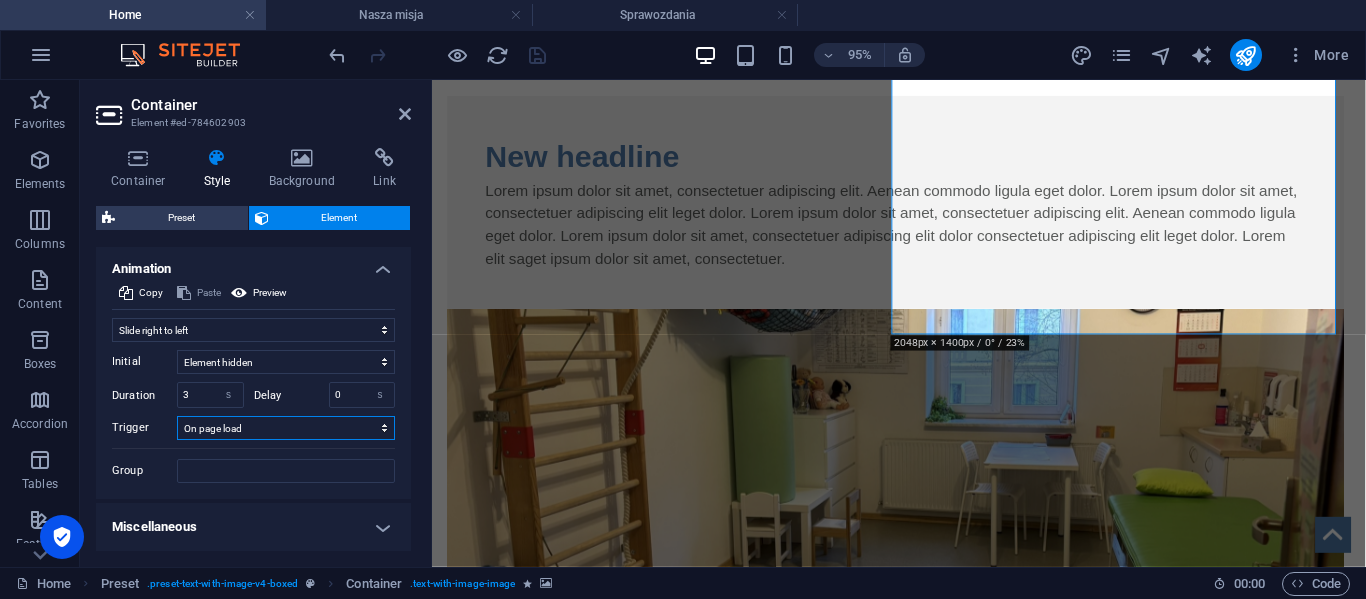 click on "No automatic trigger On page load Element scrolled into view" at bounding box center (286, 428) 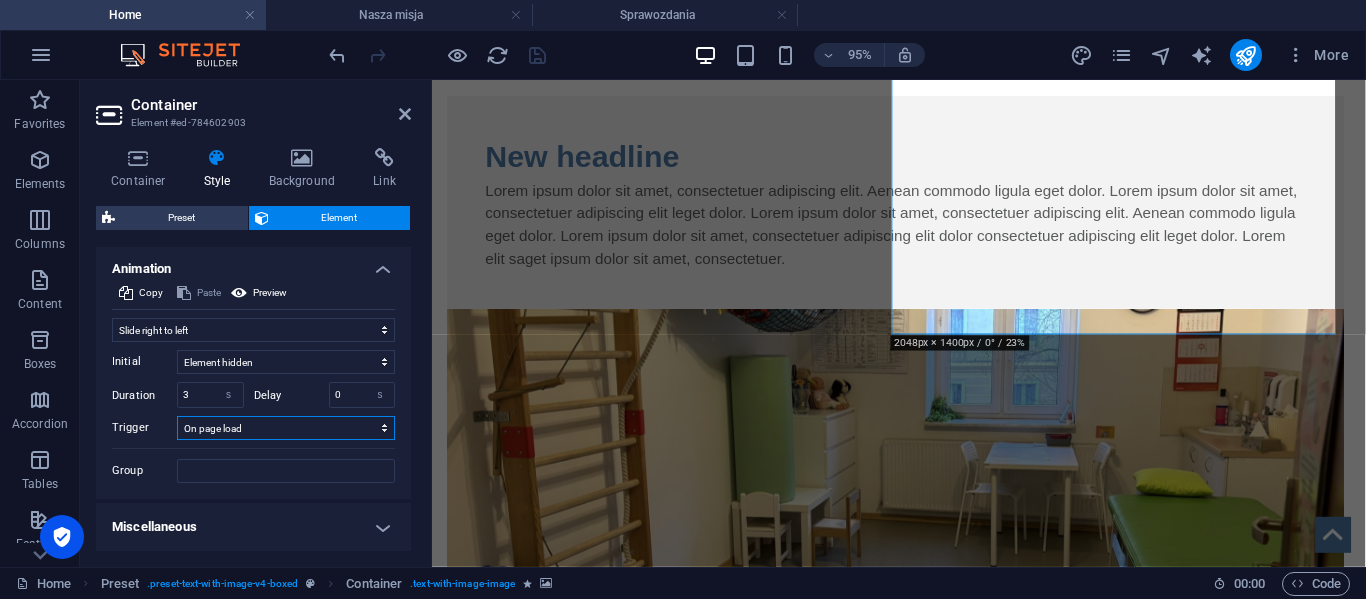 select on "scroll" 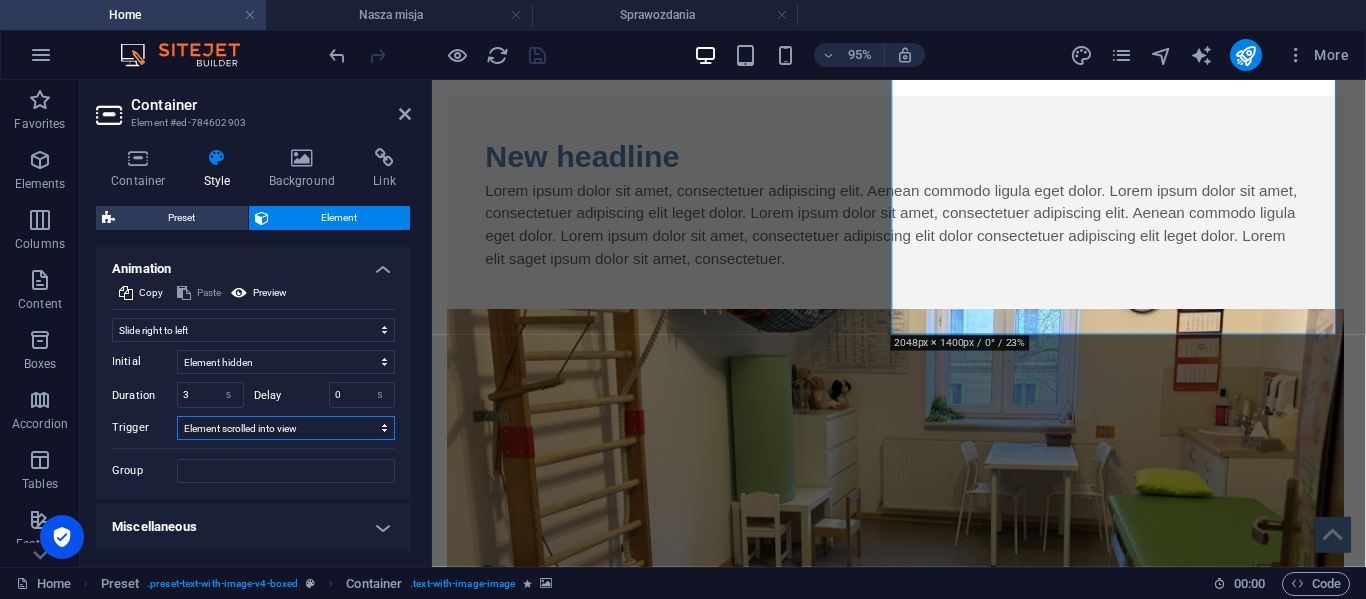 click on "No automatic trigger On page load Element scrolled into view" at bounding box center (286, 428) 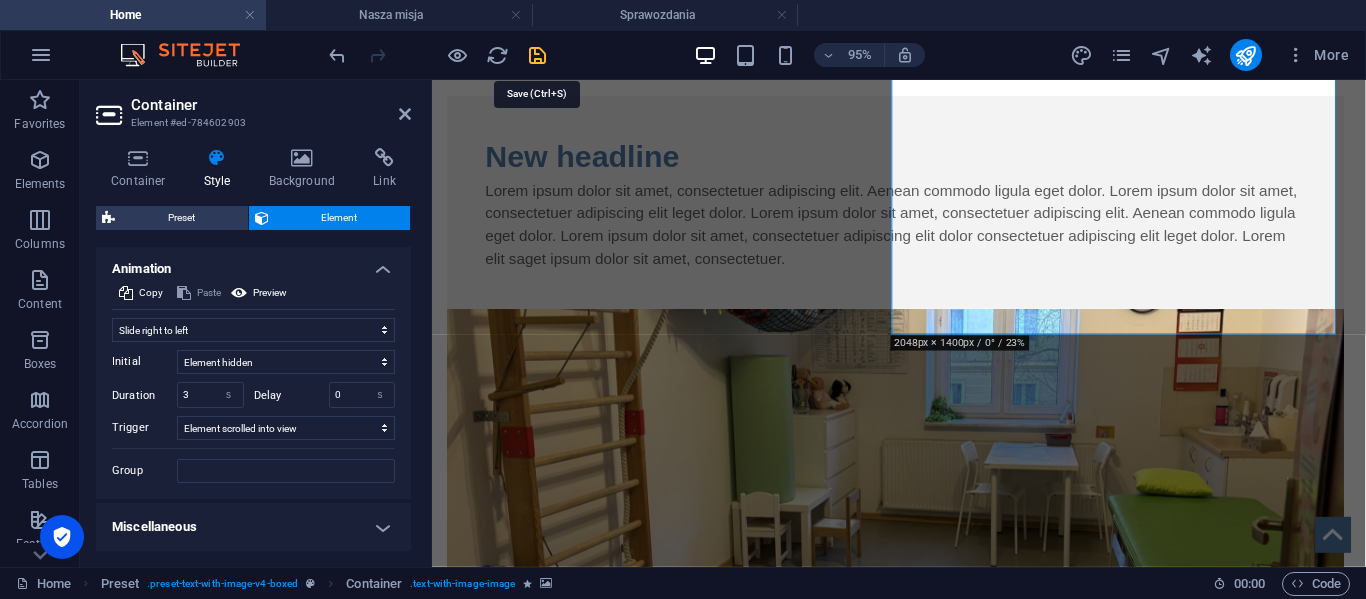 click at bounding box center [537, 55] 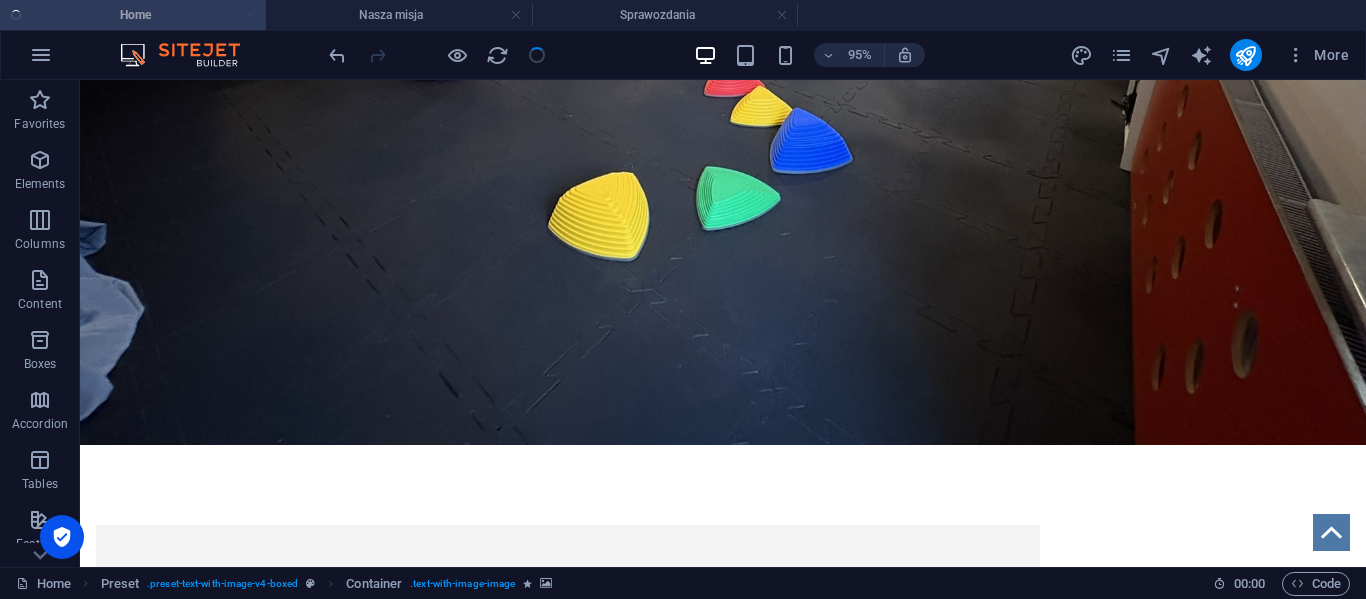 scroll, scrollTop: 1889, scrollLeft: 0, axis: vertical 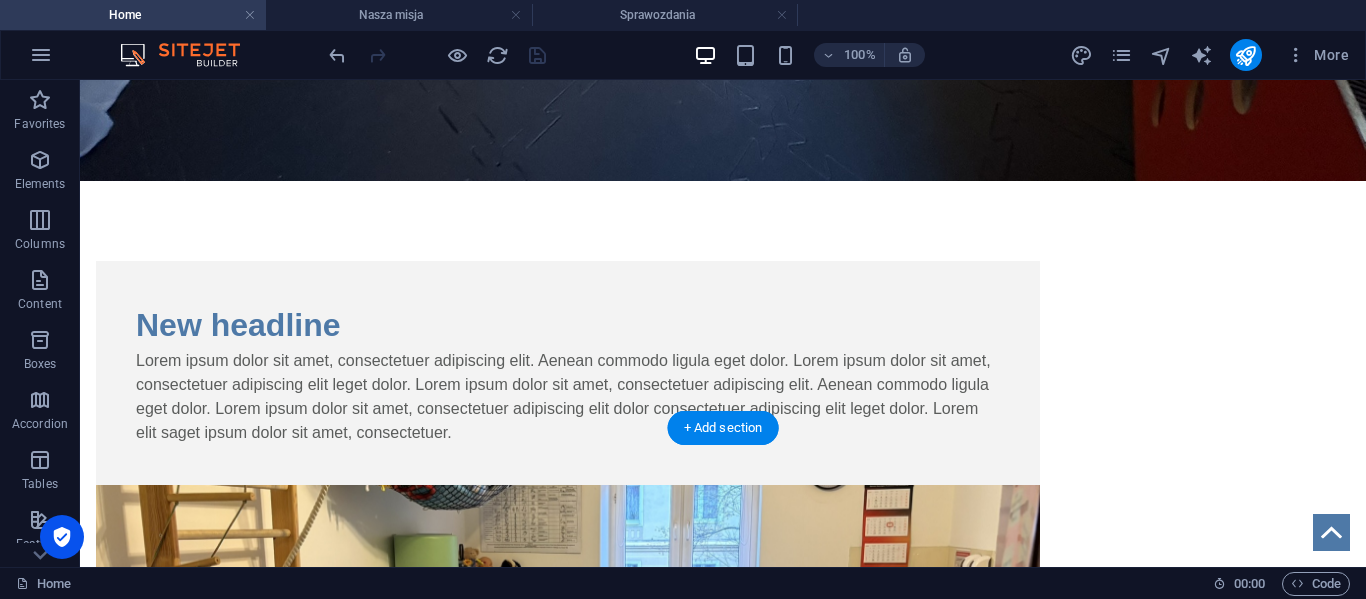 click at bounding box center (568, 645) 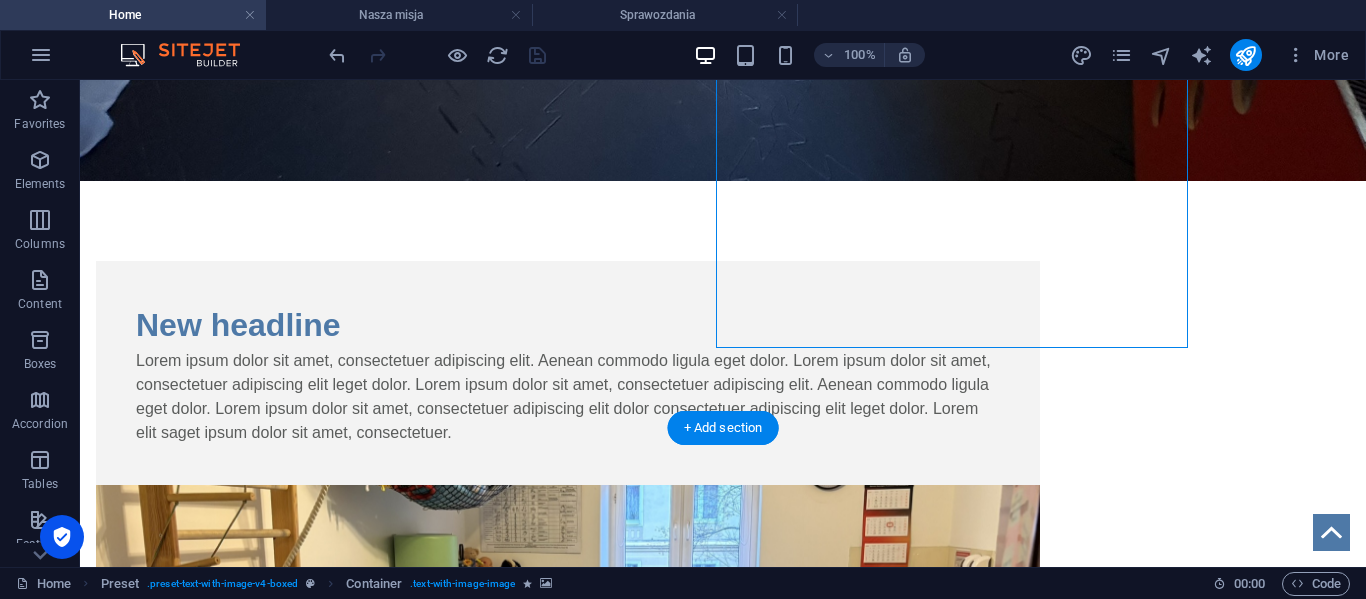 click at bounding box center [568, 645] 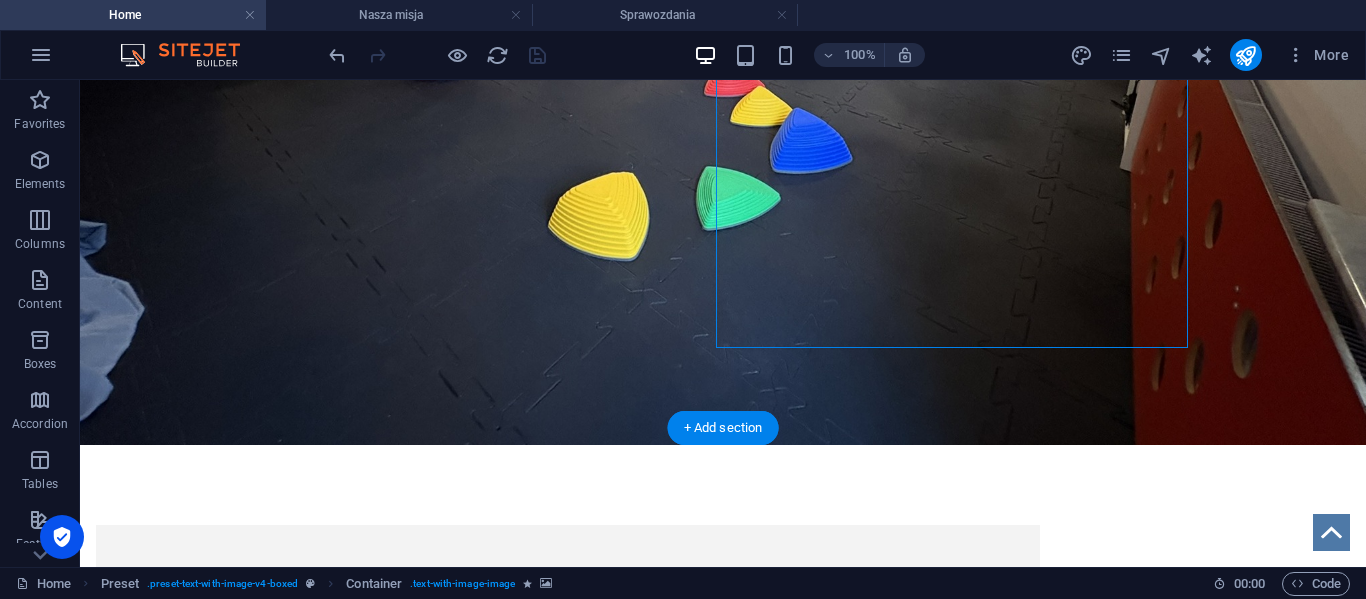 select on "move-right-to-left" 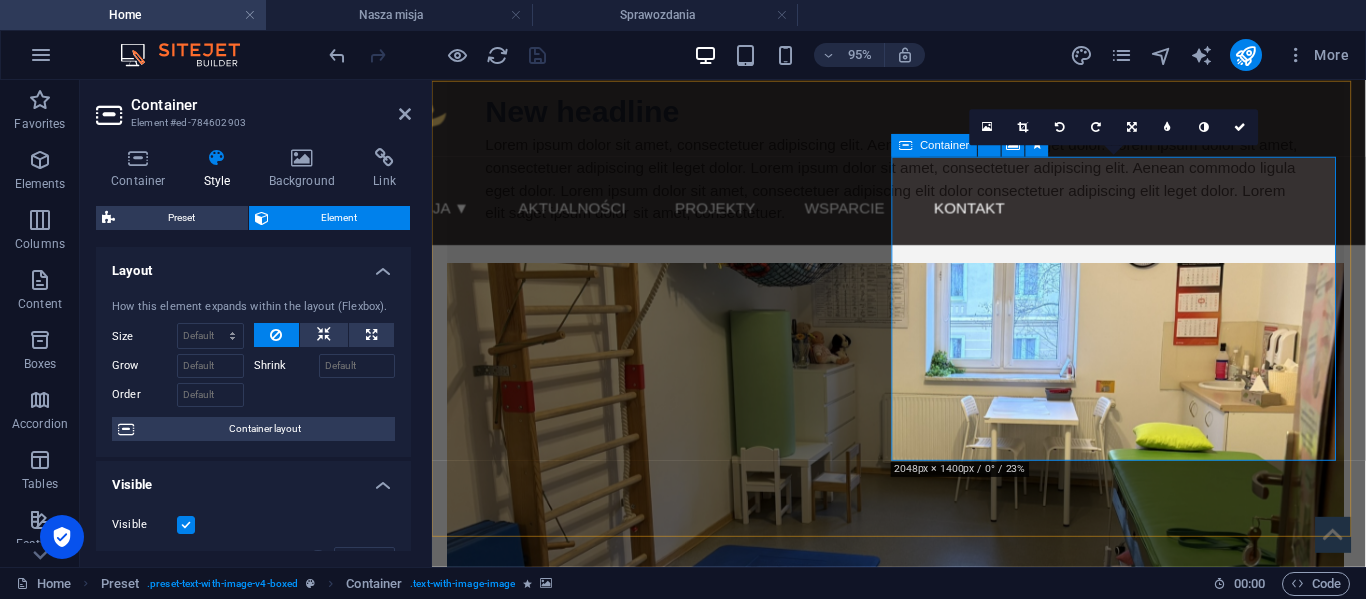 scroll, scrollTop: 1449, scrollLeft: 0, axis: vertical 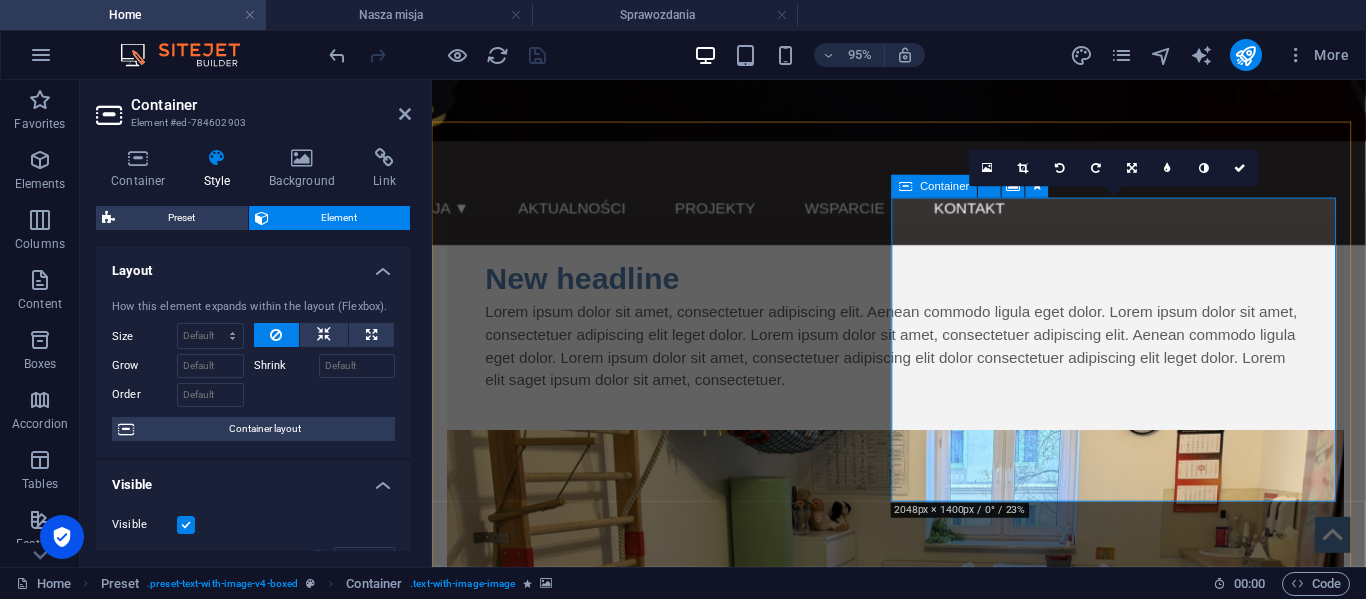 click on "Drop content here or  Add elements  Paste clipboard" at bounding box center [920, 840] 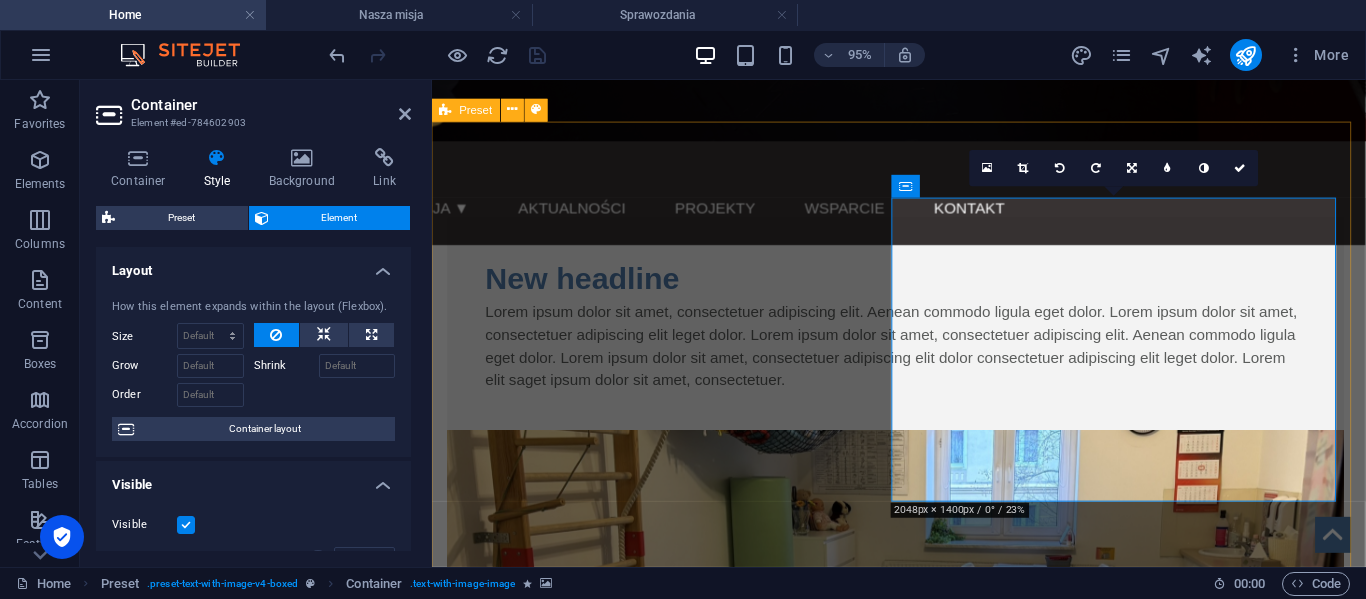 click on "New headline Lorem ipsum dolor sit amet, consectetuer adipiscing elit. Aenean commodo ligula eget dolor. Lorem ipsum dolor sit amet, consectetuer adipiscing elit leget dolor. Lorem ipsum dolor sit amet, consectetuer adipiscing elit. Aenean commodo ligula eget dolor. Lorem ipsum dolor sit amet, consectetuer adipiscing elit dolor consectetuer adipiscing elit leget dolor. Lorem elit saget ipsum dolor sit amet, consectetuer. Drop content here or  Add elements  Paste clipboard" at bounding box center [923, 568] 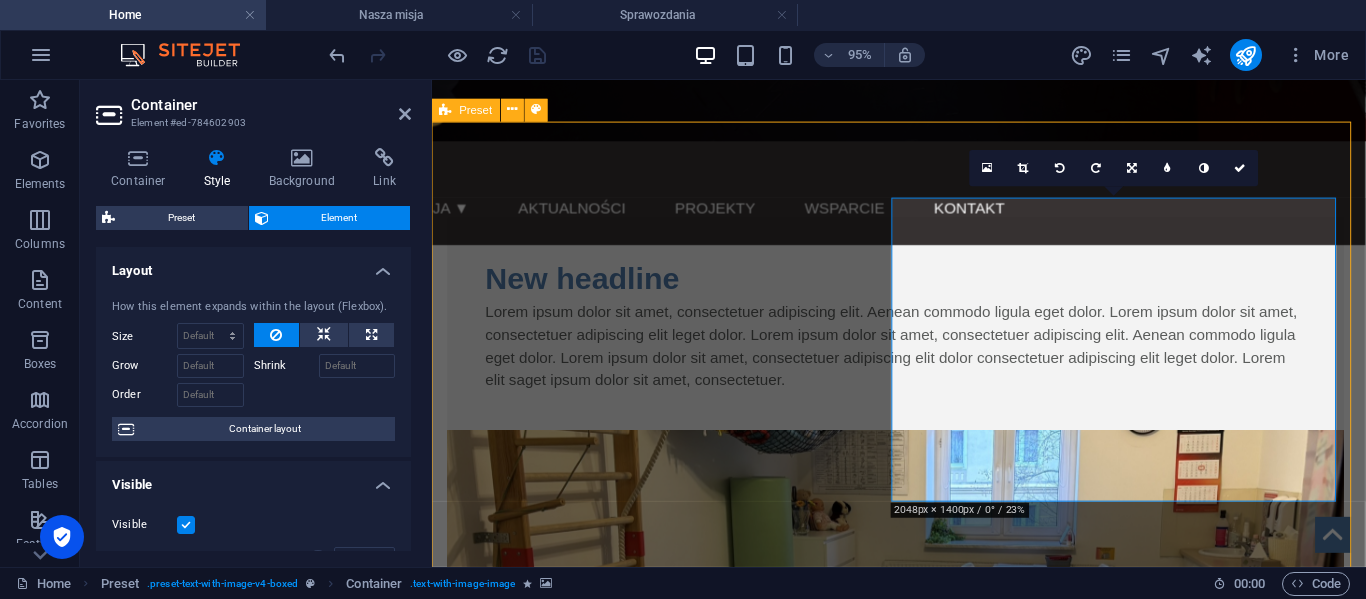 click on "New headline Lorem ipsum dolor sit amet, consectetuer adipiscing elit. Aenean commodo ligula eget dolor. Lorem ipsum dolor sit amet, consectetuer adipiscing elit leget dolor. Lorem ipsum dolor sit amet, consectetuer adipiscing elit. Aenean commodo ligula eget dolor. Lorem ipsum dolor sit amet, consectetuer adipiscing elit dolor consectetuer adipiscing elit leget dolor. Lorem elit saget ipsum dolor sit amet, consectetuer. Drop content here or  Add elements  Paste clipboard" at bounding box center (923, 568) 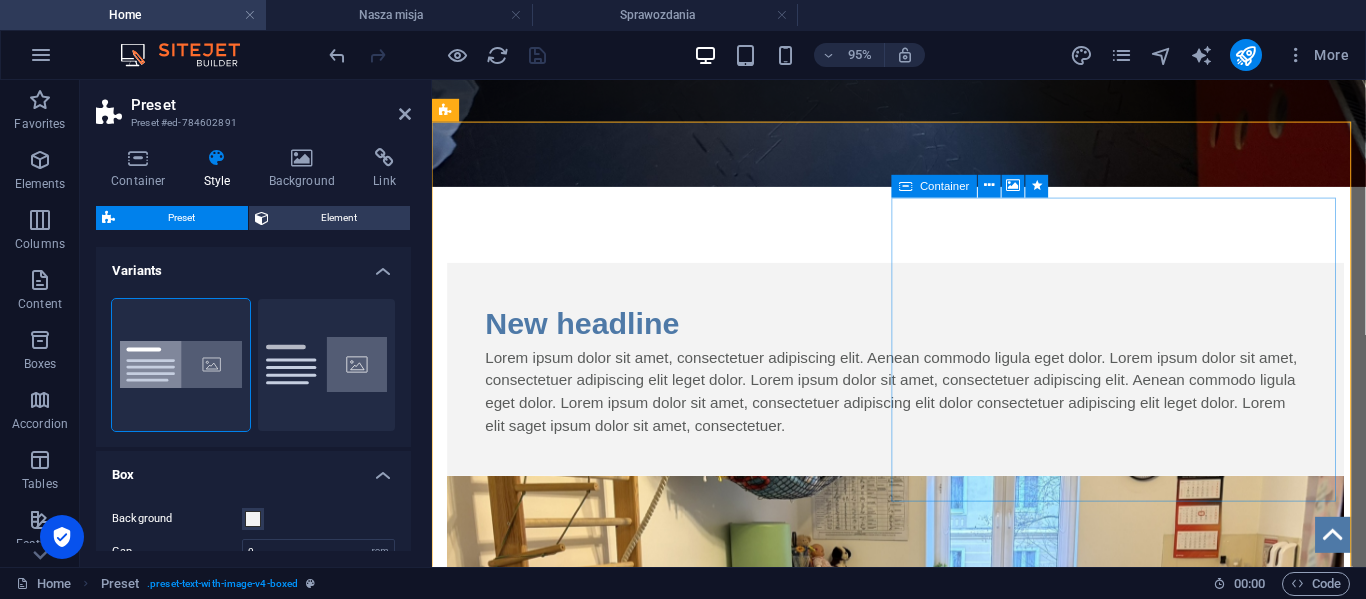click on "Drop content here or  Add elements  Paste clipboard" at bounding box center (920, 888) 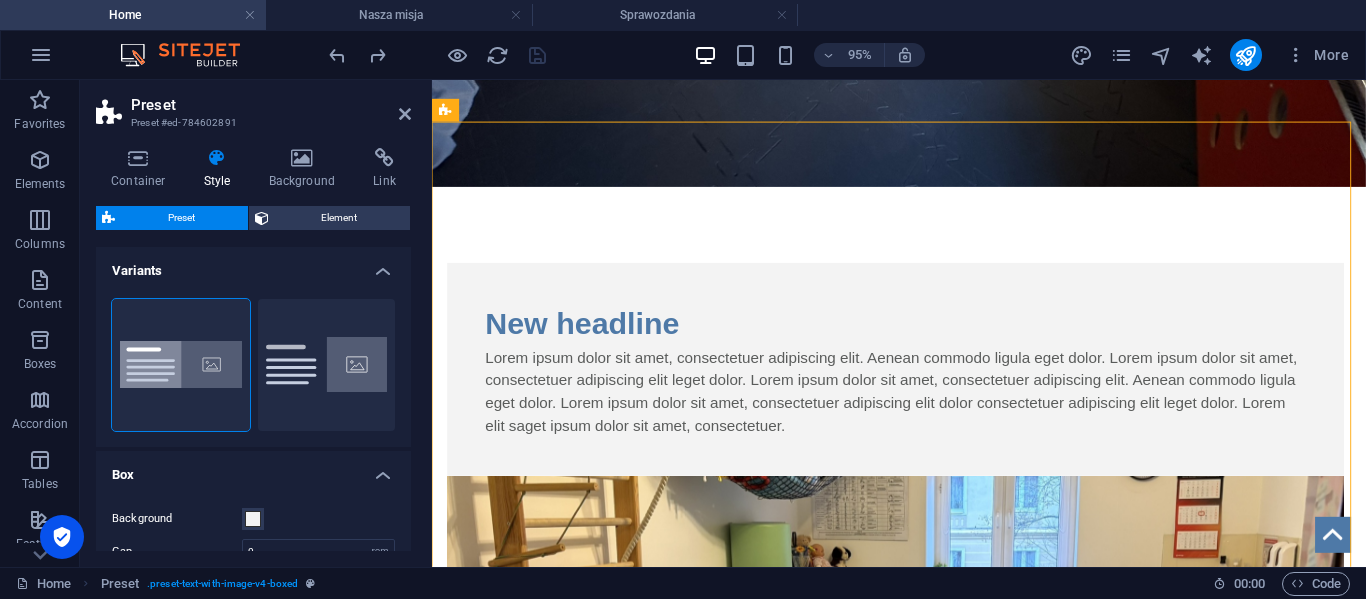 drag, startPoint x: 956, startPoint y: 267, endPoint x: 957, endPoint y: 346, distance: 79.00633 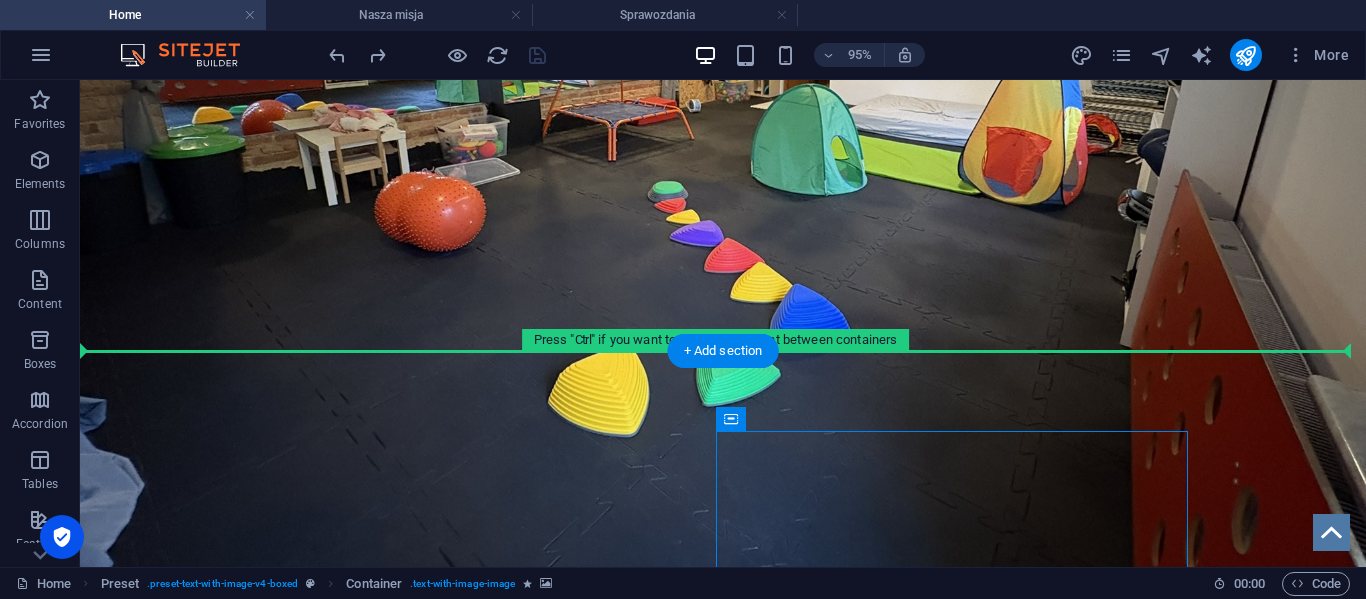 scroll, scrollTop: 1486, scrollLeft: 0, axis: vertical 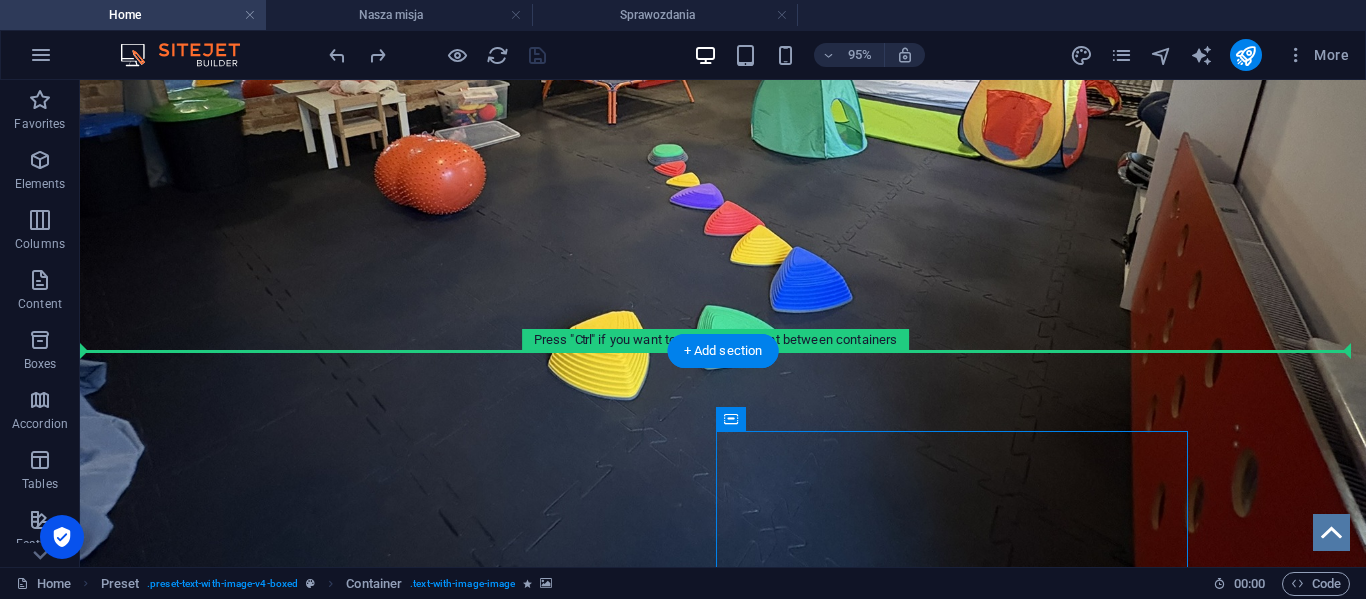 drag, startPoint x: 611, startPoint y: 342, endPoint x: 948, endPoint y: 381, distance: 339.24918 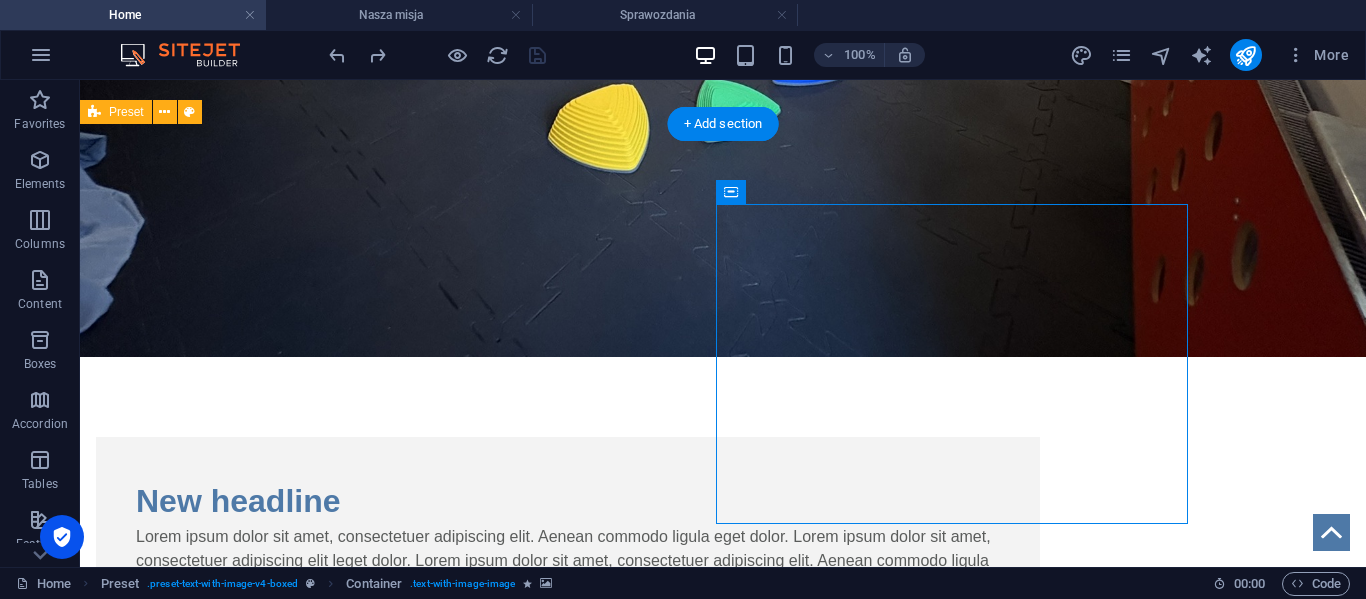 scroll, scrollTop: 1714, scrollLeft: 0, axis: vertical 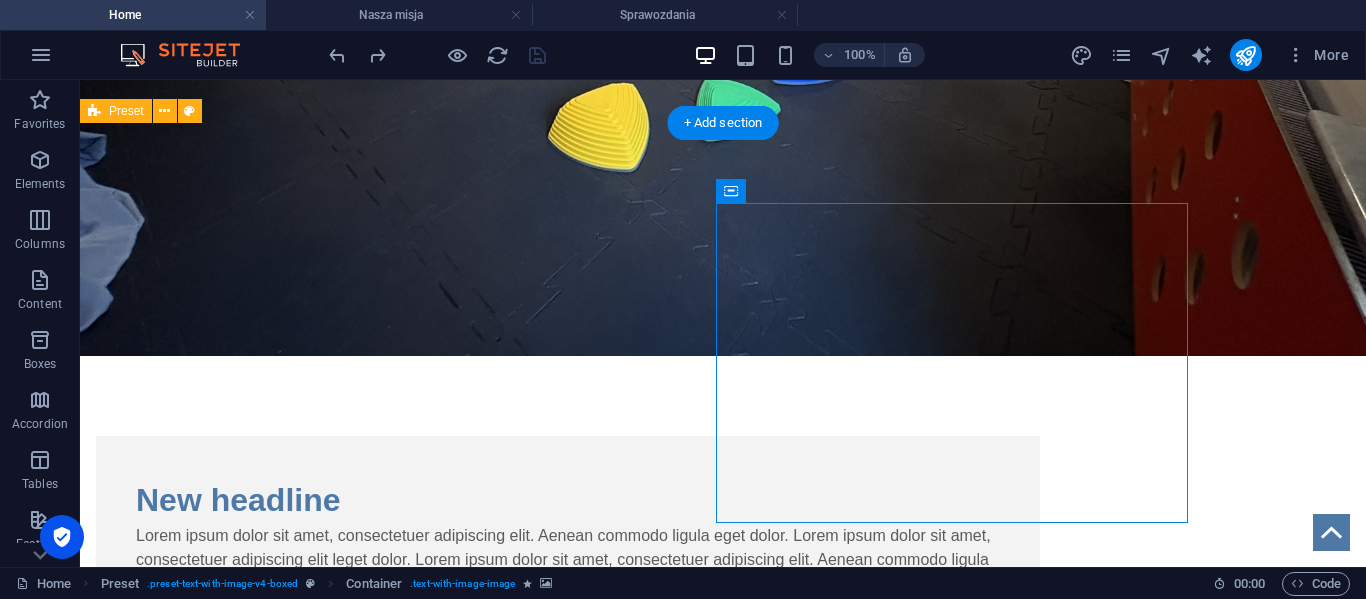 click at bounding box center (568, 820) 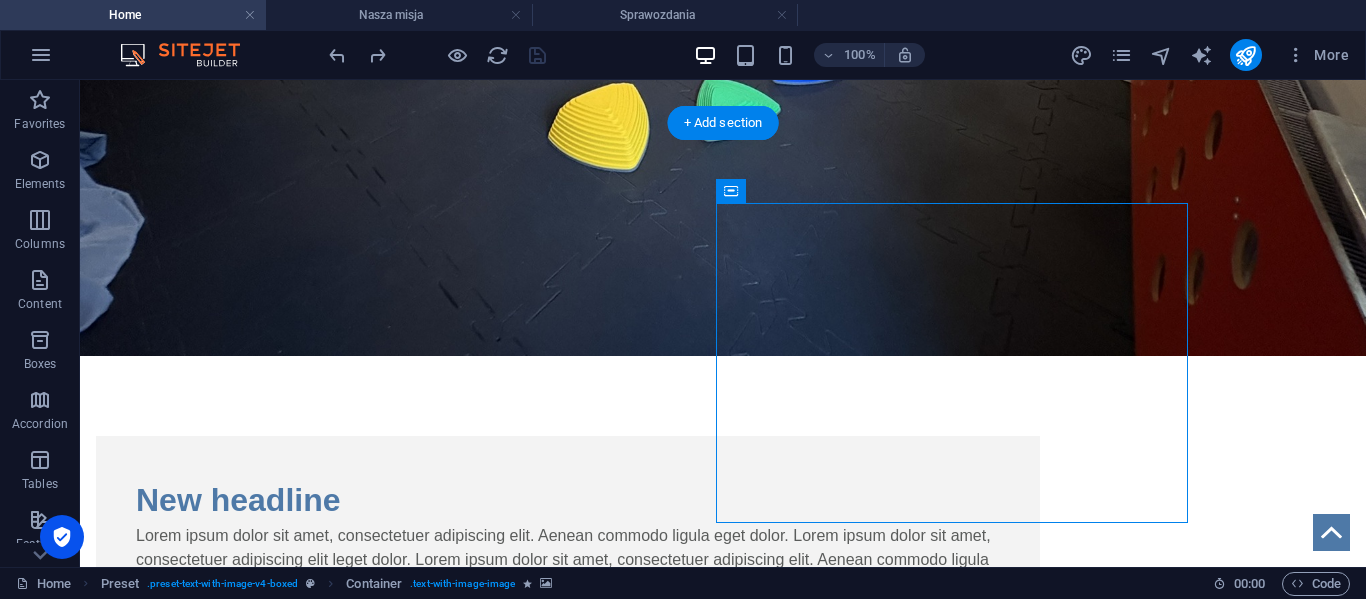 click at bounding box center (568, 820) 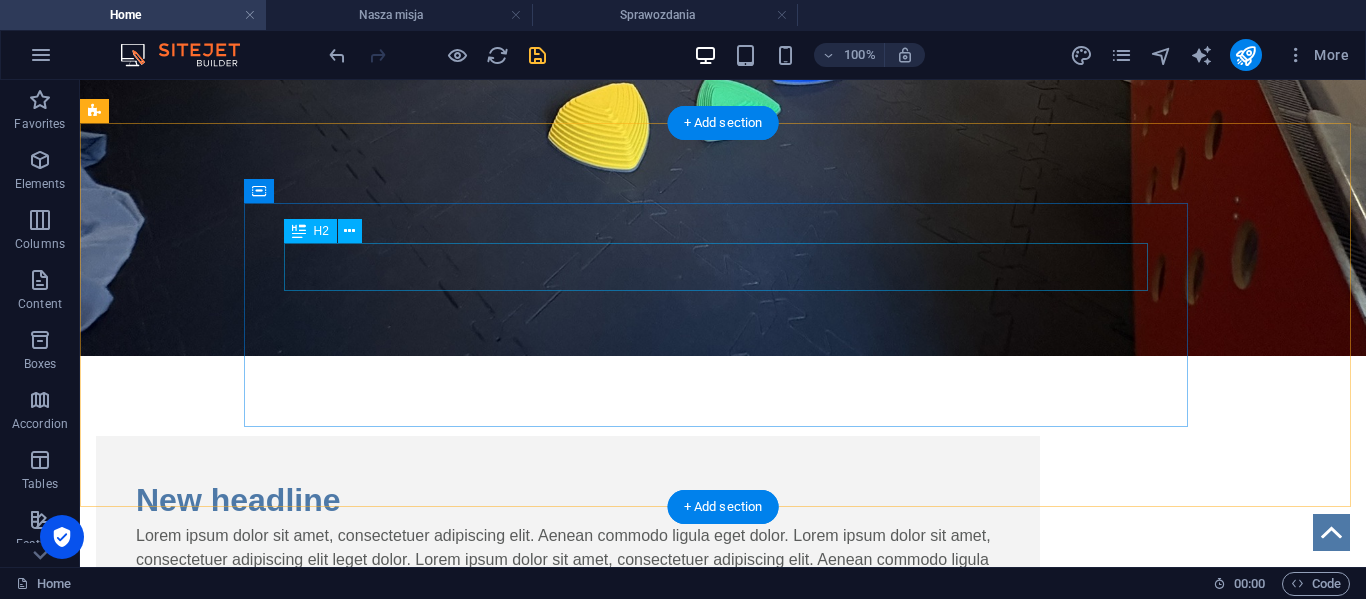 click on "New headline" at bounding box center (568, 500) 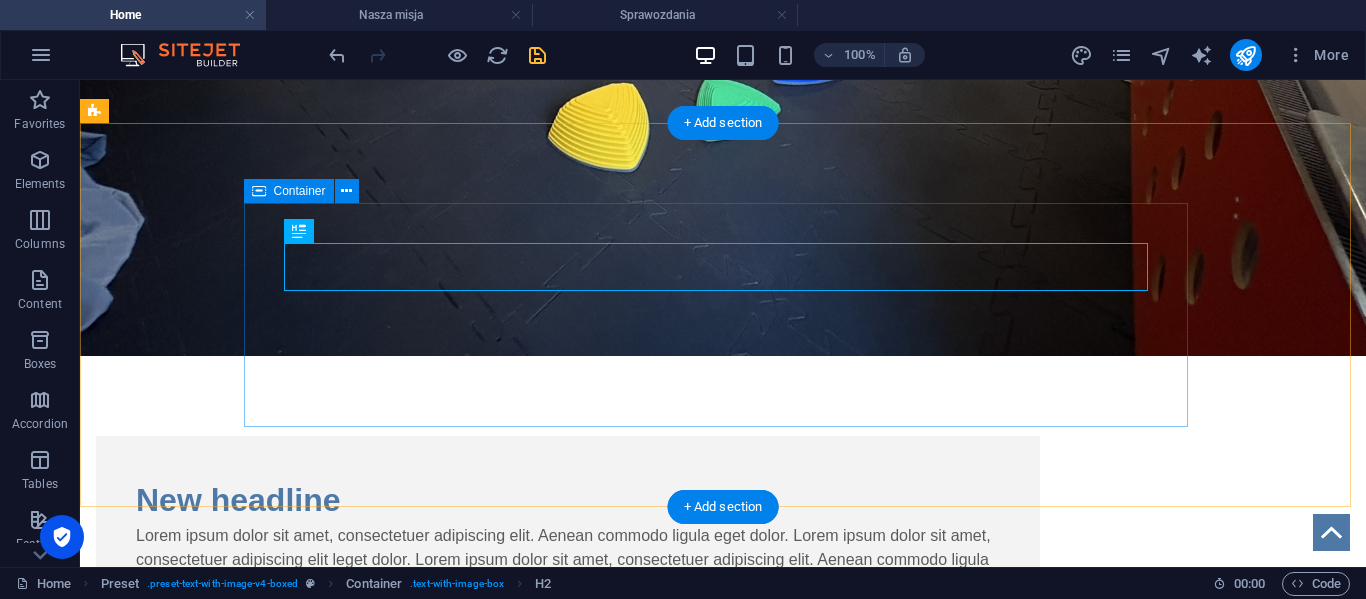 click on "New headline Lorem ipsum dolor sit amet, consectetuer adipiscing elit. Aenean commodo ligula eget dolor. Lorem ipsum dolor sit amet, consectetuer adipiscing elit leget dolor. Lorem ipsum dolor sit amet, consectetuer adipiscing elit. Aenean commodo ligula eget dolor. Lorem ipsum dolor sit amet, consectetuer adipiscing elit dolor consectetuer adipiscing elit leget dolor. Lorem elit saget ipsum dolor sit amet, consectetuer." at bounding box center [568, 548] 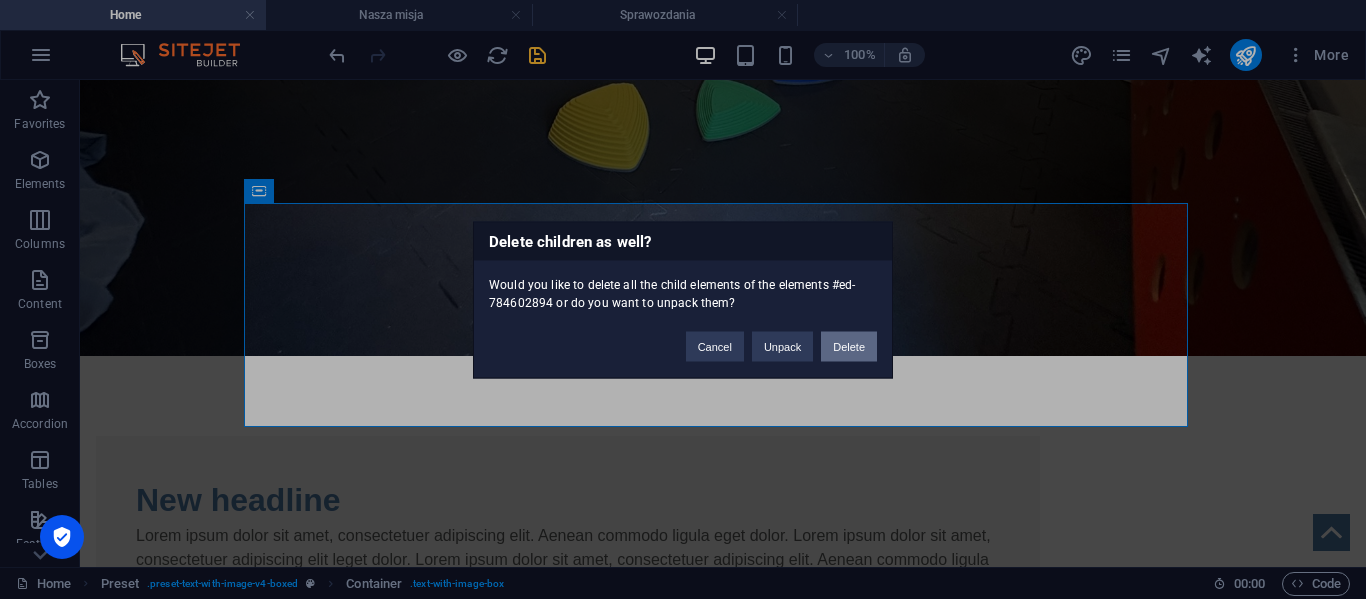 click on "Delete" at bounding box center (849, 346) 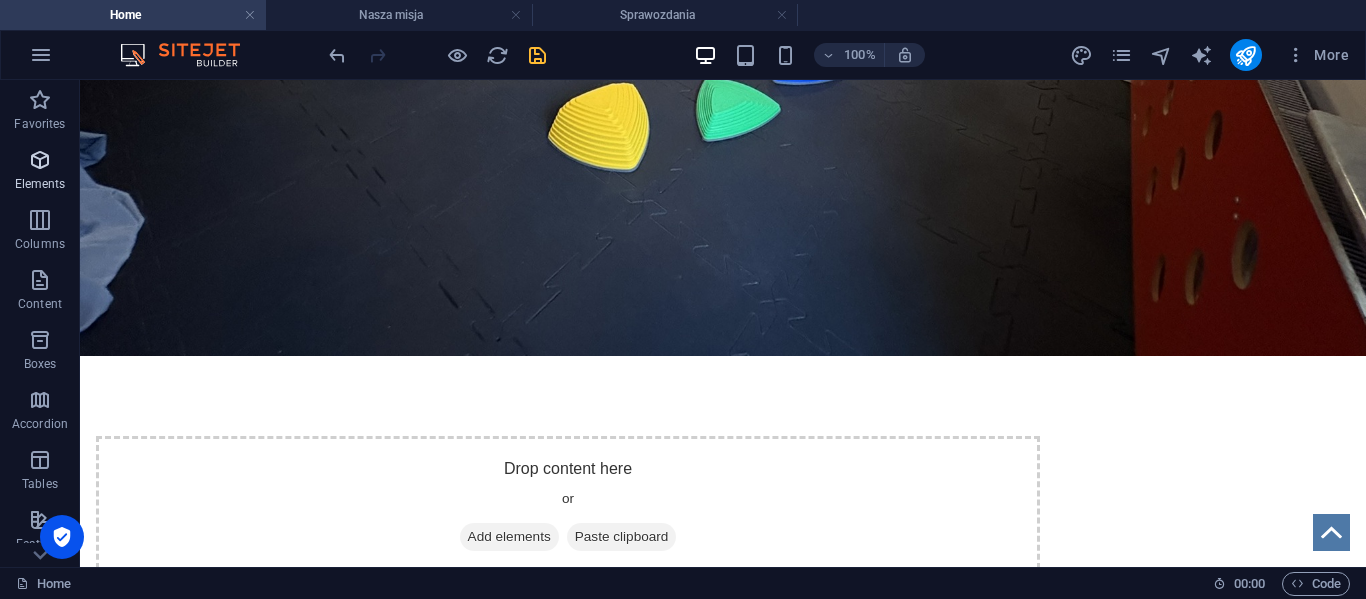 click on "Elements" at bounding box center [40, 172] 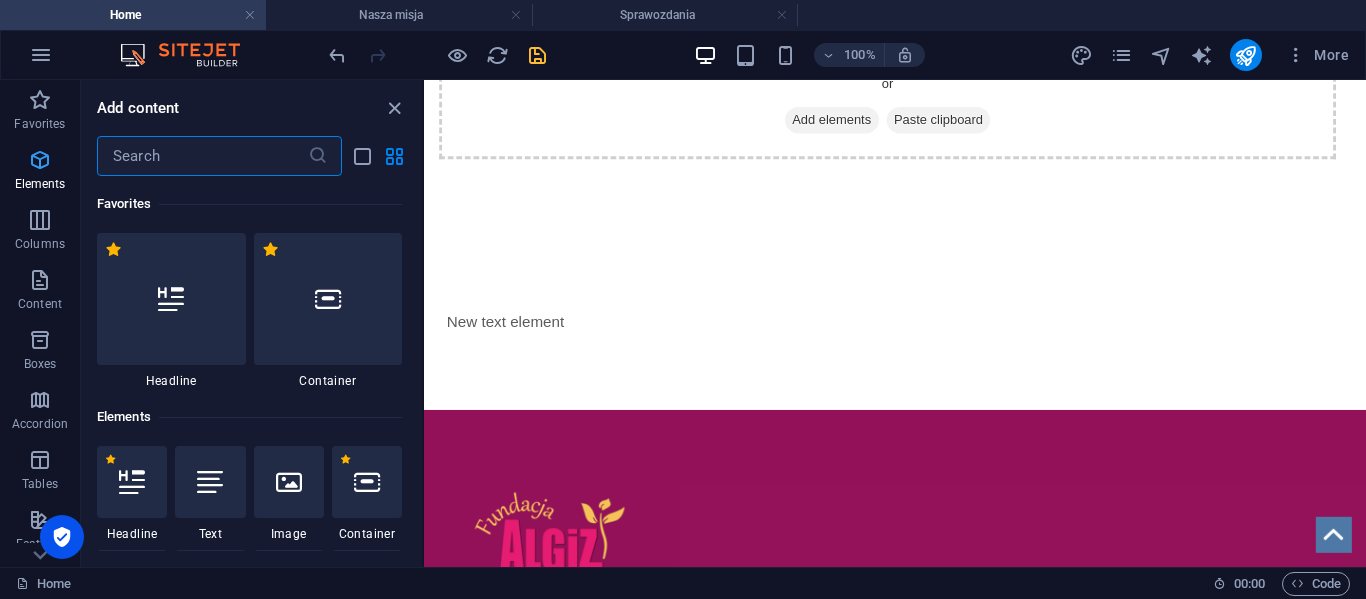 scroll, scrollTop: 1683, scrollLeft: 0, axis: vertical 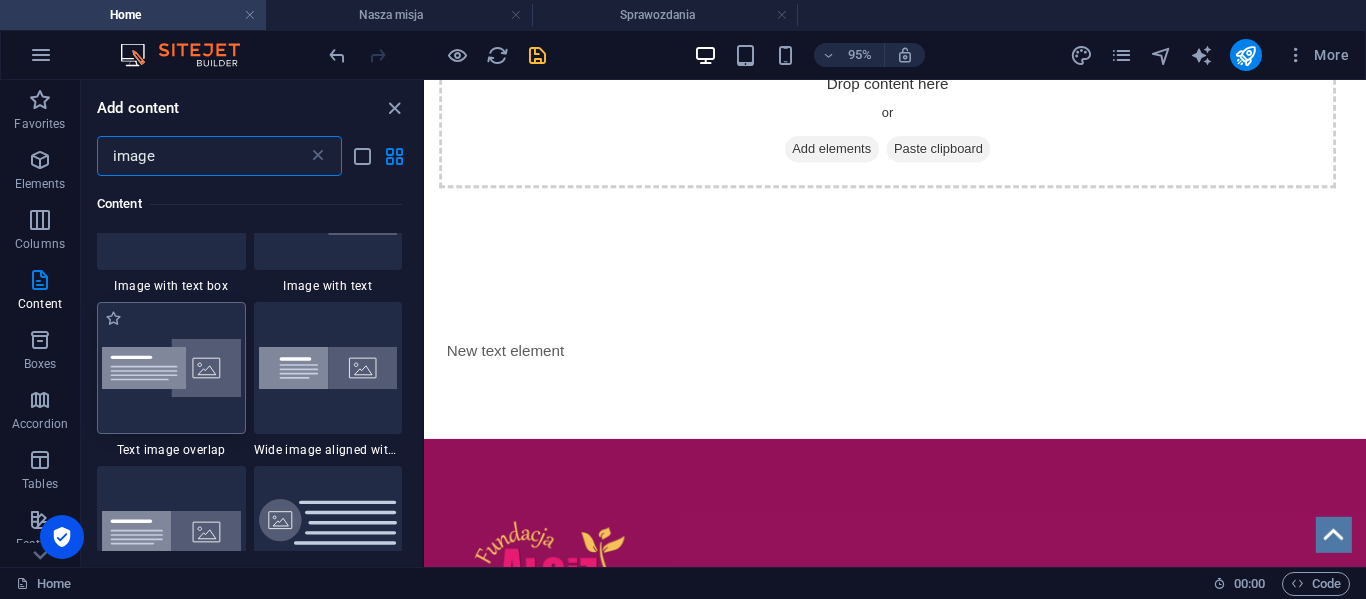 type on "image" 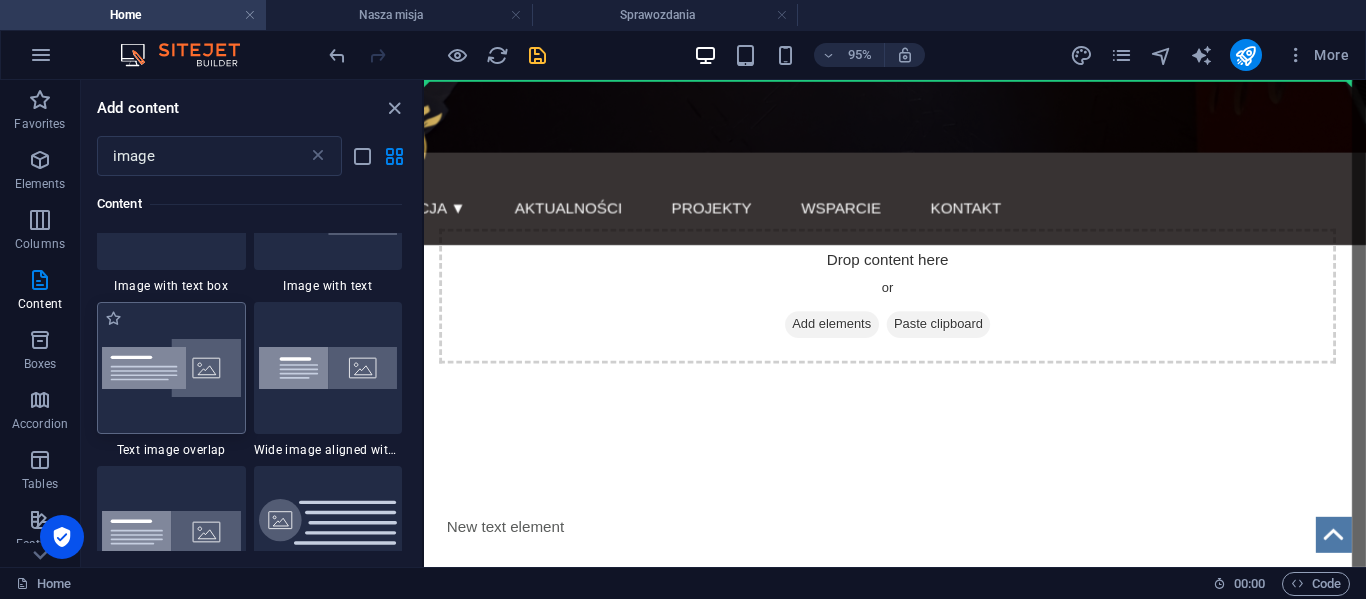 scroll, scrollTop: 1359, scrollLeft: 0, axis: vertical 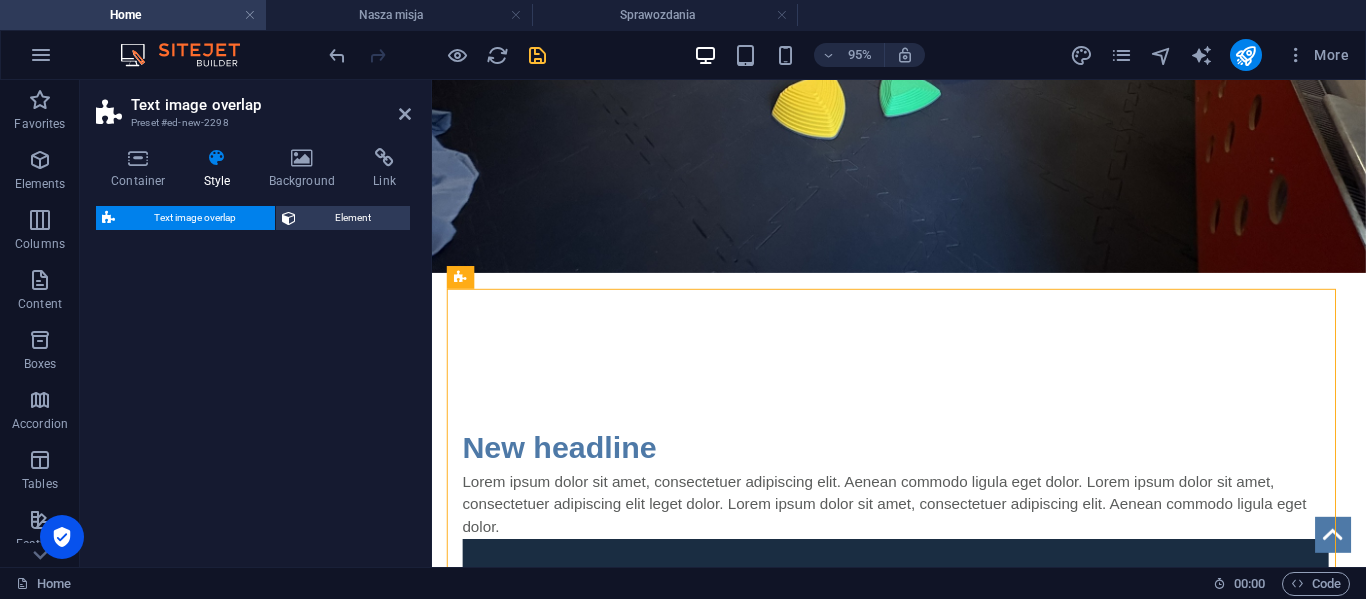 select on "rem" 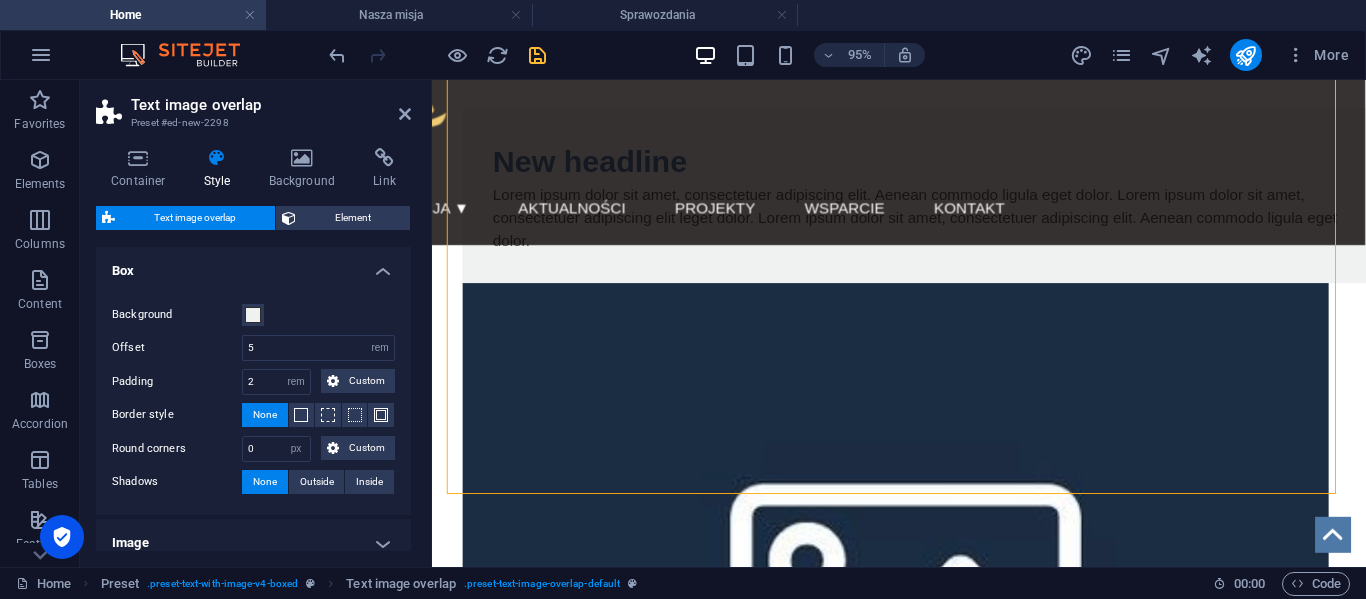 scroll, scrollTop: 1506, scrollLeft: 0, axis: vertical 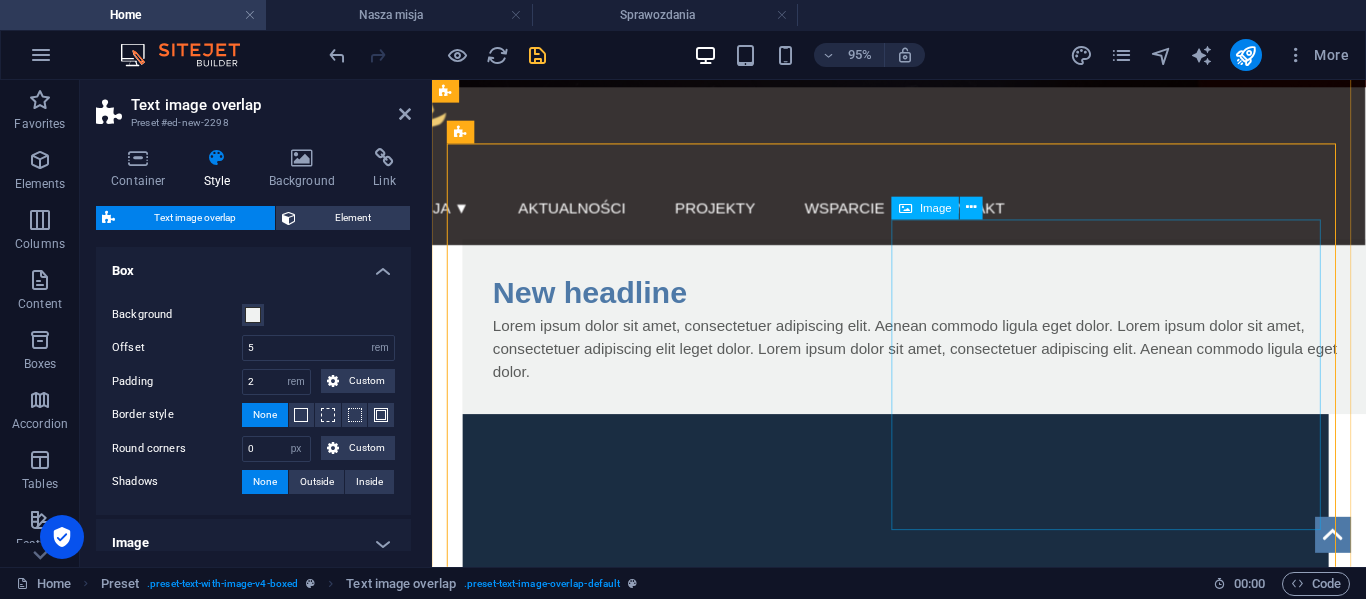 click at bounding box center [920, 762] 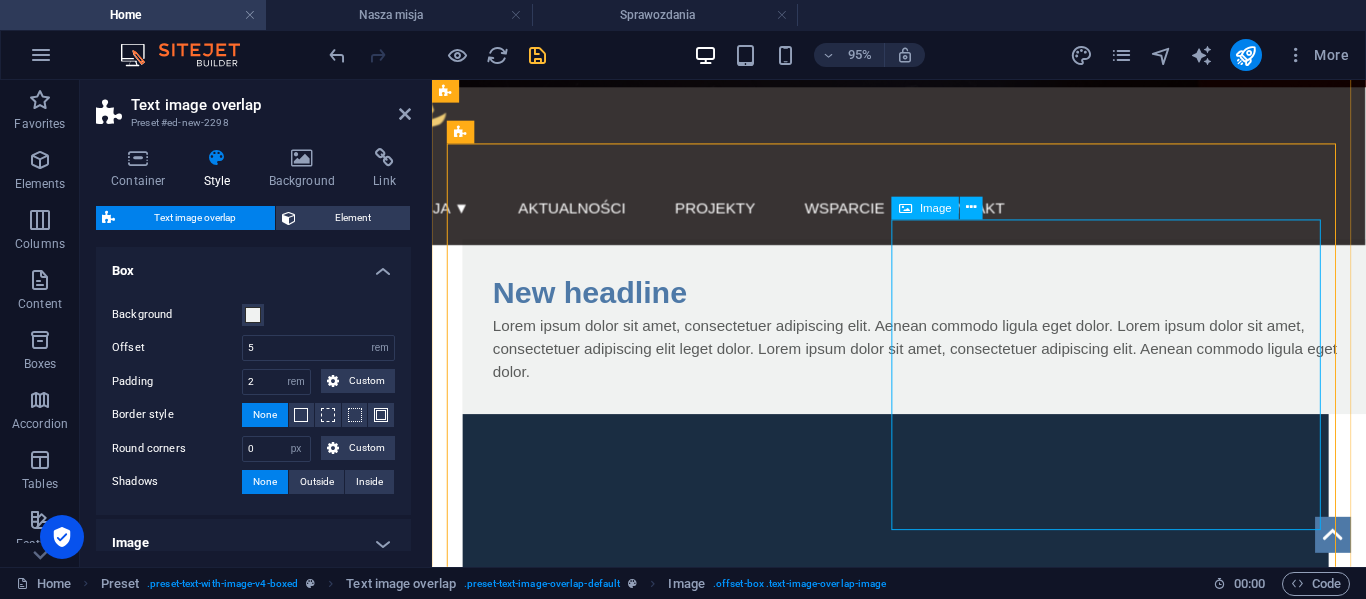 click on "Image" at bounding box center [926, 208] 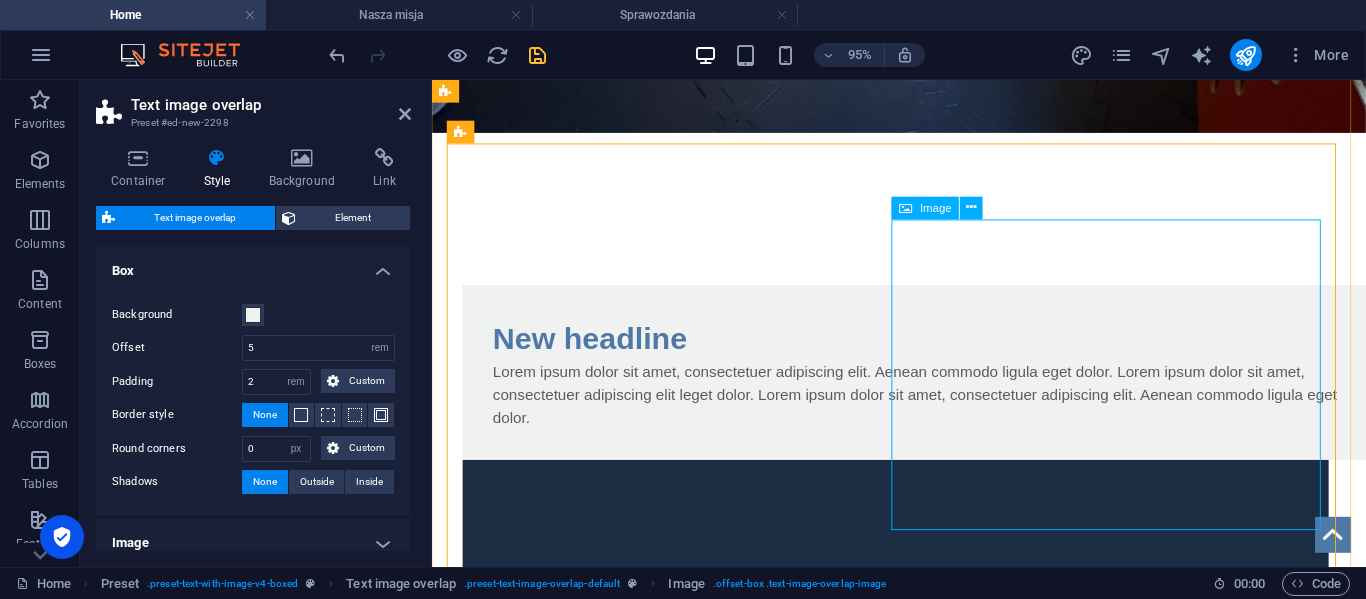 select on "%" 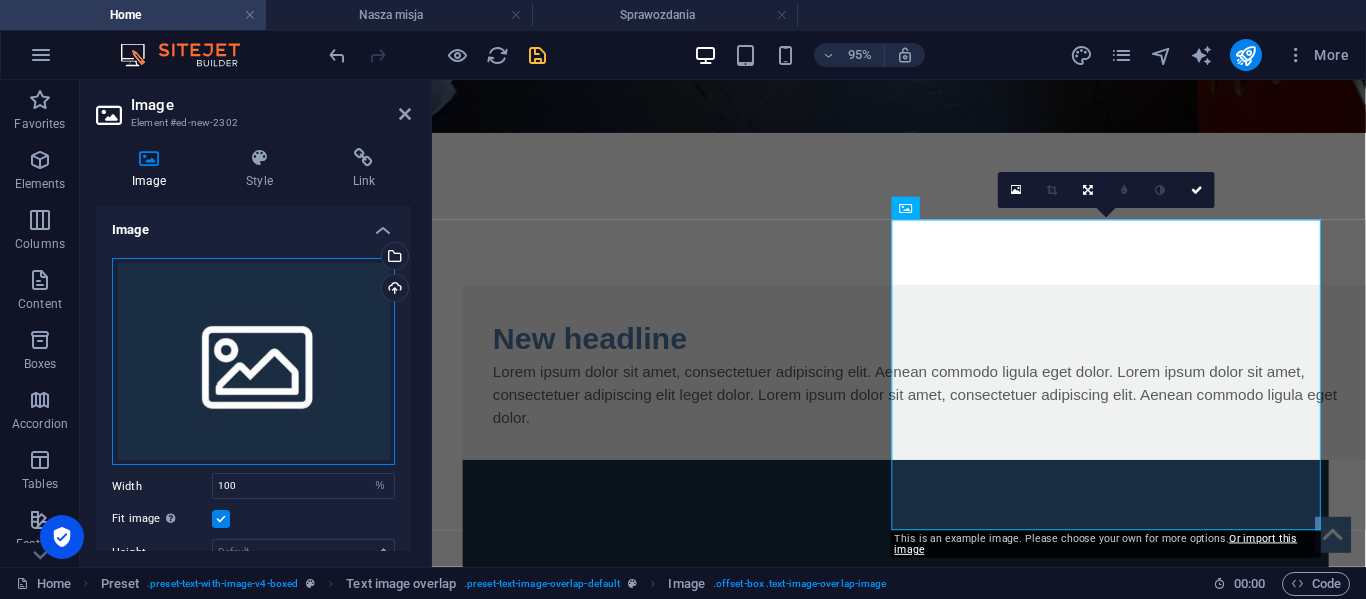 click on "Drag files here, click to choose files or select files from Files or our free stock photos & videos" at bounding box center [253, 362] 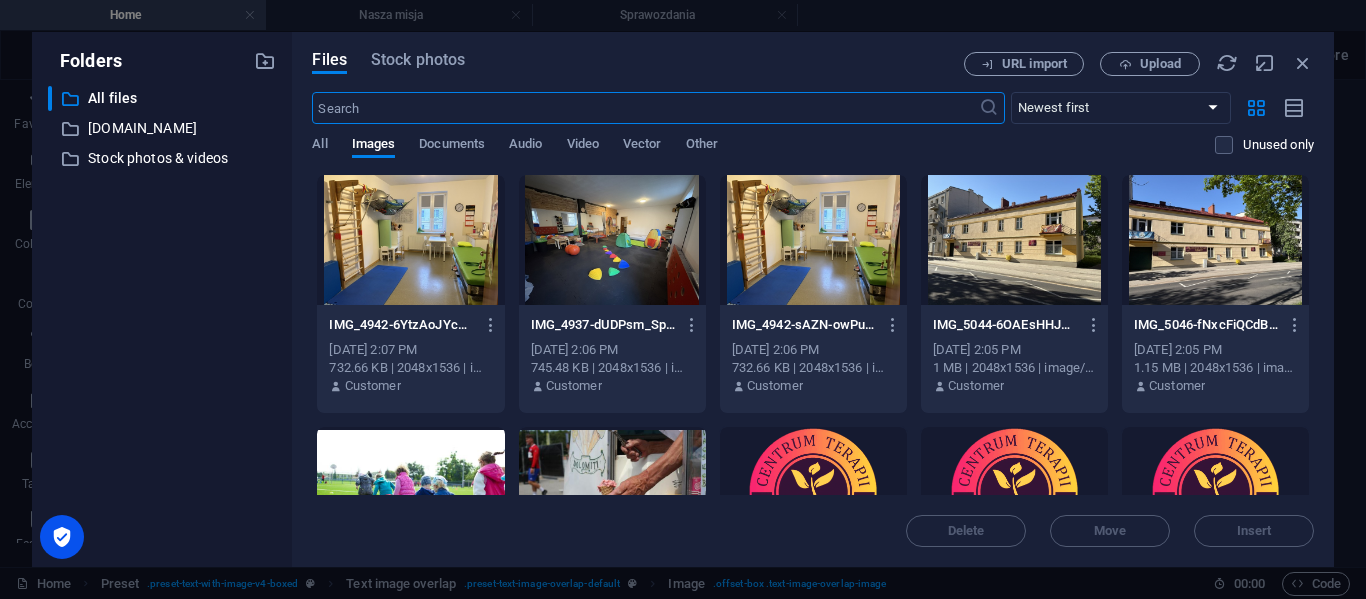 scroll, scrollTop: 1513, scrollLeft: 0, axis: vertical 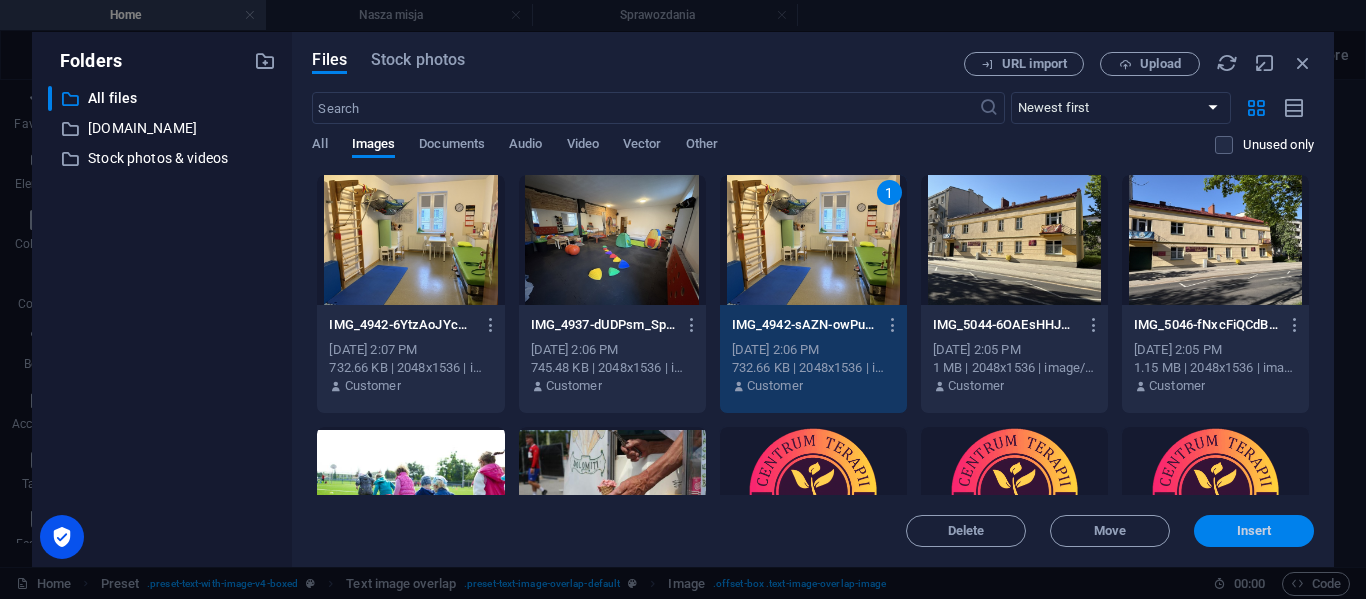 click on "Insert" at bounding box center [1254, 531] 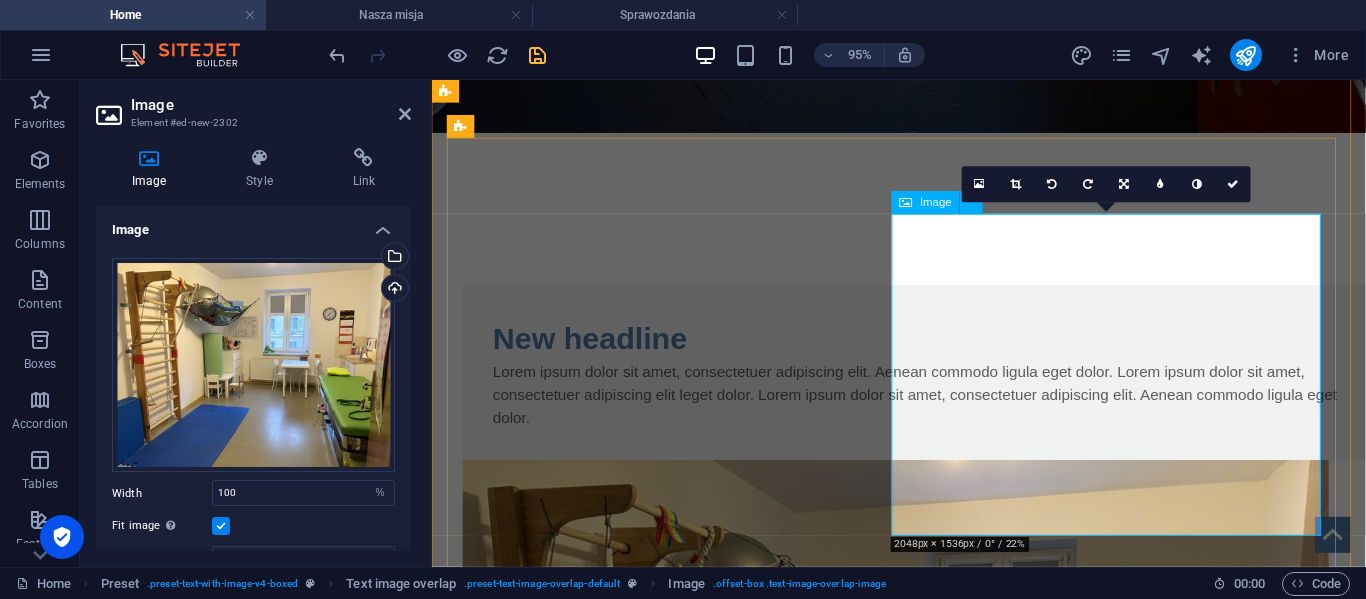 scroll, scrollTop: 1512, scrollLeft: 0, axis: vertical 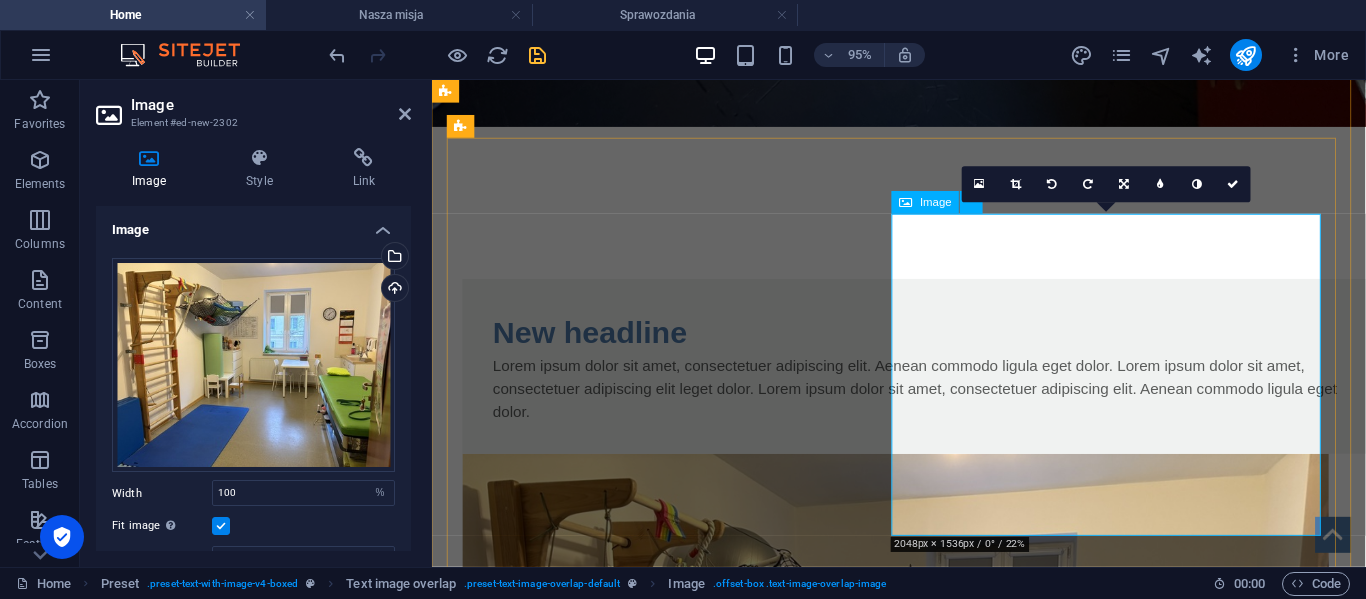 click at bounding box center [920, 816] 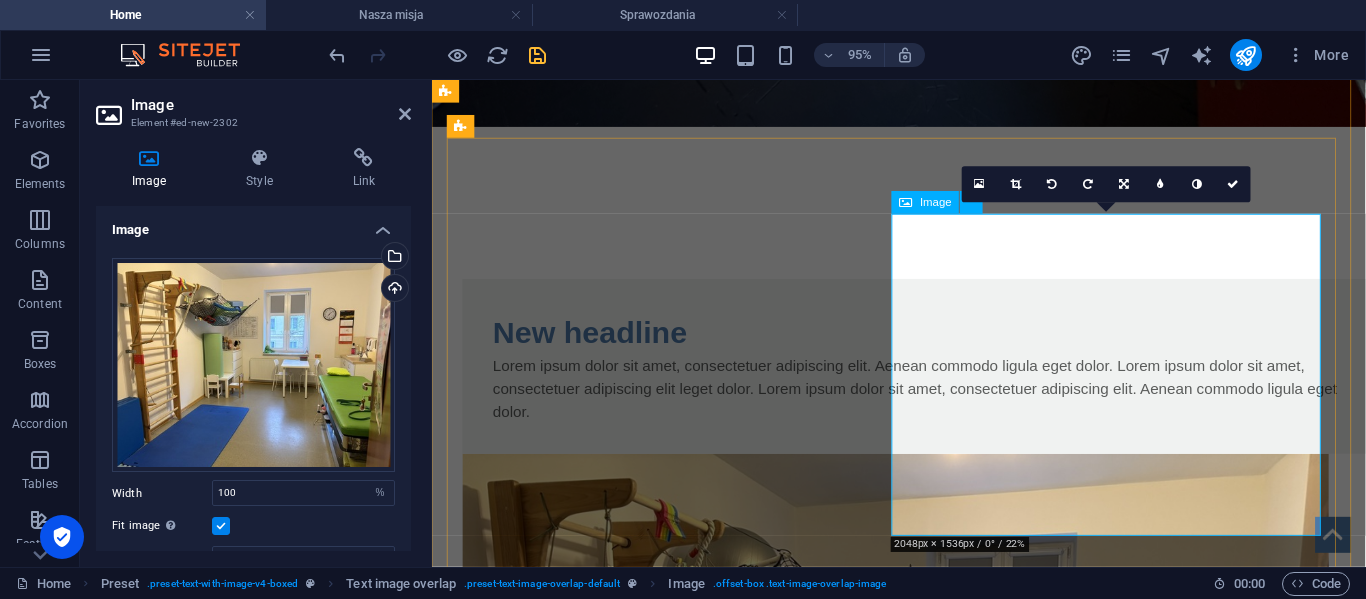 click at bounding box center [920, 816] 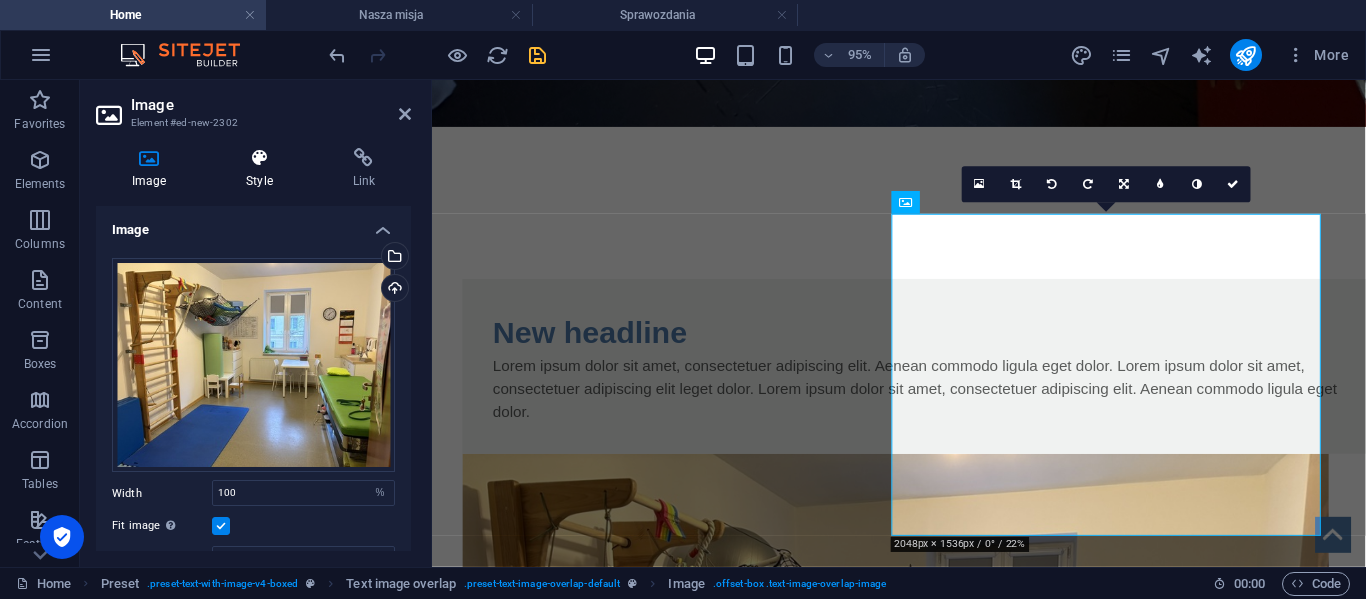 click at bounding box center [259, 158] 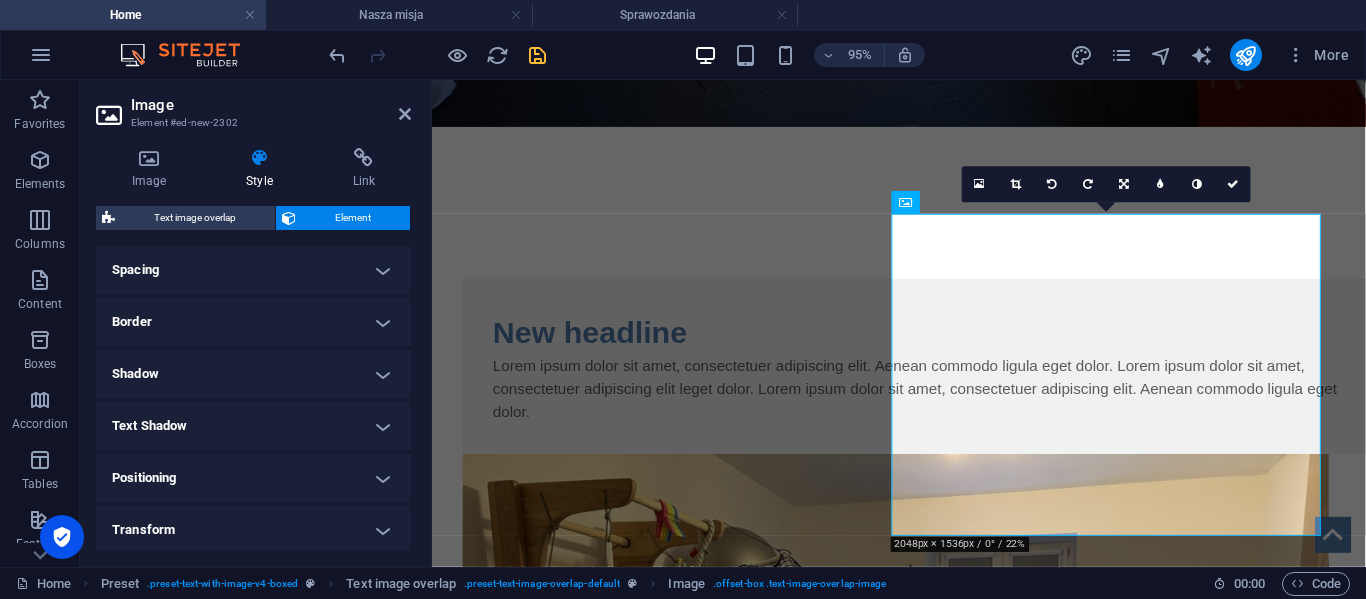 scroll, scrollTop: 541, scrollLeft: 0, axis: vertical 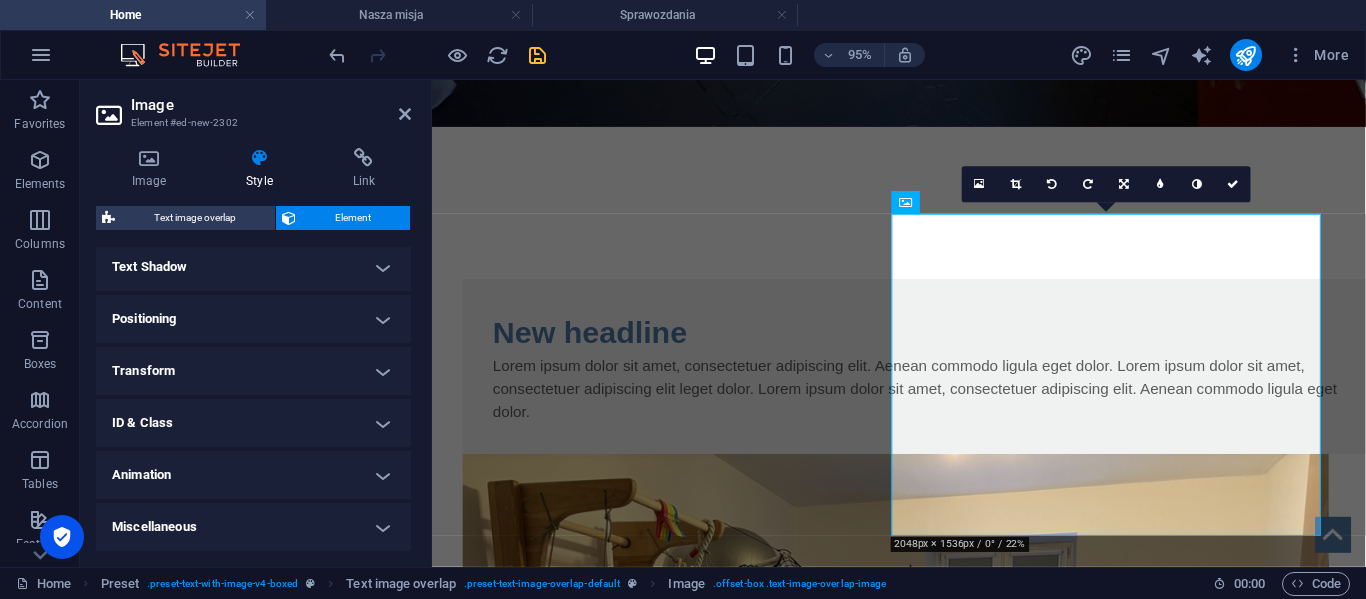 click on "Animation" at bounding box center (253, 475) 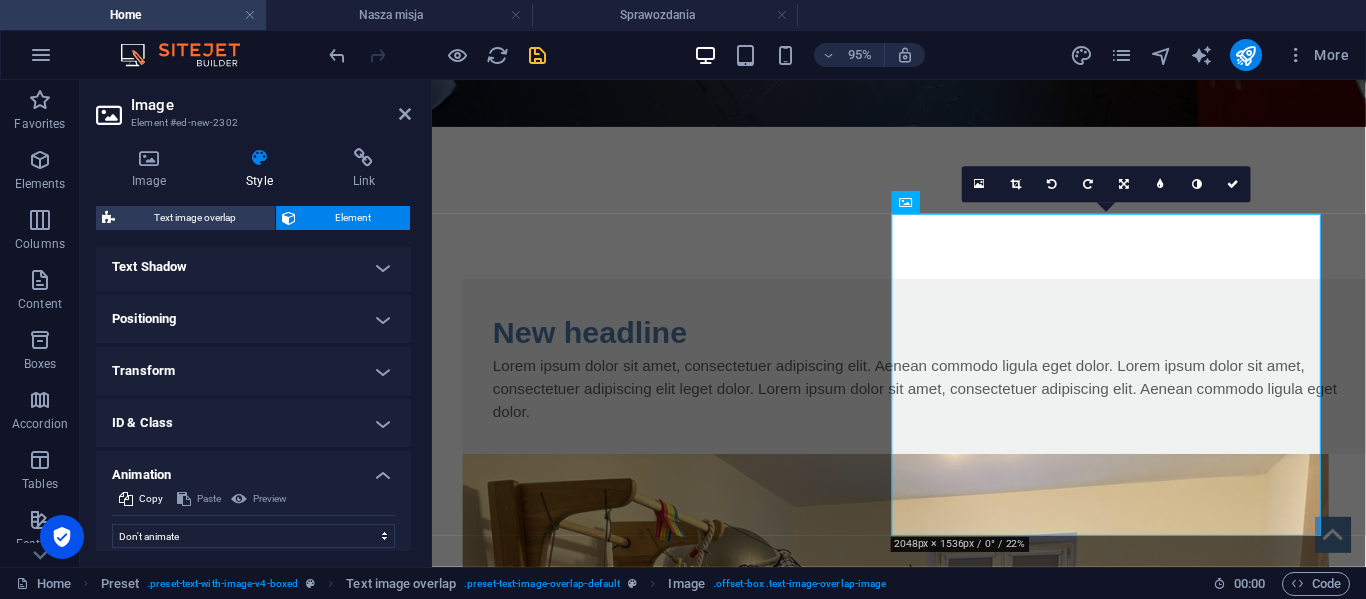 scroll, scrollTop: 606, scrollLeft: 0, axis: vertical 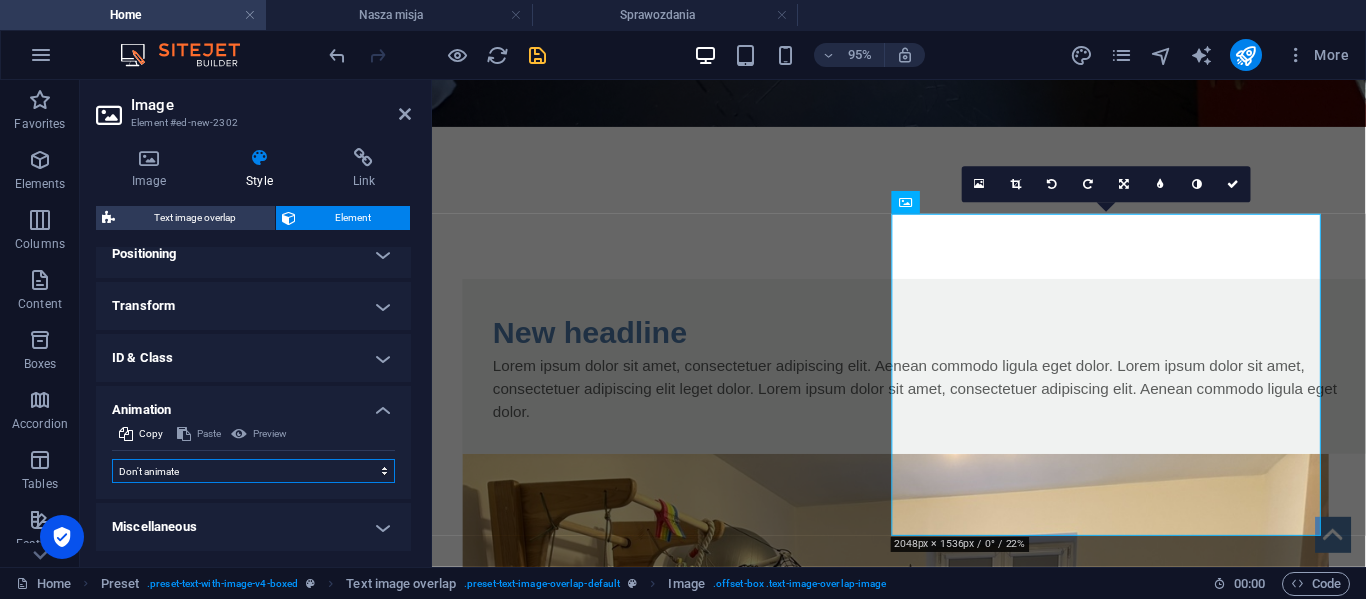 click on "Don't animate Show / Hide Slide up/down Zoom in/out Slide left to right Slide right to left Slide top to bottom Slide bottom to top Pulse Blink Open as overlay" at bounding box center [253, 471] 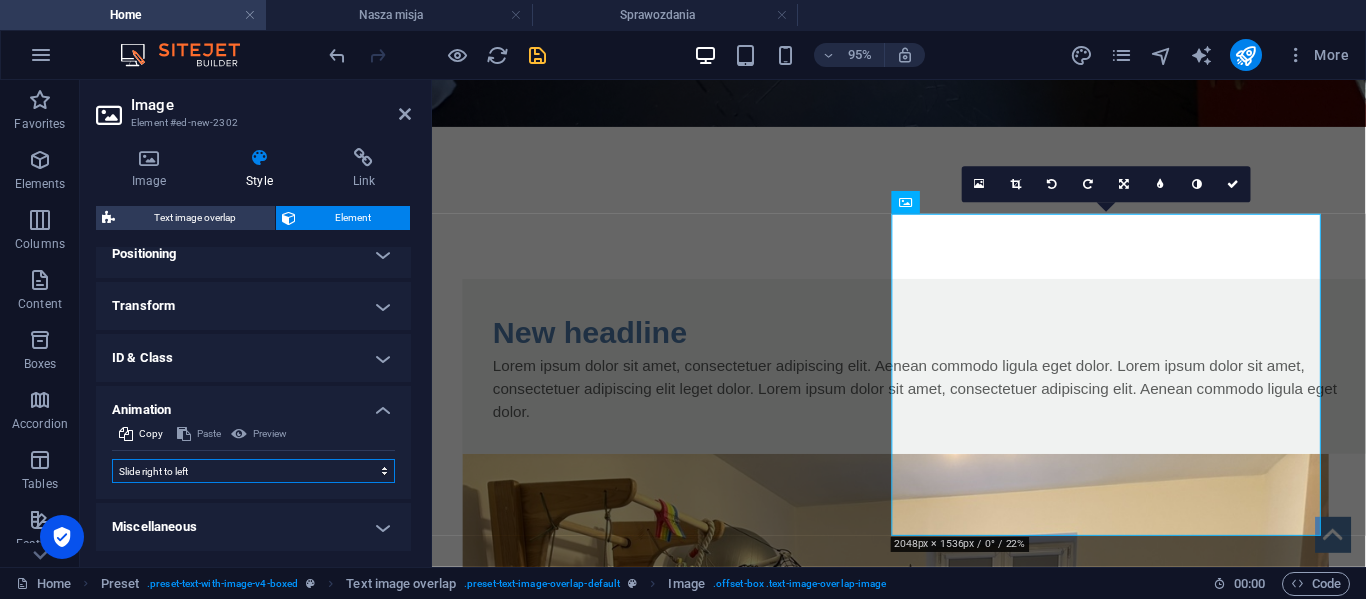 click on "Don't animate Show / Hide Slide up/down Zoom in/out Slide left to right Slide right to left Slide top to bottom Slide bottom to top Pulse Blink Open as overlay" at bounding box center (253, 471) 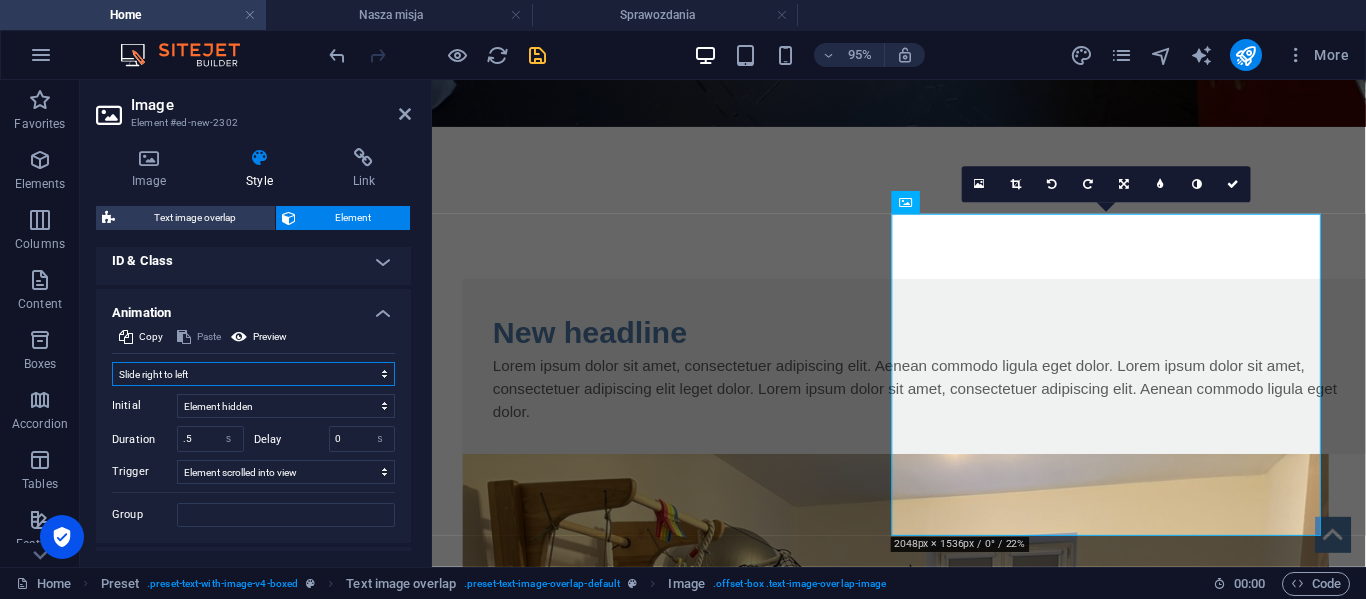 scroll, scrollTop: 705, scrollLeft: 0, axis: vertical 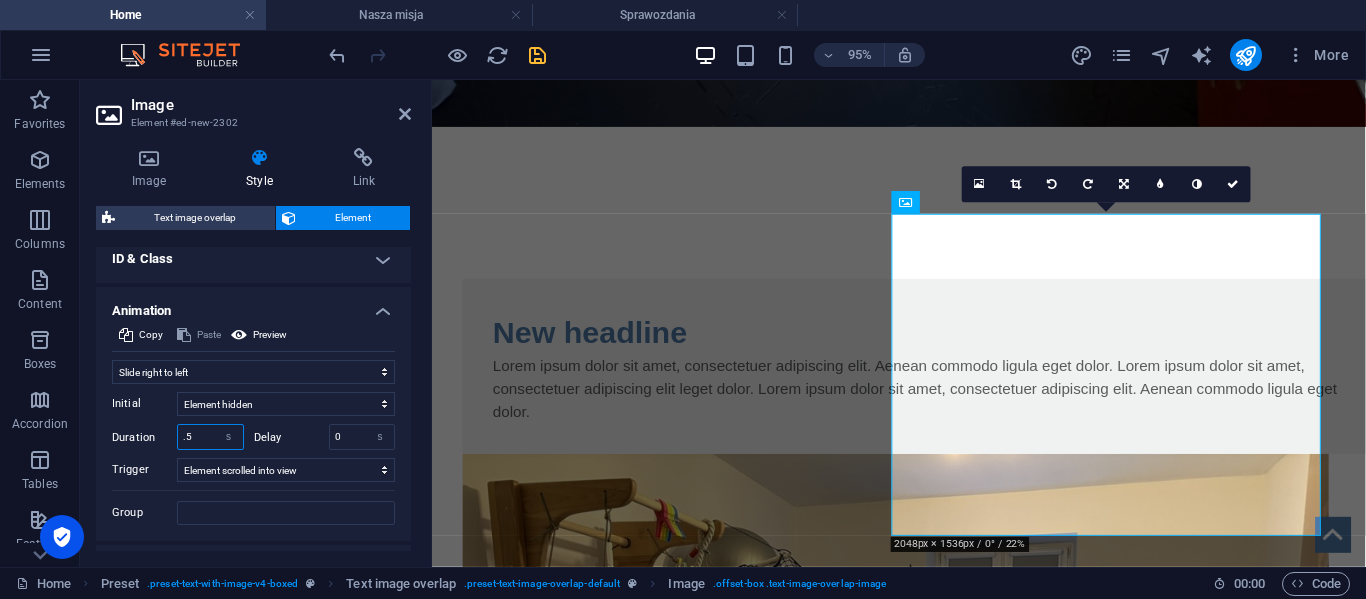 click on ".5" at bounding box center (210, 437) 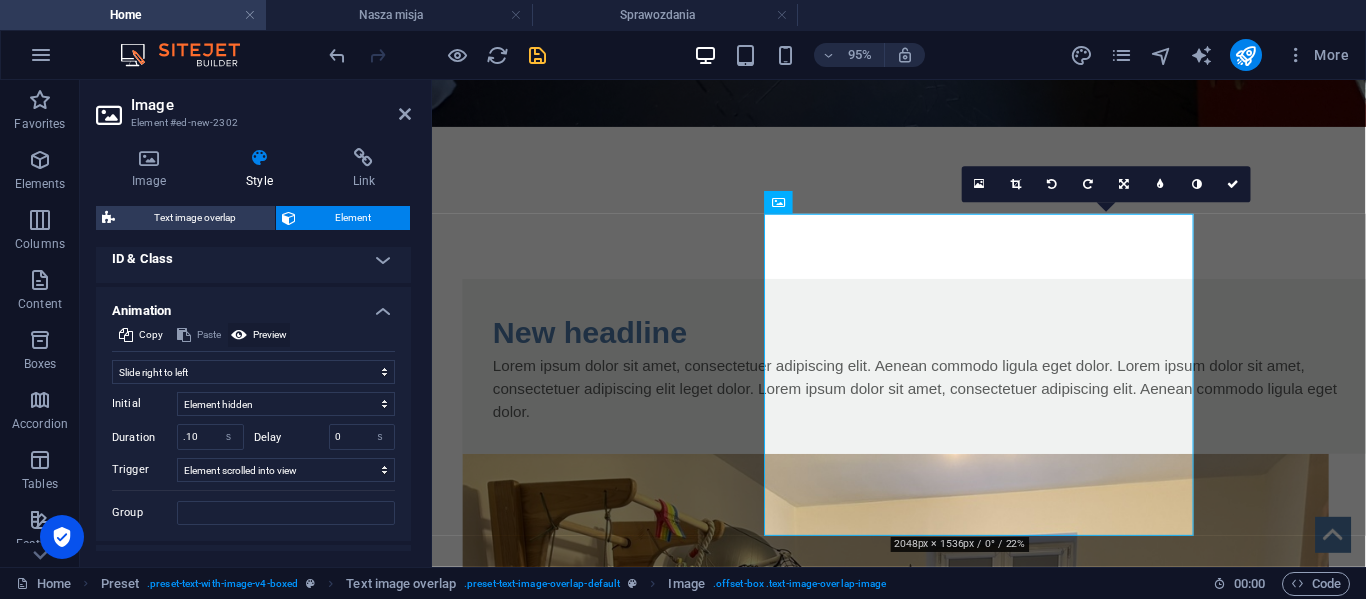 click on "Preview" at bounding box center (270, 335) 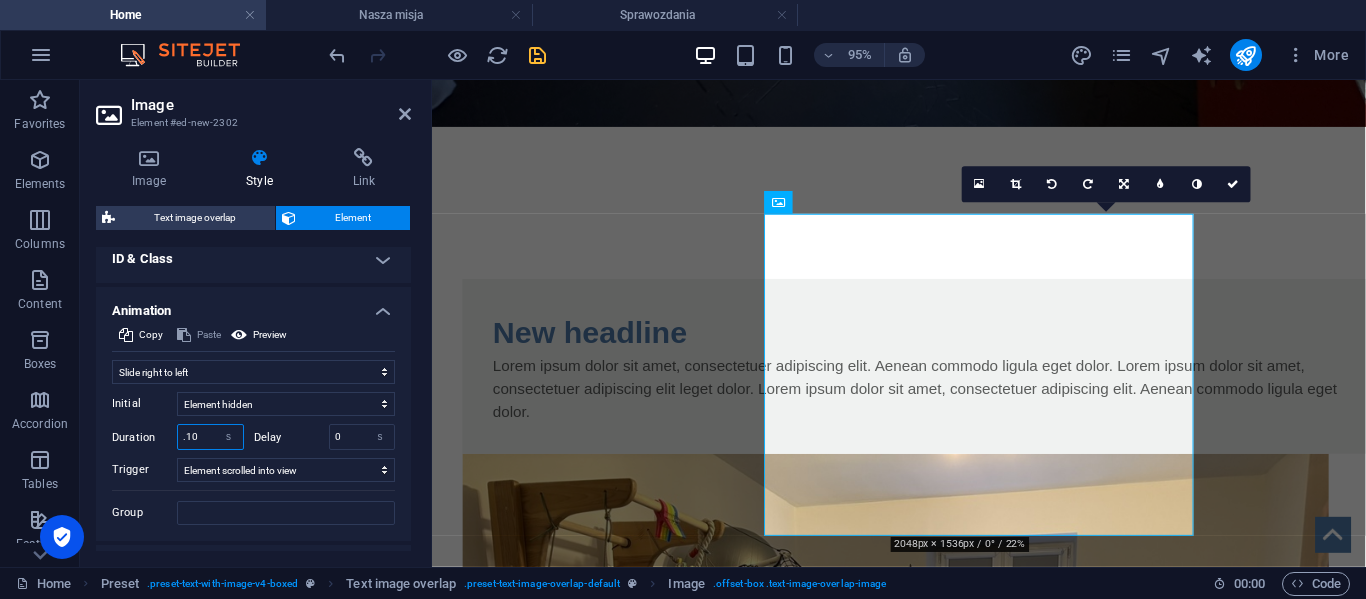 drag, startPoint x: 209, startPoint y: 434, endPoint x: 187, endPoint y: 445, distance: 24.596748 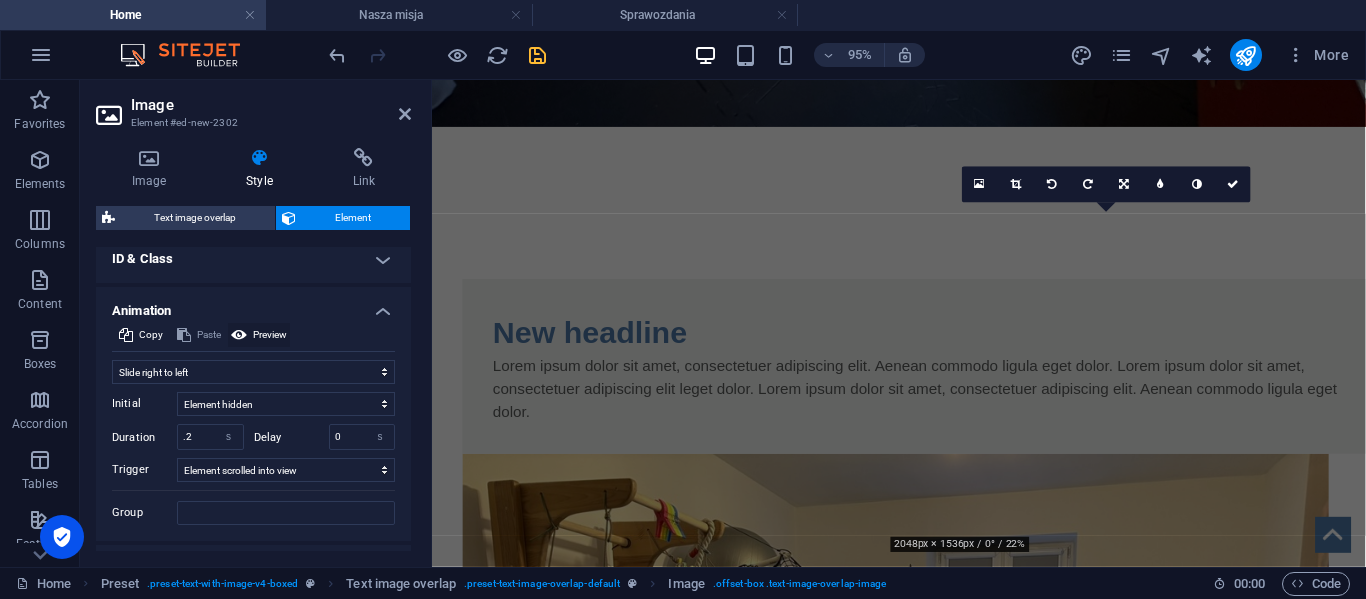 click on "Preview" at bounding box center (270, 335) 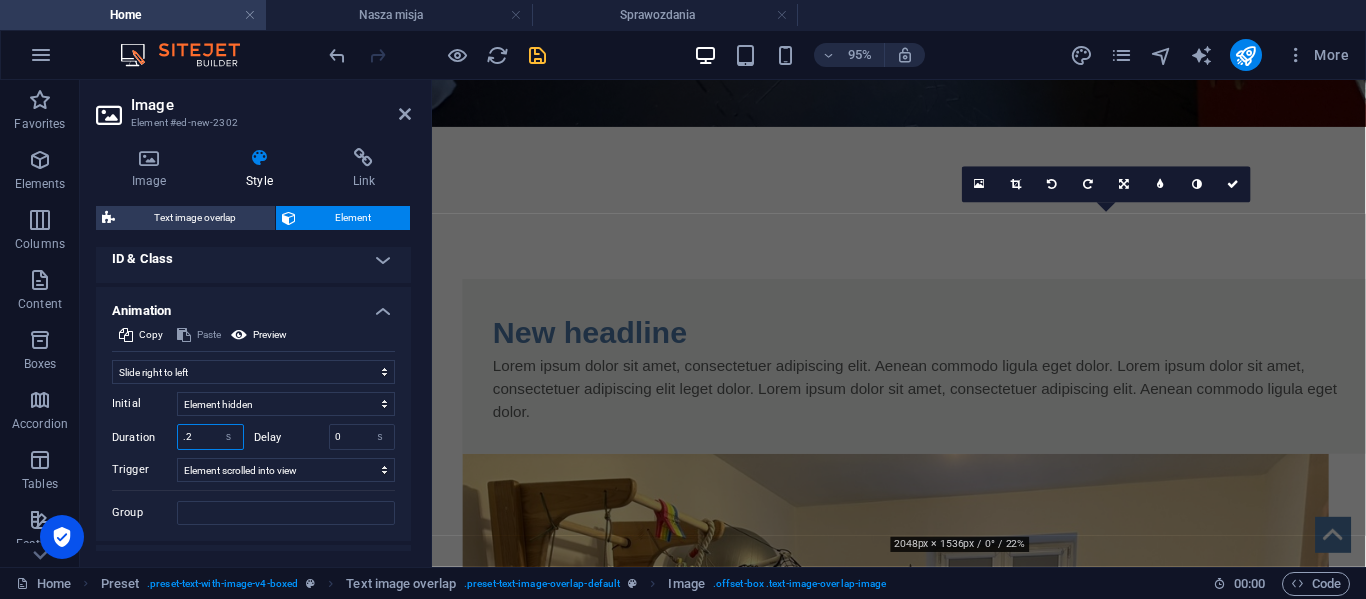 drag, startPoint x: 204, startPoint y: 438, endPoint x: 175, endPoint y: 441, distance: 29.15476 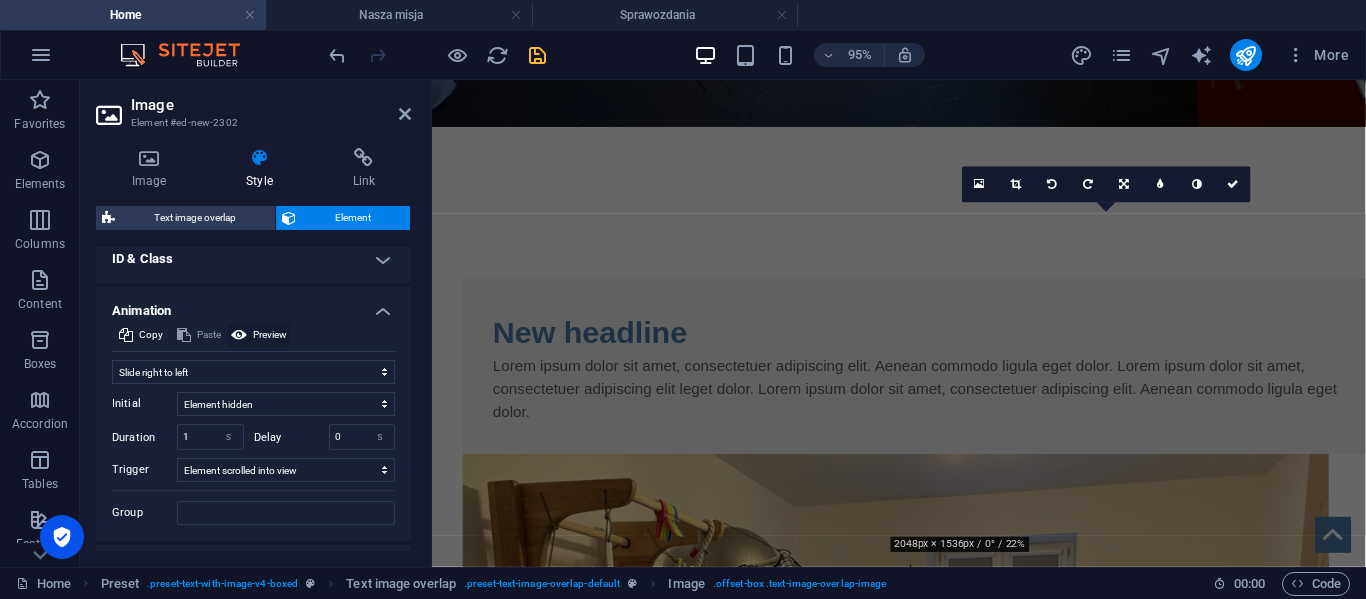 click on "Preview" at bounding box center [270, 335] 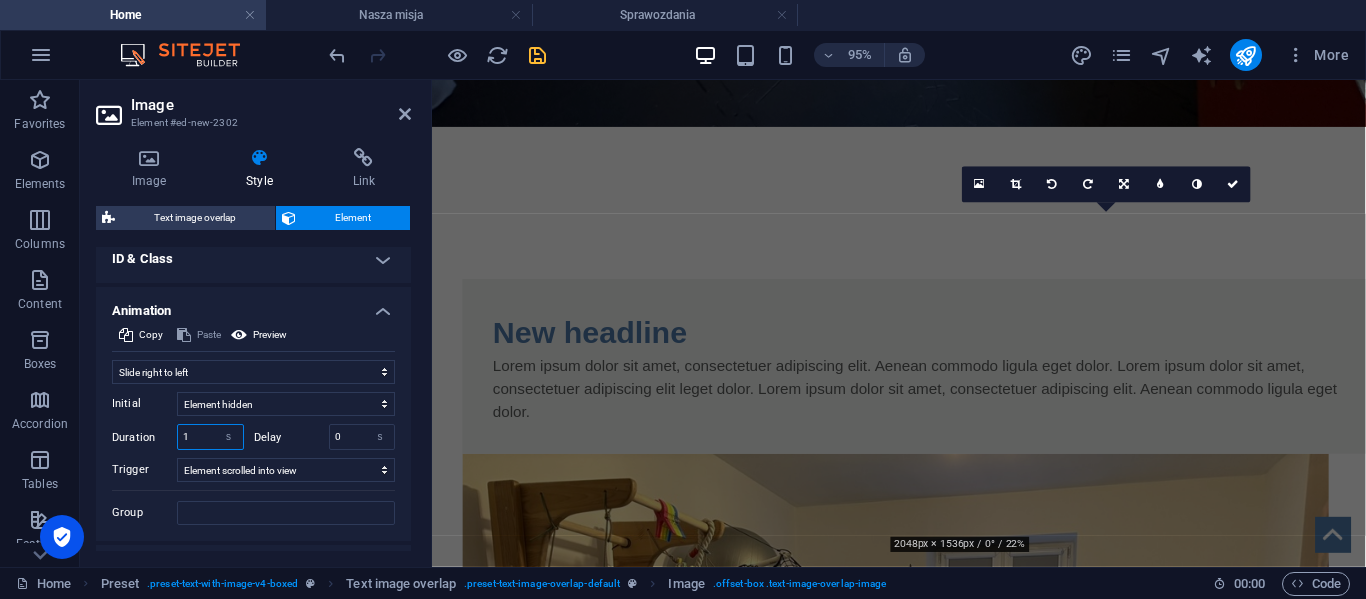 drag, startPoint x: 205, startPoint y: 435, endPoint x: 161, endPoint y: 447, distance: 45.607018 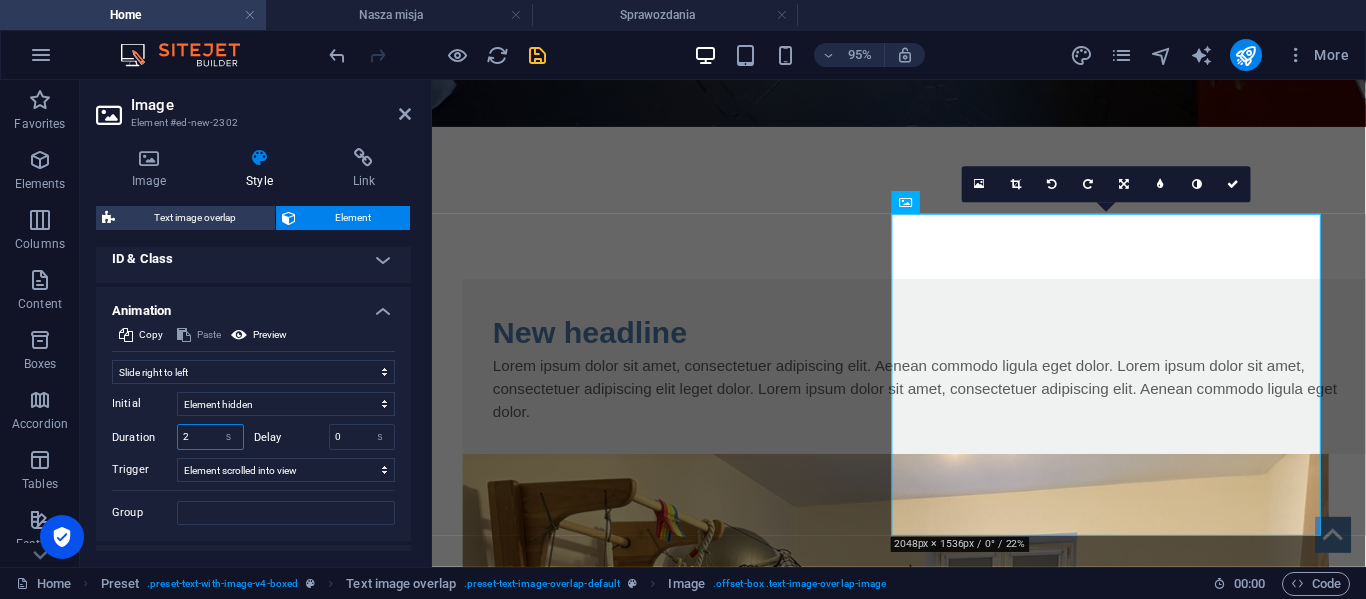 drag, startPoint x: 202, startPoint y: 435, endPoint x: 157, endPoint y: 438, distance: 45.099888 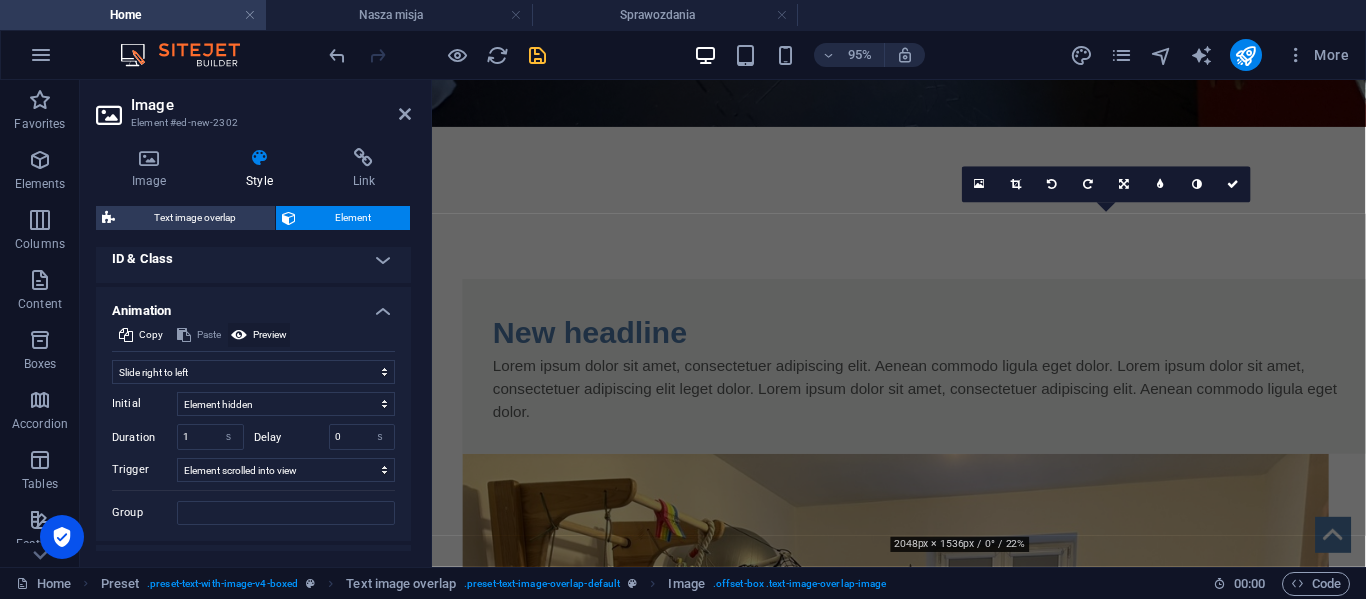 click on "Preview" at bounding box center (270, 335) 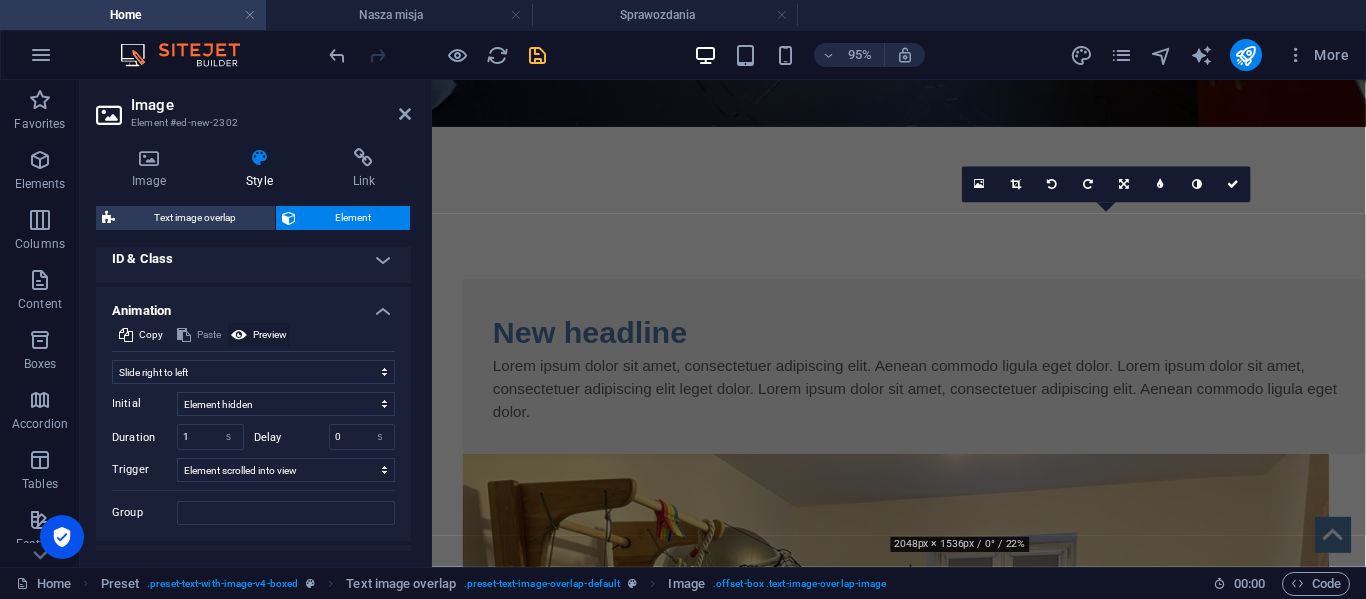 click on "Preview" at bounding box center (270, 335) 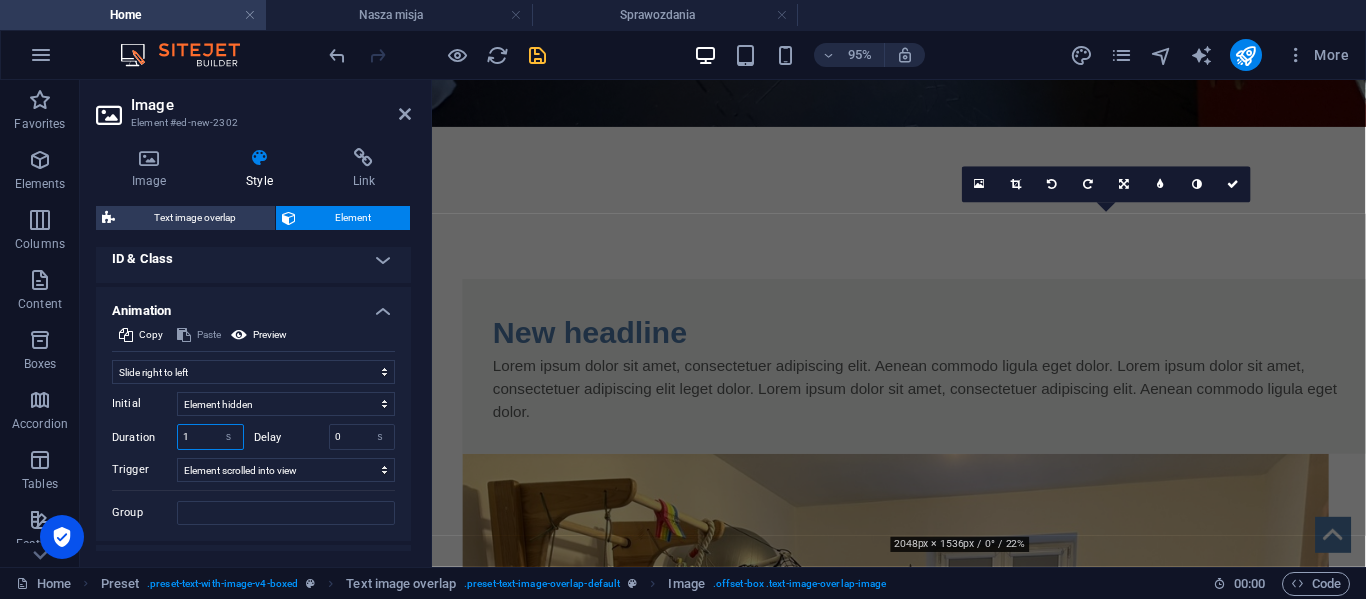 drag, startPoint x: 202, startPoint y: 437, endPoint x: 163, endPoint y: 438, distance: 39.012817 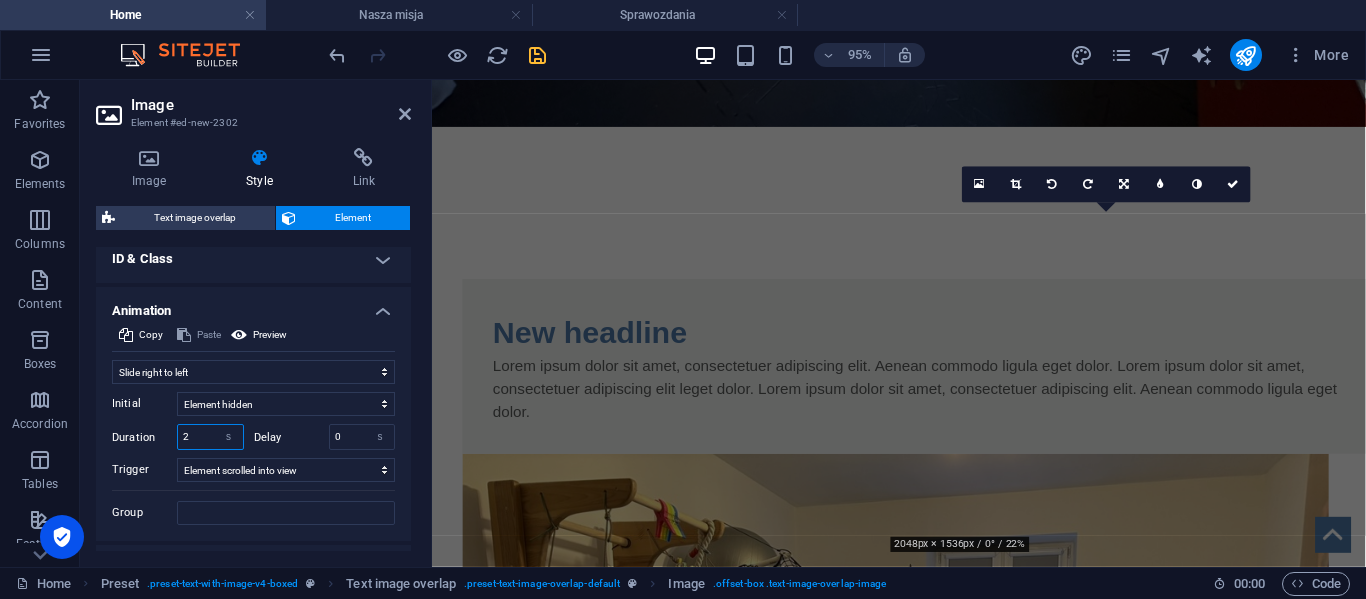 type on "2" 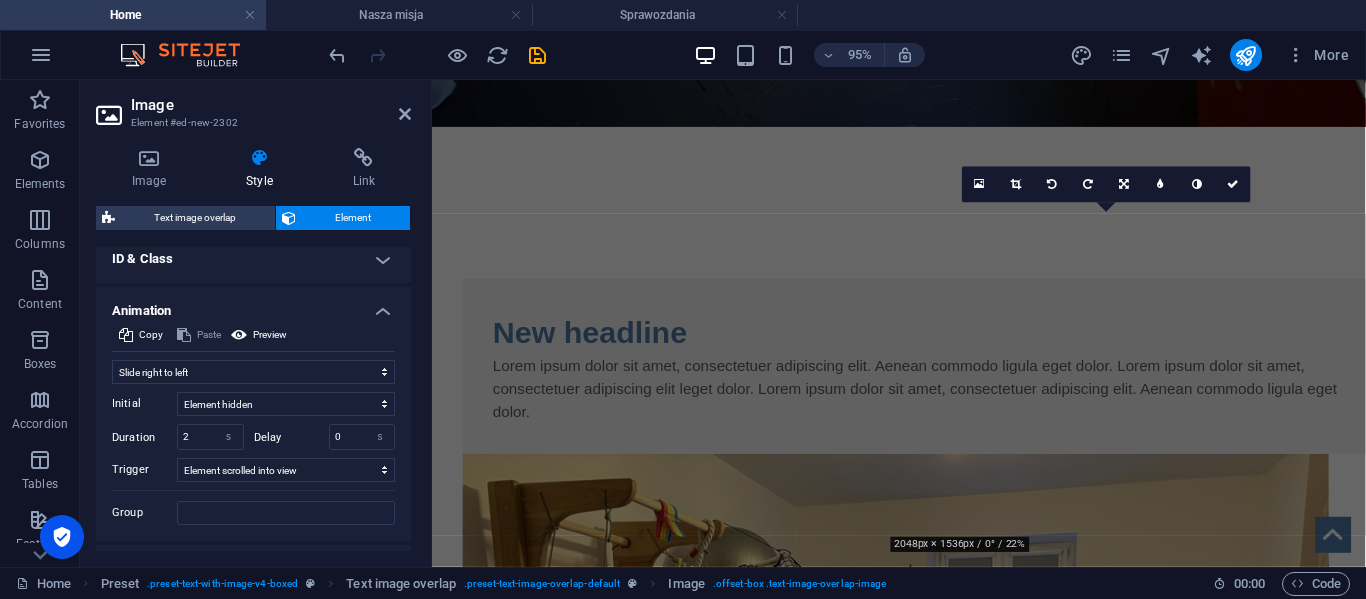 click at bounding box center (537, 55) 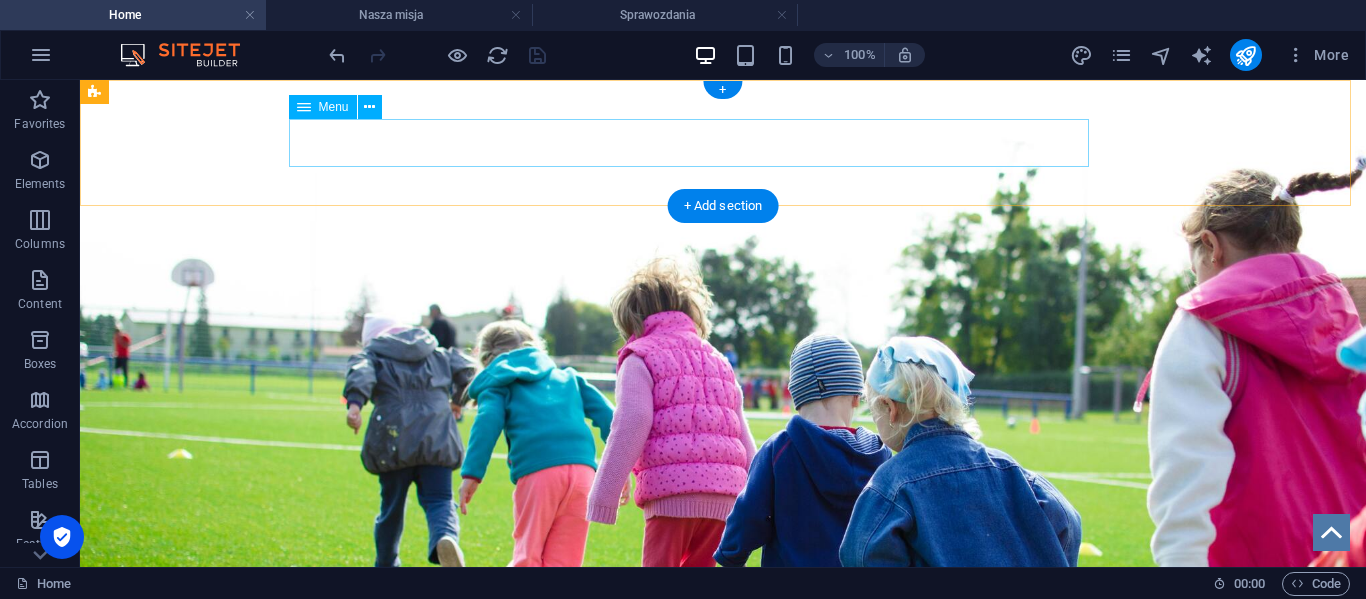 scroll, scrollTop: 0, scrollLeft: 0, axis: both 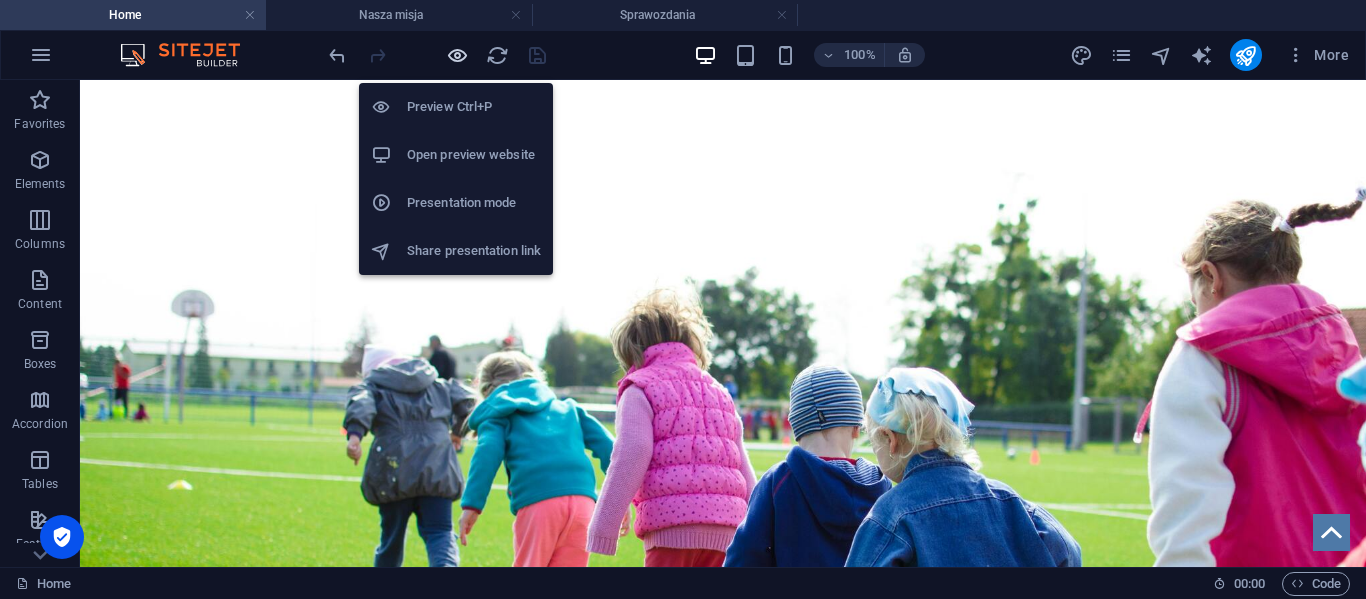 click at bounding box center (457, 55) 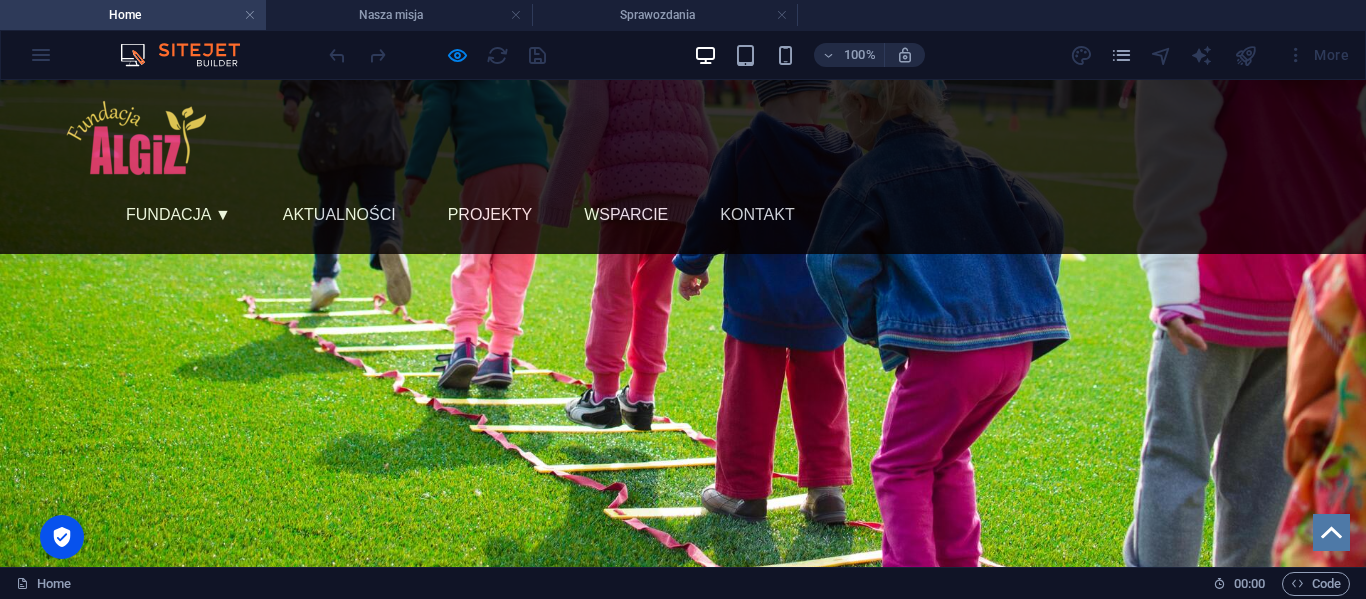 scroll, scrollTop: 310, scrollLeft: 0, axis: vertical 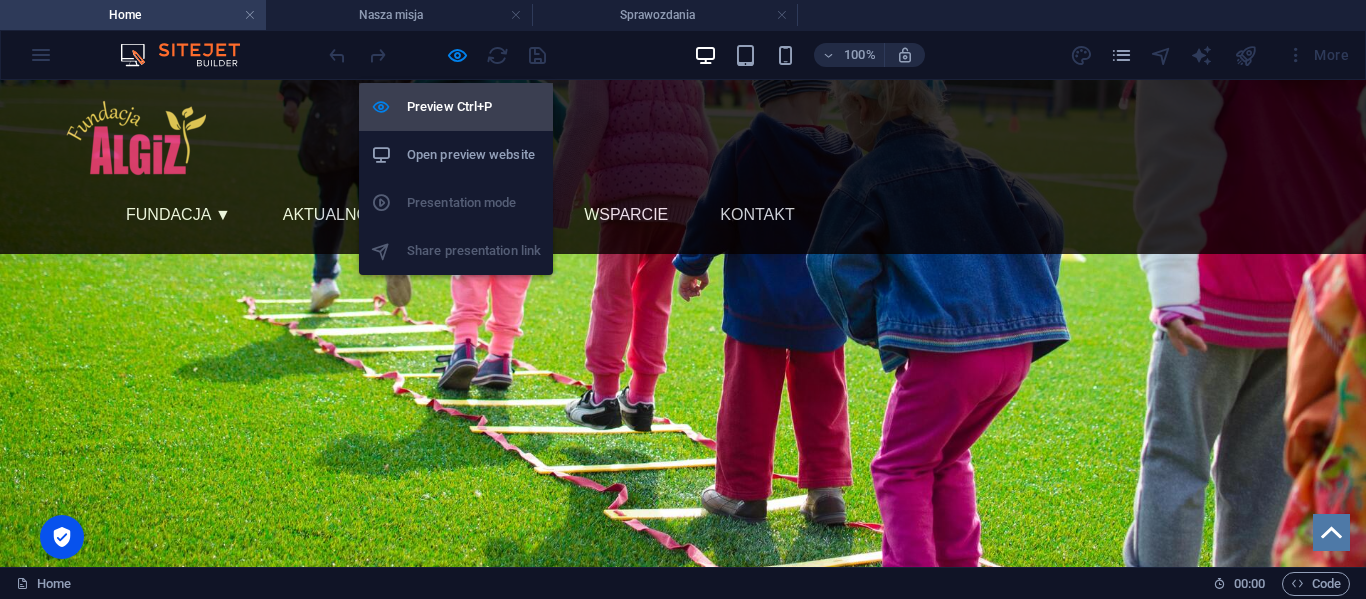 click on "Preview Ctrl+P" at bounding box center [474, 107] 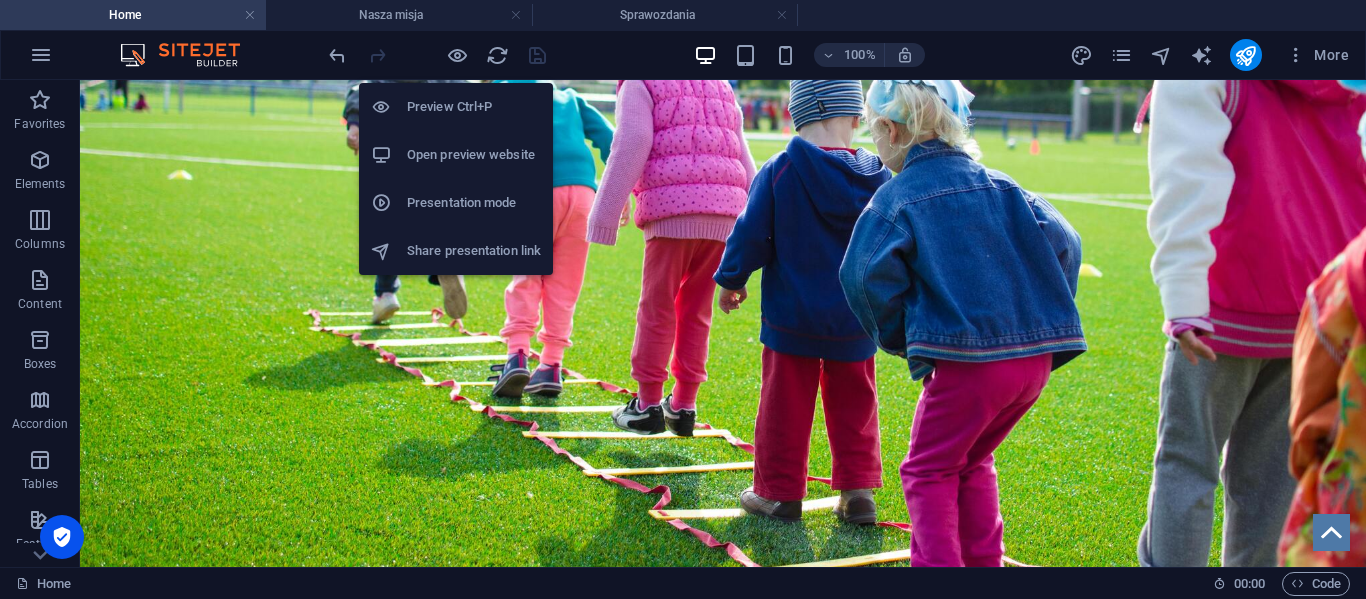 click on "Presentation mode" at bounding box center [474, 203] 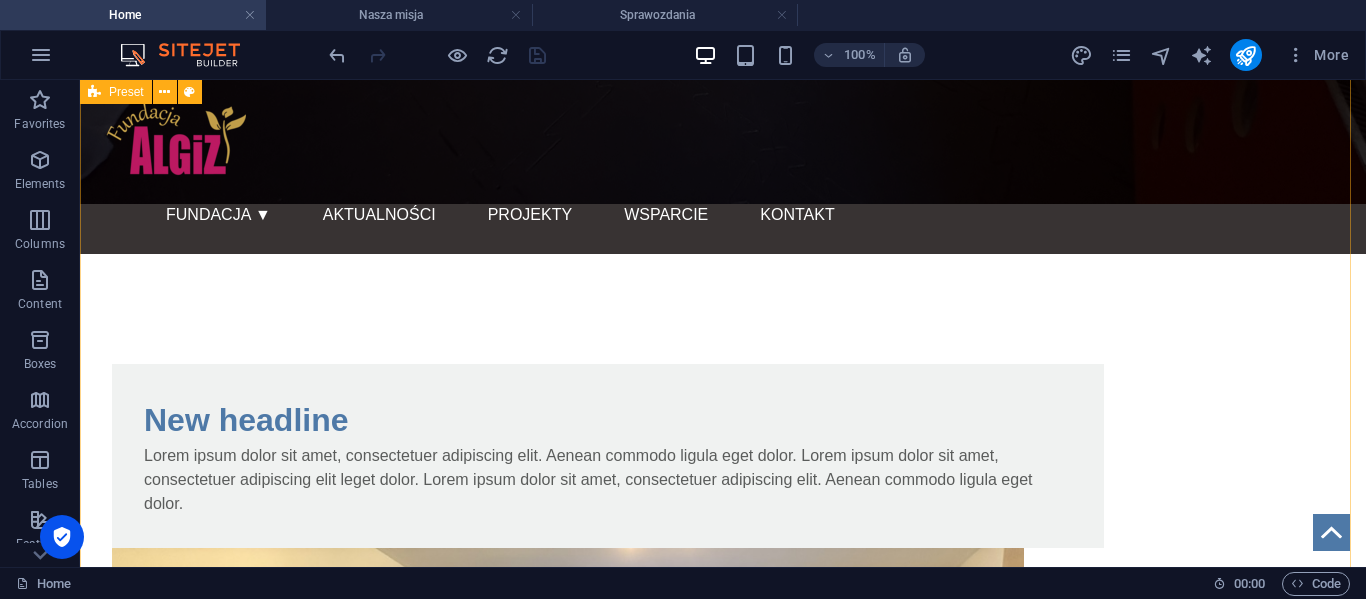 scroll, scrollTop: 1811, scrollLeft: 0, axis: vertical 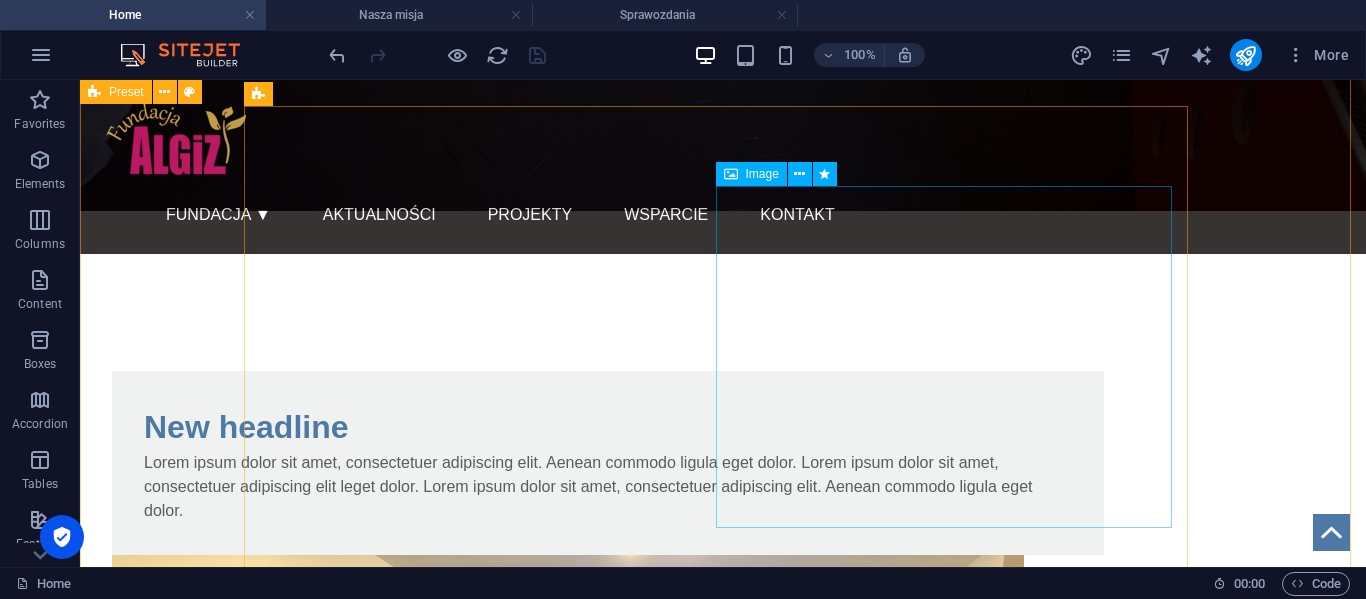 click at bounding box center [568, 897] 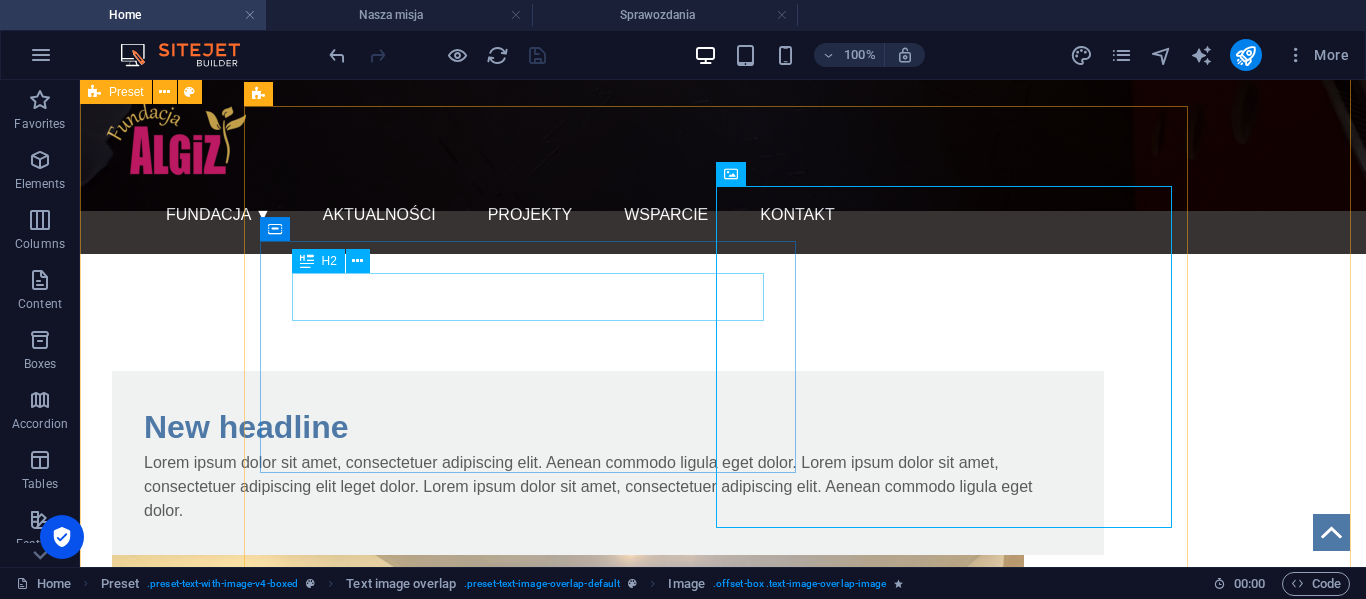 click on "New headline" at bounding box center [608, 427] 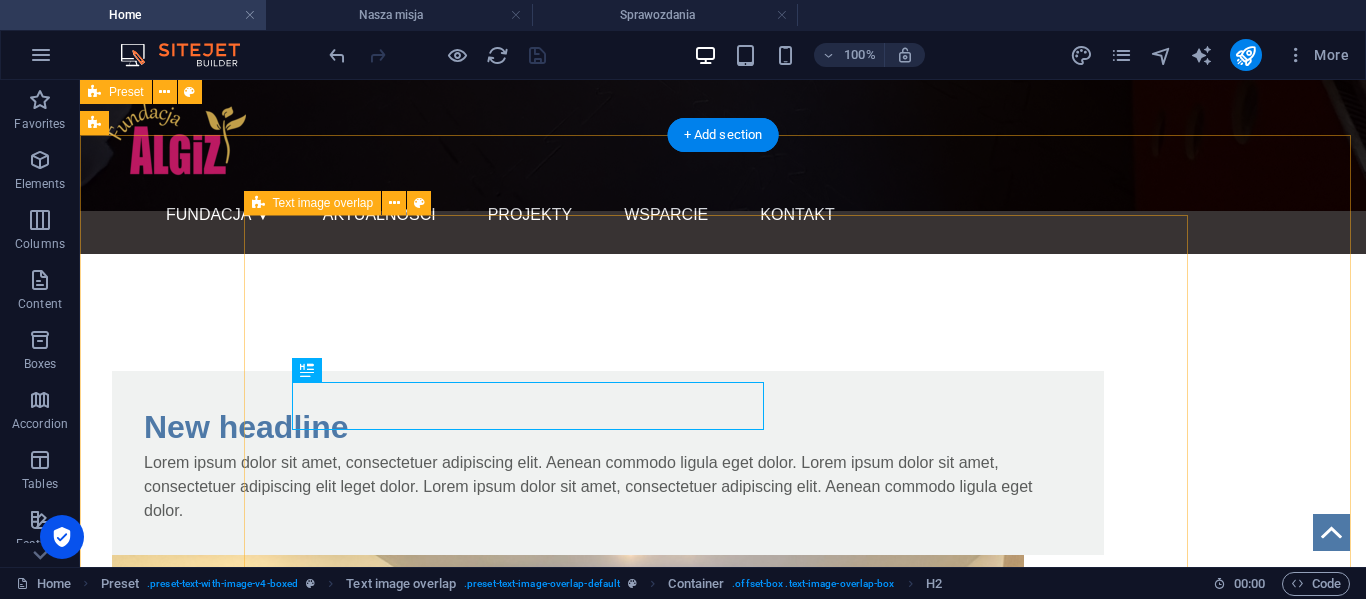 scroll, scrollTop: 1680, scrollLeft: 0, axis: vertical 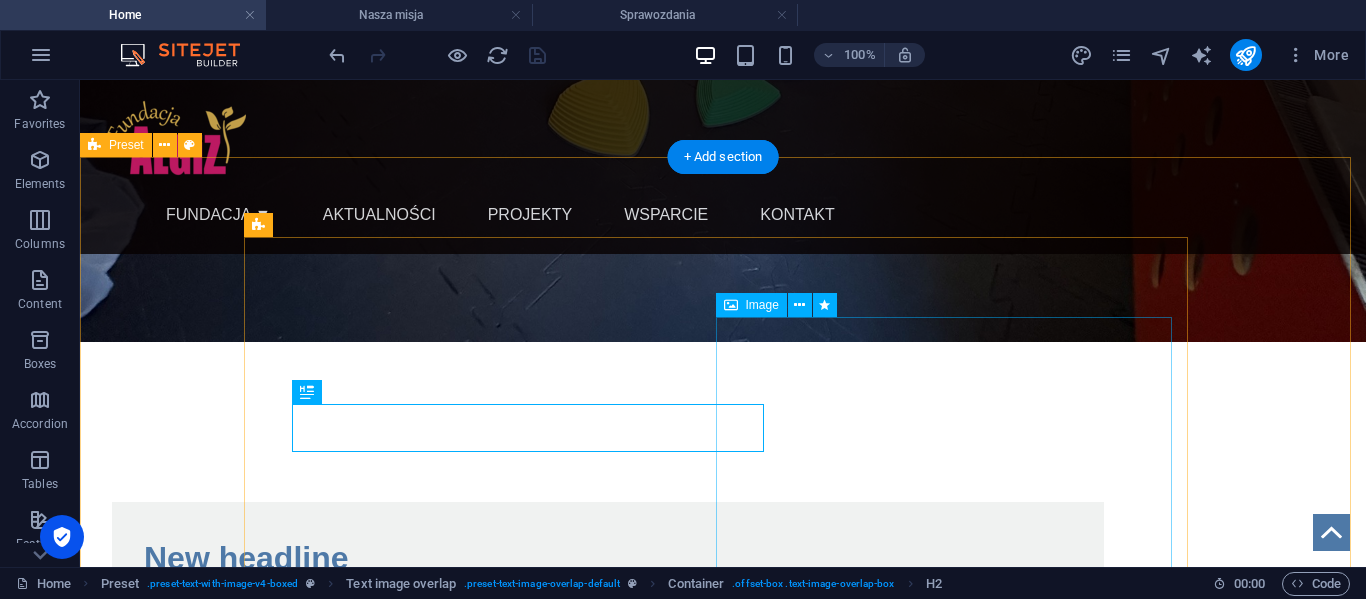 click at bounding box center [568, 1028] 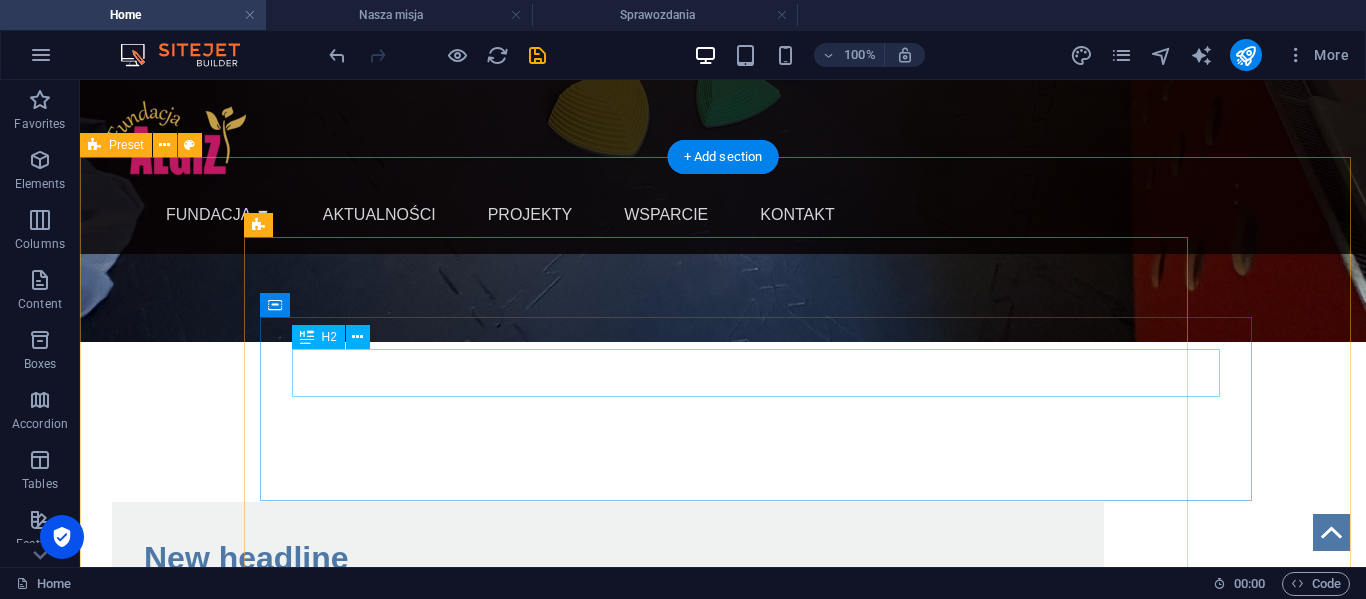 click on "New headline" at bounding box center [608, 558] 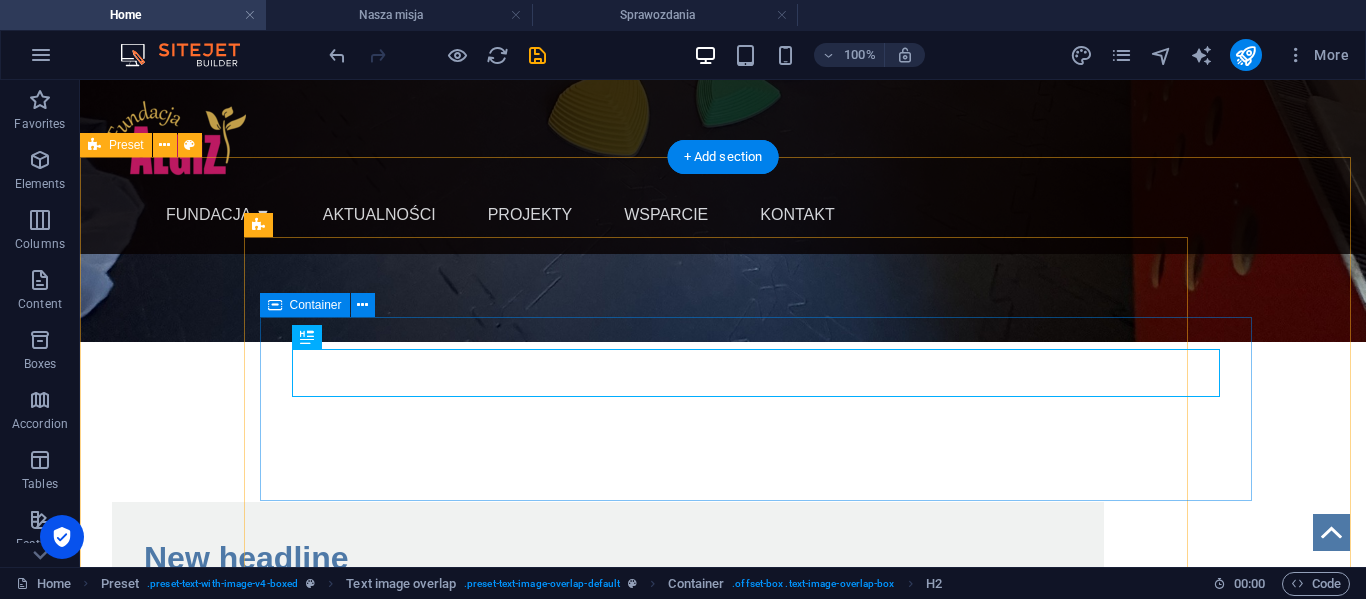 click on "New headline Lorem ipsum dolor sit amet, consectetuer adipiscing elit. Aenean commodo ligula eget dolor. Lorem ipsum dolor sit amet, consectetuer adipiscing elit leget dolor. Lorem ipsum dolor sit amet, consectetuer adipiscing elit. Aenean commodo ligula eget dolor." at bounding box center [608, 594] 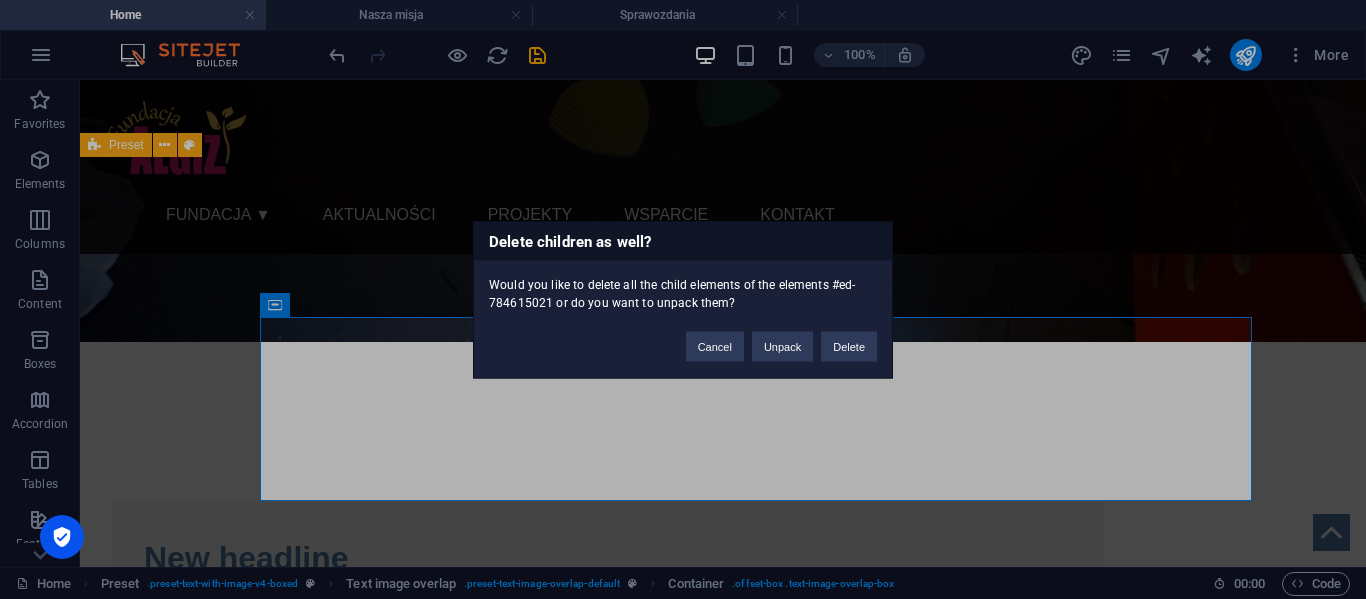 type 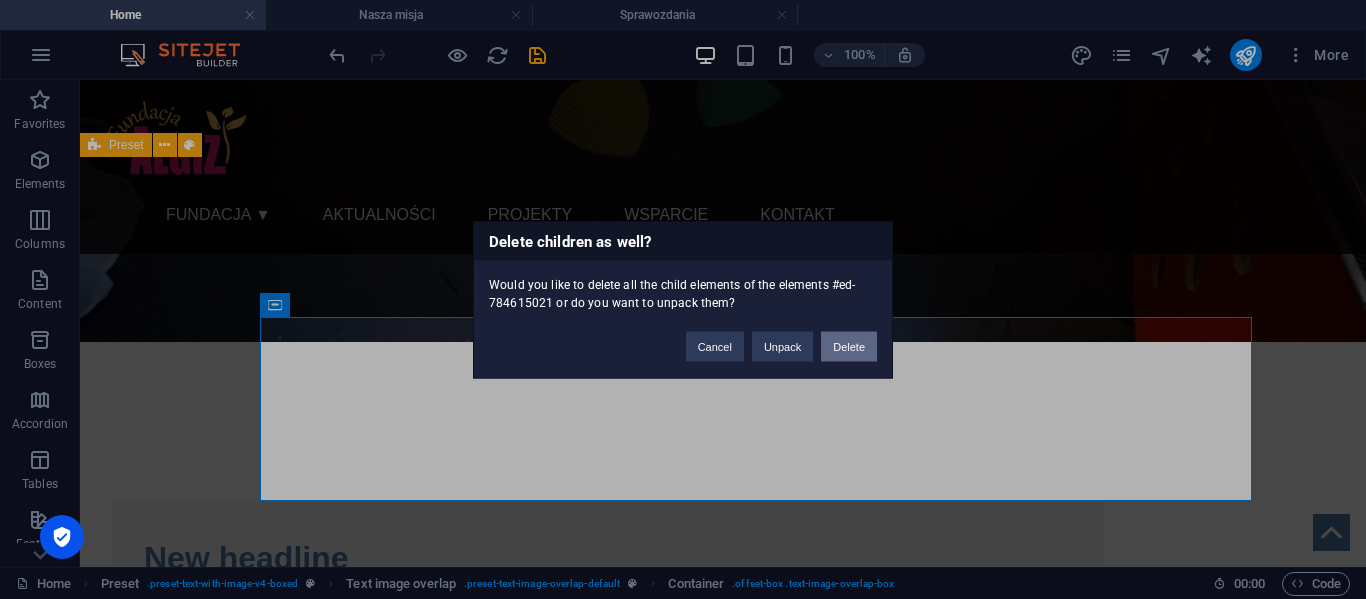 click on "Delete" at bounding box center [849, 346] 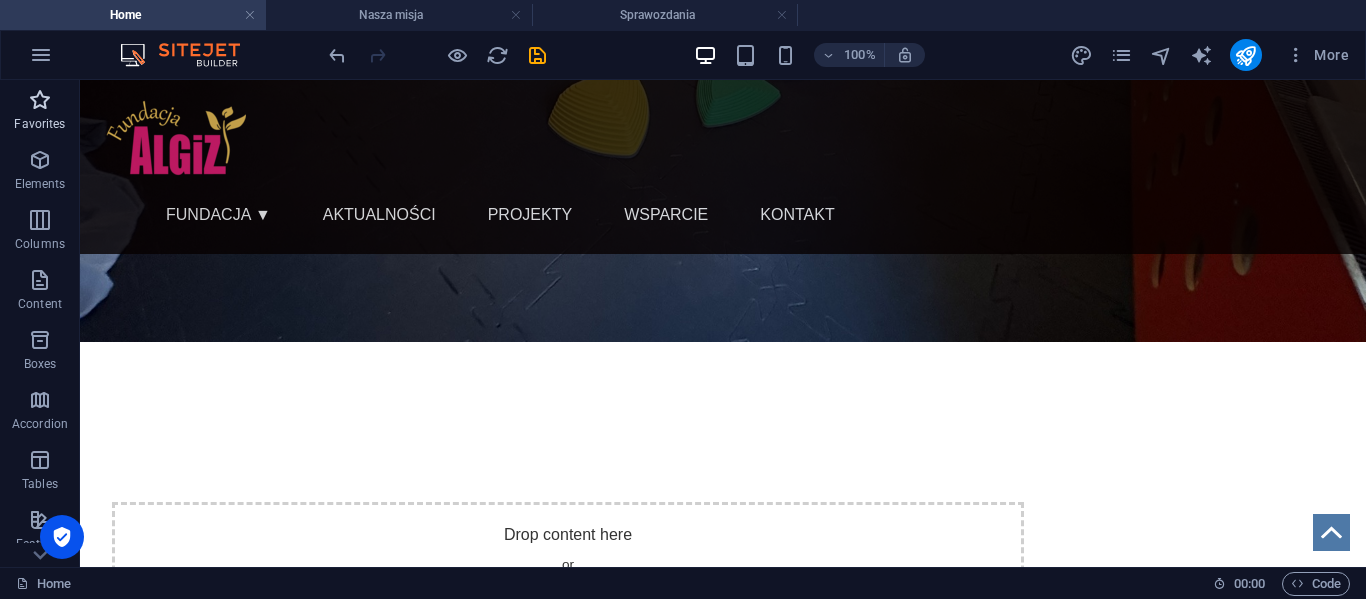click at bounding box center [40, 100] 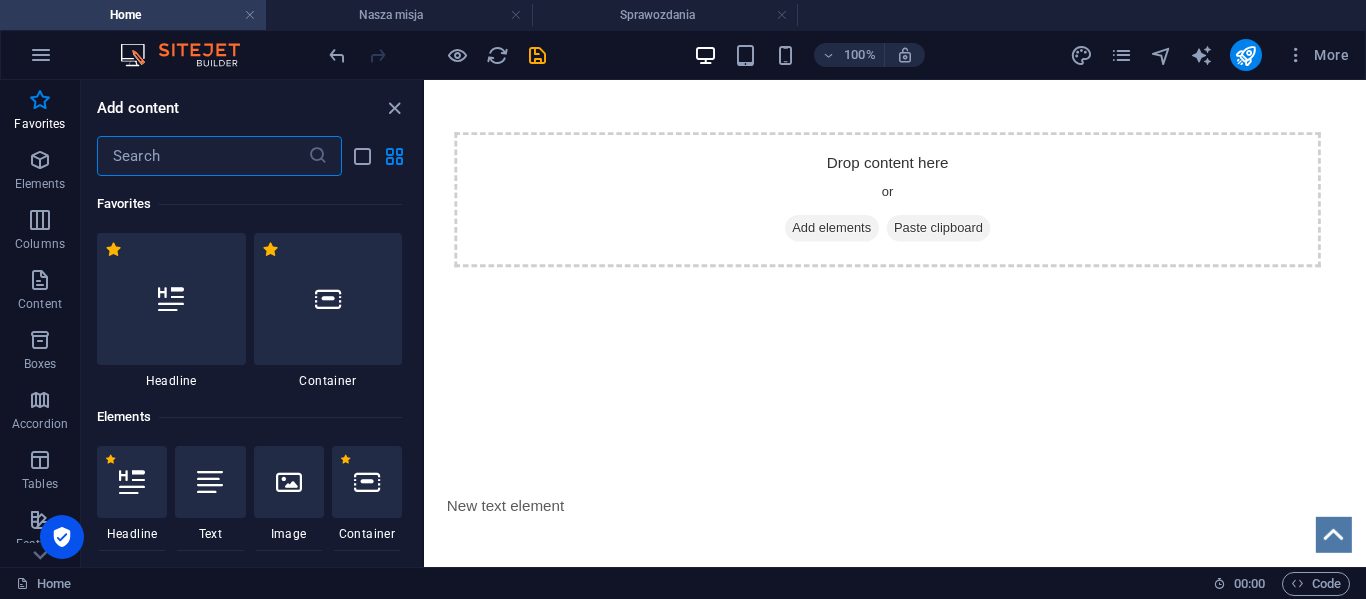 scroll, scrollTop: 1649, scrollLeft: 0, axis: vertical 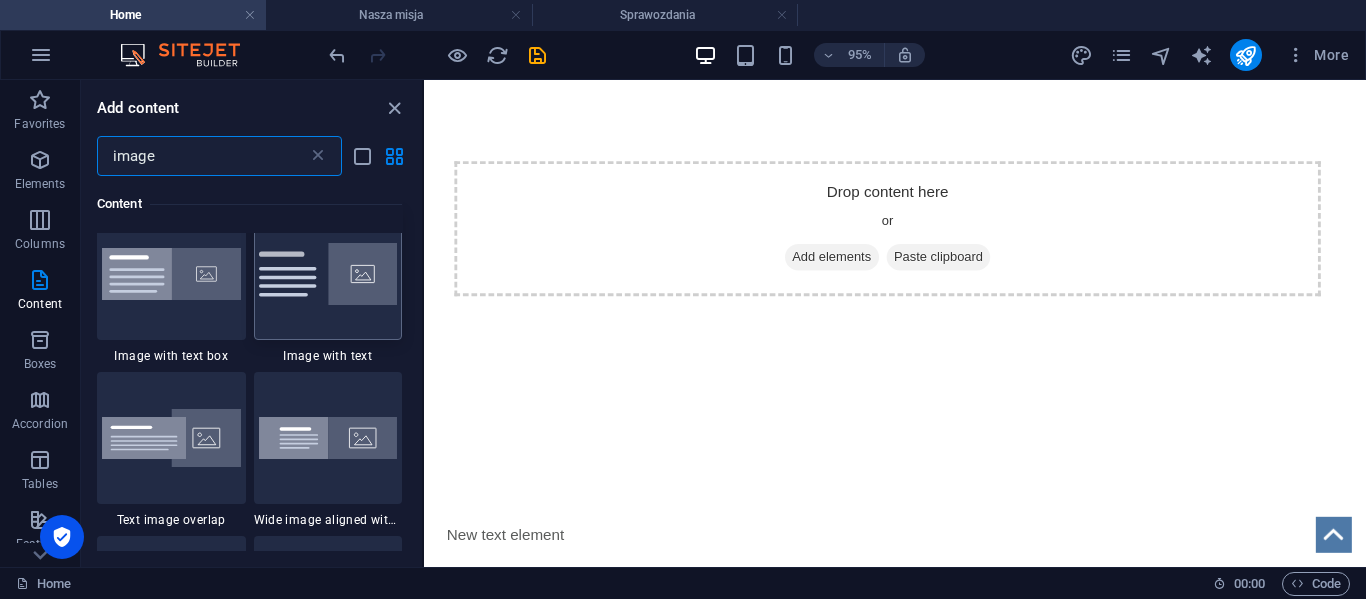 type on "image" 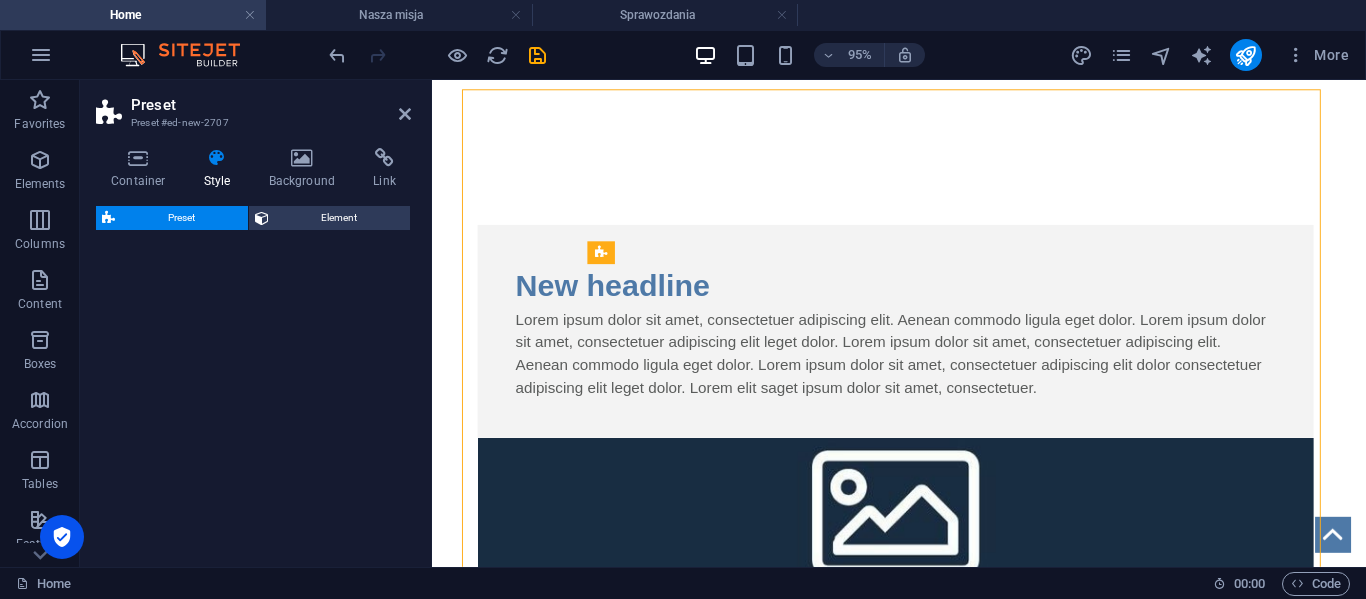select on "rem" 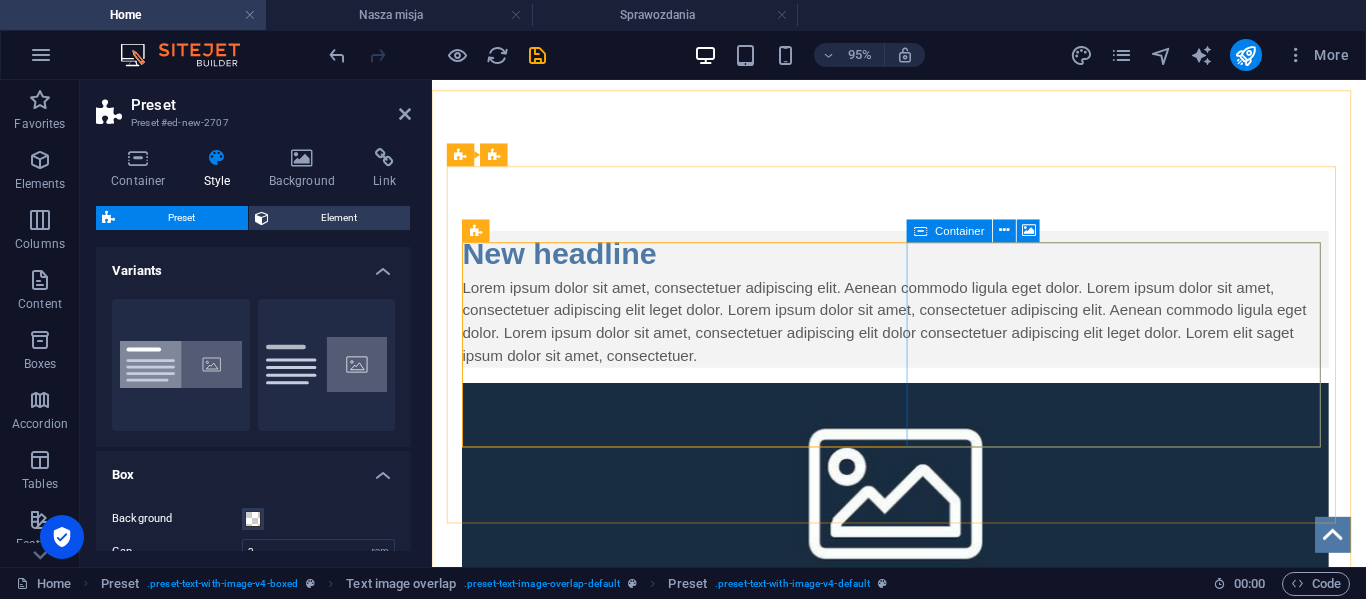 scroll, scrollTop: 1469, scrollLeft: 0, axis: vertical 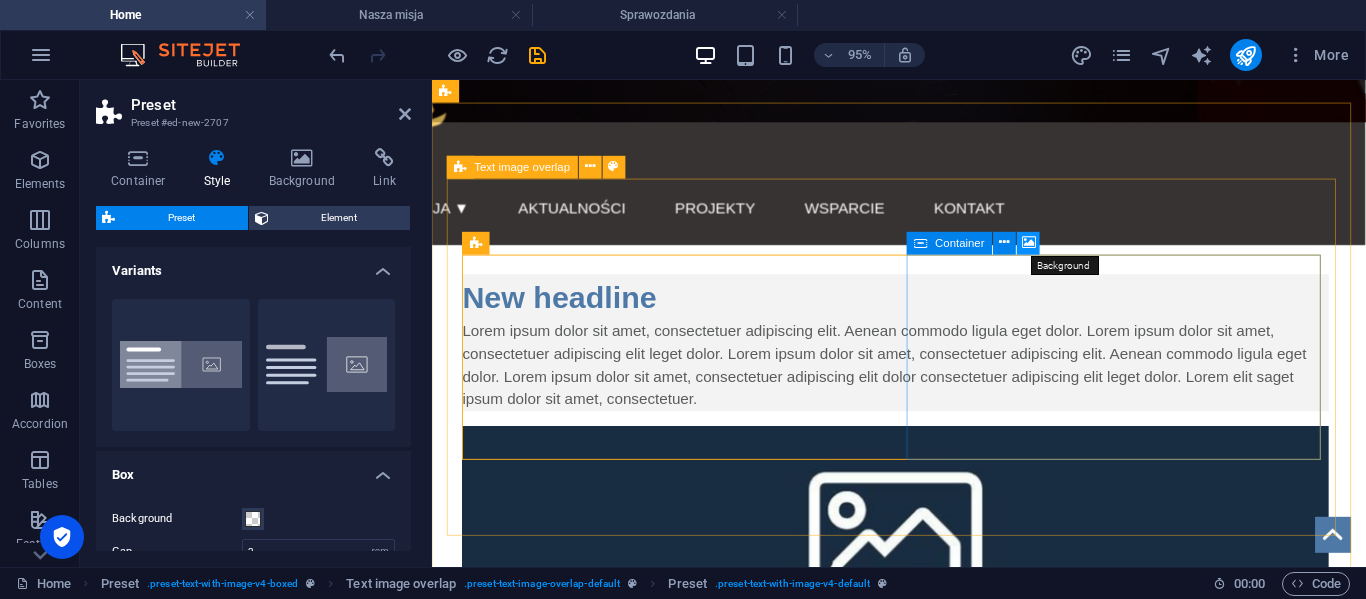 click at bounding box center [1029, 243] 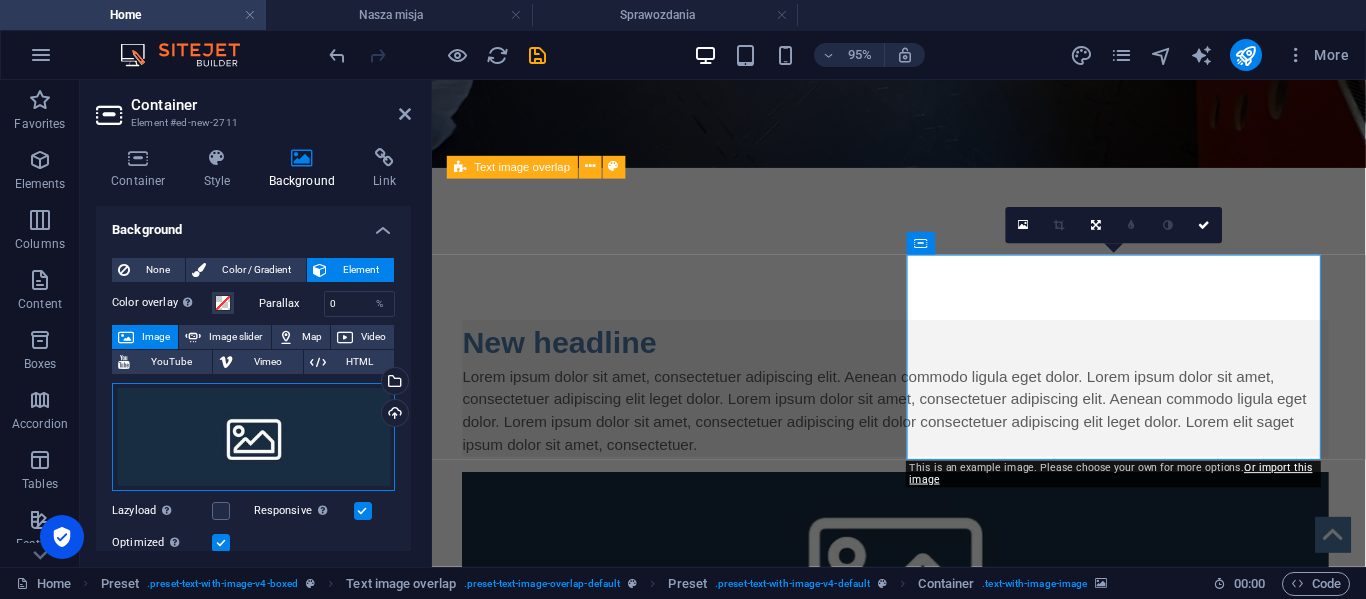 click on "Drag files here, click to choose files or select files from Files or our free stock photos & videos" at bounding box center [253, 437] 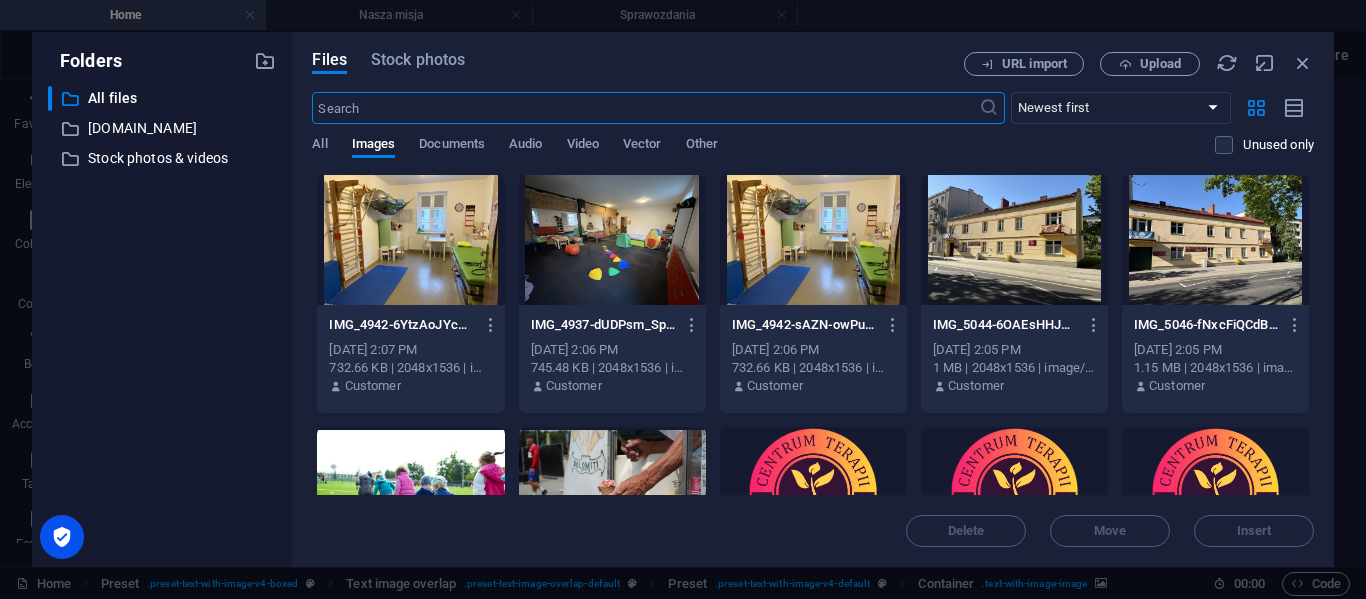 scroll, scrollTop: 1472, scrollLeft: 0, axis: vertical 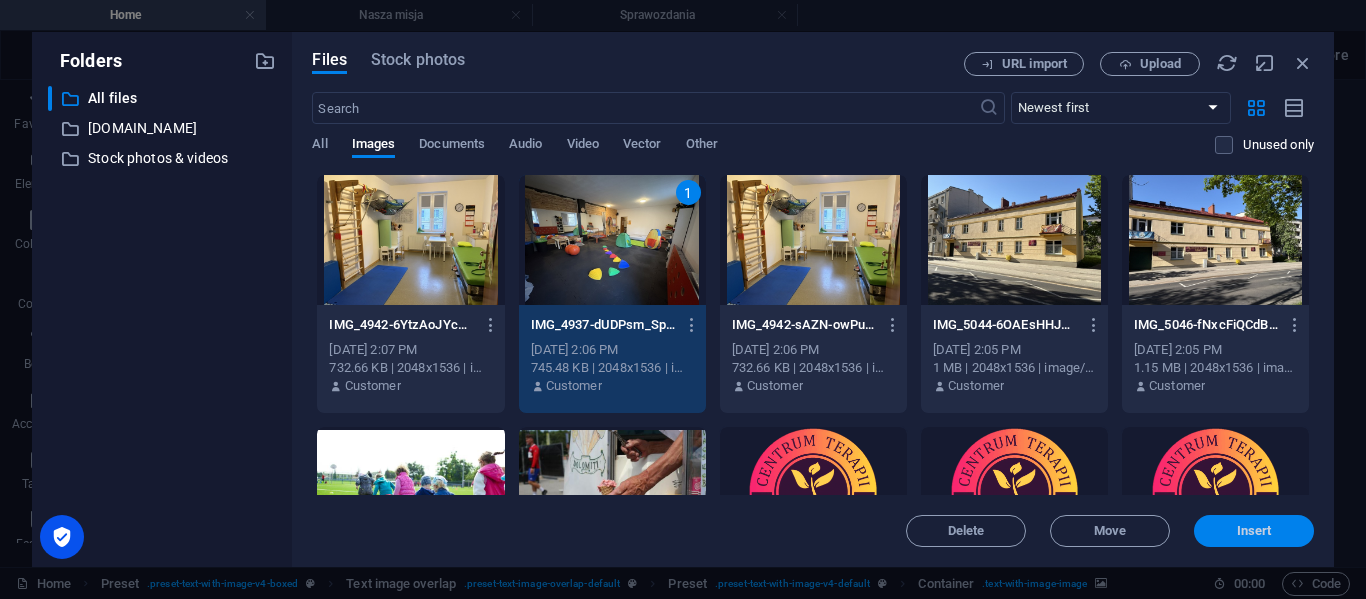 click on "Insert" at bounding box center (1254, 531) 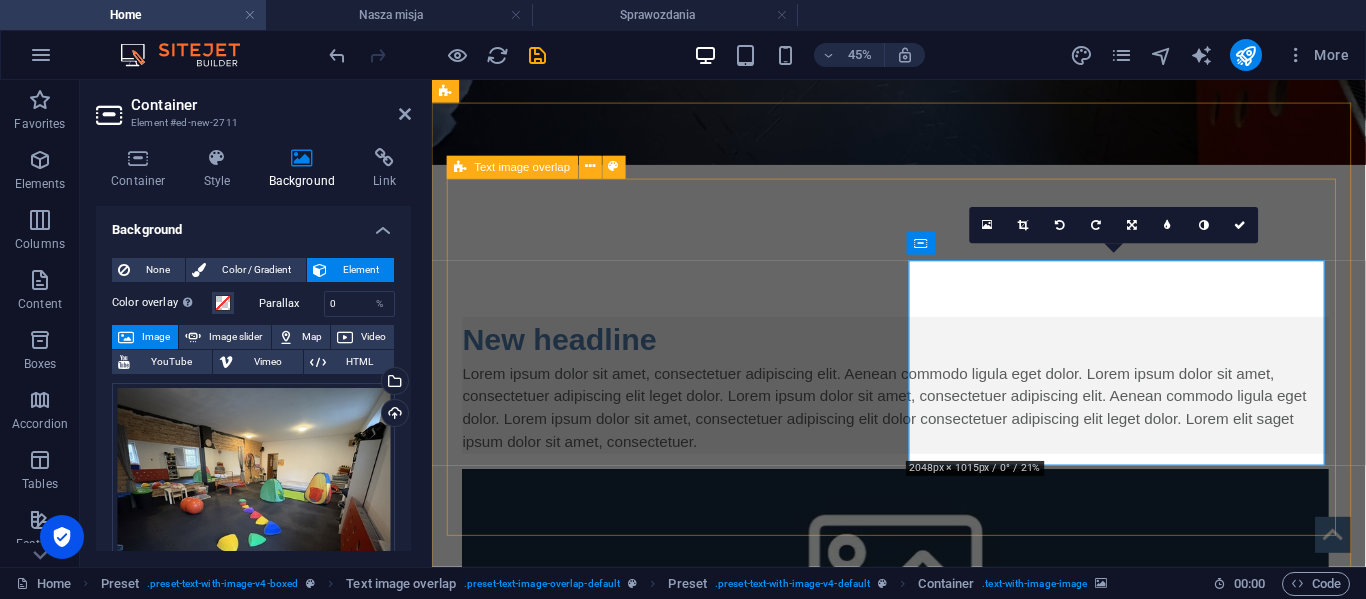 scroll, scrollTop: 1469, scrollLeft: 0, axis: vertical 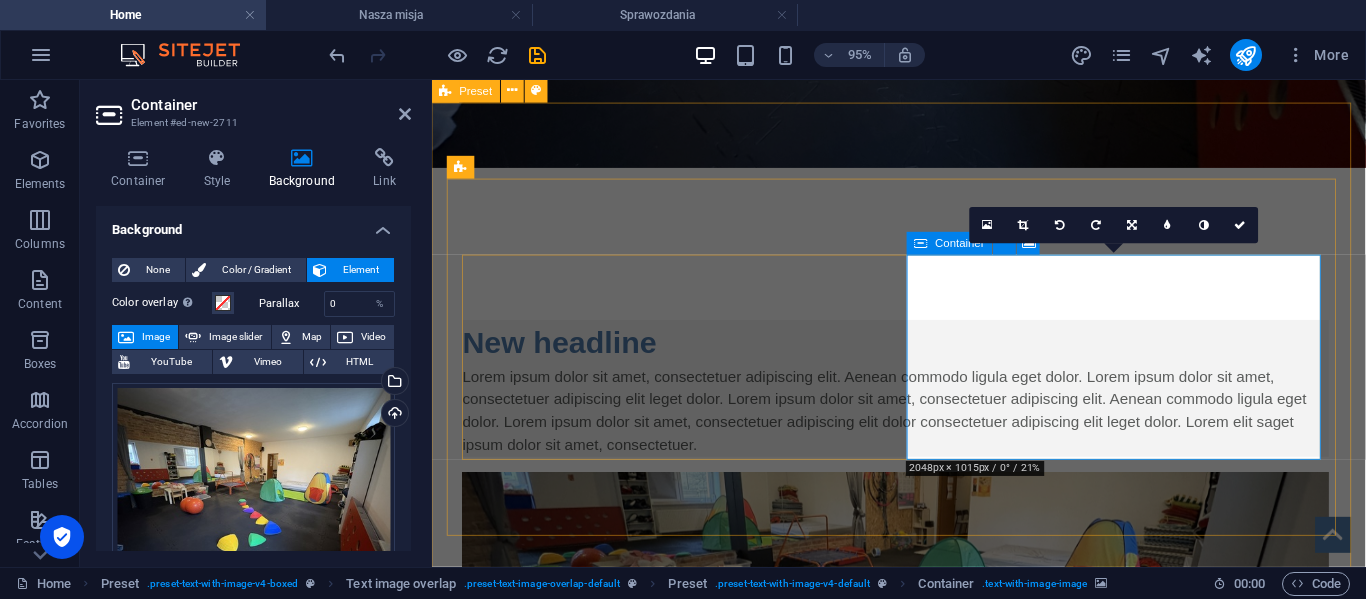 click on "Container" at bounding box center (960, 243) 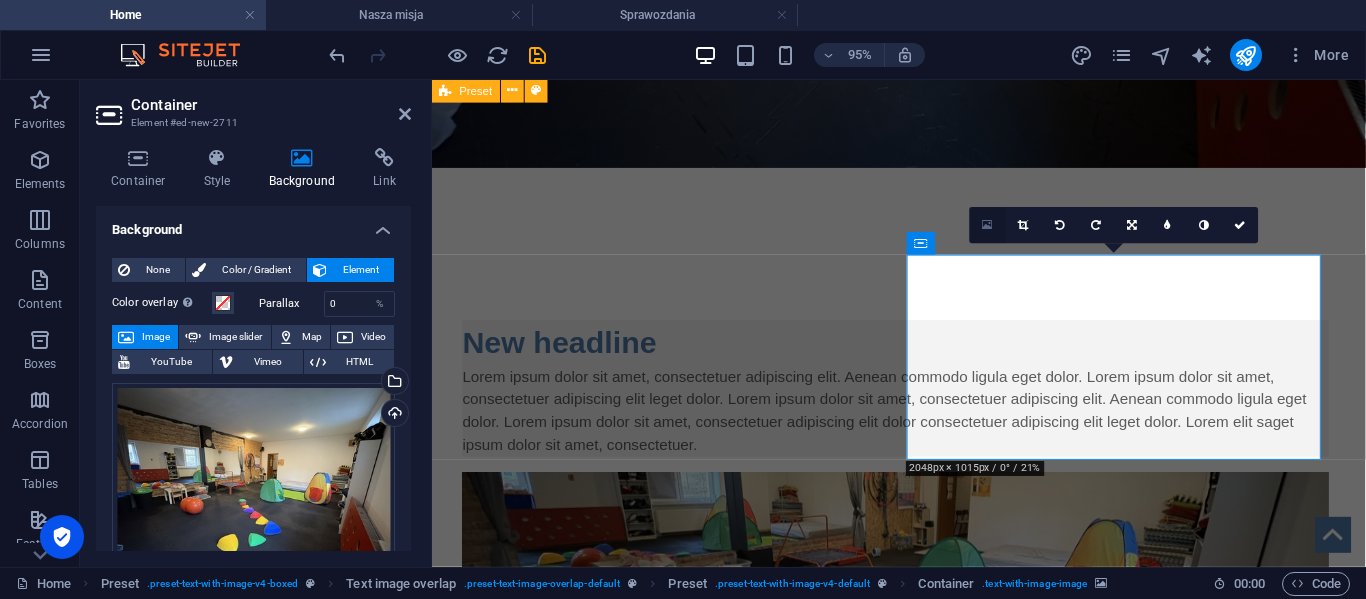 click at bounding box center (987, 225) 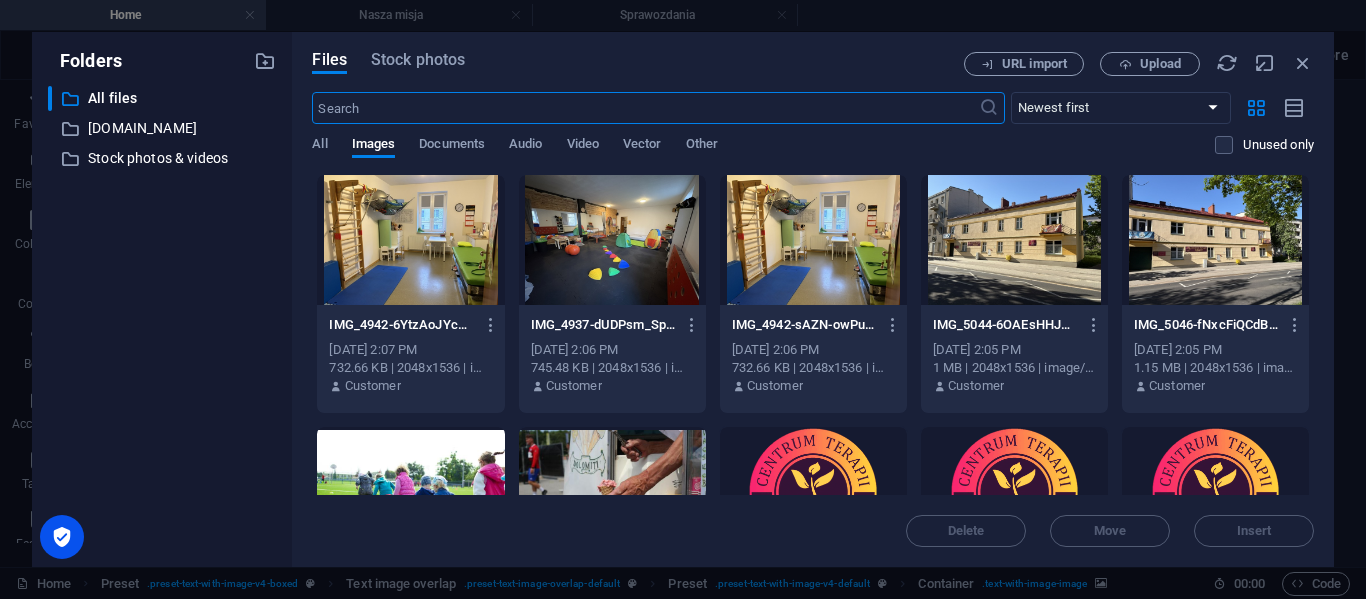 scroll, scrollTop: 1472, scrollLeft: 0, axis: vertical 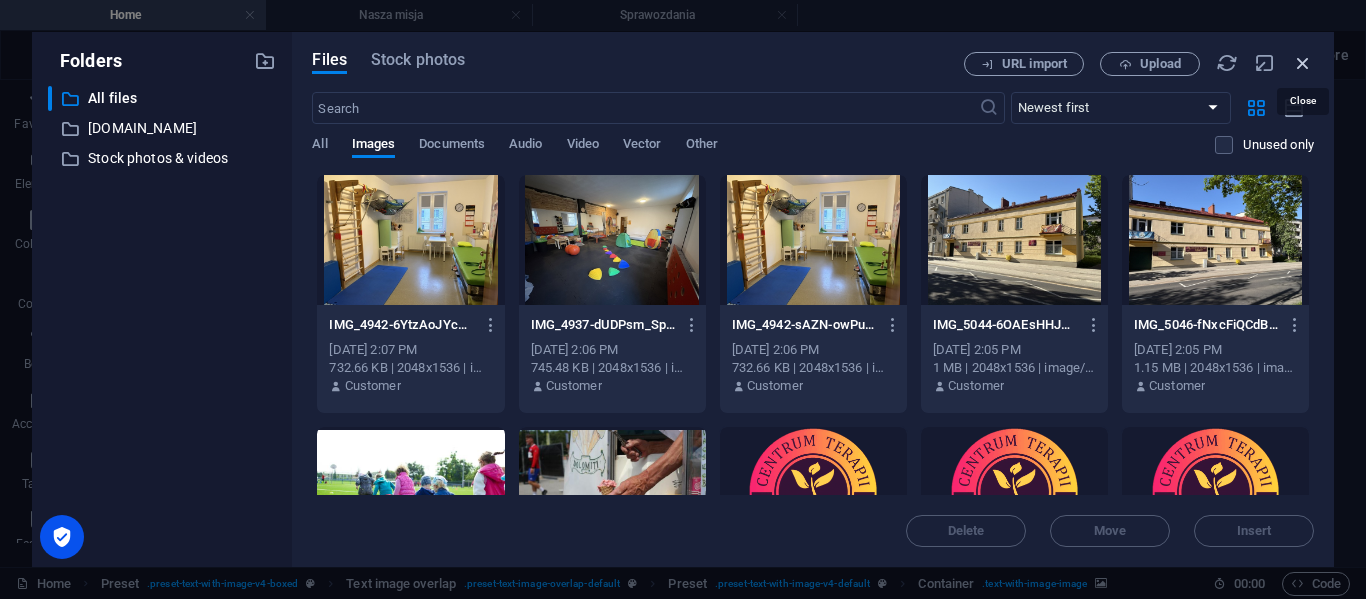 click at bounding box center [1303, 63] 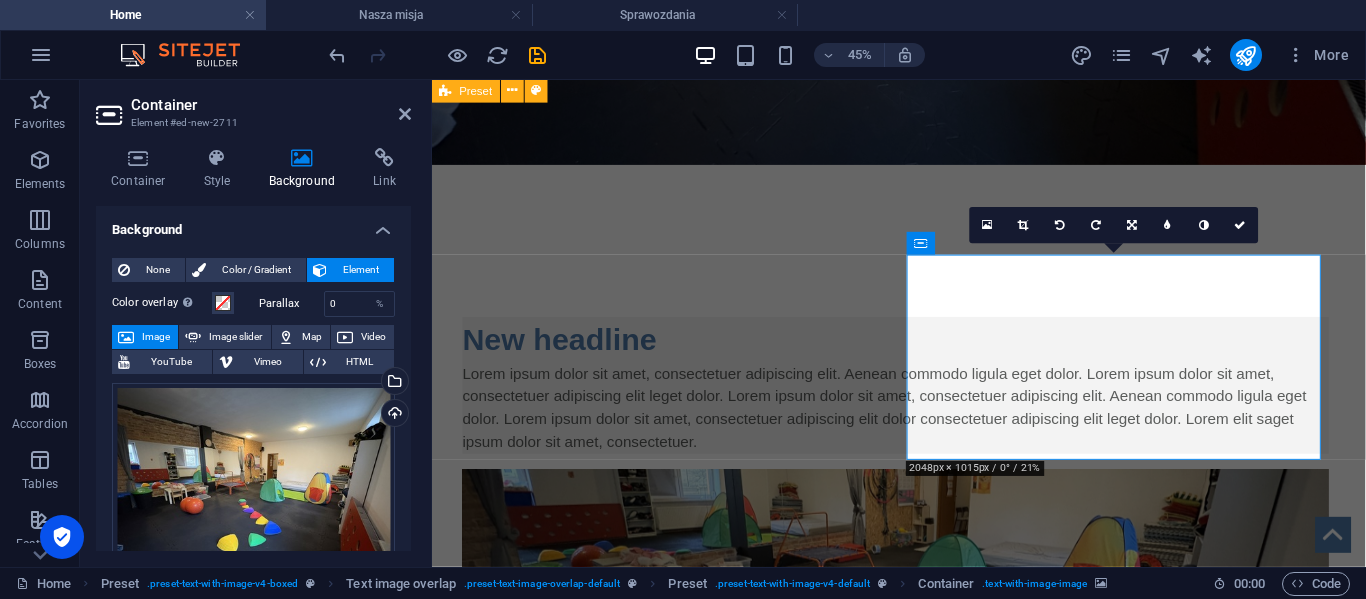 scroll, scrollTop: 1469, scrollLeft: 0, axis: vertical 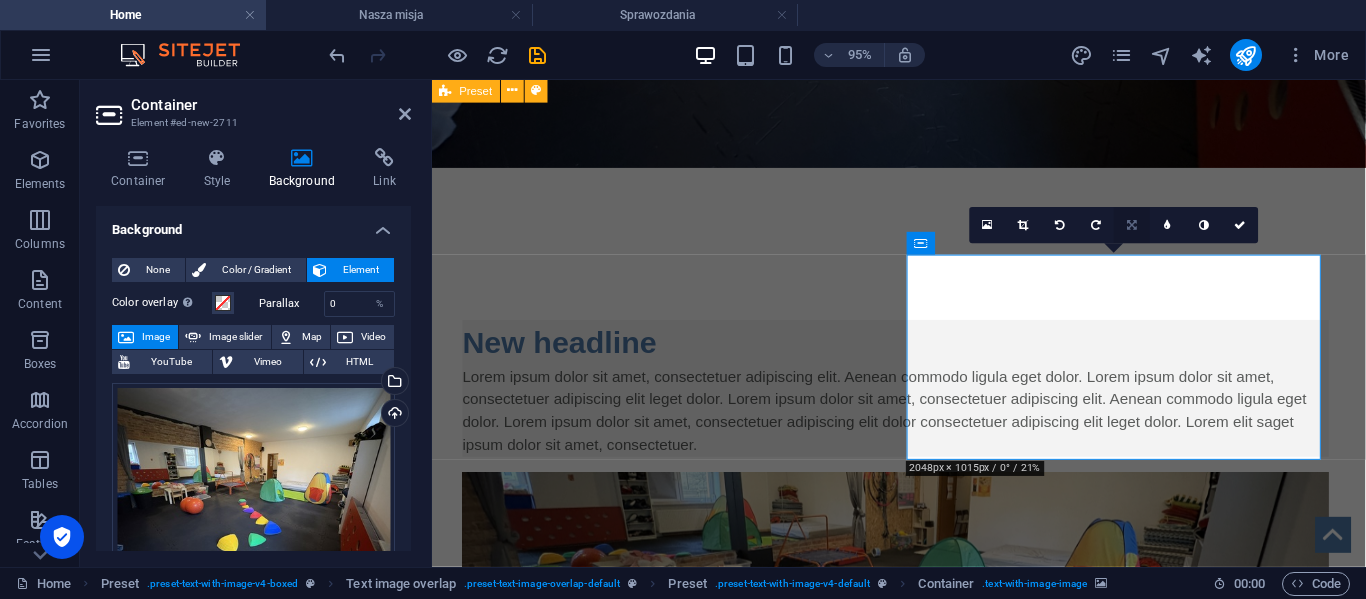 click at bounding box center [1132, 225] 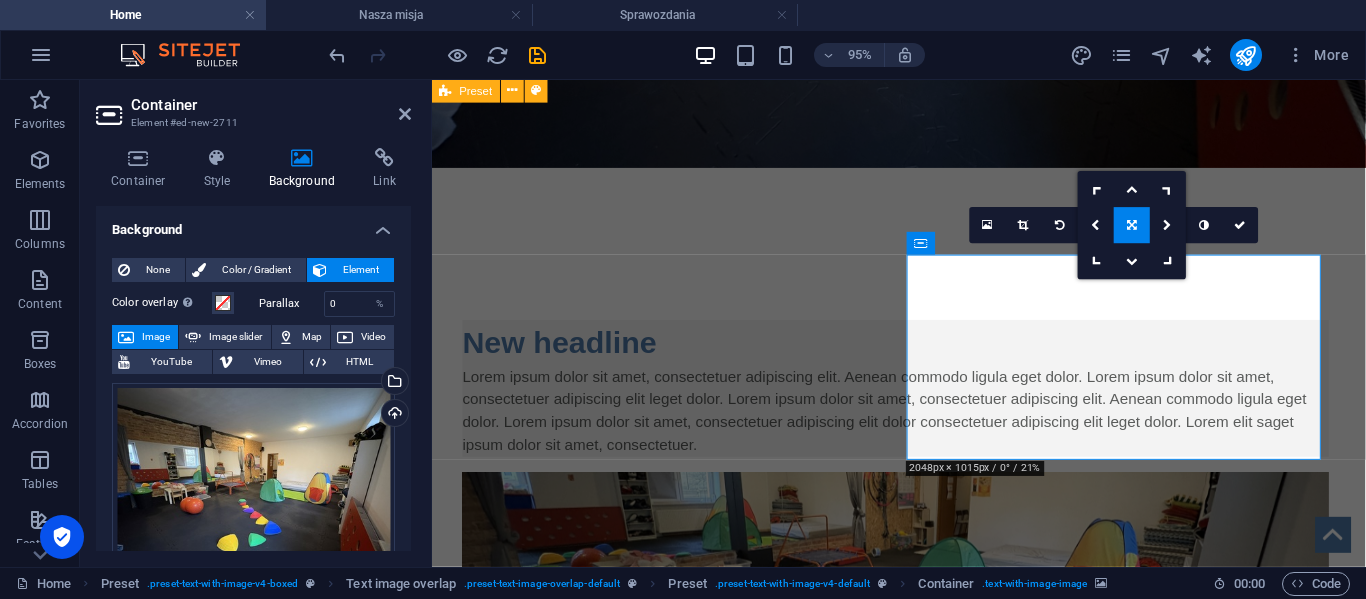 click at bounding box center [1132, 225] 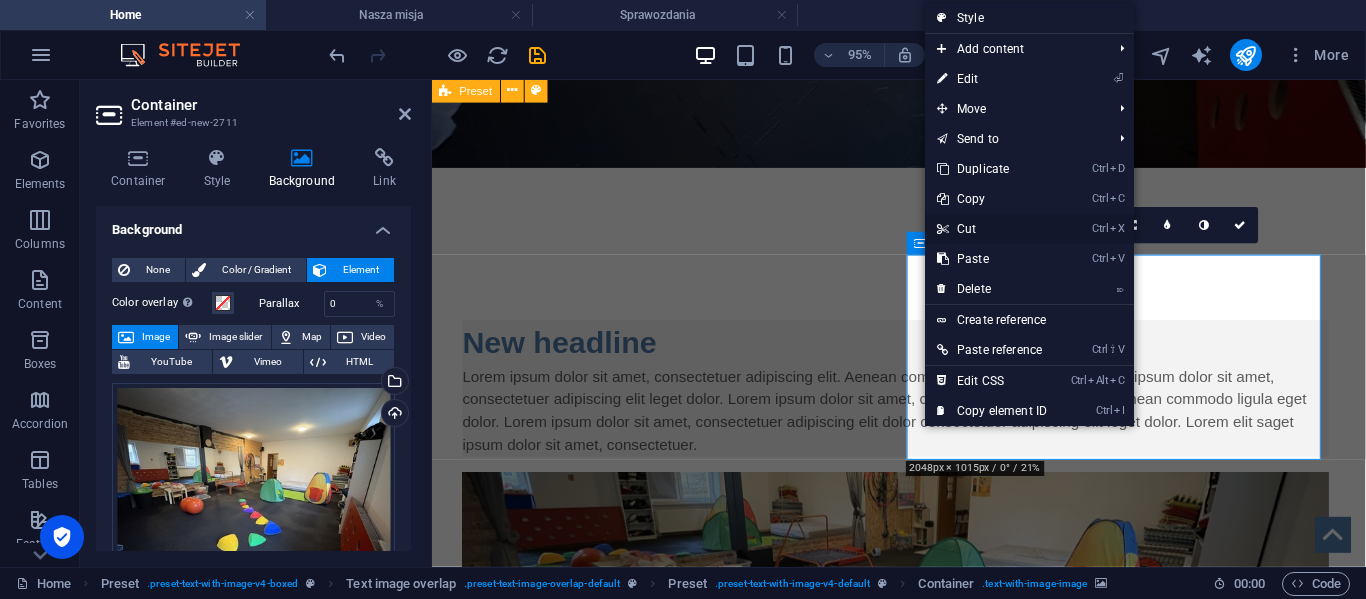 click on "Ctrl X  Cut" at bounding box center (992, 229) 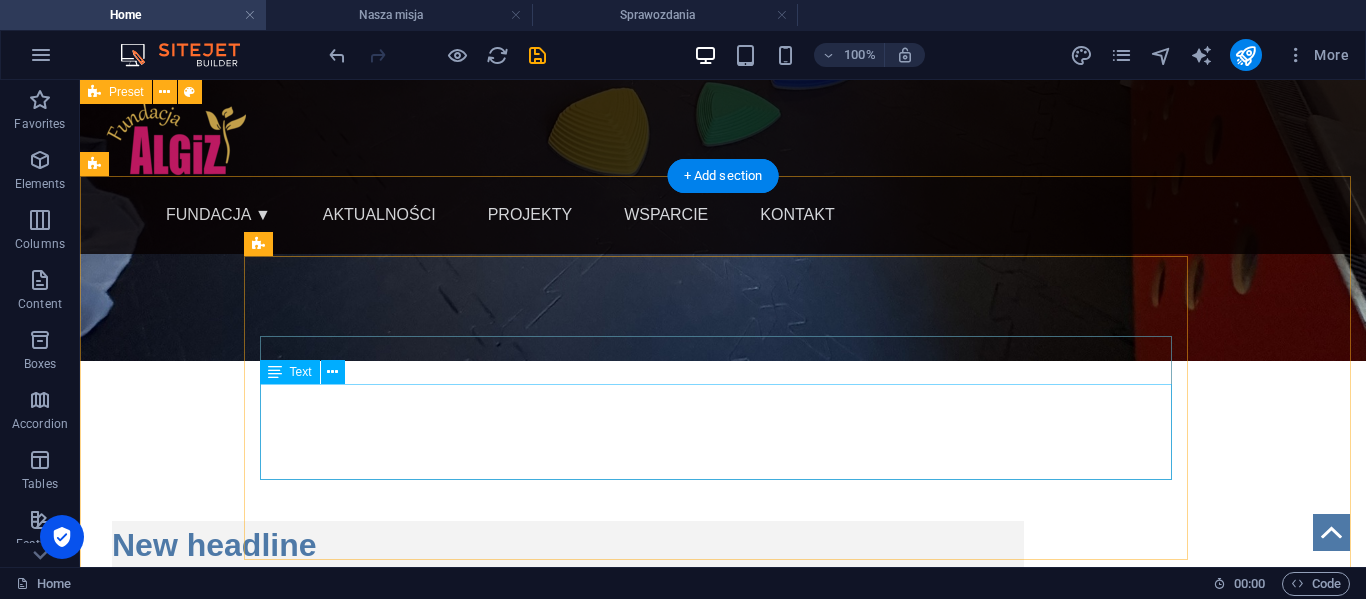 scroll, scrollTop: 1660, scrollLeft: 0, axis: vertical 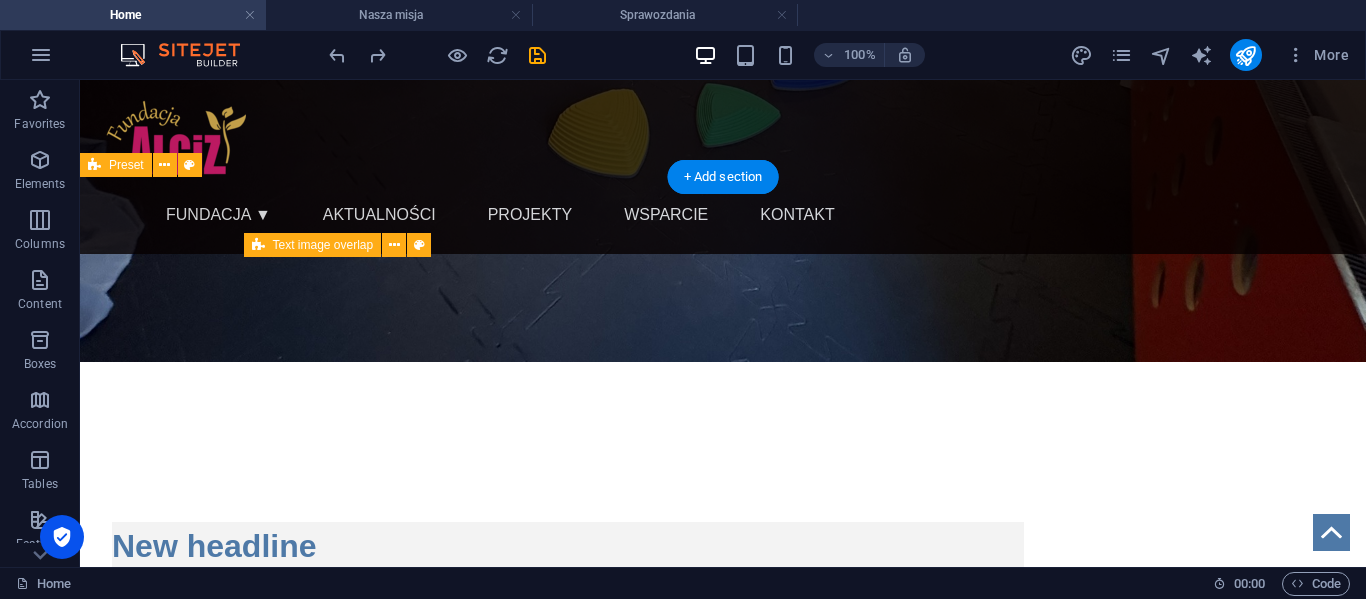 click at bounding box center (568, 790) 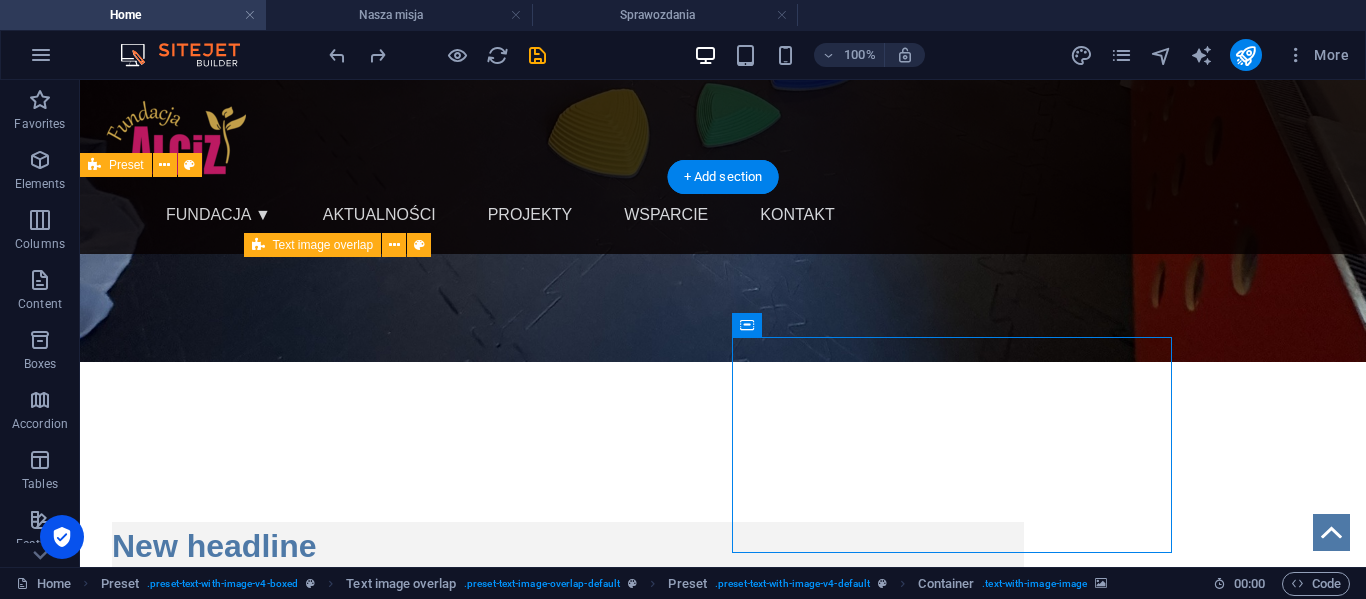 click at bounding box center (568, 790) 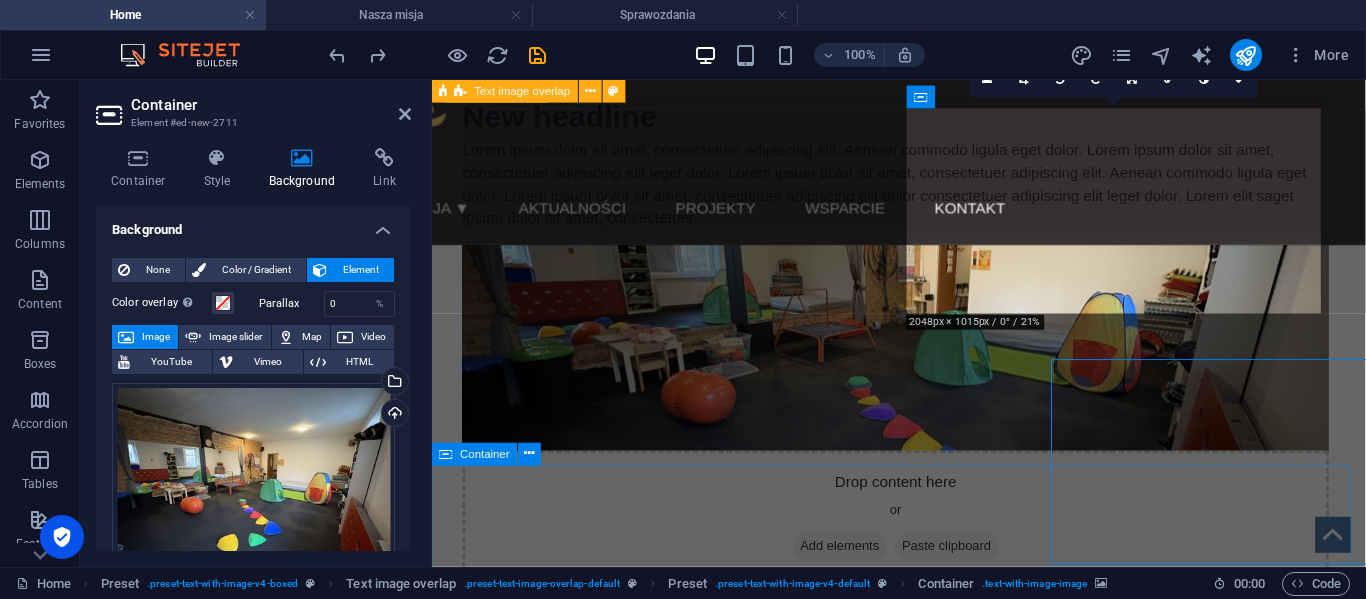 scroll, scrollTop: 1623, scrollLeft: 0, axis: vertical 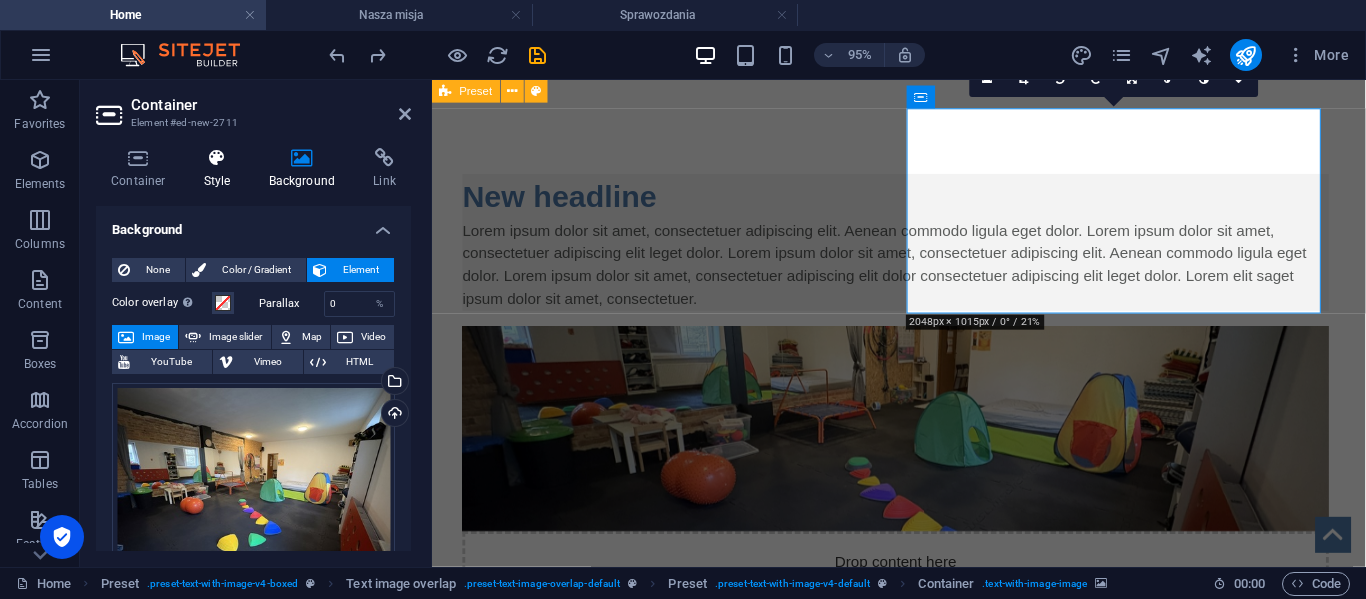 click at bounding box center (217, 158) 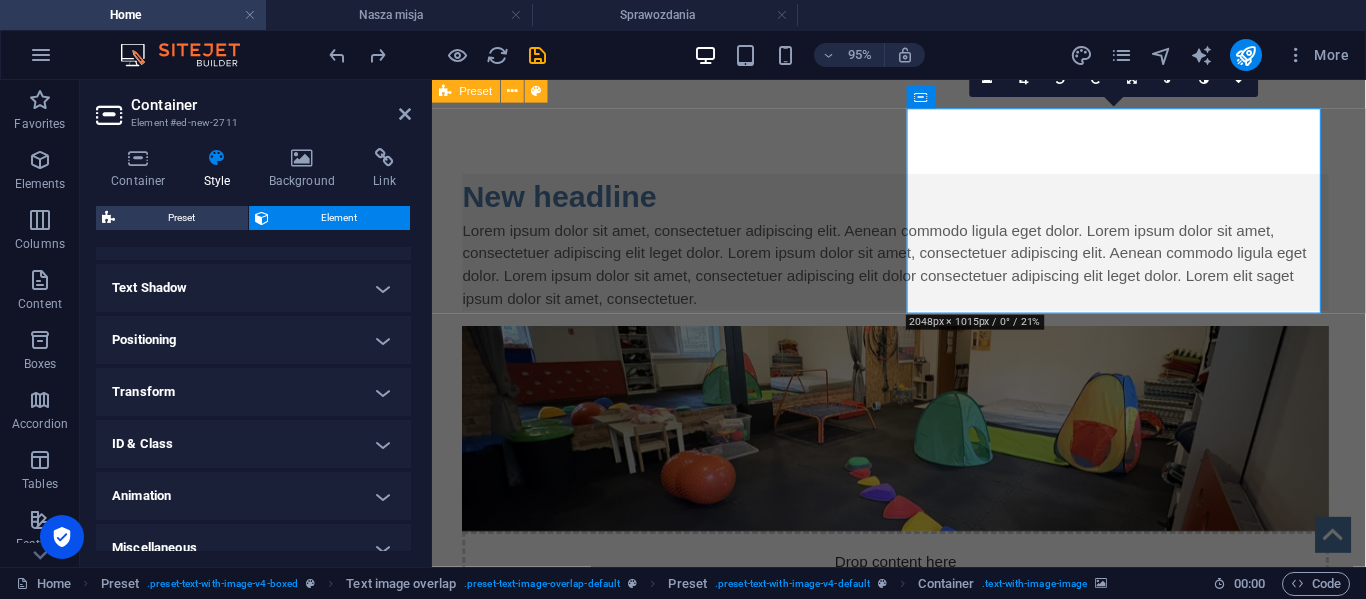 scroll, scrollTop: 521, scrollLeft: 0, axis: vertical 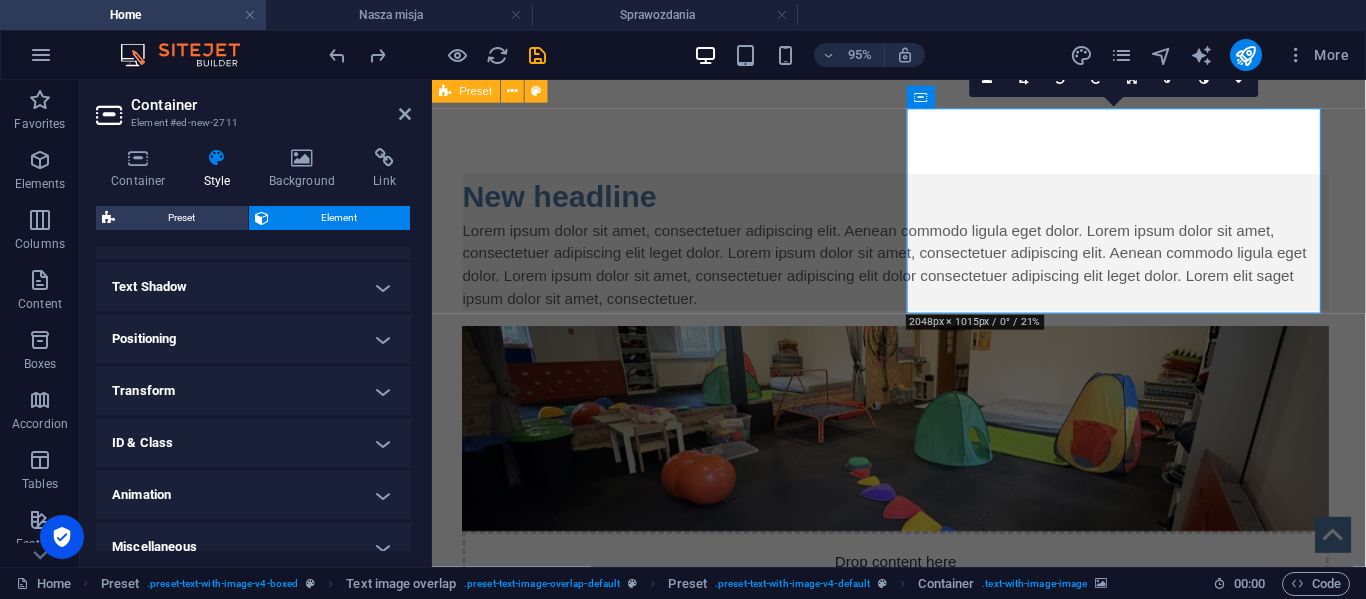 click on "Animation" at bounding box center [253, 495] 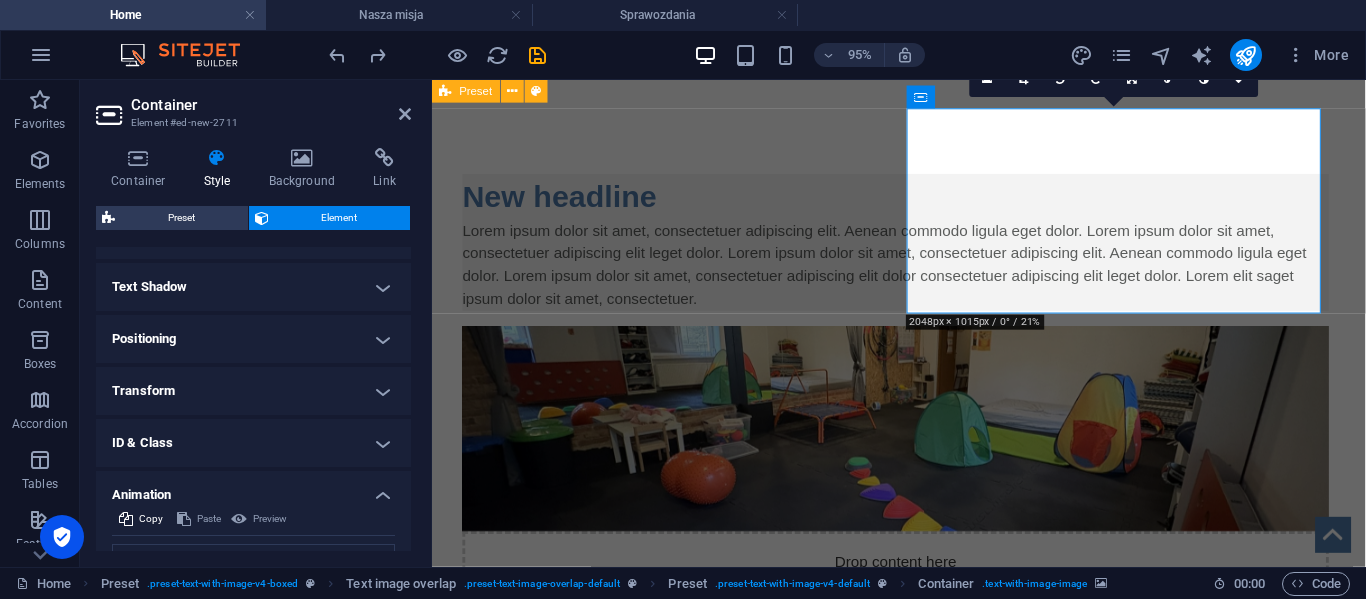 scroll, scrollTop: 606, scrollLeft: 0, axis: vertical 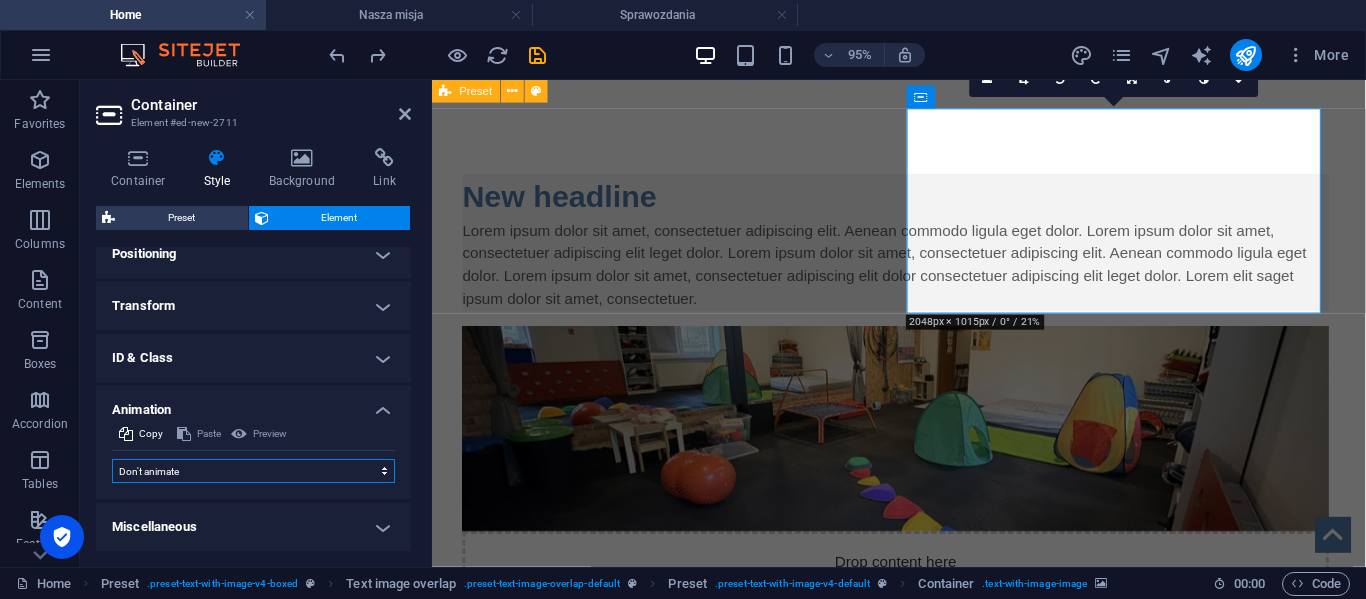 click on "Don't animate Show / Hide Slide up/down Zoom in/out Slide left to right Slide right to left Slide top to bottom Slide bottom to top Pulse Blink Open as overlay" at bounding box center [253, 471] 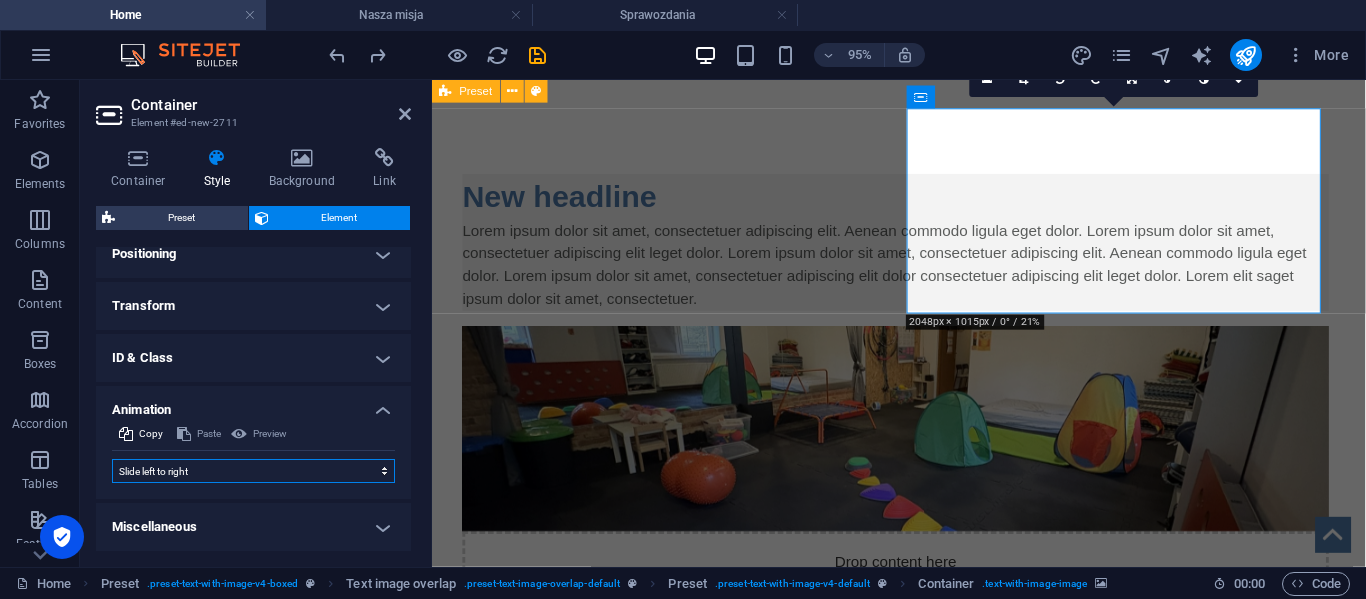 click on "Don't animate Show / Hide Slide up/down Zoom in/out Slide left to right Slide right to left Slide top to bottom Slide bottom to top Pulse Blink Open as overlay" at bounding box center [253, 471] 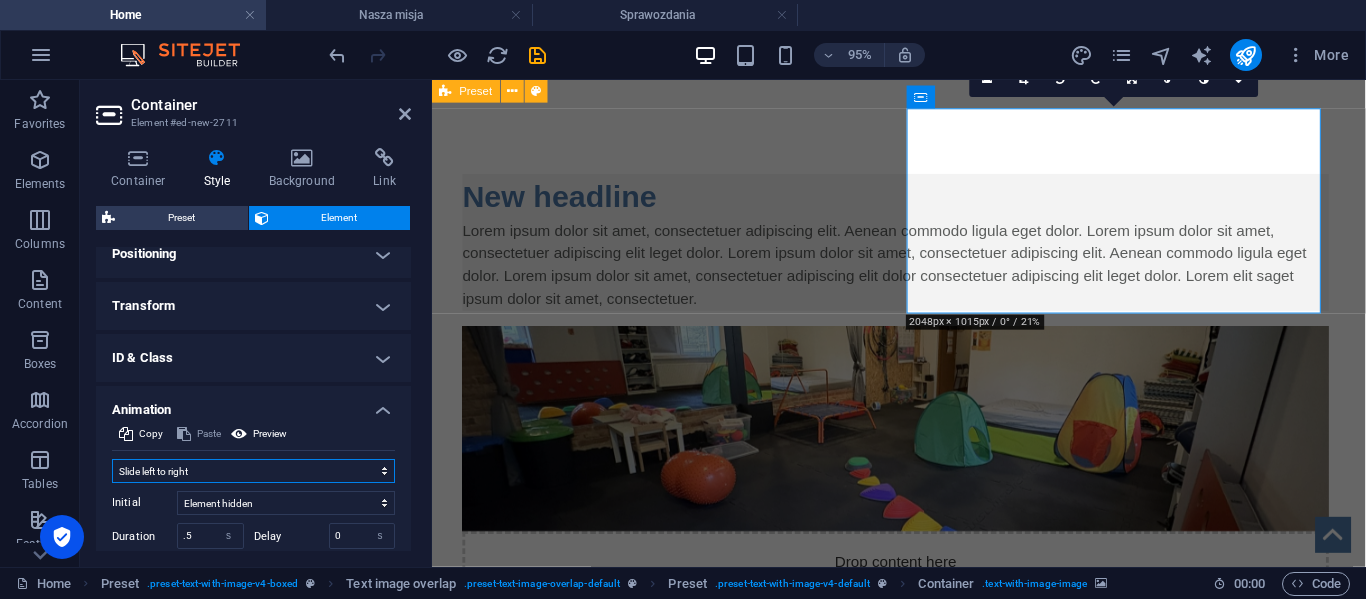 click on "Don't animate Show / Hide Slide up/down Zoom in/out Slide left to right Slide right to left Slide top to bottom Slide bottom to top Pulse Blink Open as overlay" at bounding box center [253, 471] 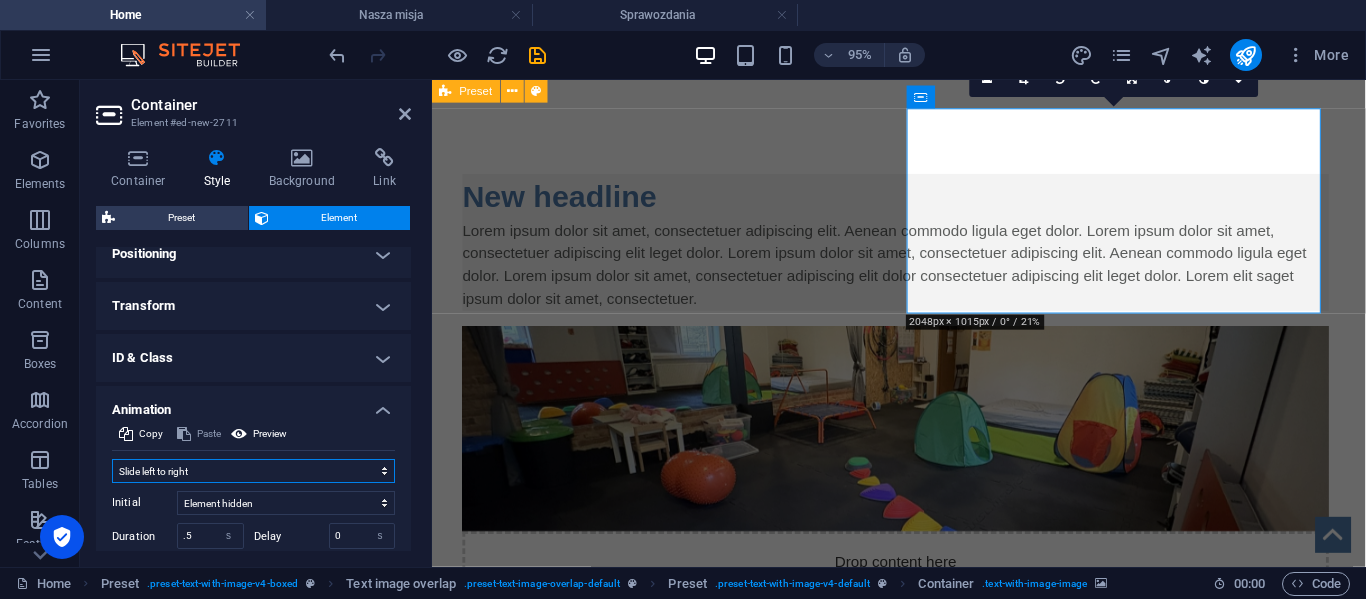 select on "move-right-to-left" 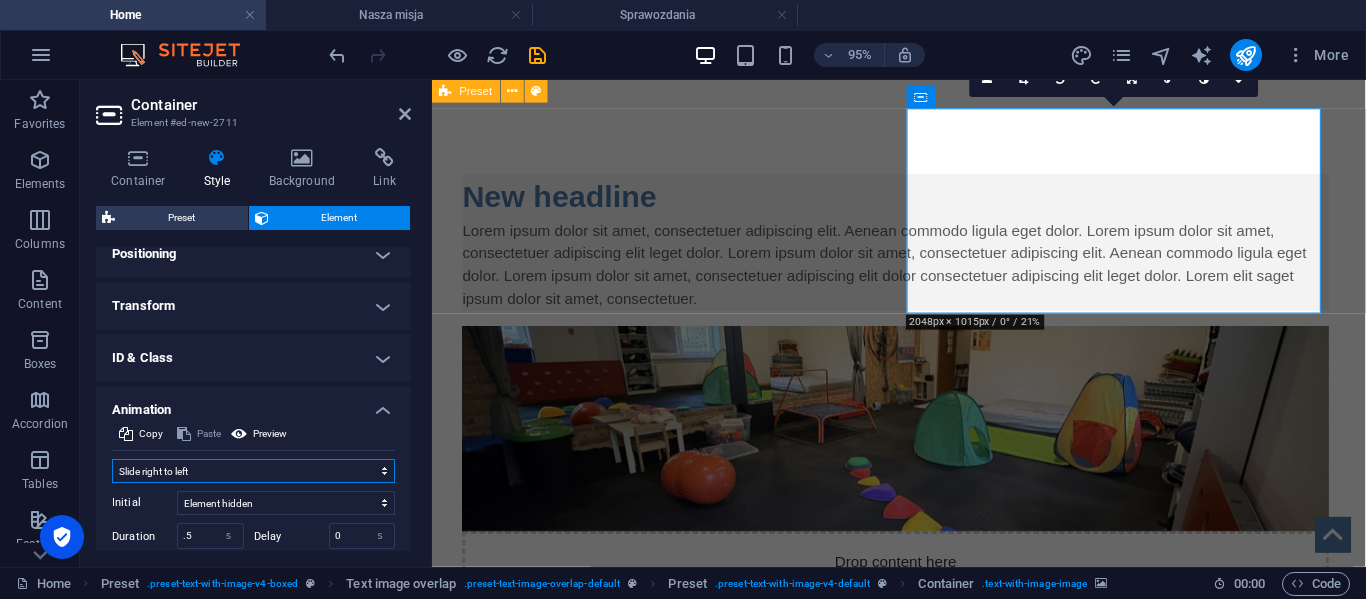 click on "Don't animate Show / Hide Slide up/down Zoom in/out Slide left to right Slide right to left Slide top to bottom Slide bottom to top Pulse Blink Open as overlay" at bounding box center [253, 471] 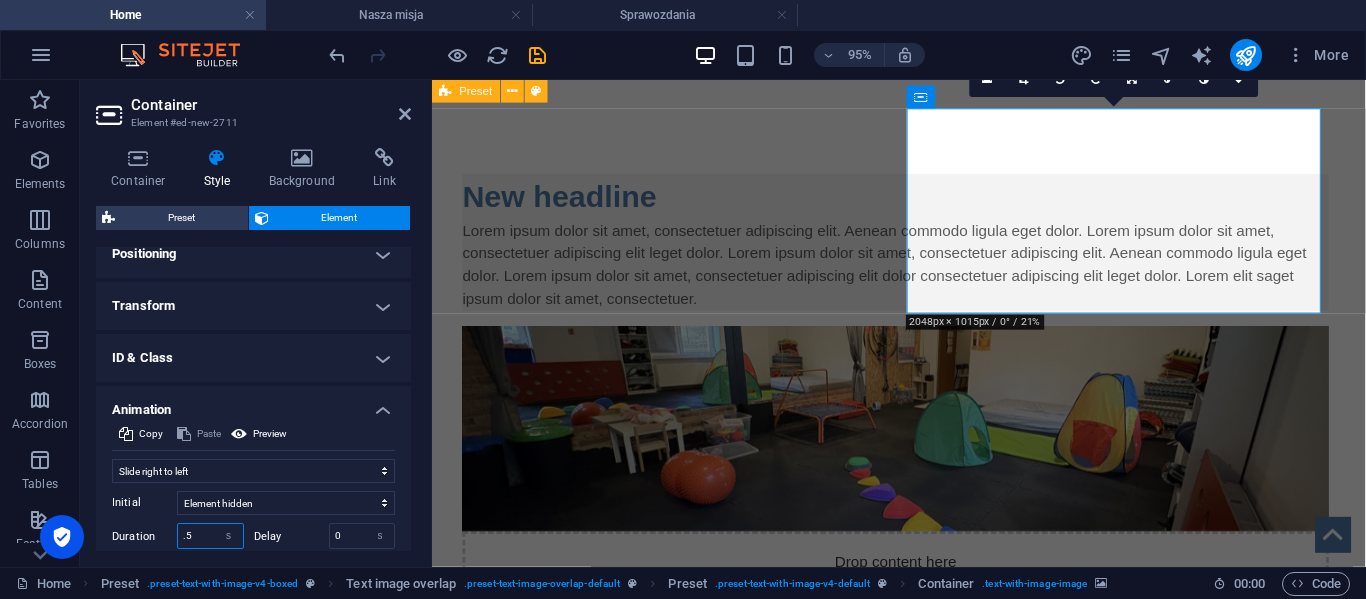 click on ".5" at bounding box center [210, 536] 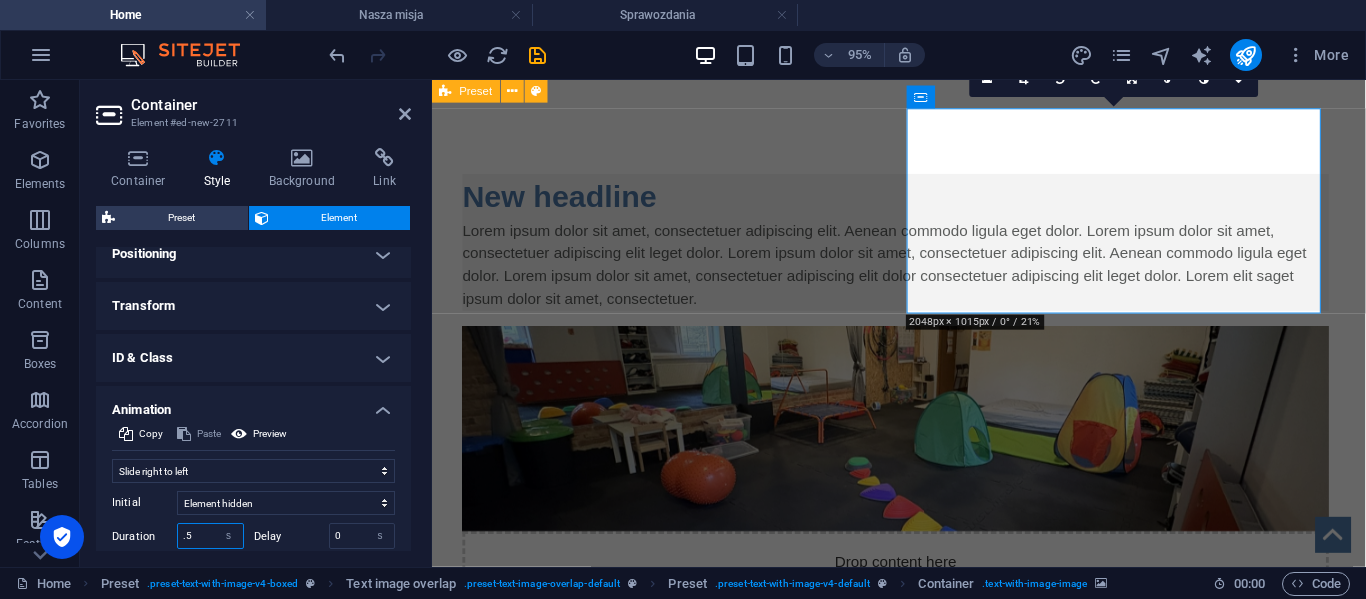 scroll, scrollTop: 634, scrollLeft: 0, axis: vertical 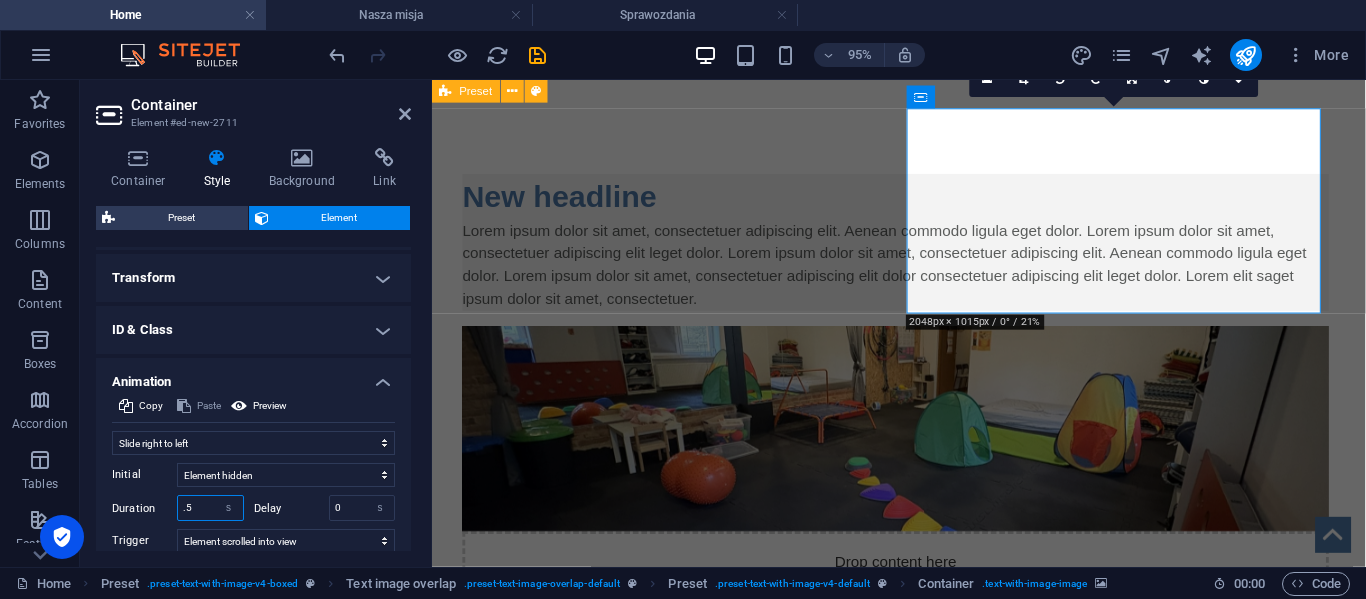 click on ".5" at bounding box center [210, 508] 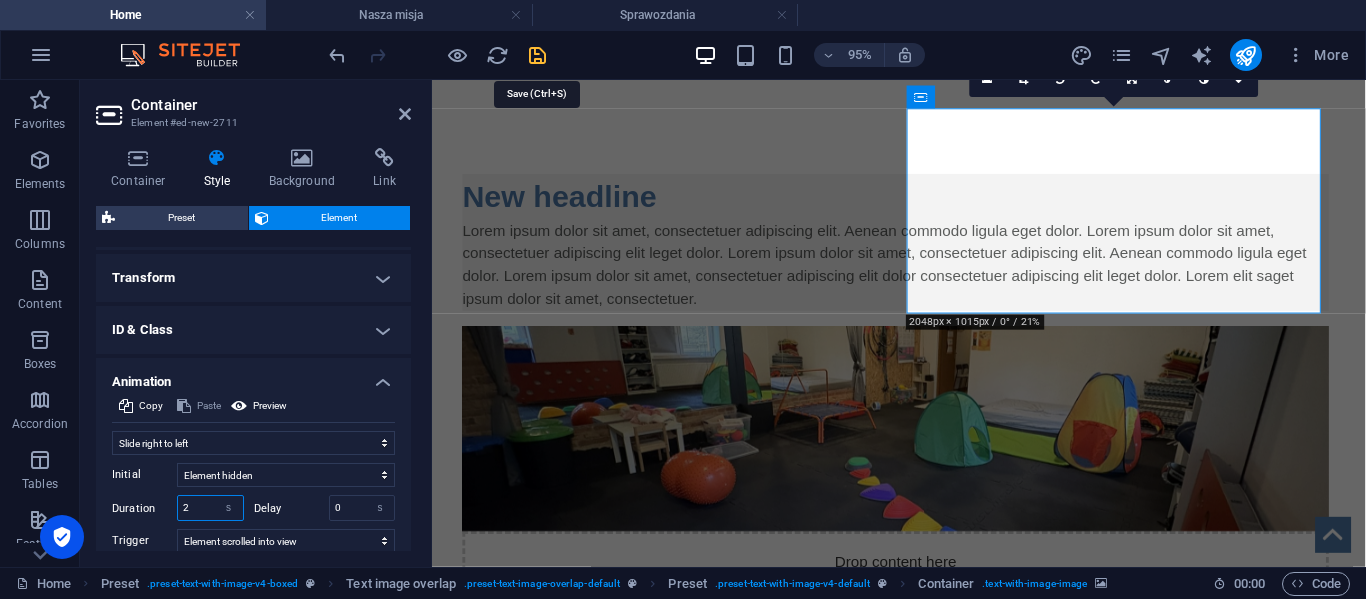 type on "2" 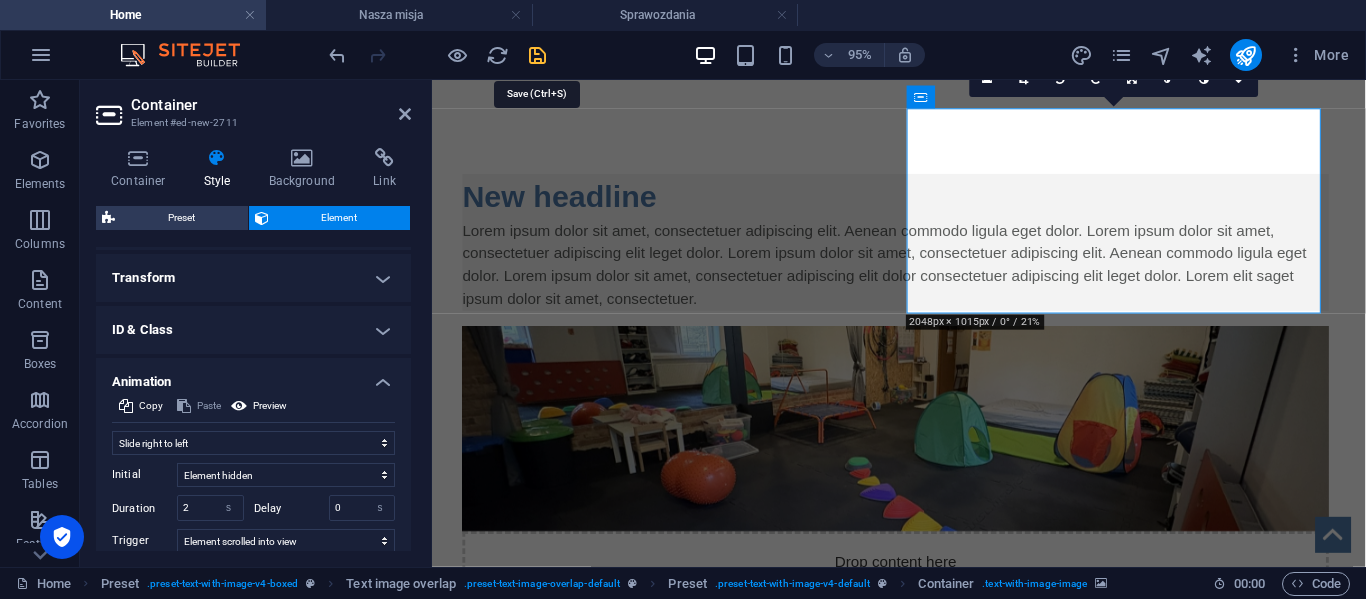 click at bounding box center [537, 55] 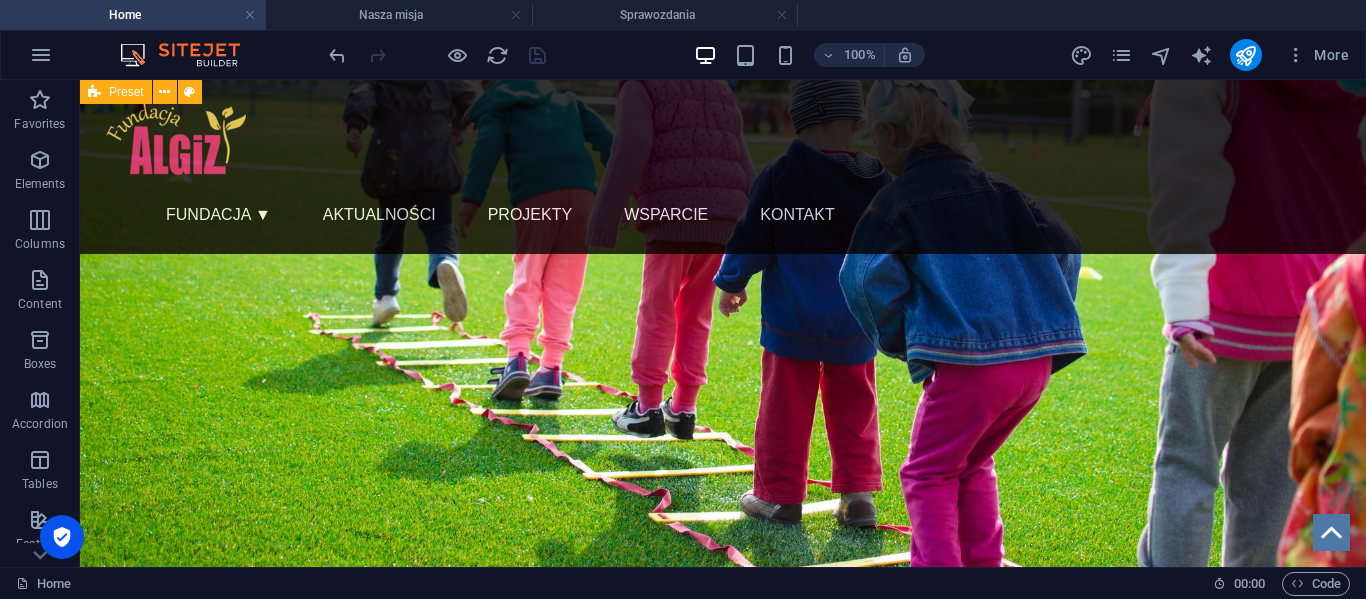 scroll, scrollTop: 102, scrollLeft: 0, axis: vertical 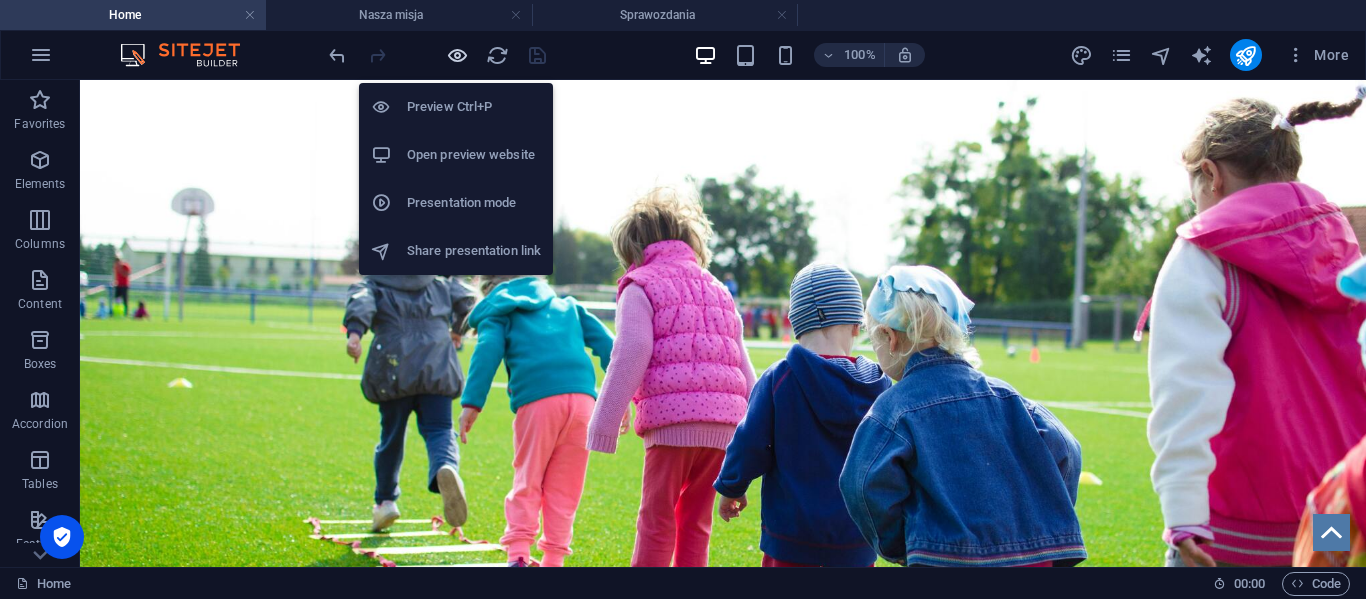 click at bounding box center [457, 55] 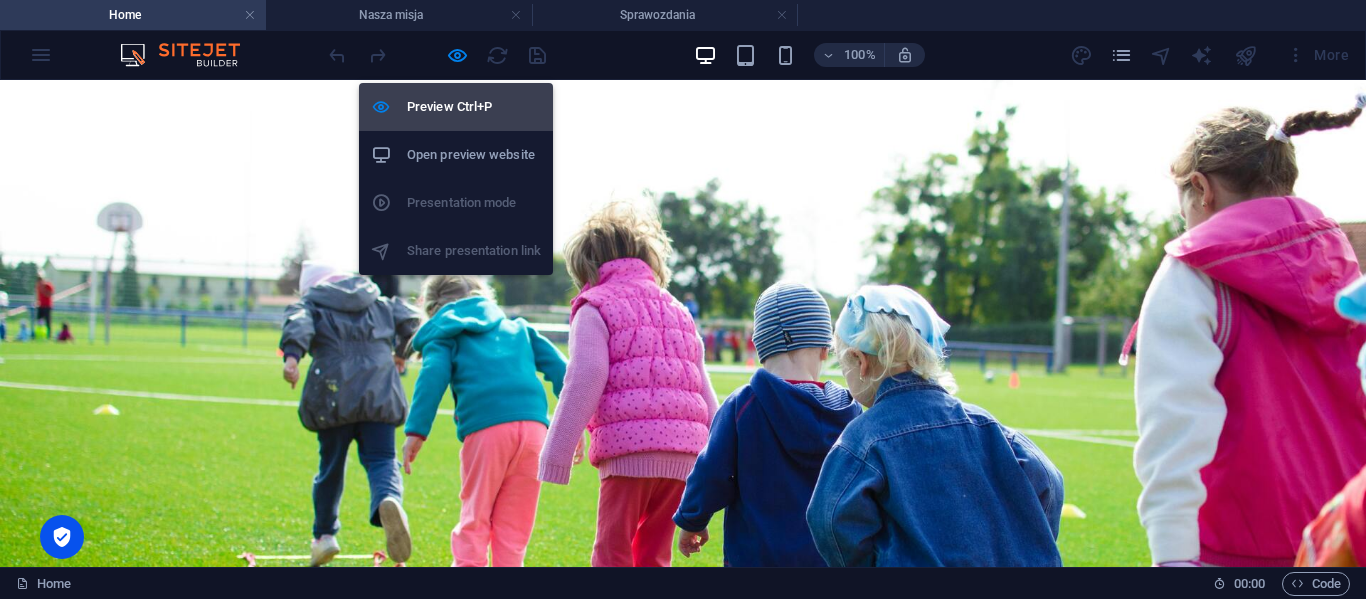 click on "Preview Ctrl+P" at bounding box center (474, 107) 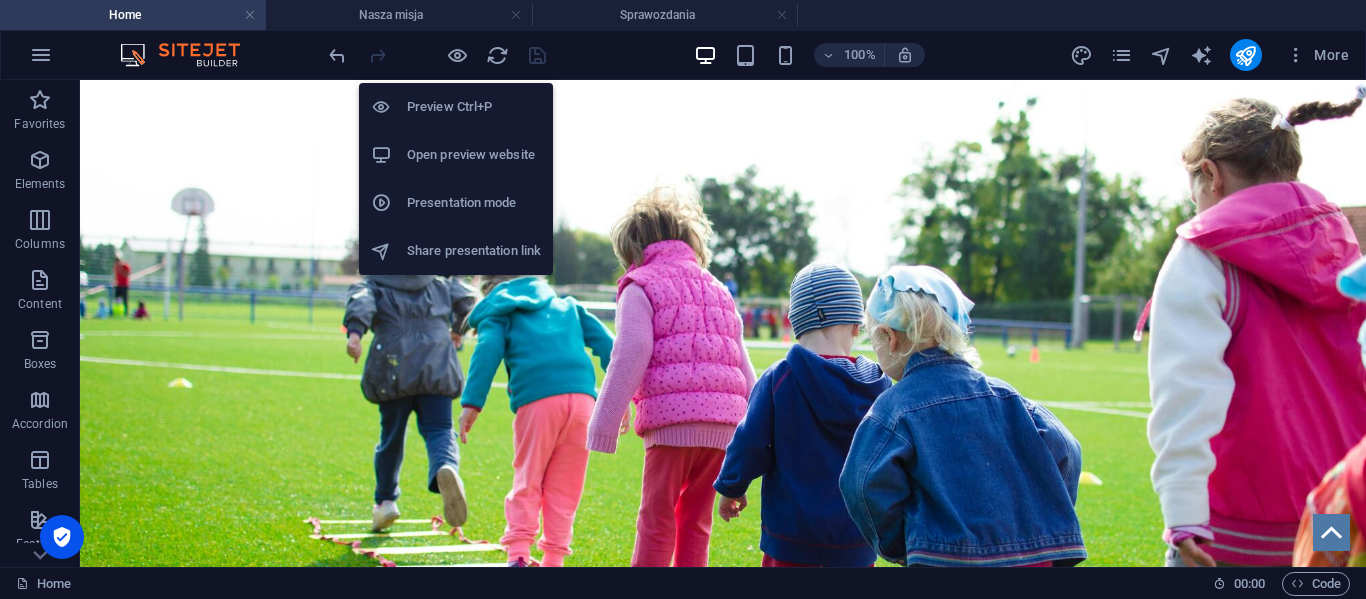 click on "Presentation mode" at bounding box center (474, 203) 